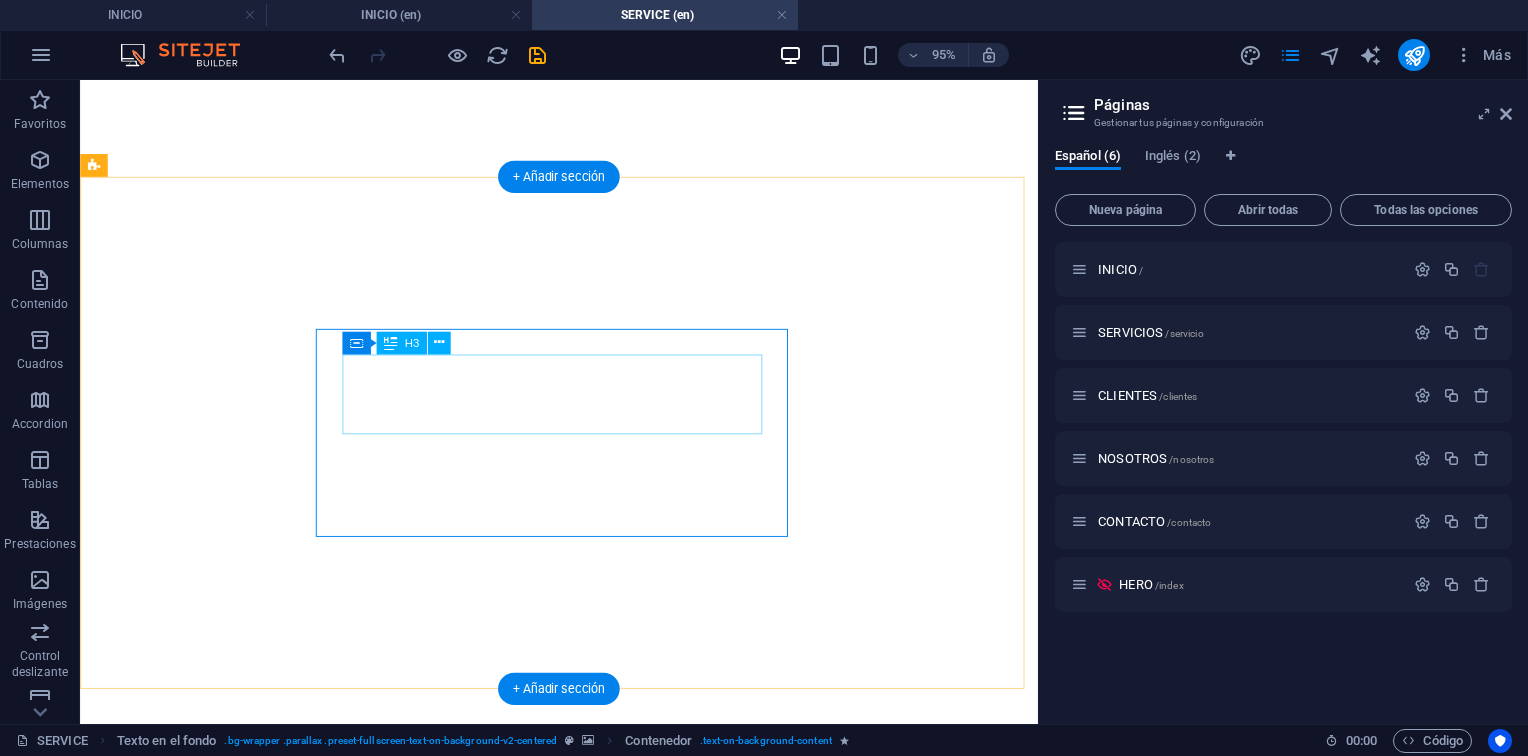 click at bounding box center [537, 55] 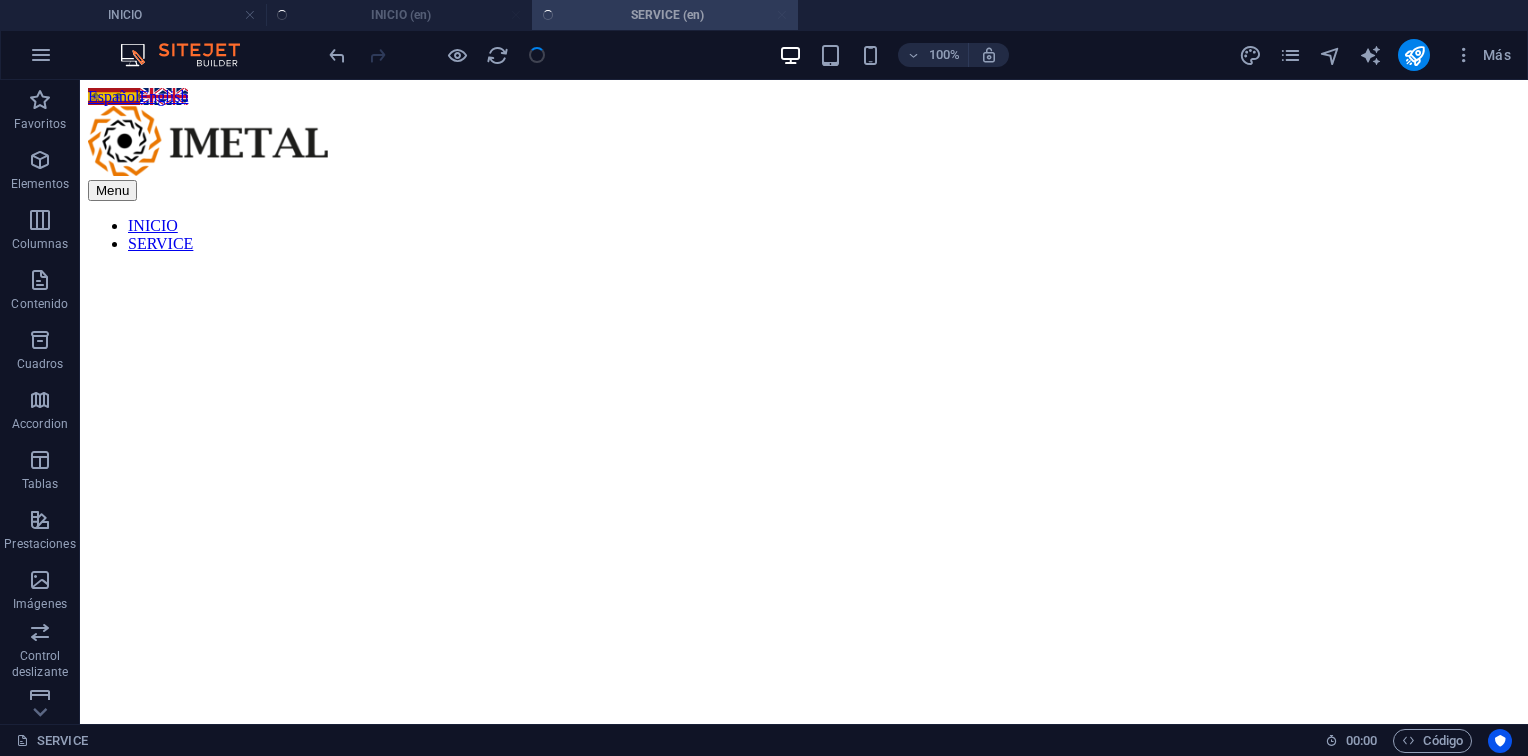 scroll, scrollTop: 0, scrollLeft: 0, axis: both 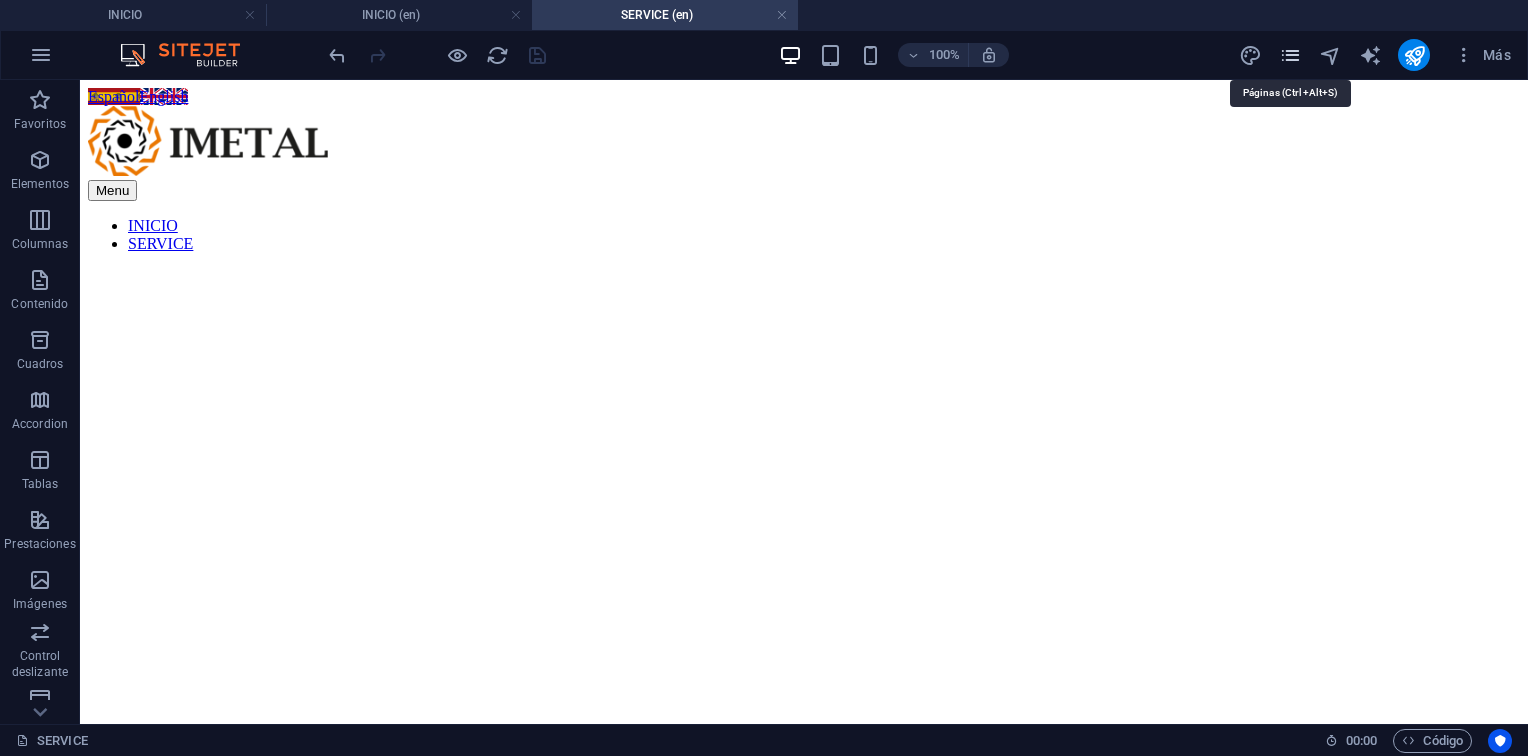 click at bounding box center (1290, 55) 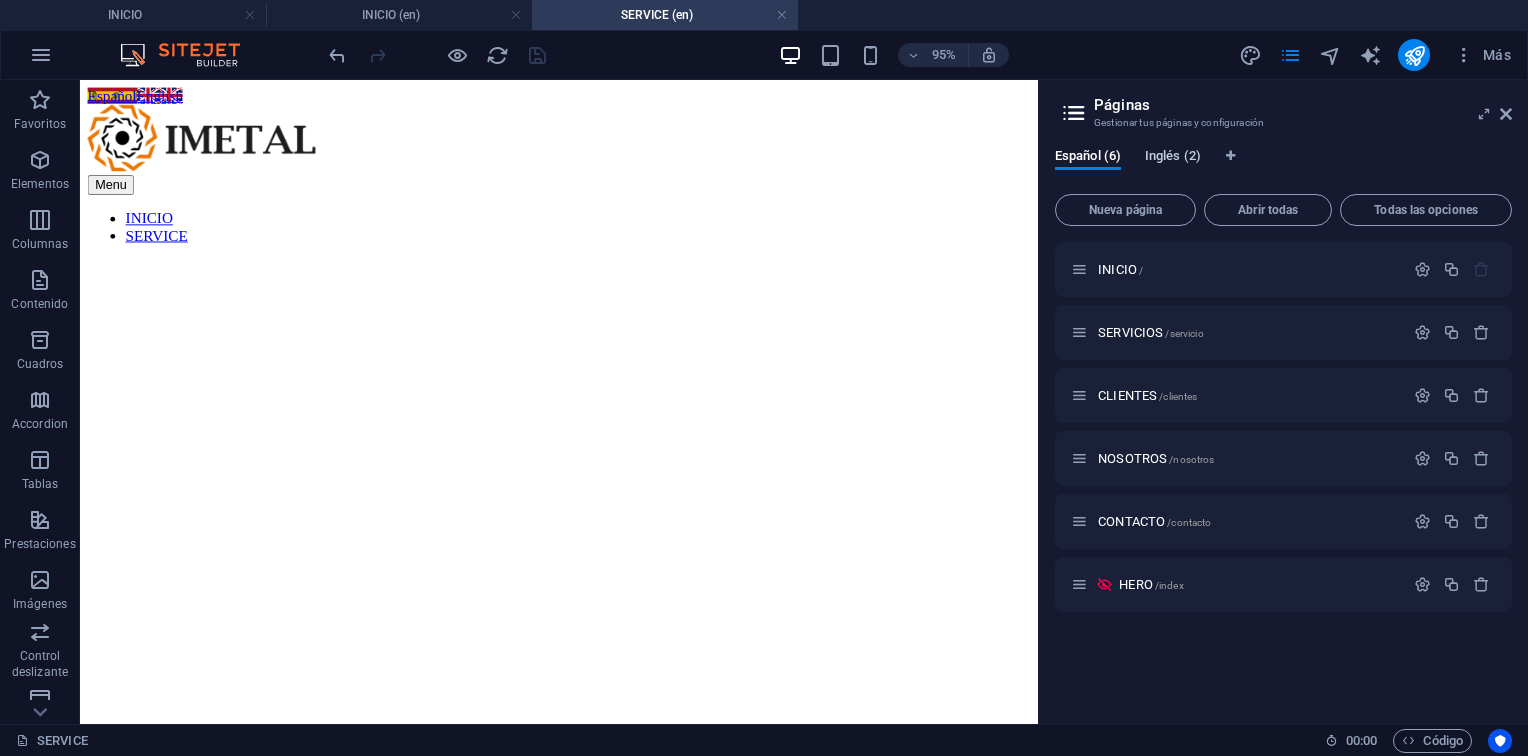 click on "Inglés (2)" at bounding box center [1173, 158] 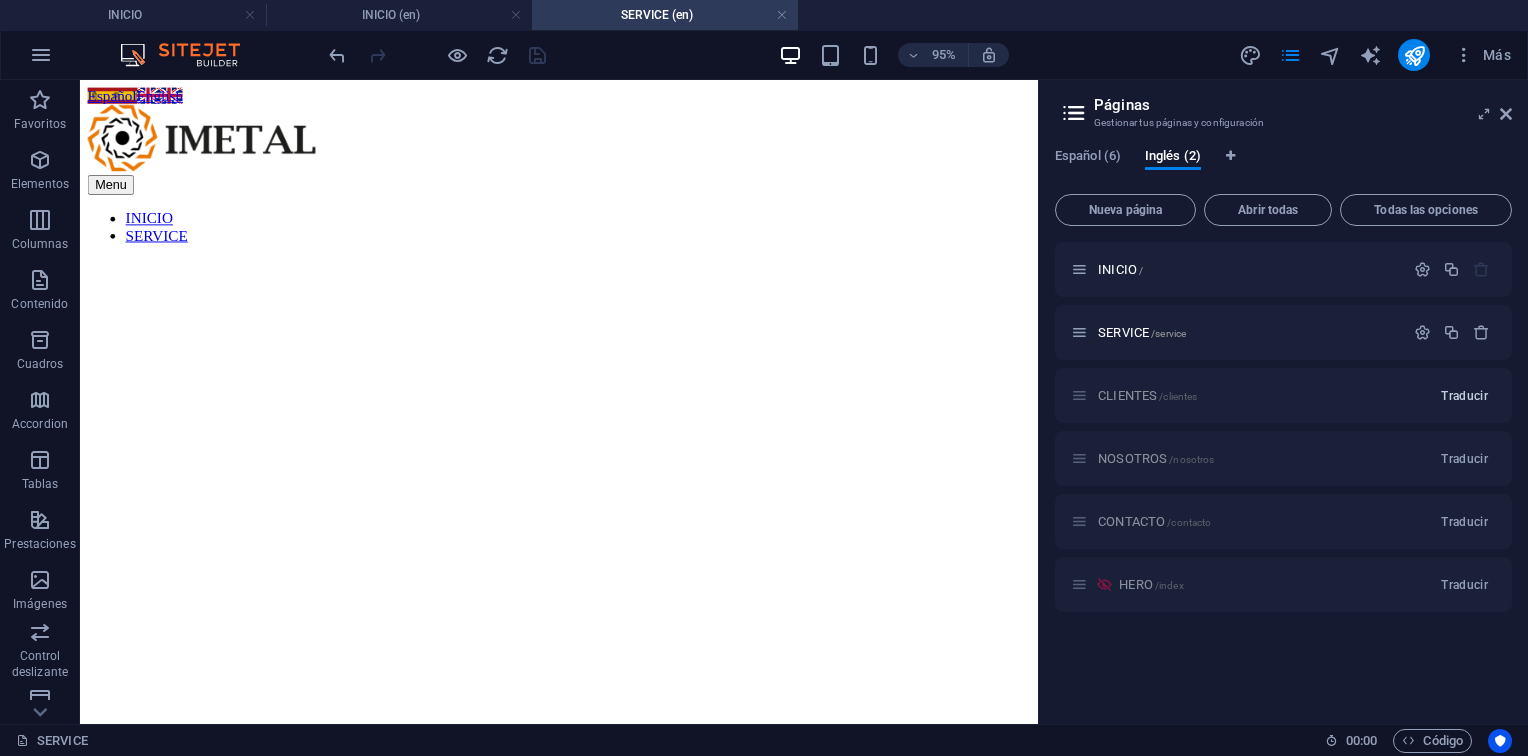click on "Traducir" at bounding box center (1464, 396) 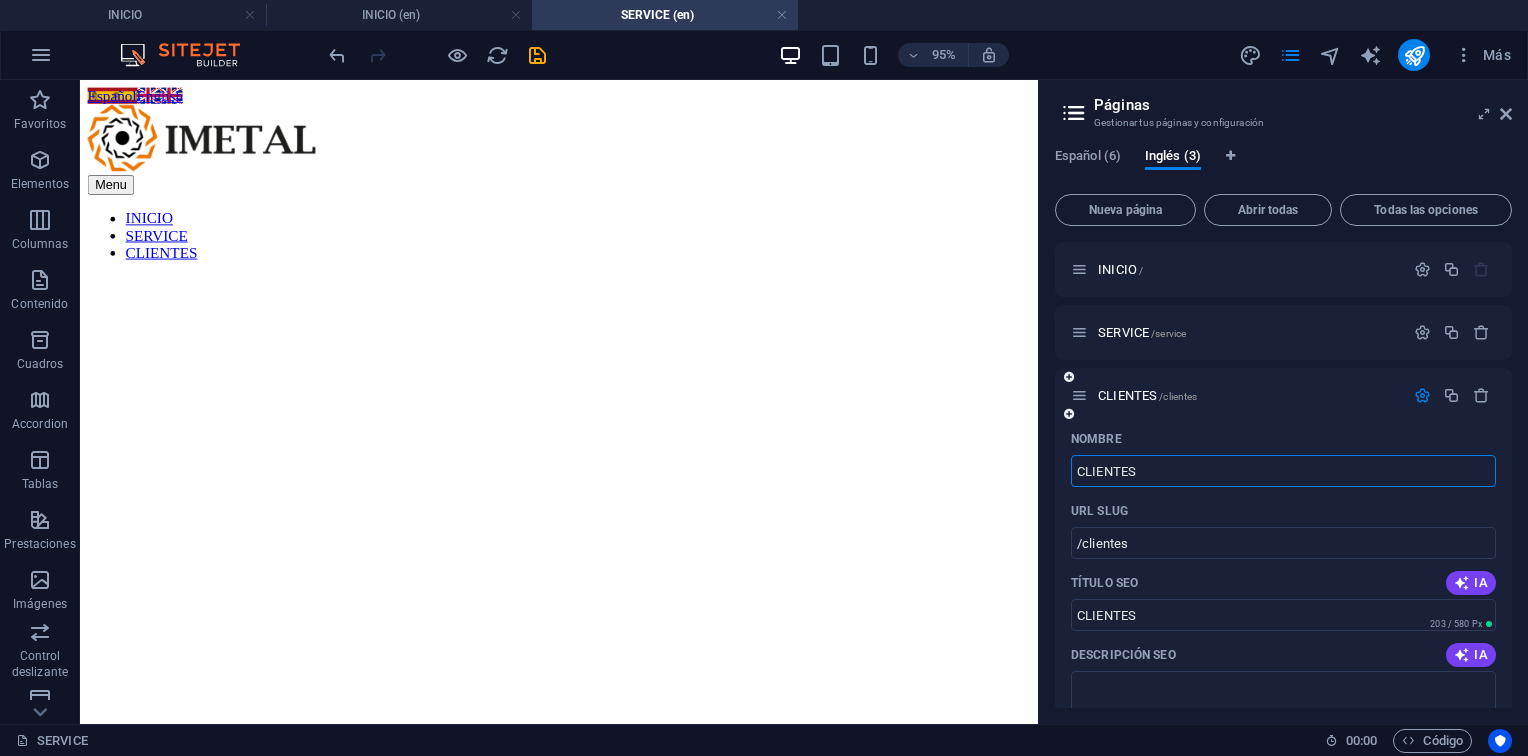 click on "CLIENTES" at bounding box center [1283, 471] 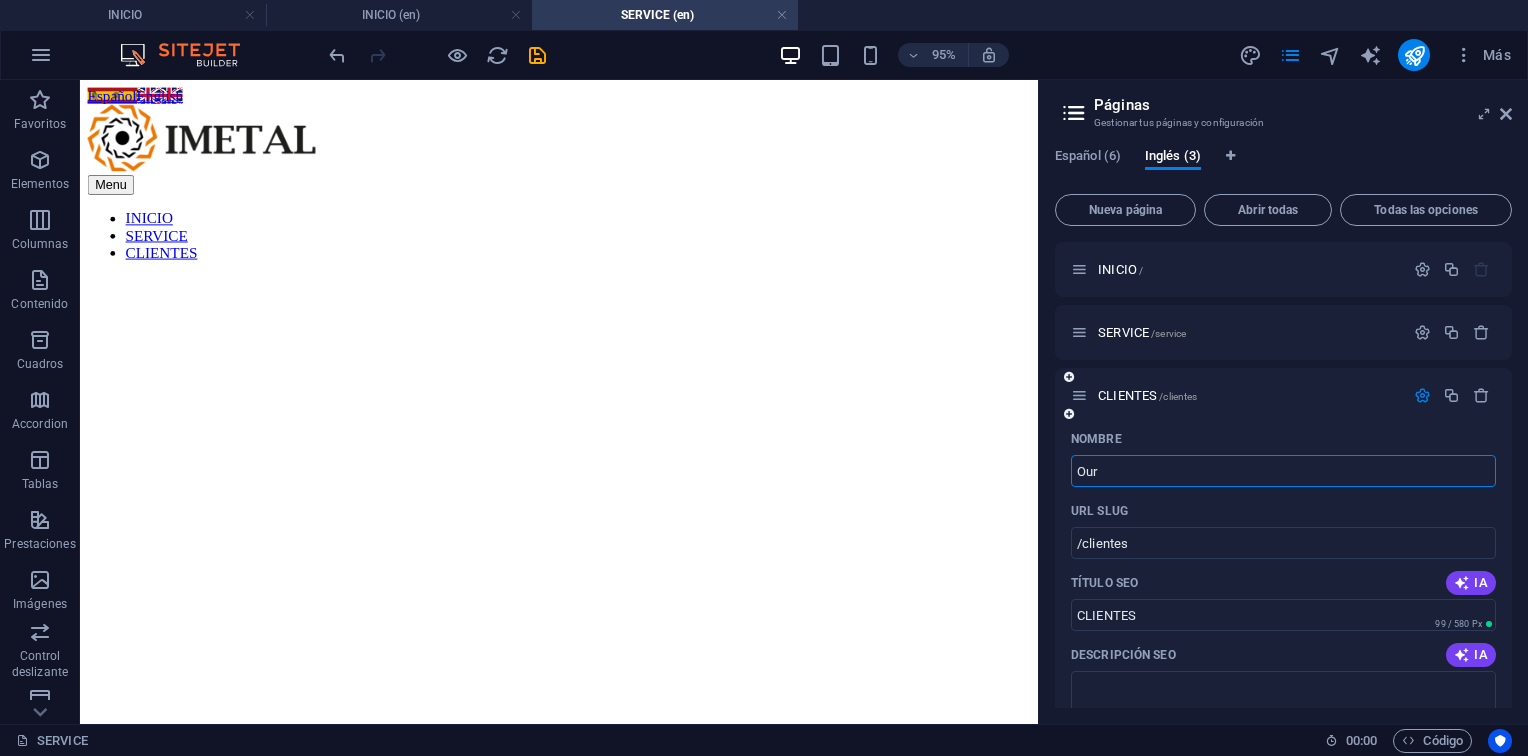 type on "Our" 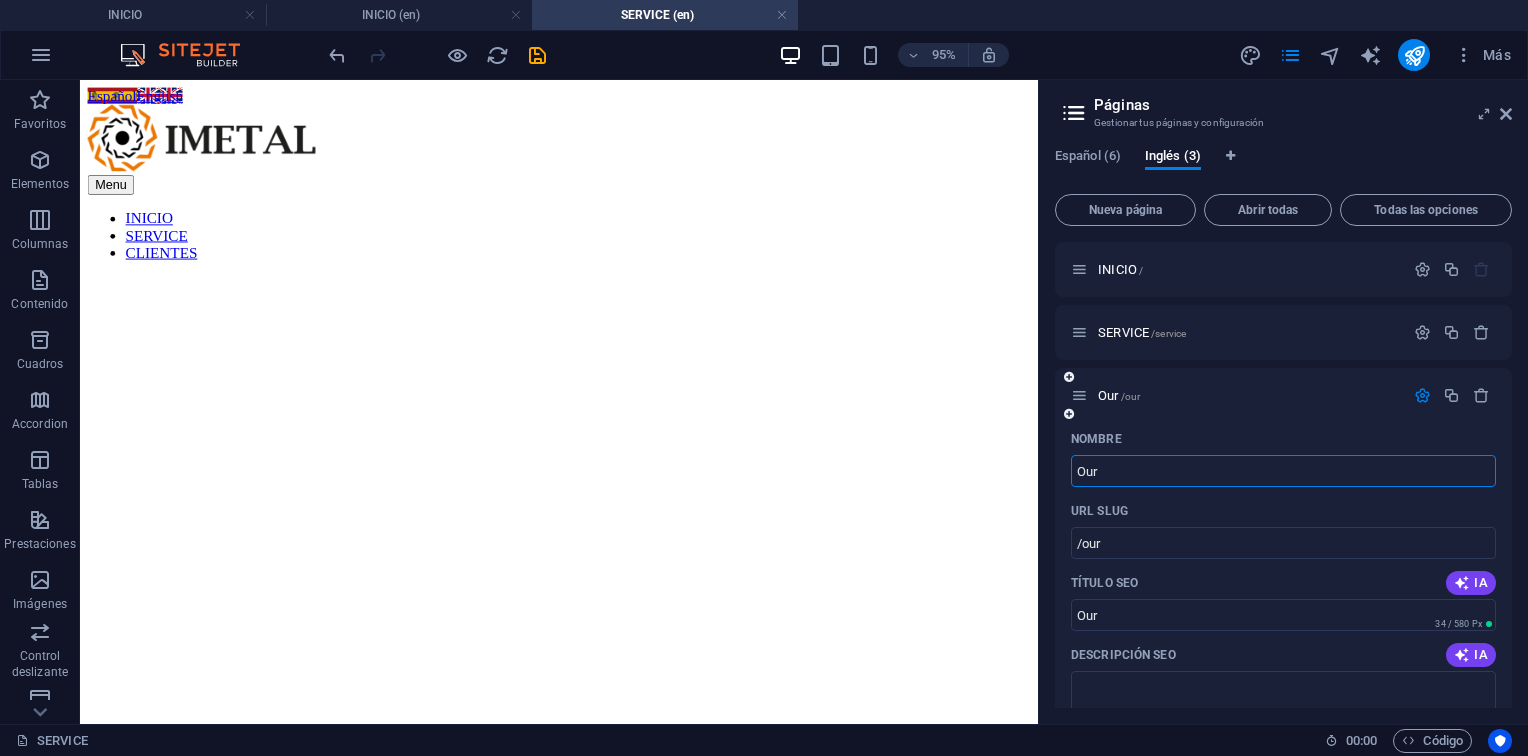 type on "/our" 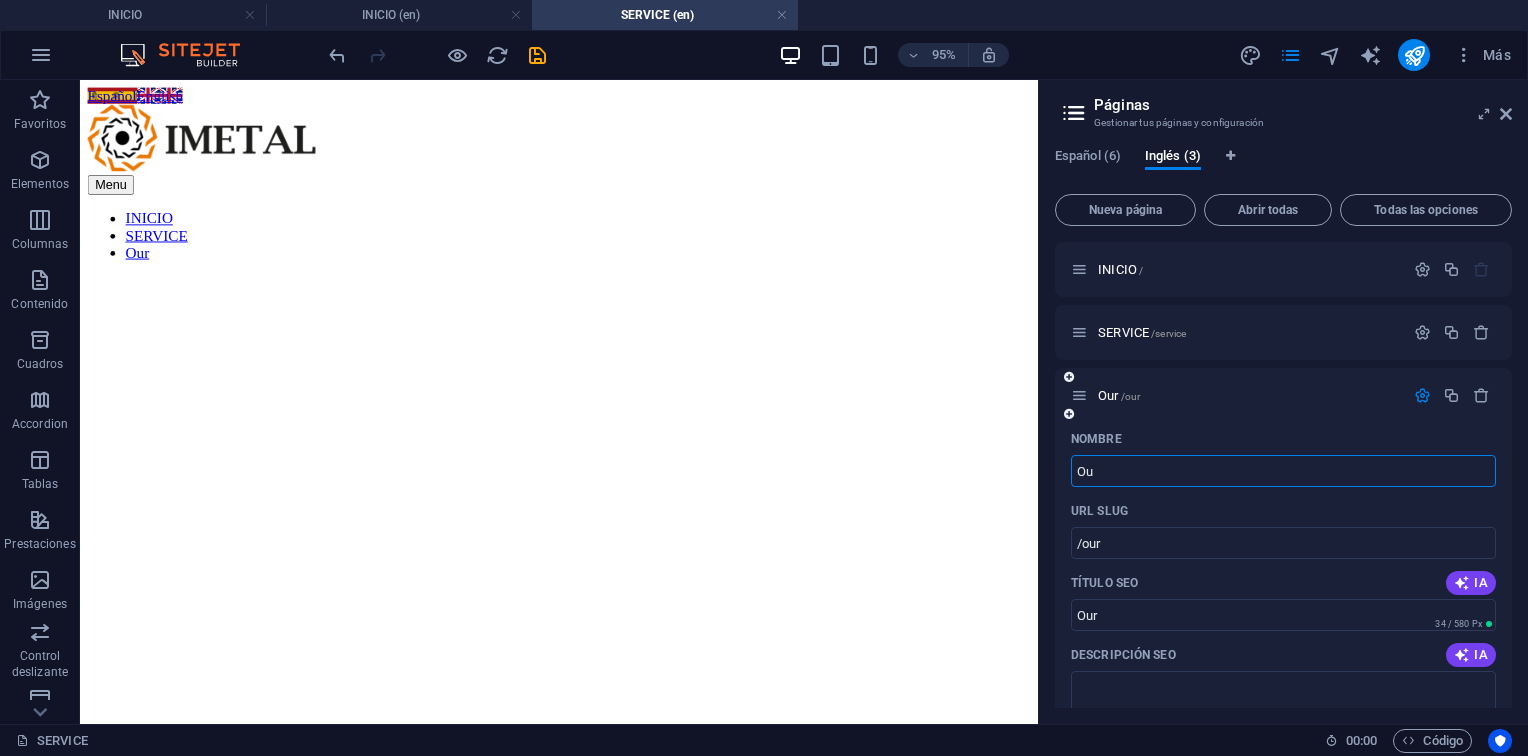 type on "O" 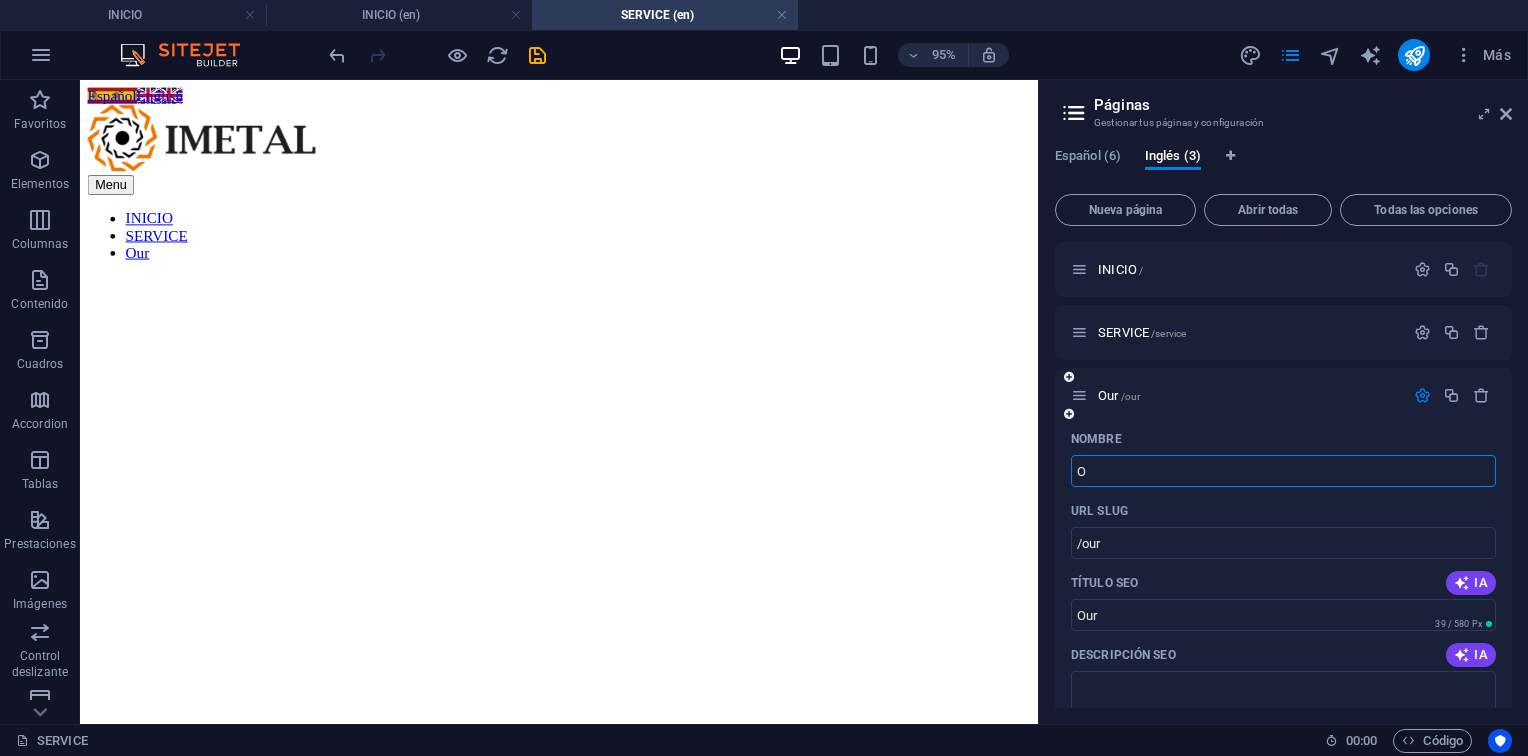 type on "Our" 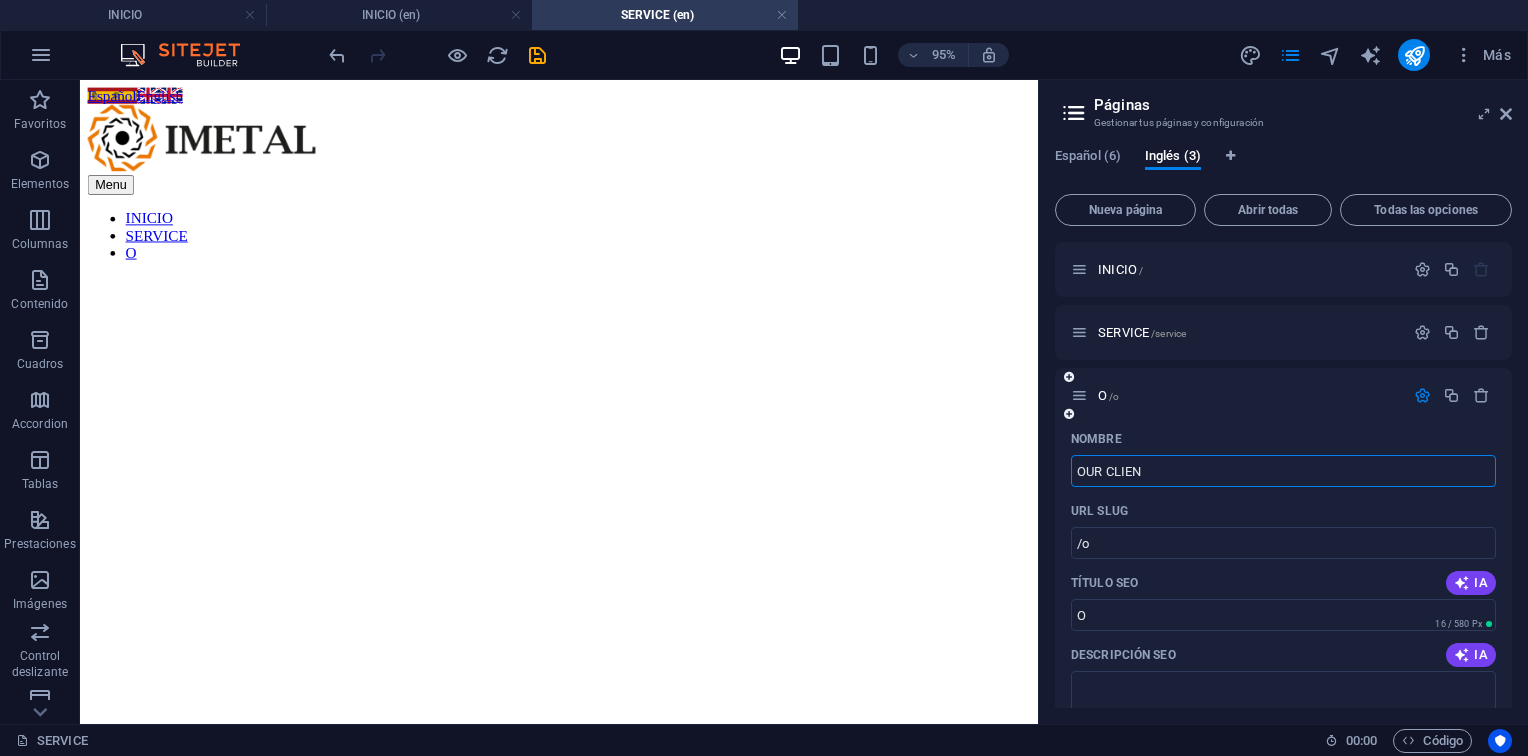type on "OUR CLIENT" 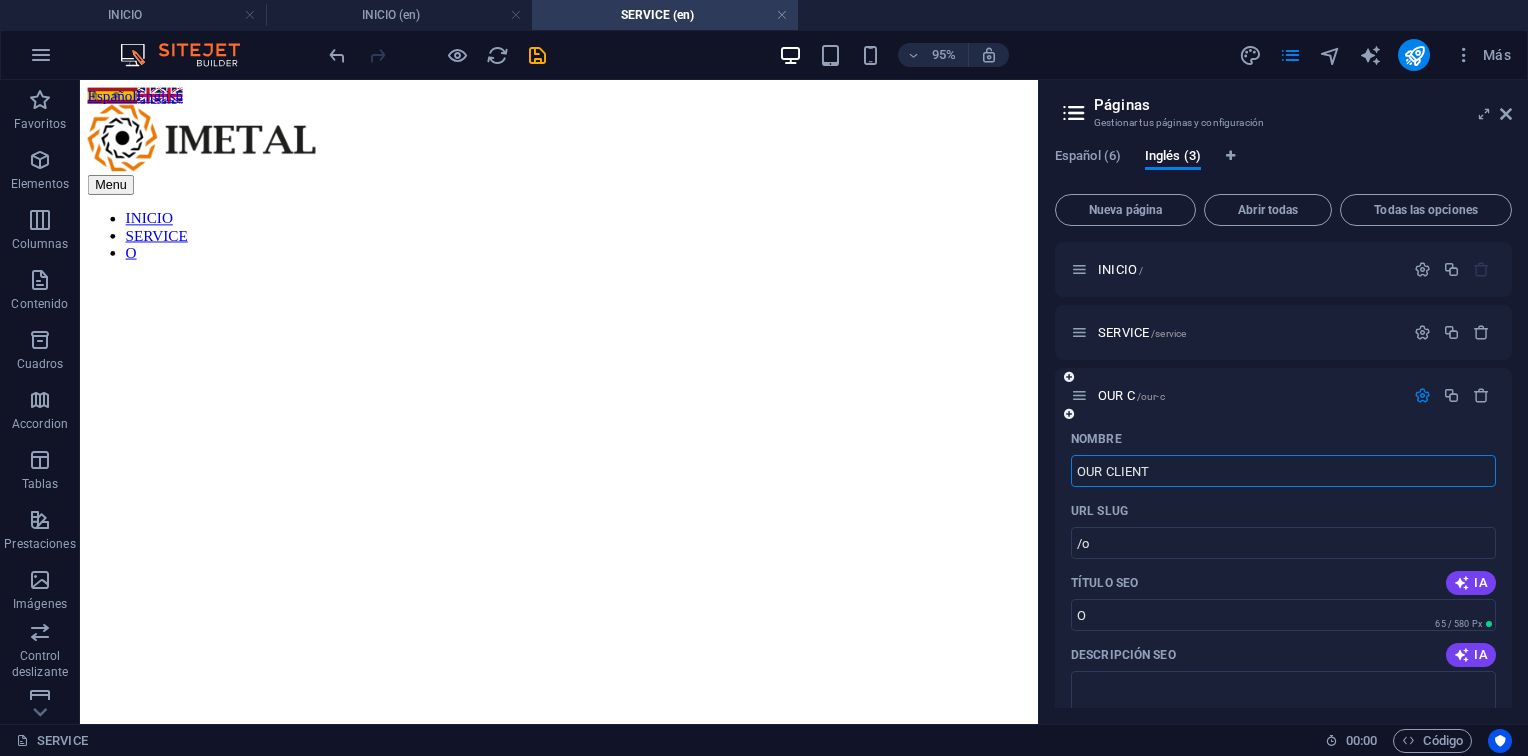 type on "/our-c" 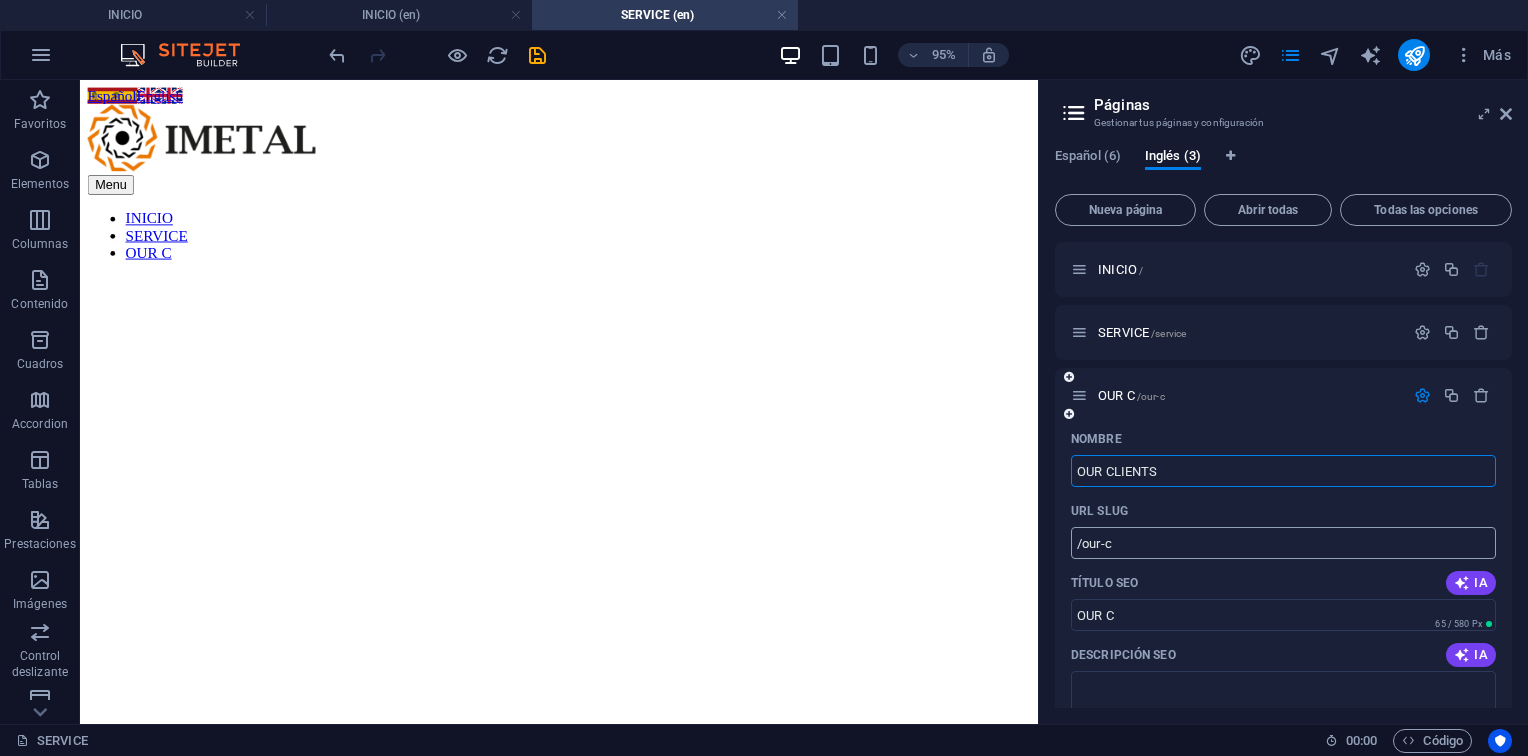 type on "OUR CLIENTS" 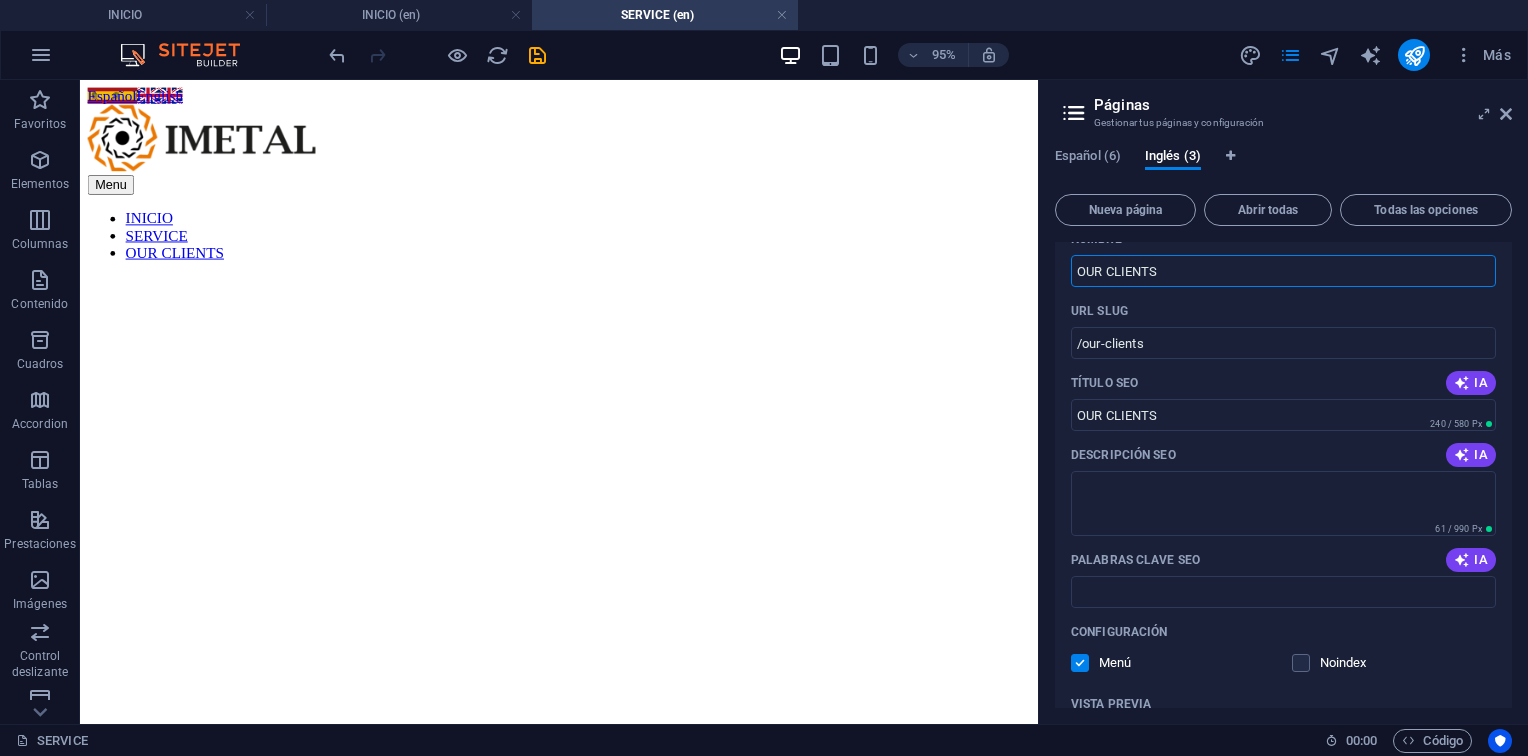 scroll, scrollTop: 0, scrollLeft: 0, axis: both 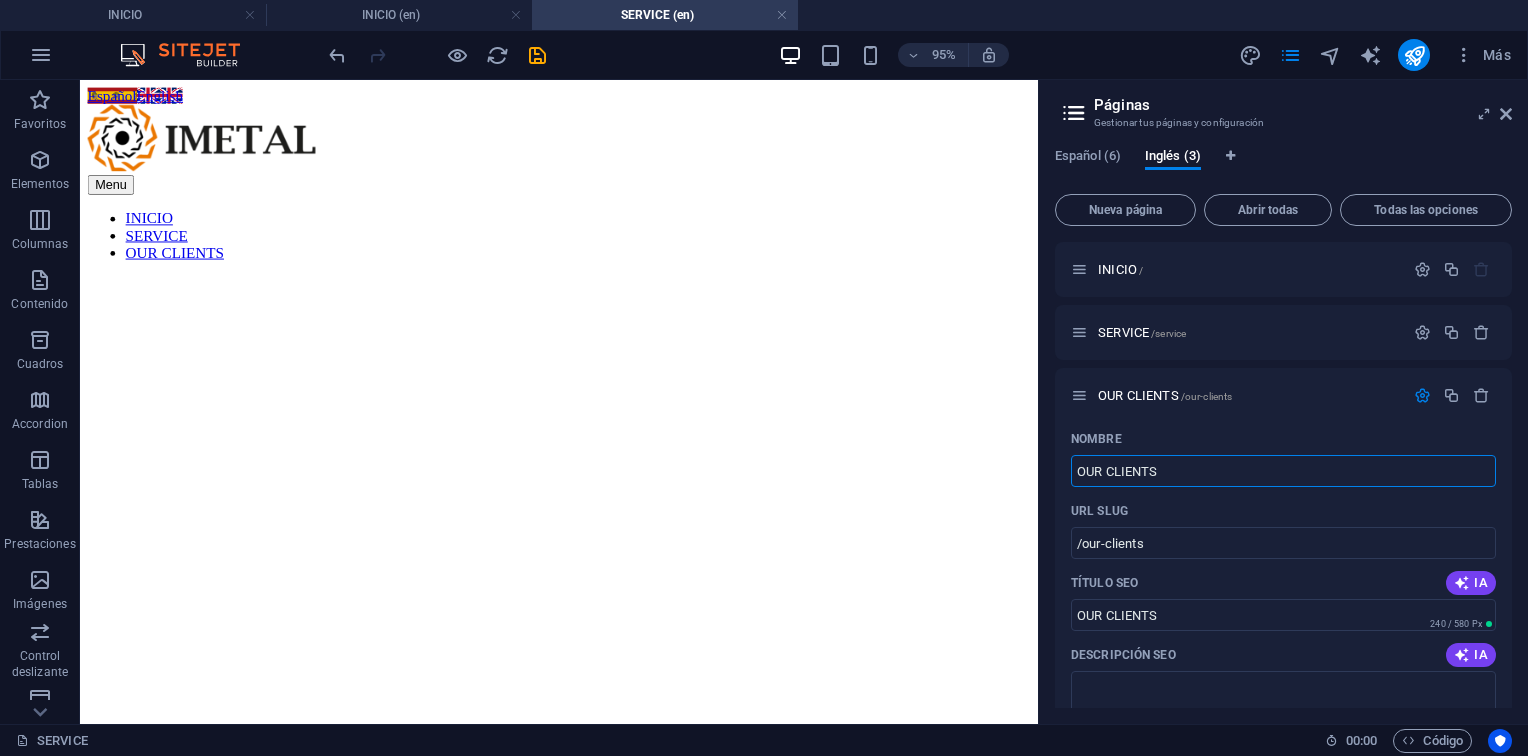 type on "OUR CLIENTS" 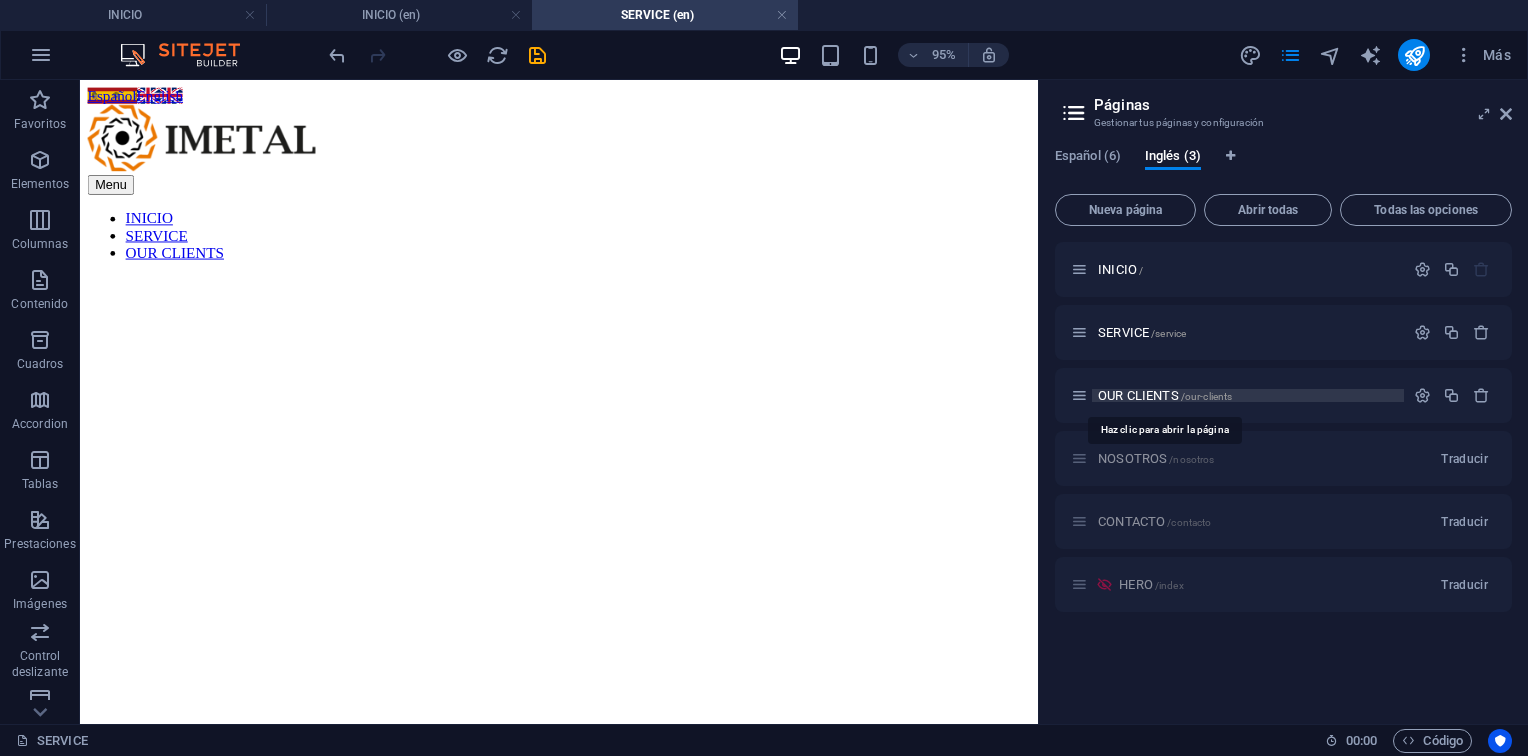 click on "OUR CLIENTS /our-clients" at bounding box center (1165, 395) 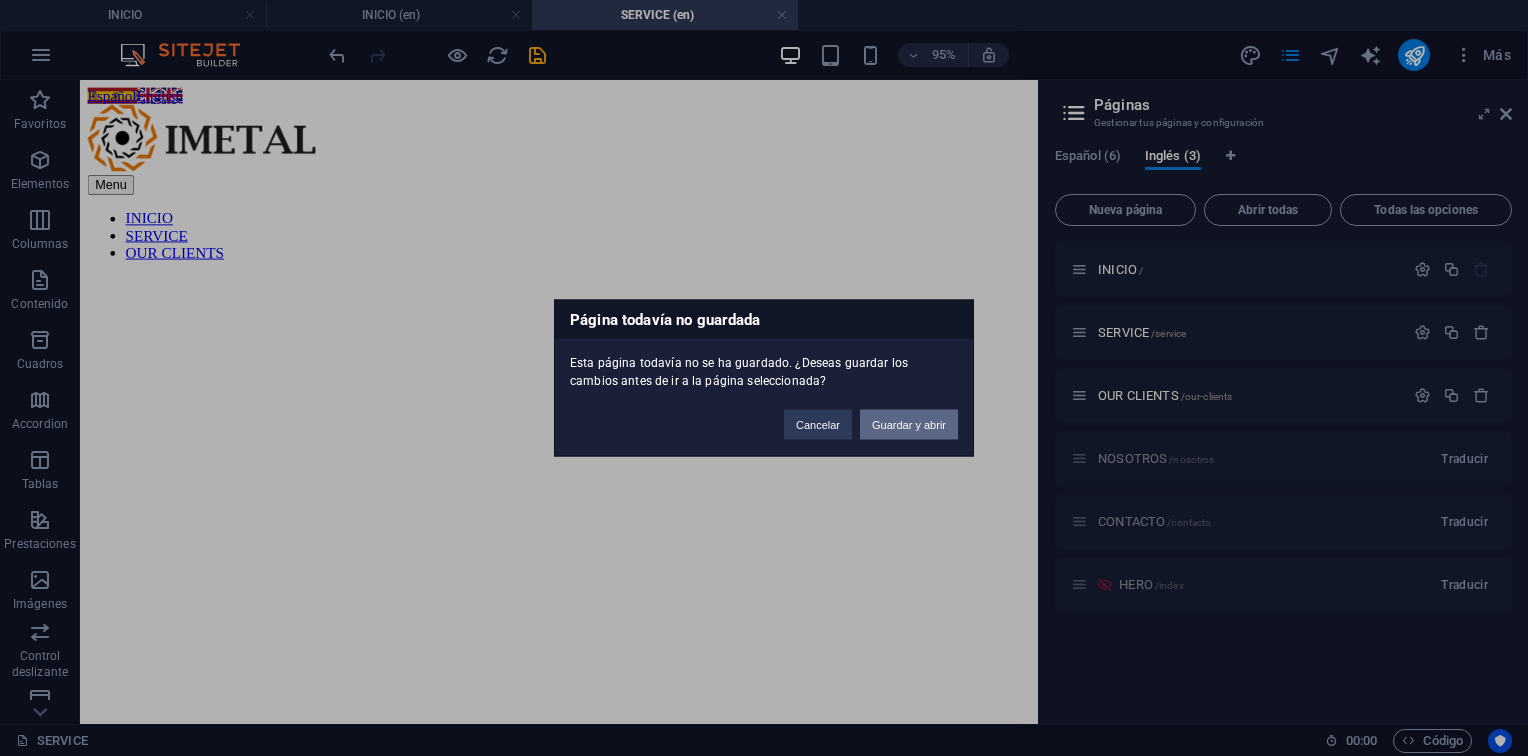 click on "Guardar y abrir" at bounding box center (909, 425) 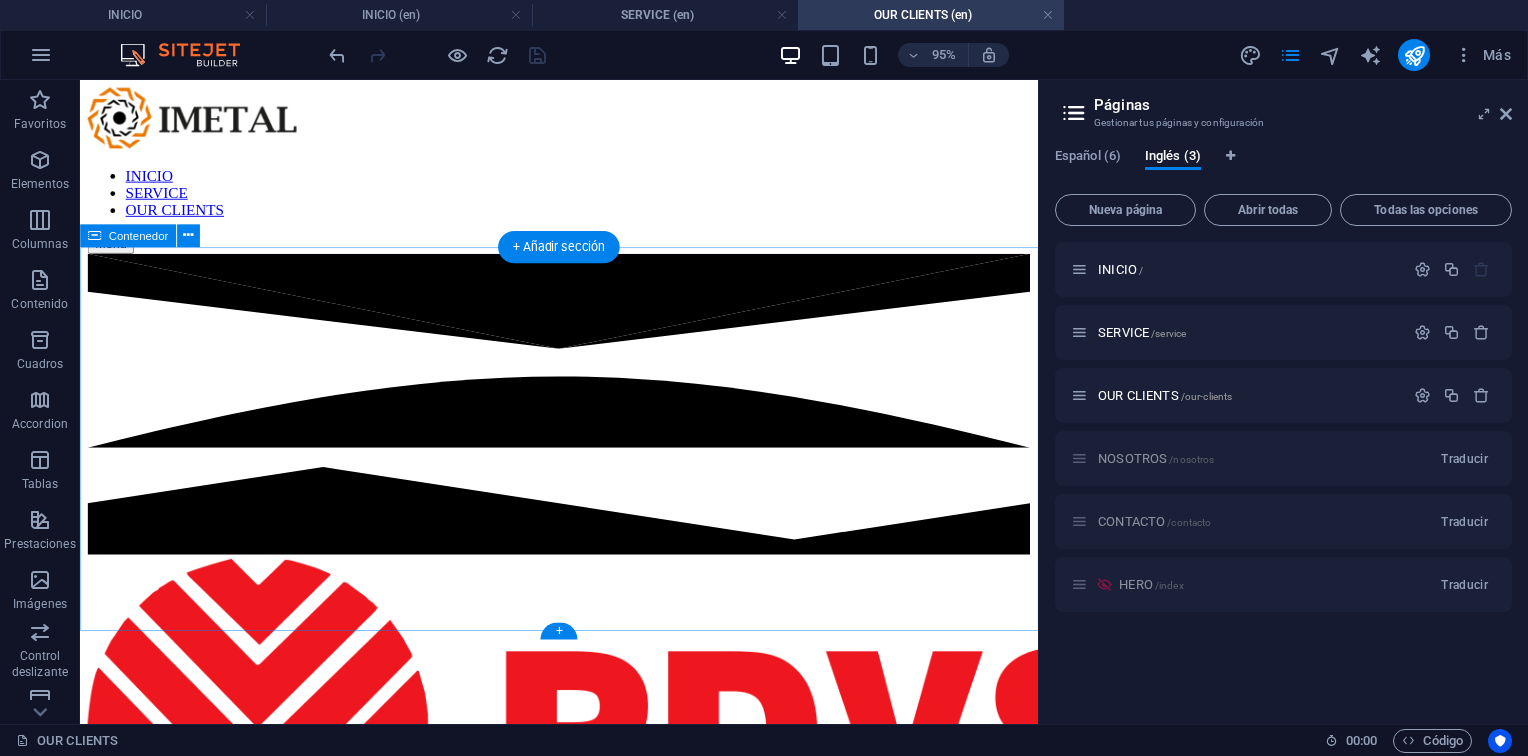 scroll, scrollTop: 0, scrollLeft: 0, axis: both 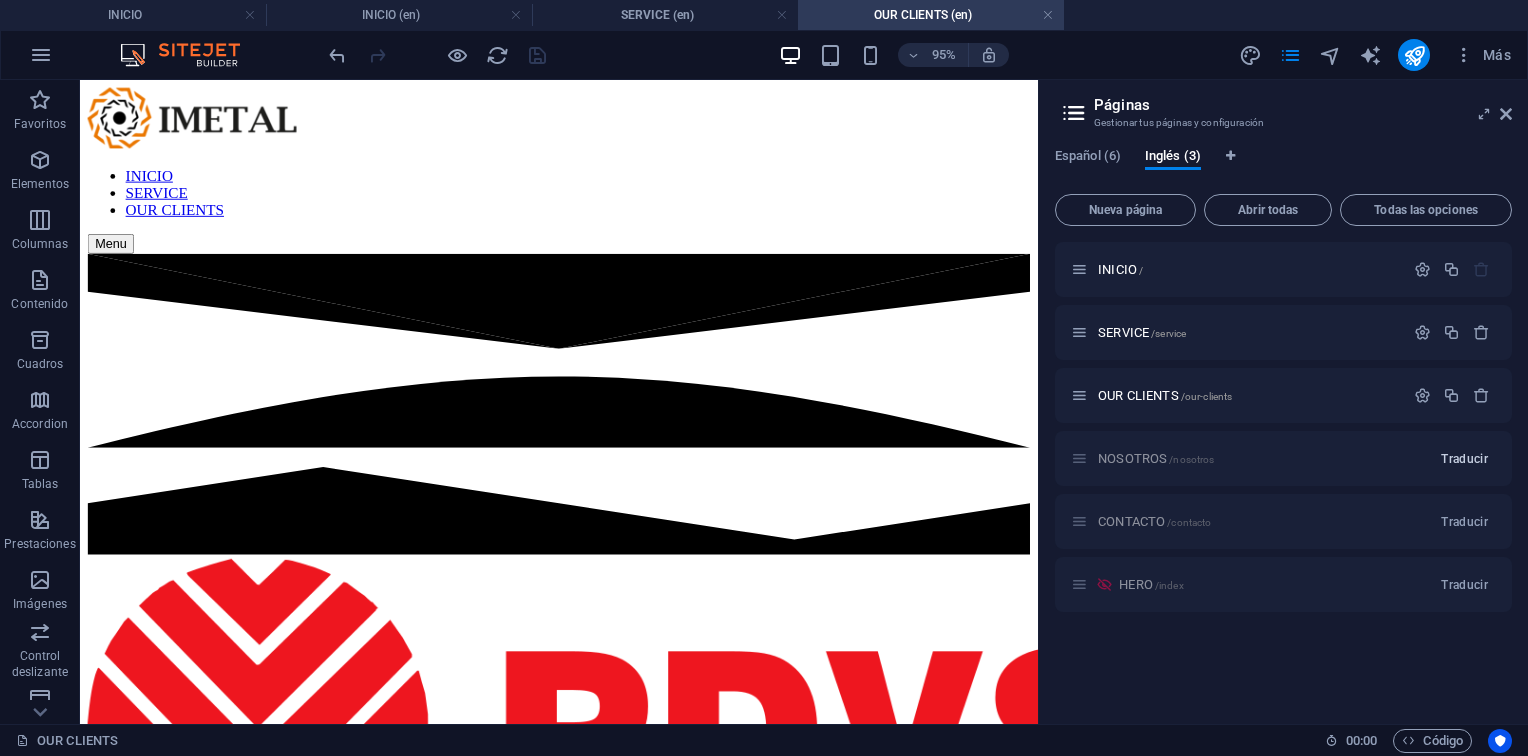 click on "Traducir" at bounding box center (1464, 459) 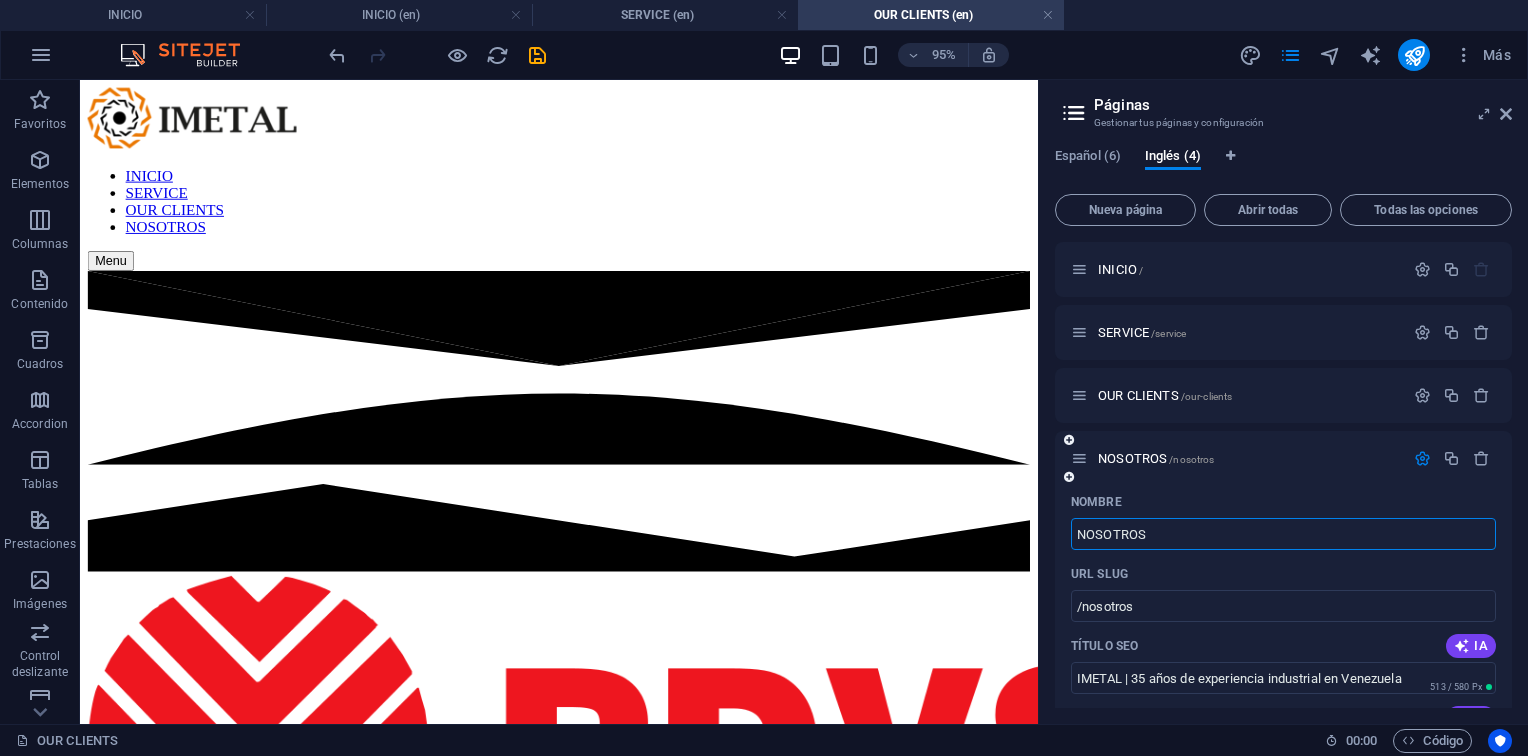 click on "Nombre NOSOTROS ​ URL SLUG /nosotros ​ Título SEO IA IMETAL | 35 años de experiencia industrial en [COUNTRY] ​ 513 / 580 Px Descripción SEO IA ​ 61 / 990 Px Palabras clave SEO IA ​ Configuración Menú Noindex Vista previa Móvil Escritorio www.example.com nosotros IMETAL | 35 años de experiencia industrial en [COUNTRY] Individual Etiquetas meta ​ Vista previa de imagen (Open Graph) Arrastra archivos aquí, haz clic para escoger archivos o selecciona alguno de tus archivos o consulta el catálogo gratuito de fotos y vídeos Más opciones" at bounding box center (1283, 886) 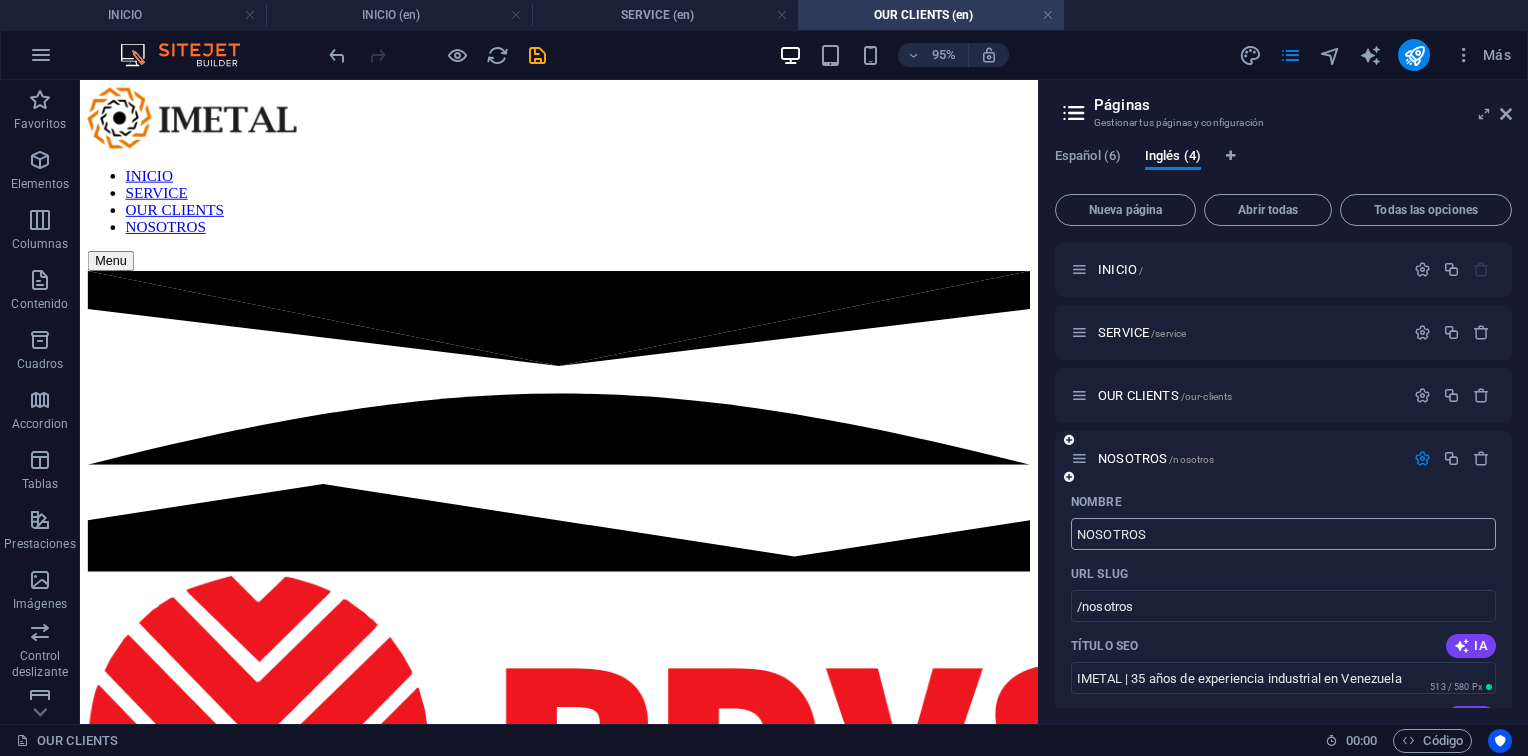 click on "NOSOTROS" at bounding box center [1283, 534] 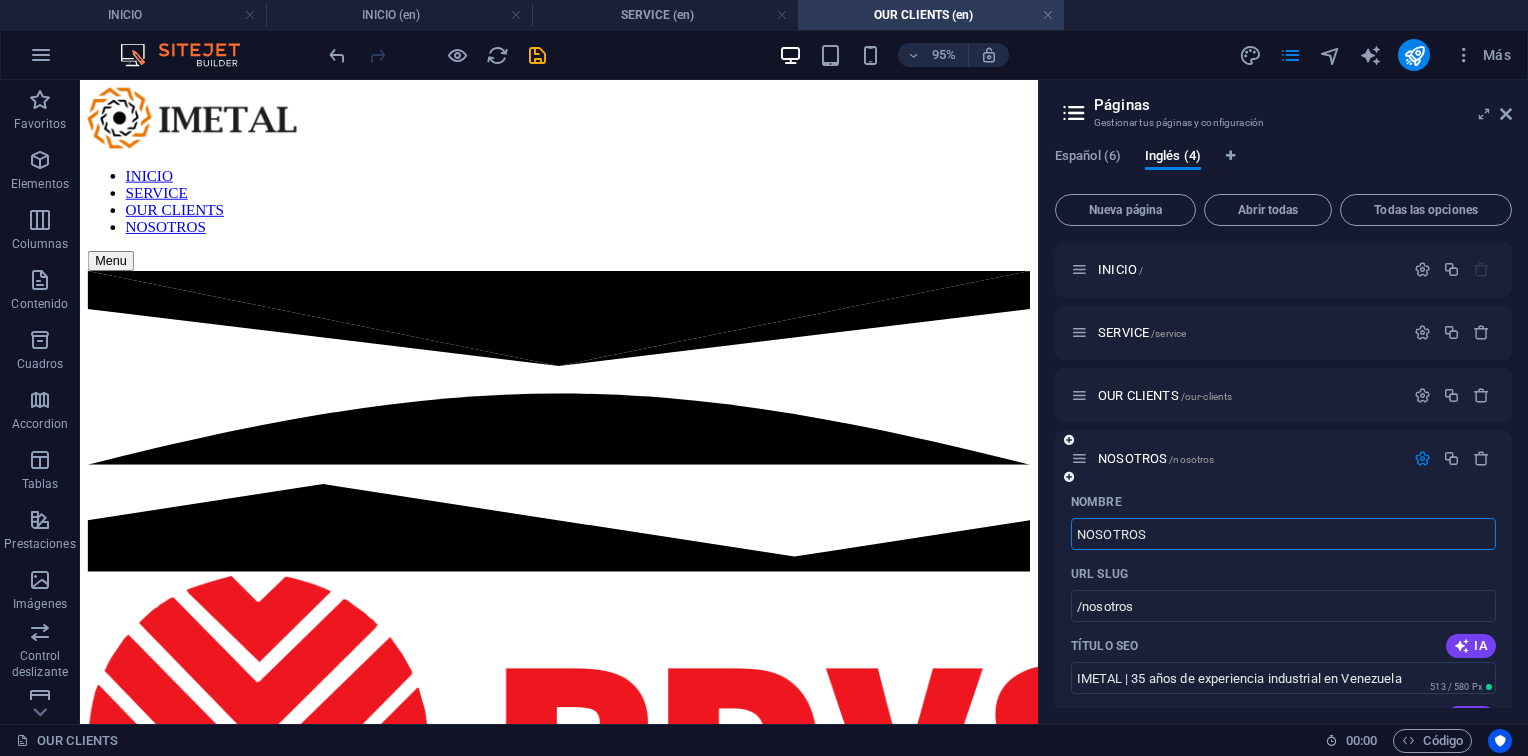 click on "NOSOTROS" at bounding box center [1283, 534] 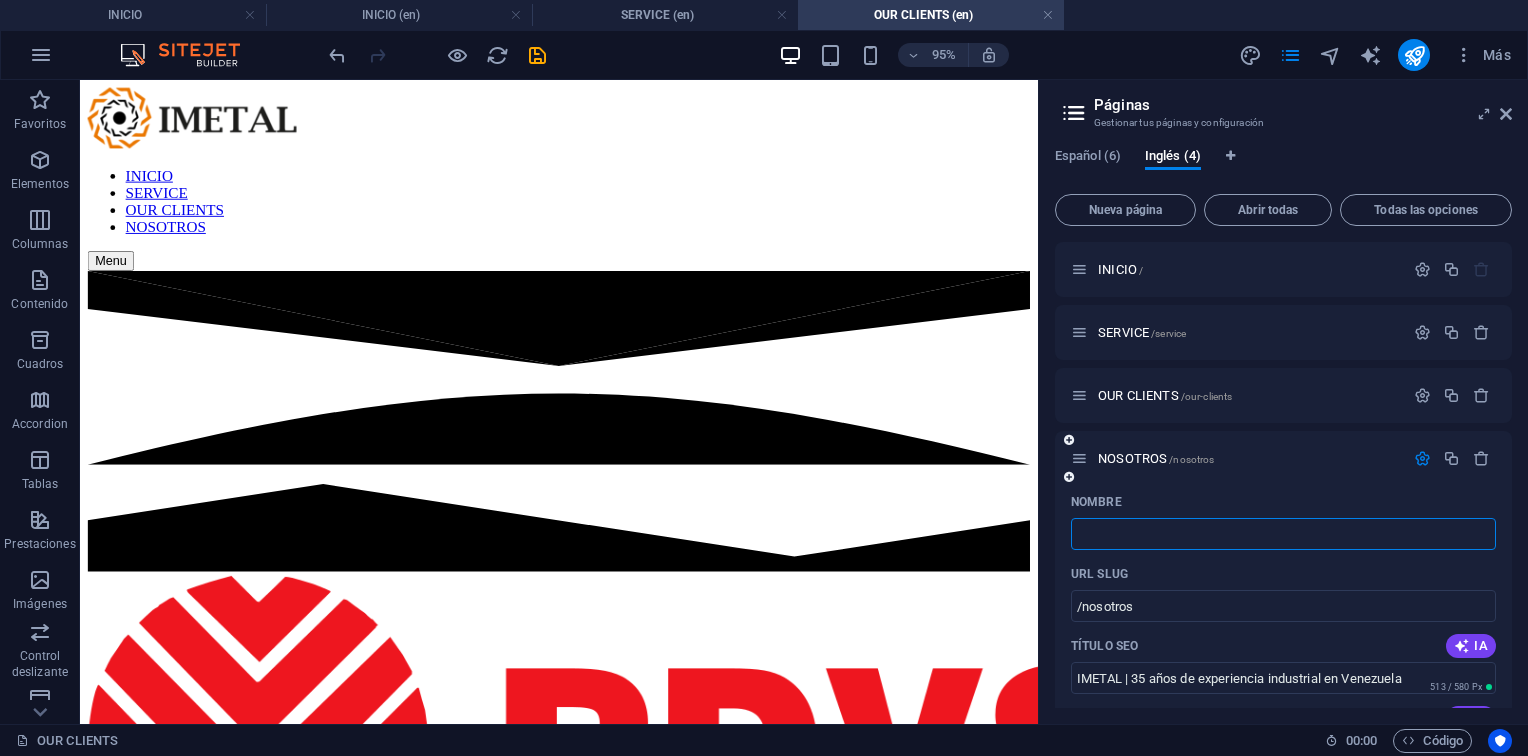 type on "A" 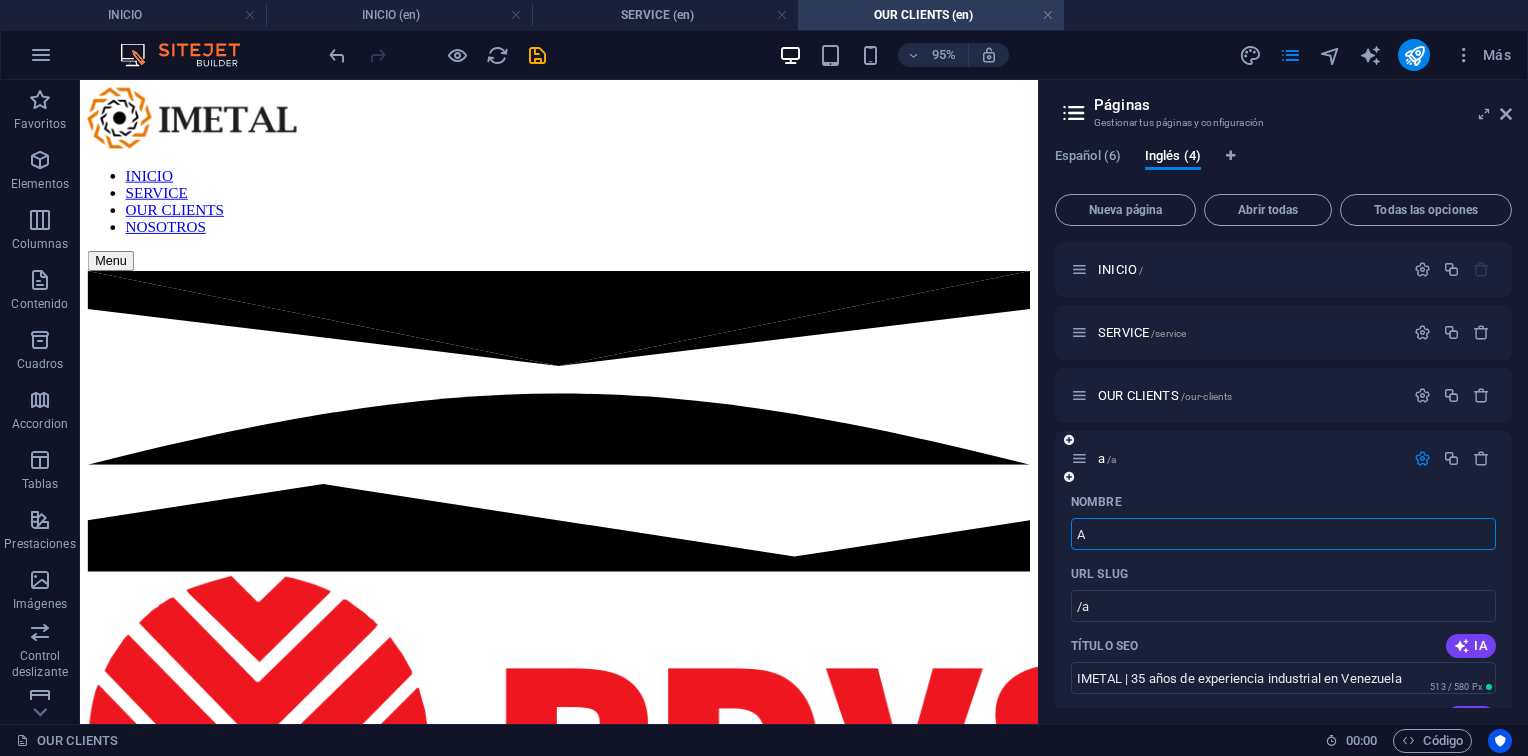 type on "/a" 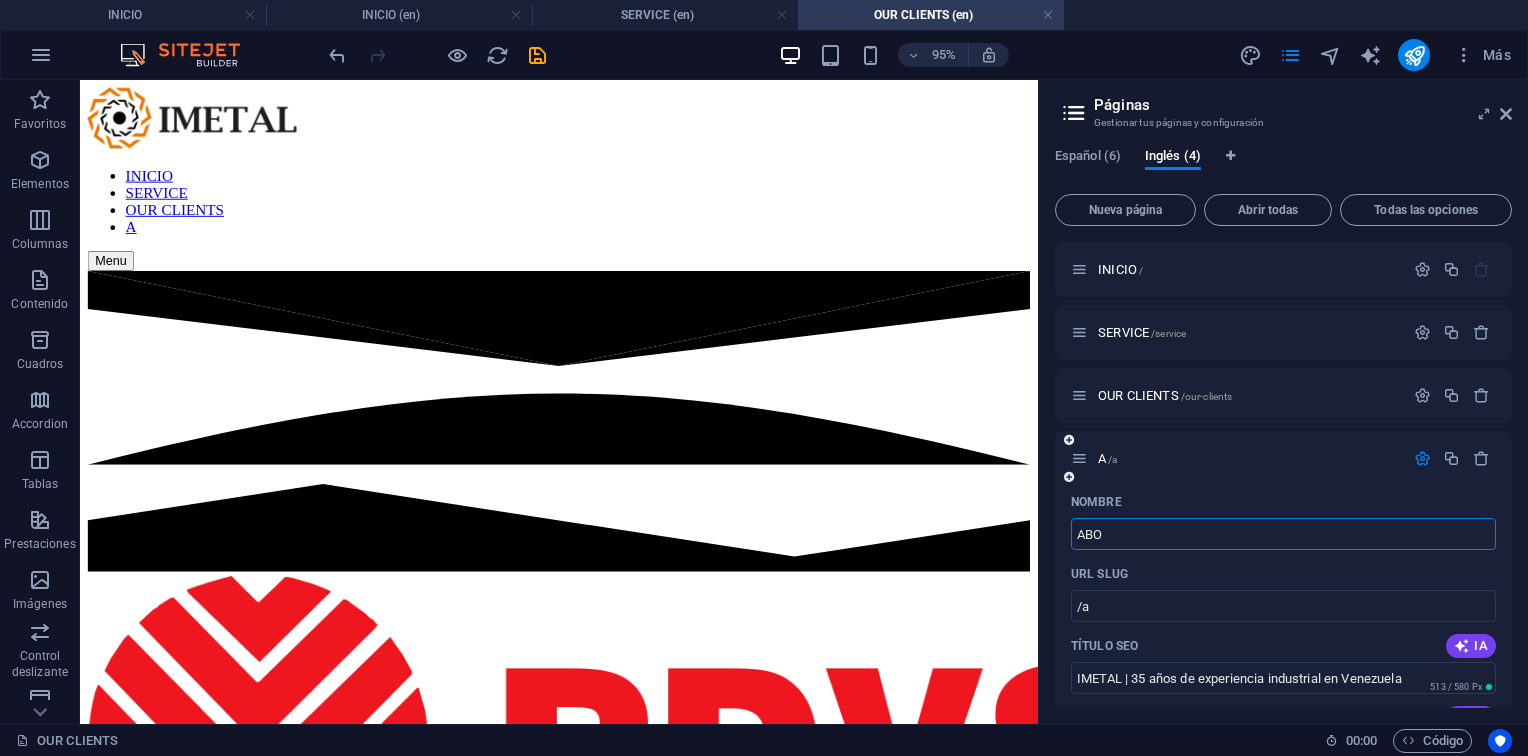 type on "ABOU" 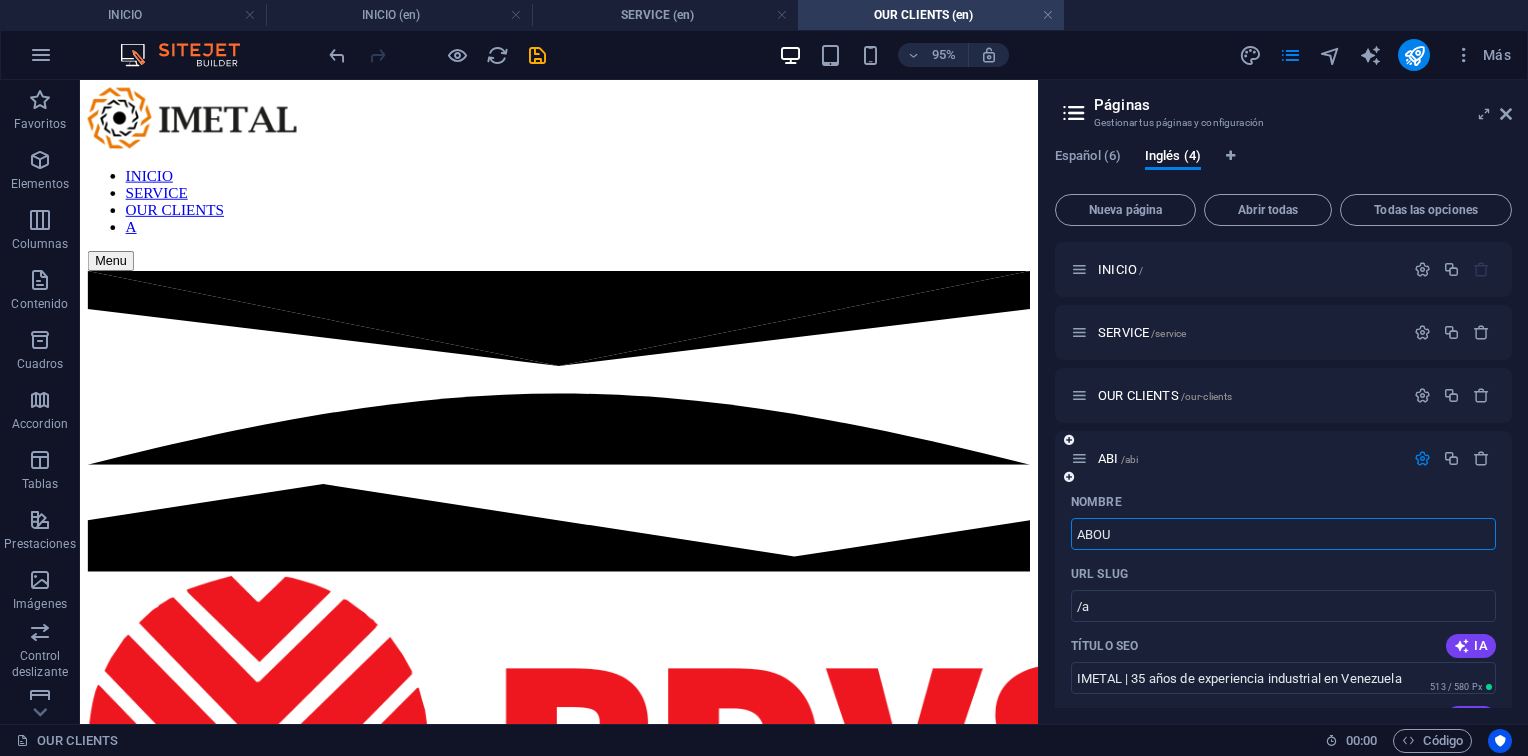 type on "/abi" 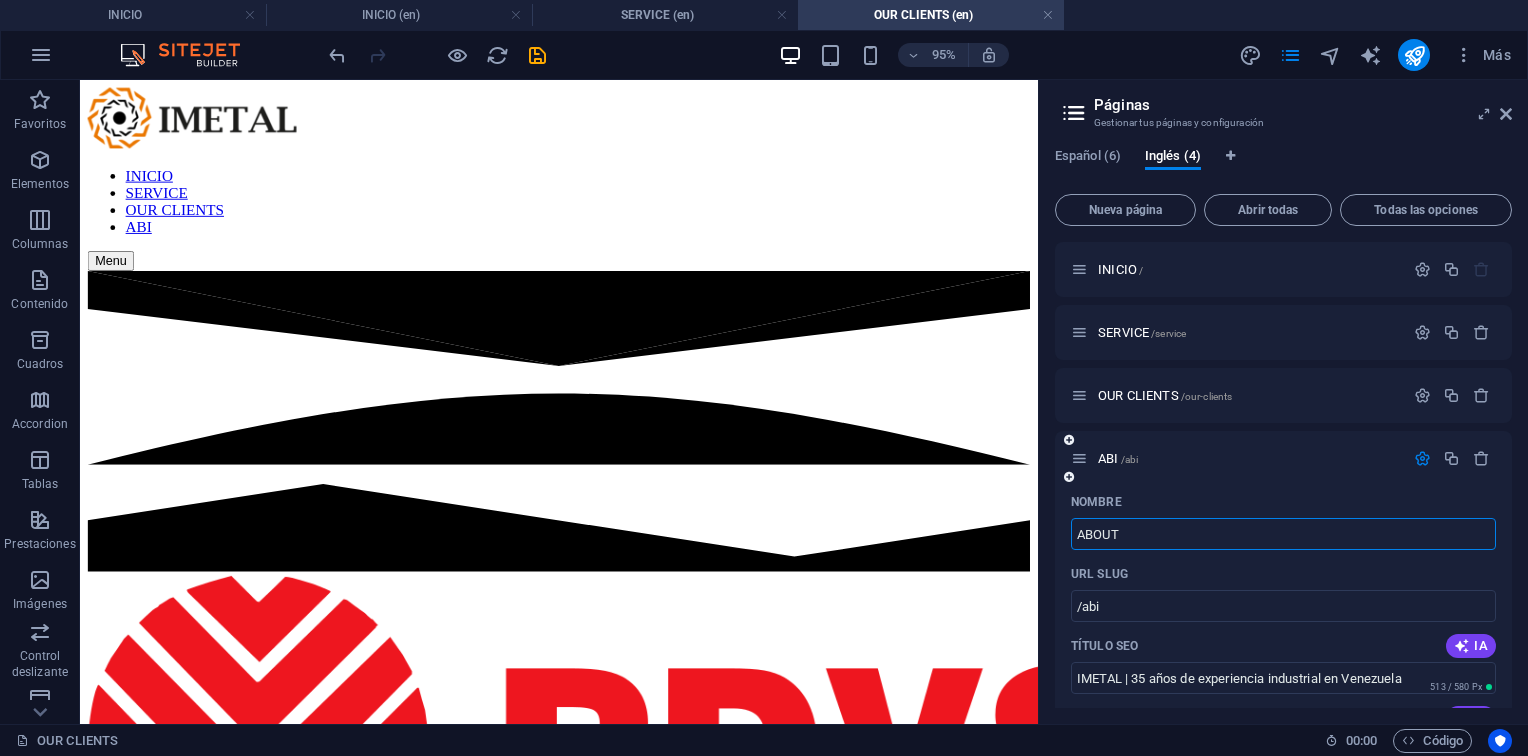 type on "ABOUT" 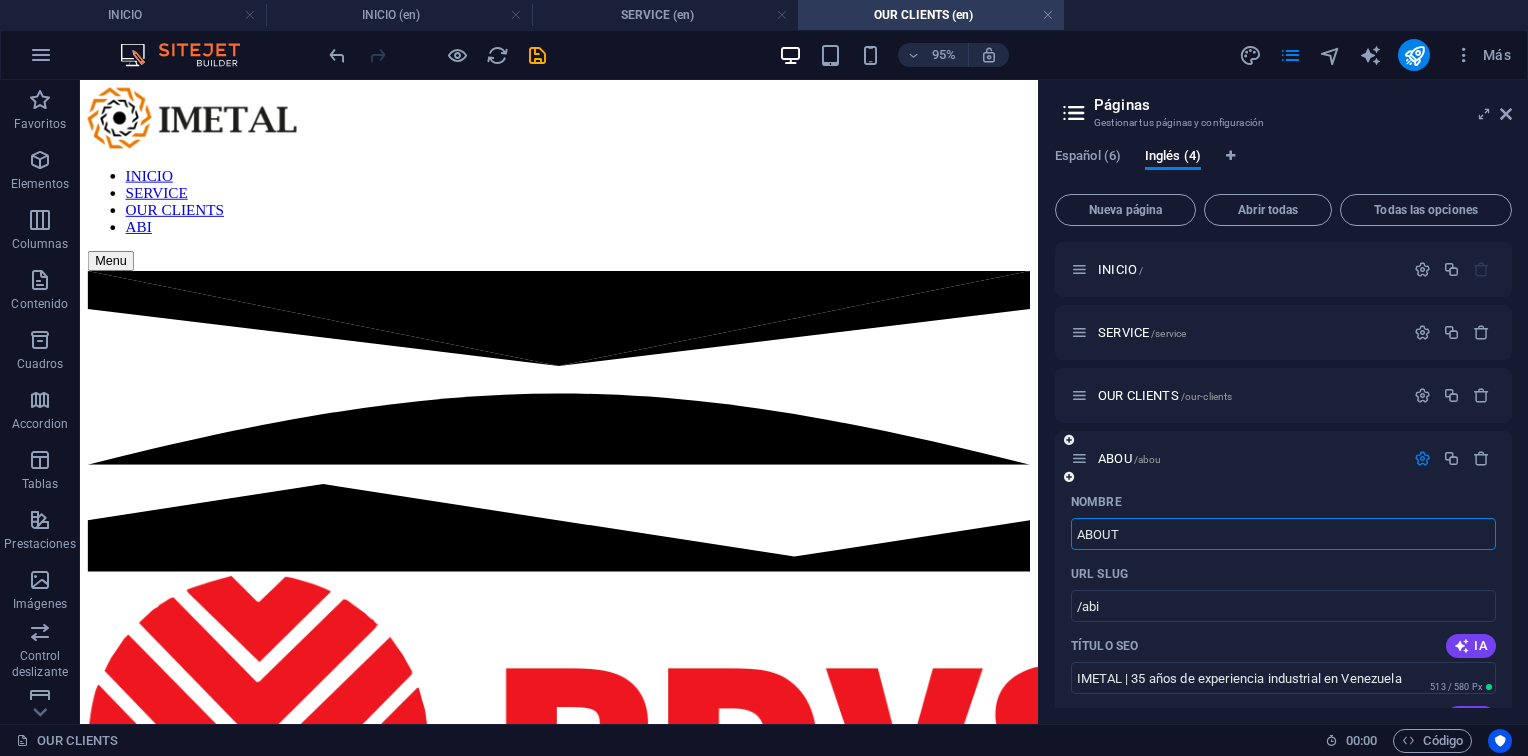 type on "/abou" 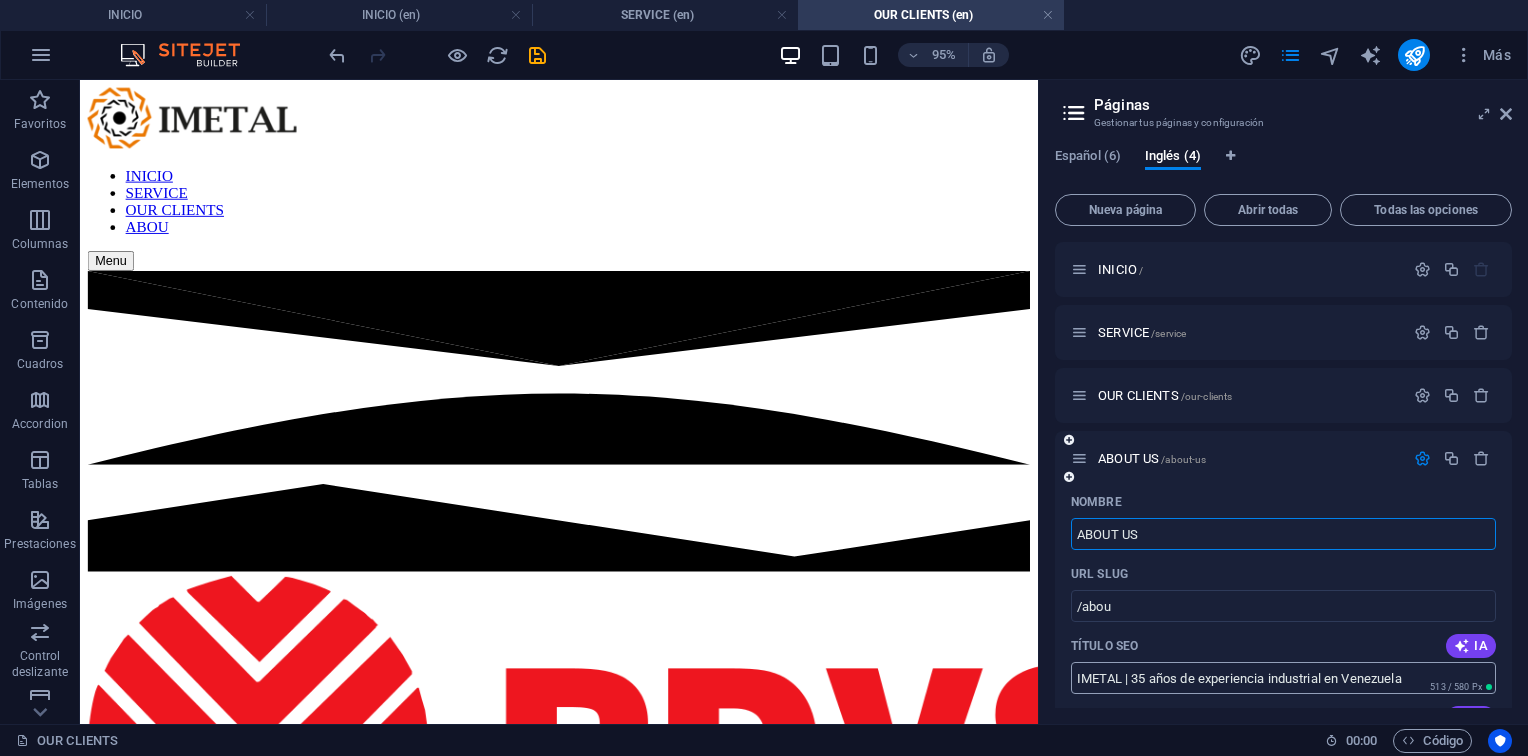 type on "ABOUT US" 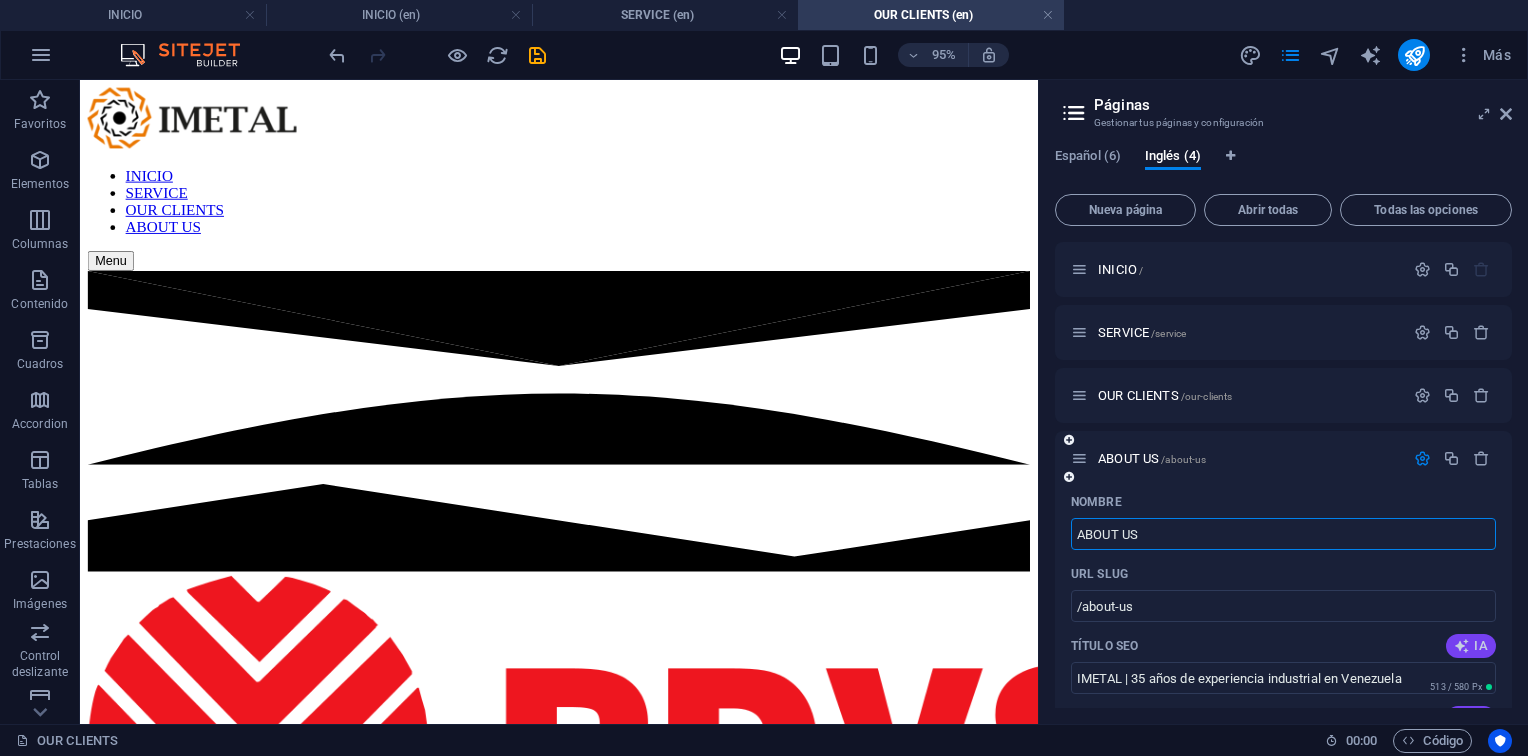 type on "ABOUT US" 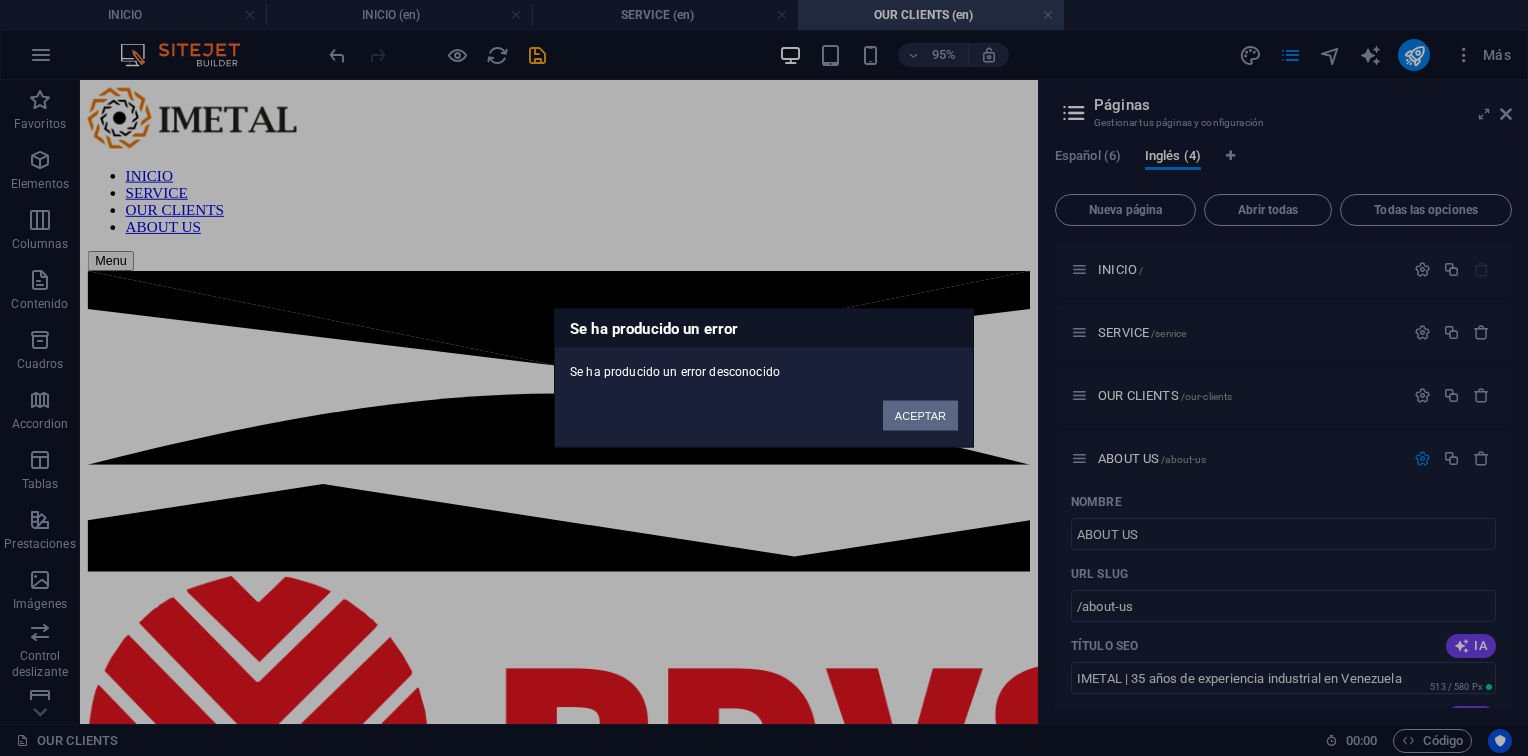 click on "ACEPTAR" at bounding box center [920, 416] 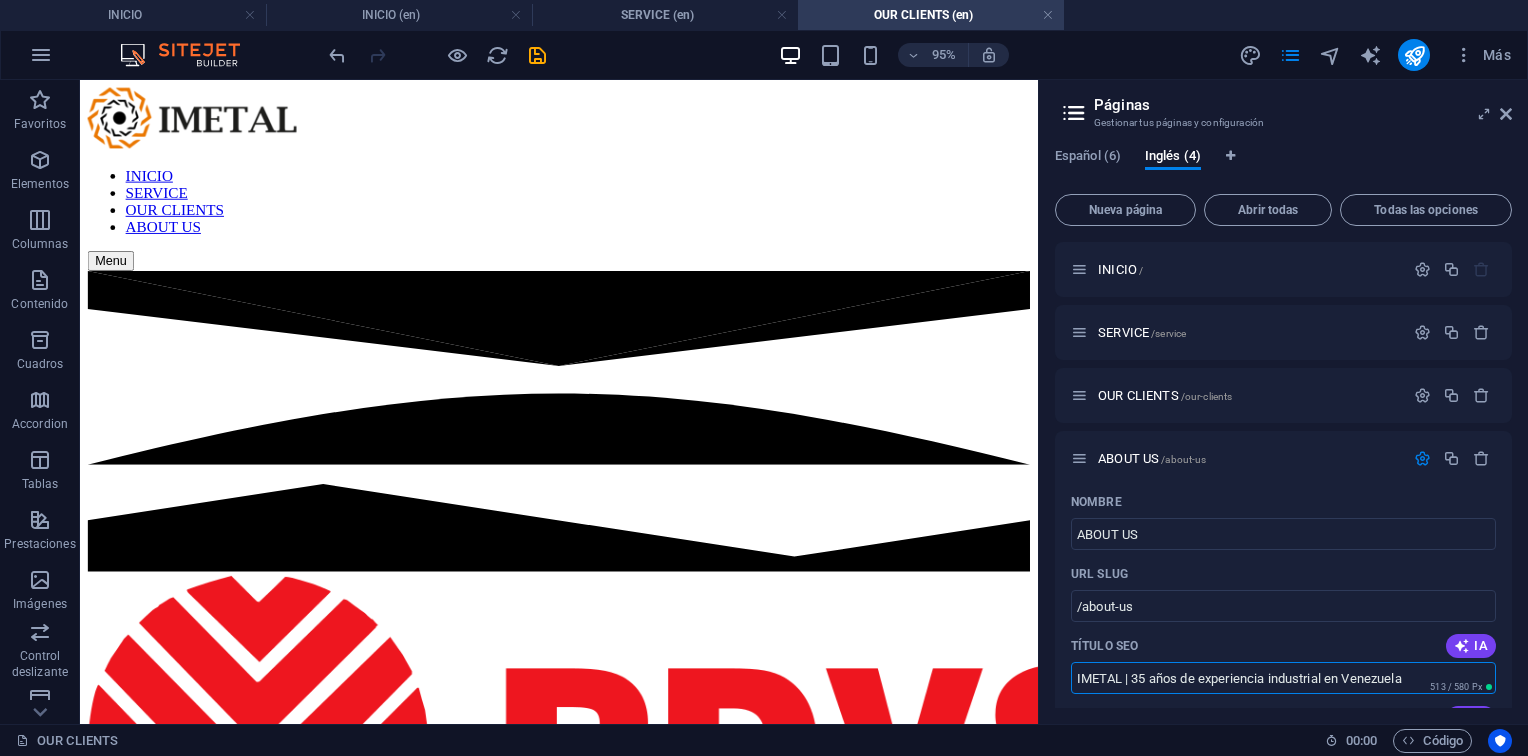 drag, startPoint x: 1496, startPoint y: 764, endPoint x: 1024, endPoint y: 700, distance: 476.3192 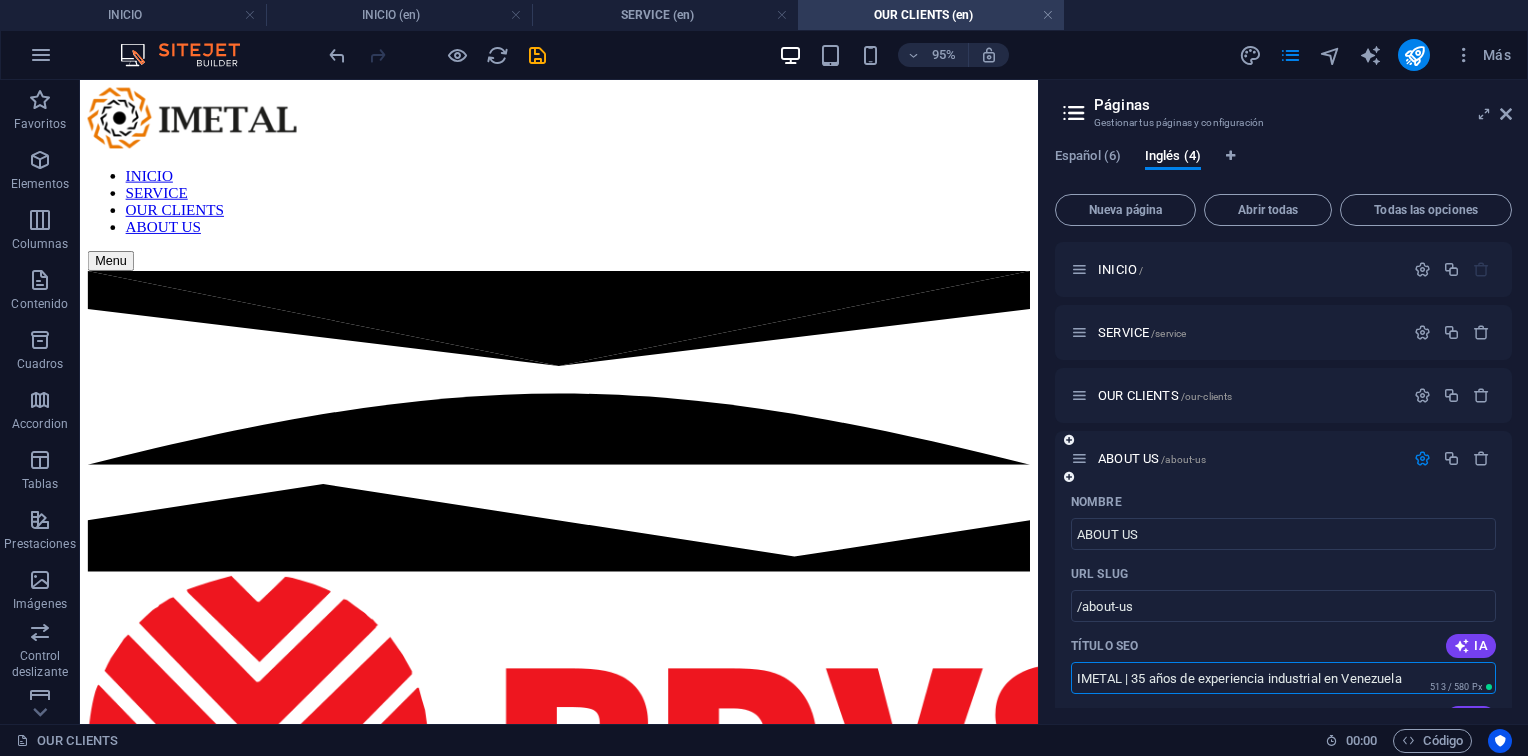 scroll, scrollTop: 300, scrollLeft: 0, axis: vertical 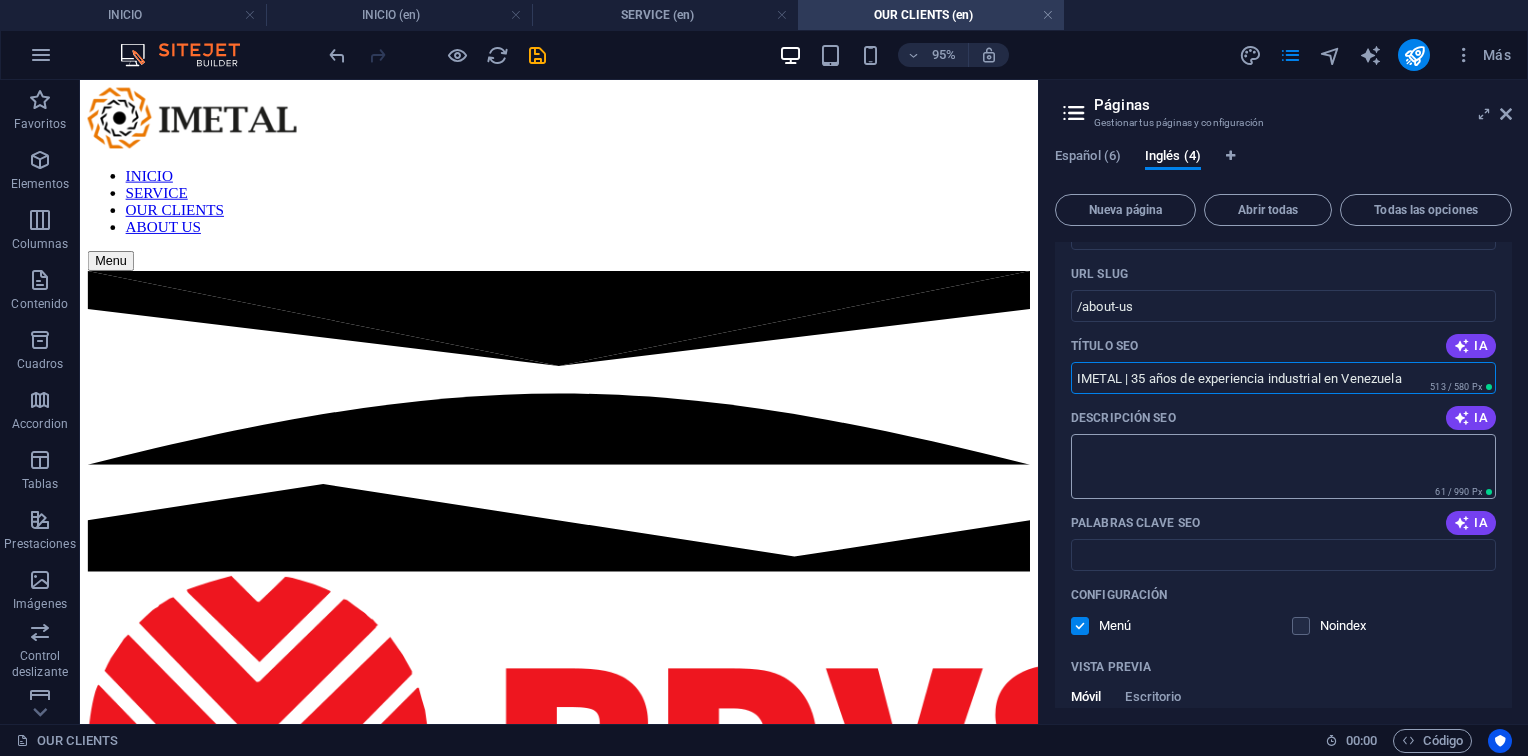 click on "Descripción SEO" at bounding box center (1283, 466) 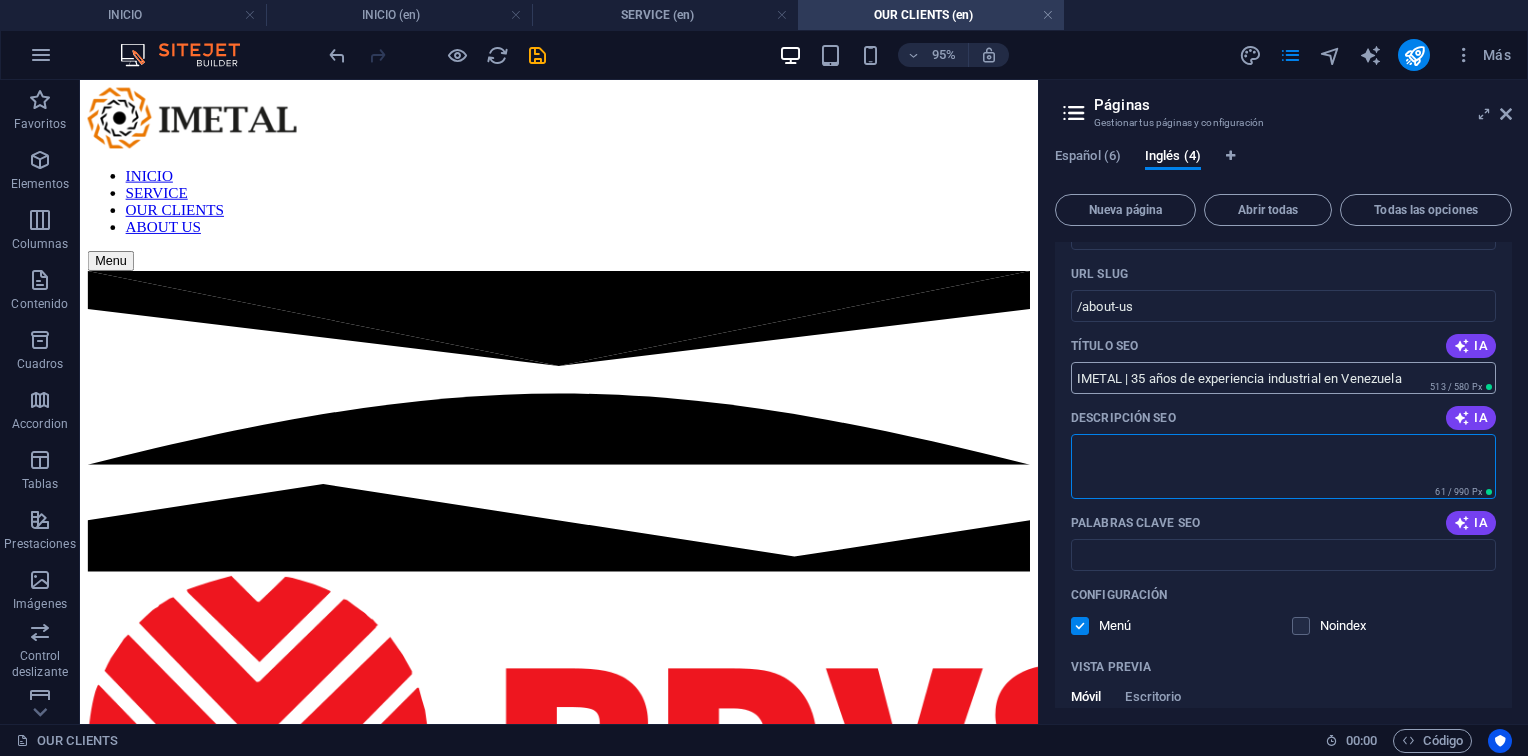 click on "IMETAL | 35 años de experiencia industrial en Venezuela" at bounding box center (1283, 378) 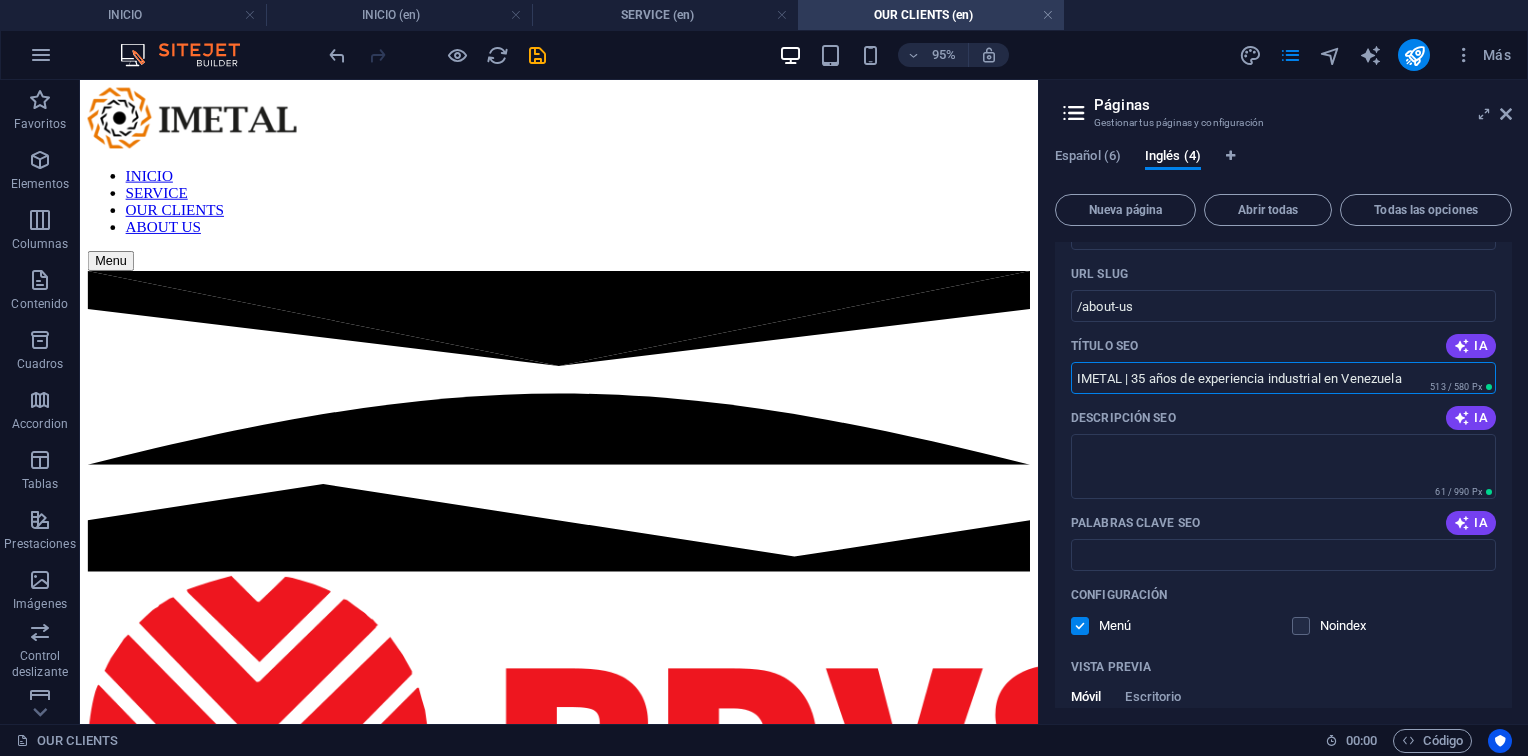 click on "IMETAL | 35 años de experiencia industrial en Venezuela" at bounding box center [1283, 378] 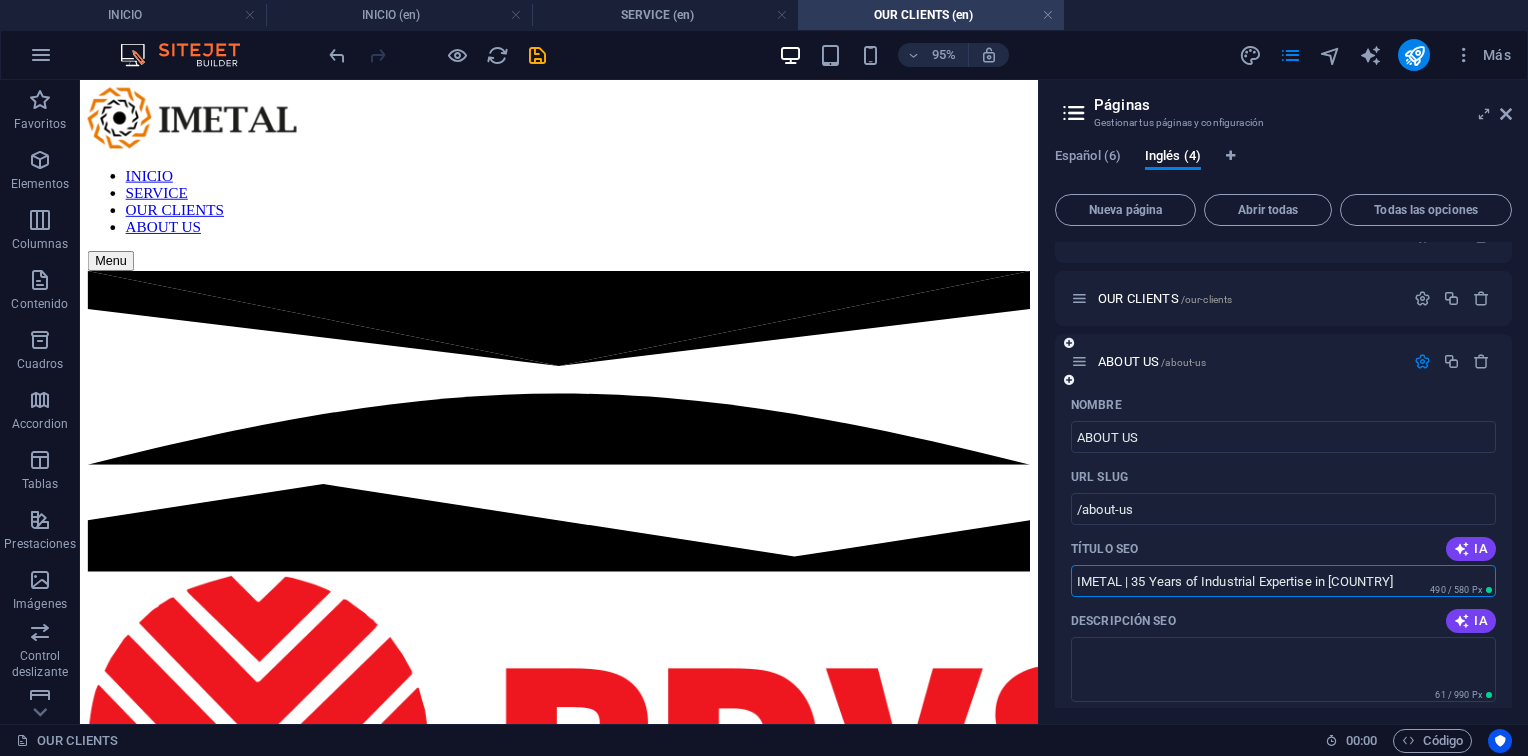 scroll, scrollTop: 0, scrollLeft: 0, axis: both 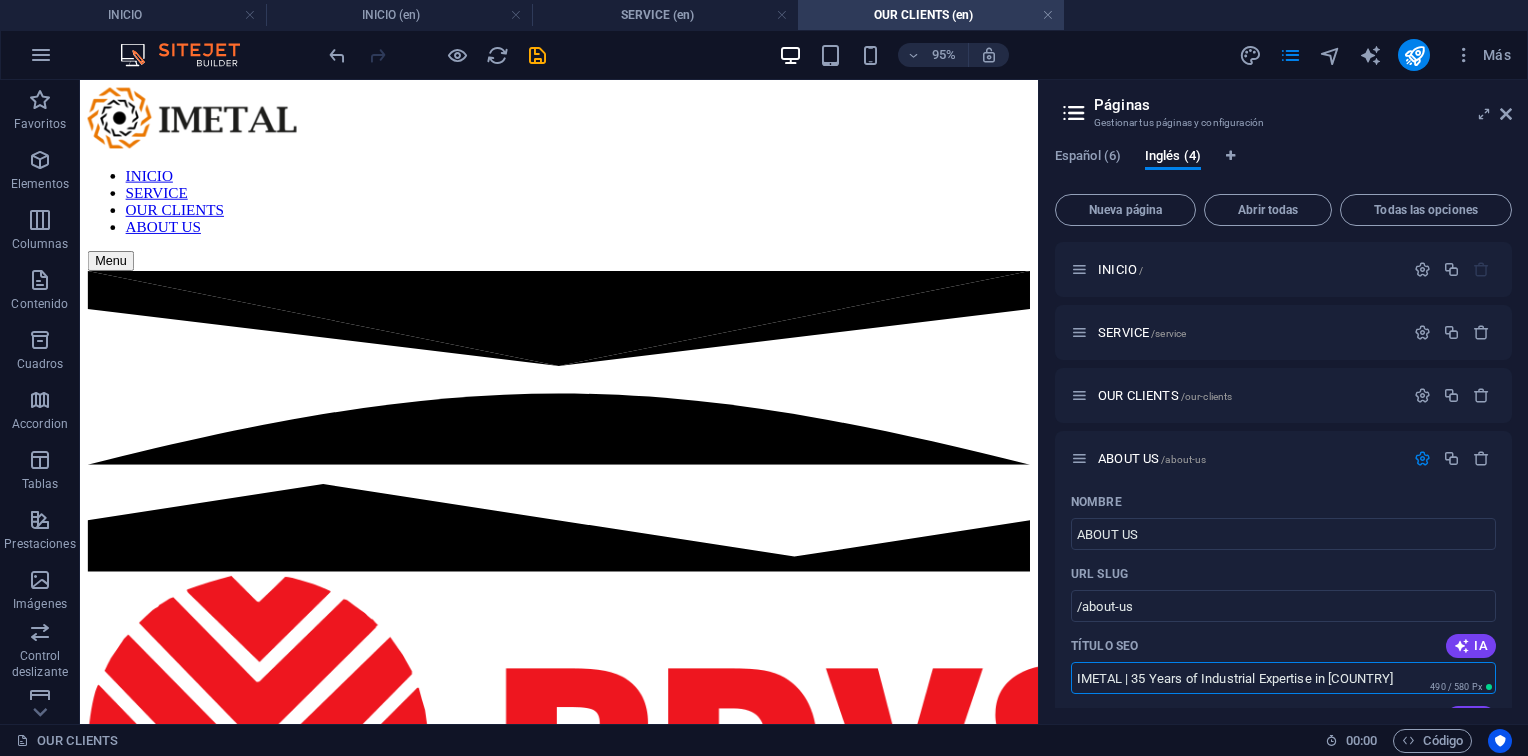 type on "IMETAL | 35 Years of Industrial Expertise in [COUNTRY]" 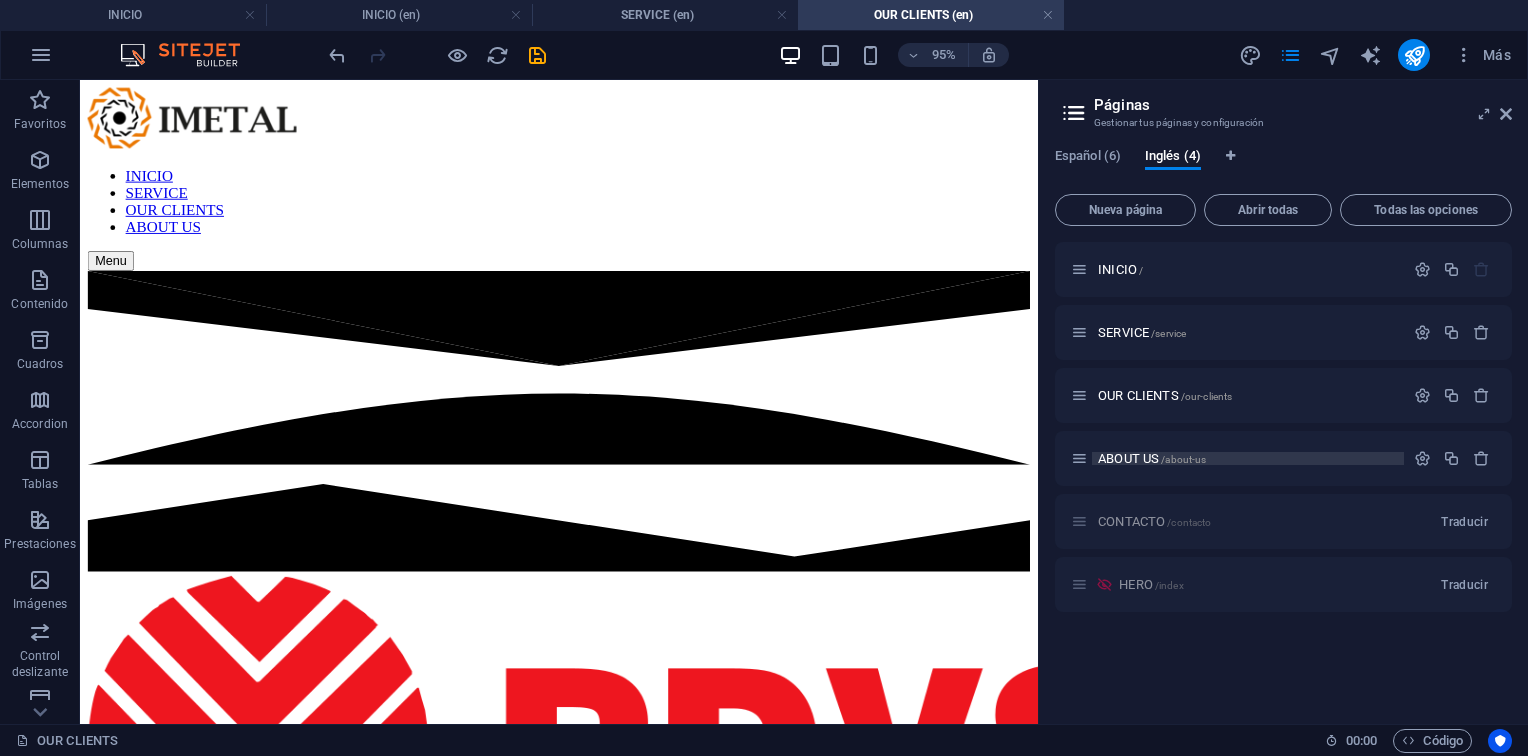 click on "ABOUT US /about-us" at bounding box center (1152, 458) 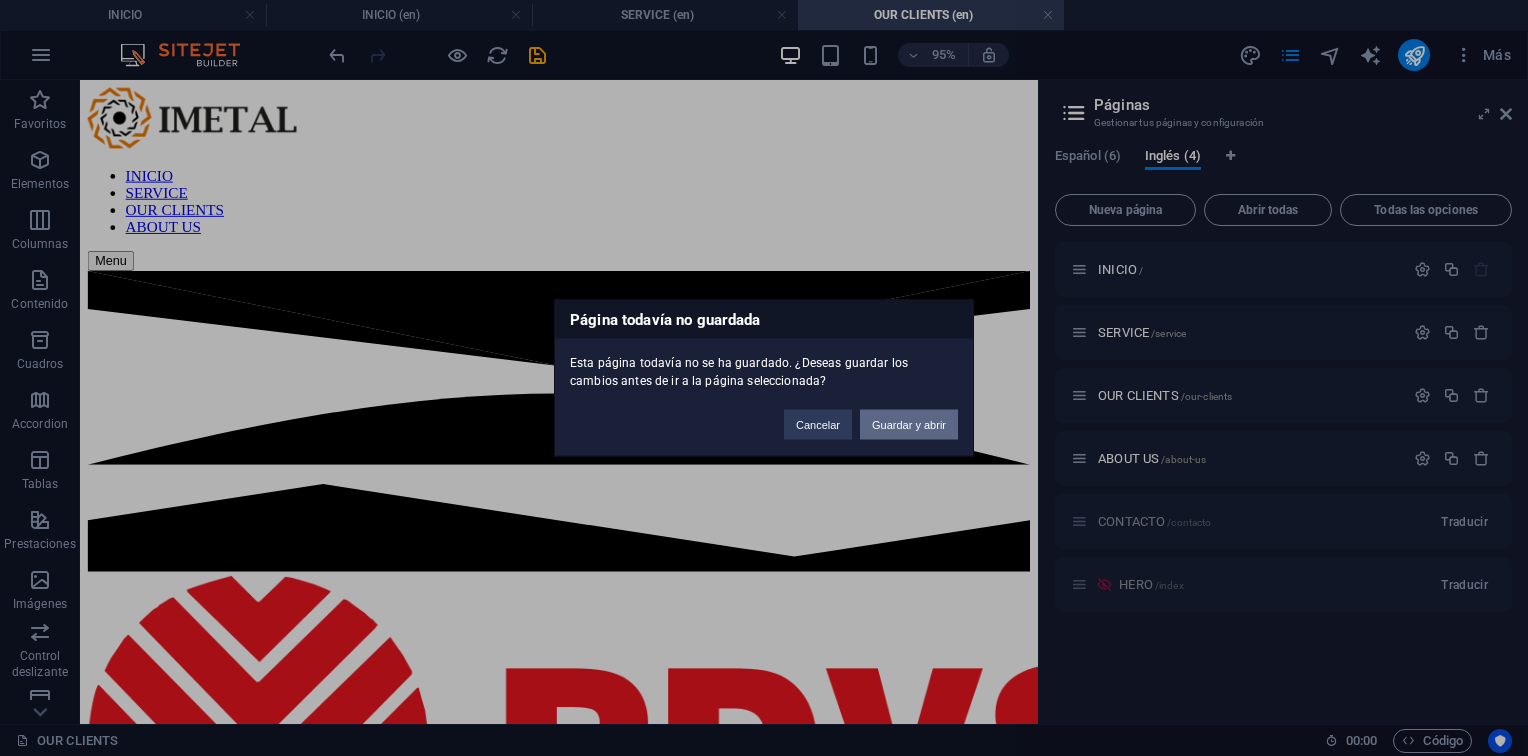 click on "Guardar y abrir" at bounding box center [909, 425] 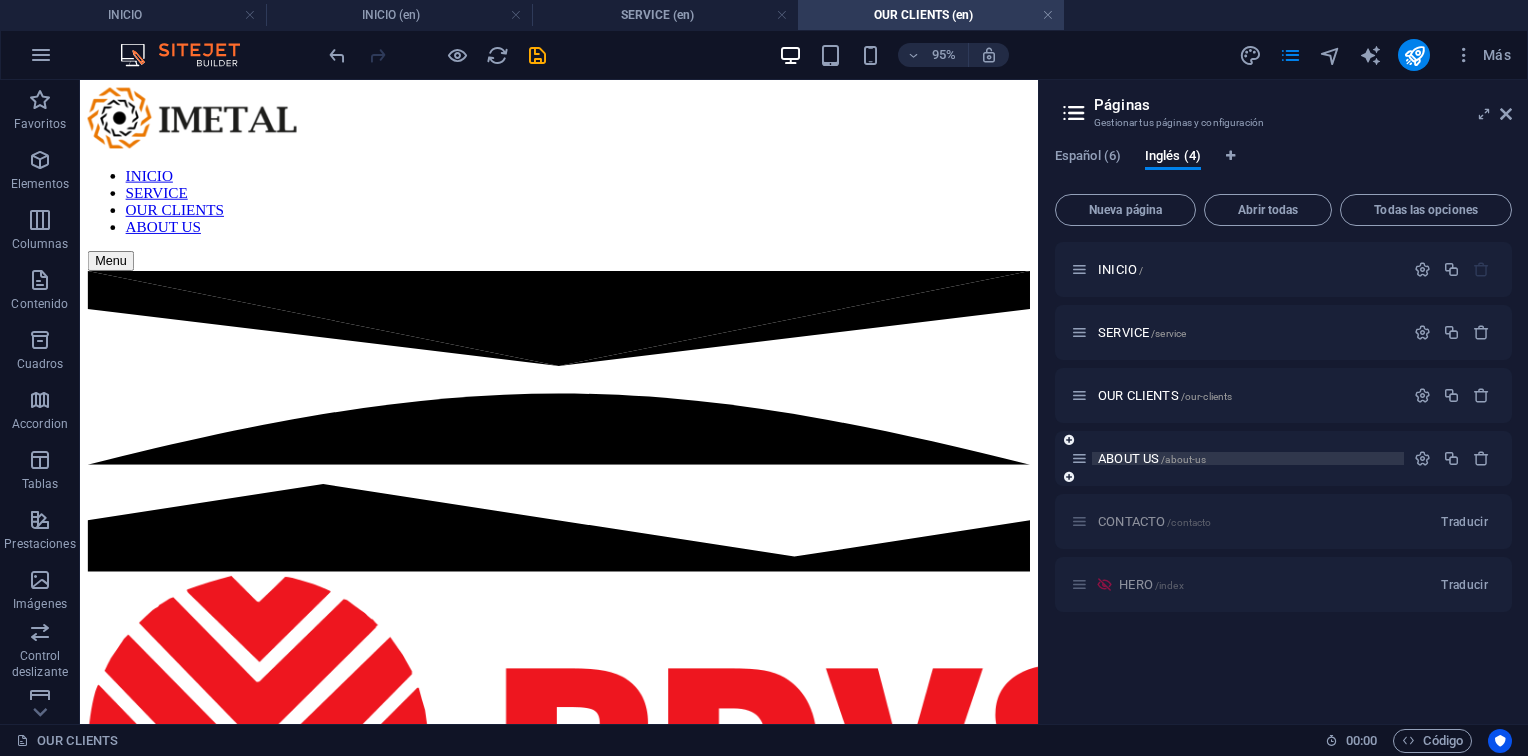 click on "ABOUT US /about-us" at bounding box center [1152, 458] 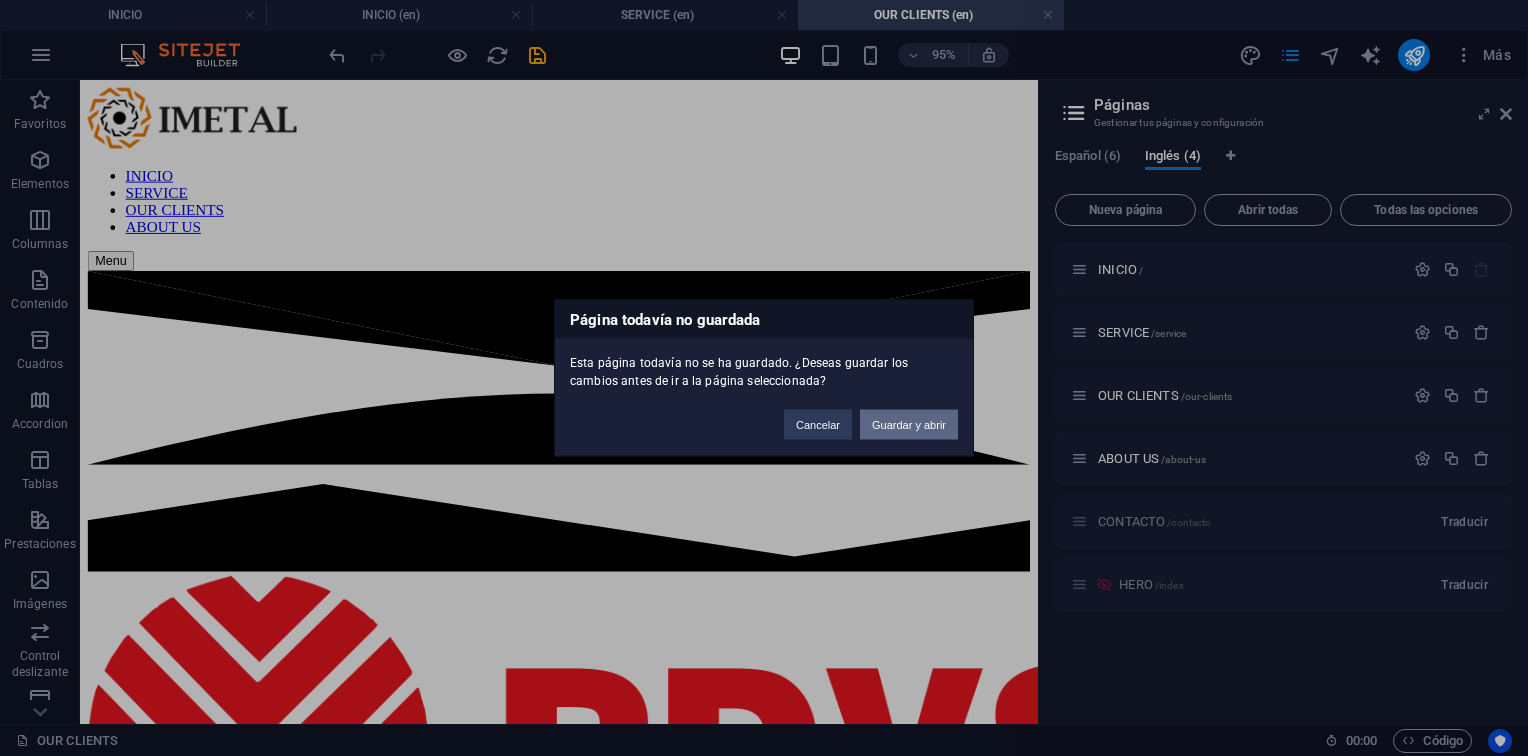 click on "Guardar y abrir" at bounding box center [909, 425] 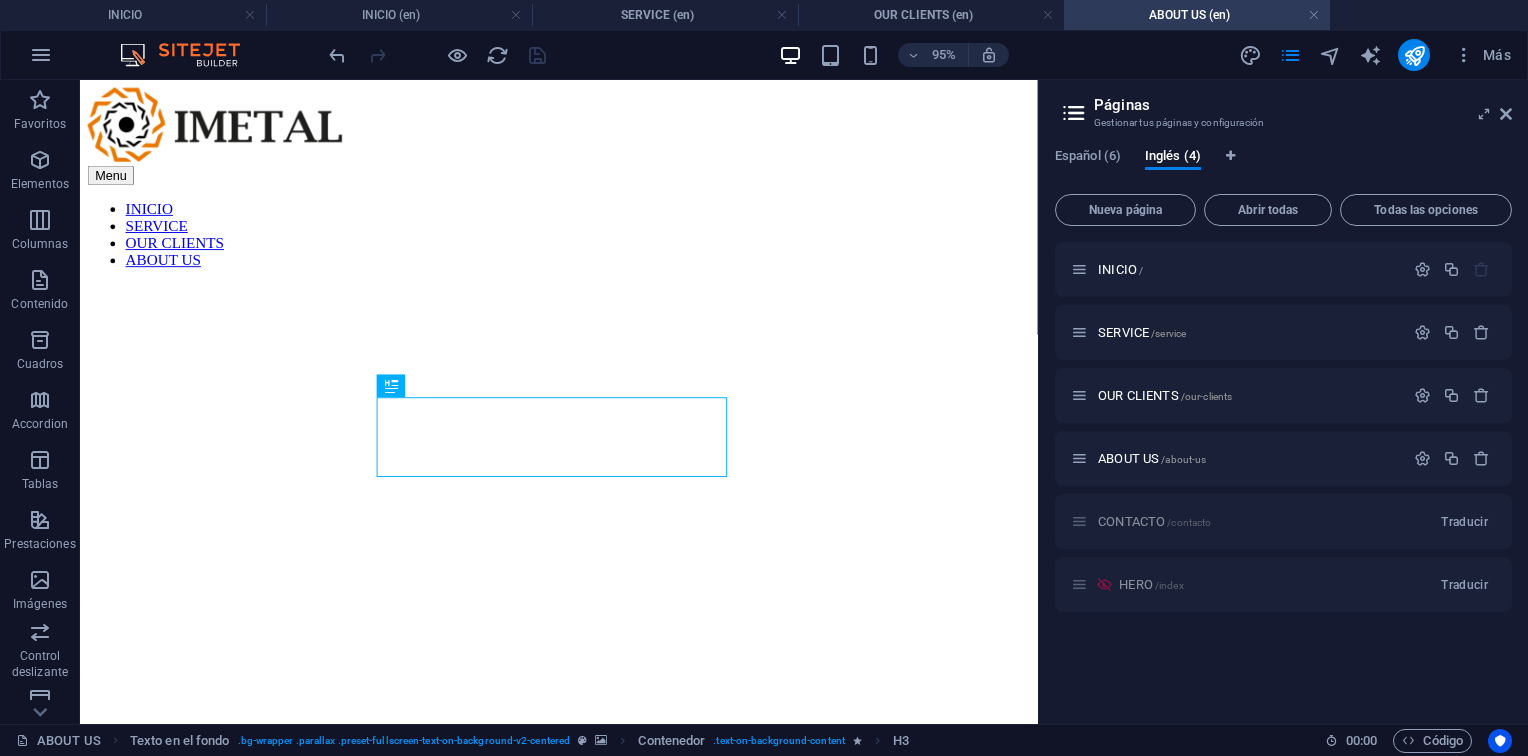 scroll, scrollTop: 0, scrollLeft: 0, axis: both 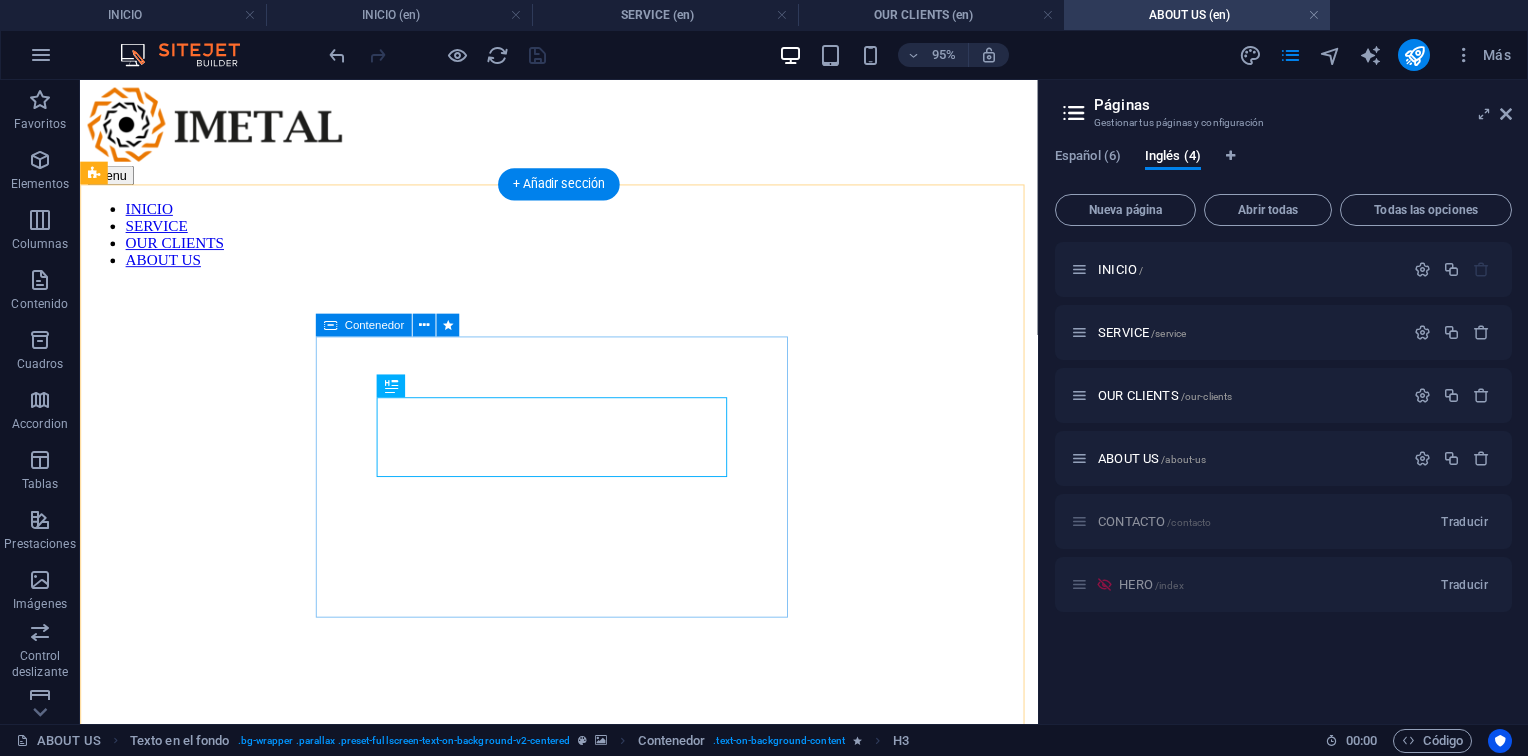 click on "Construyendo soluciones industriales Desde 1990 Ver Servicios" at bounding box center (584, 1016) 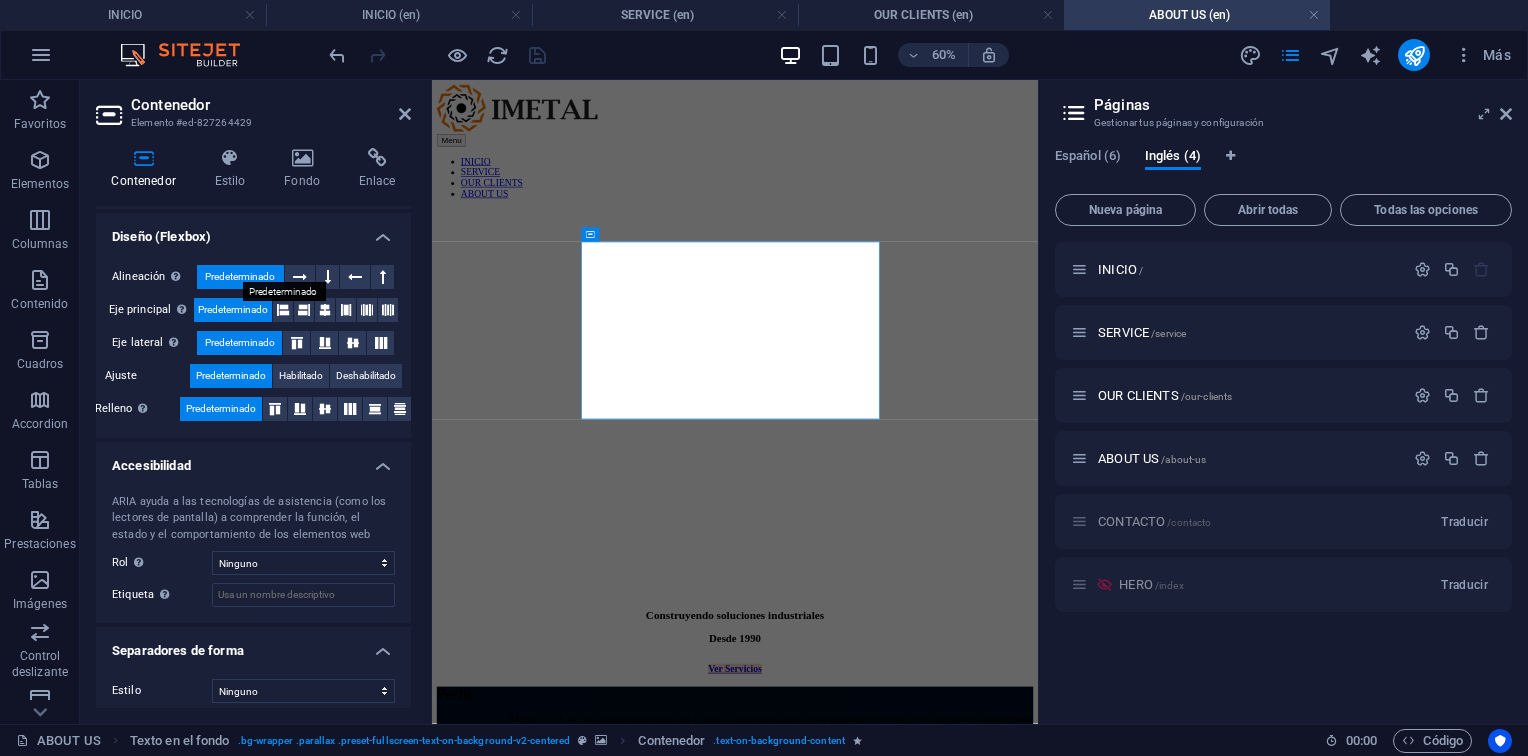 scroll, scrollTop: 329, scrollLeft: 0, axis: vertical 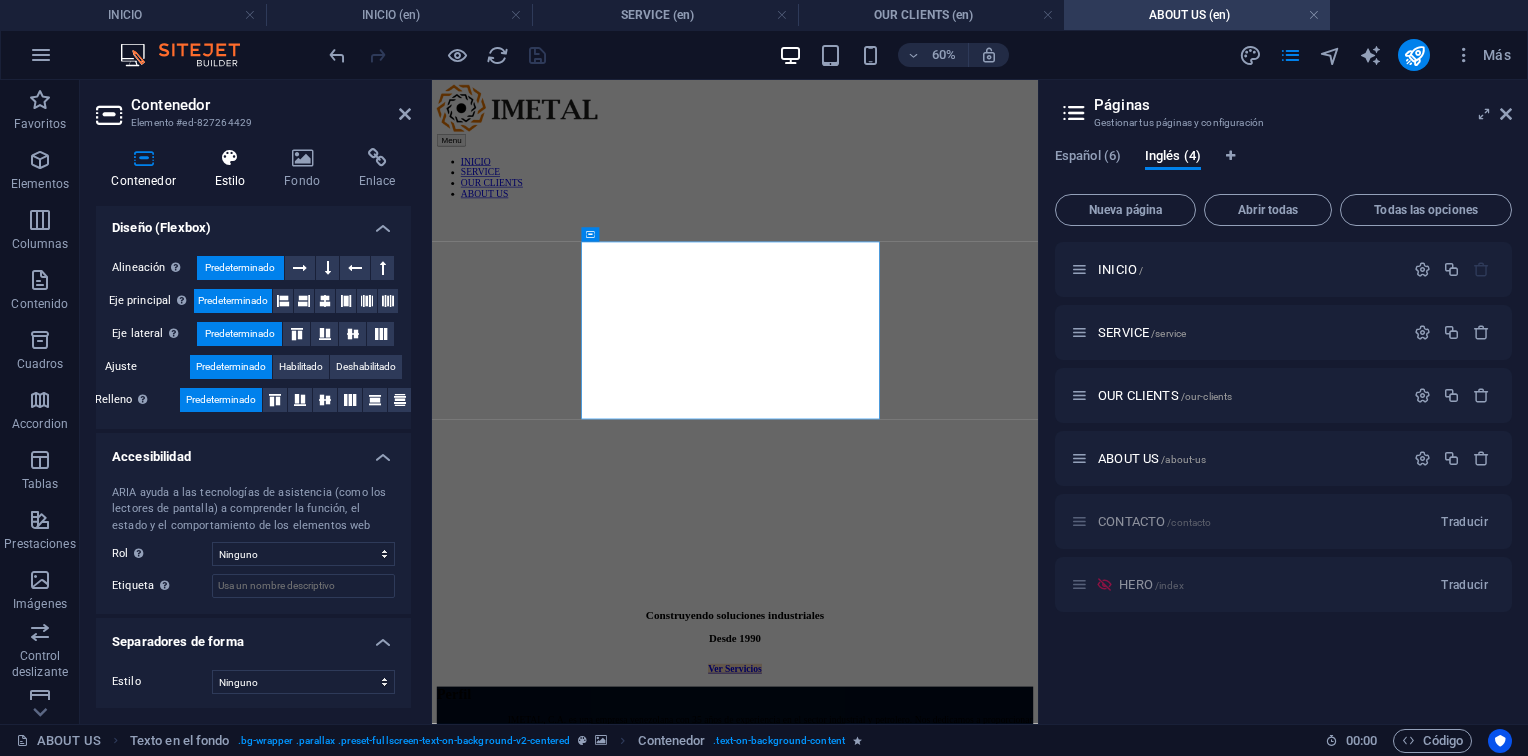 click at bounding box center [230, 158] 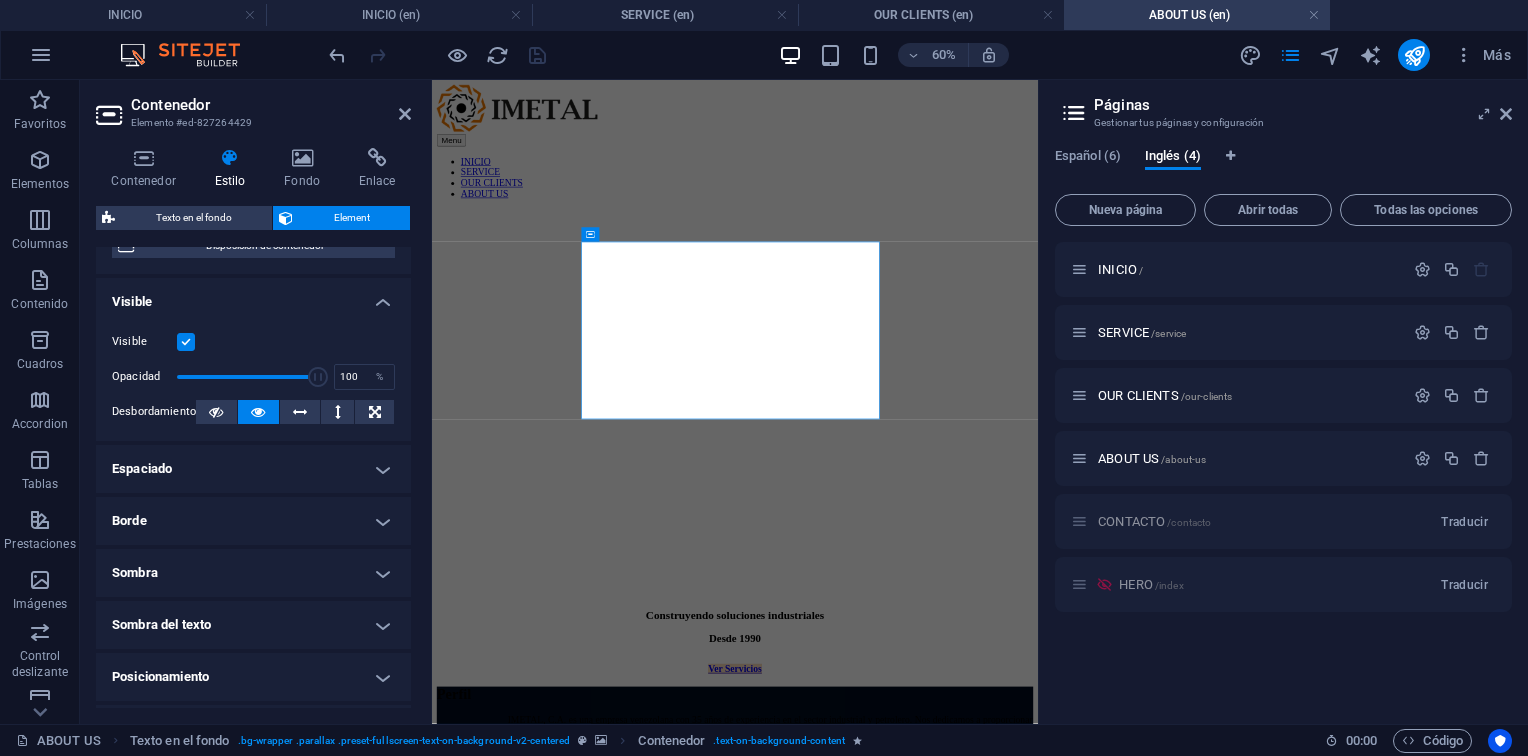 scroll, scrollTop: 300, scrollLeft: 0, axis: vertical 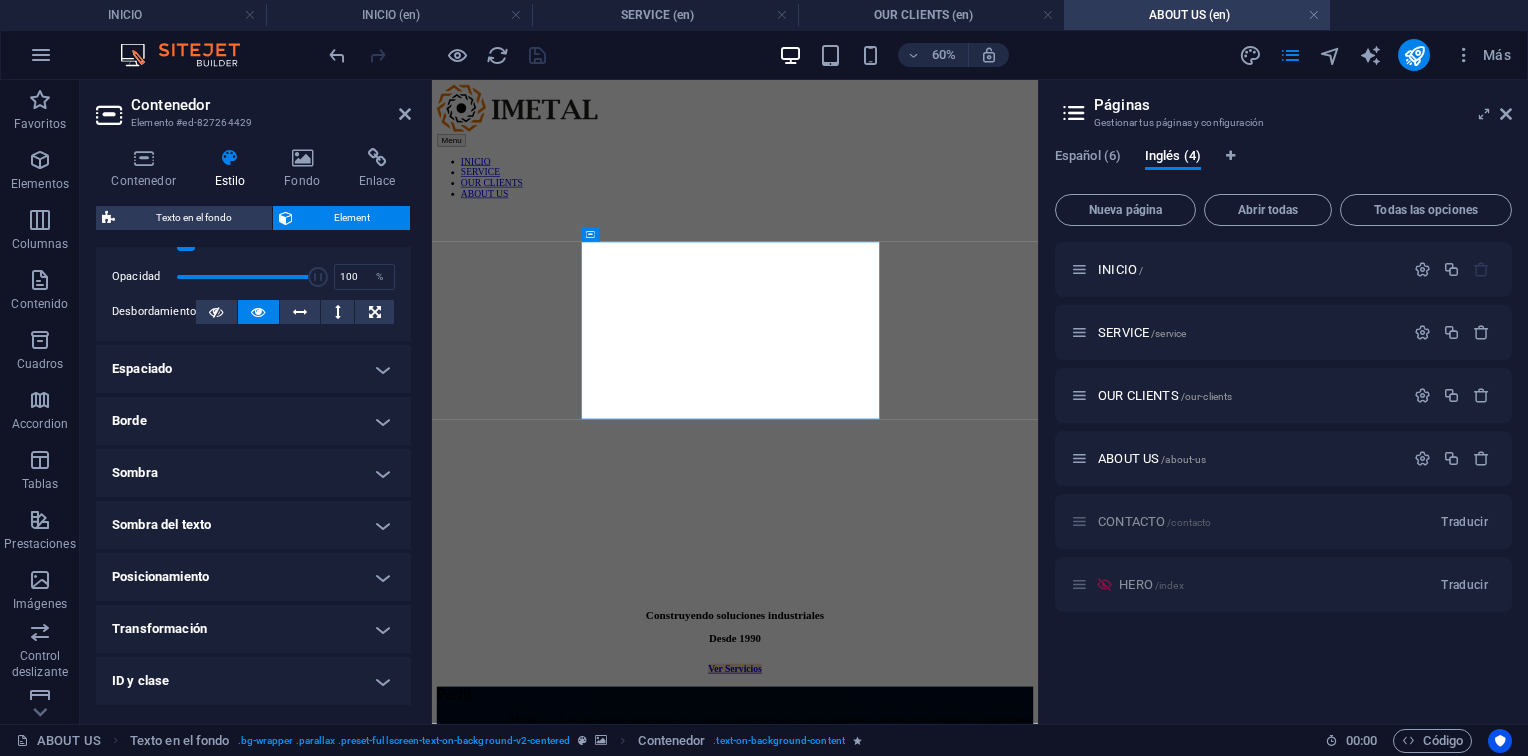 click on "Espaciado" at bounding box center (253, 369) 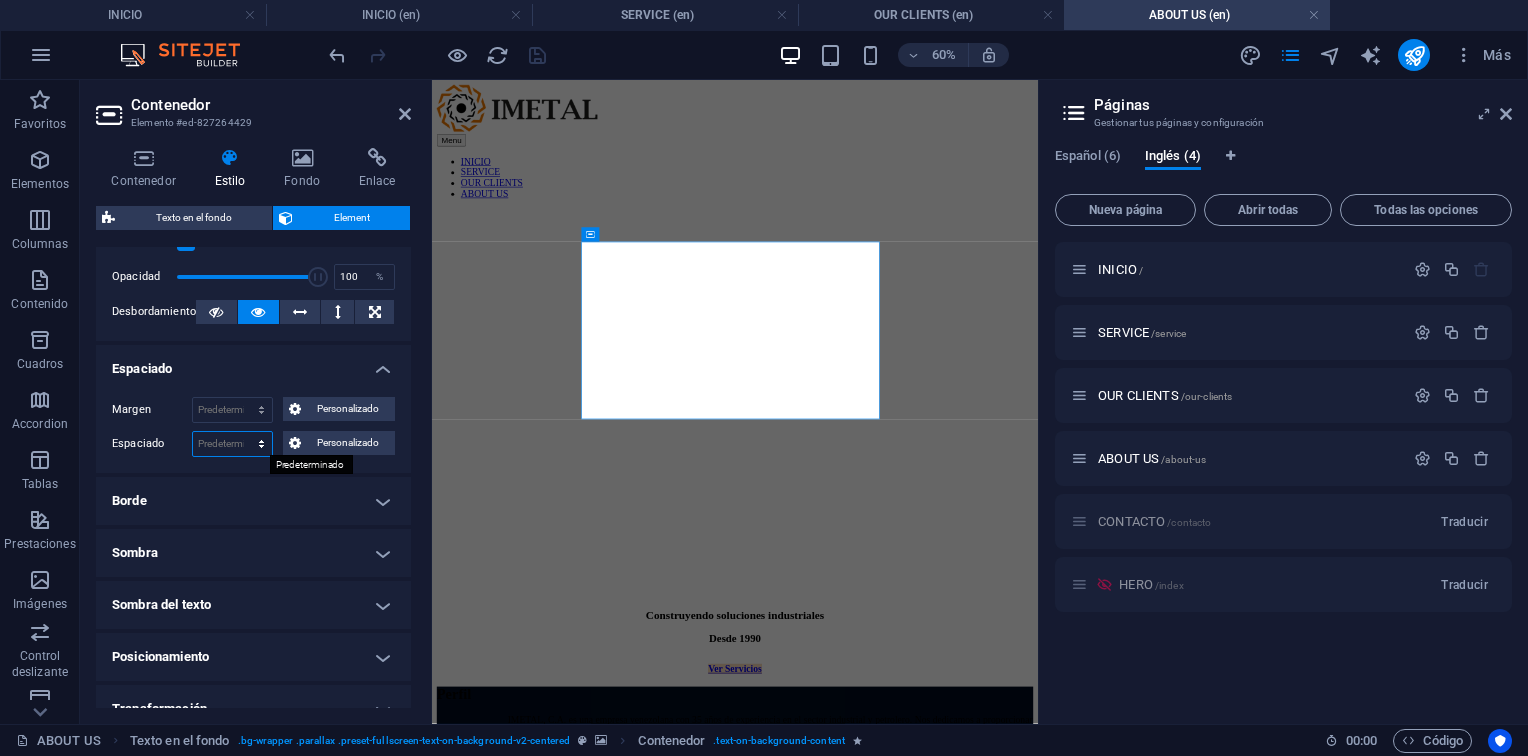 click on "Predeterminado px rem % vh vw Personalizado" at bounding box center (232, 444) 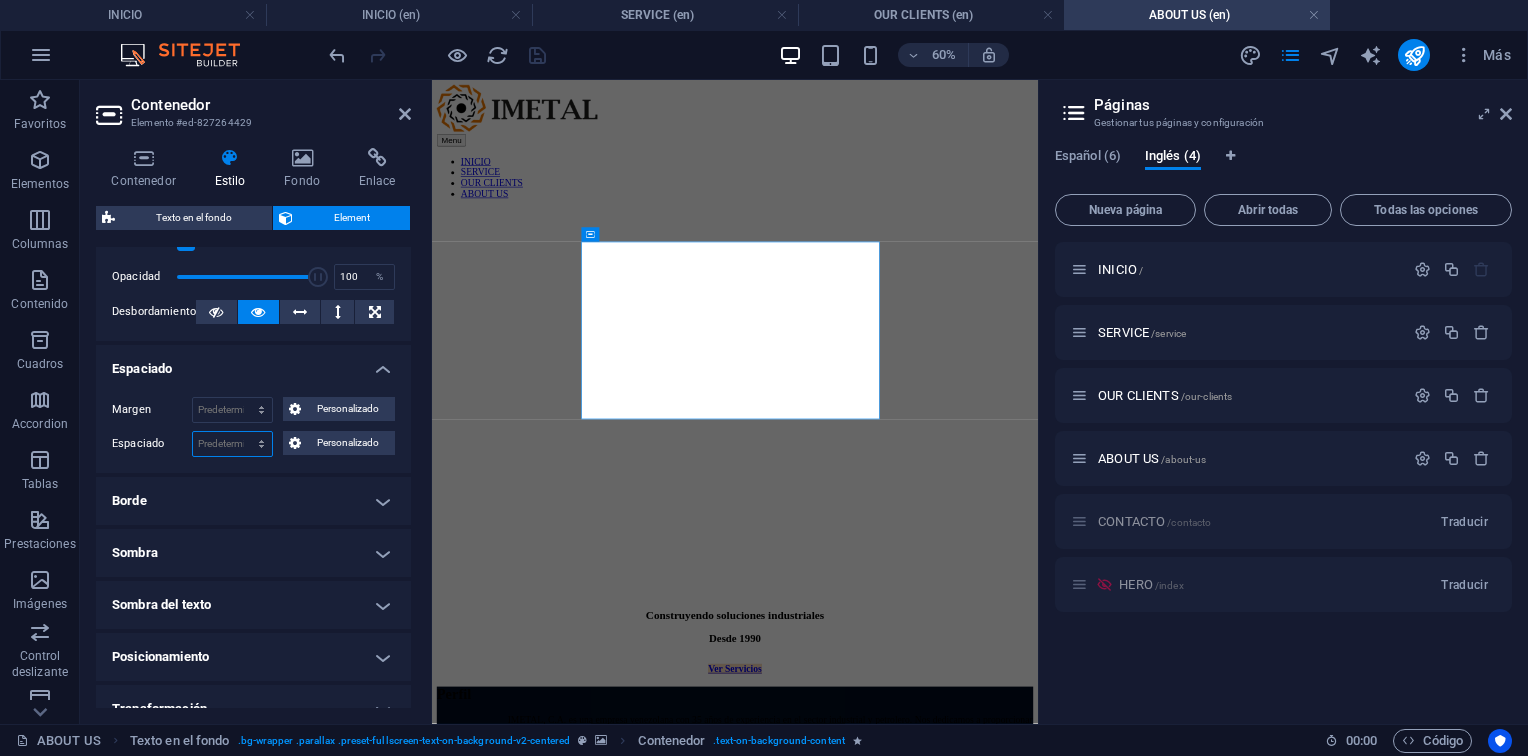 select on "rem" 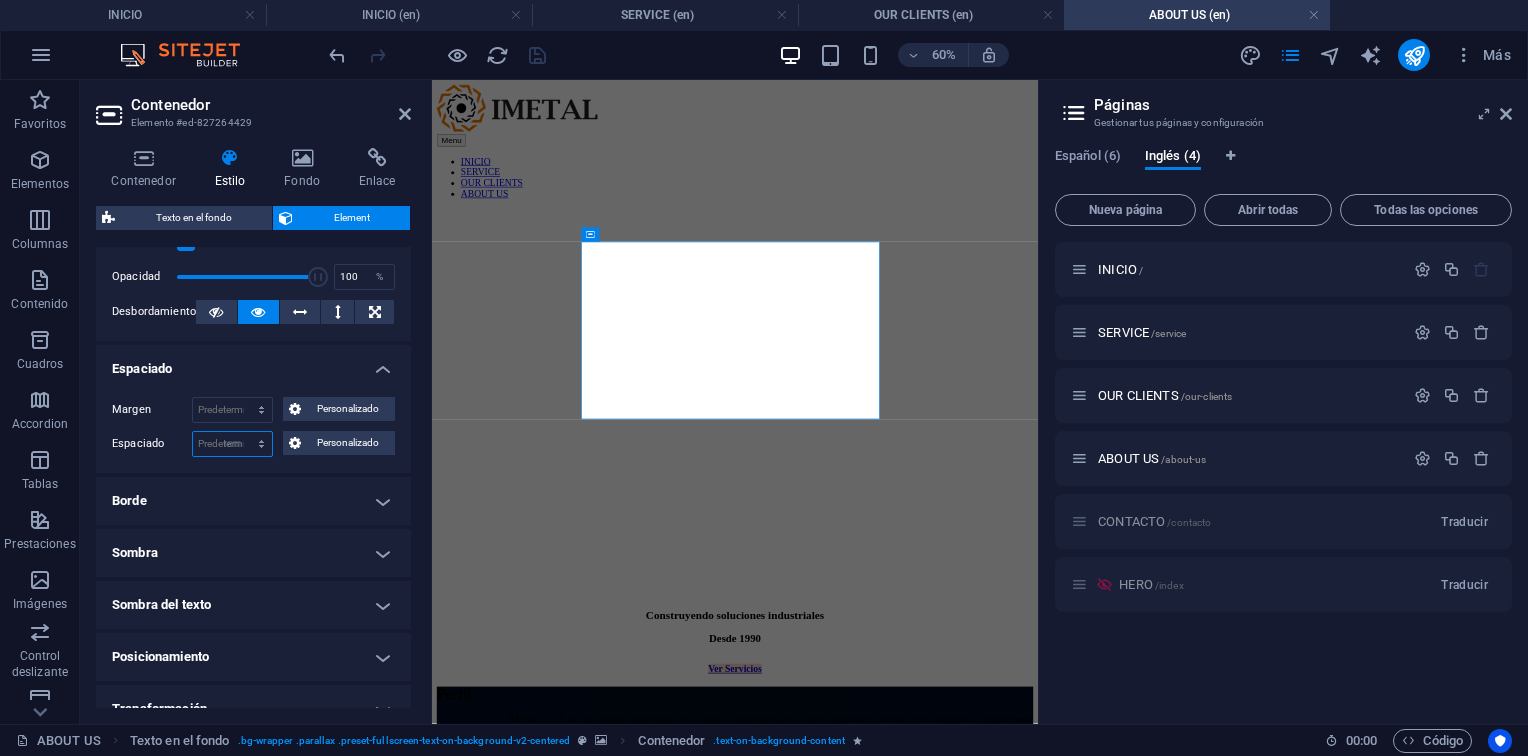 click on "Predeterminado px rem % vh vw Personalizado" at bounding box center (232, 444) 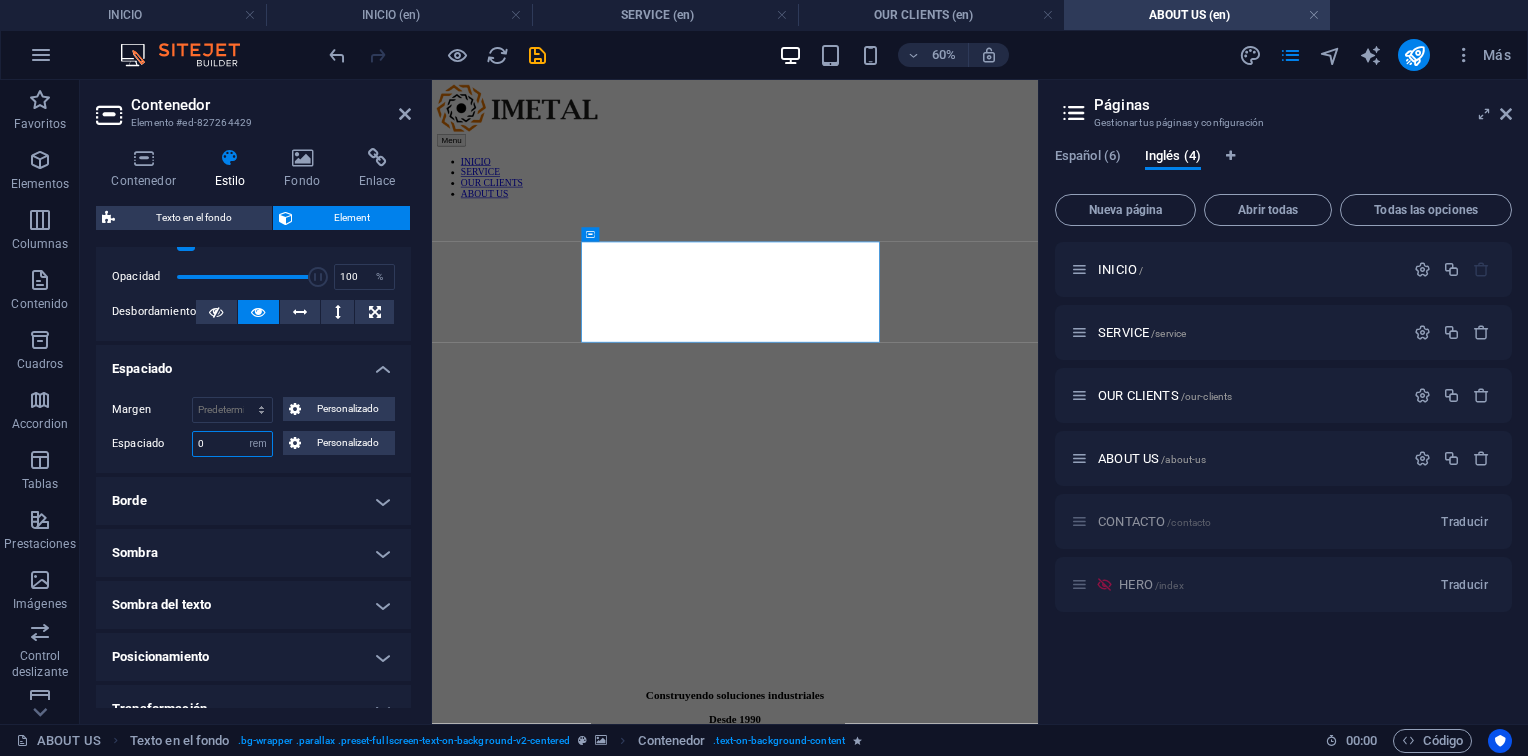 click on "0" at bounding box center [232, 444] 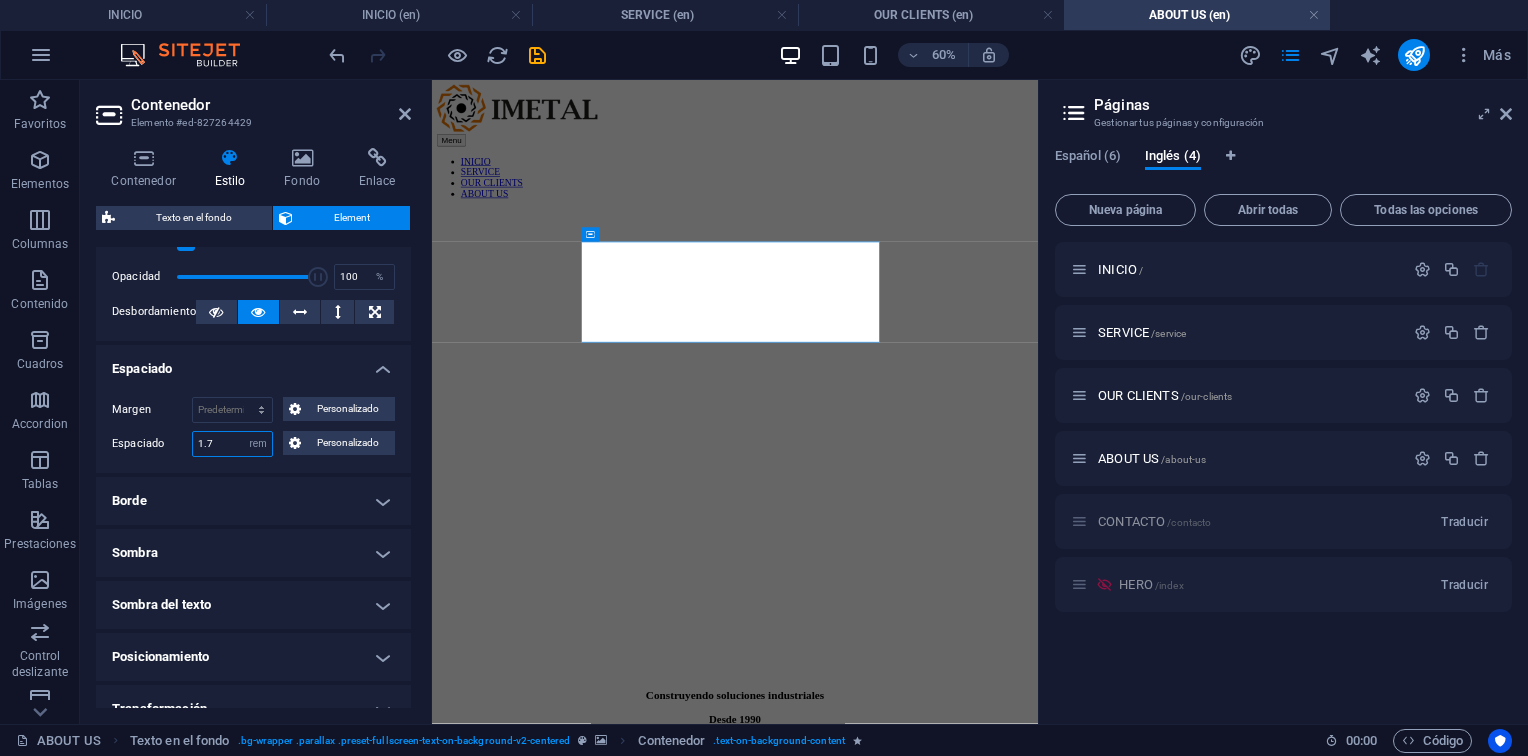 type on "1.7" 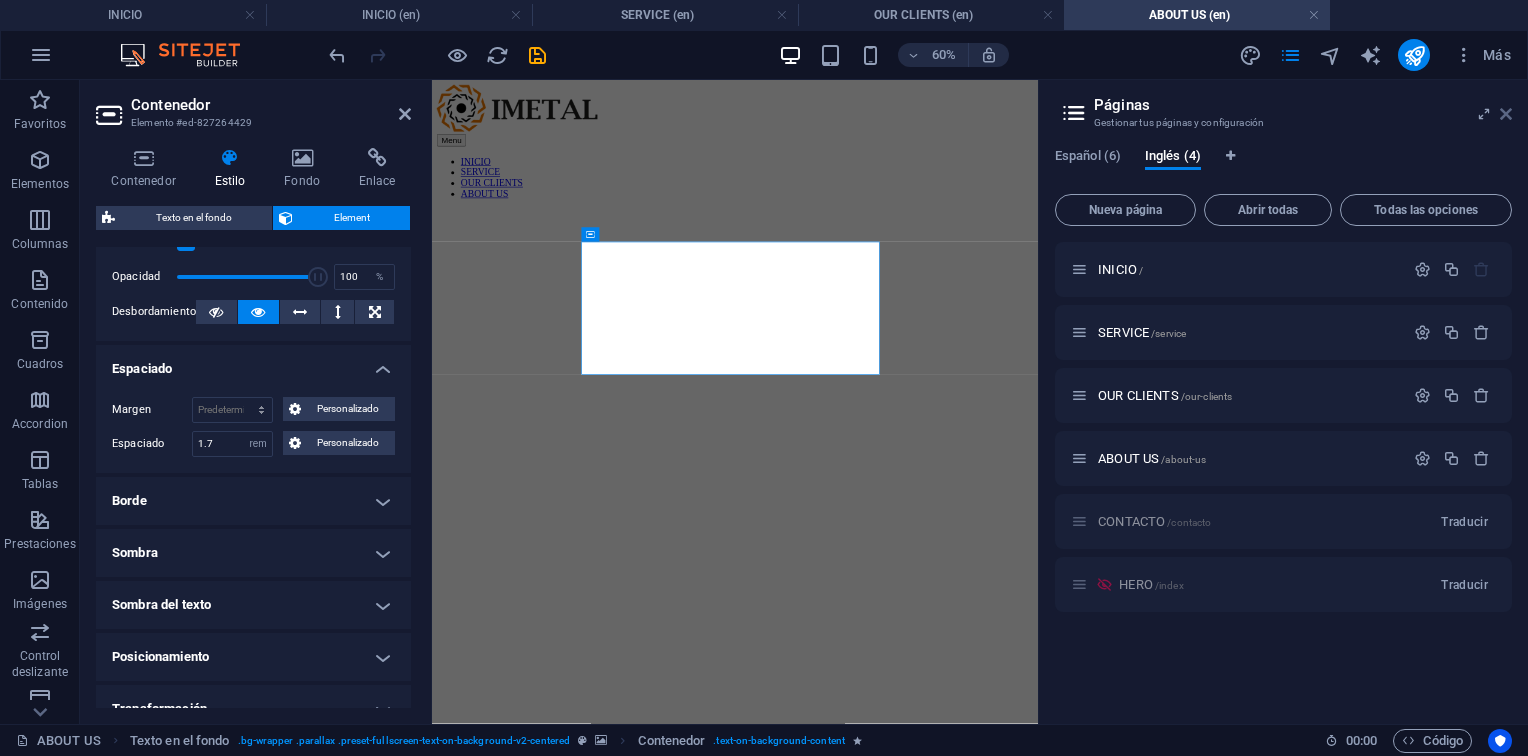 drag, startPoint x: 1508, startPoint y: 112, endPoint x: 1072, endPoint y: 32, distance: 443.2787 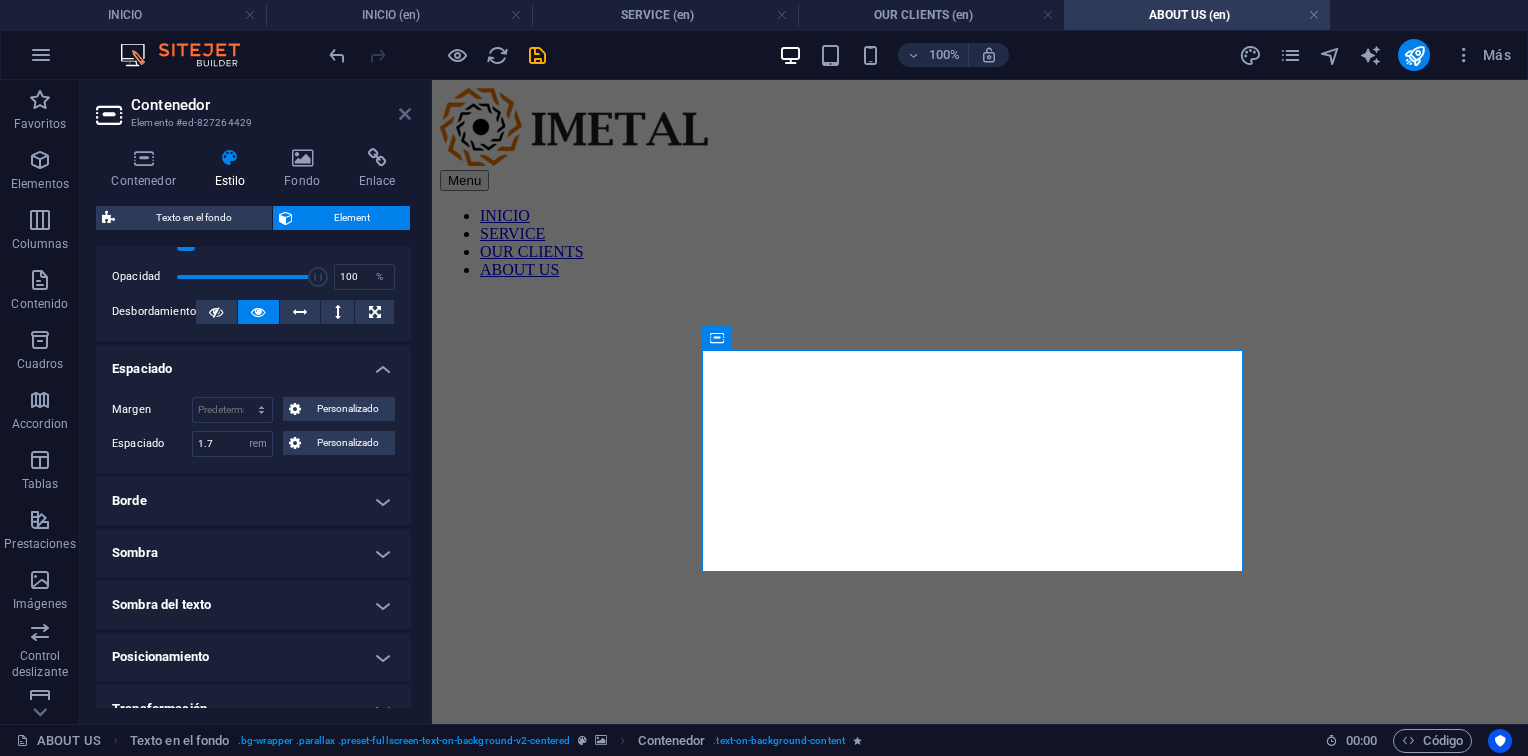 click at bounding box center [405, 114] 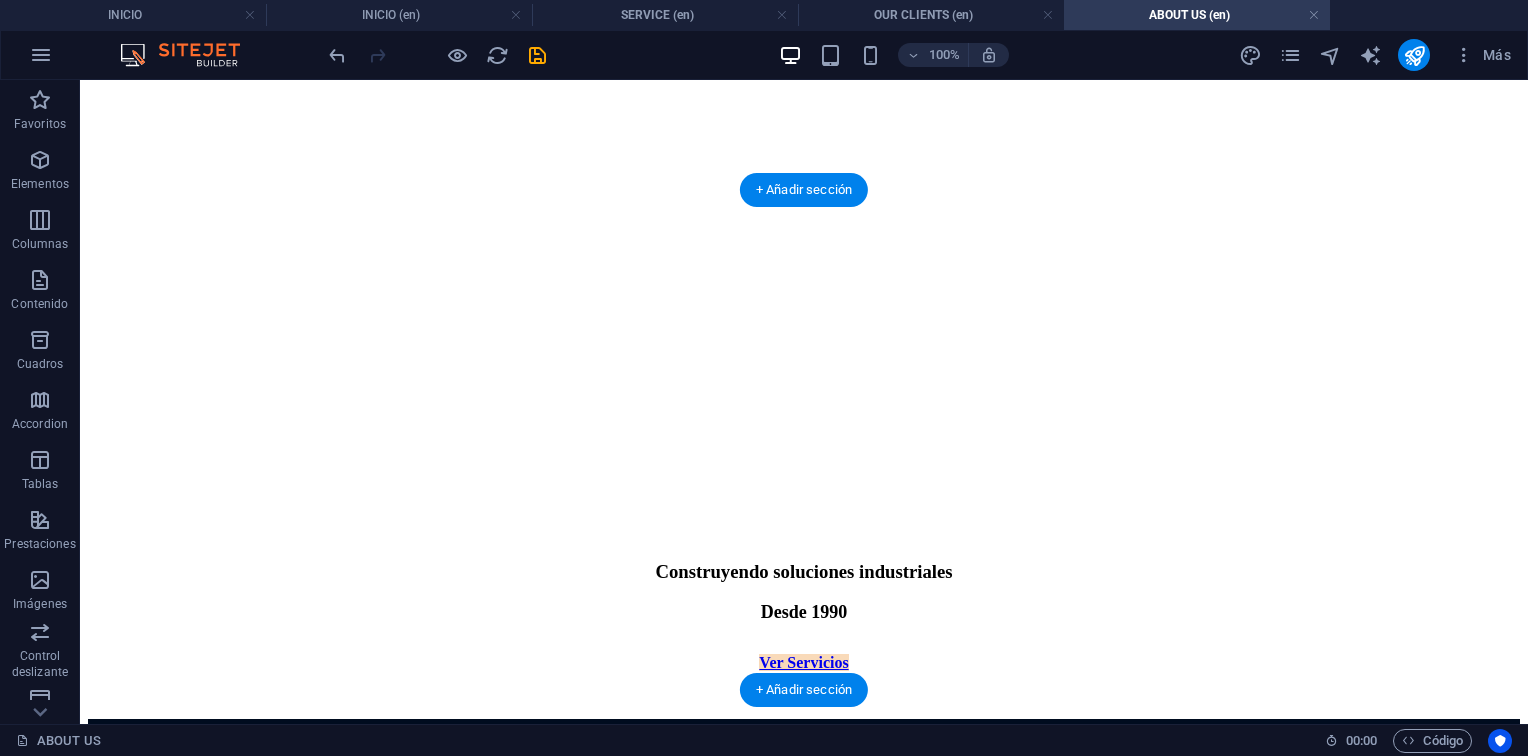 scroll, scrollTop: 0, scrollLeft: 0, axis: both 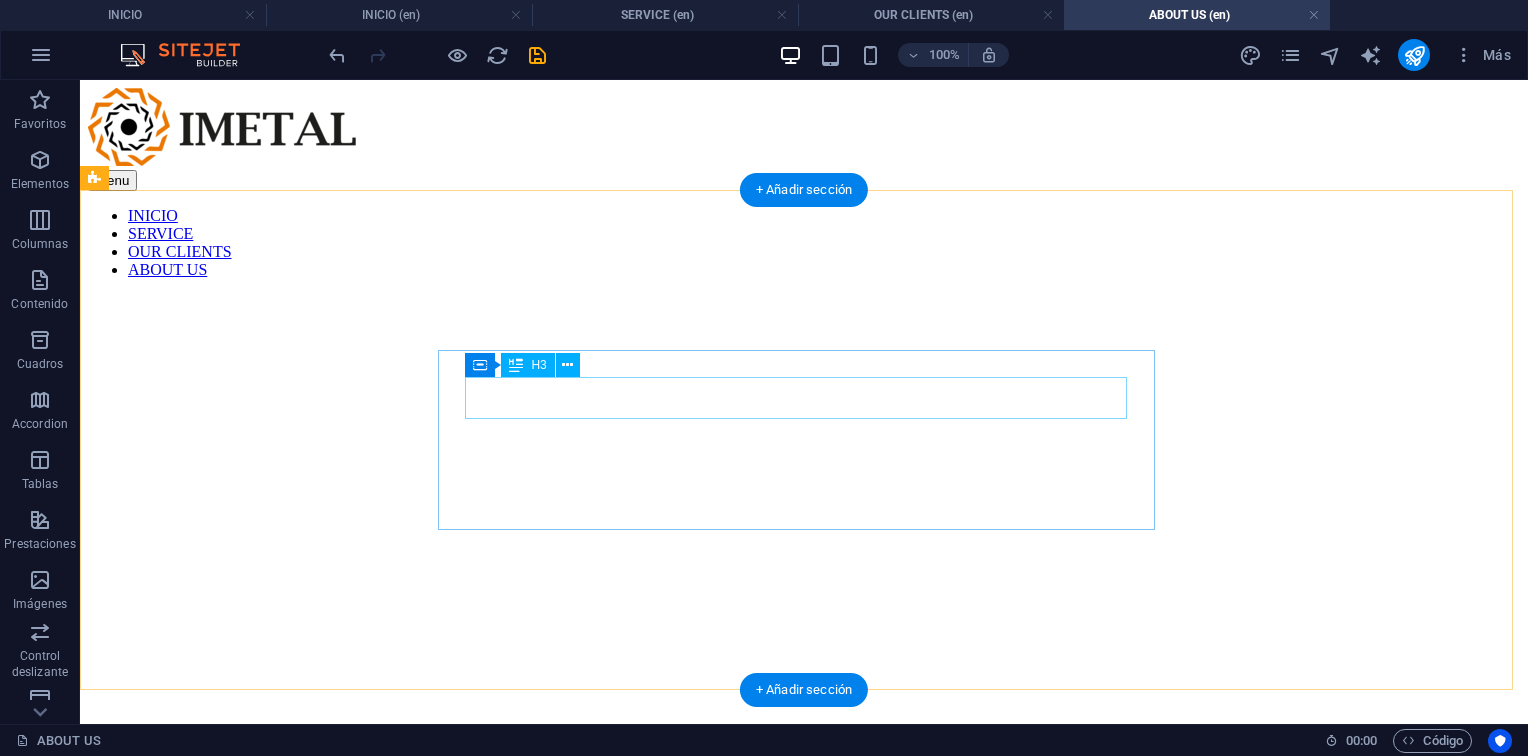 click on "Construyendo soluciones industriales" at bounding box center [804, 924] 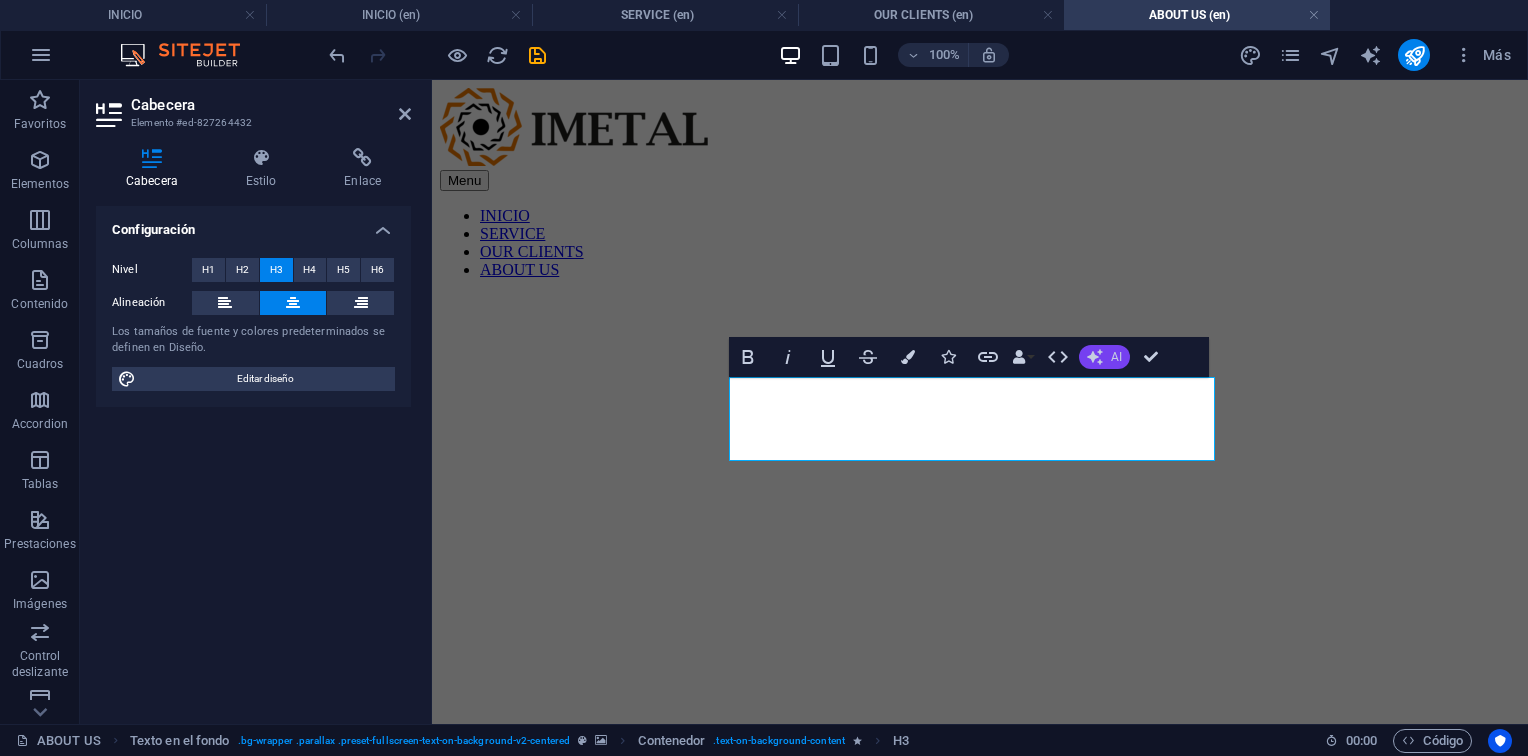 click 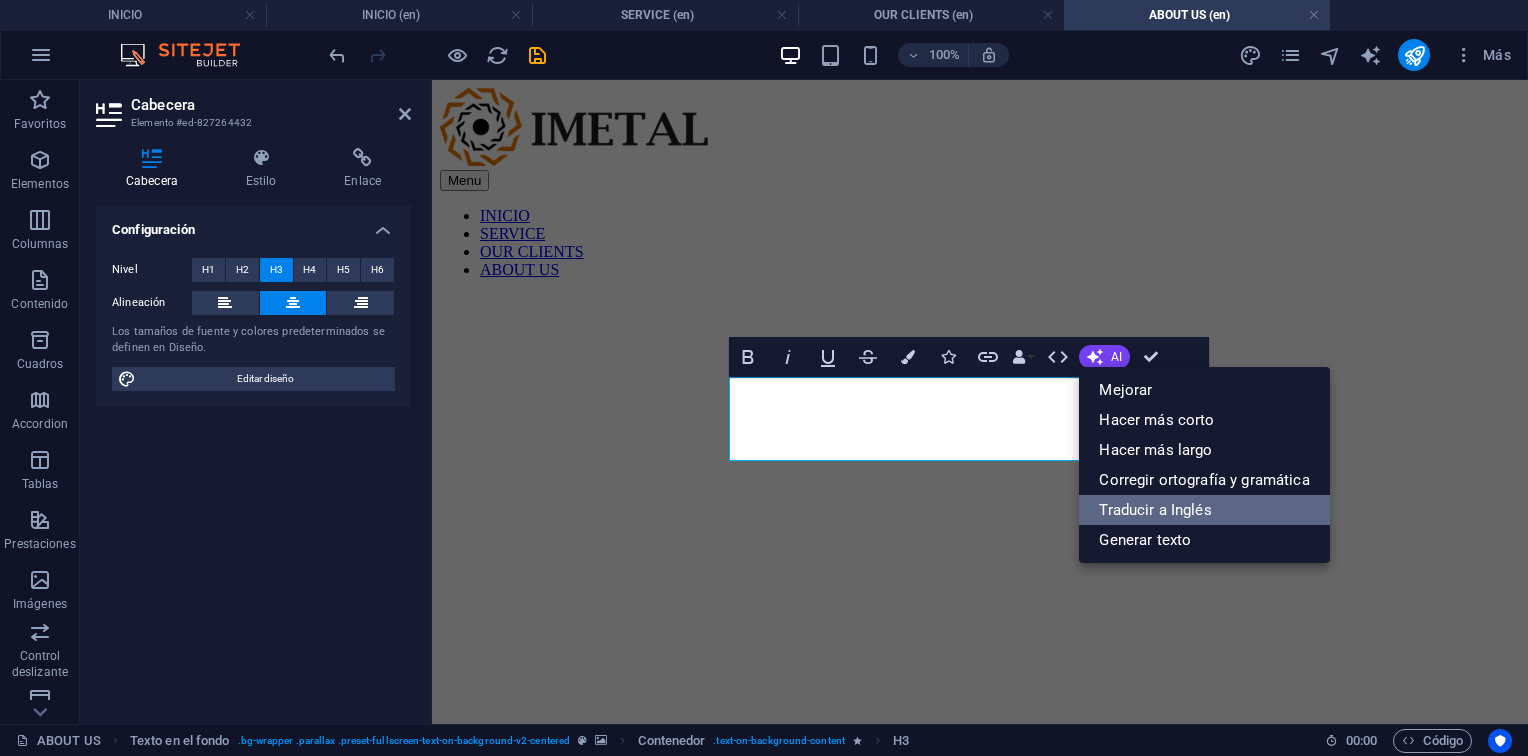 click on "Traducir a Inglés" at bounding box center (1204, 510) 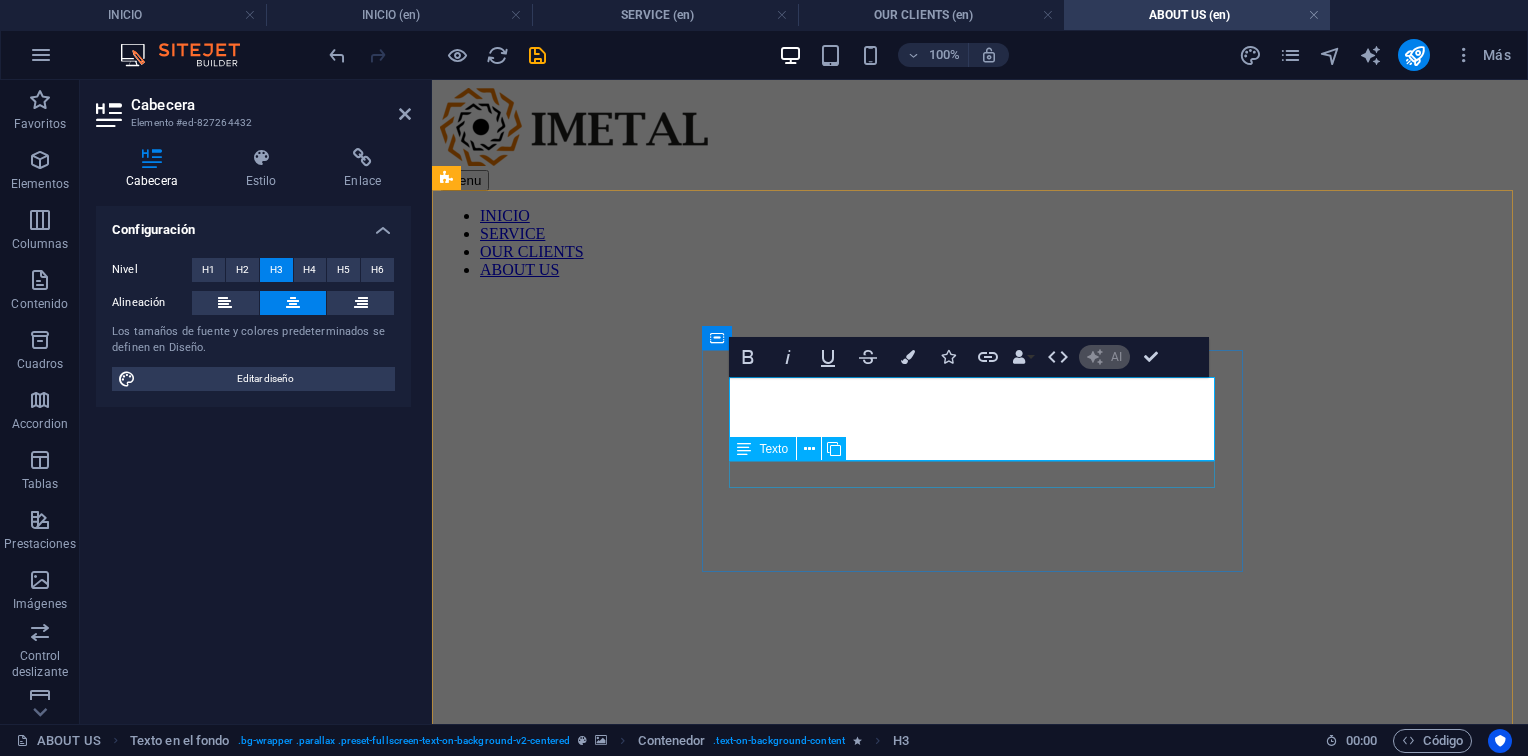 type 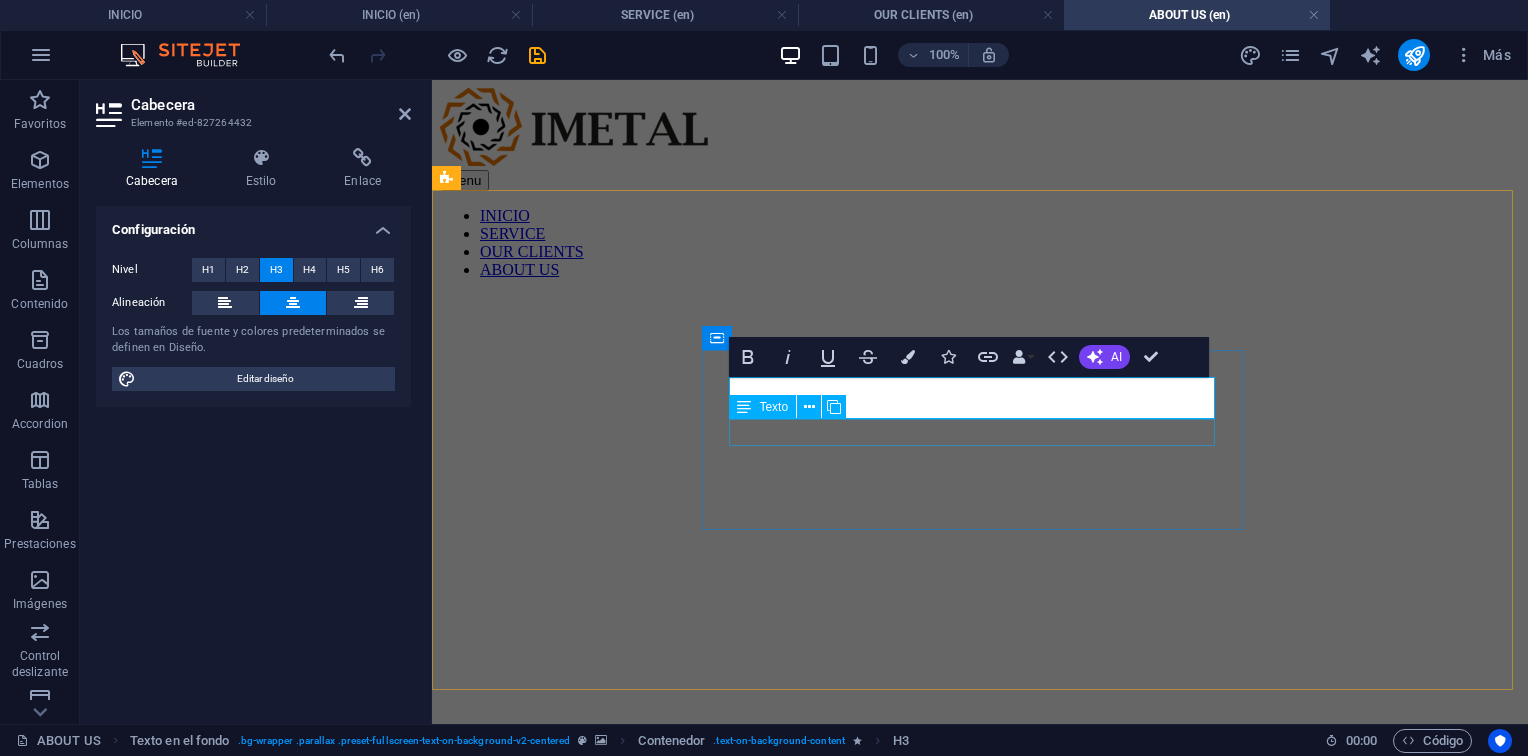click on "Desde 1990" at bounding box center [980, 964] 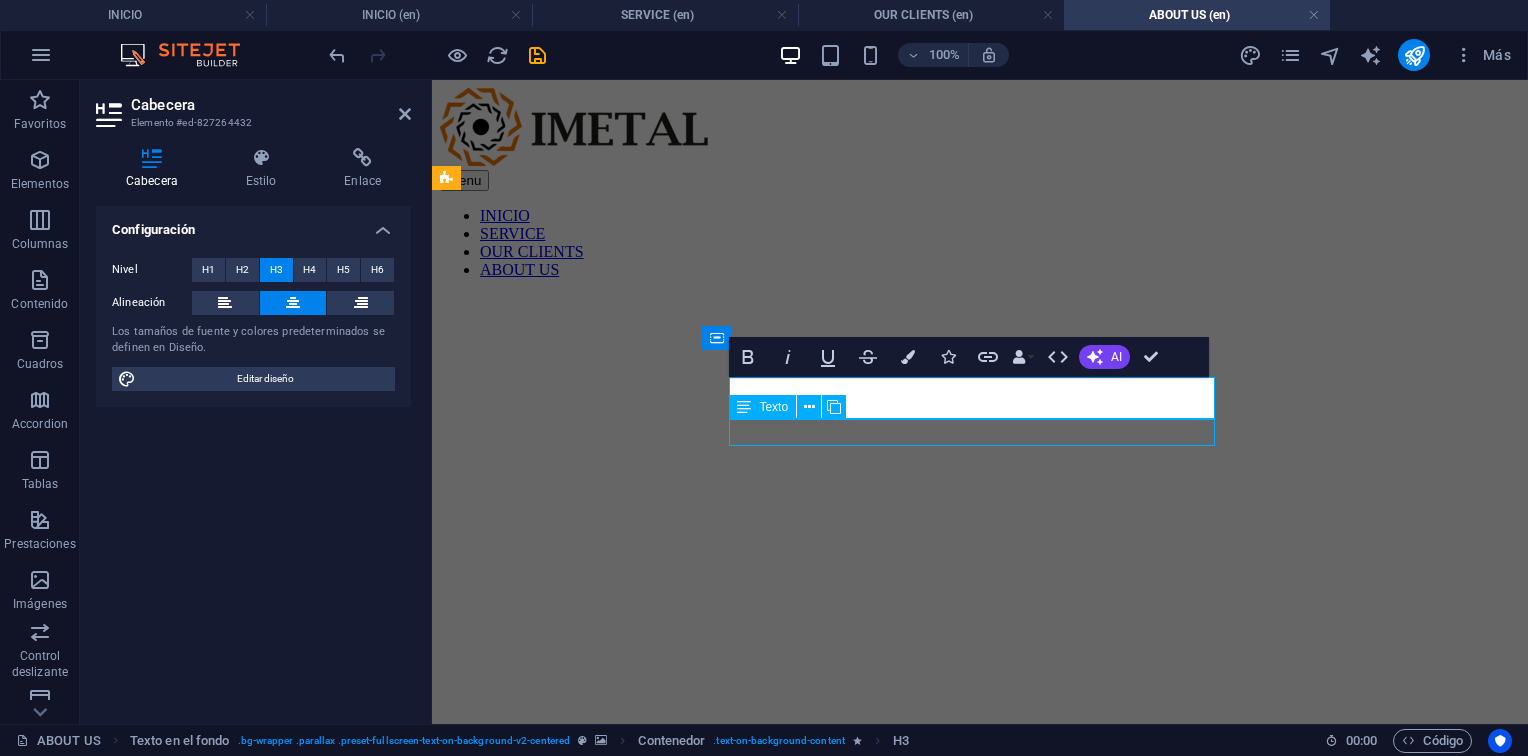 click on "Desde 1990" at bounding box center (980, 964) 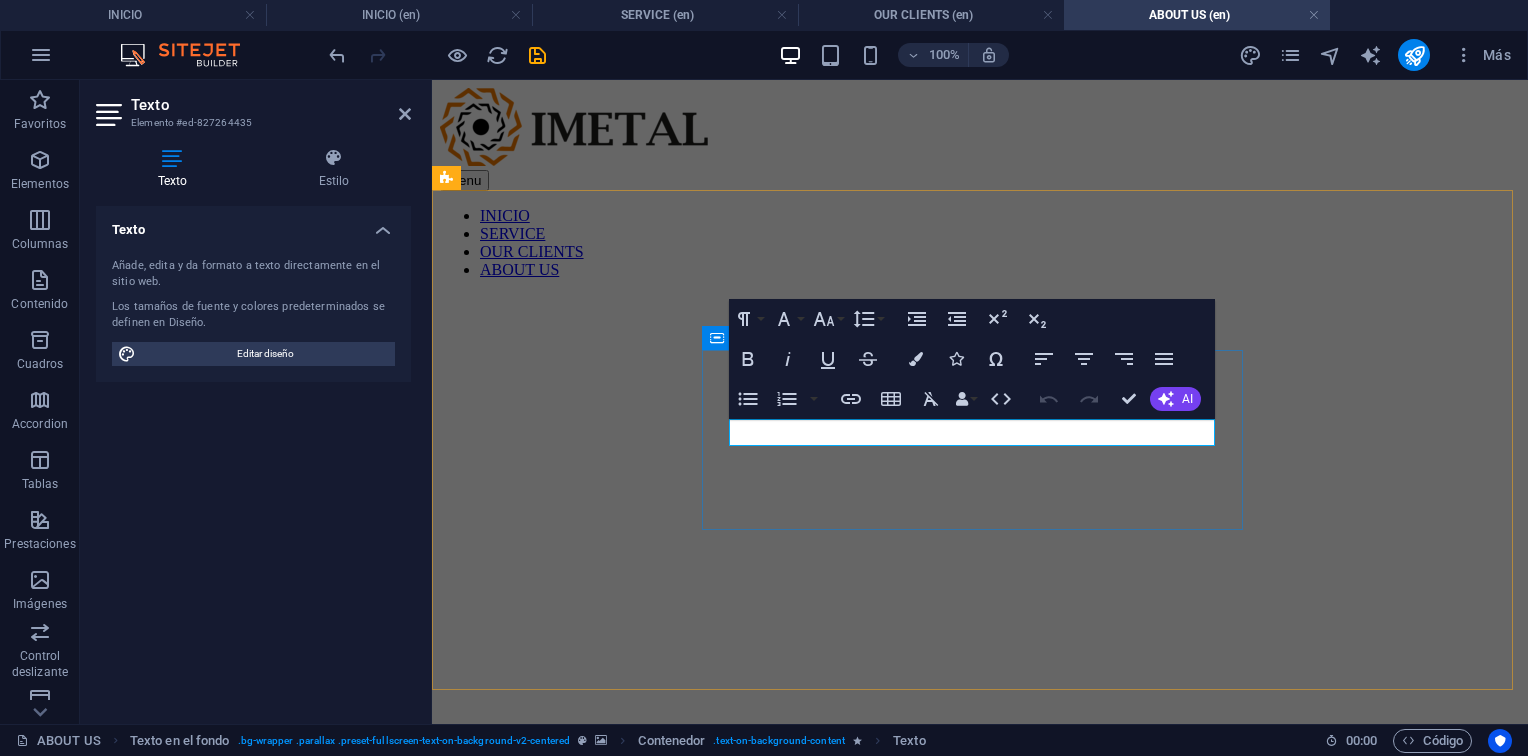 click at bounding box center (980, 998) 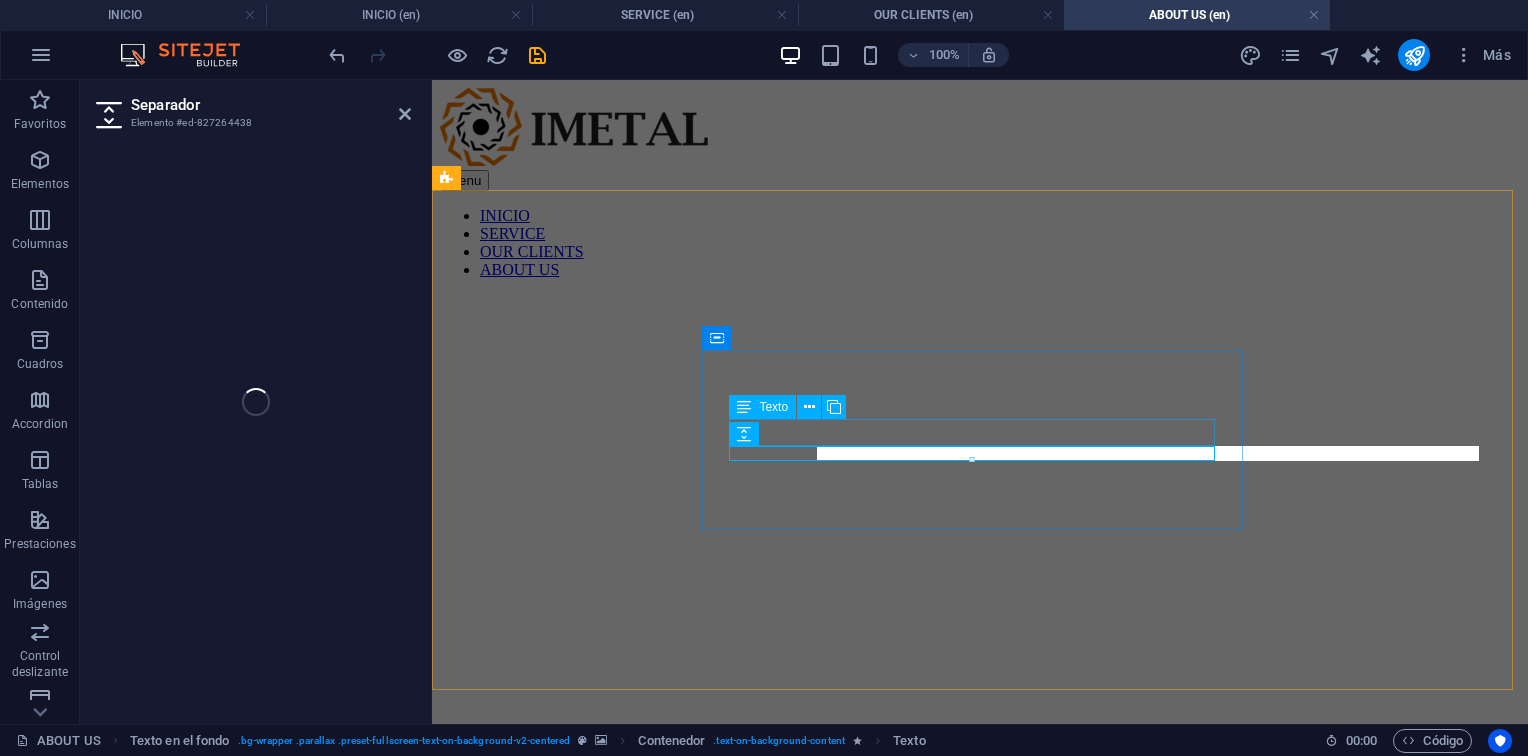 click on "Desde 1990" at bounding box center [980, 964] 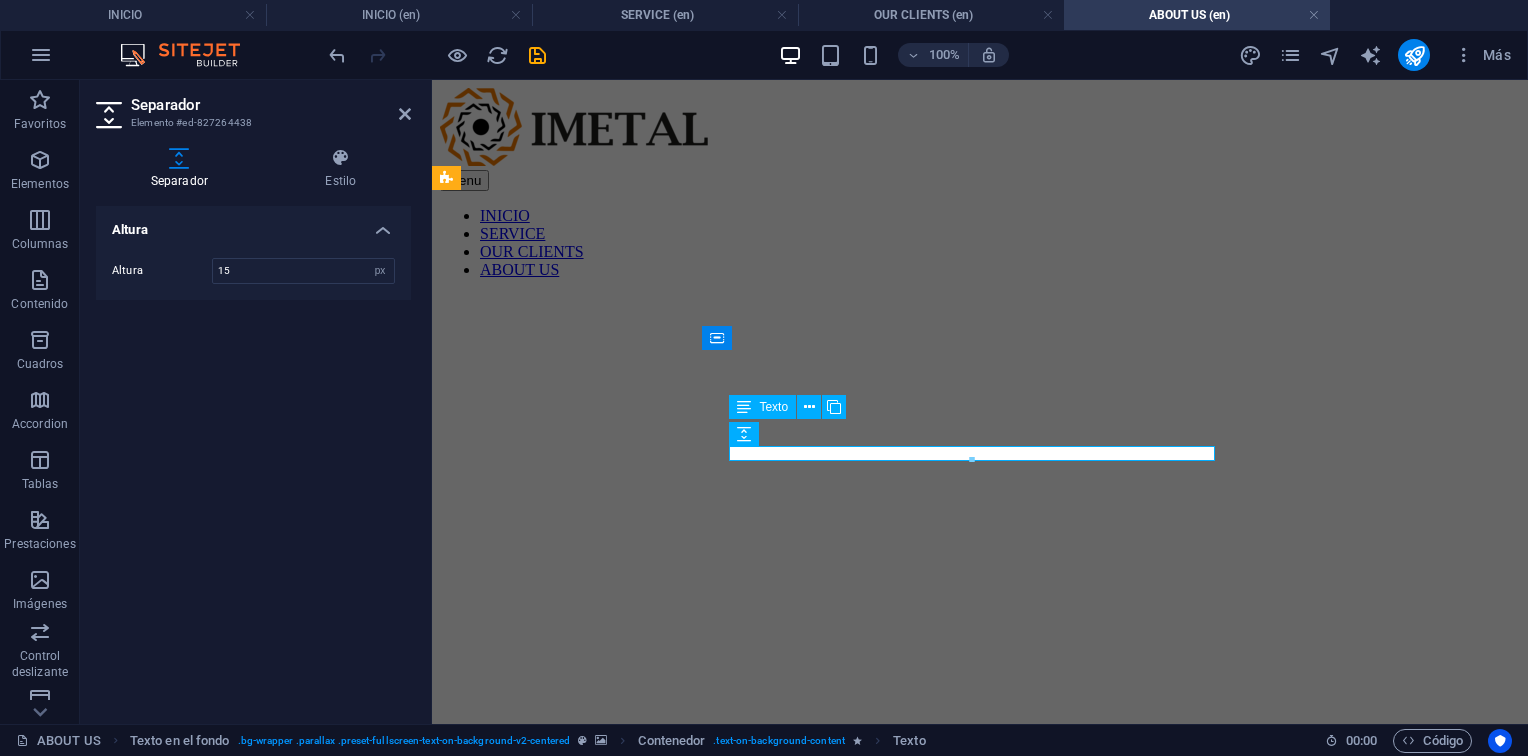 click on "Desde 1990" at bounding box center [980, 964] 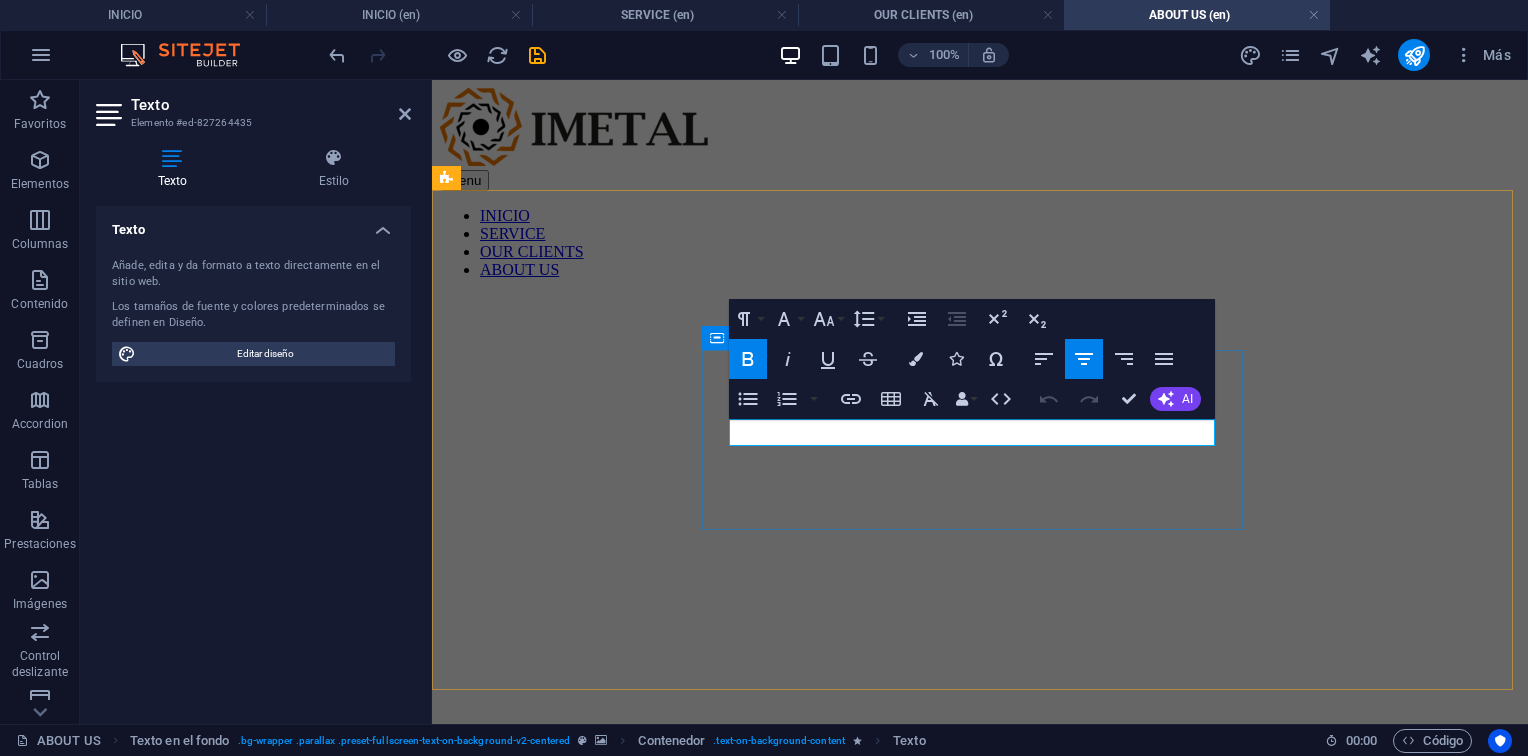 click on "Desde 1990" at bounding box center [980, 964] 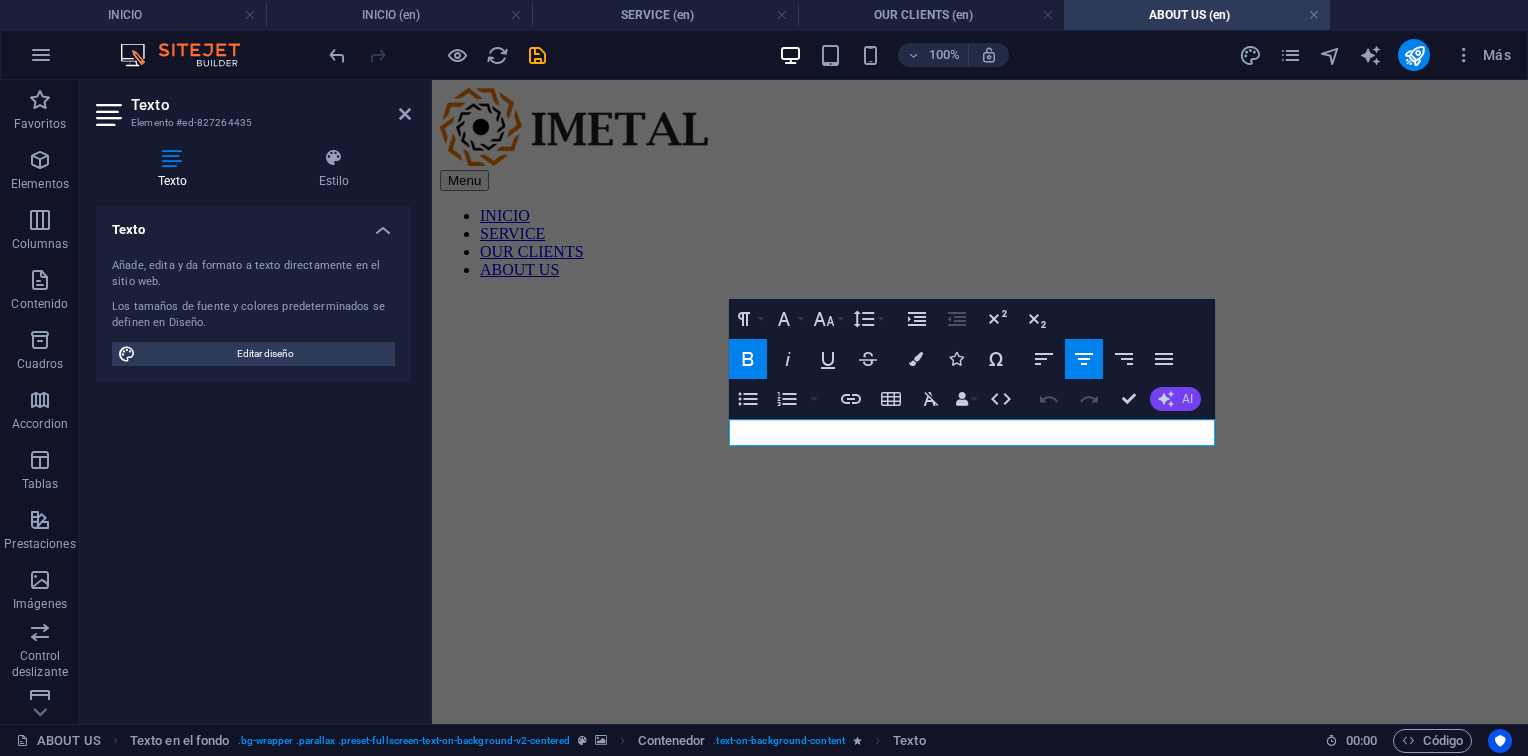 click 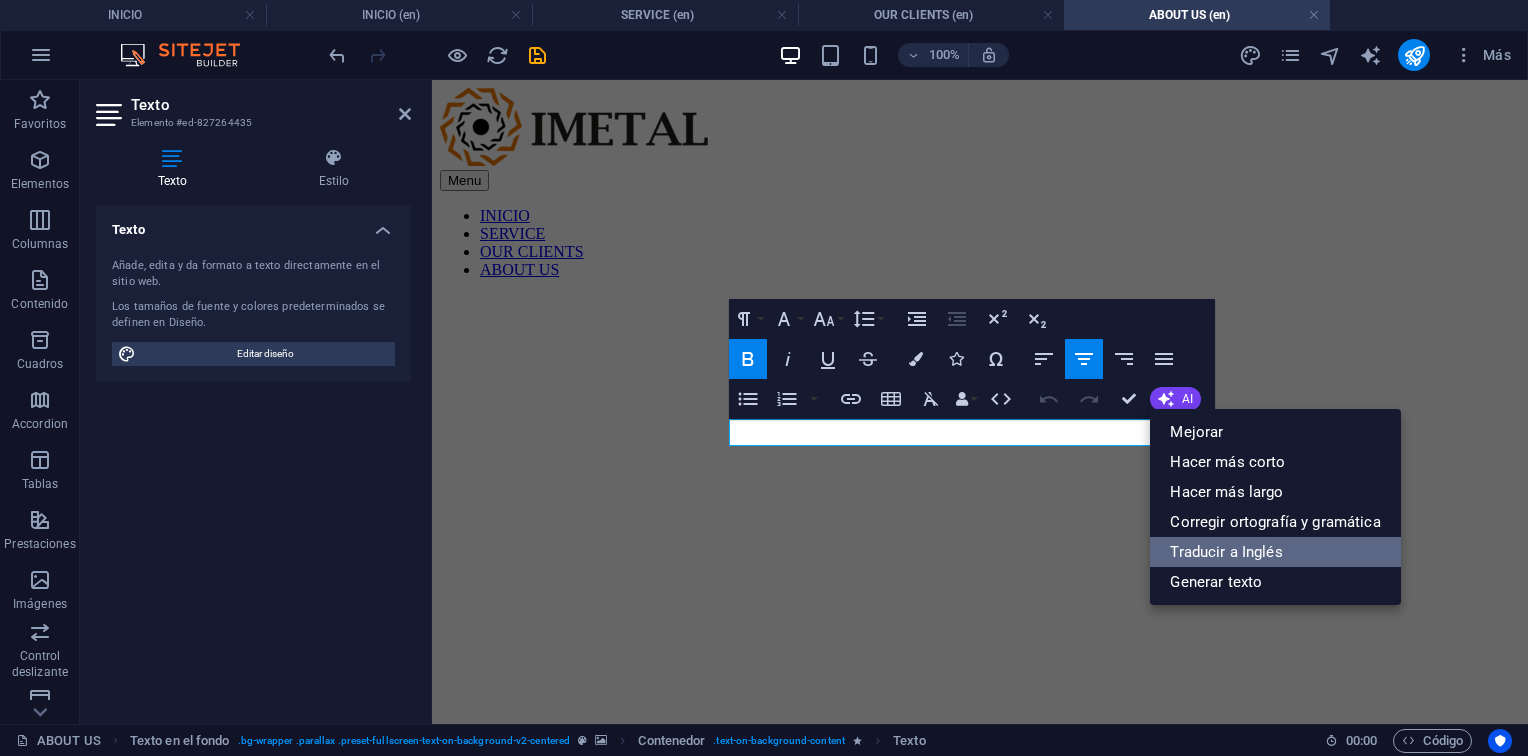 click on "Traducir a Inglés" at bounding box center (1275, 552) 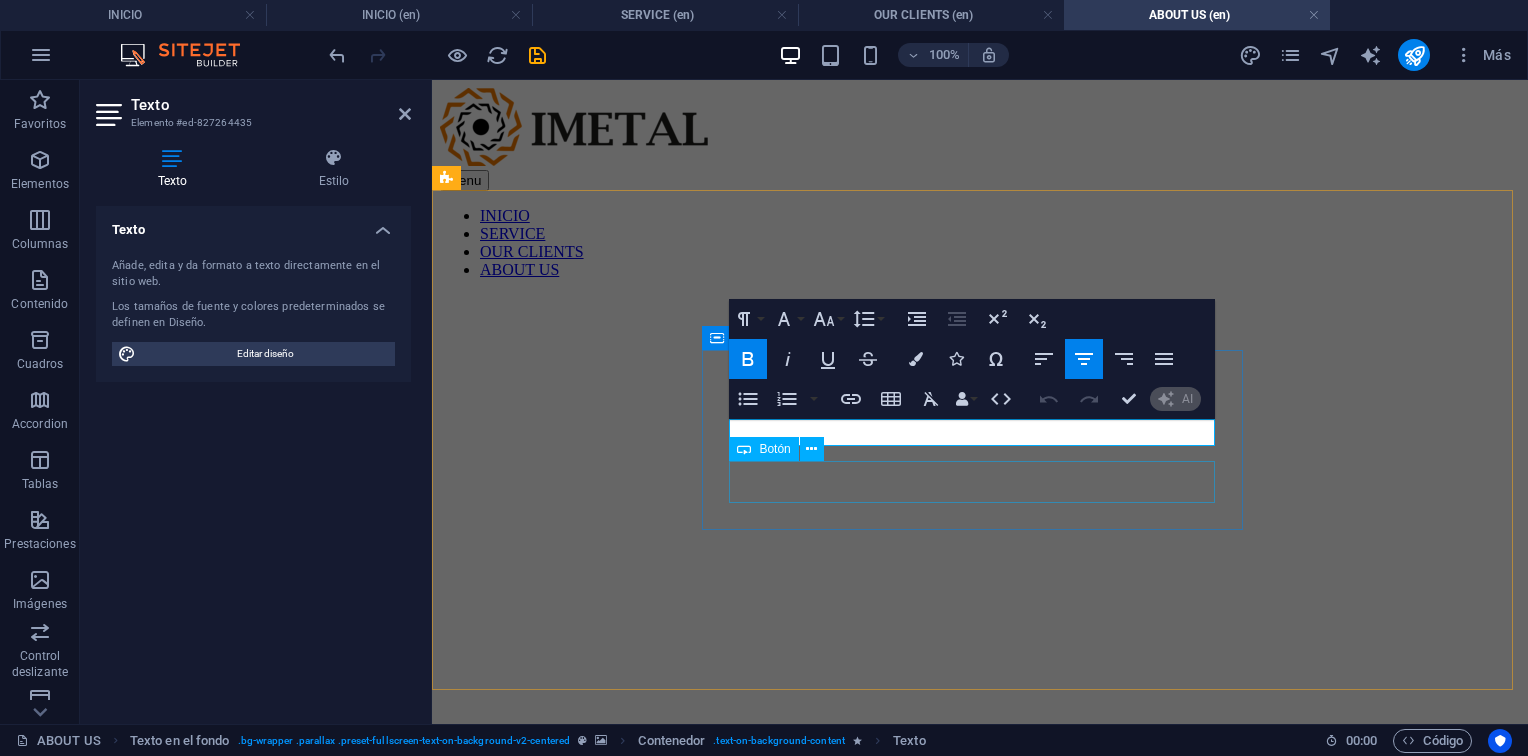 type 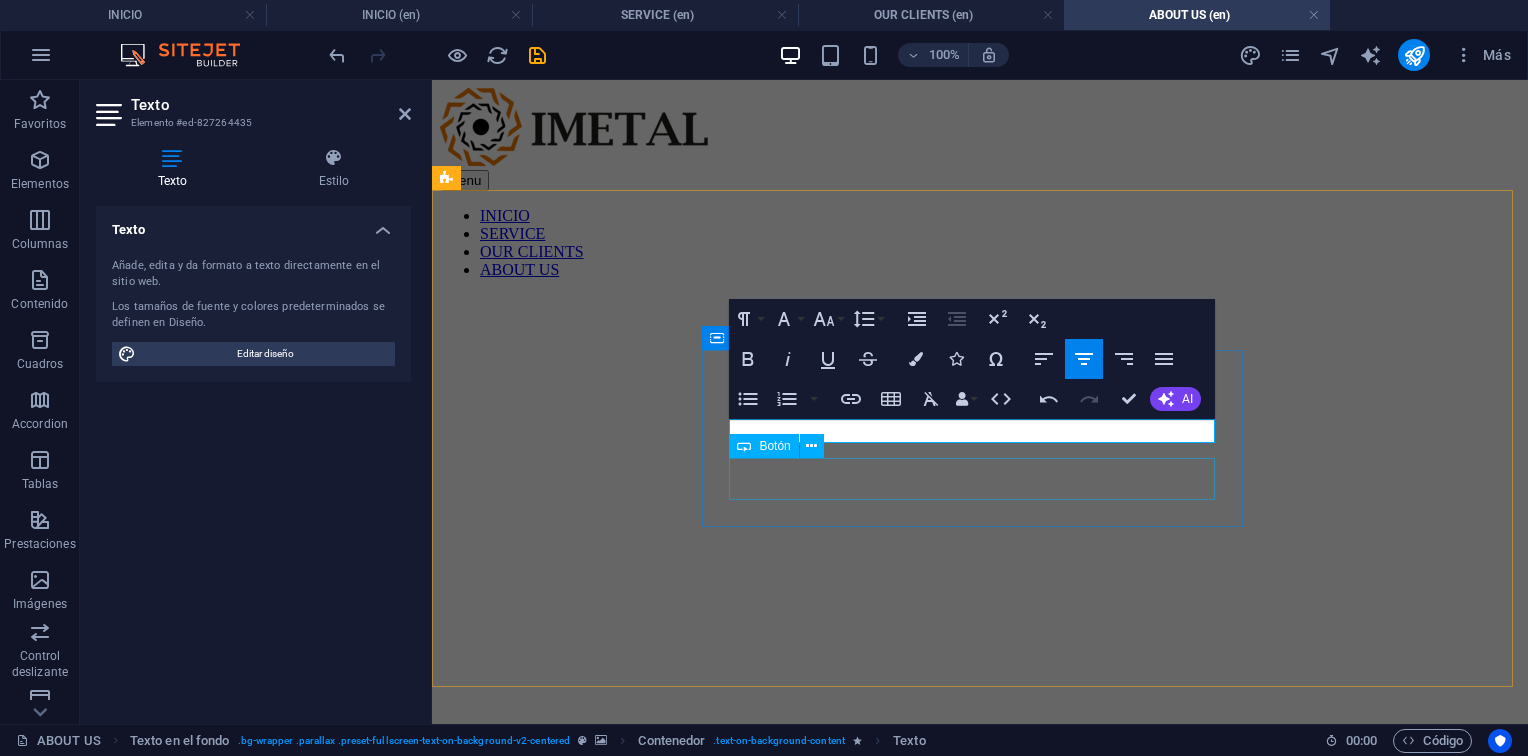 click on "Ver Servicios" at bounding box center (980, 1011) 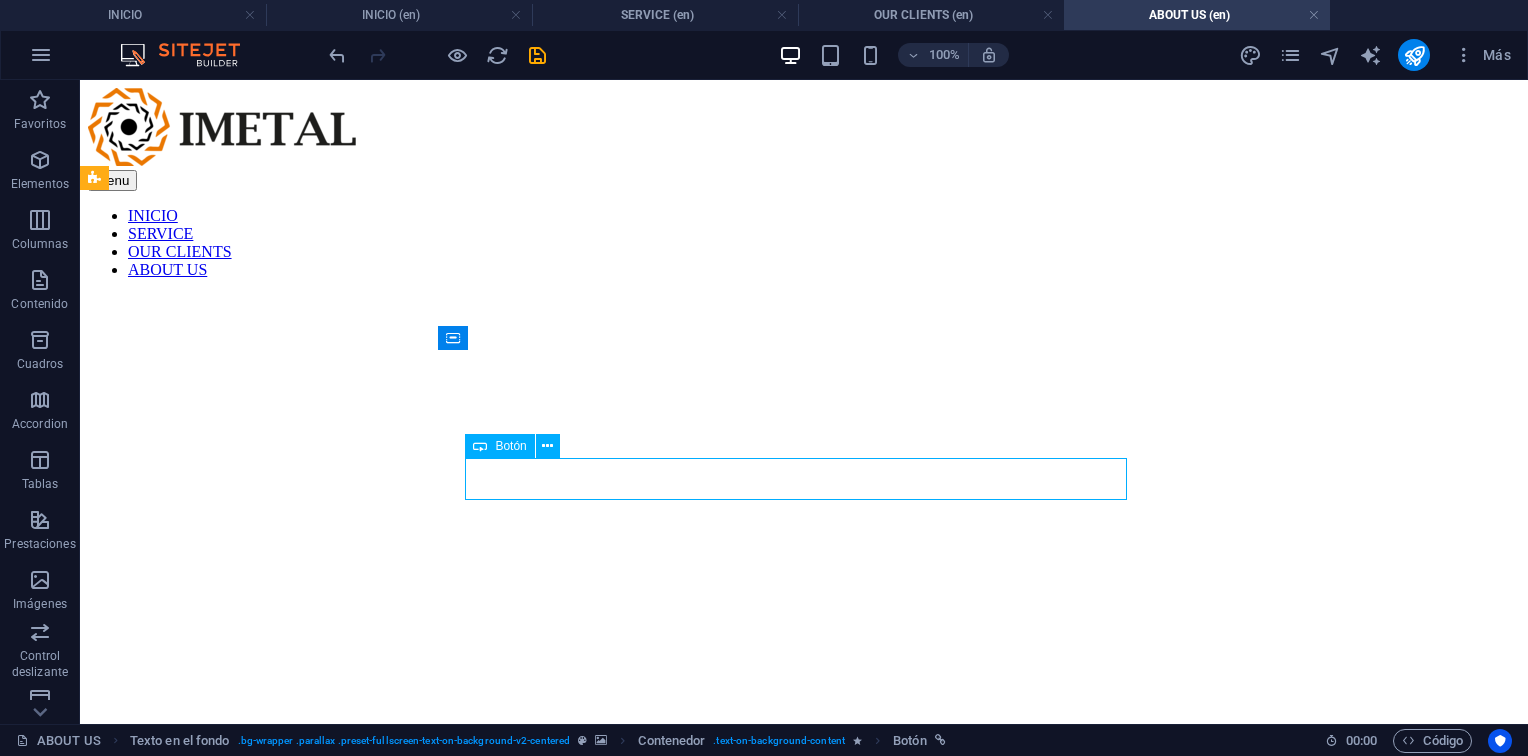 click on "Ver Servicios" at bounding box center [804, 1011] 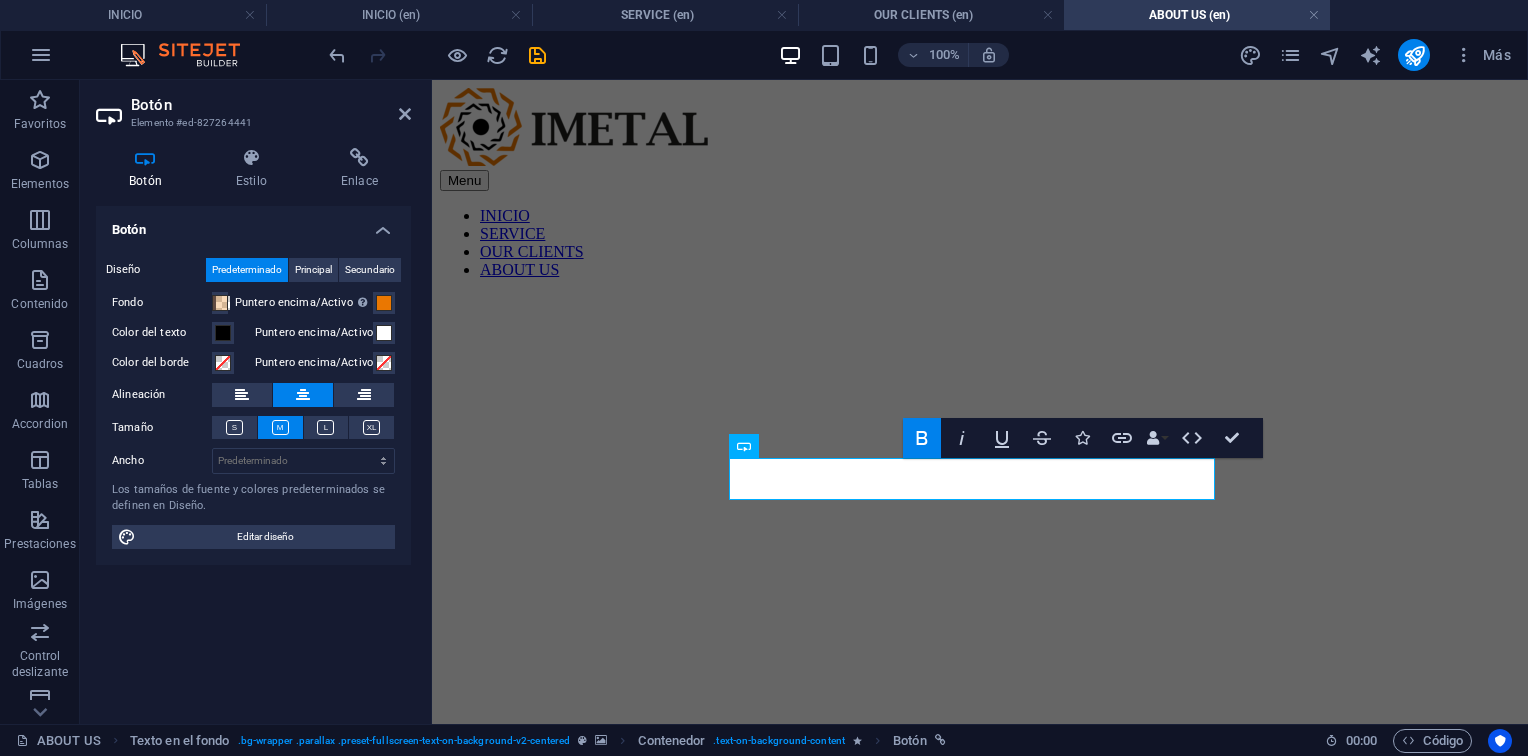 type 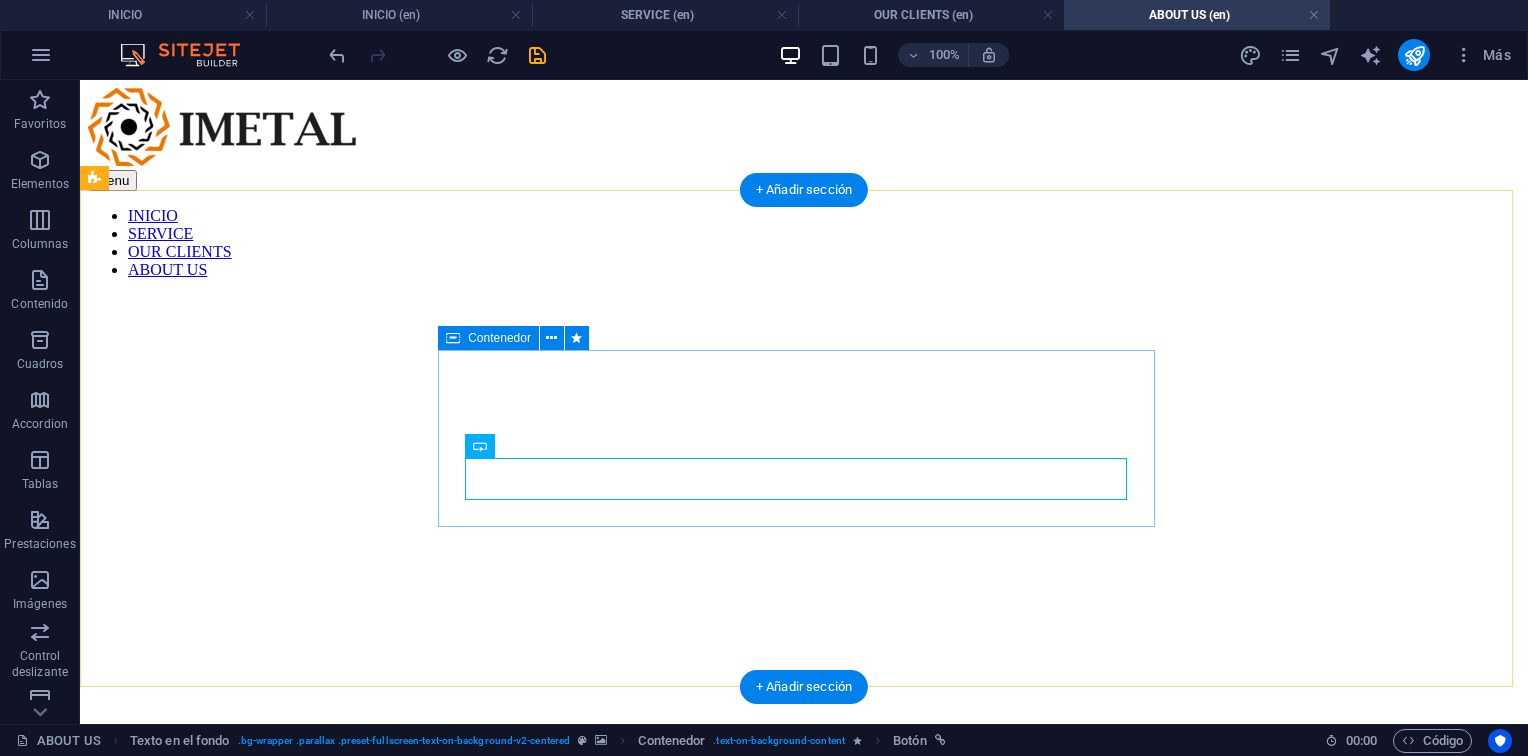 click on "Building industrial solutions Since 1990 View Service" at bounding box center (804, 956) 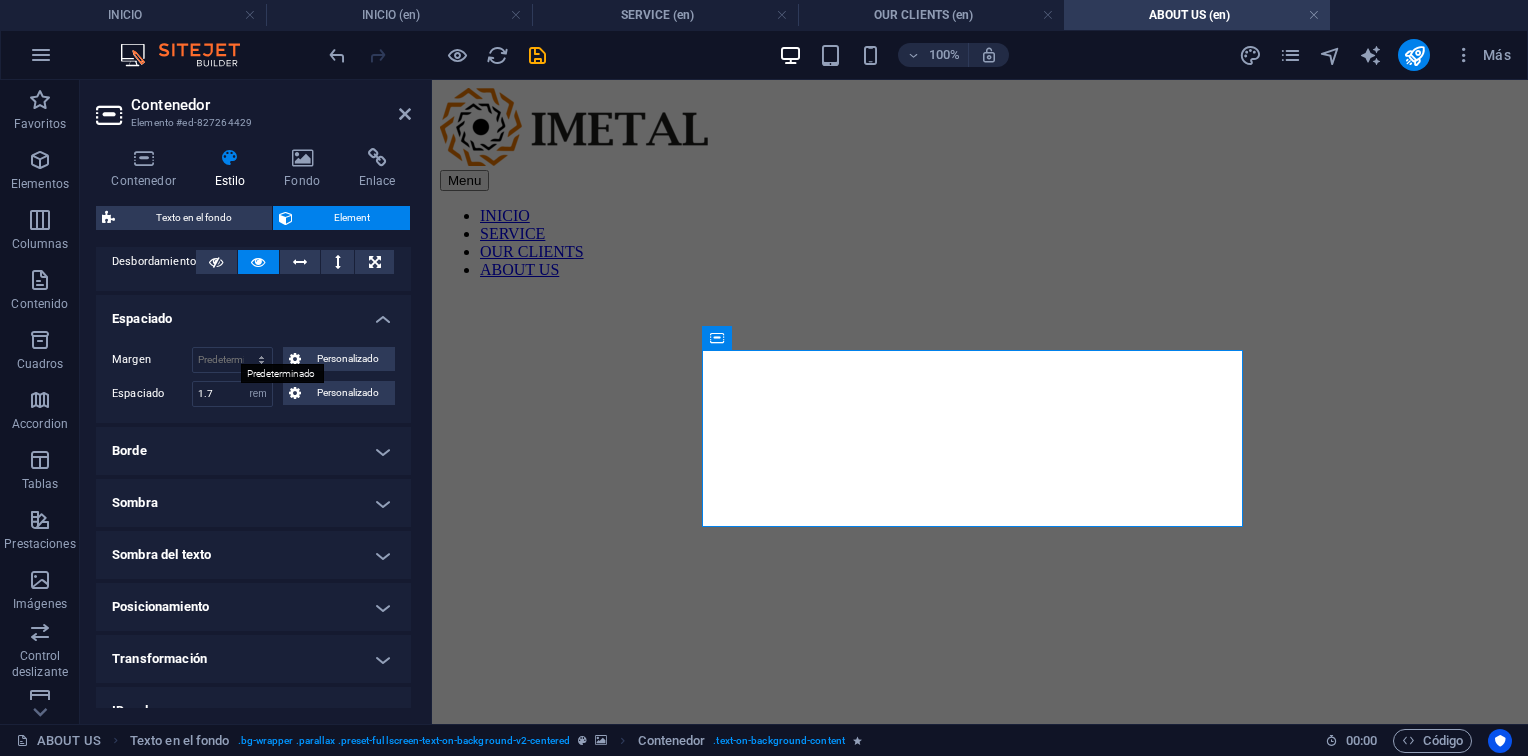 scroll, scrollTop: 400, scrollLeft: 0, axis: vertical 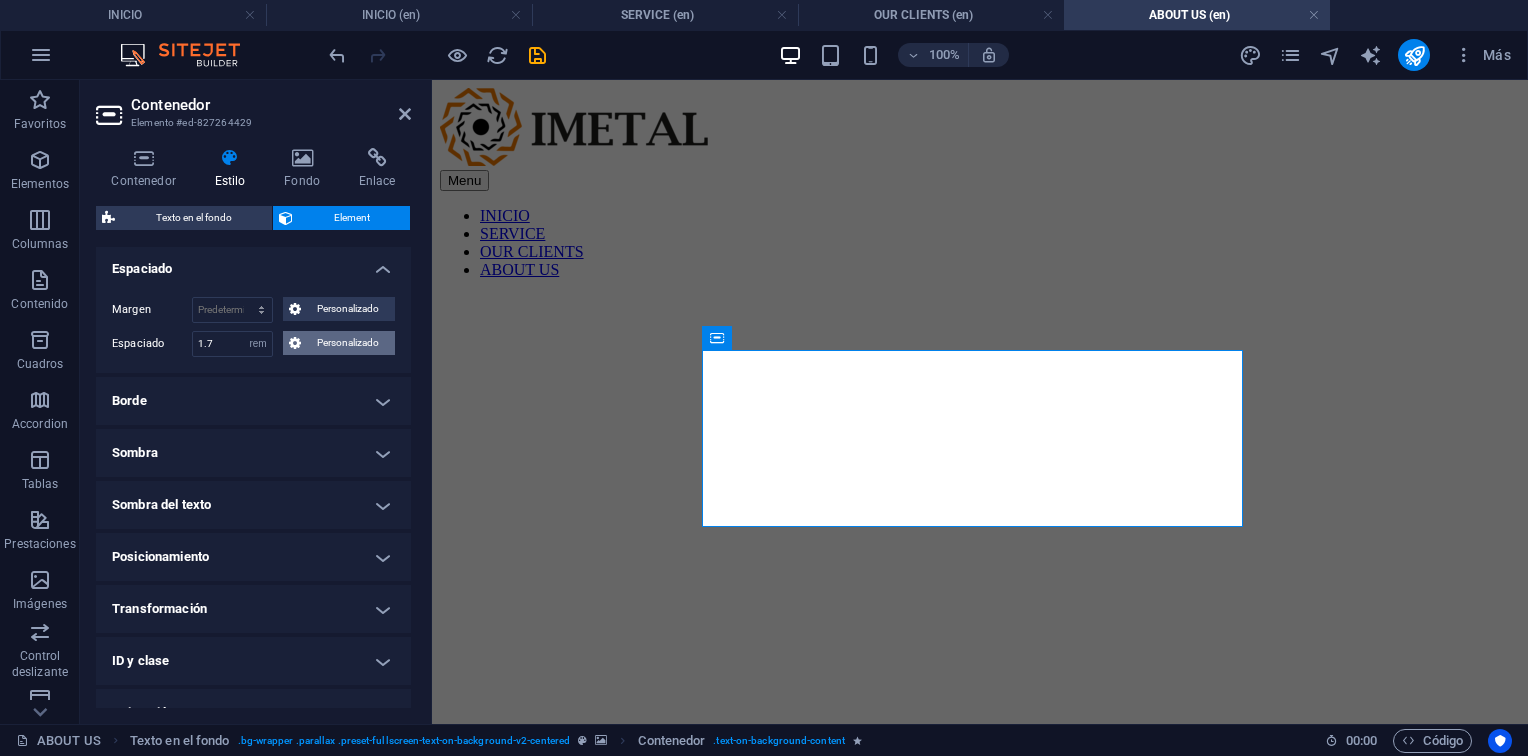 click on "Personalizado" at bounding box center (348, 343) 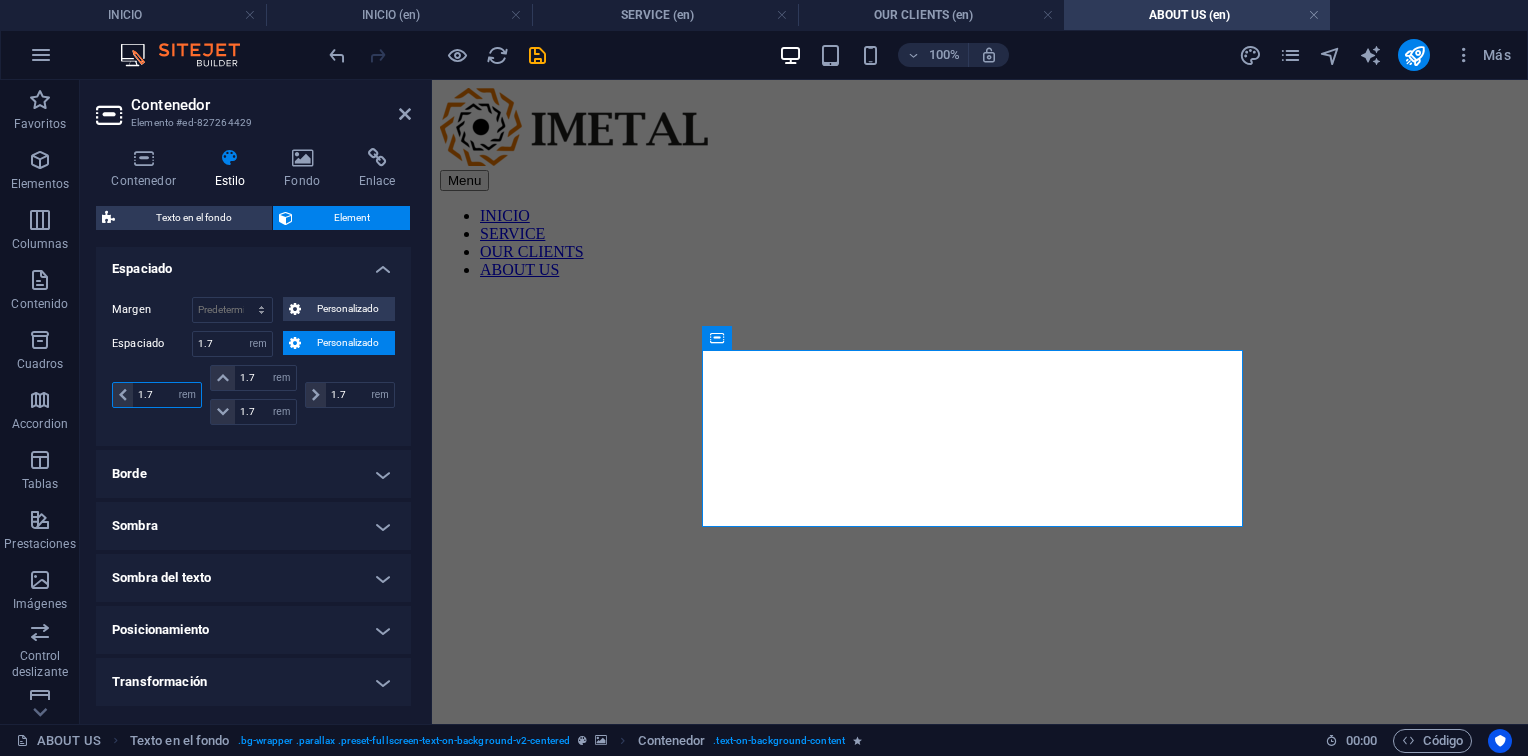 click on "1.7" at bounding box center [167, 395] 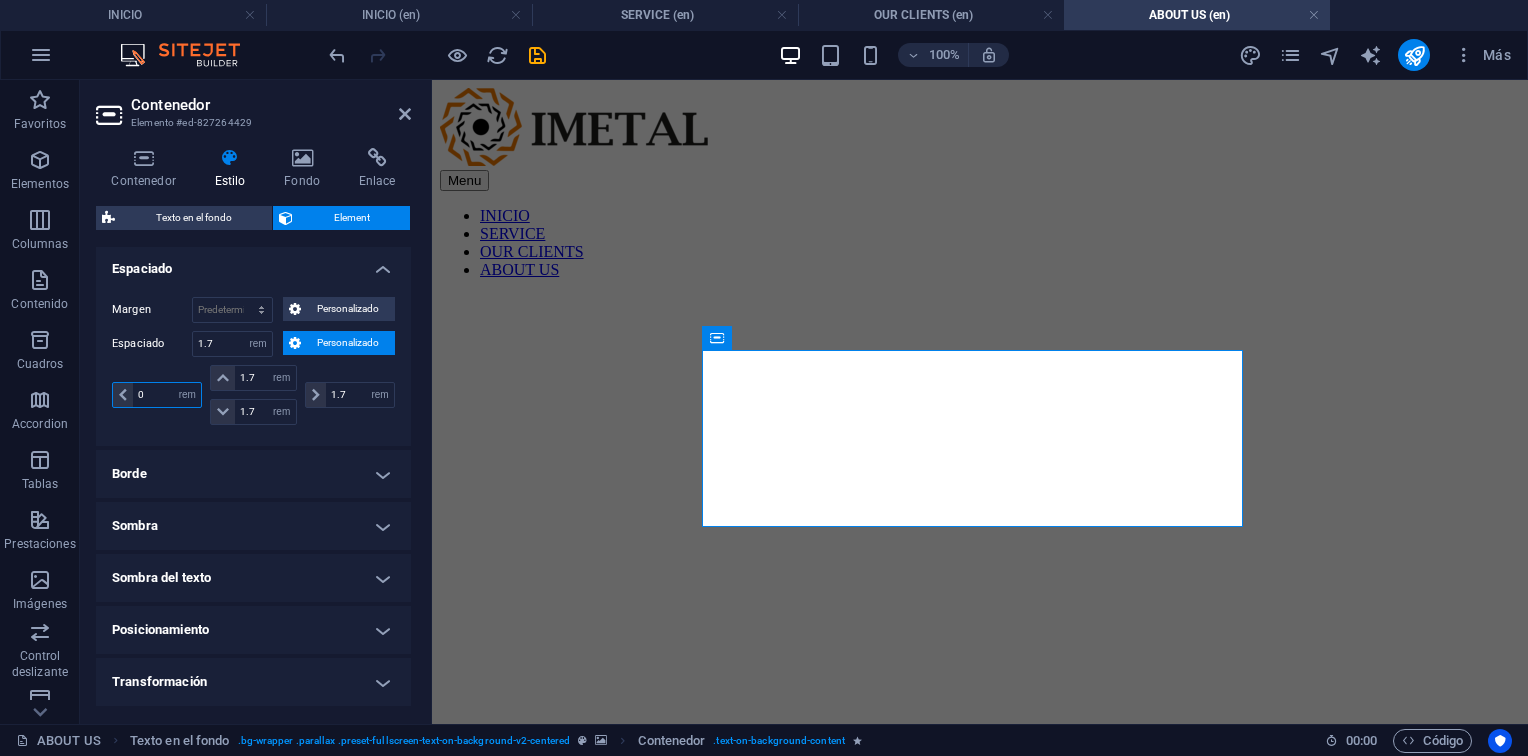 type on "0.5" 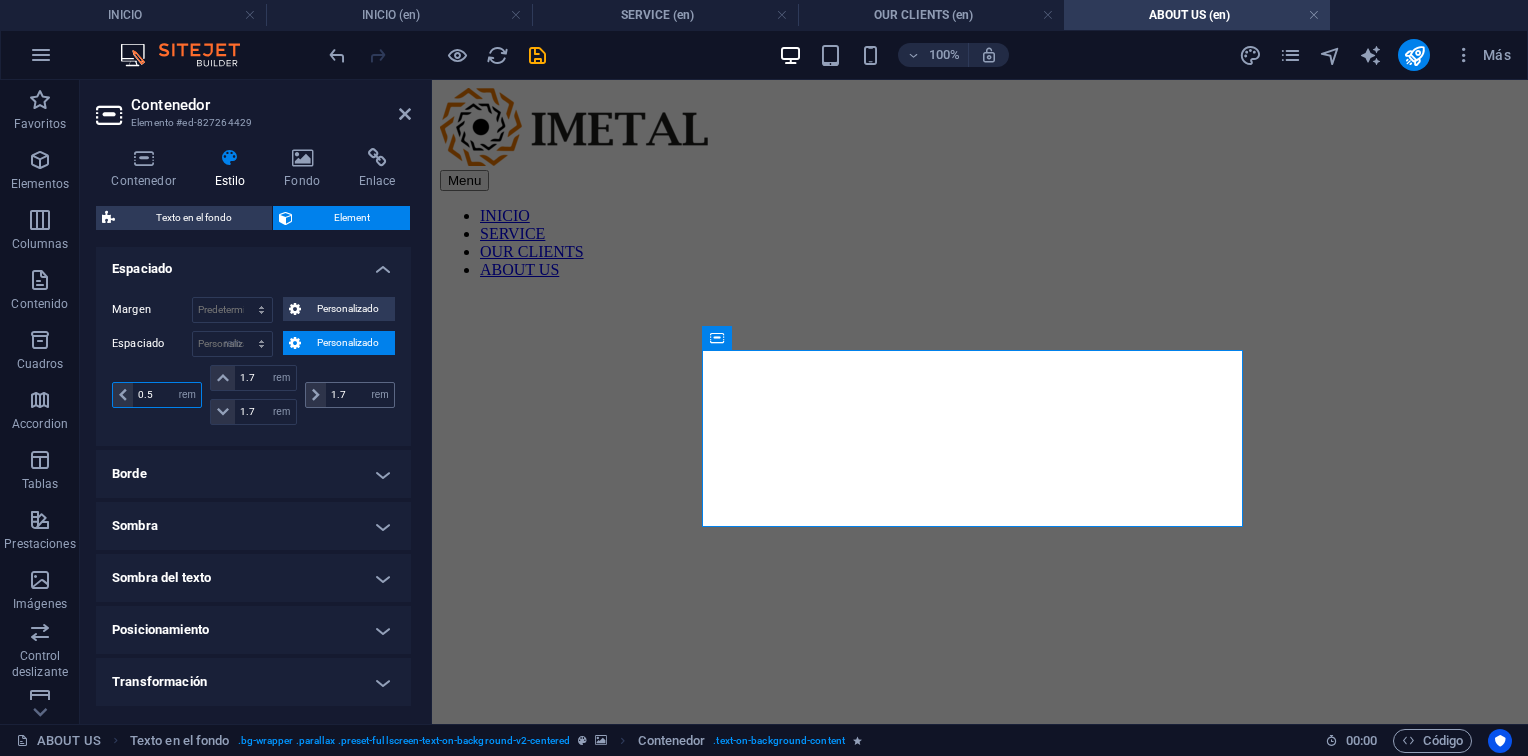 type 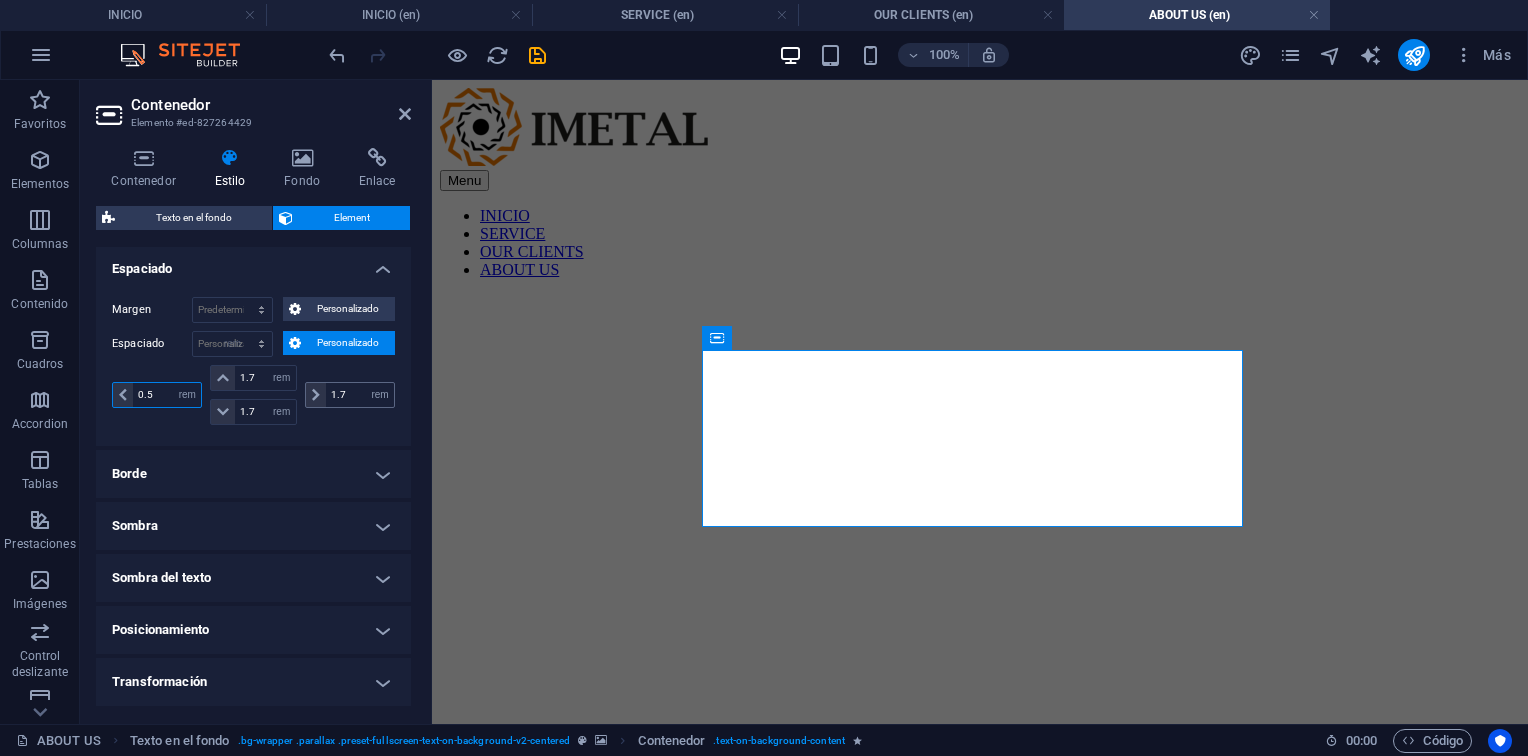 select on "DISABLED_OPTION_VALUE" 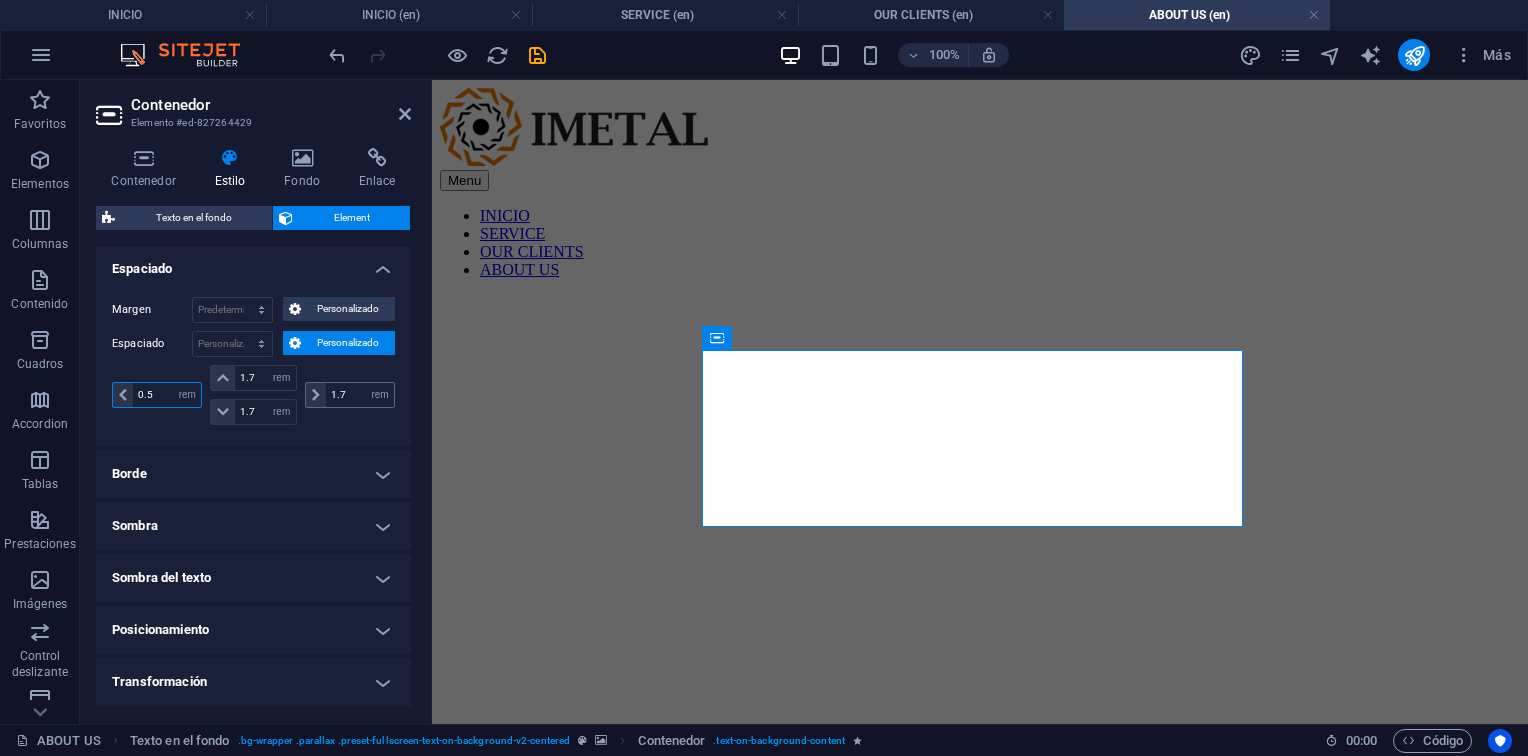 type on "0.5" 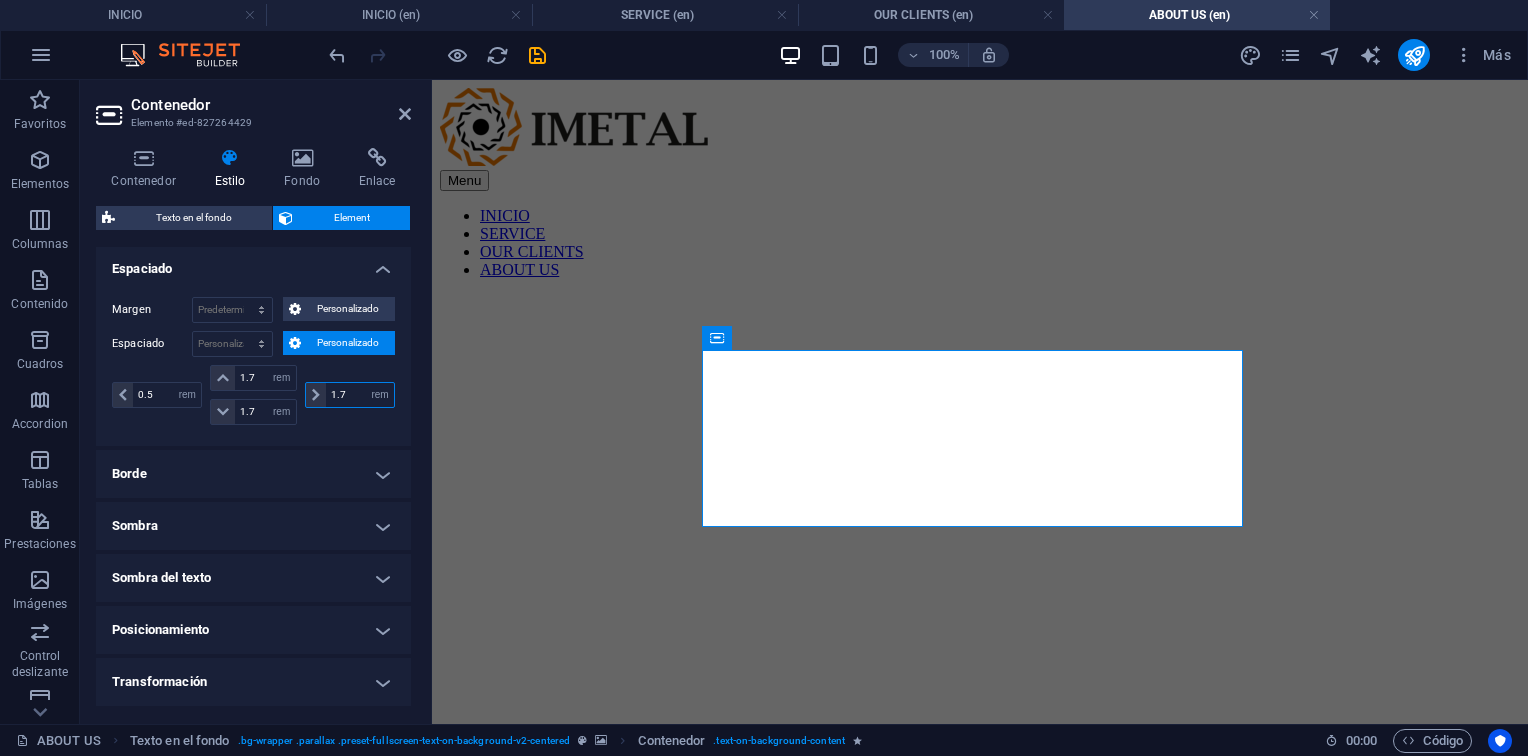 click on "1.7" at bounding box center [360, 395] 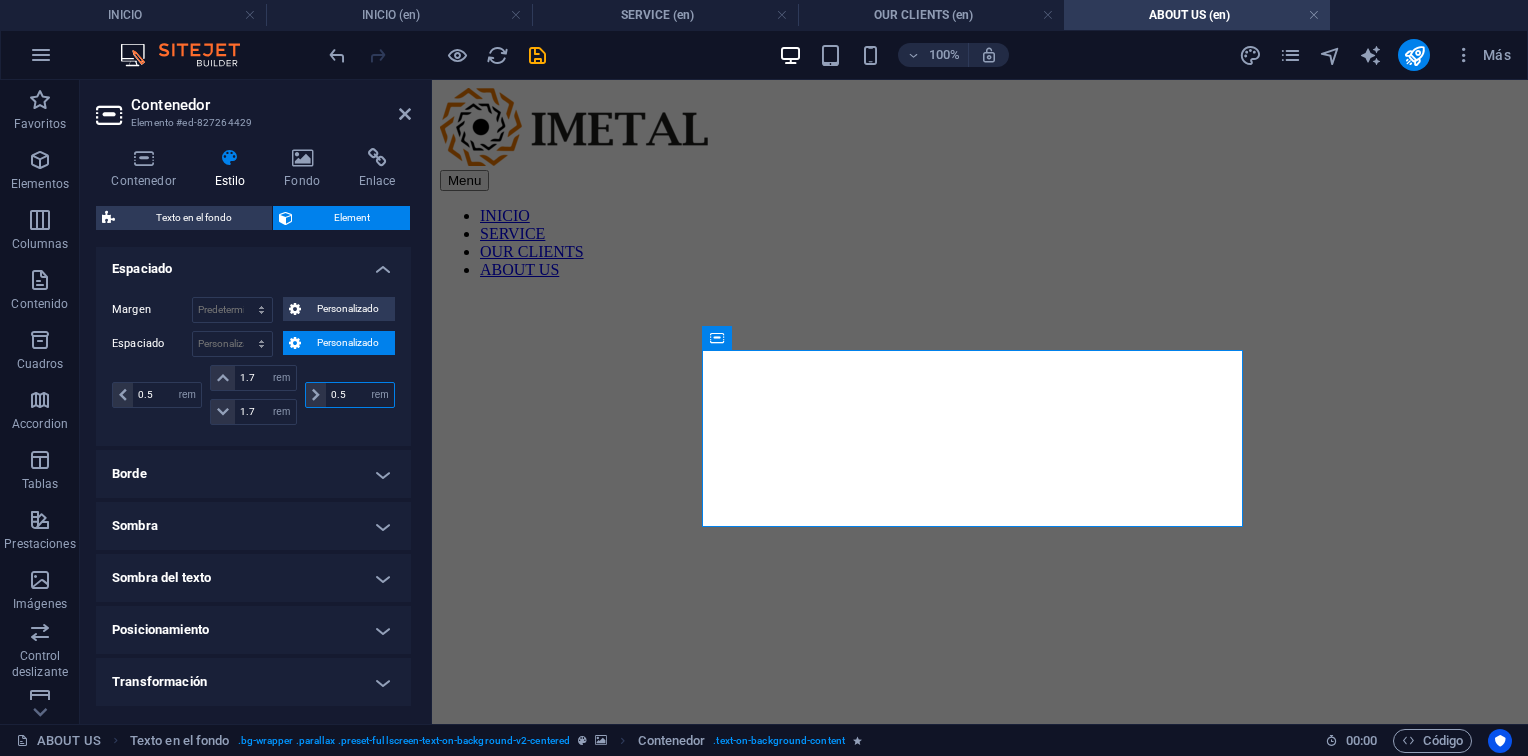 type on "0.5" 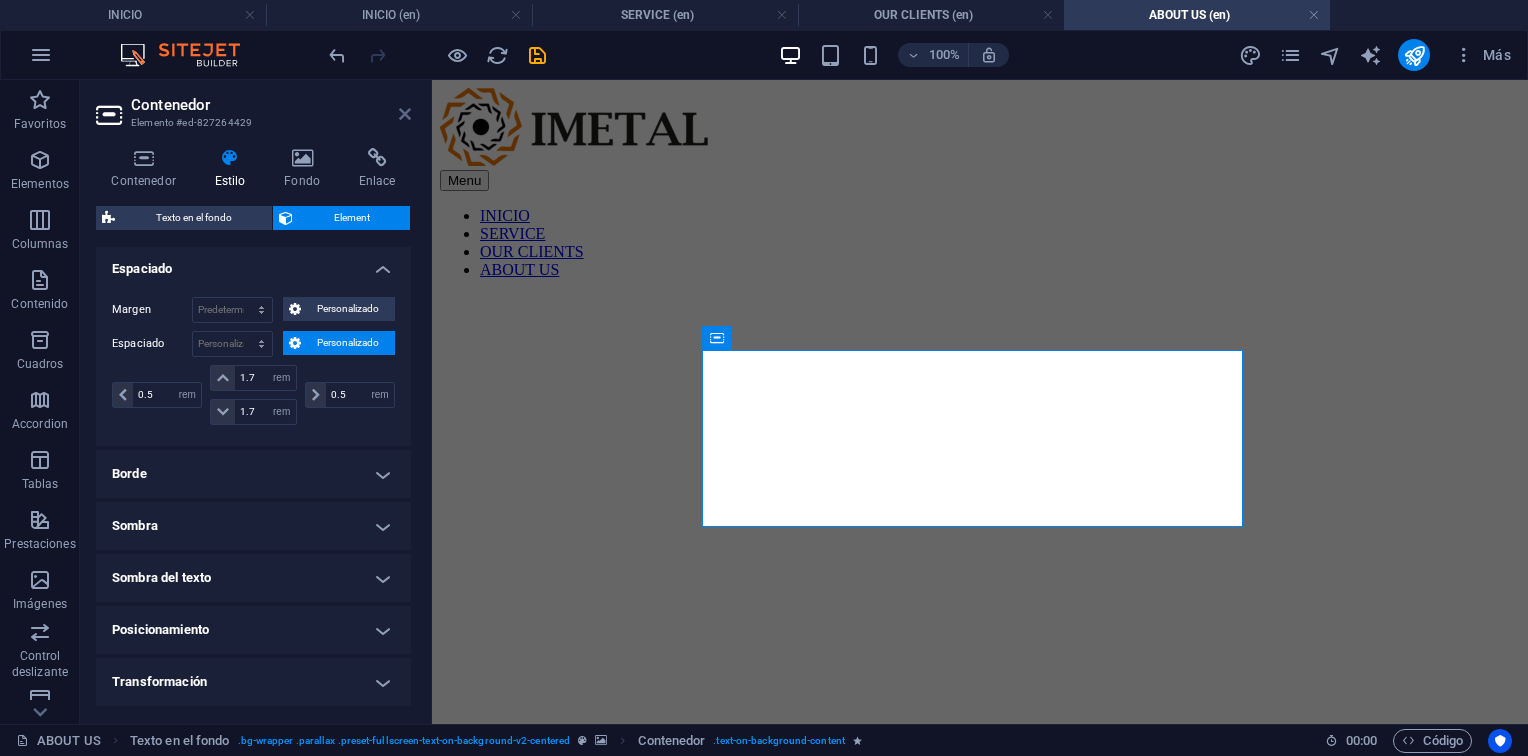 click at bounding box center [405, 114] 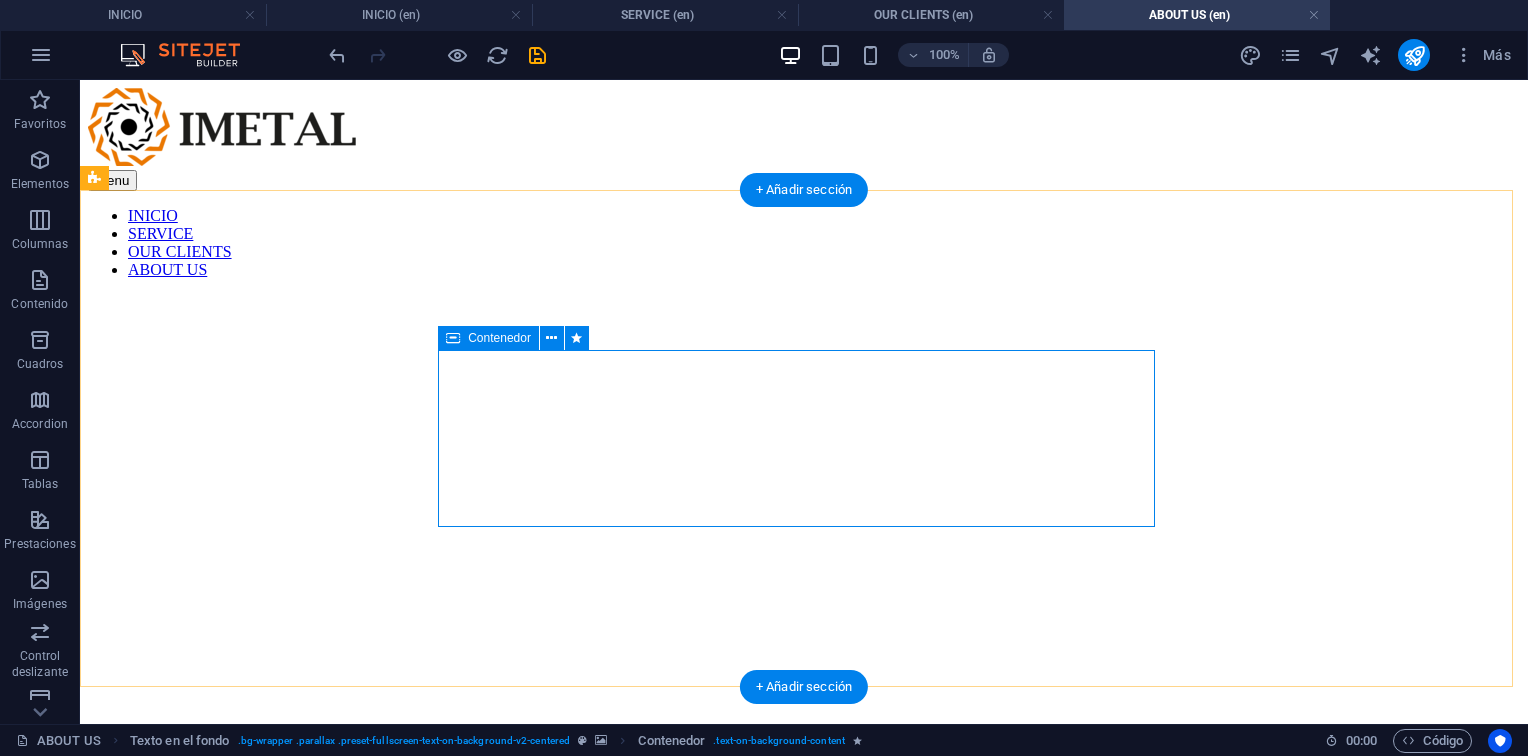 click on "Building industrial solutions Since 1990 View Service" at bounding box center (804, 956) 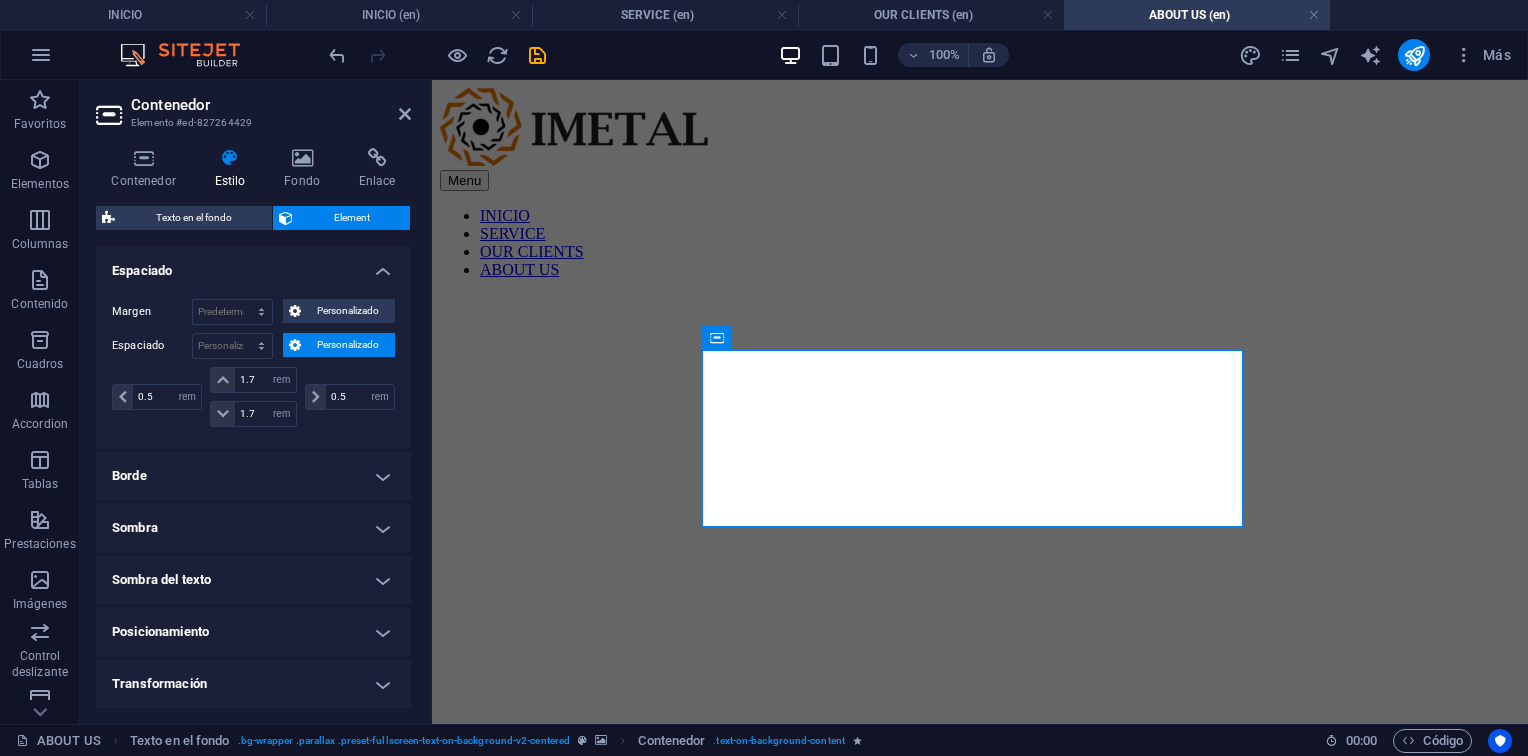 scroll, scrollTop: 400, scrollLeft: 0, axis: vertical 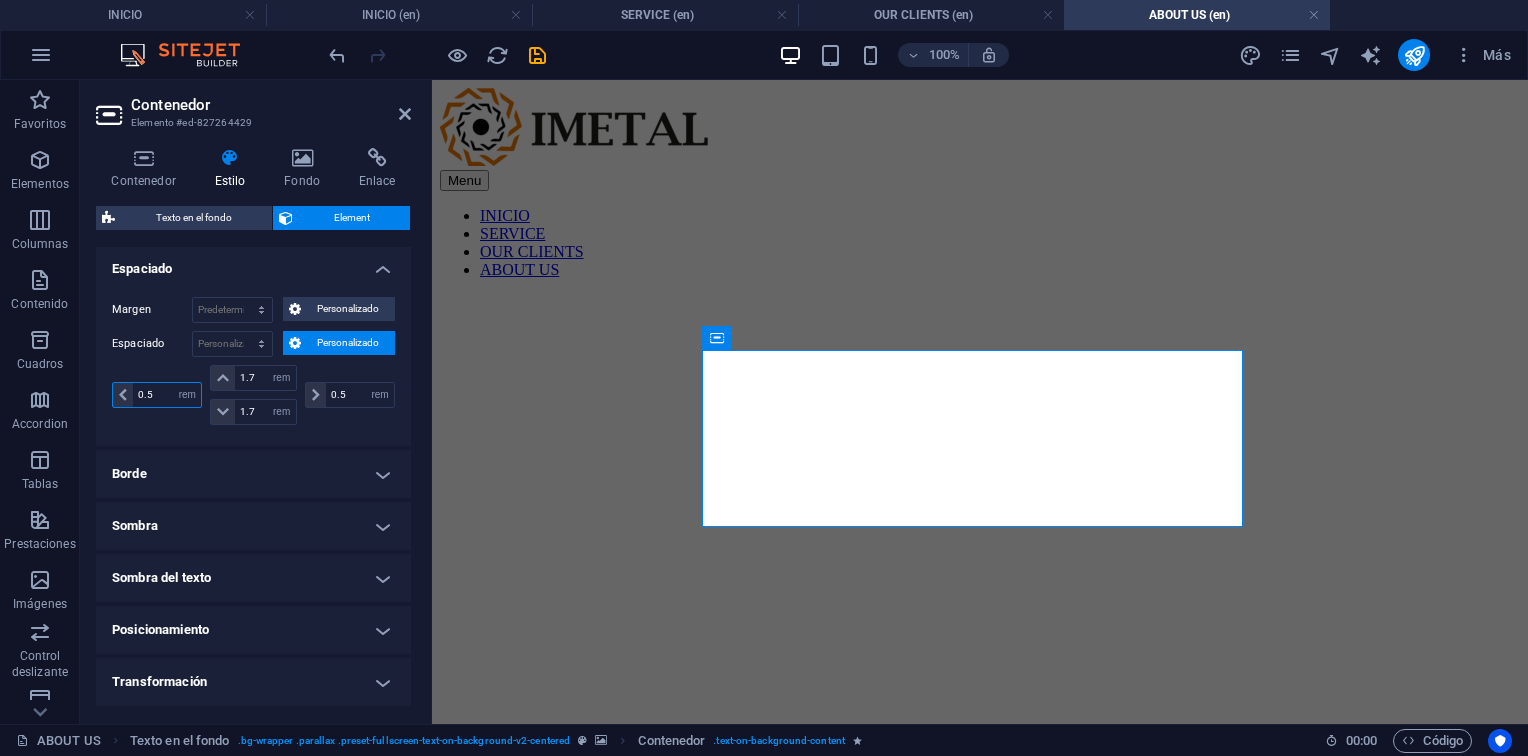 click on "0.5" at bounding box center (167, 395) 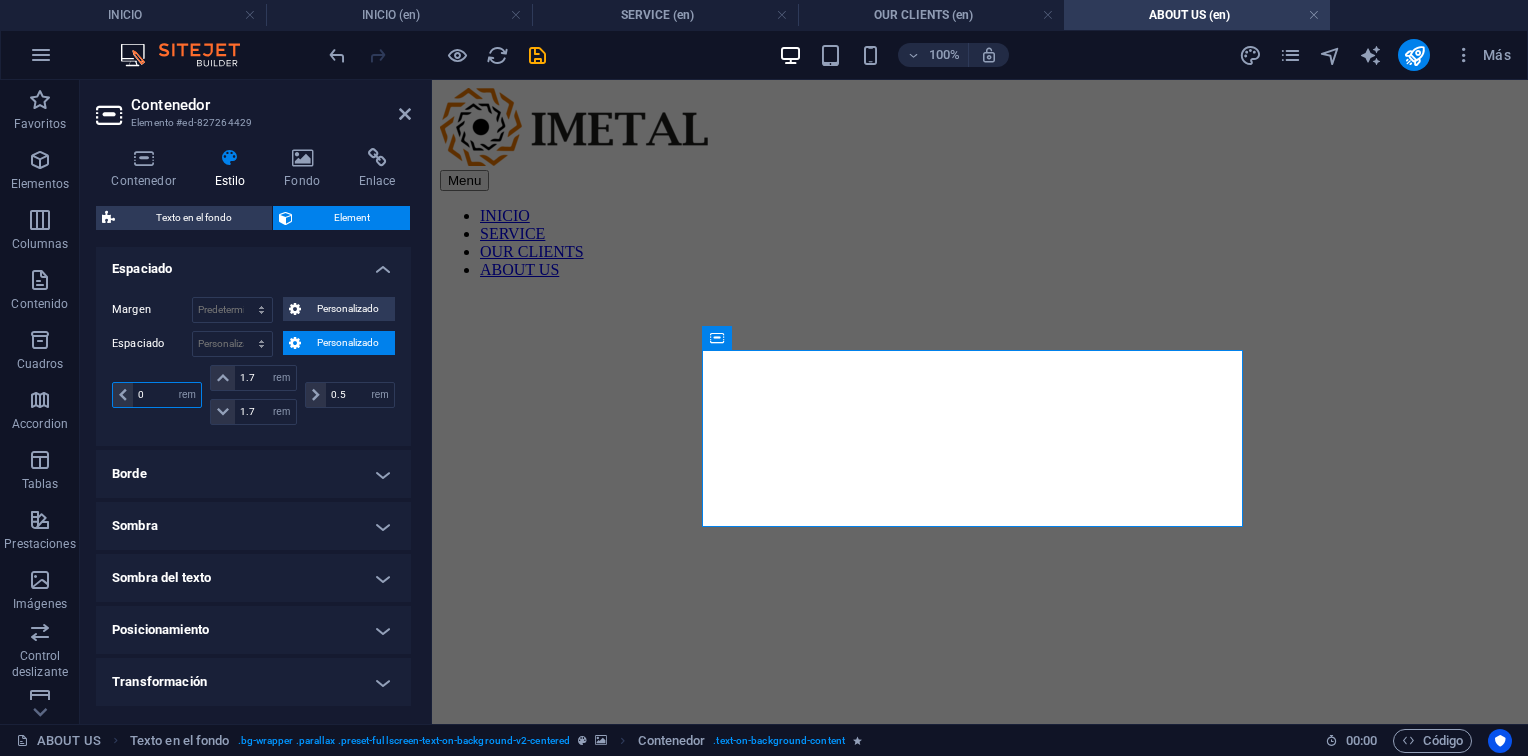 type on "0" 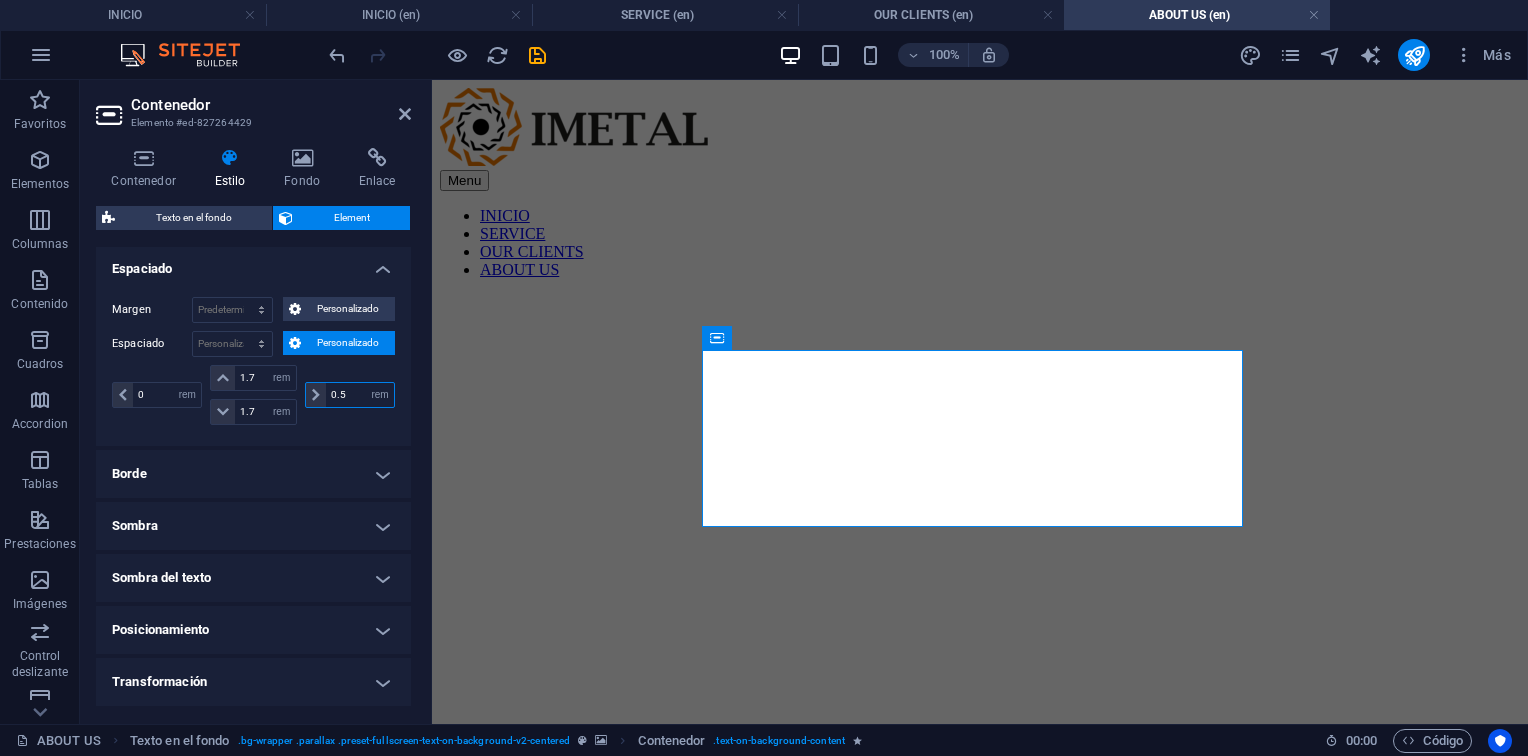 click on "0.5" at bounding box center (360, 395) 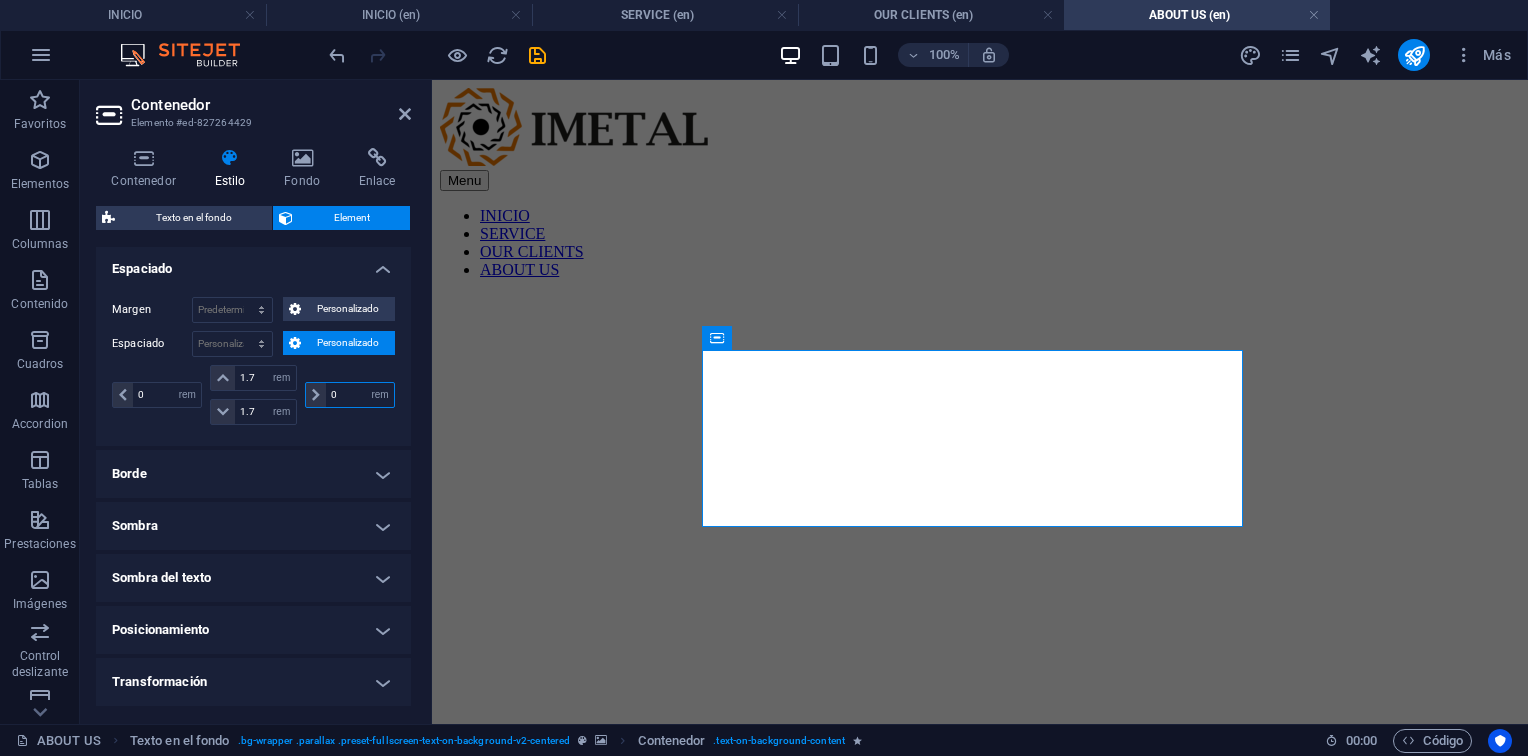 click on "0" at bounding box center (360, 395) 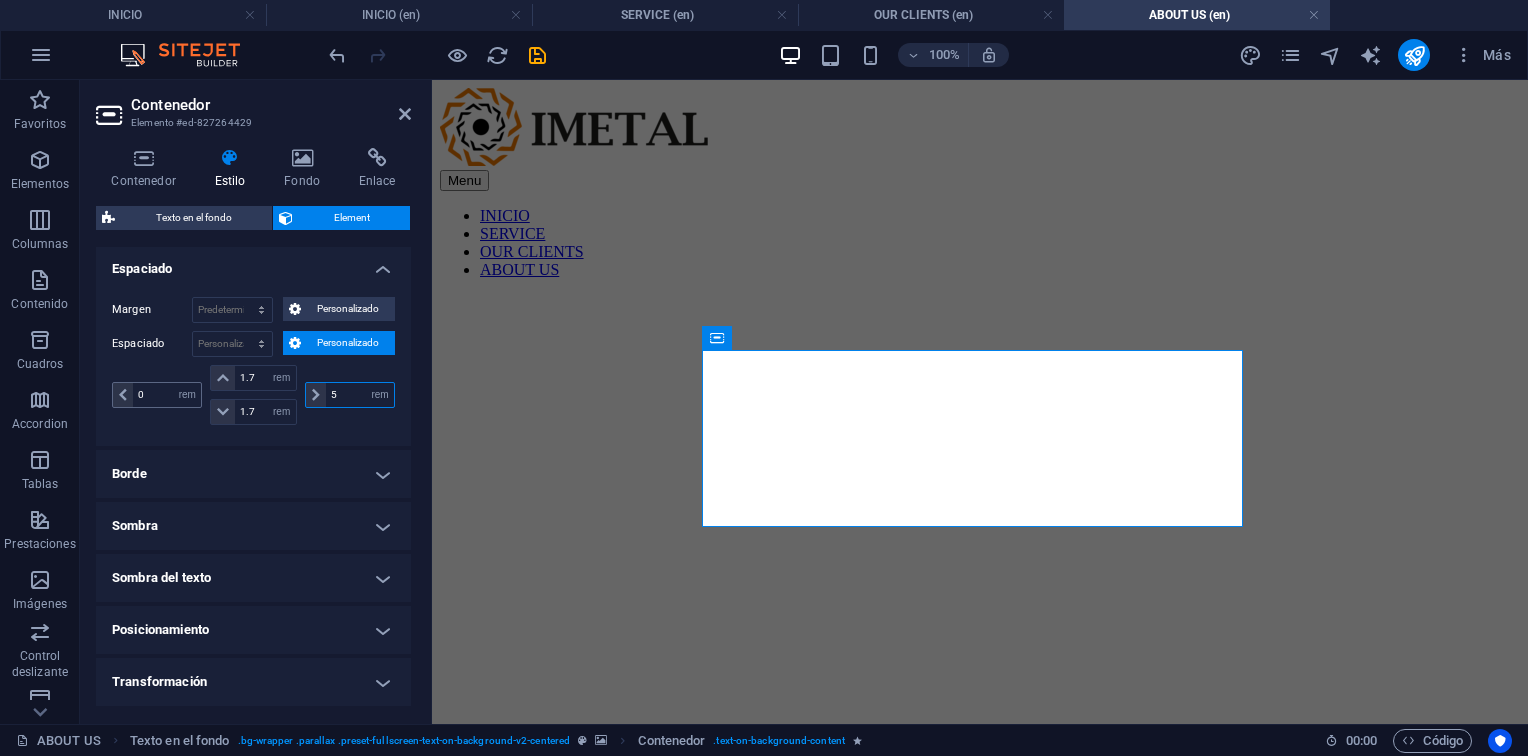 type on "5" 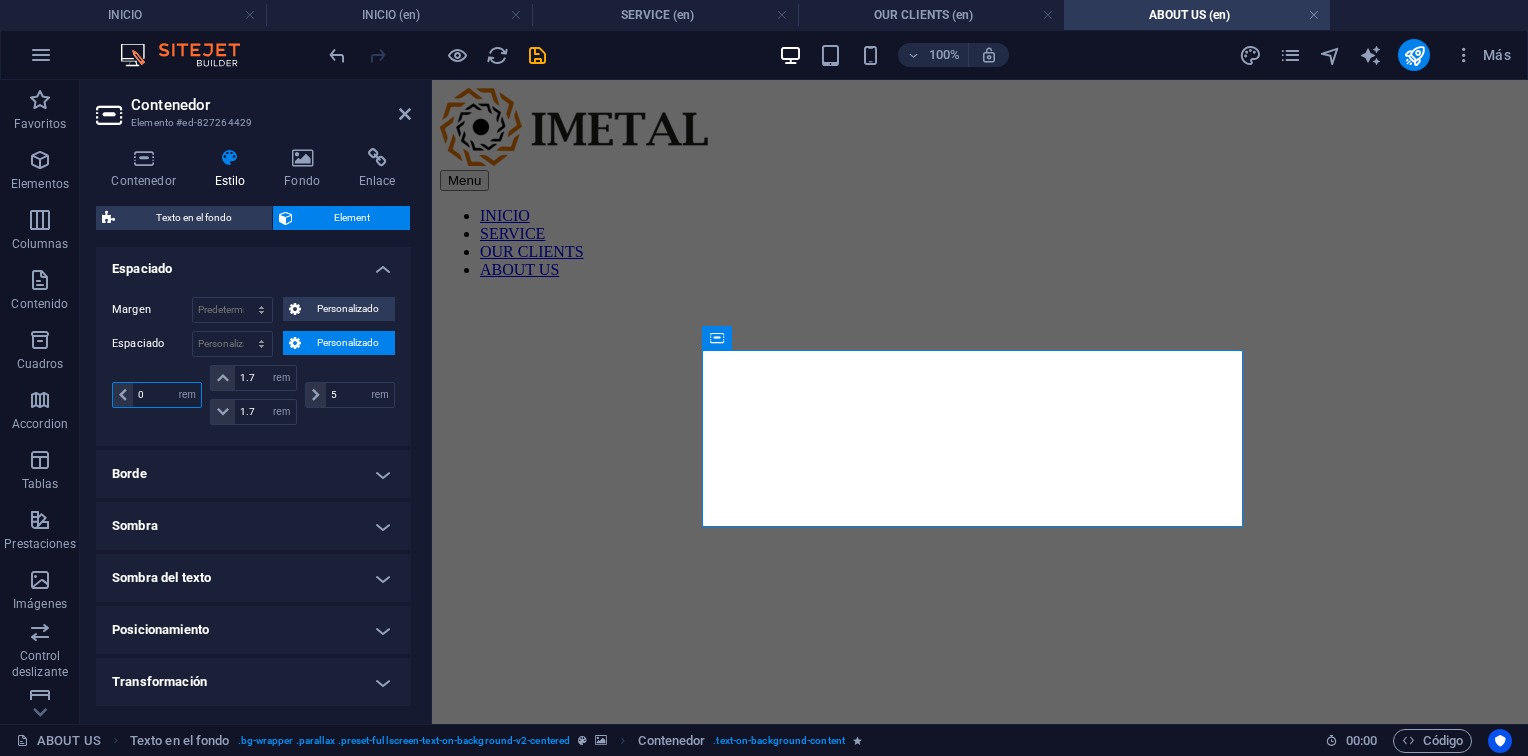 click on "0" at bounding box center [167, 395] 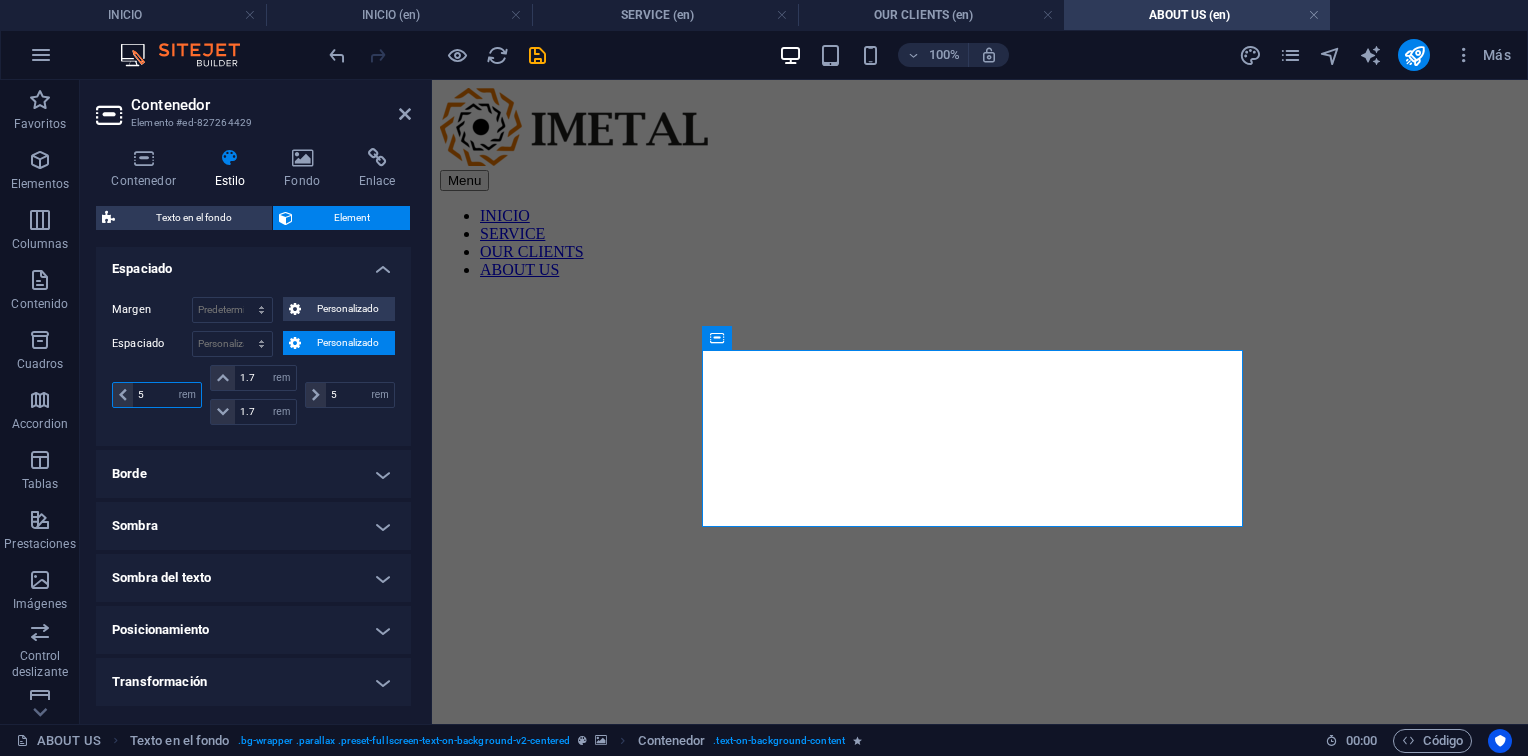 type on "5" 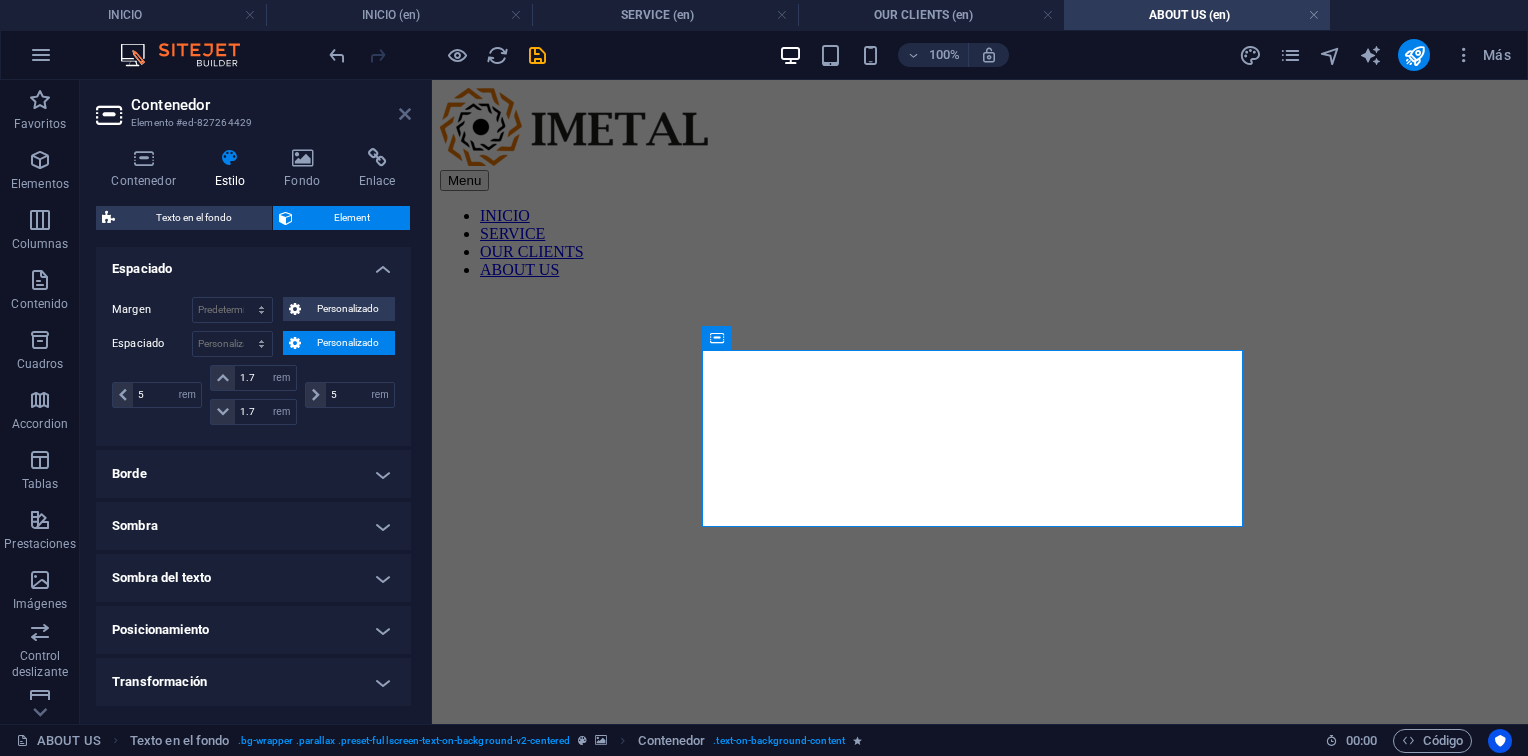 click at bounding box center [405, 114] 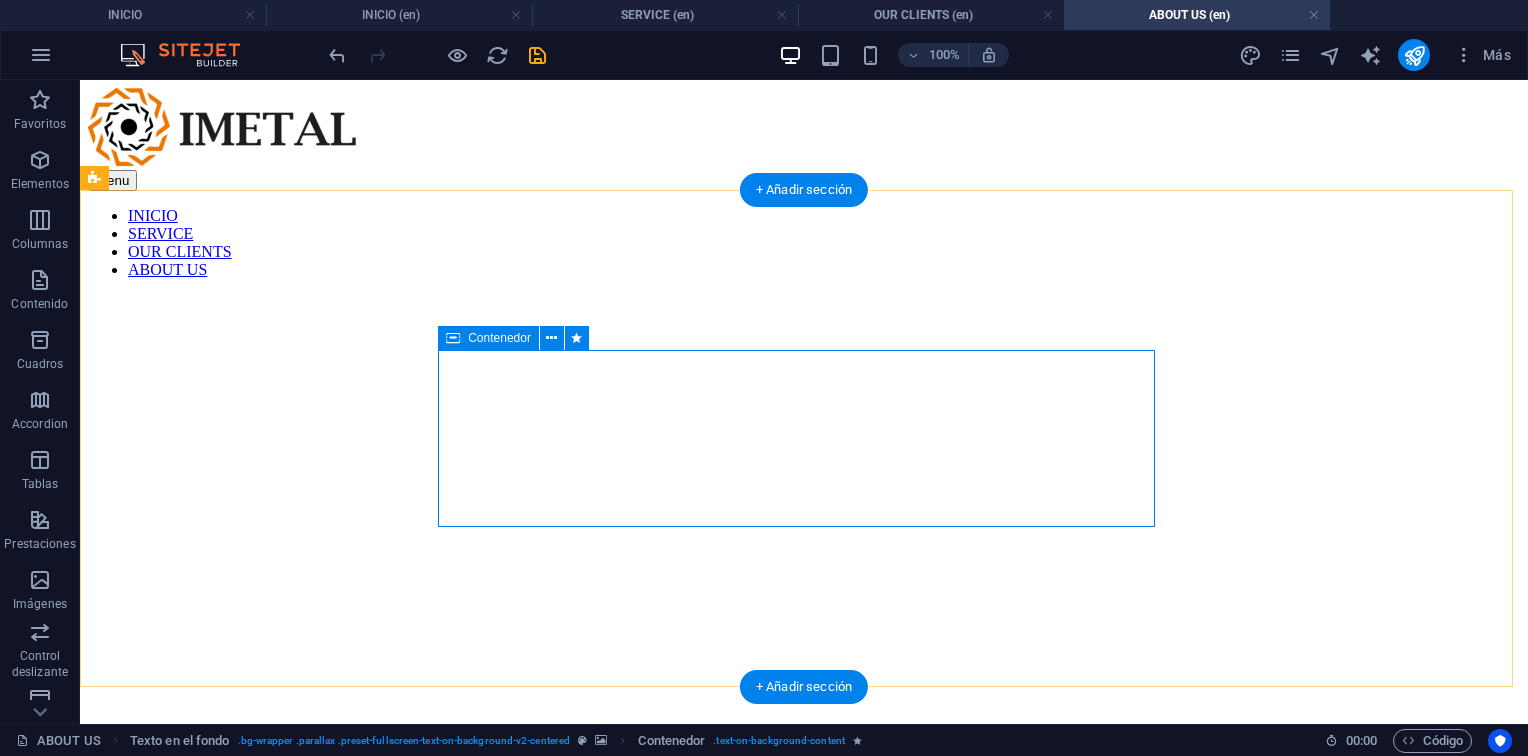 click on "Building industrial solutions Since 1990 View Service" at bounding box center (804, 956) 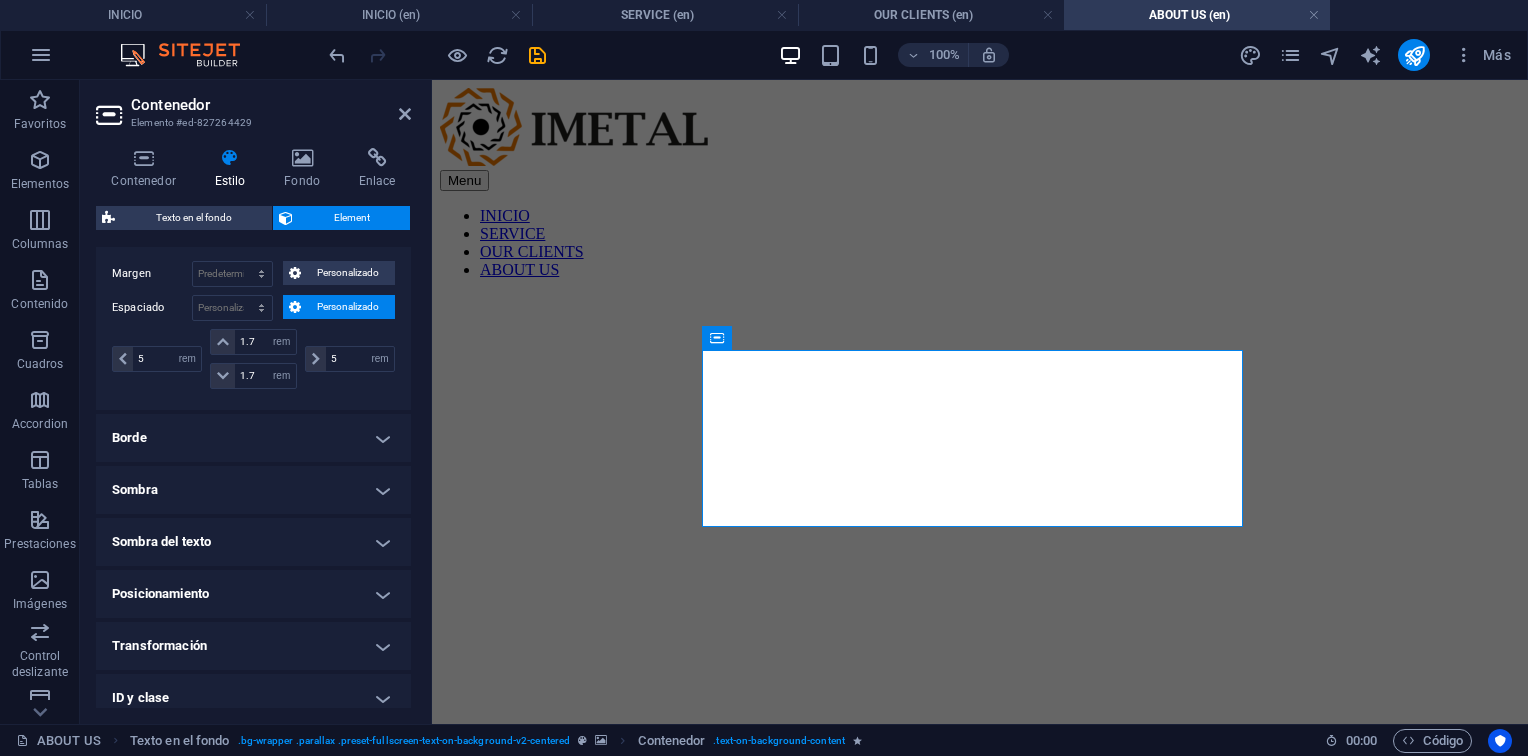 scroll, scrollTop: 400, scrollLeft: 0, axis: vertical 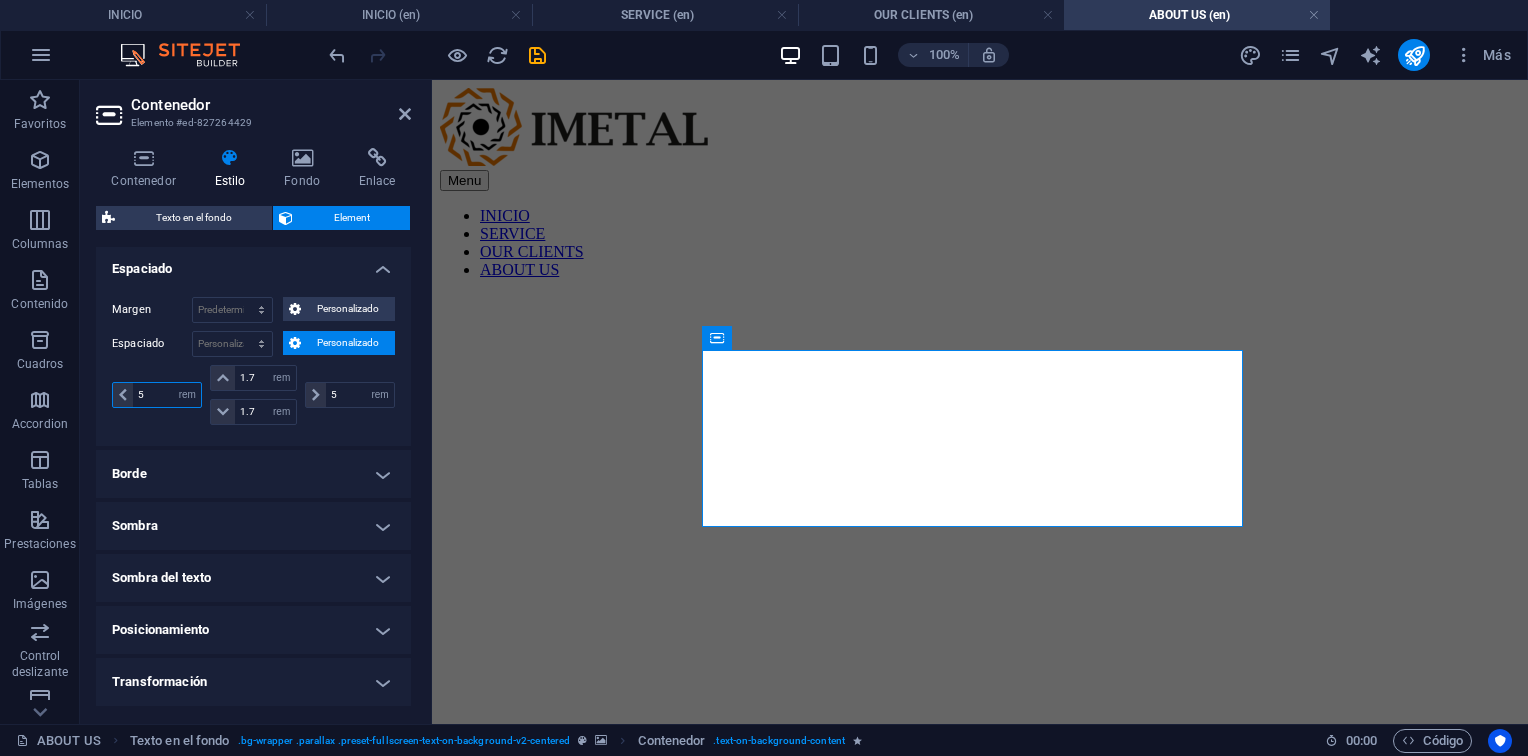 click on "5" at bounding box center (167, 395) 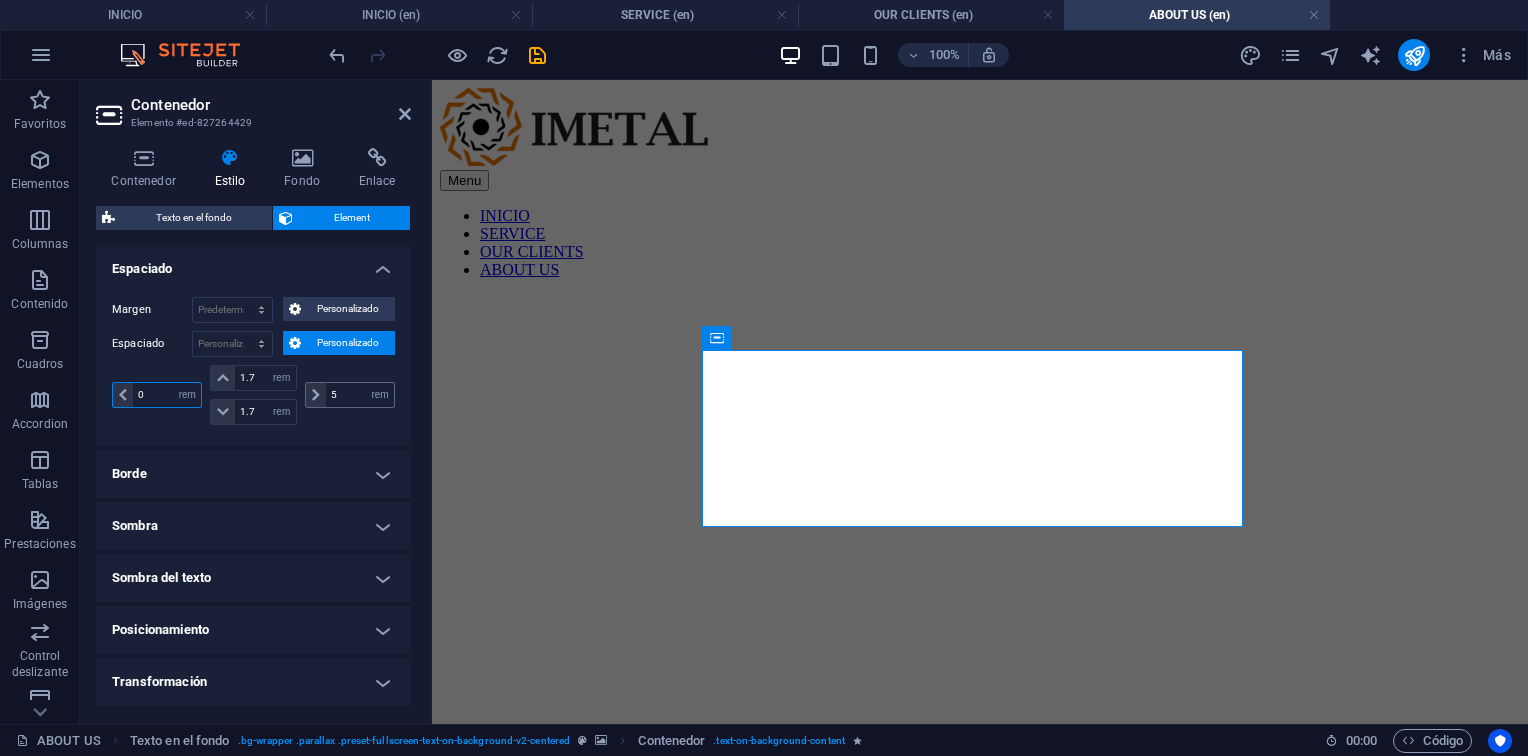 type on "0" 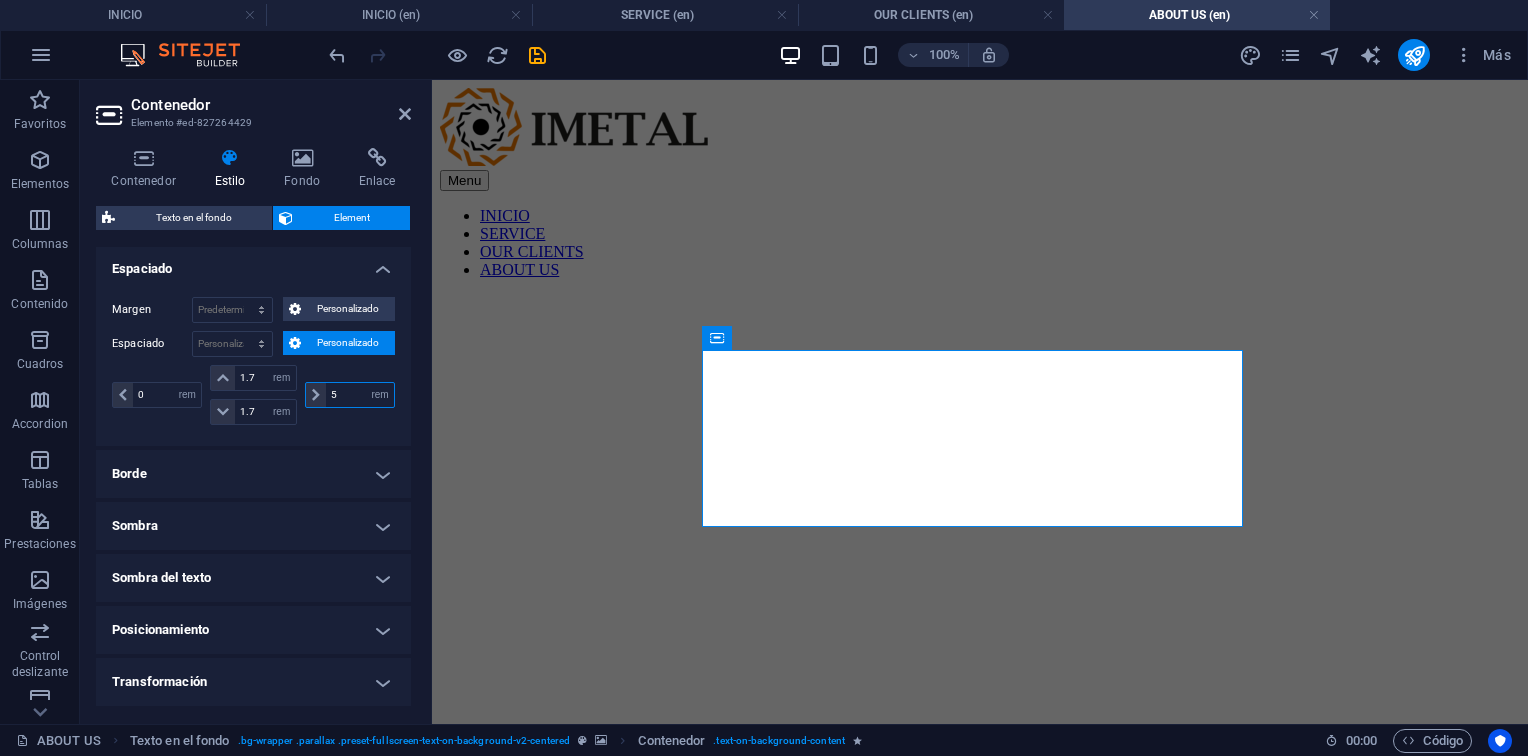 click on "5" at bounding box center (360, 395) 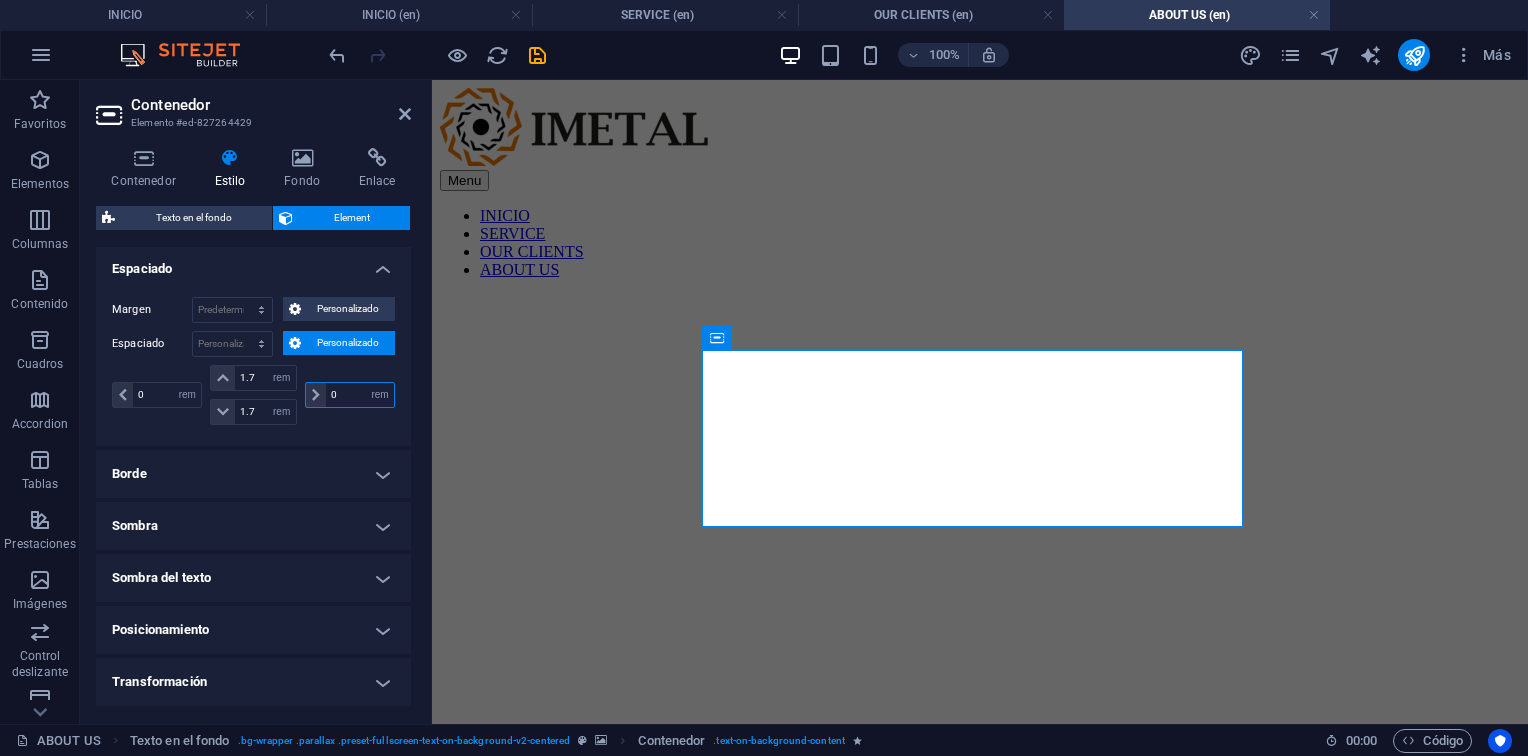 type on "0" 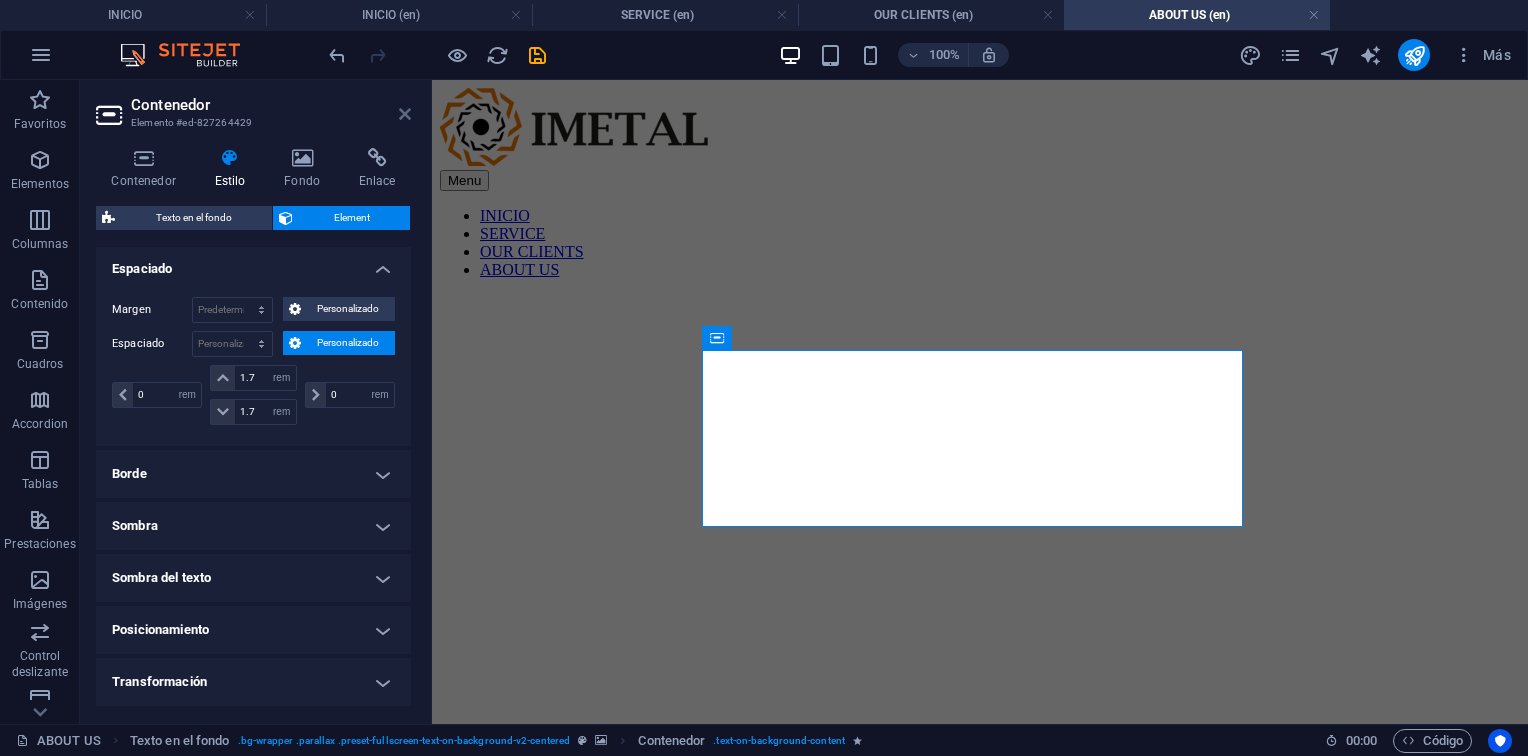 click at bounding box center (405, 114) 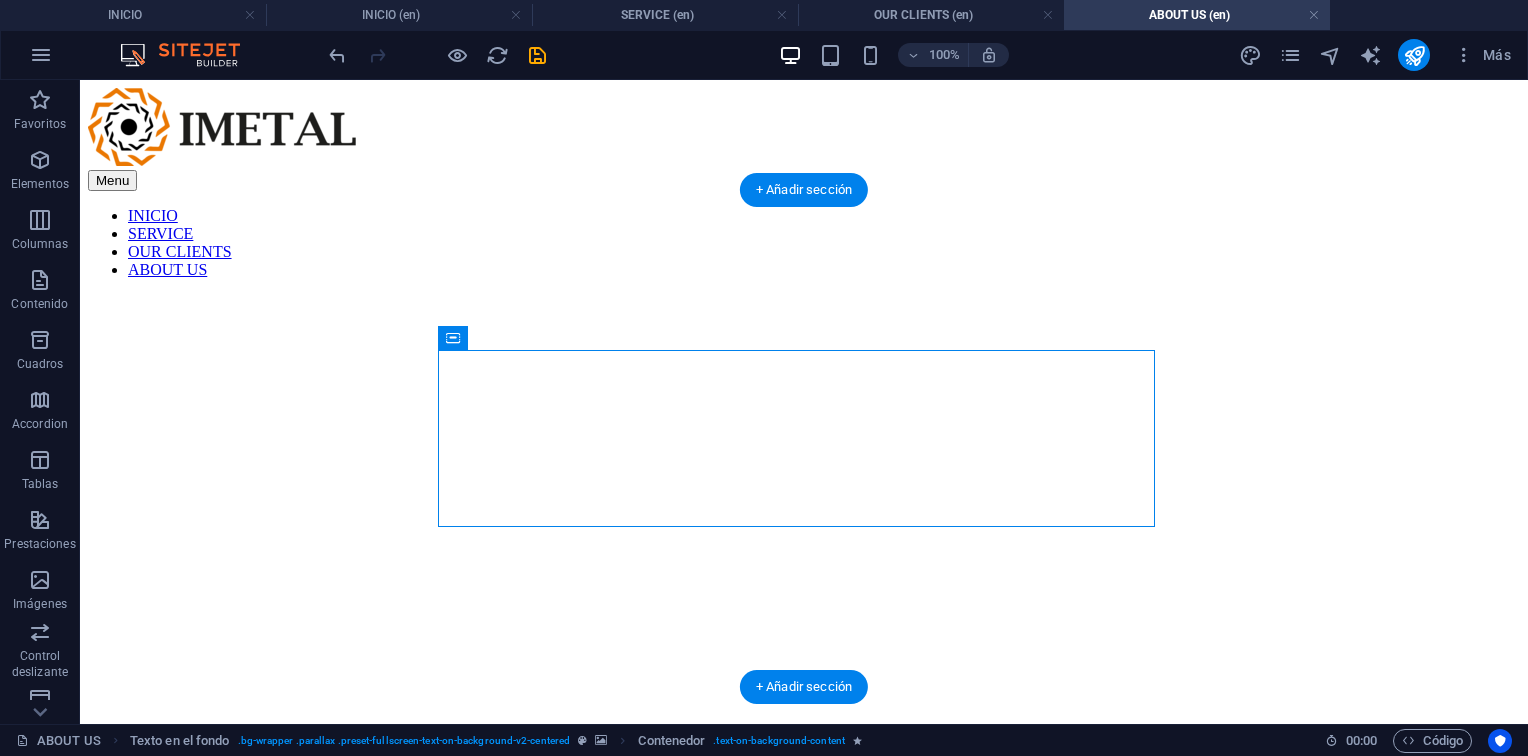 click at bounding box center (804, 240) 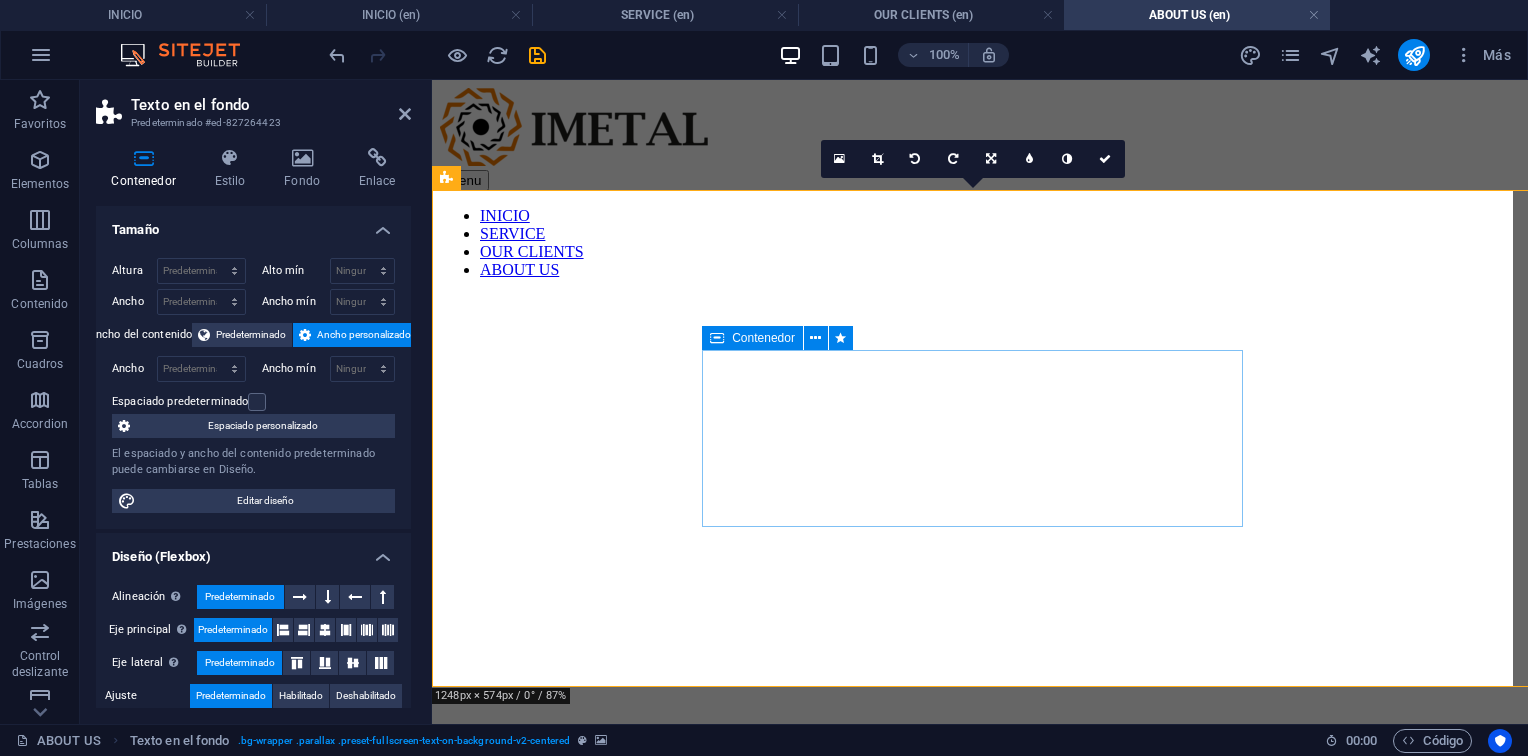 click on "Building industrial solutions Since 1990 View Service" at bounding box center [980, 956] 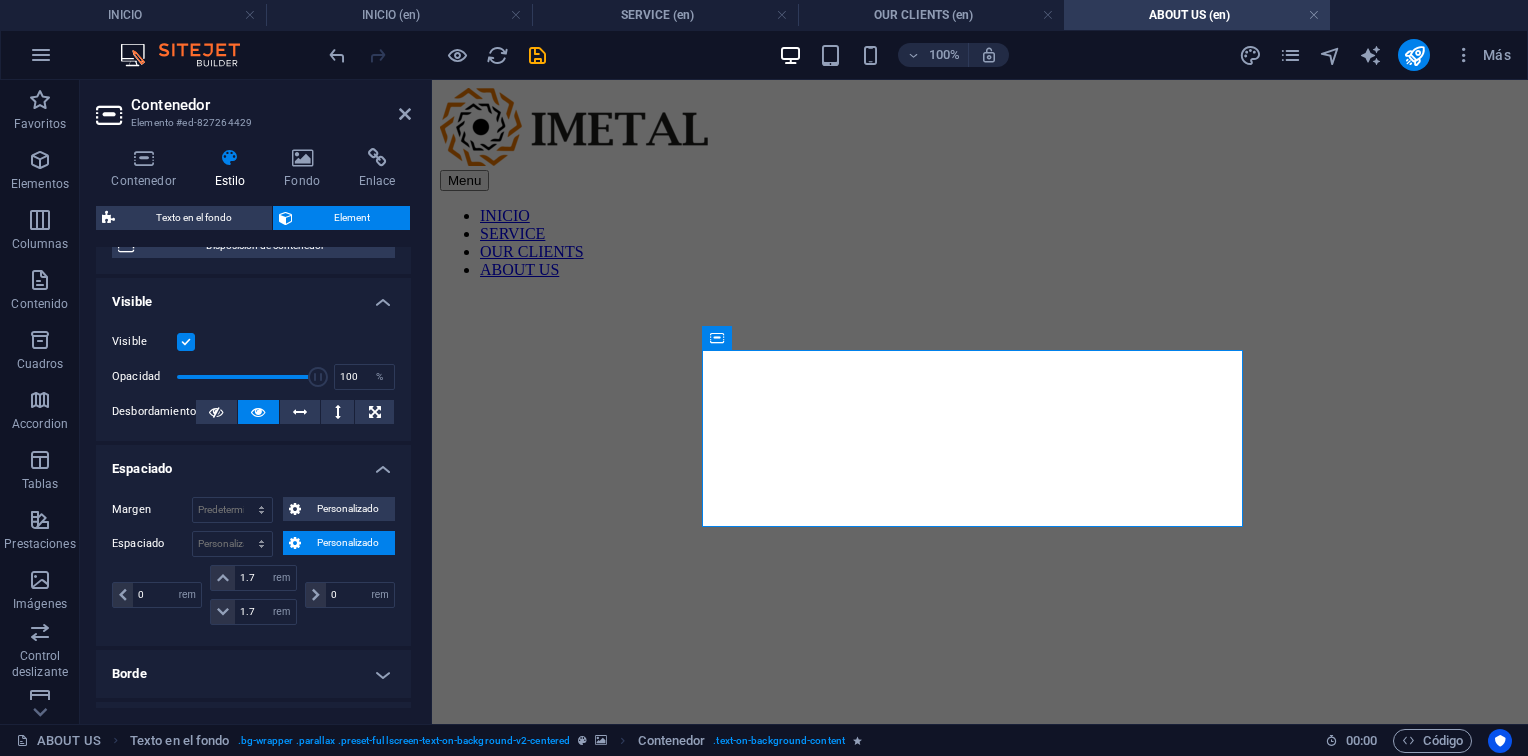 scroll, scrollTop: 400, scrollLeft: 0, axis: vertical 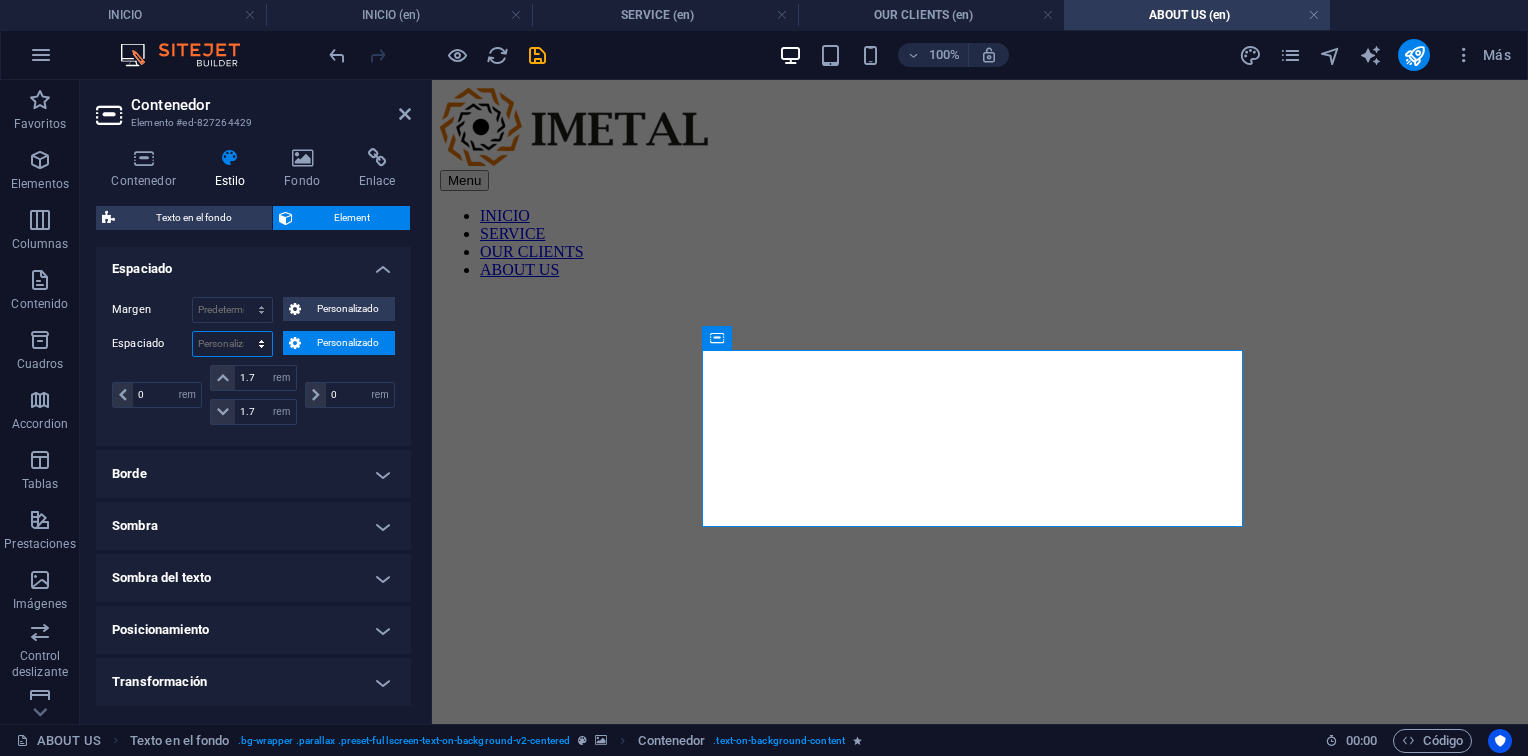 click on "Predeterminado px rem % vh vw Personalizado" at bounding box center (232, 344) 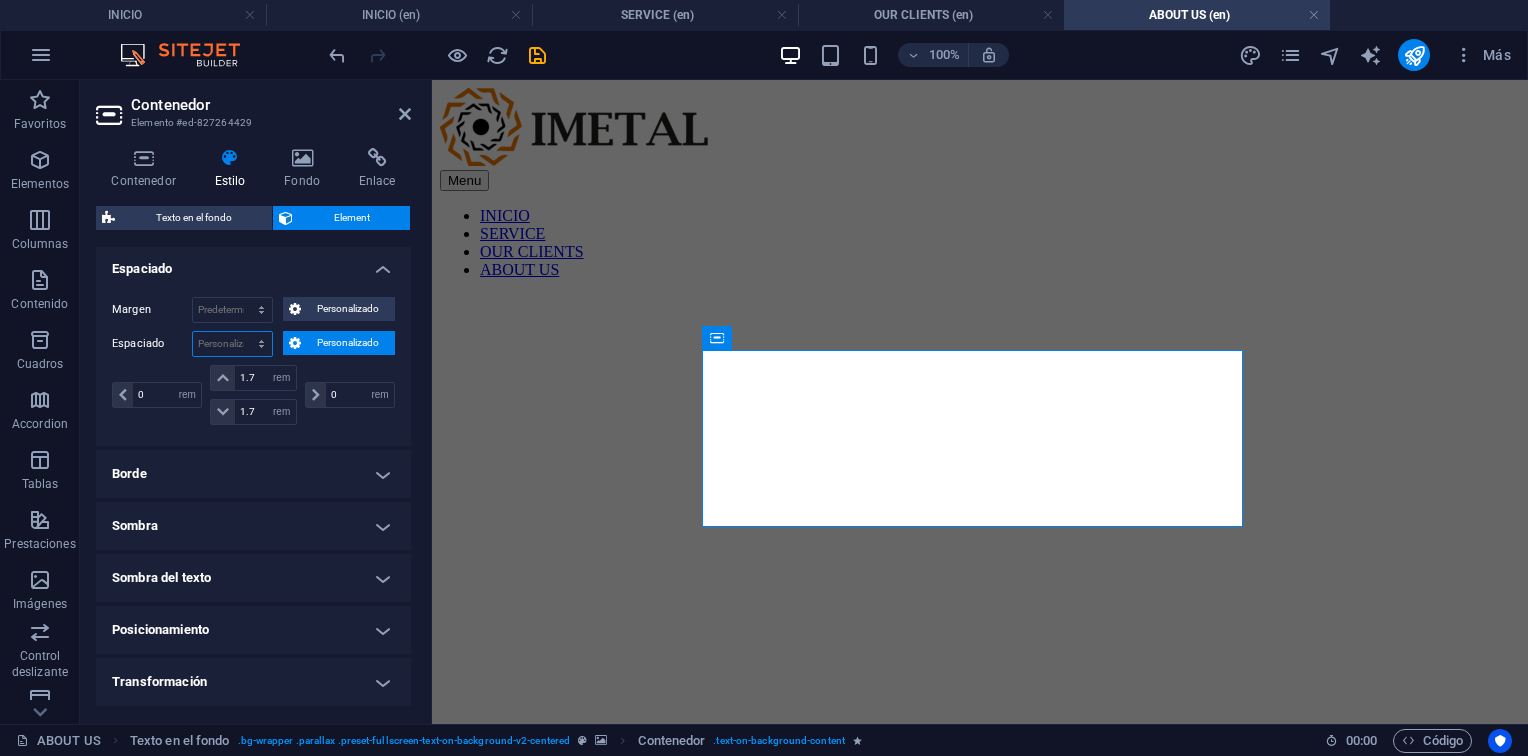 select on "rem" 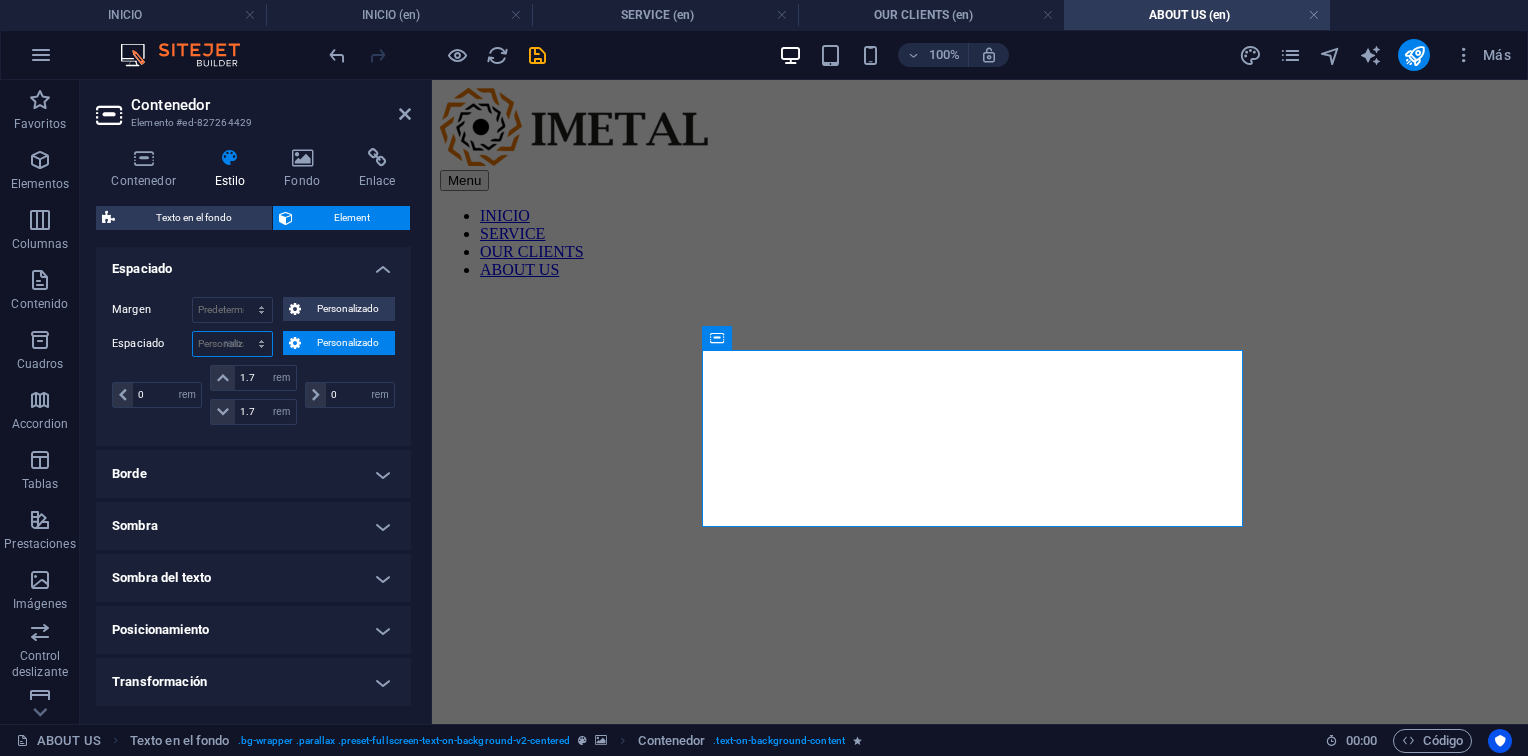 click on "Predeterminado px rem % vh vw Personalizado" at bounding box center (232, 344) 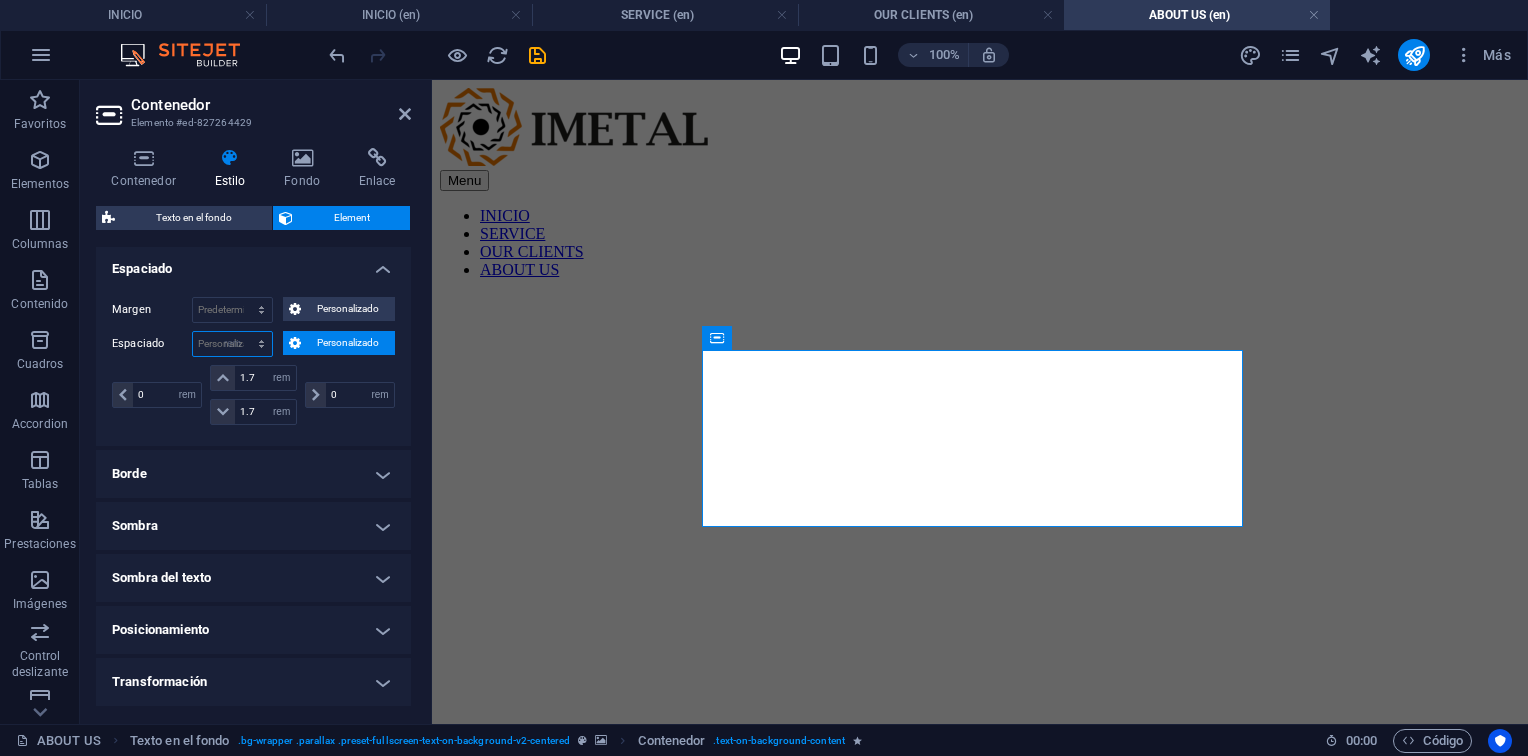 type on "0" 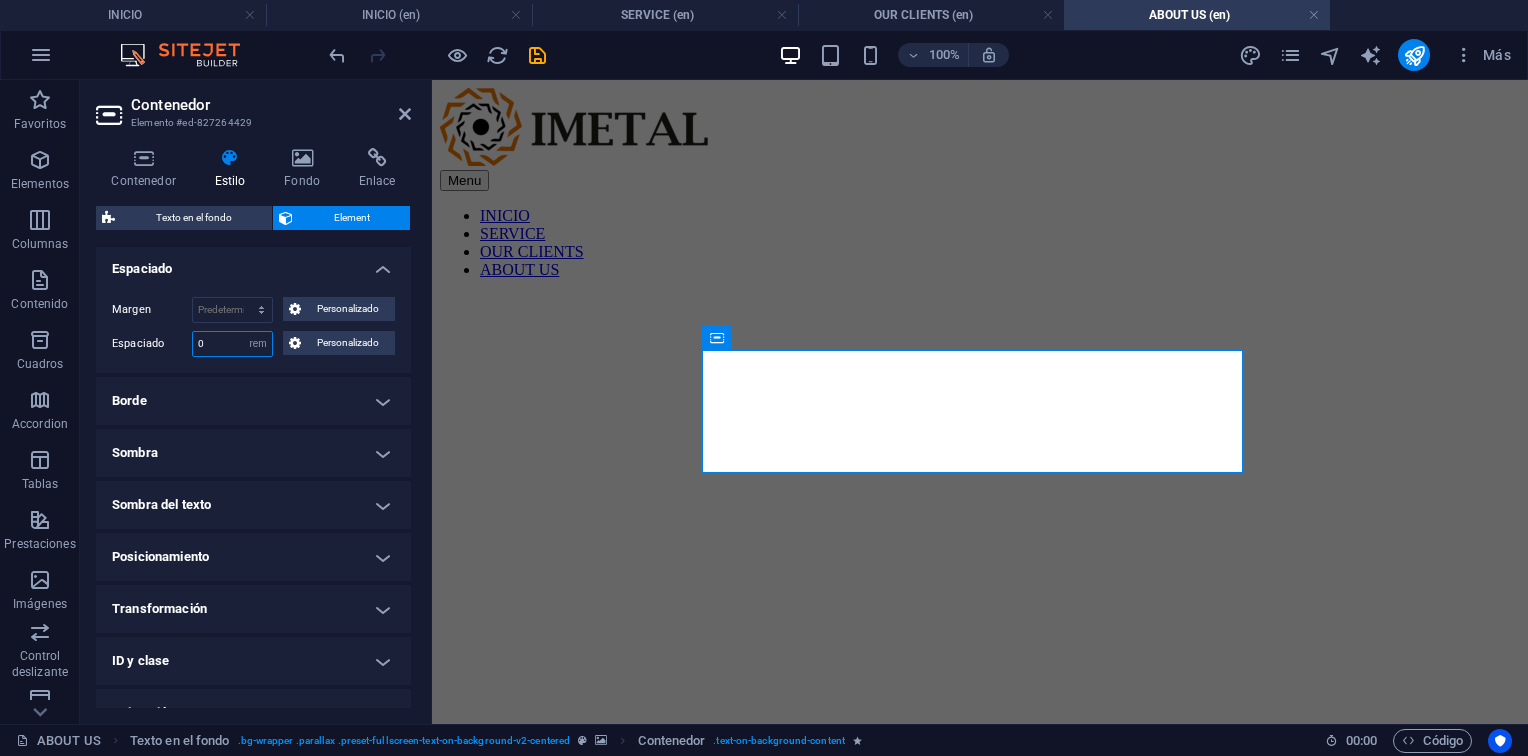 click on "0" at bounding box center (232, 344) 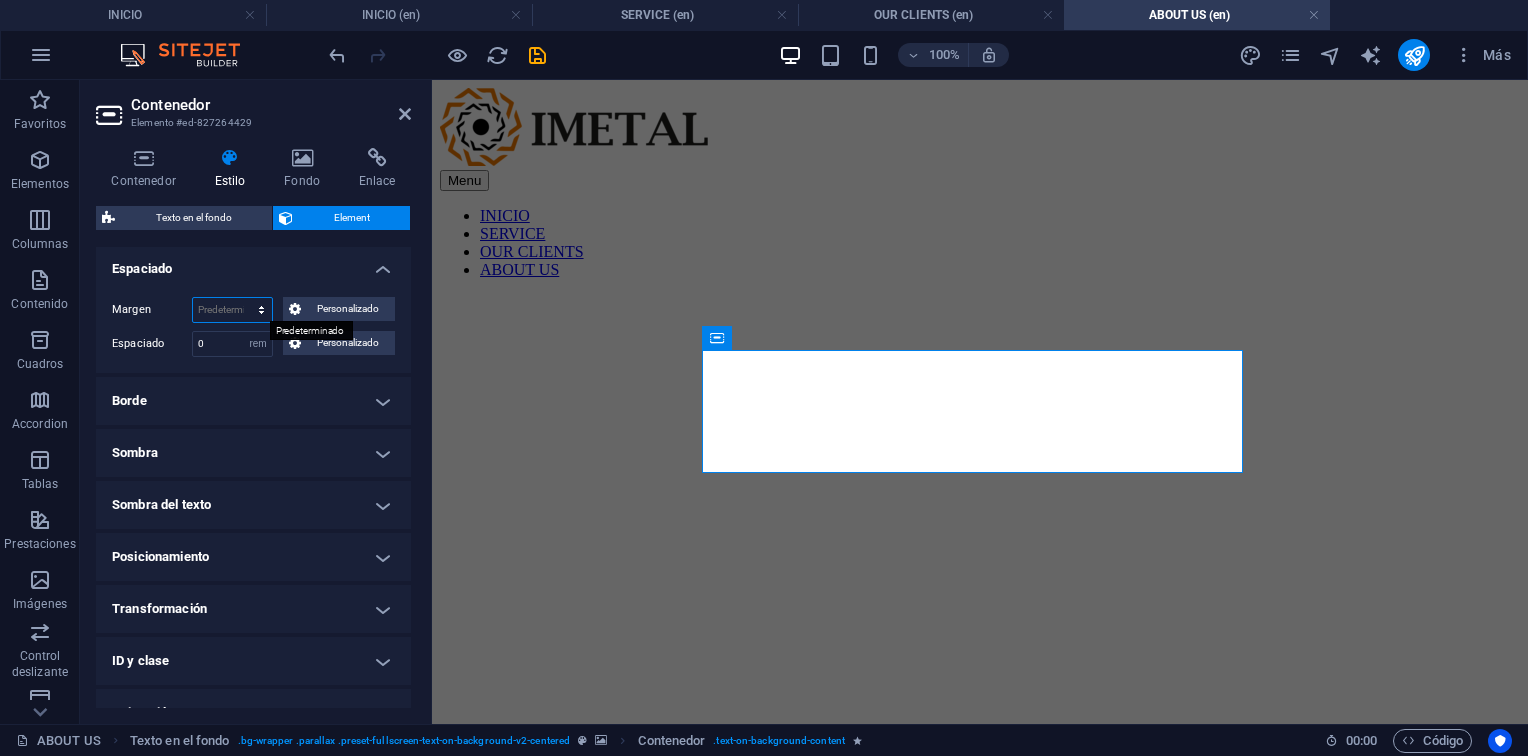 click on "Predeterminado automático px % rem vw vh Personalizado" at bounding box center [232, 310] 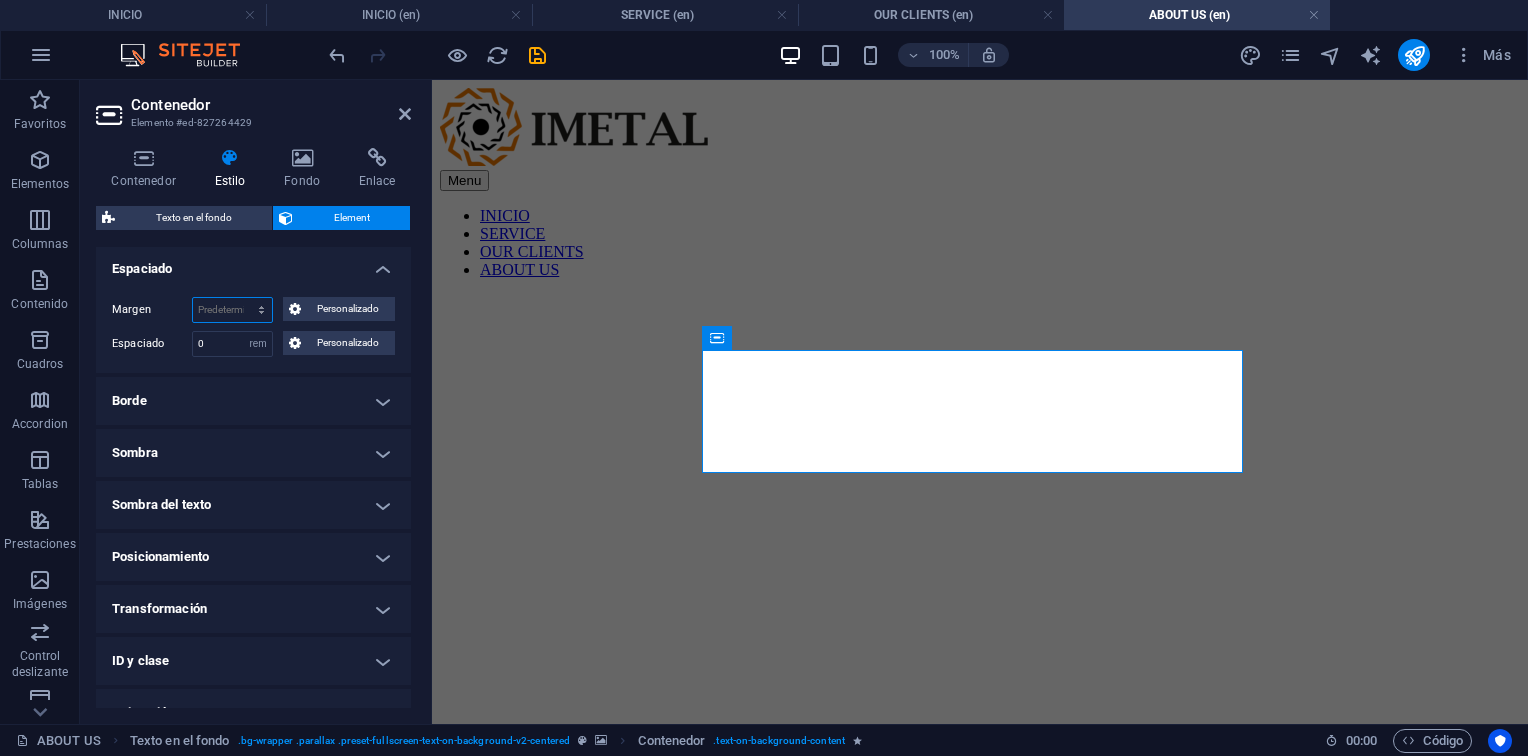 select on "px" 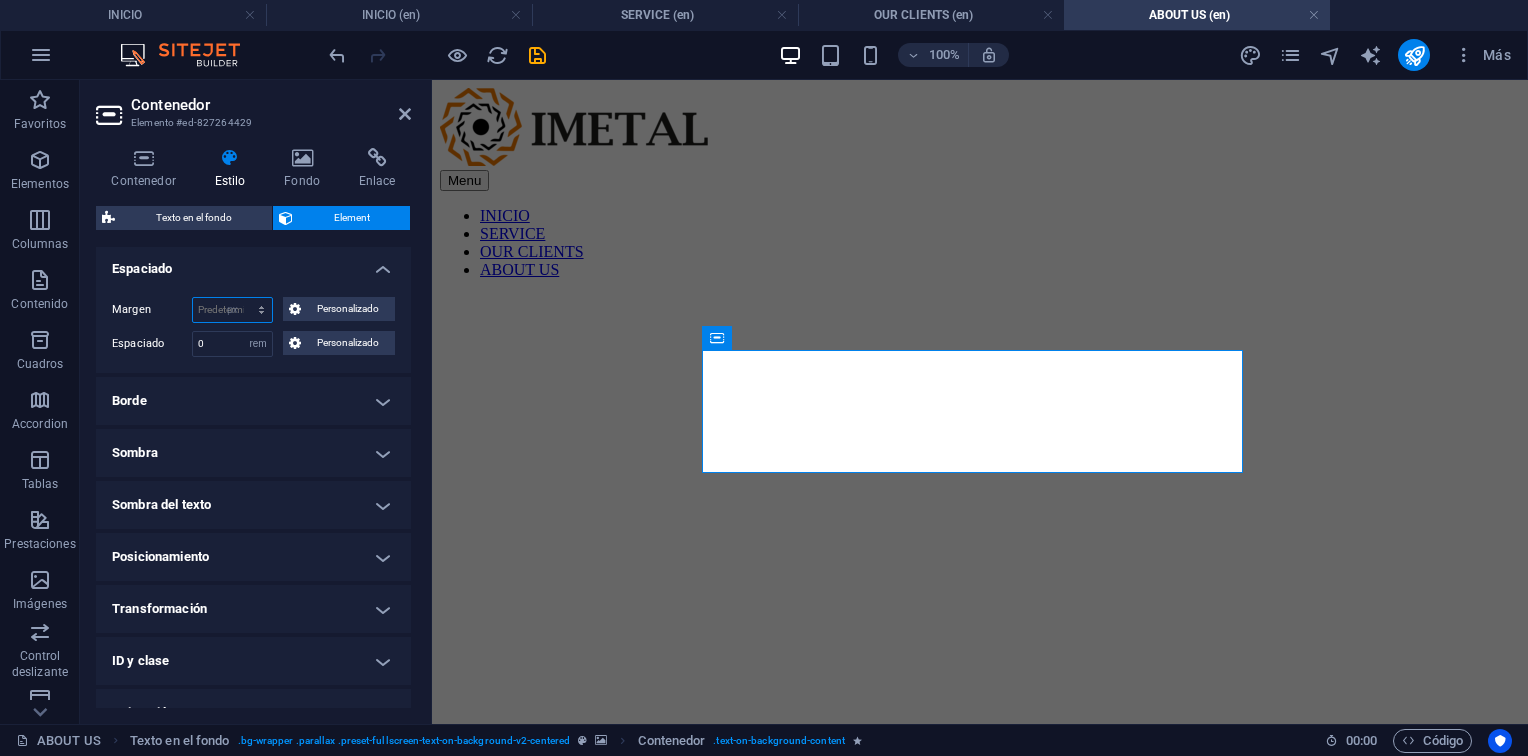 click on "Predeterminado automático px % rem vw vh Personalizado" at bounding box center (232, 310) 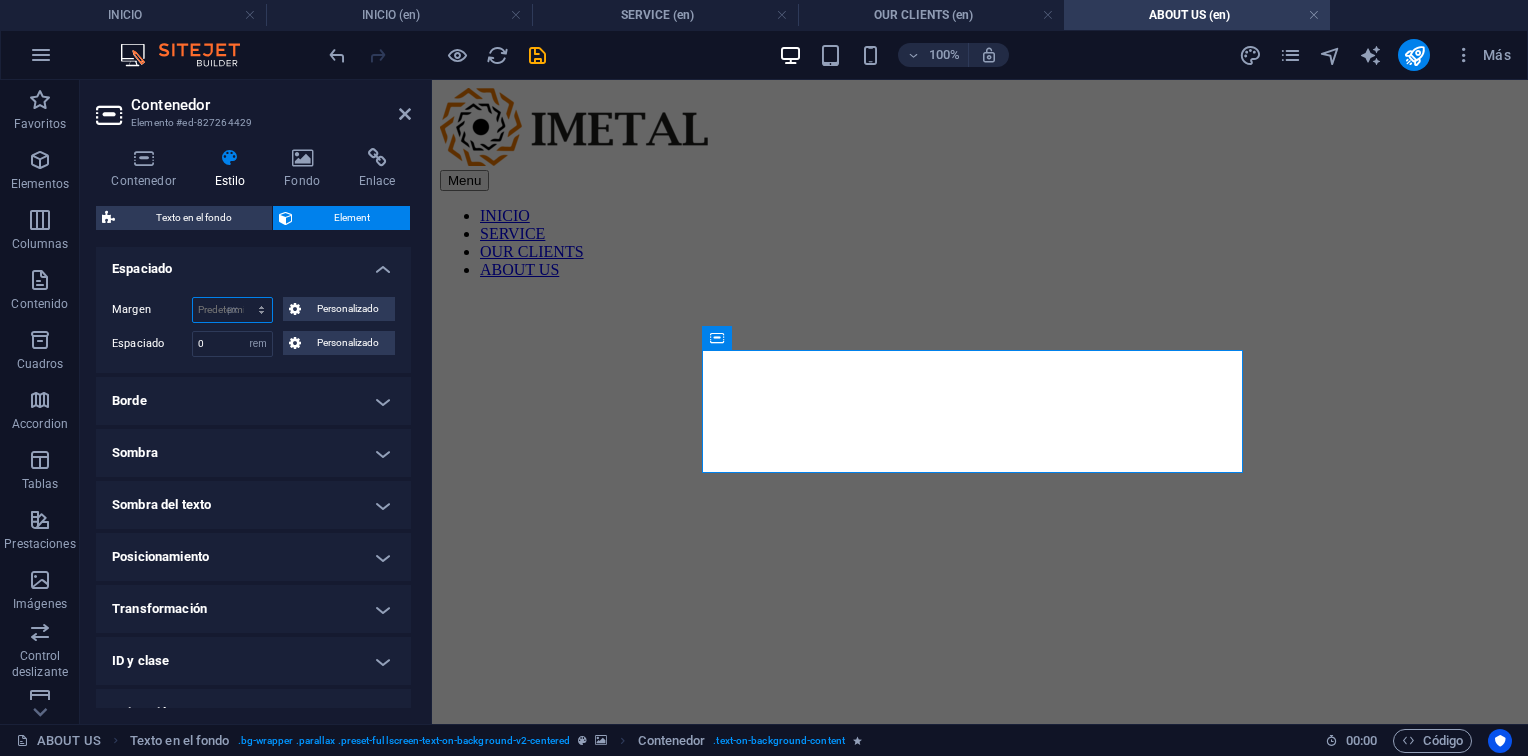 type on "0" 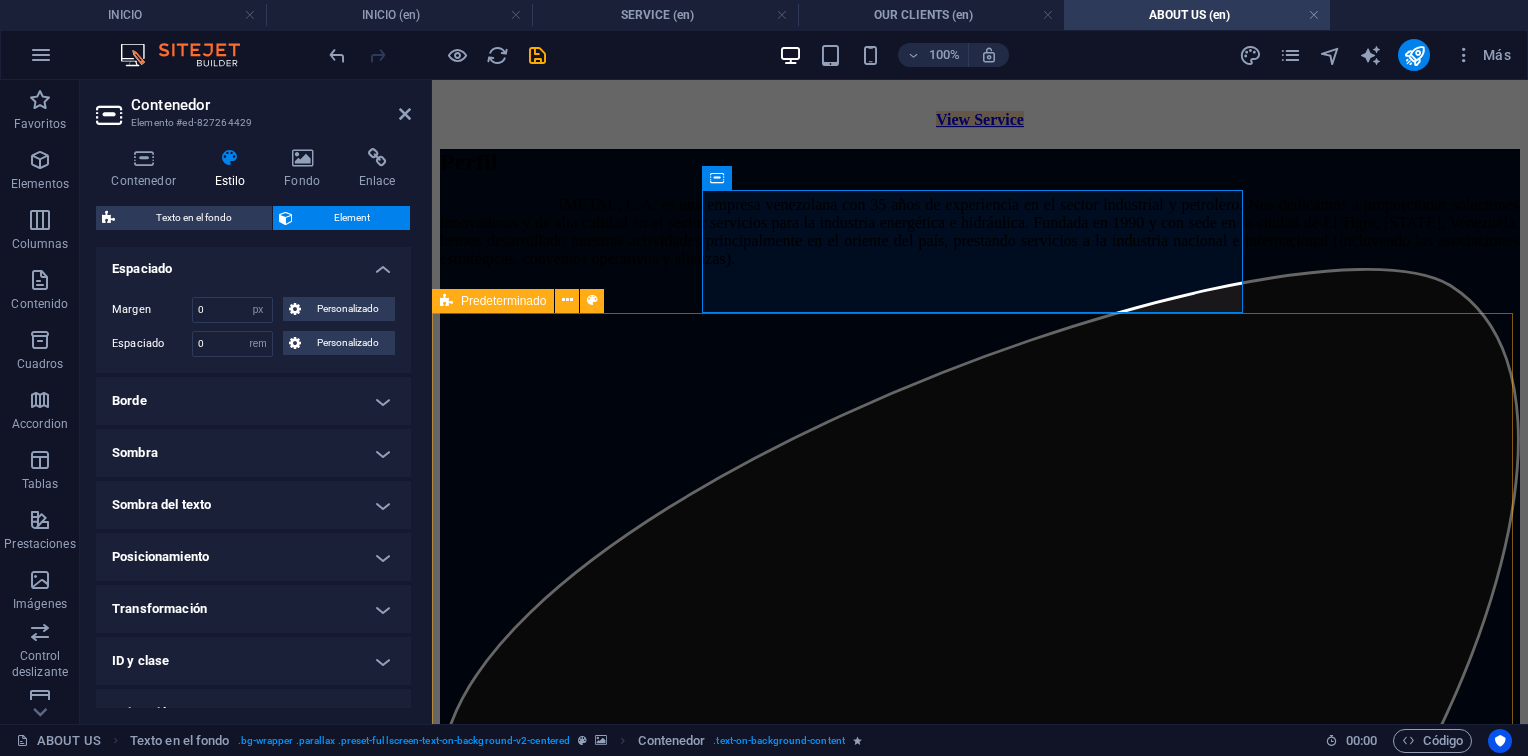 scroll, scrollTop: 0, scrollLeft: 0, axis: both 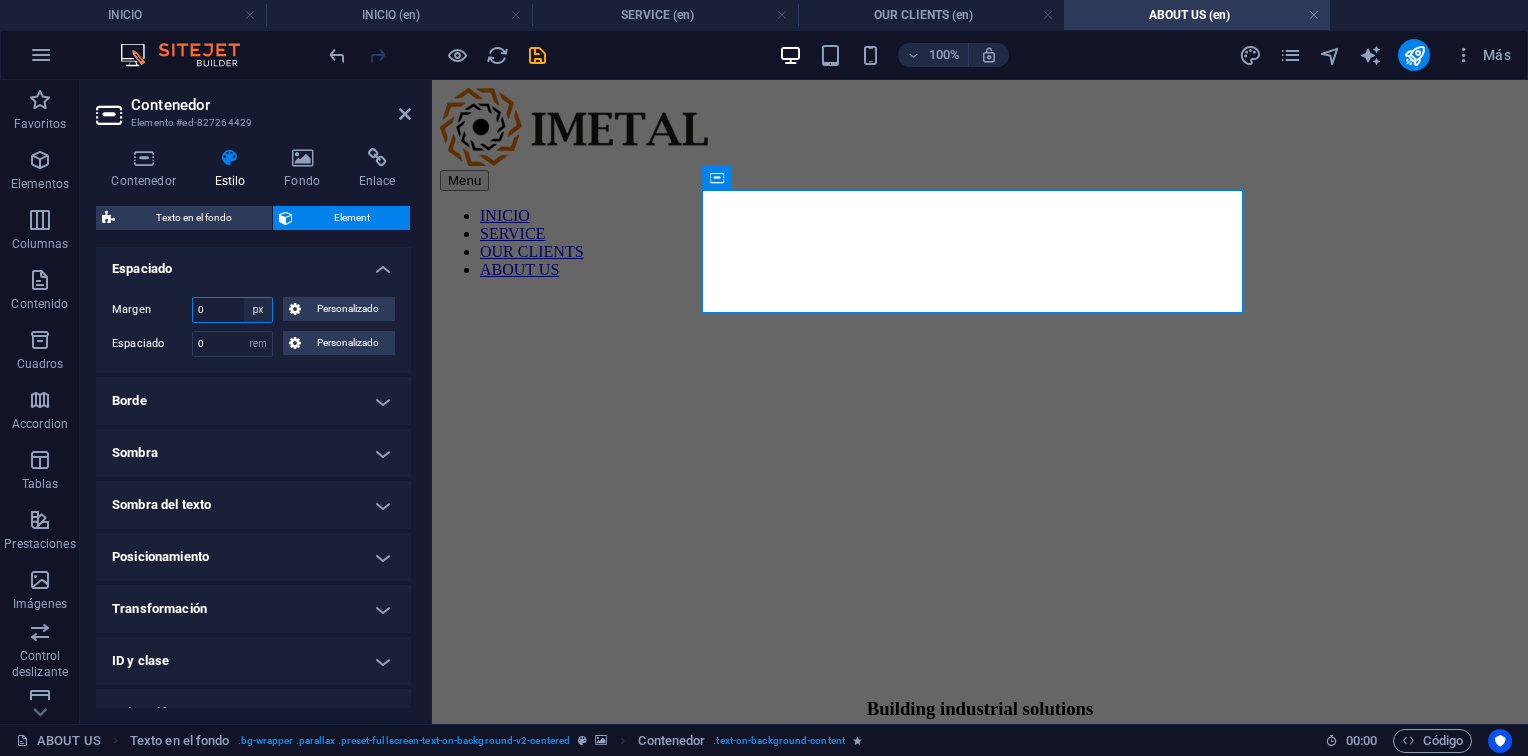 click on "Predeterminado automático px % rem vw vh Personalizado" at bounding box center (258, 310) 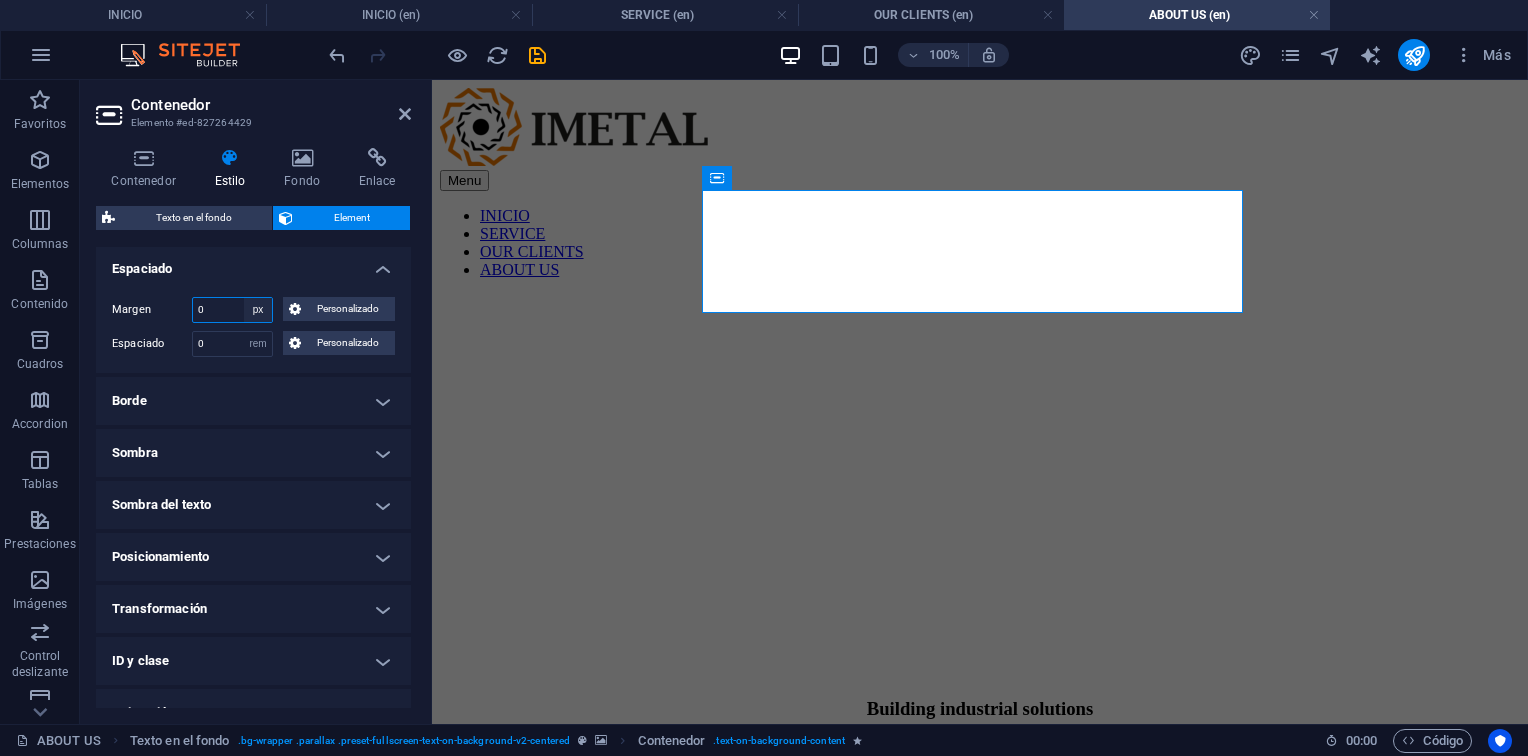 select on "default" 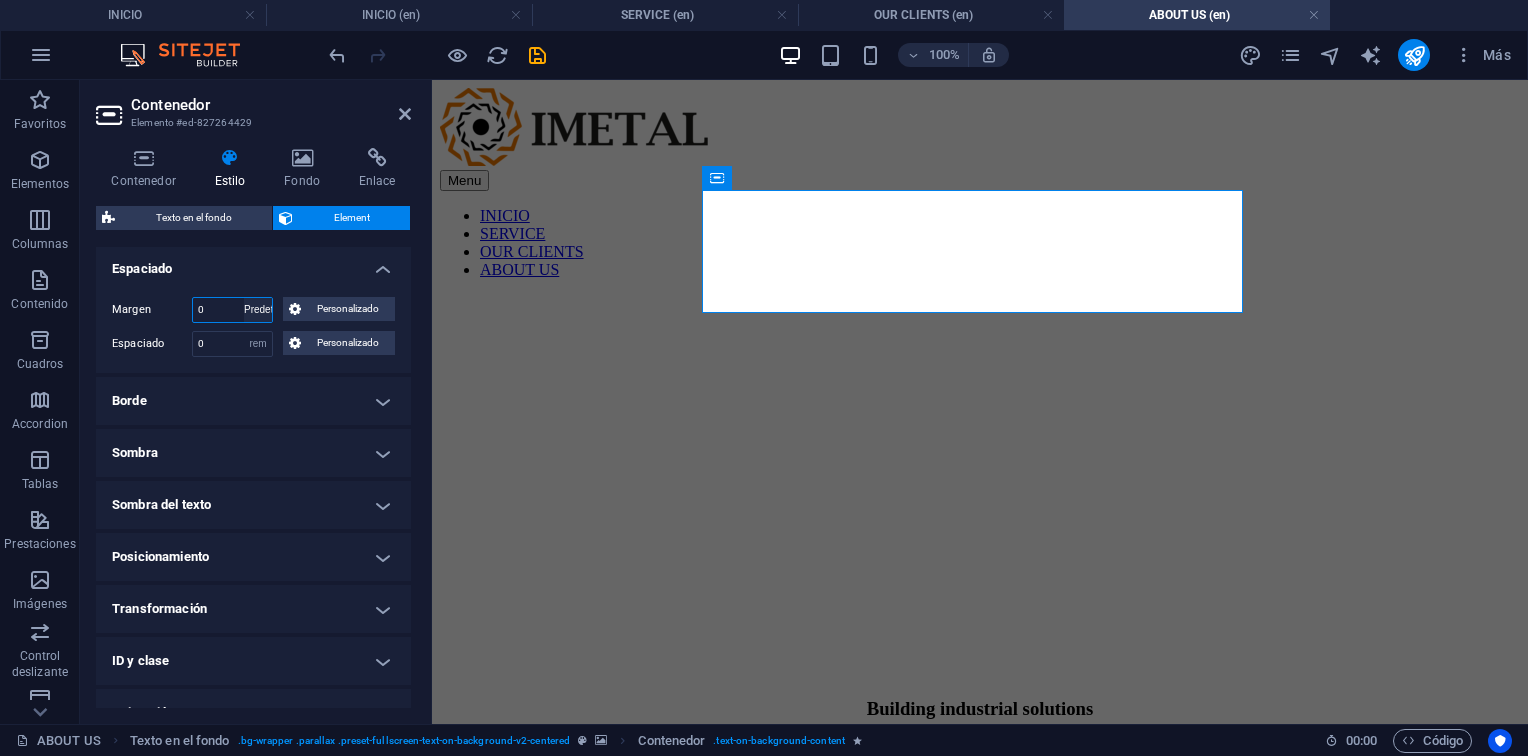 click on "Predeterminado automático px % rem vw vh Personalizado" at bounding box center (258, 310) 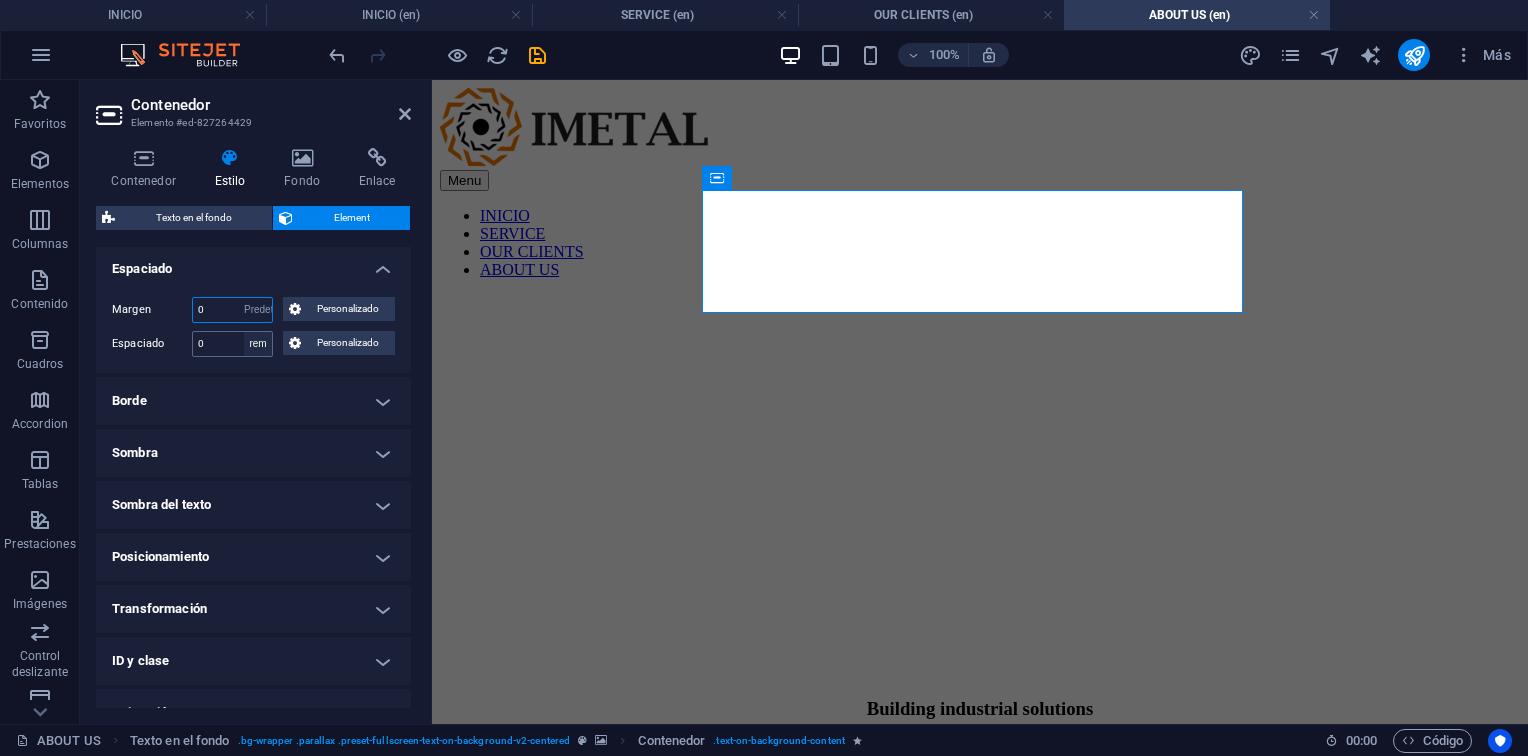 type 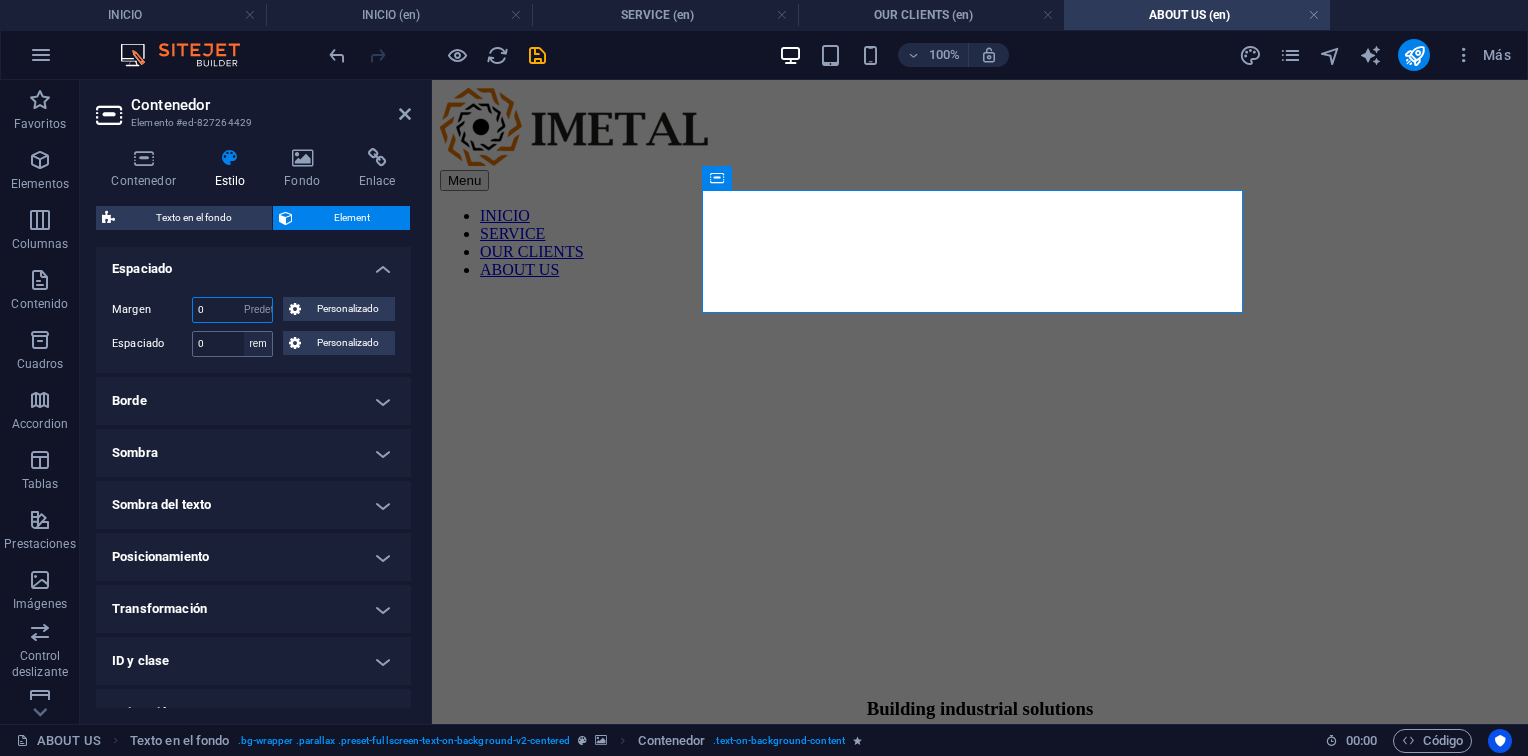 select on "DISABLED_OPTION_VALUE" 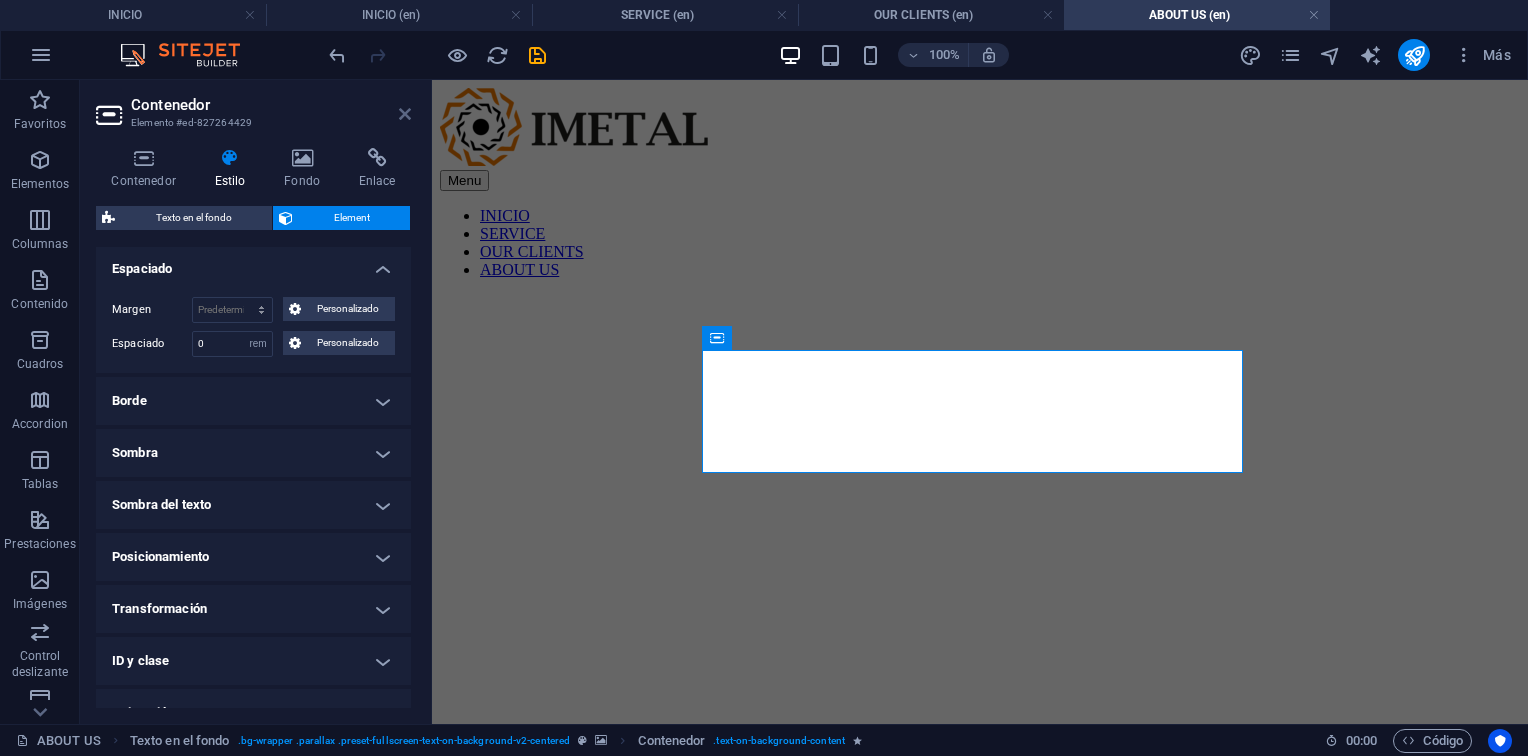 click at bounding box center (405, 114) 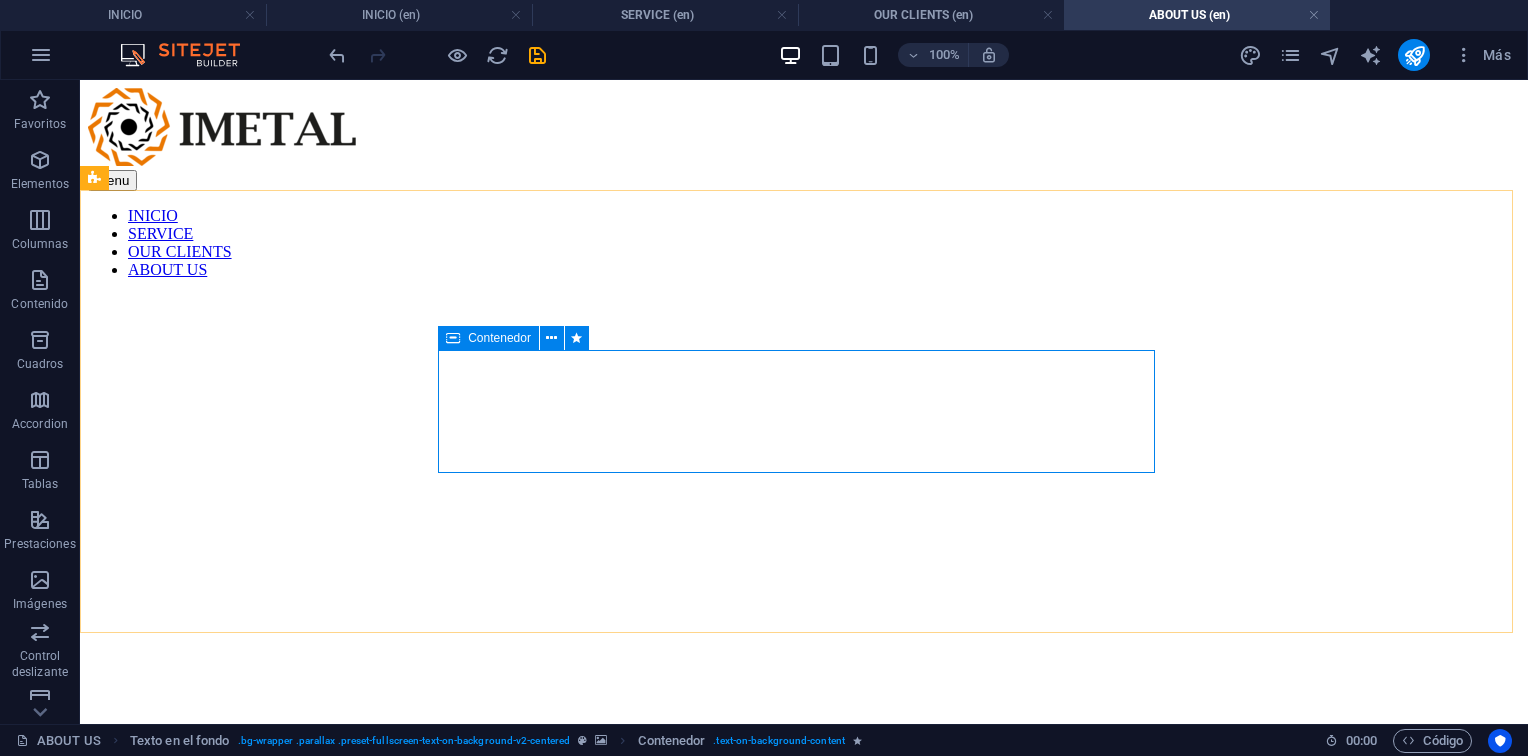 click on "Contenedor" at bounding box center [499, 338] 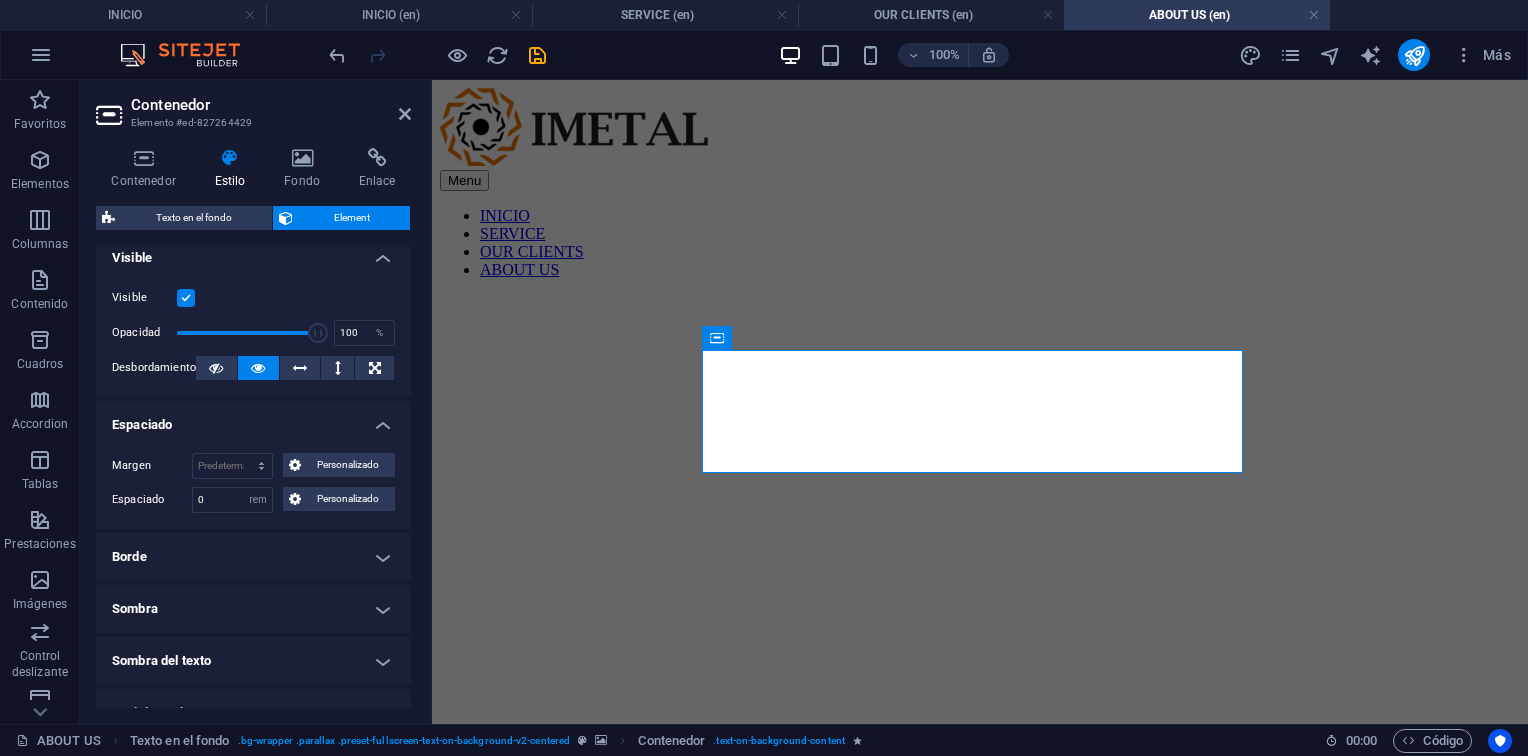 scroll, scrollTop: 100, scrollLeft: 0, axis: vertical 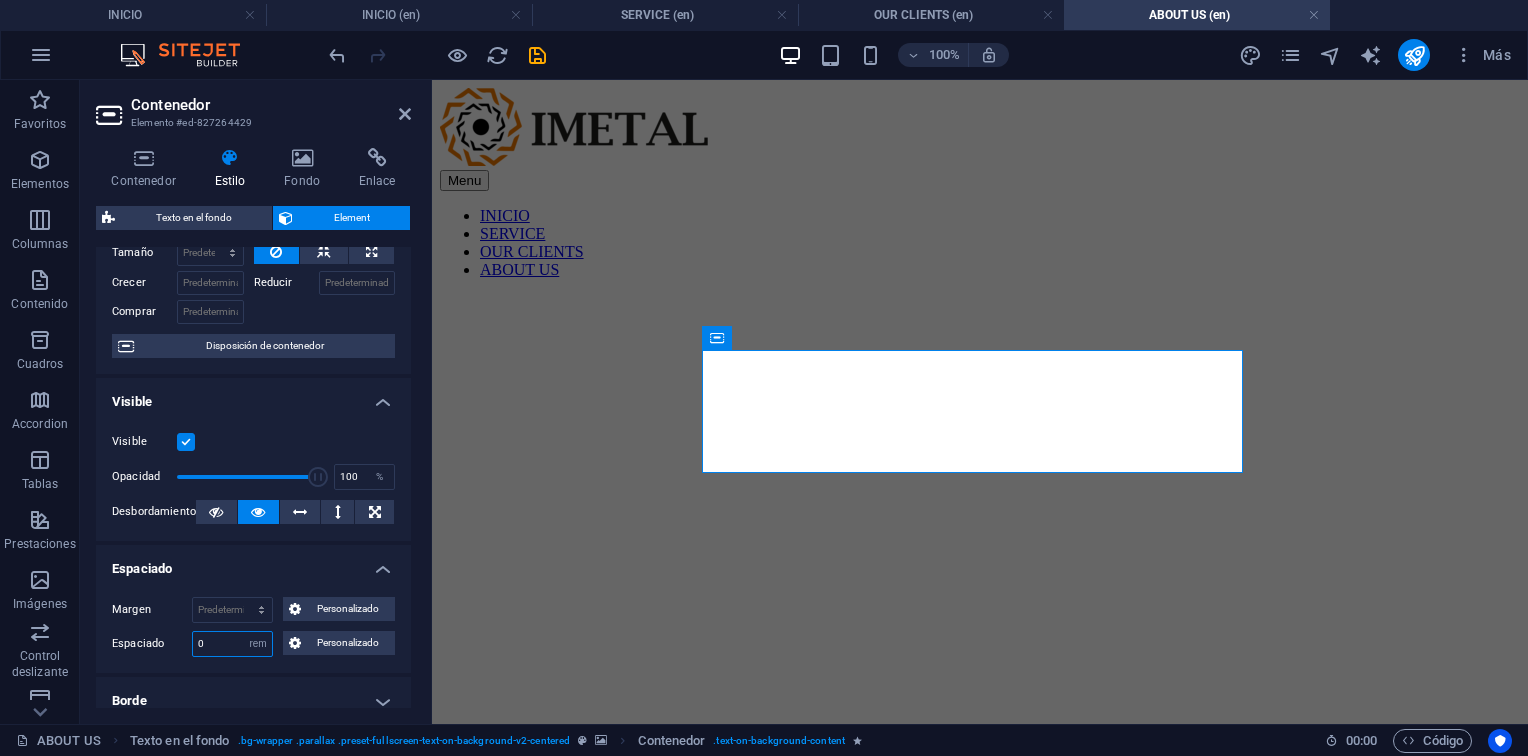 click on "0" at bounding box center (232, 644) 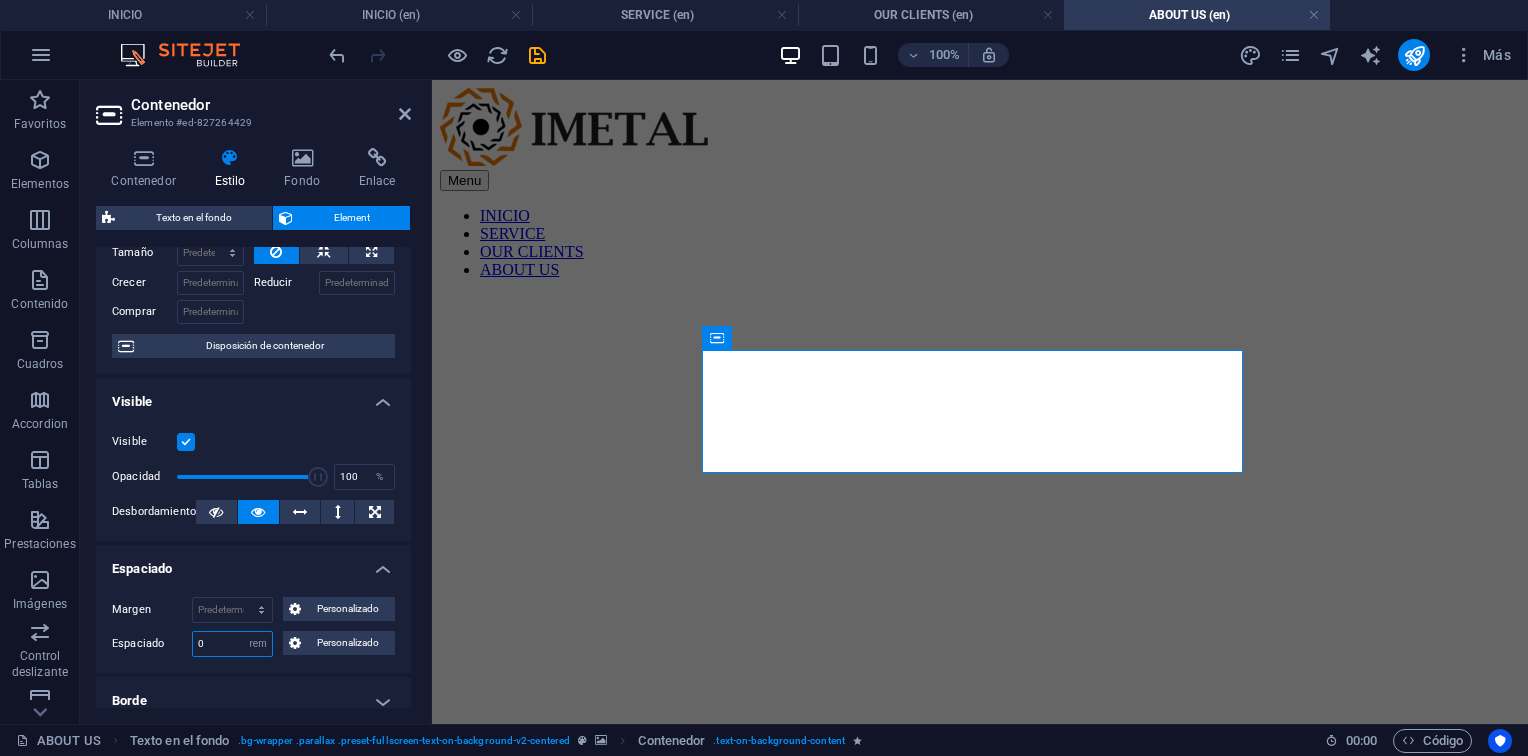 click on "0" at bounding box center (232, 644) 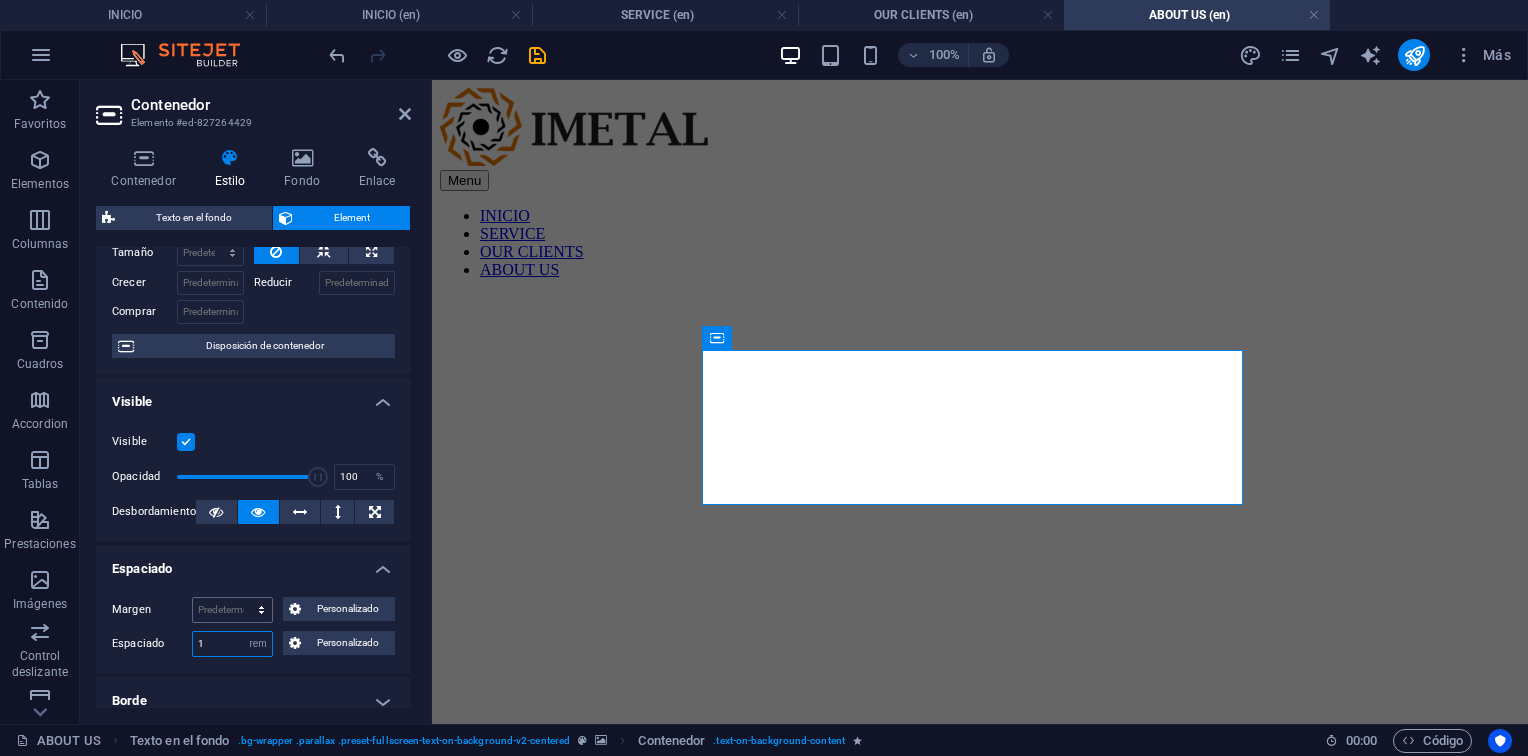 type on "1" 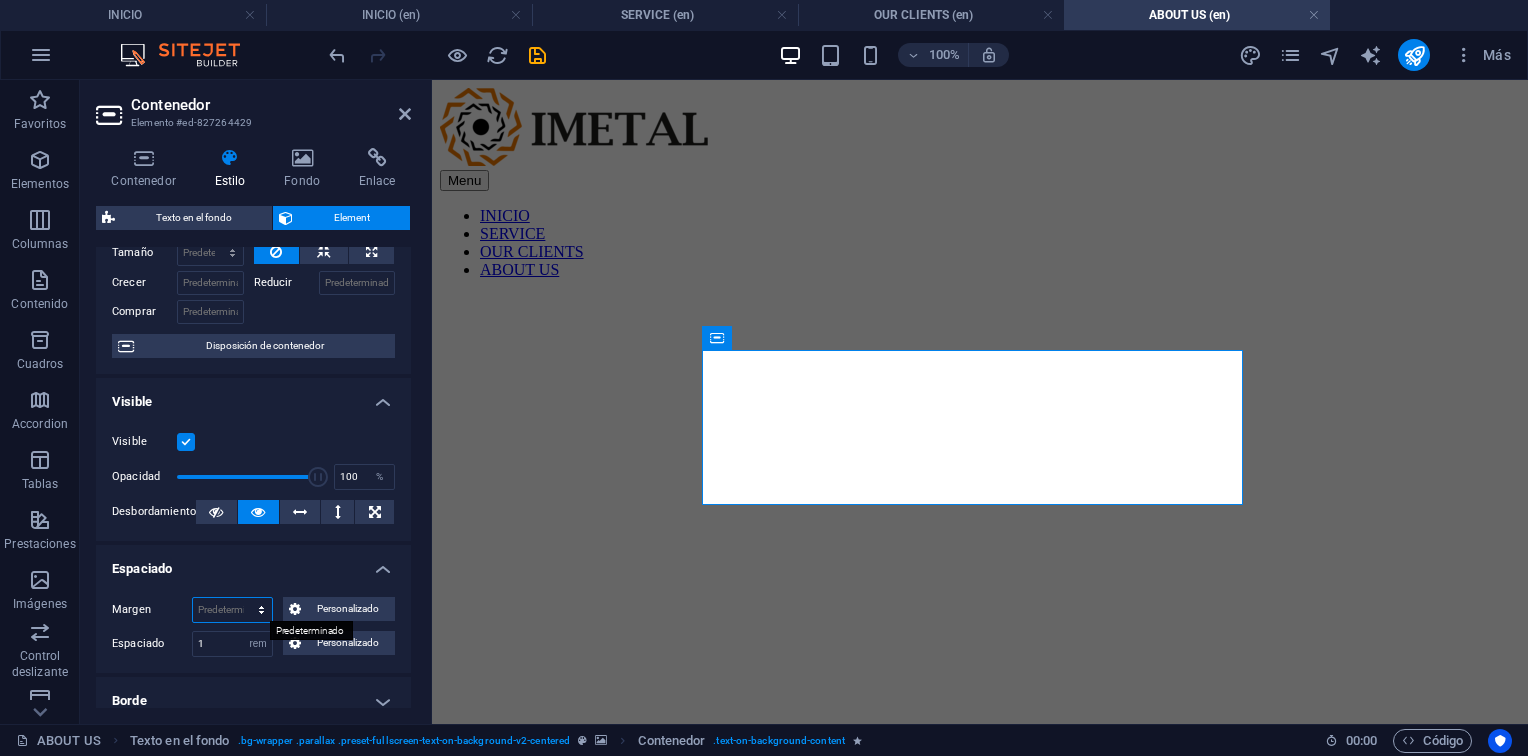 click on "Predeterminado automático px % rem vw vh Personalizado" at bounding box center (232, 610) 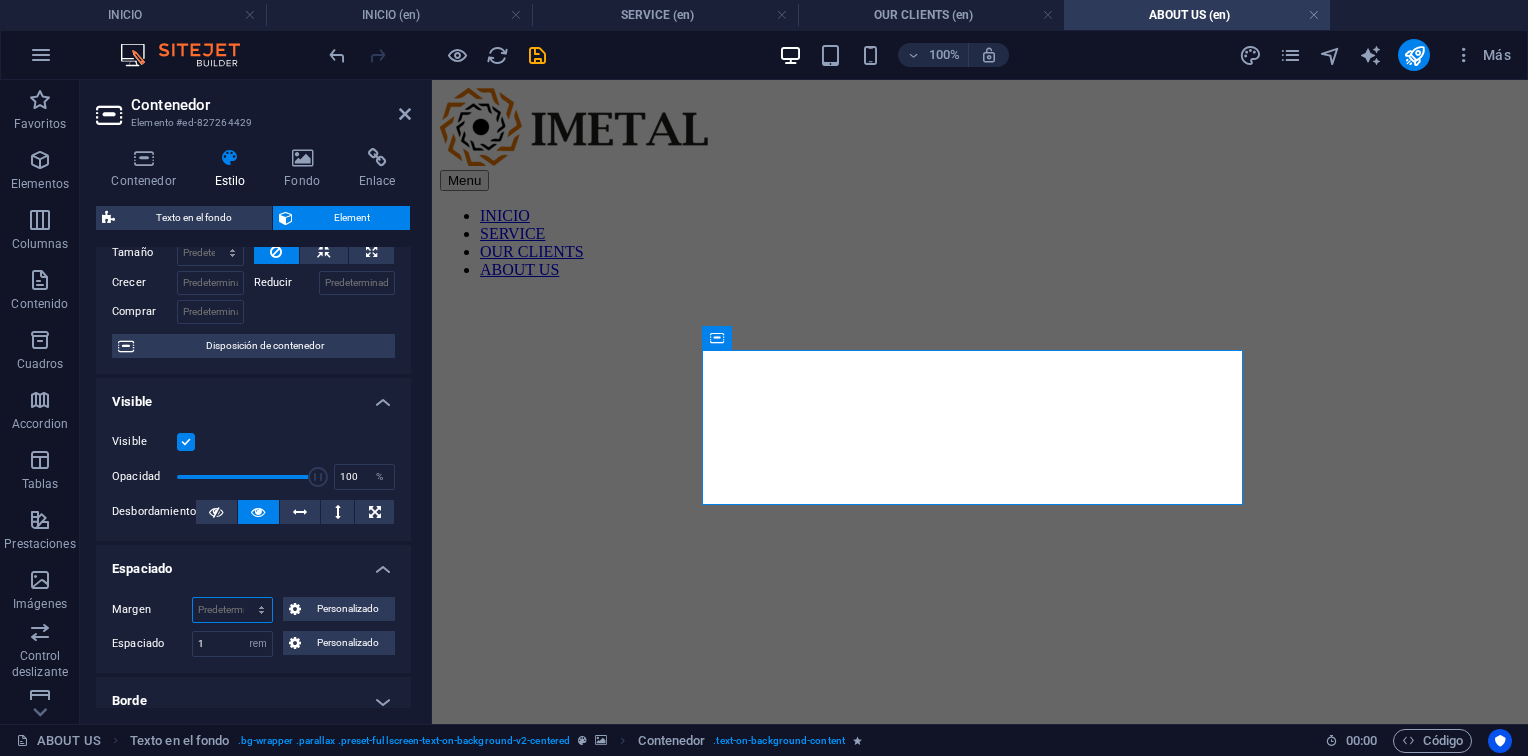 select on "rem" 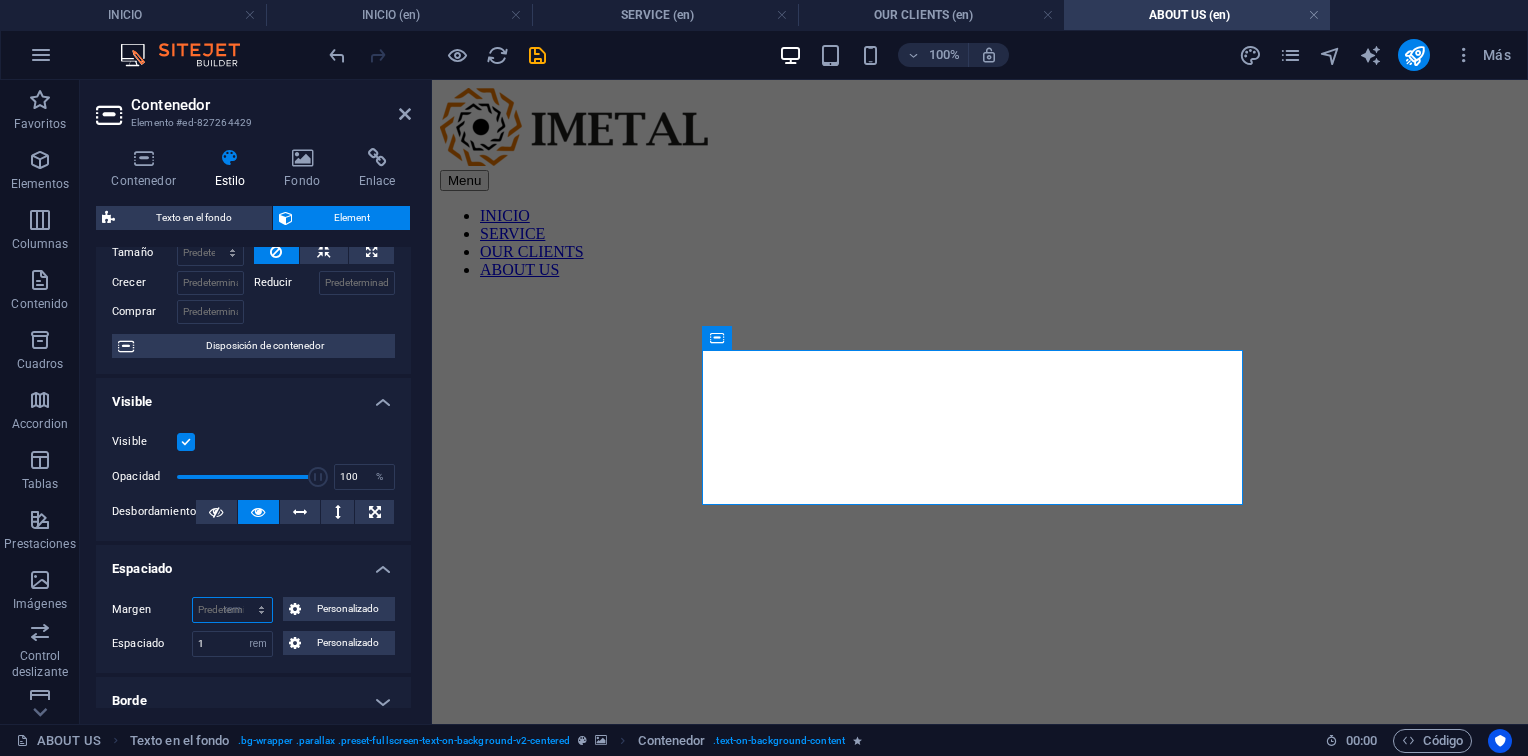 click on "Predeterminado automático px % rem vw vh Personalizado" at bounding box center [232, 610] 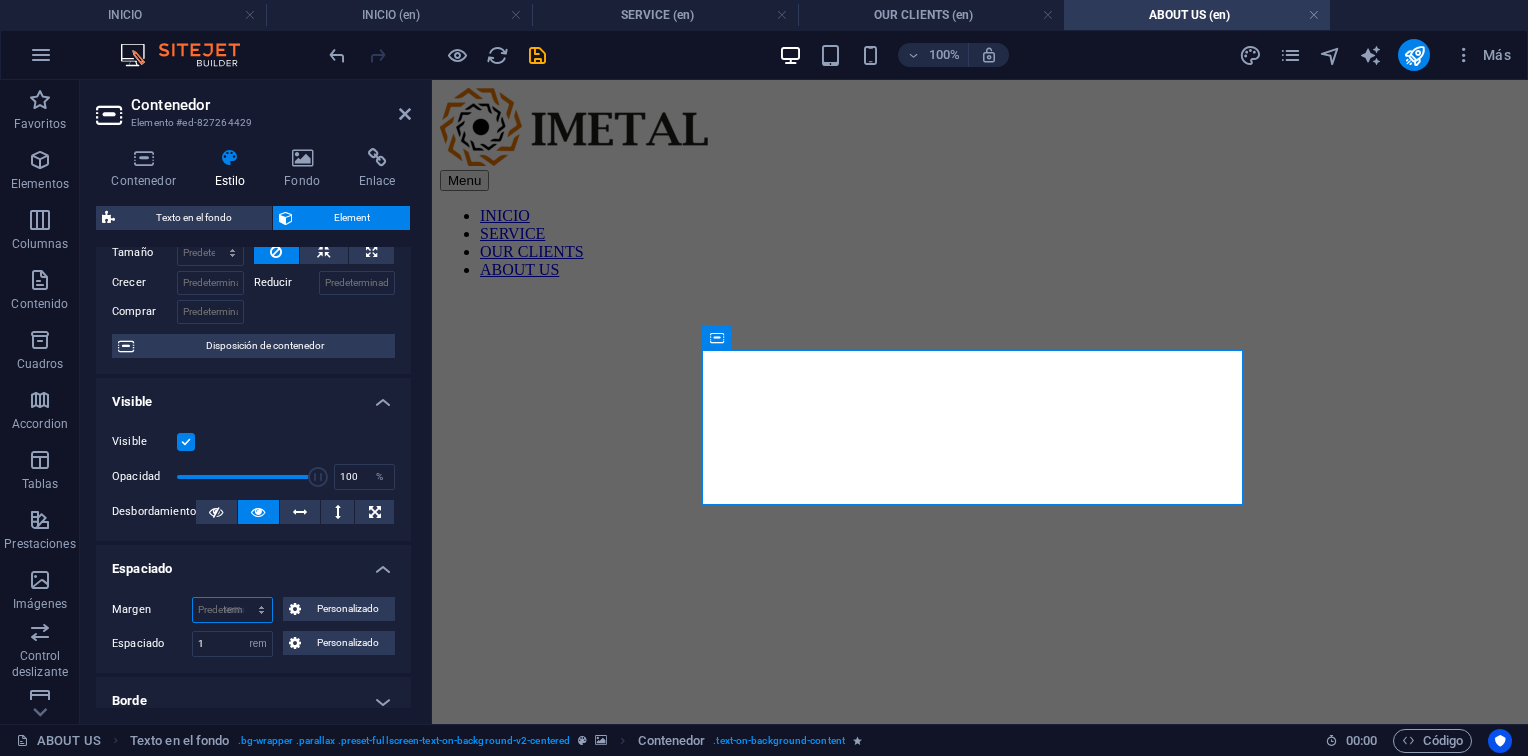 type on "0" 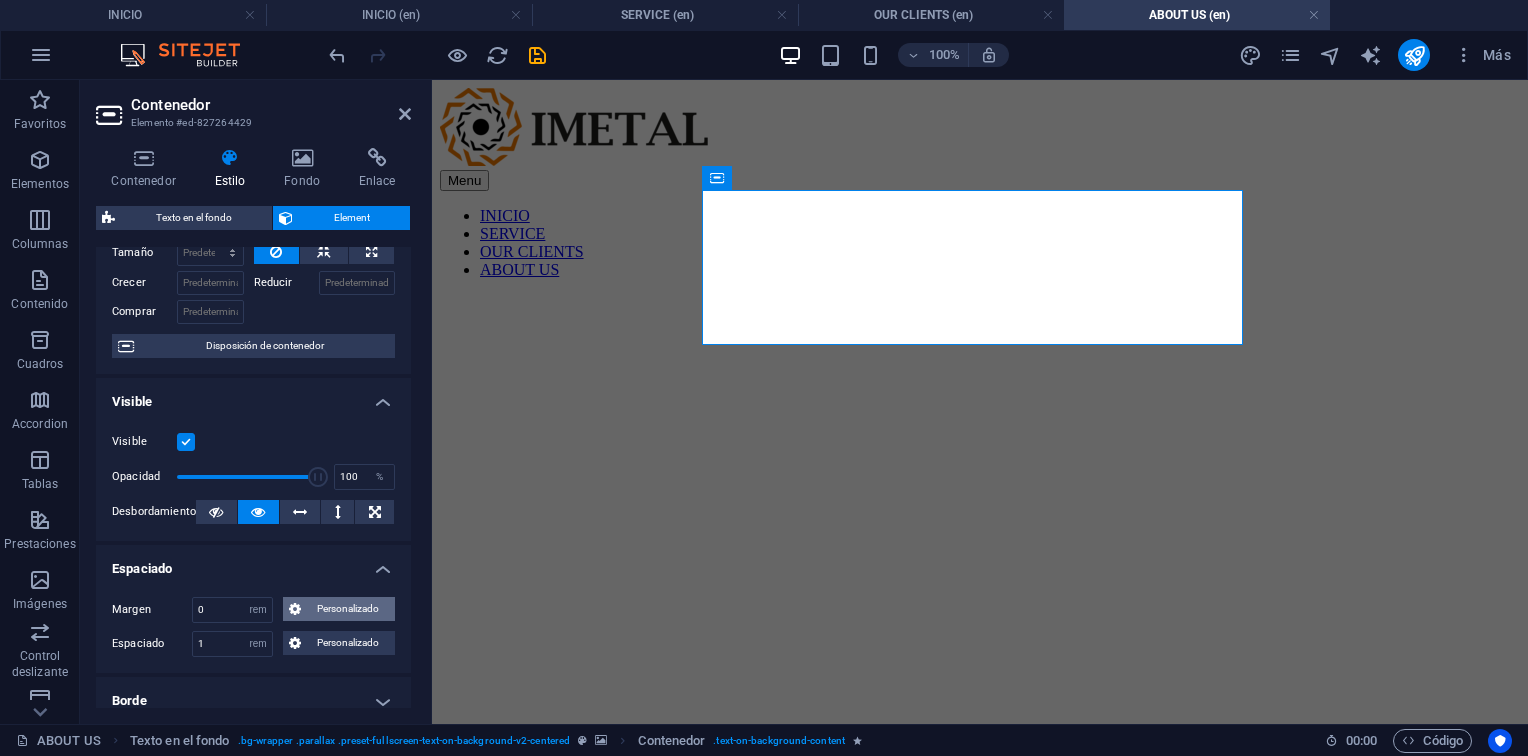 click on "Personalizado" at bounding box center [348, 609] 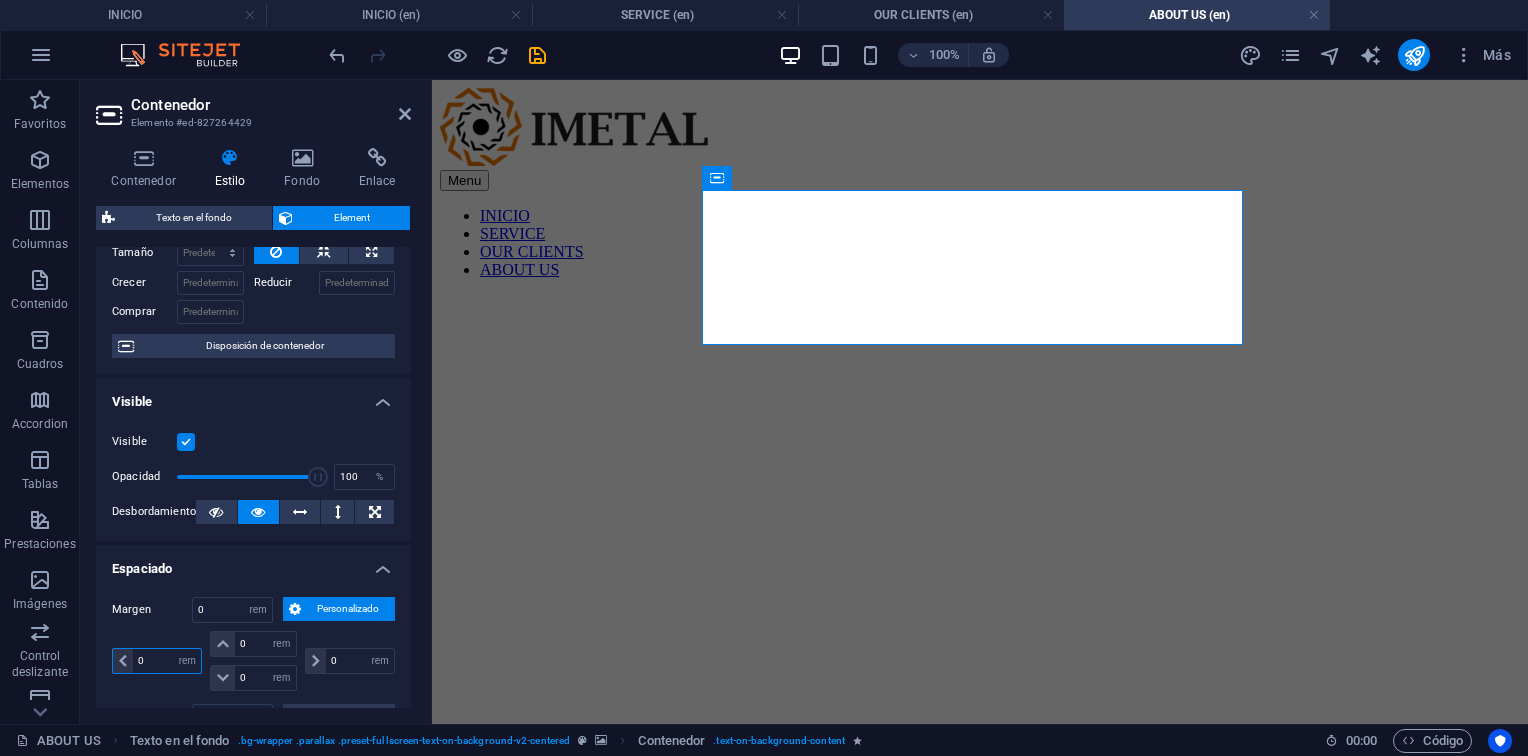 click on "0" at bounding box center [167, 661] 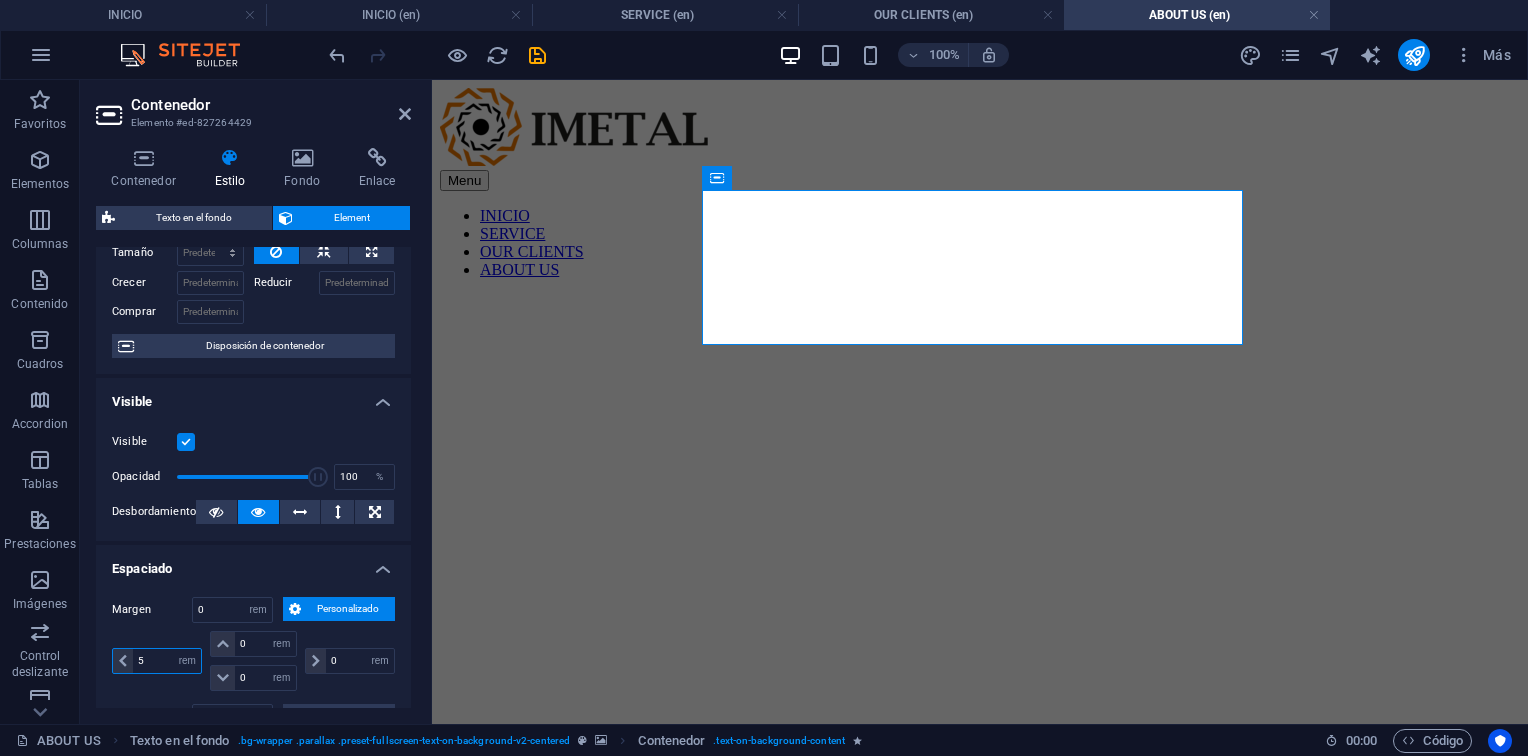 type on "5" 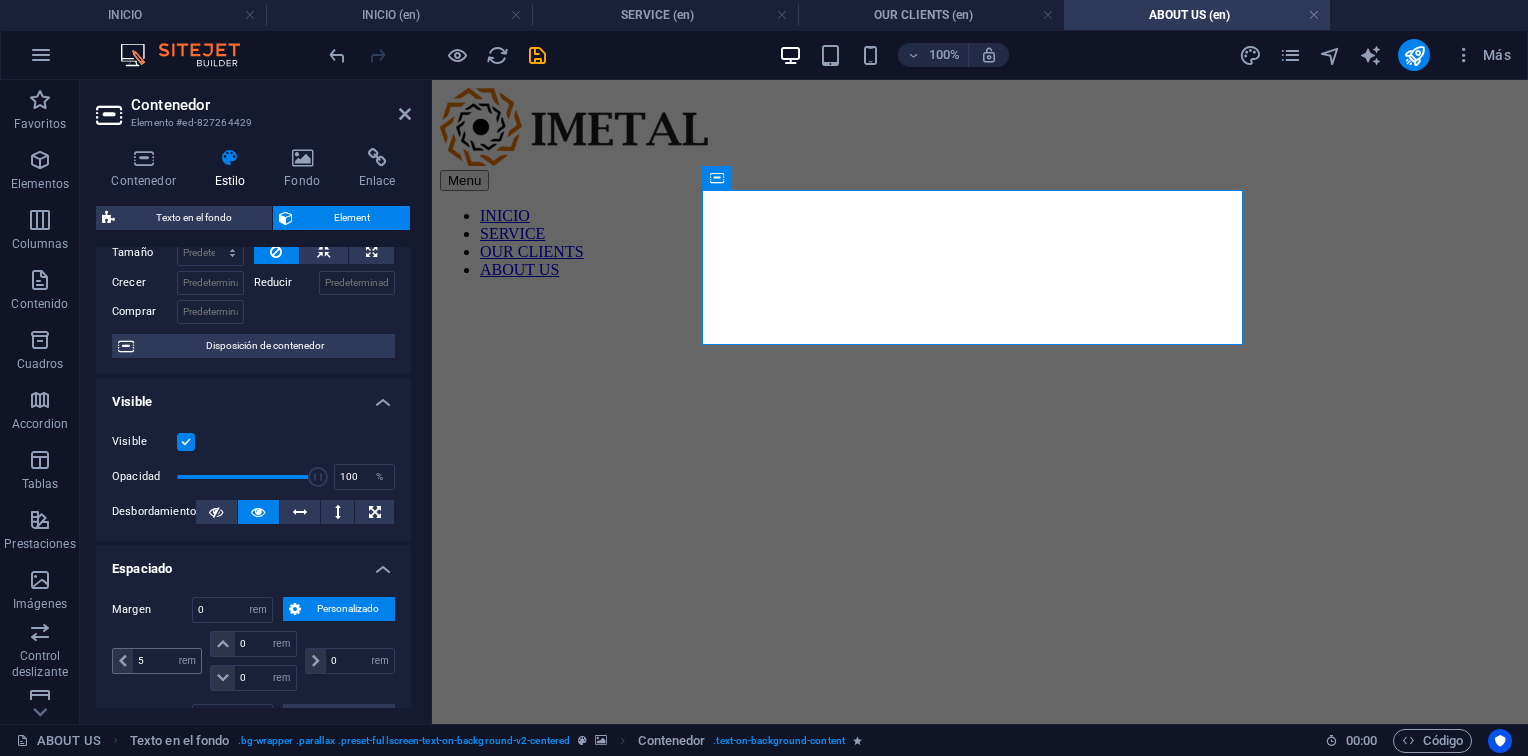 type 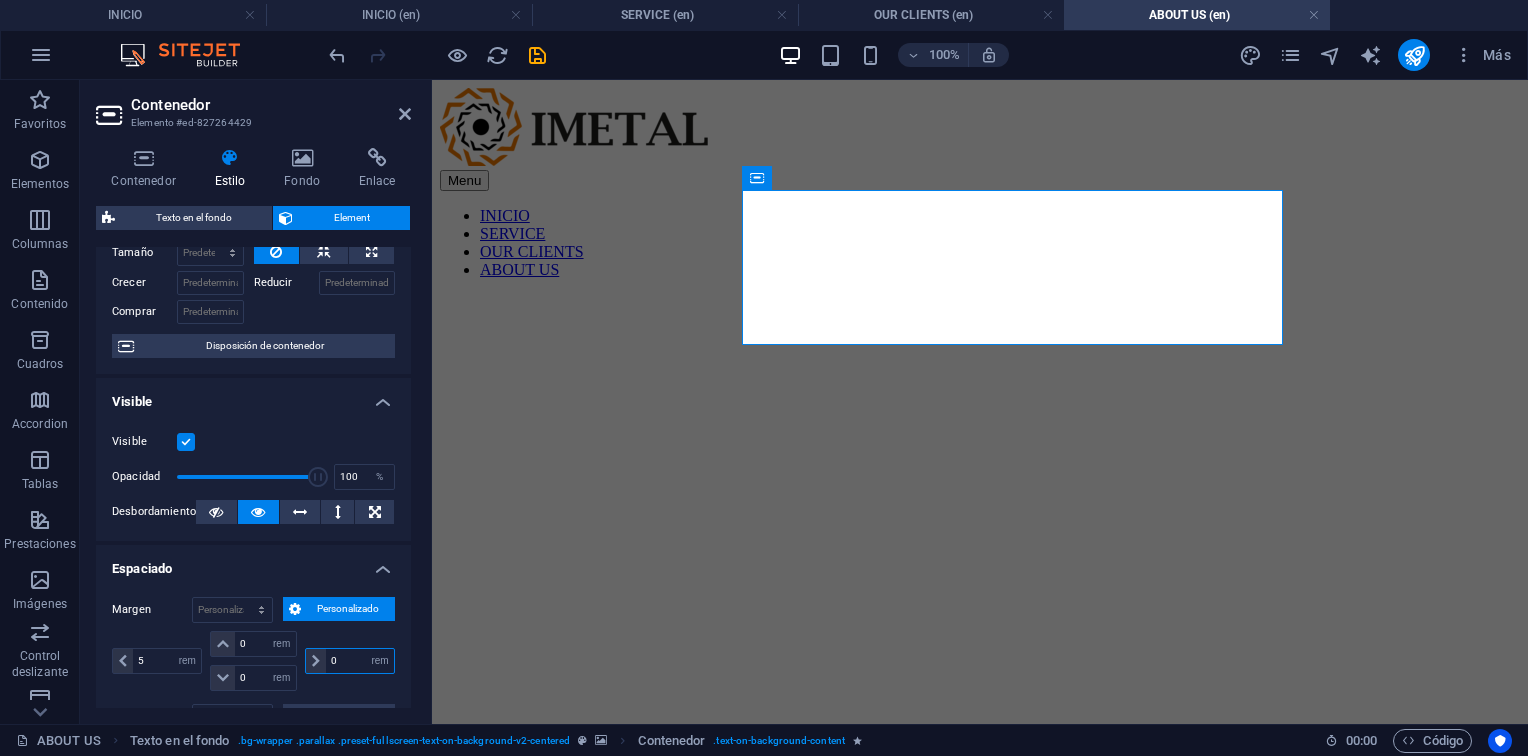 click on "0" at bounding box center [360, 661] 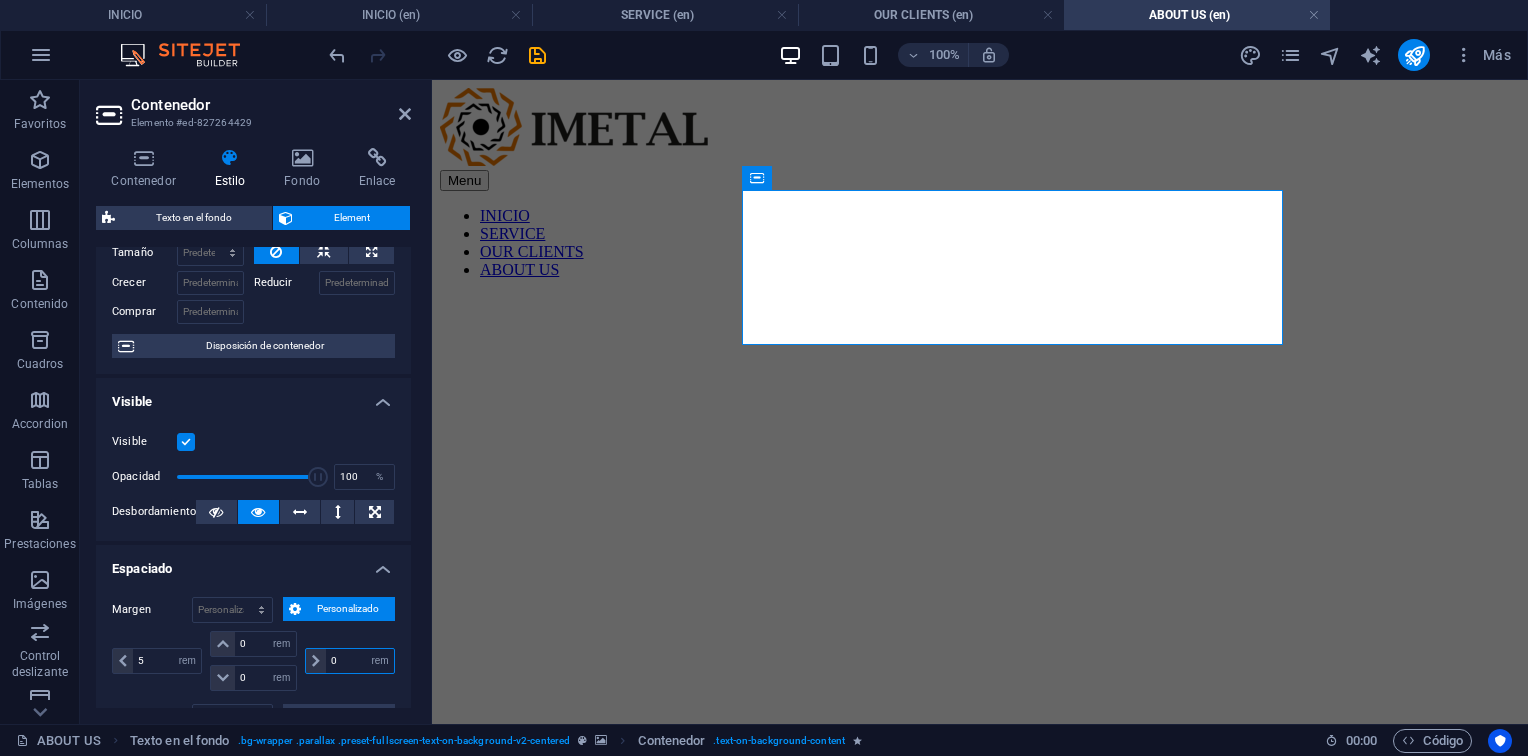 click on "0" at bounding box center (360, 661) 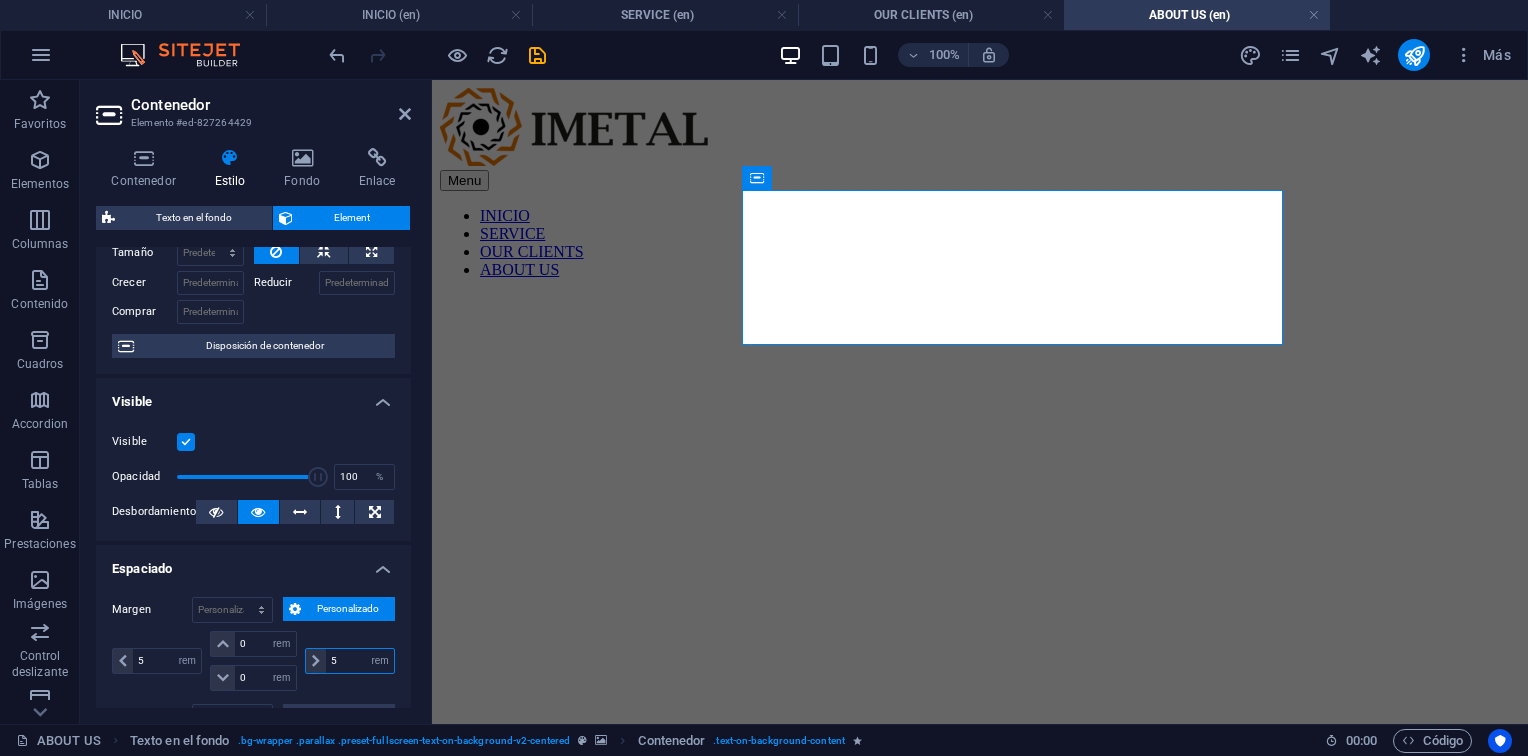 type on "5" 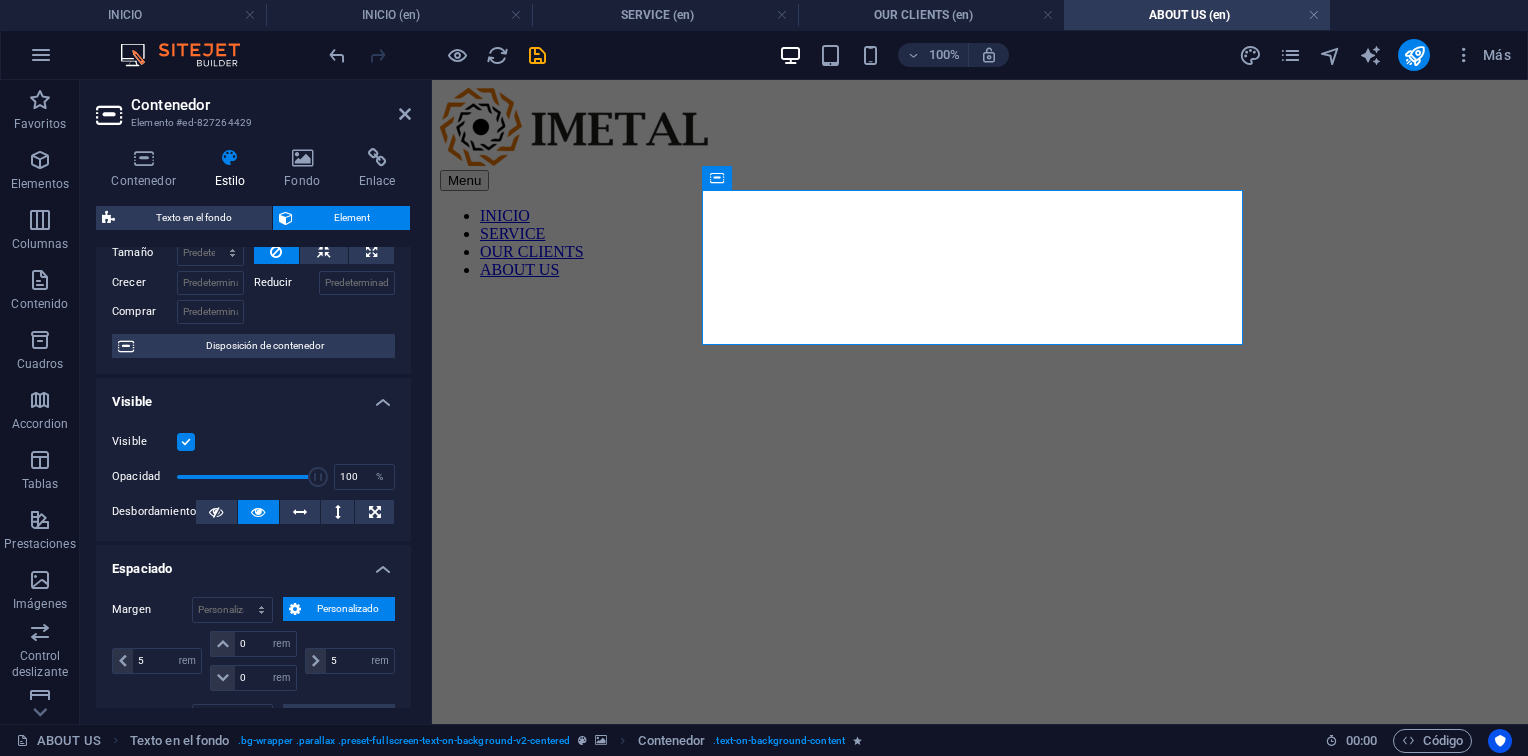 click on "Contenedor Elemento #ed-827264429
Contenedor Estilo Fondo Enlace Tamaño Altura Predeterminado px rem % vh vw Alto mín Ninguno px rem % vh vw Ancho Predeterminado px rem % em vh vw Ancho mín Ninguno px rem % vh vw Ancho del contenido Predeterminado Ancho personalizado Ancho Predeterminado px rem % em vh vw Ancho mín Ninguno px rem % vh vw Espaciado predeterminado Espaciado personalizado El espaciado y ancho del contenido predeterminado puede cambiarse en Diseño. Editar diseño Diseño (Flexbox) Alineación Determina flex-direction. Predeterminado Eje principal Determina la forma en la que los elementos deberían comportarse por el eje principal en este contenedor (contenido justificado). Predeterminado Eje lateral Controla la dirección vertical del elemento en el contenedor (alinear elementos). Predeterminado Ajuste Predeterminado Habilitado Deshabilitado Relleno Controla las distancias y la dirección de los elementos en el eje Y en varias líneas (alinear contenido). Predeterminado Rol" at bounding box center (256, 402) 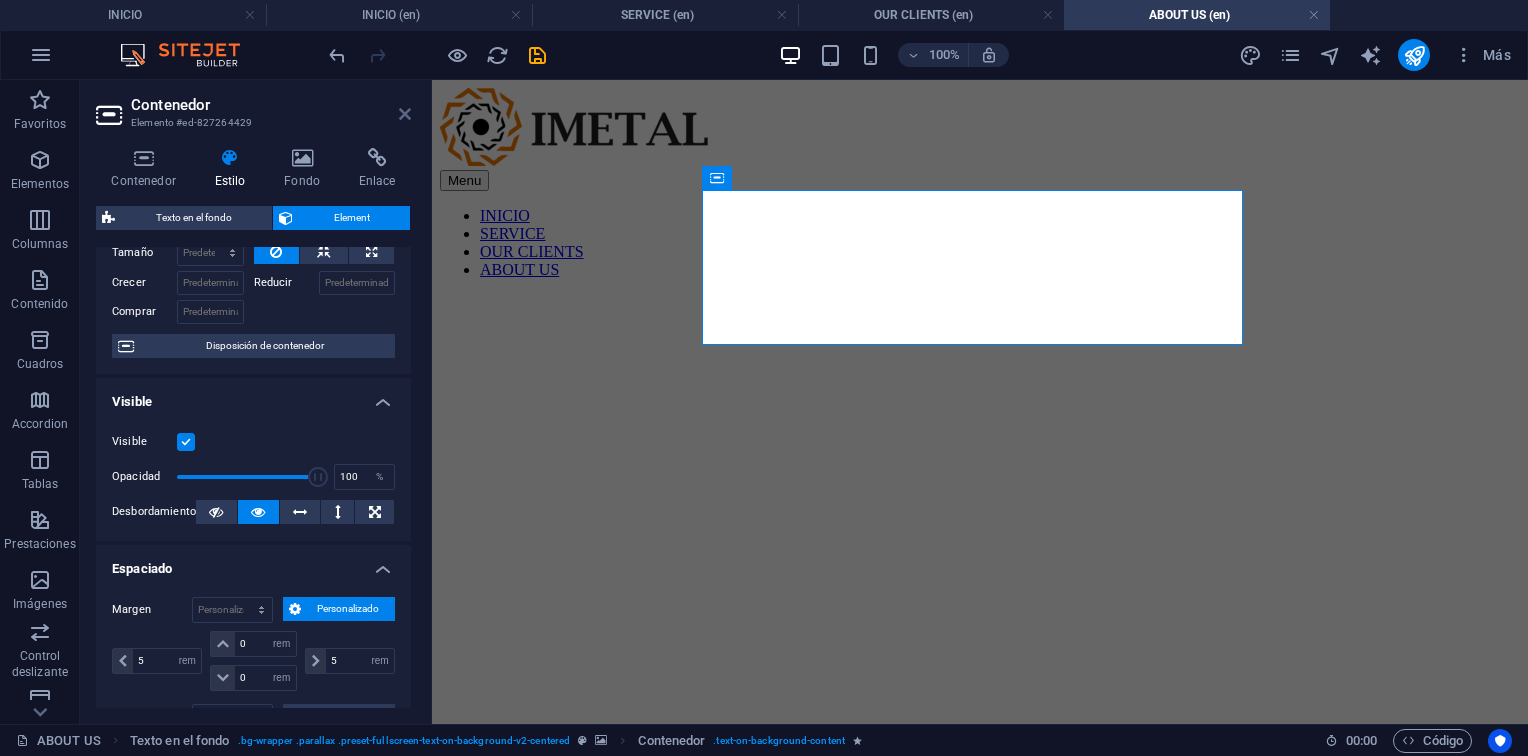 click at bounding box center [405, 114] 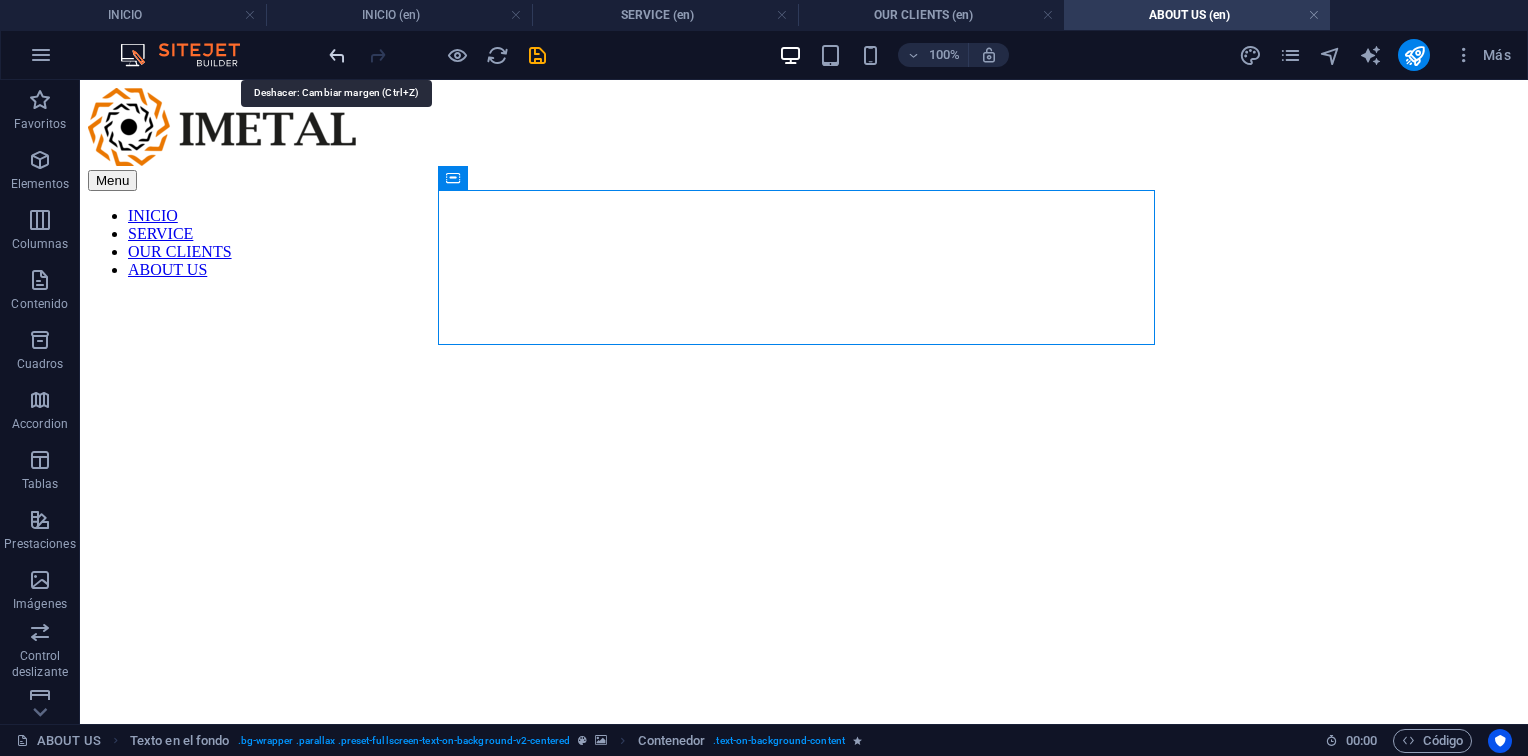 click at bounding box center (337, 55) 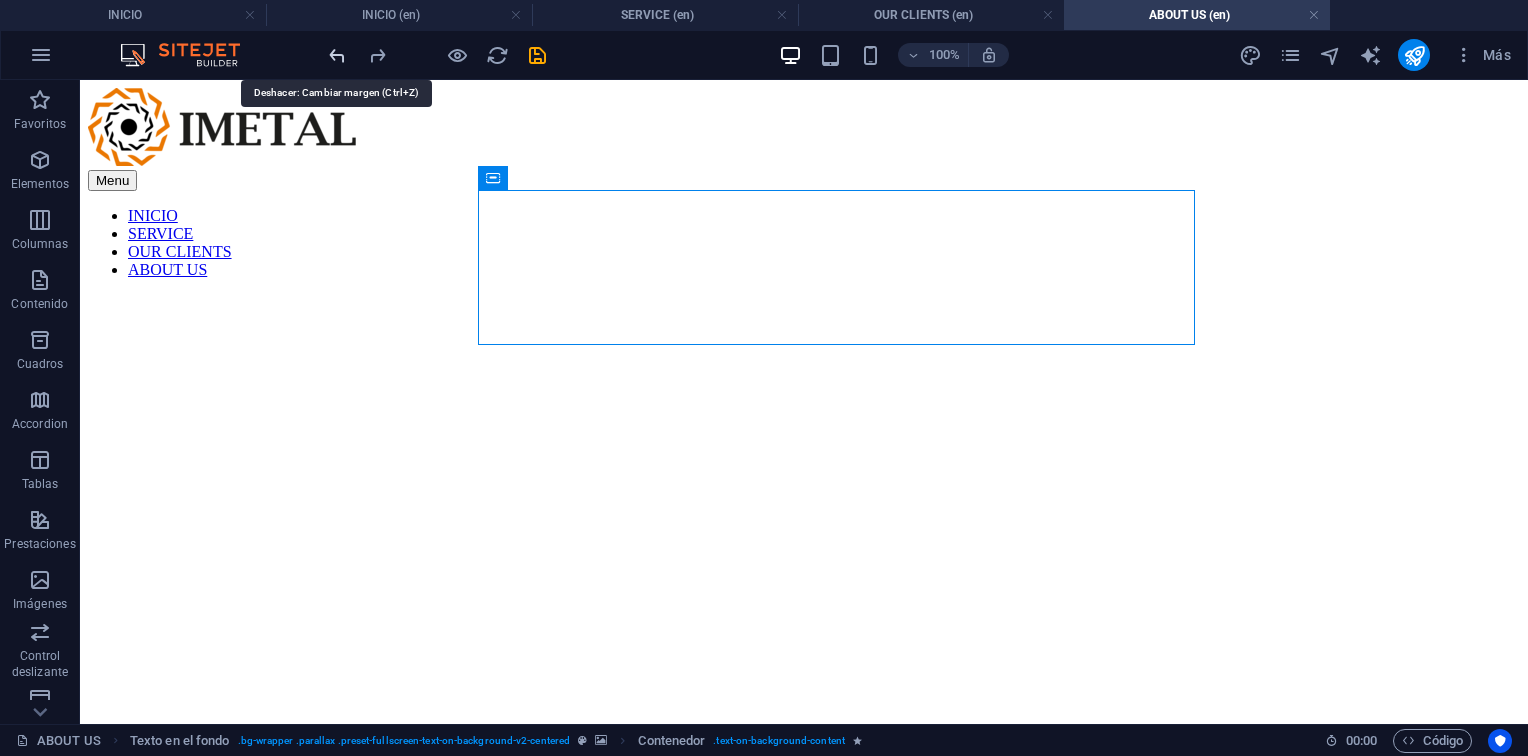 click at bounding box center (337, 55) 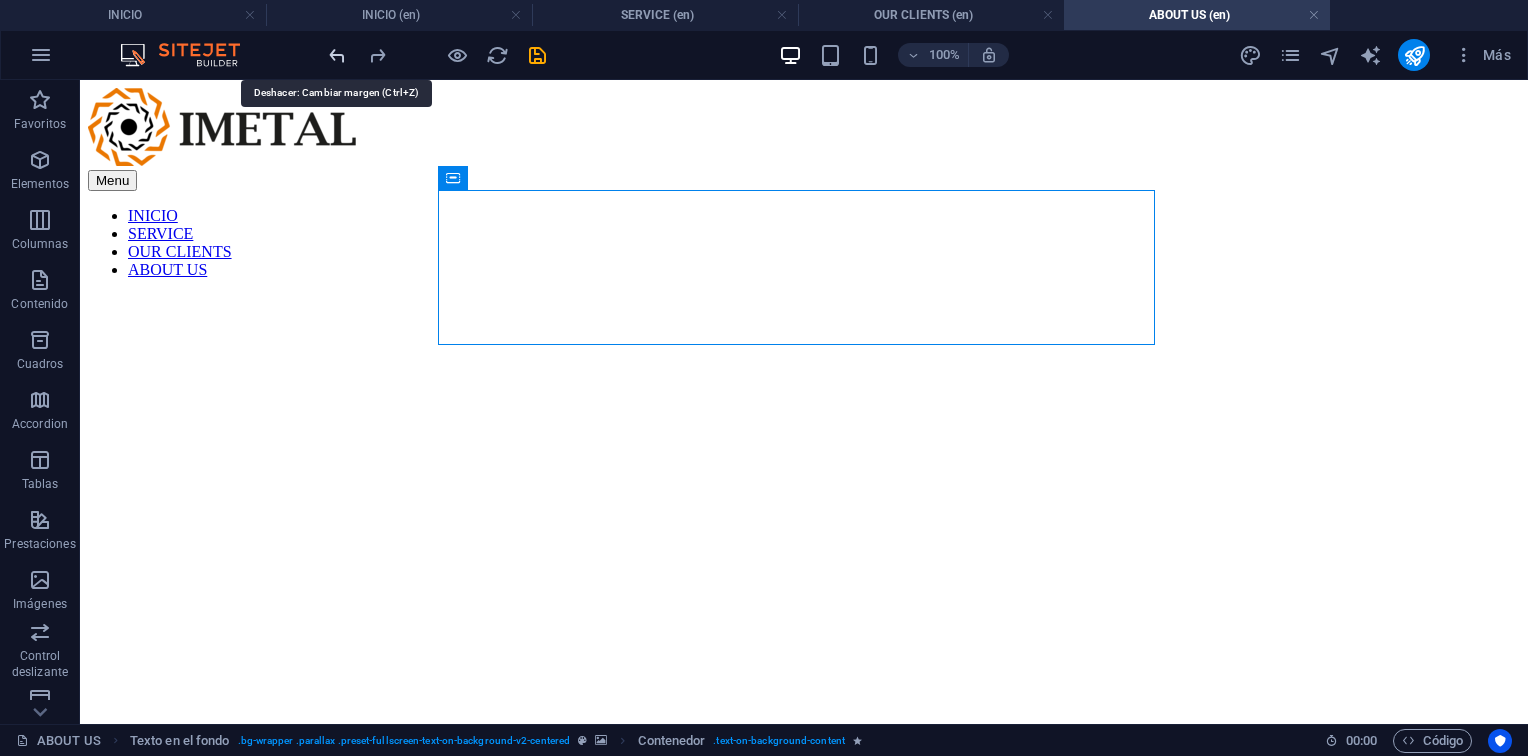 click at bounding box center [337, 55] 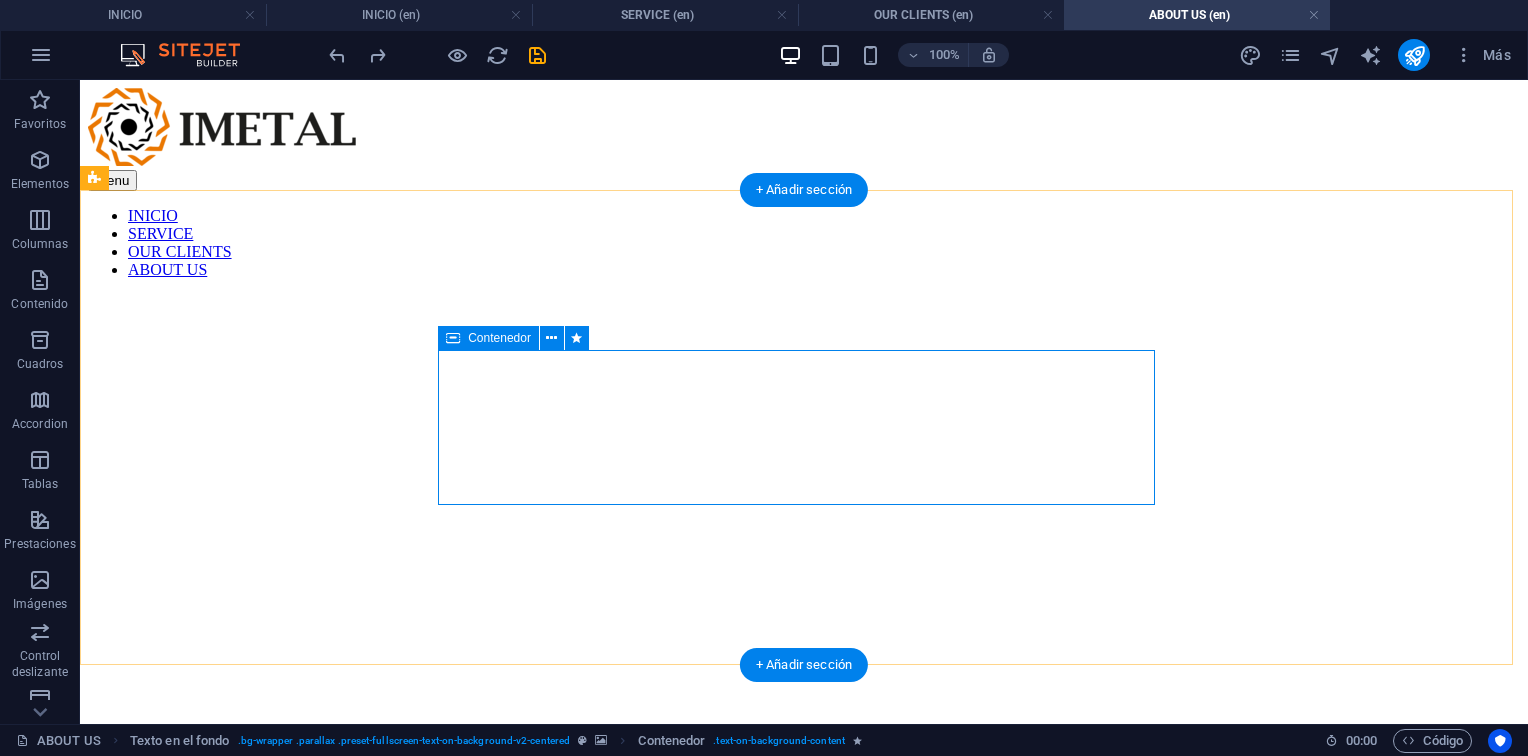 click on "Building industrial solutions Since 1990 View Service" at bounding box center [804, 934] 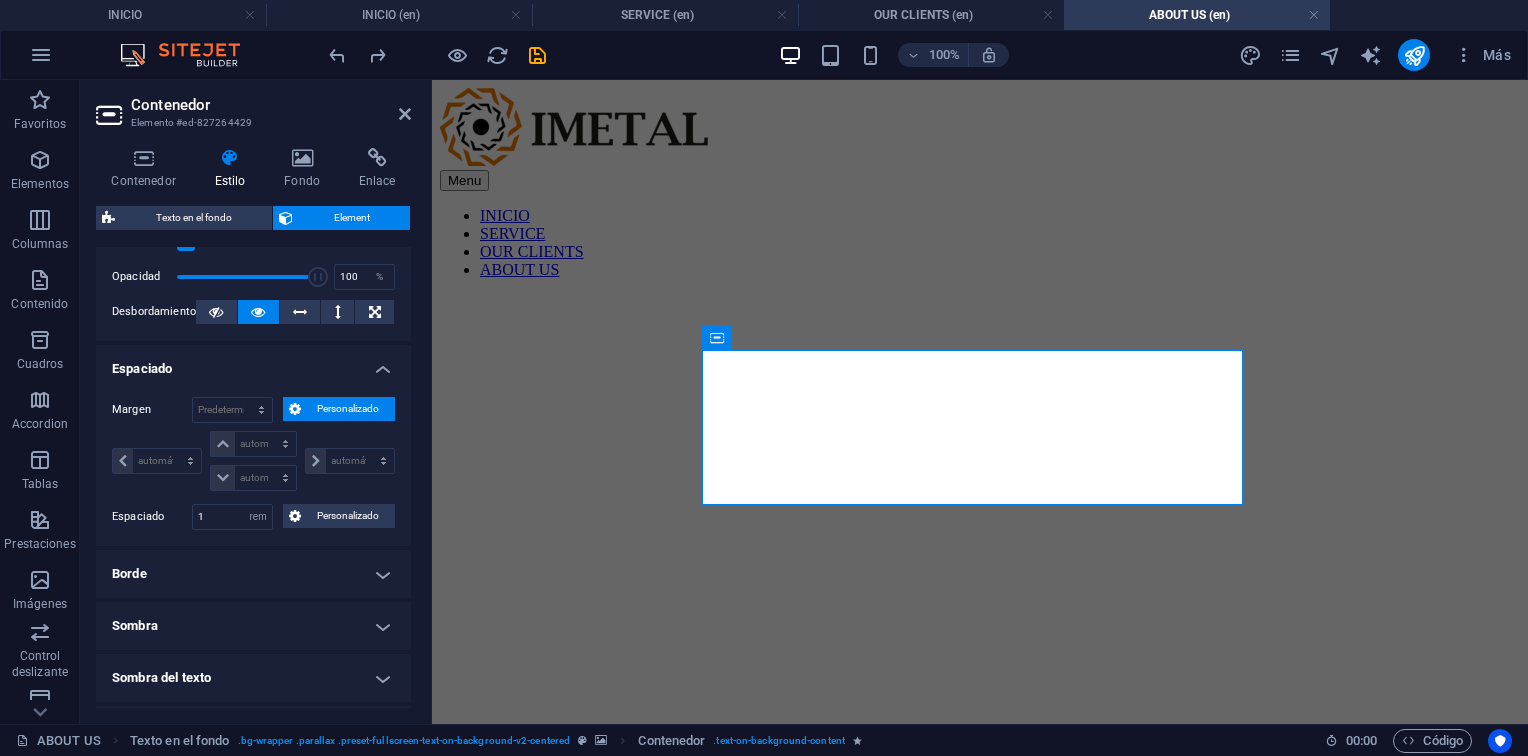 scroll, scrollTop: 400, scrollLeft: 0, axis: vertical 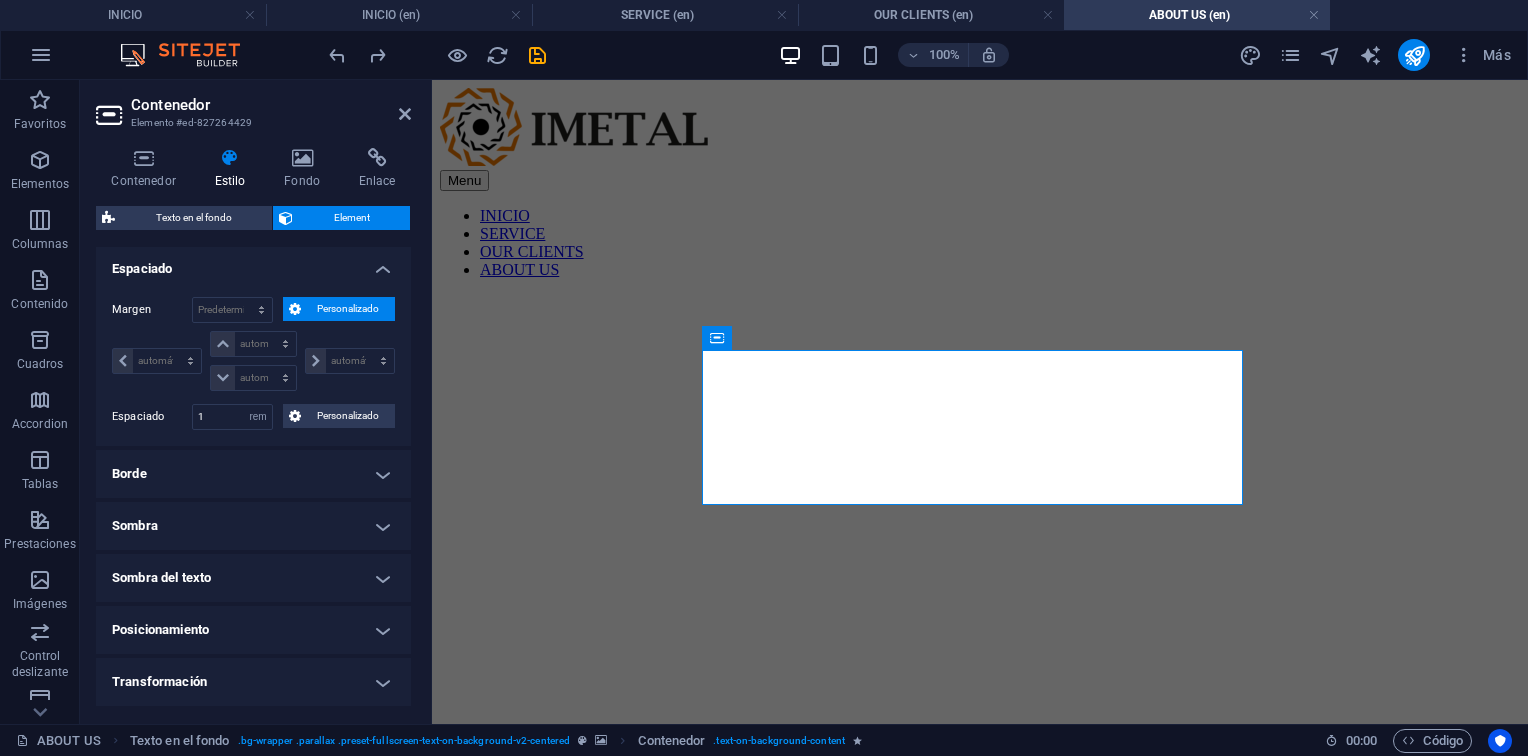 click at bounding box center (980, 240) 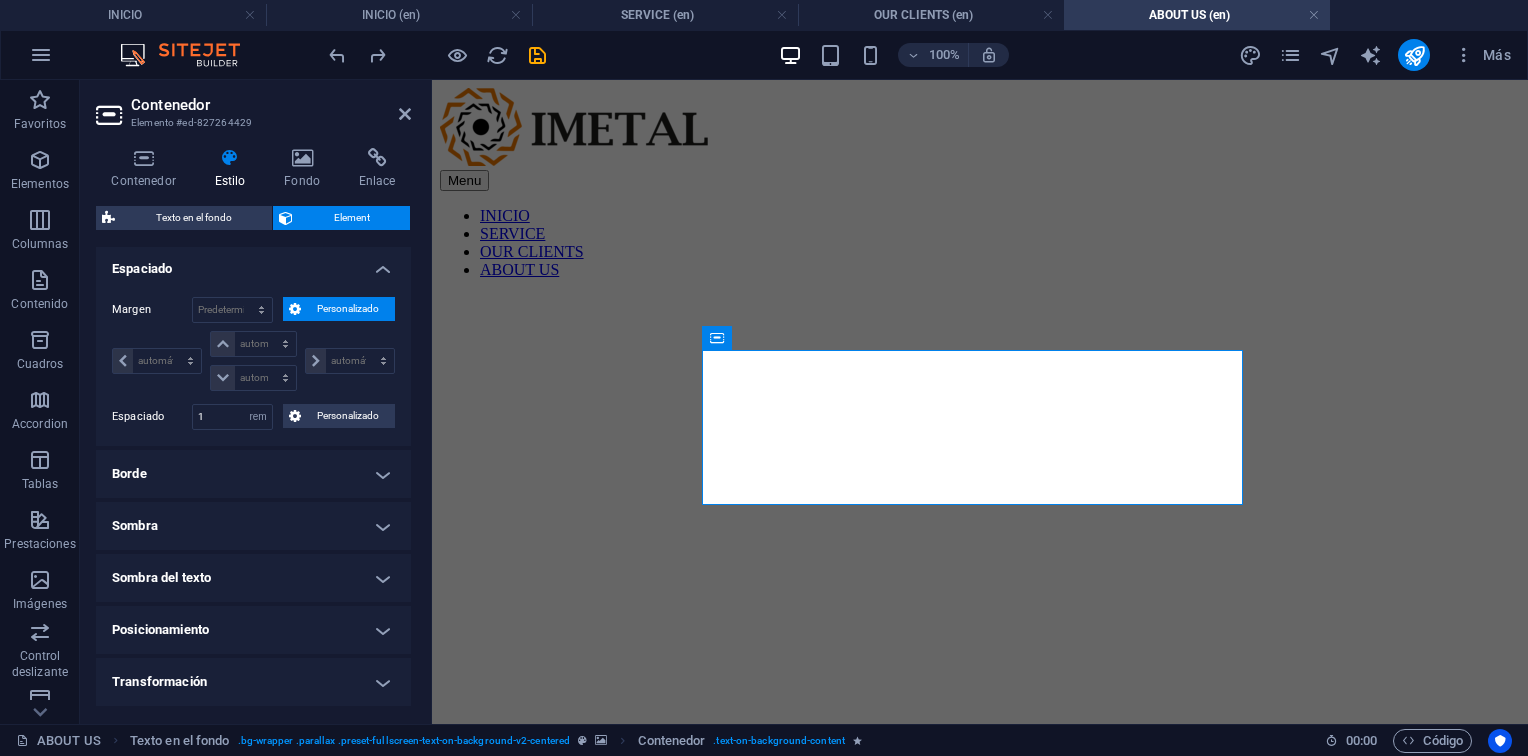 click at bounding box center (980, 240) 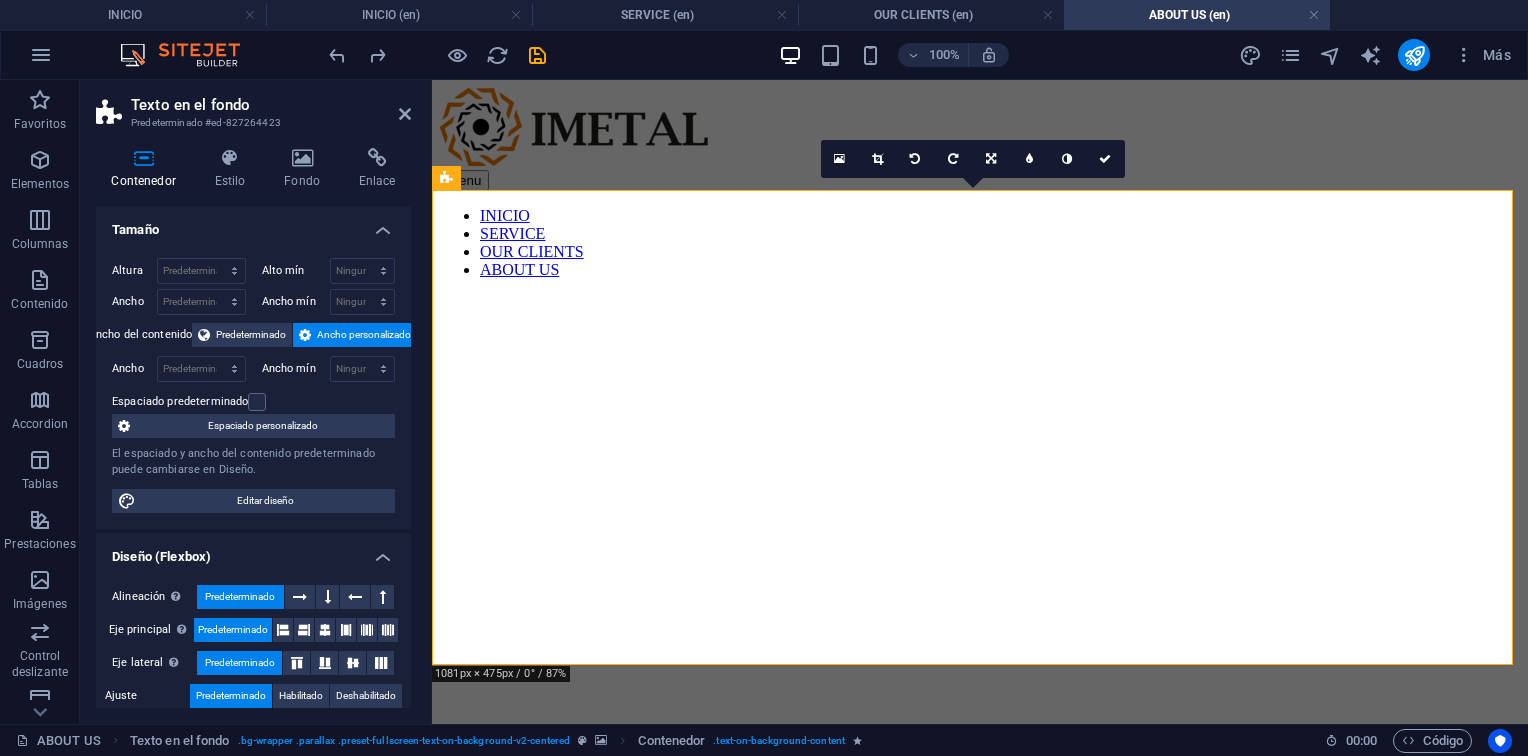 click at bounding box center (980, 240) 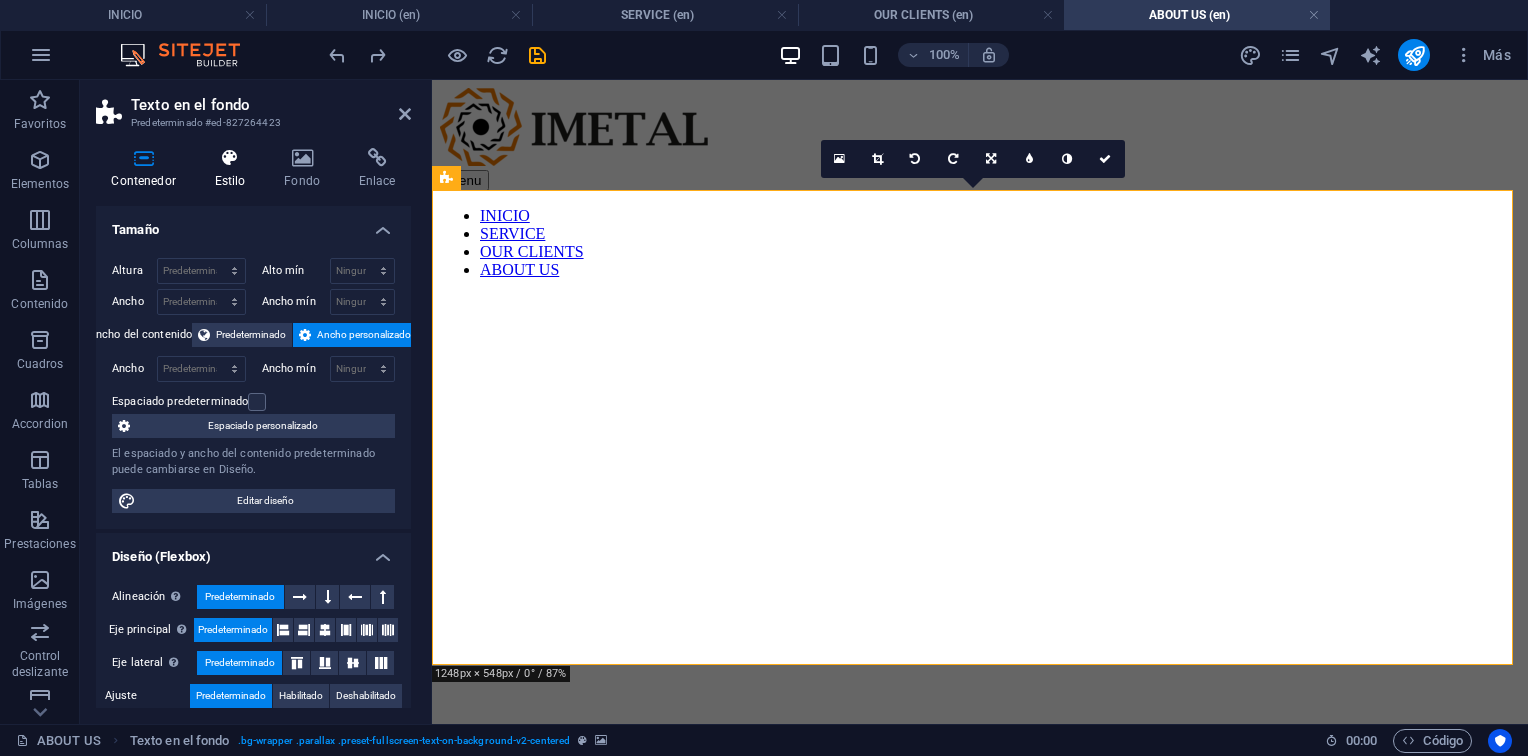 click on "Estilo" at bounding box center [234, 169] 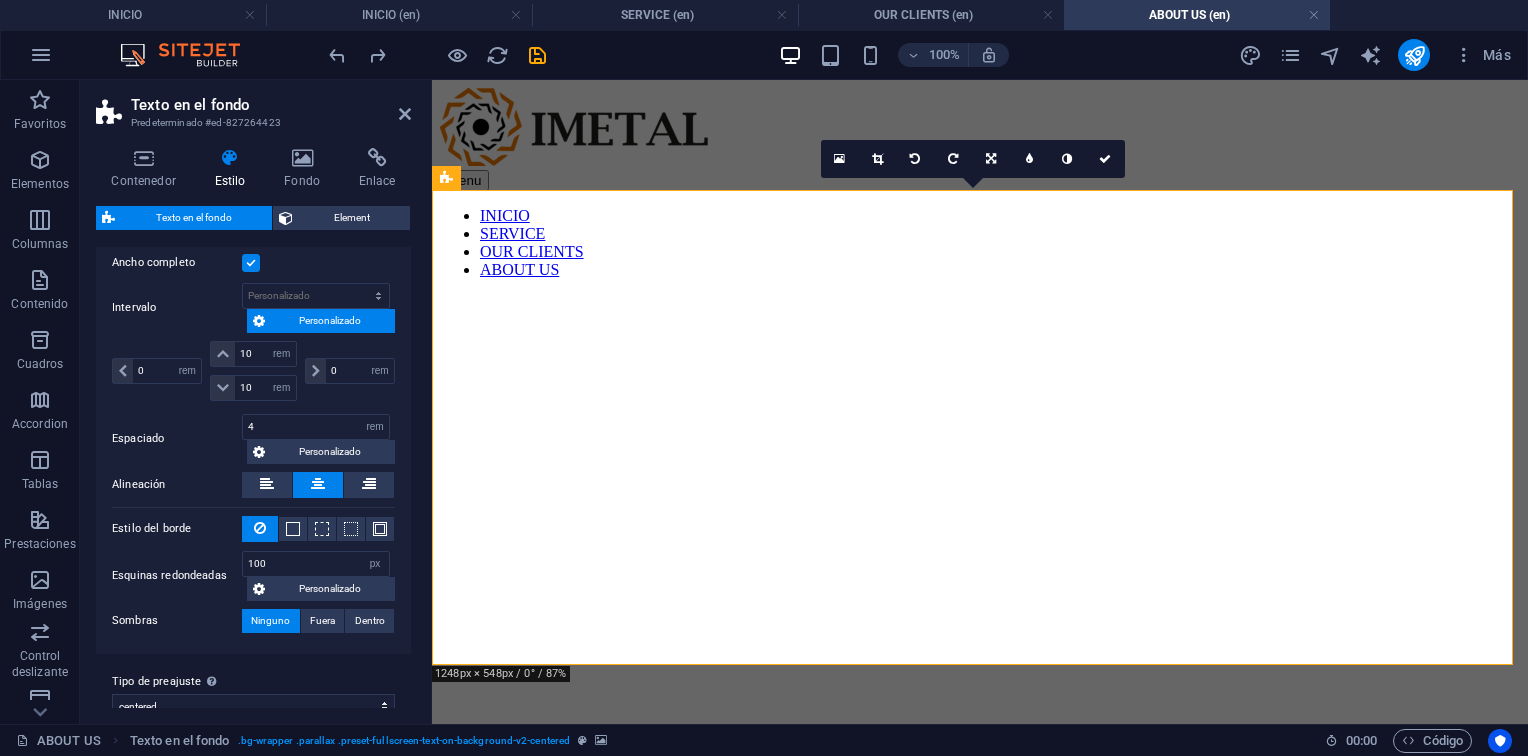 scroll, scrollTop: 344, scrollLeft: 0, axis: vertical 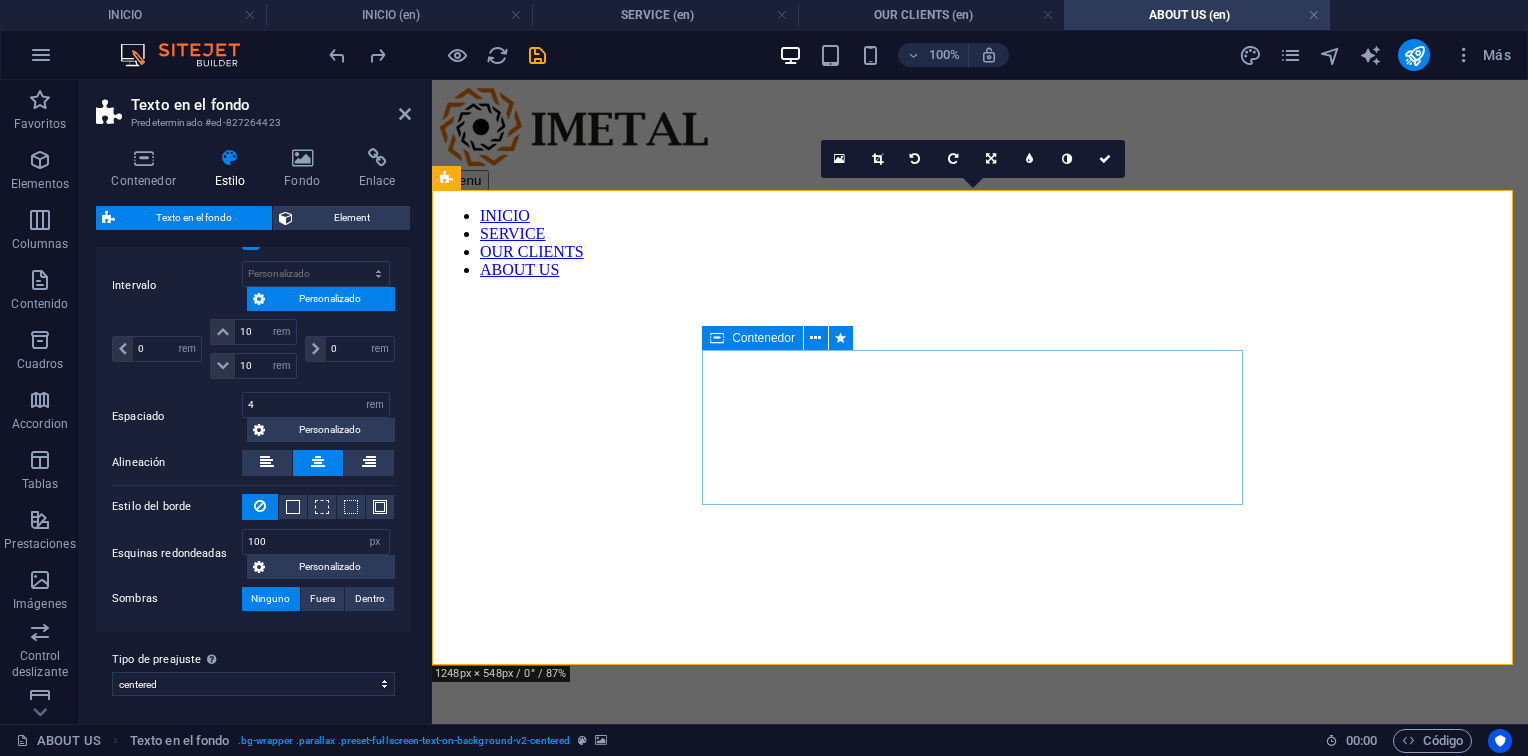 click on "Building industrial solutions Since 1990 View Service" at bounding box center [980, 934] 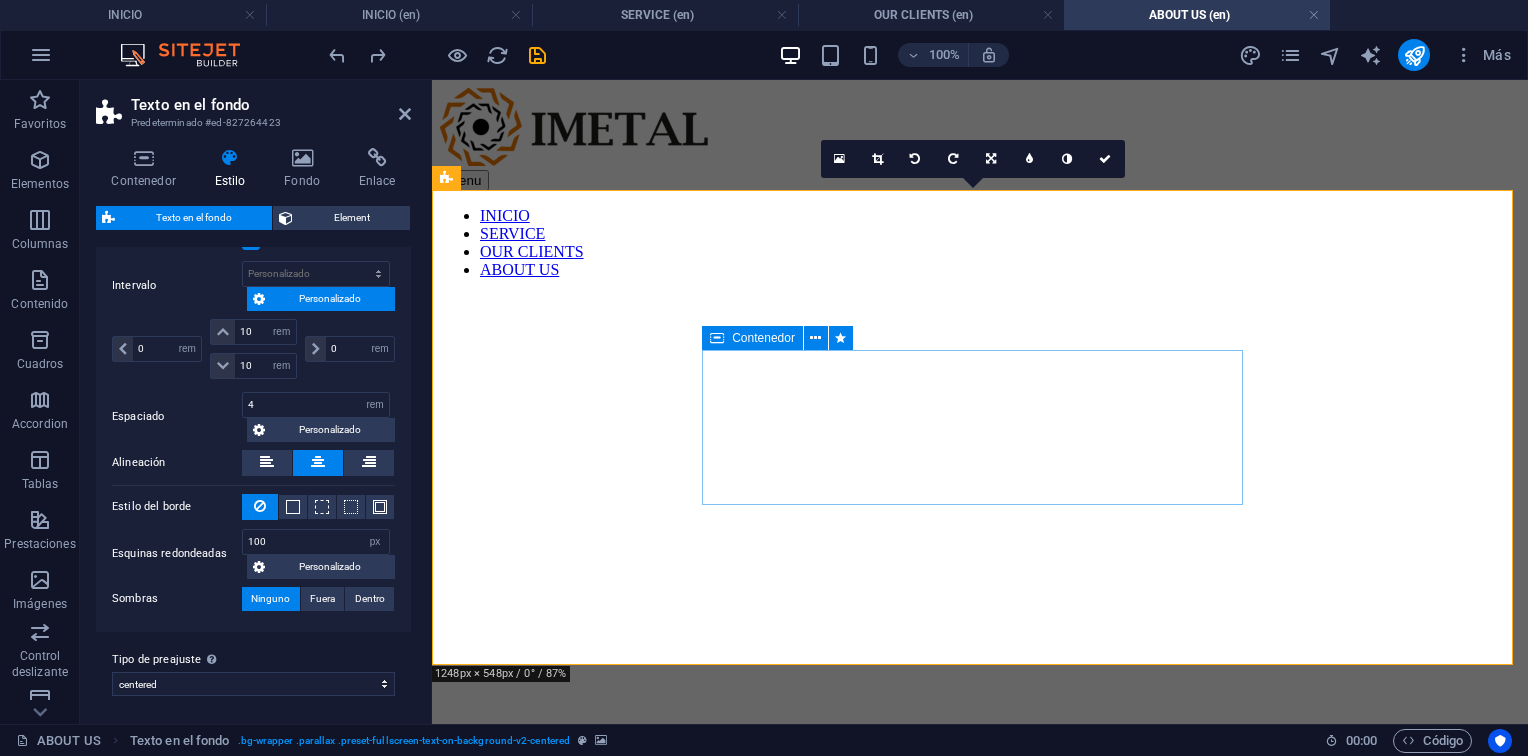 click on "Building industrial solutions Since 1990 View Service" at bounding box center [980, 934] 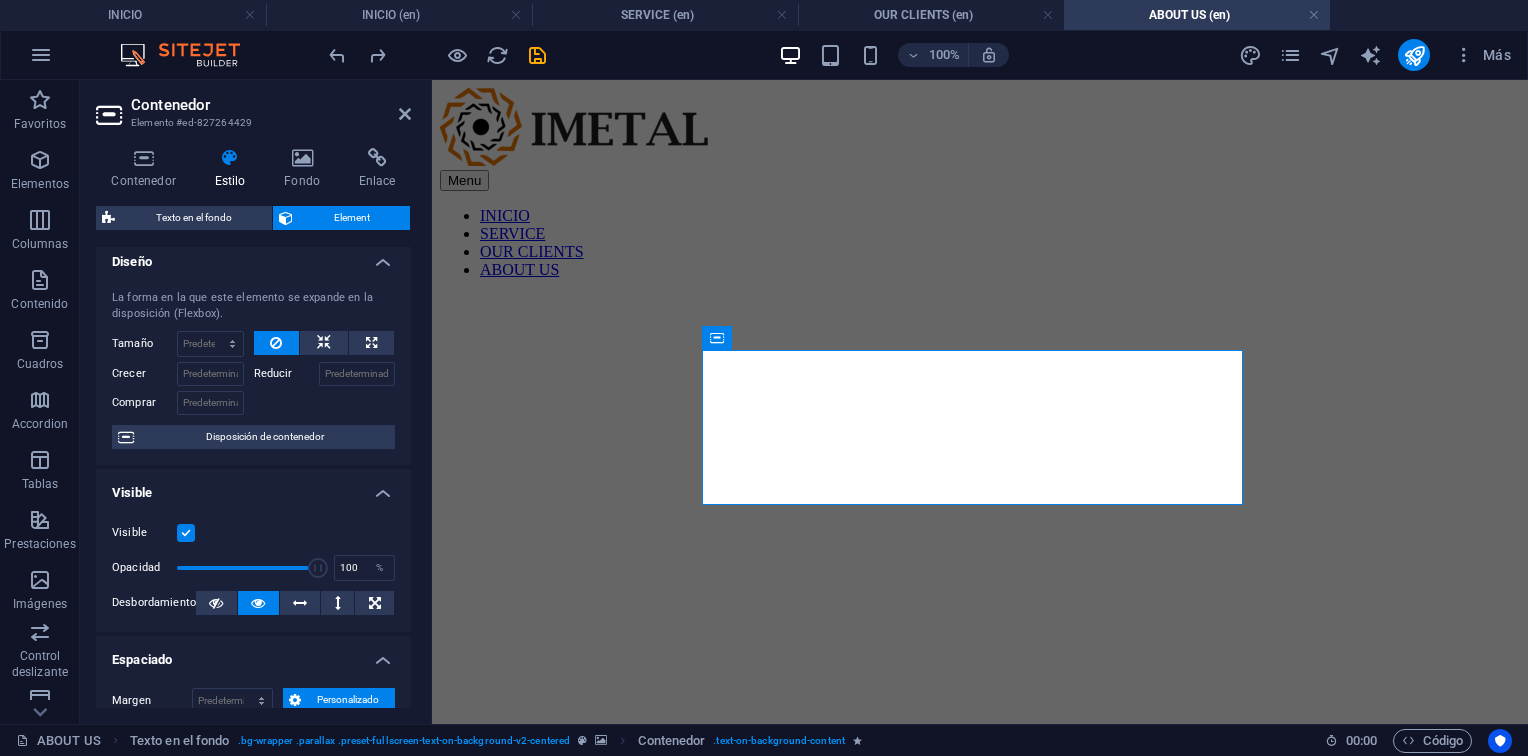 scroll, scrollTop: 0, scrollLeft: 0, axis: both 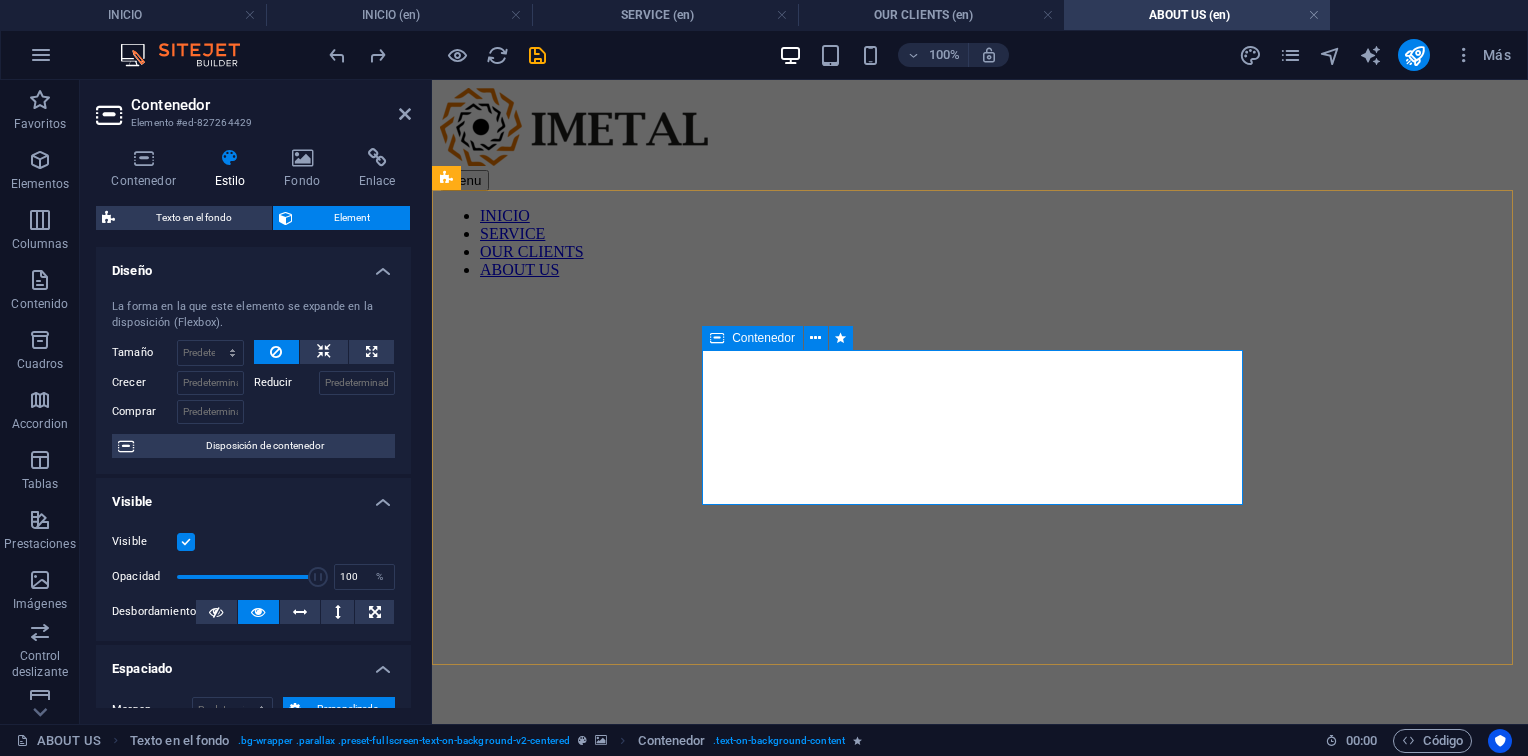click on "Contenedor" at bounding box center (752, 338) 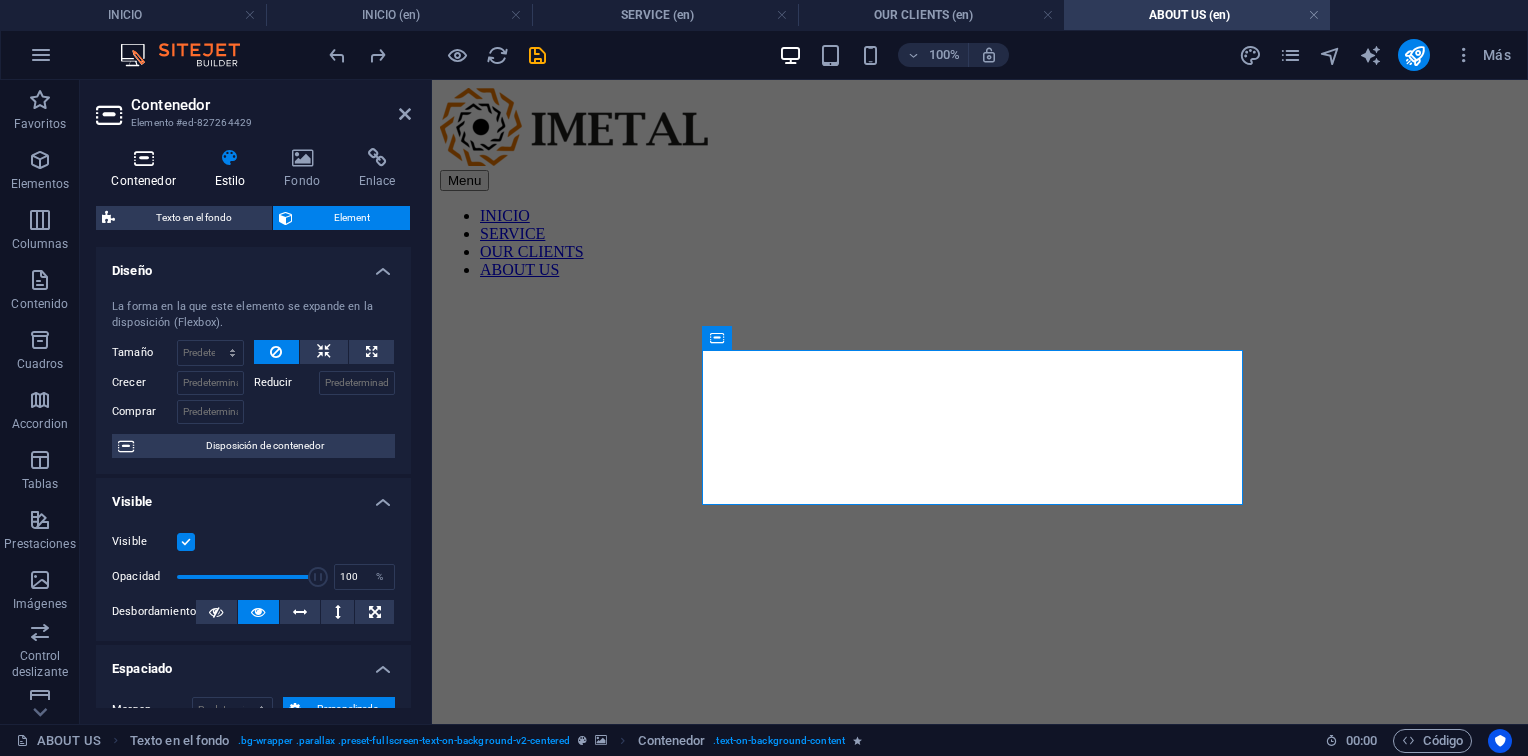 click at bounding box center [143, 158] 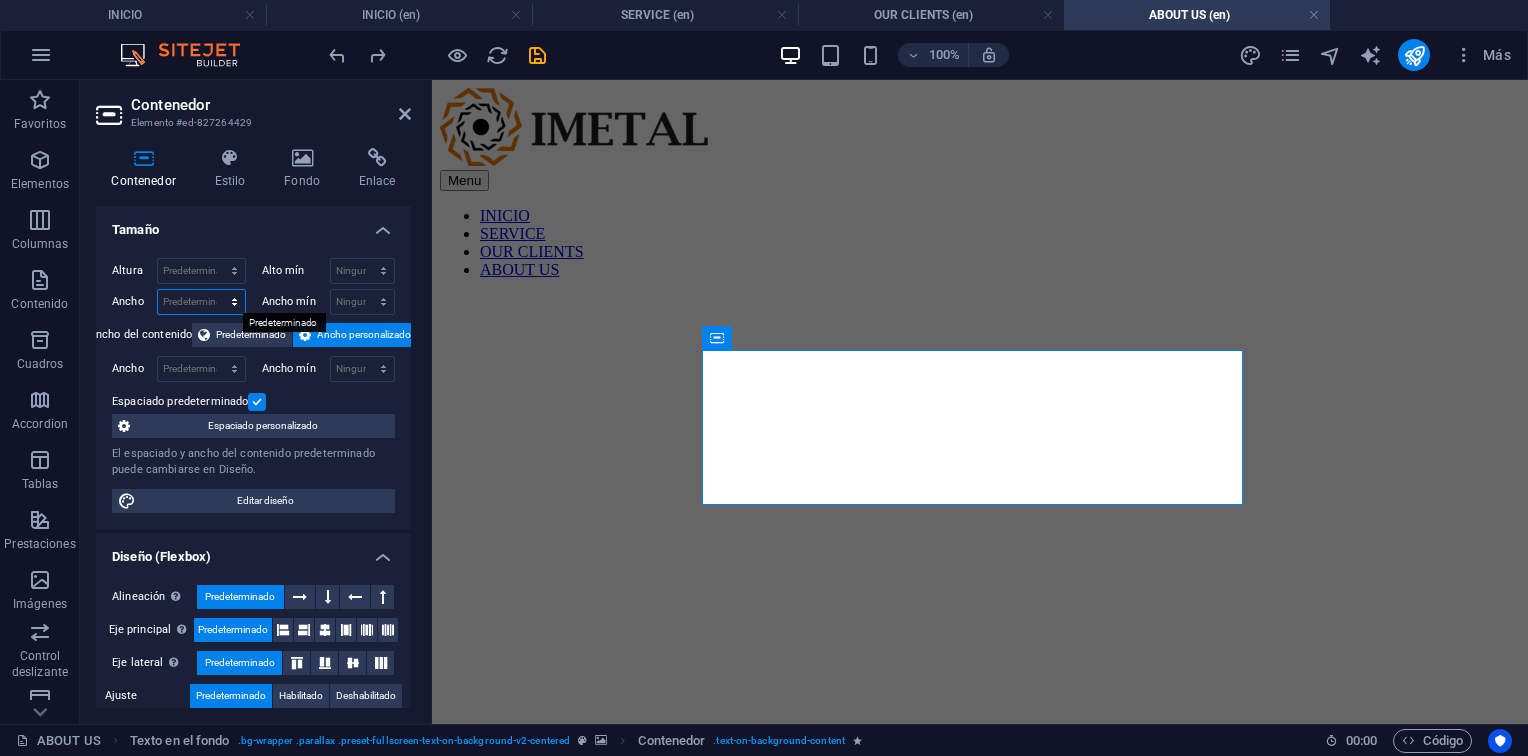click on "Predeterminado px rem % em vh vw" at bounding box center [201, 302] 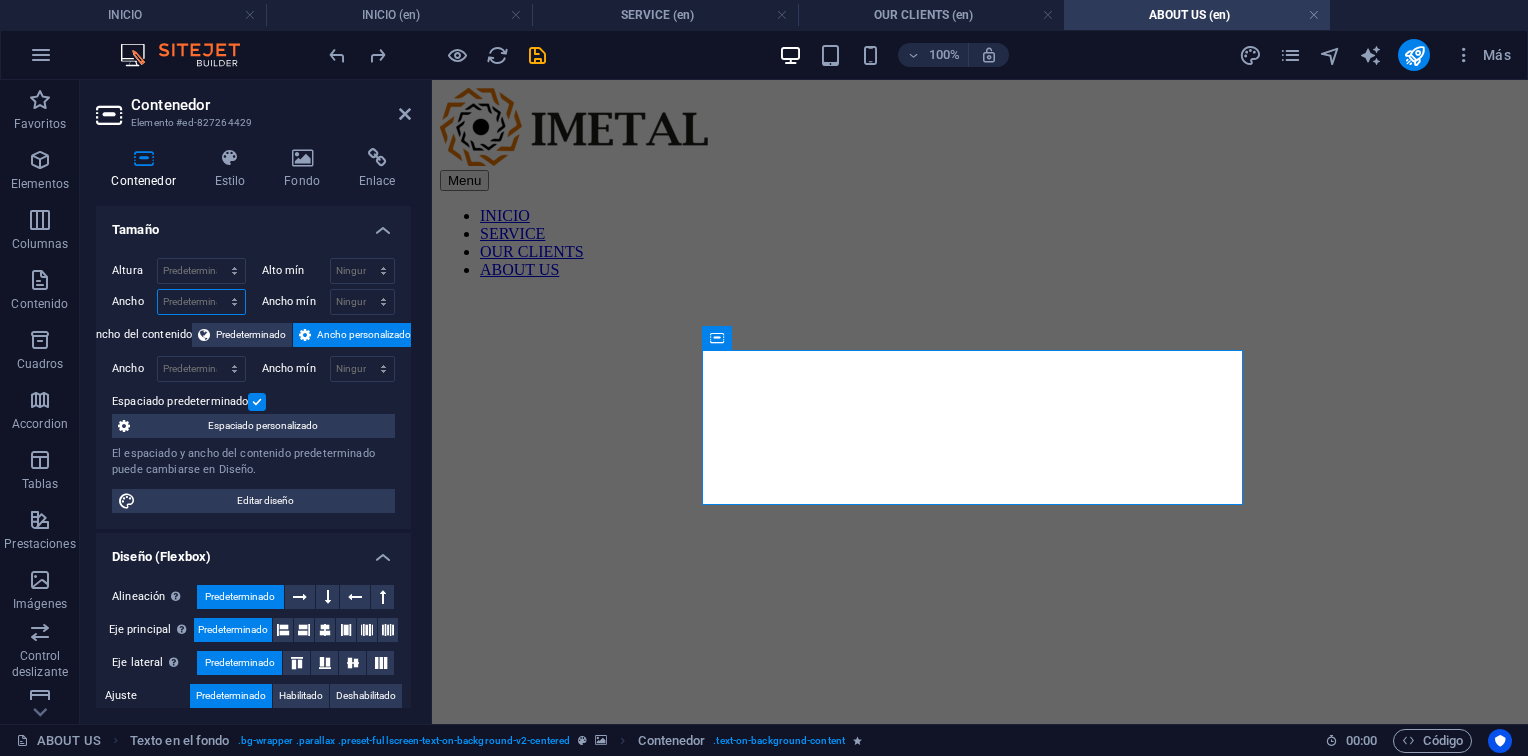 select on "rem" 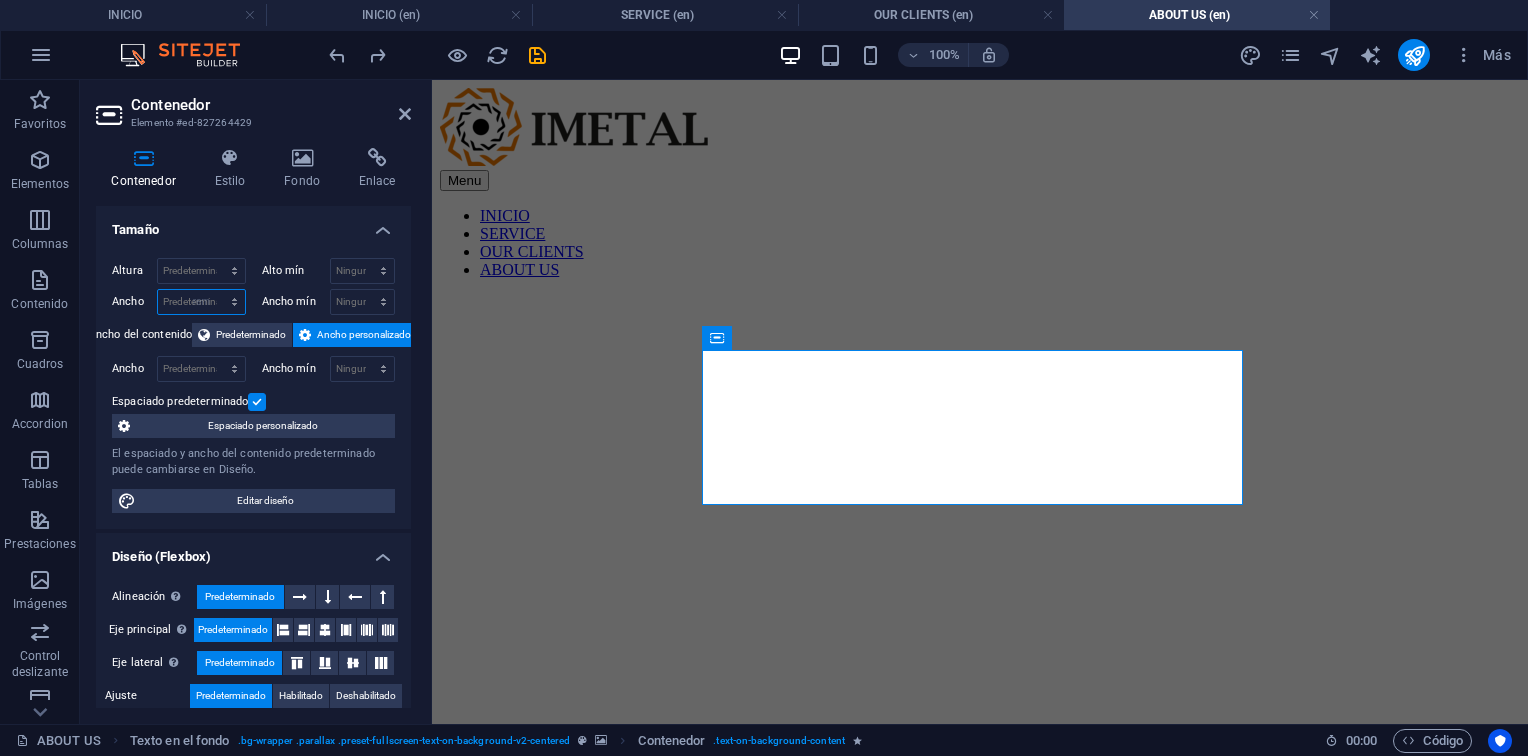 click on "Predeterminado px rem % em vh vw" at bounding box center (201, 302) 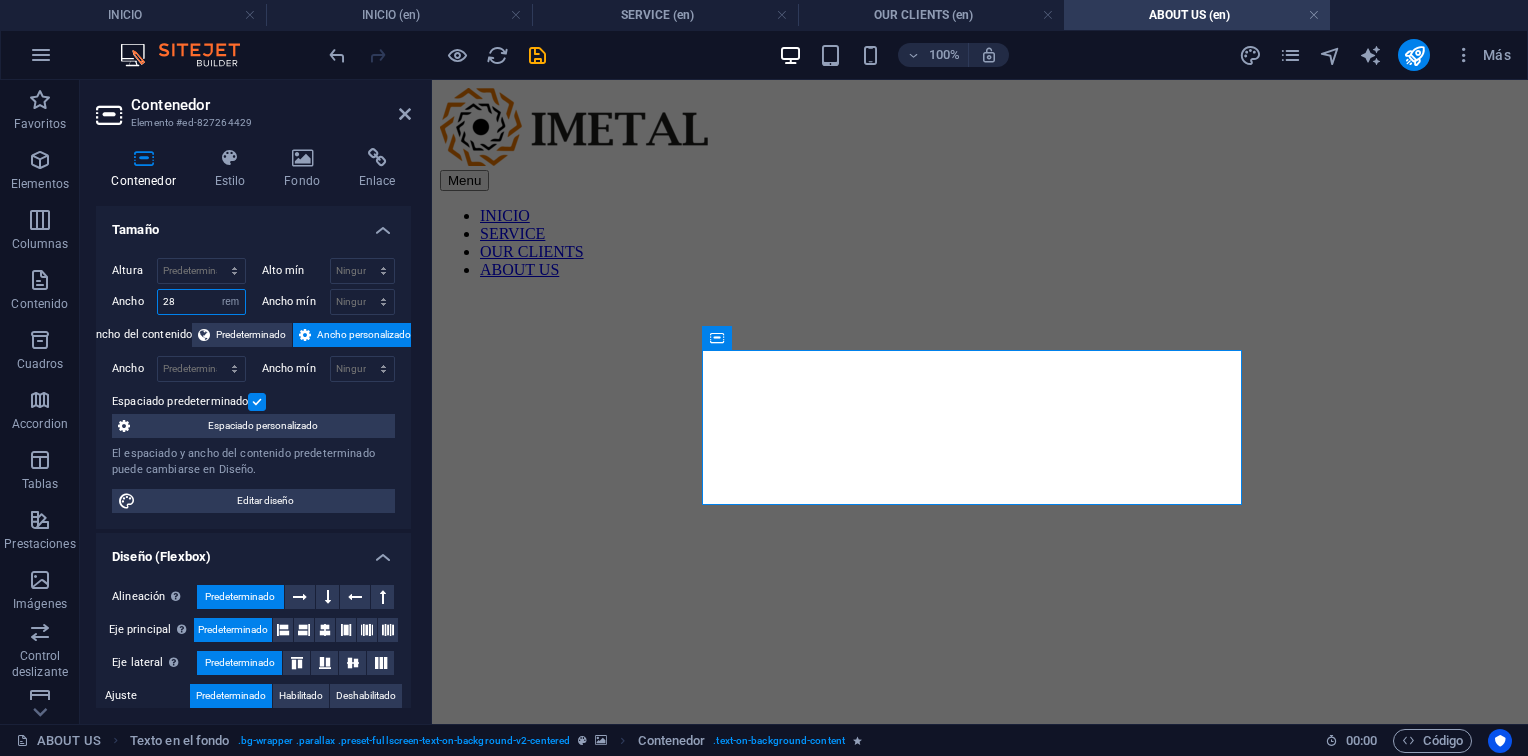 type on "28" 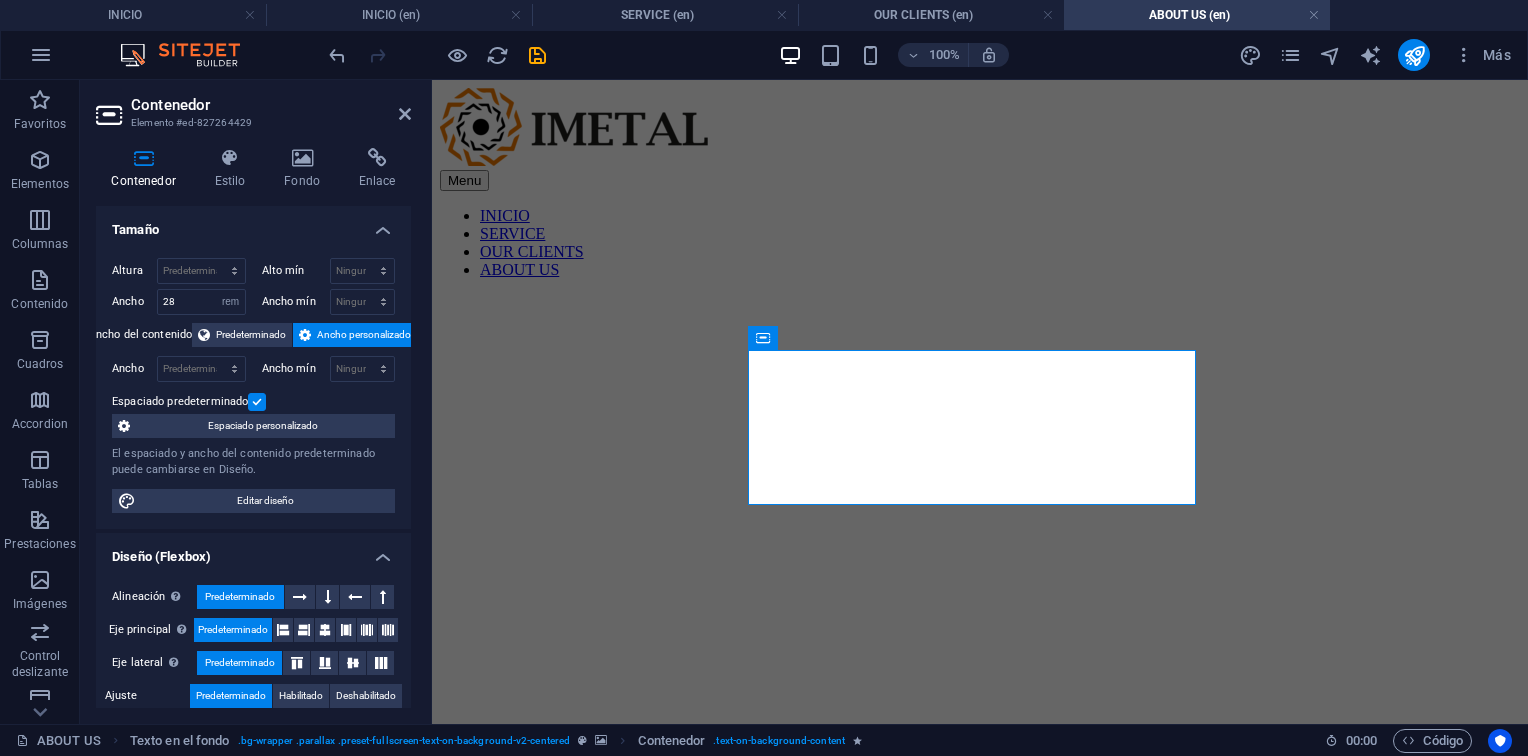 click on "Contenedor Elemento #ed-827264429" at bounding box center [253, 106] 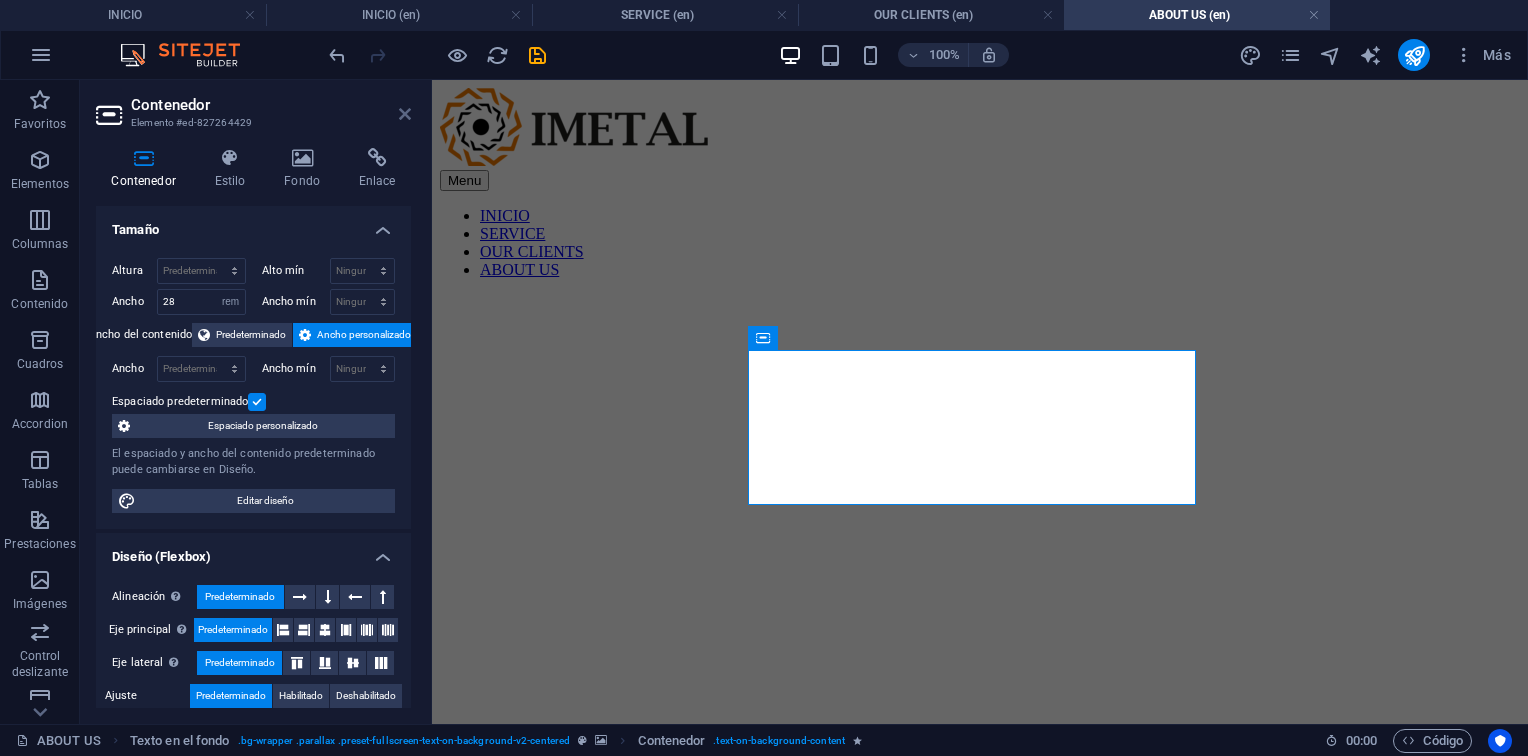 click at bounding box center [405, 114] 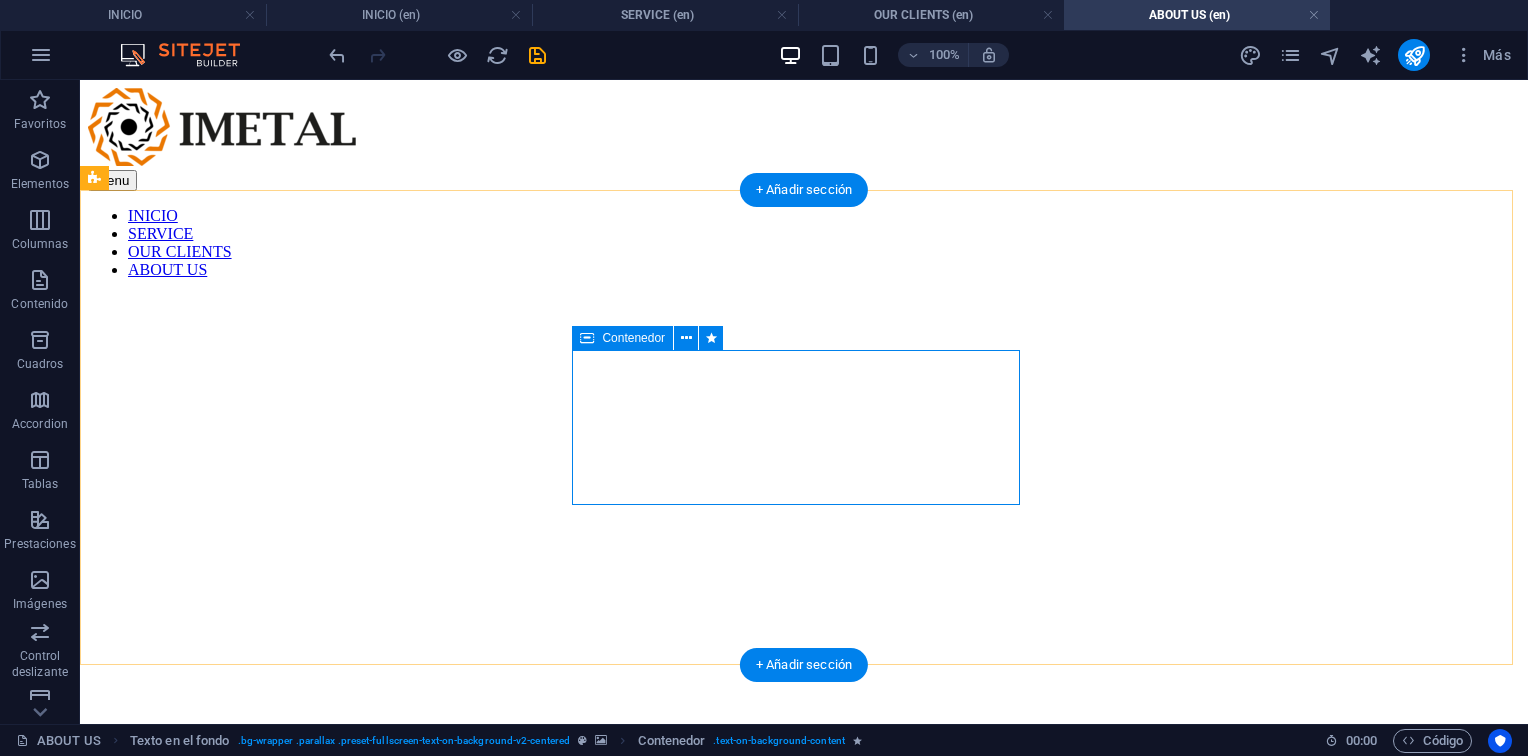 click on "Building industrial solutions Since 1990 View Service" at bounding box center [312, 934] 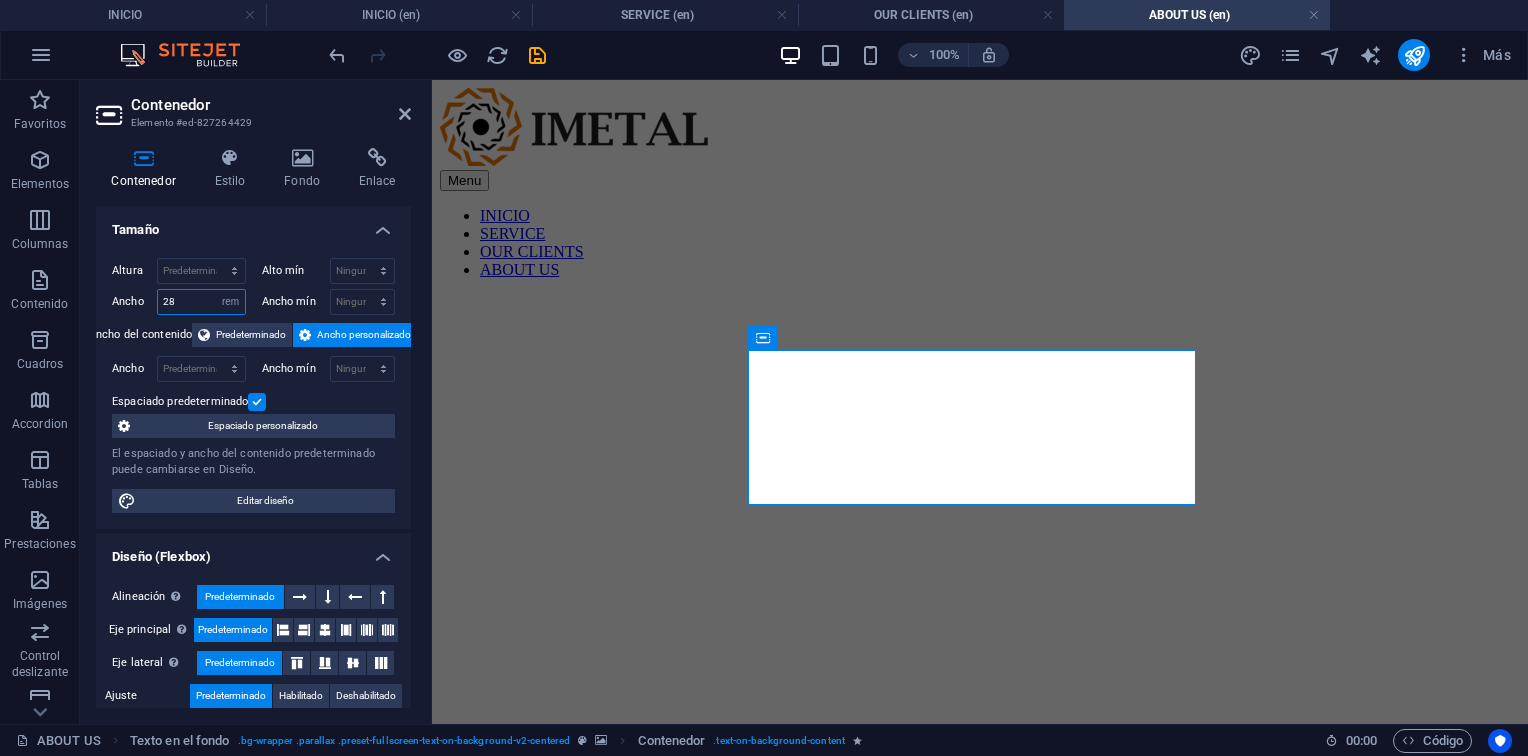 click on "28" at bounding box center [201, 302] 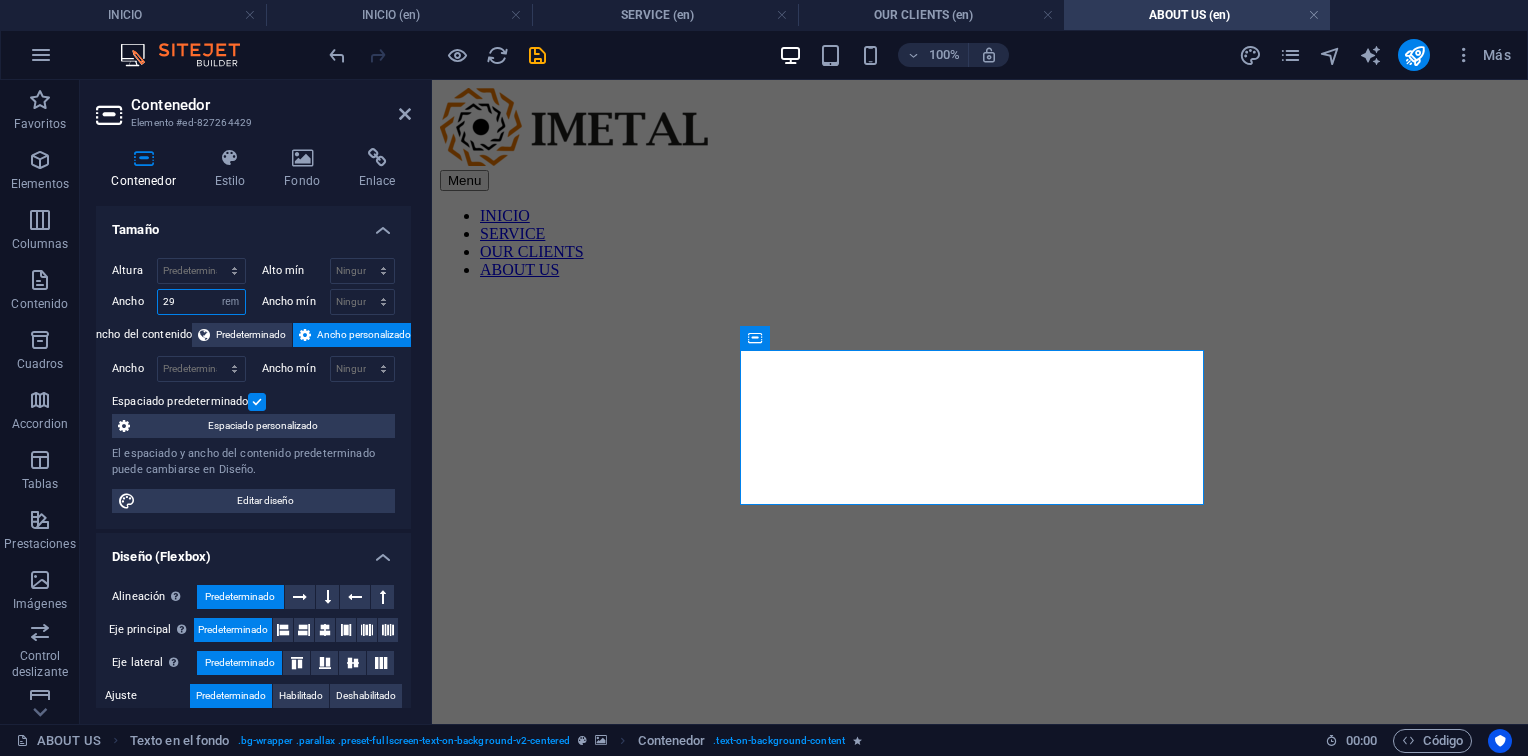 type on "29" 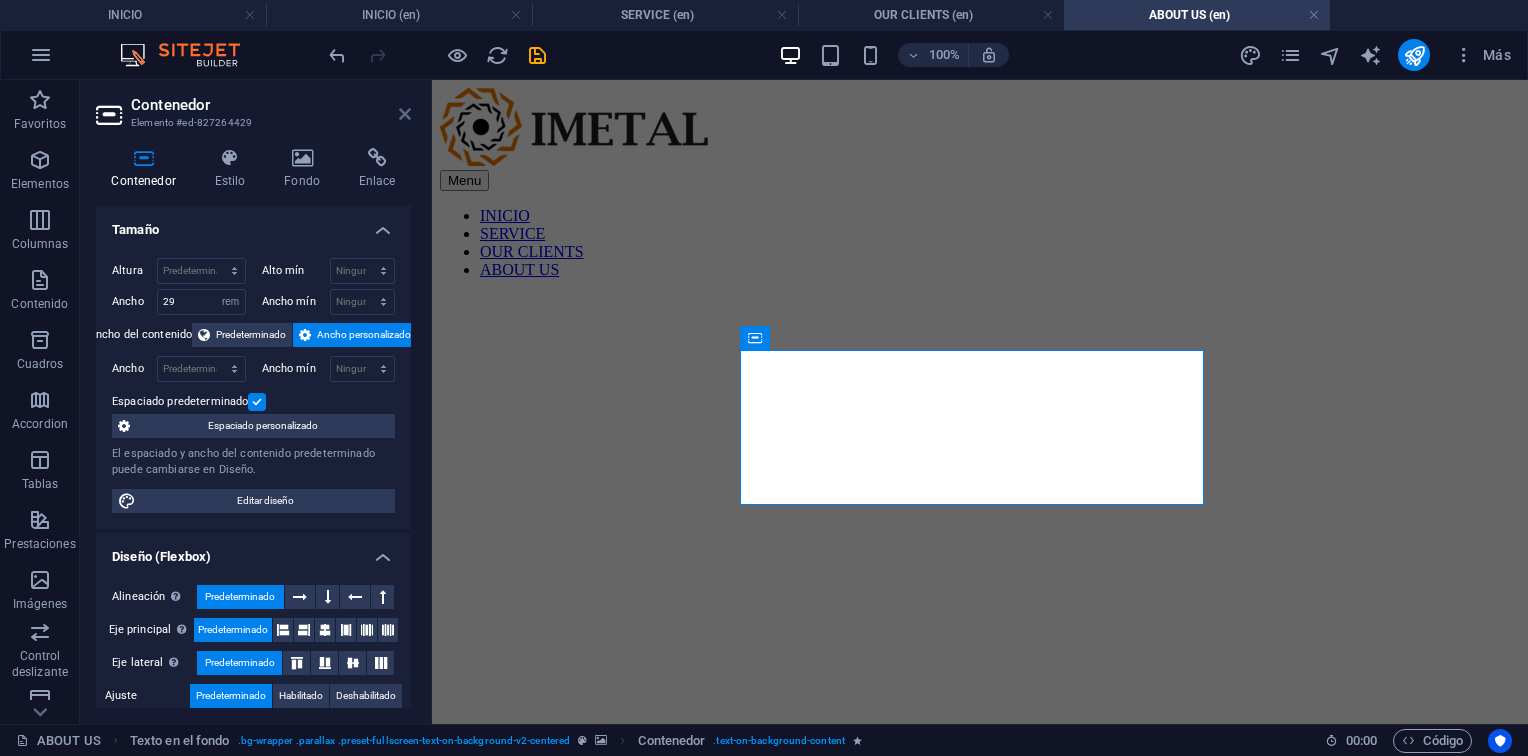 click at bounding box center [405, 114] 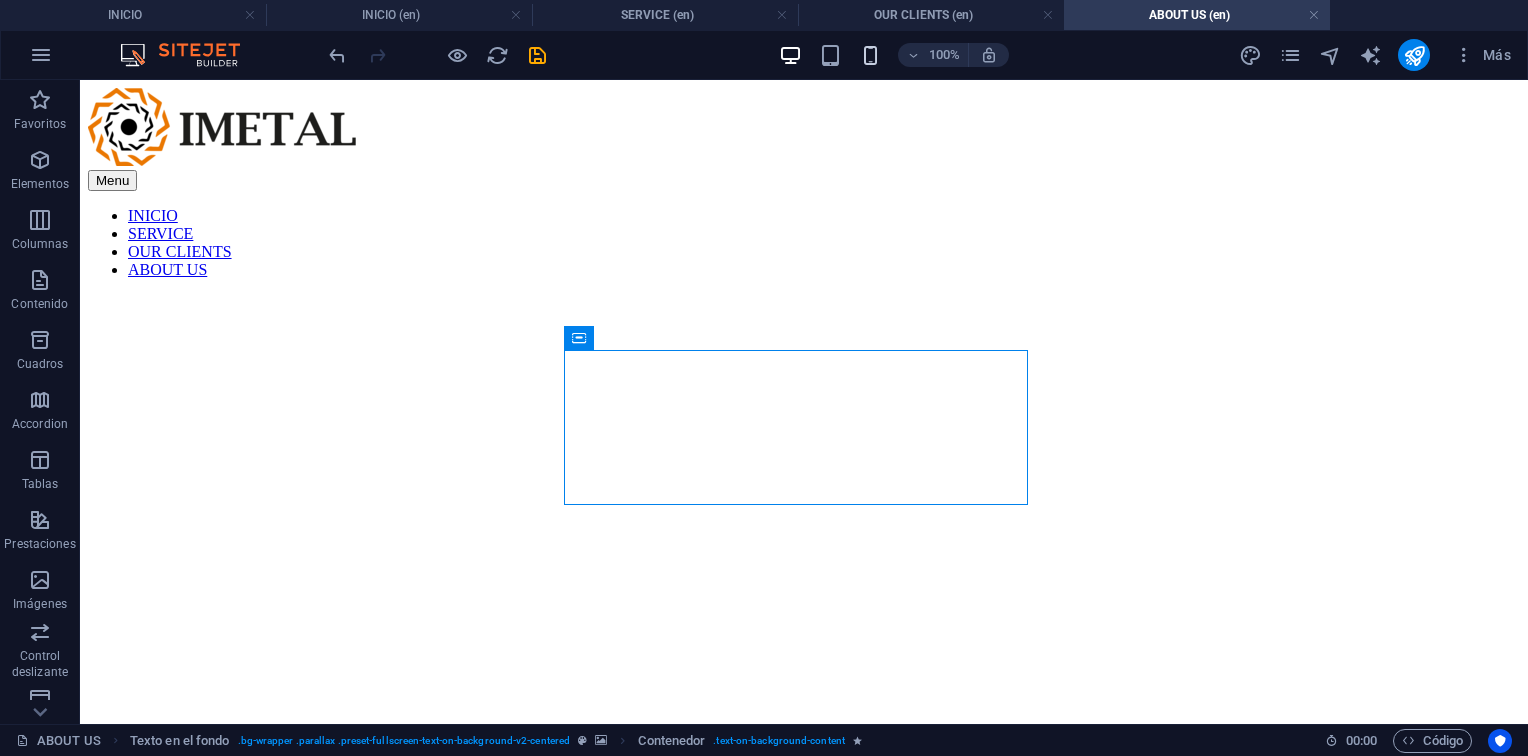 click at bounding box center (870, 55) 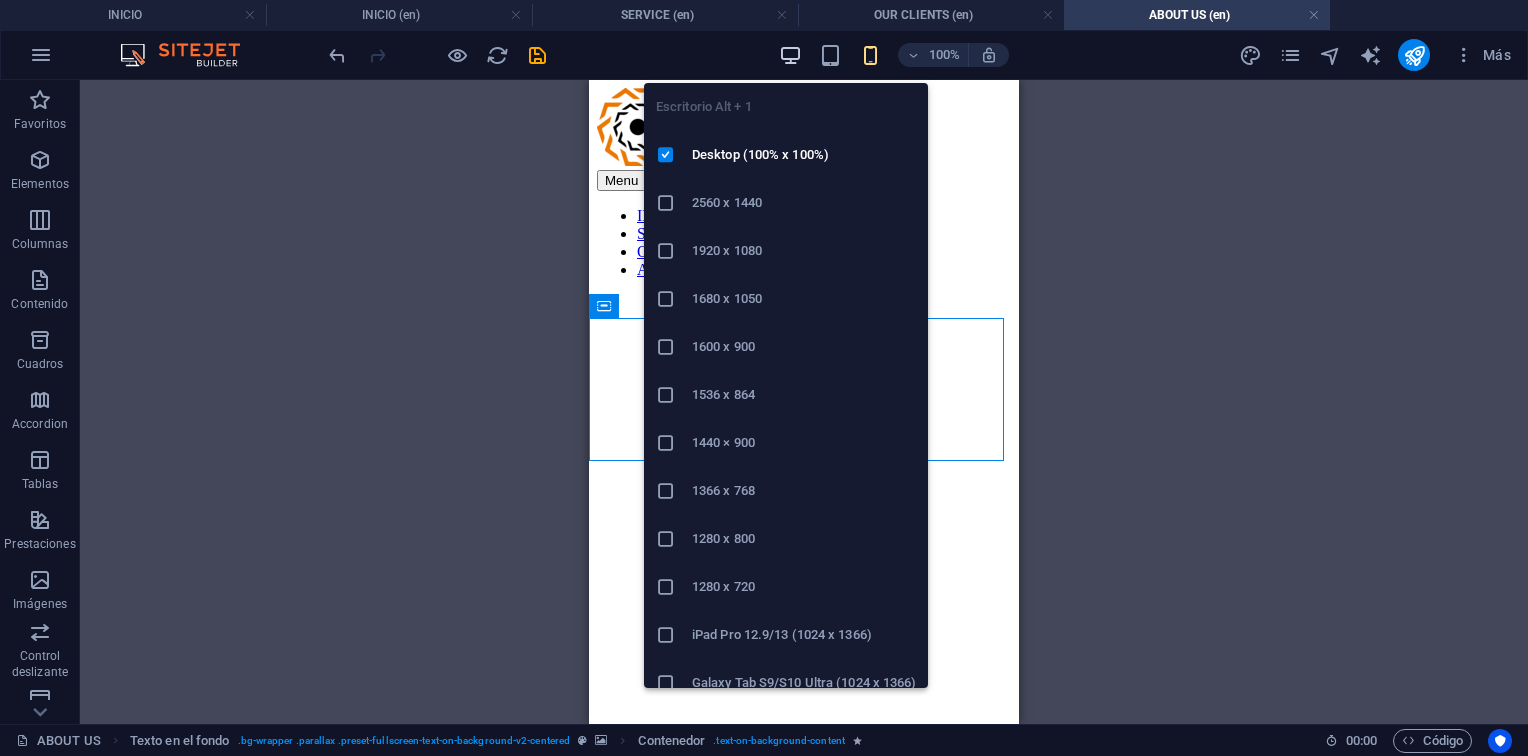 click at bounding box center [790, 55] 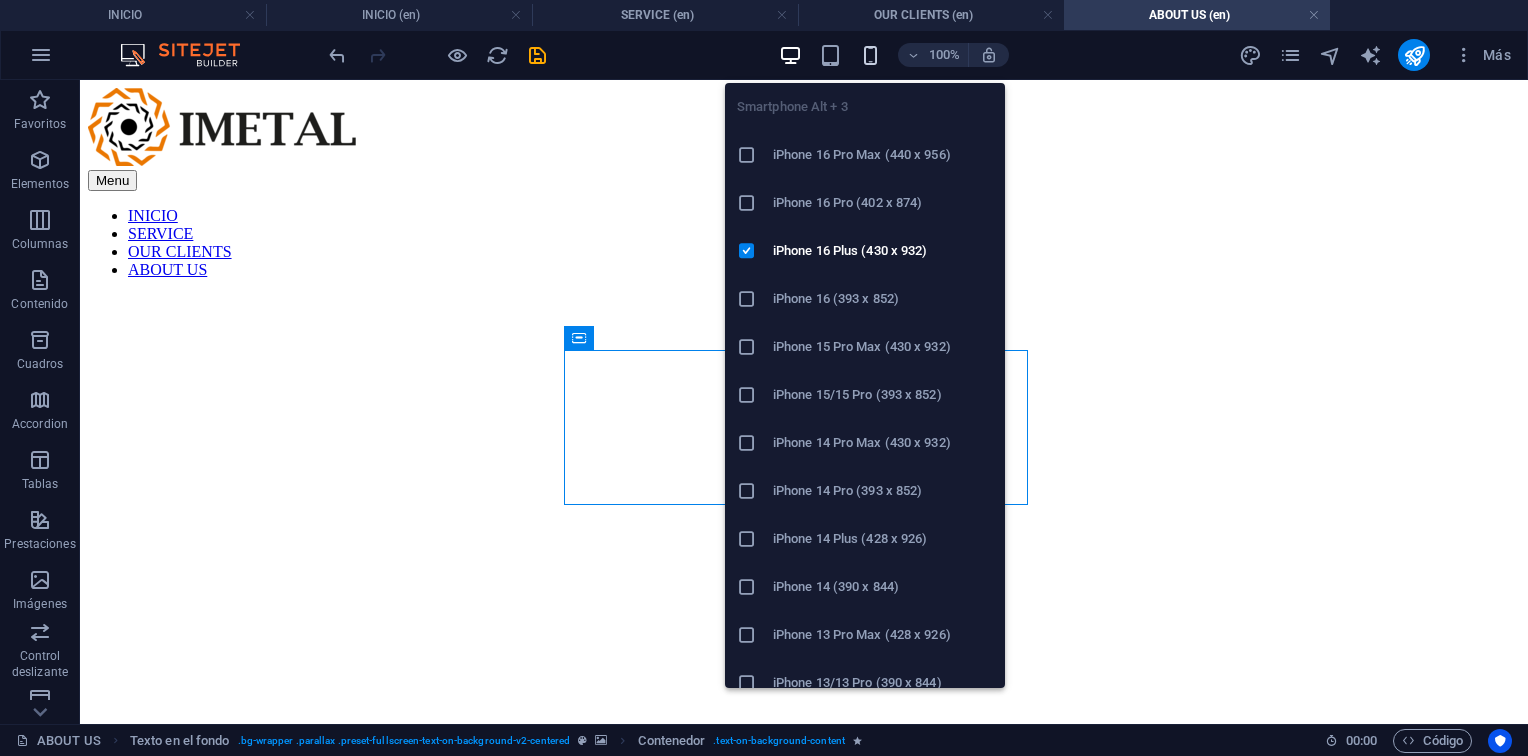 click at bounding box center (870, 55) 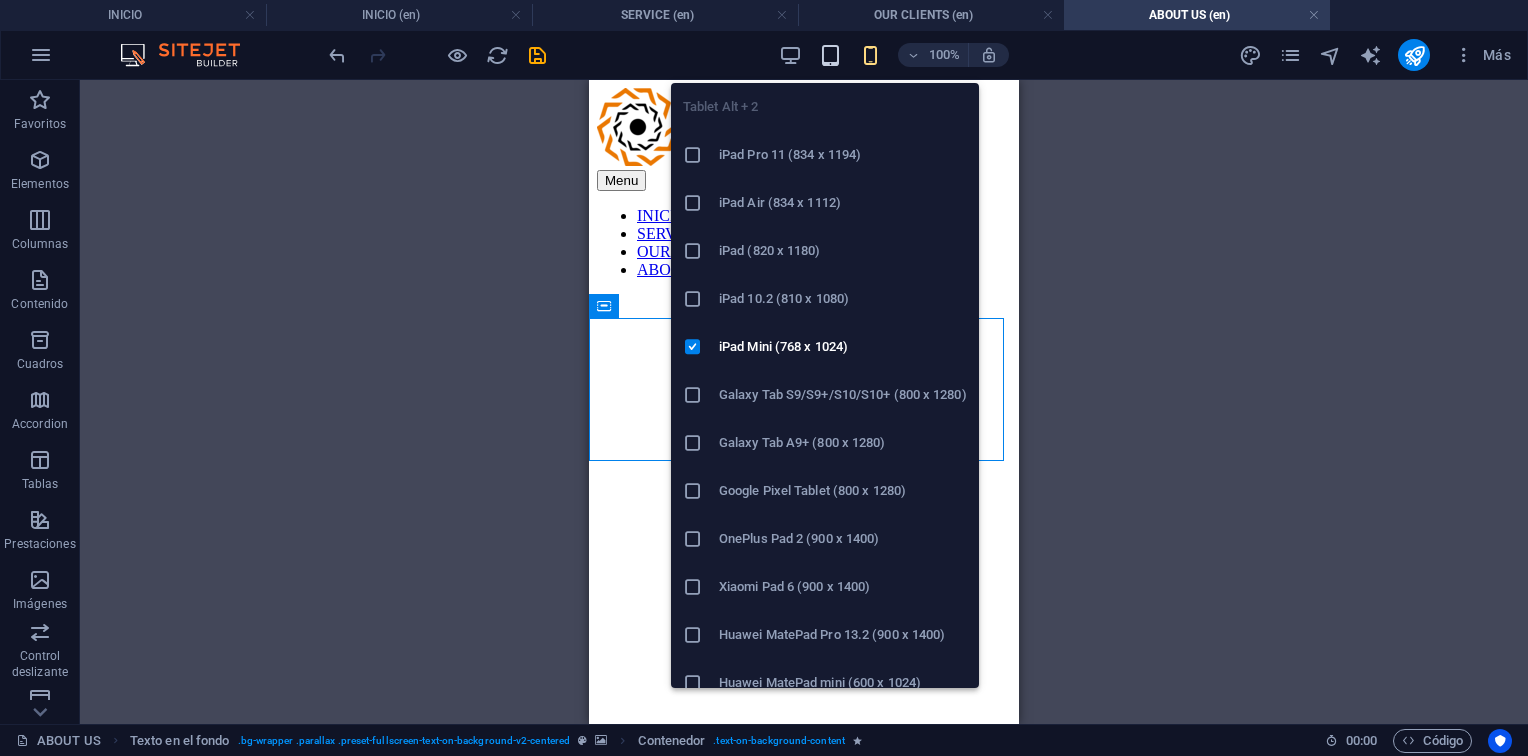click at bounding box center (830, 55) 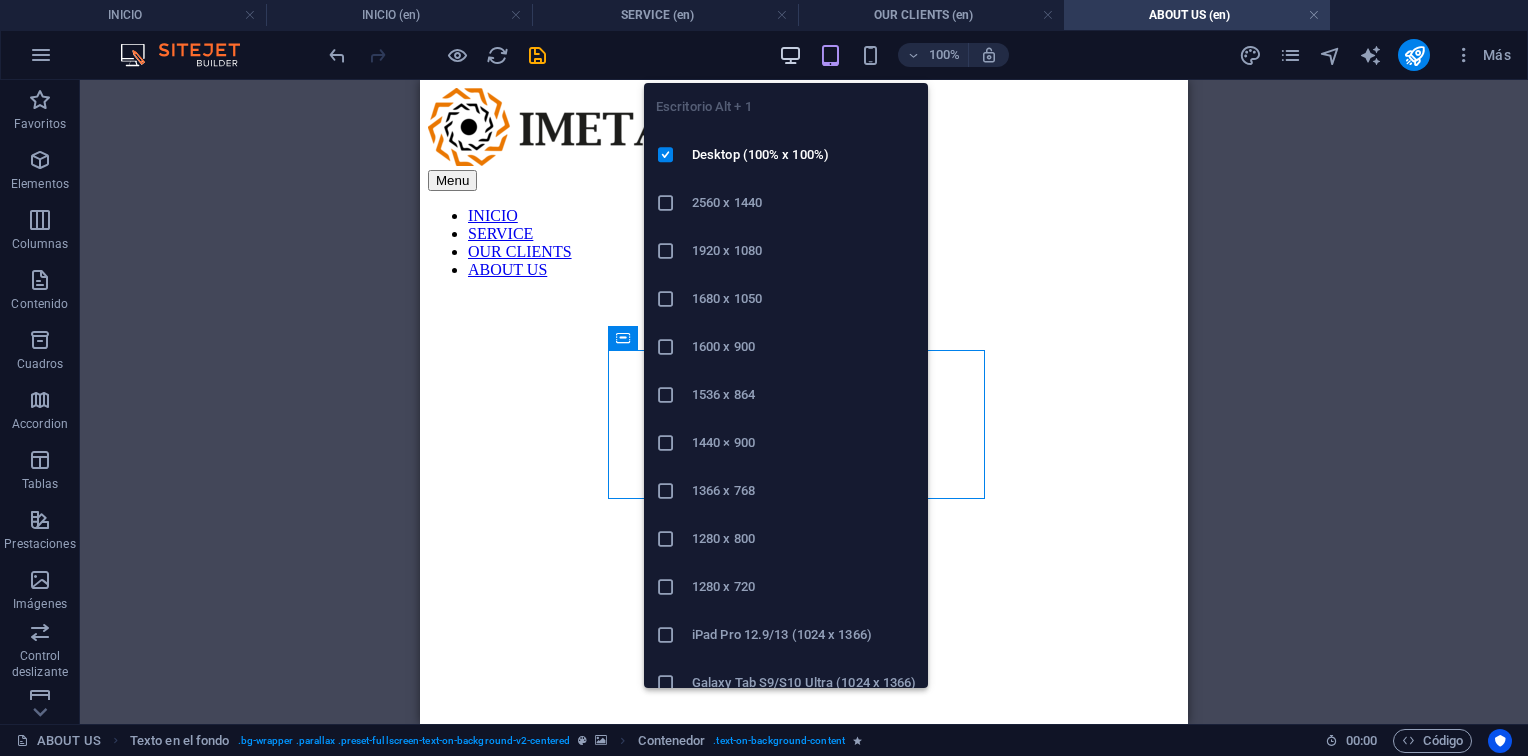 click at bounding box center [790, 55] 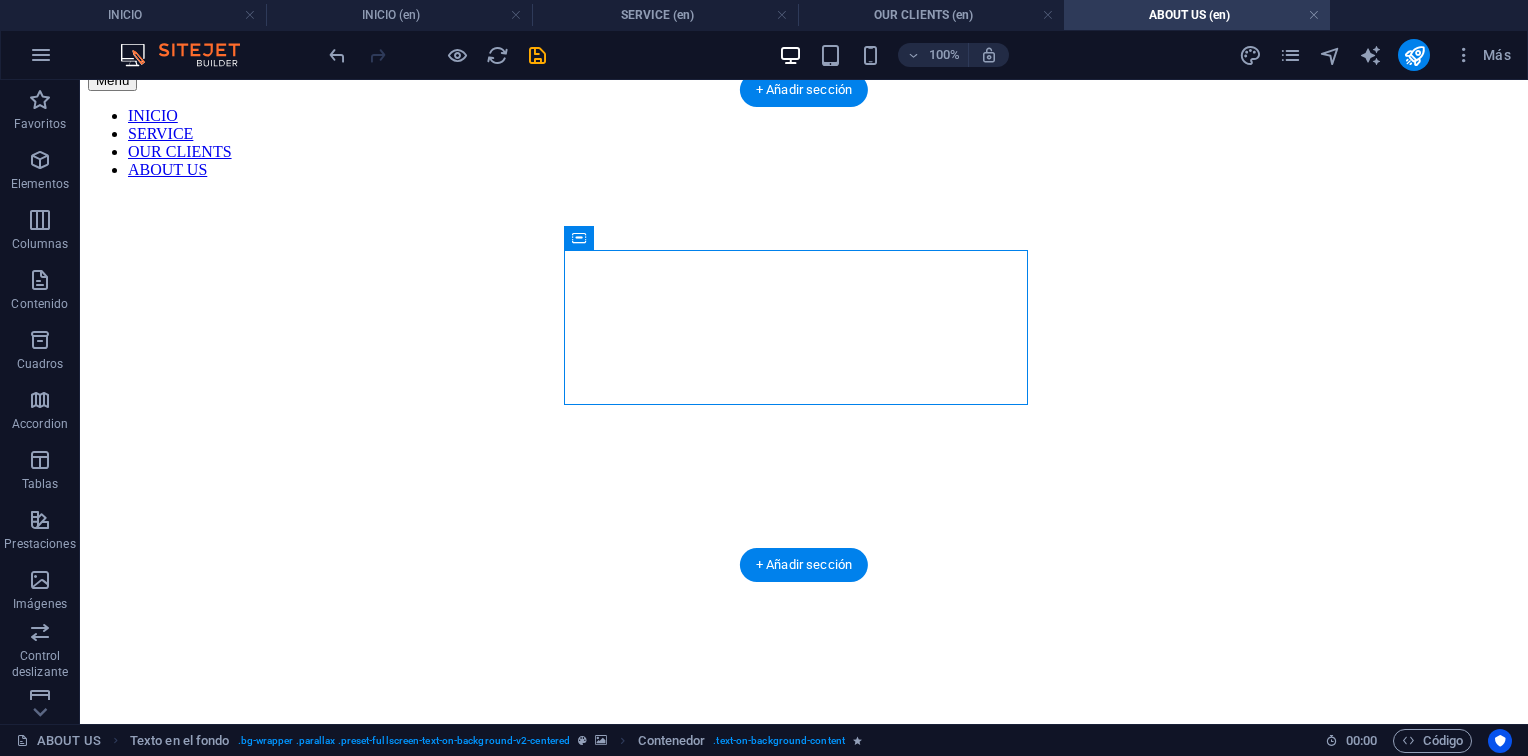 scroll, scrollTop: 0, scrollLeft: 0, axis: both 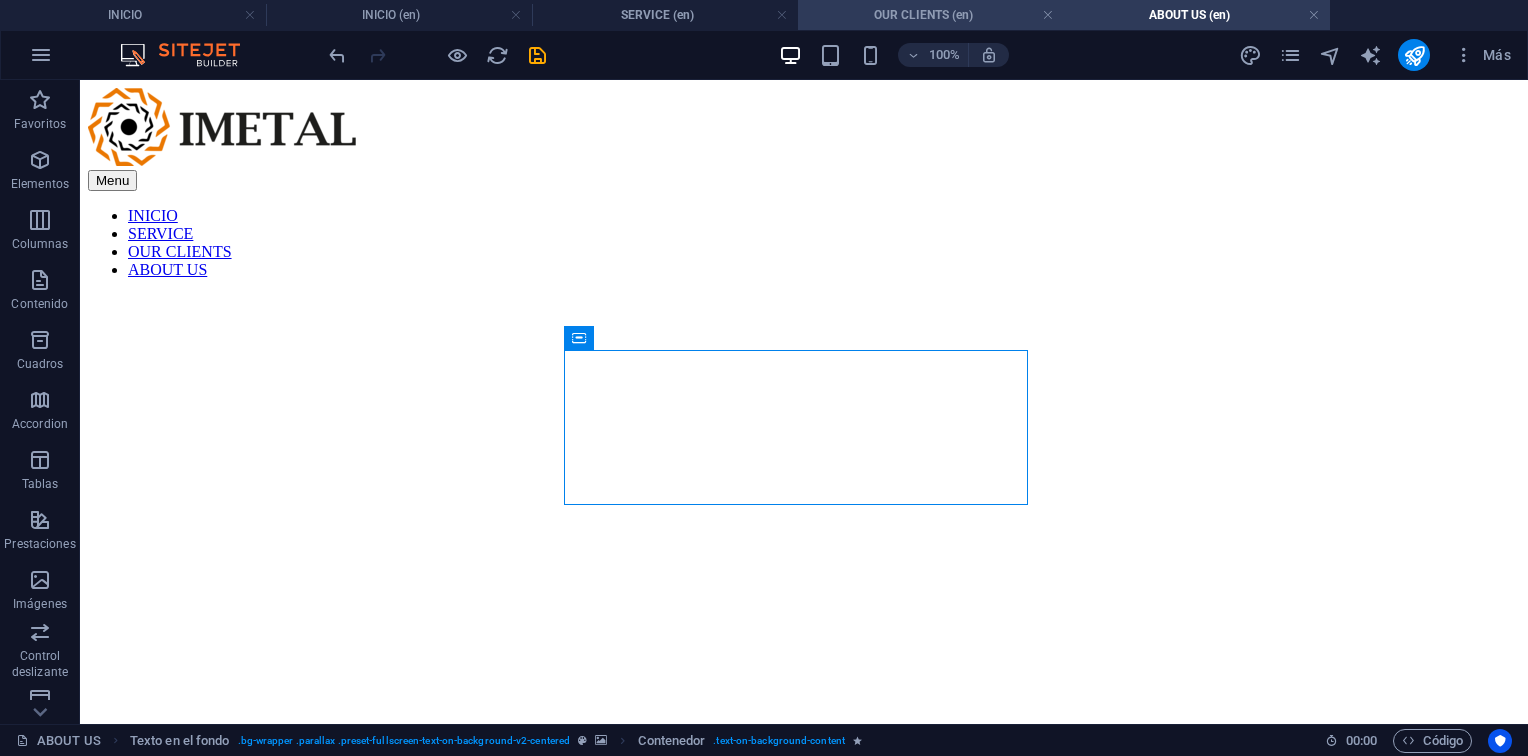 click on "OUR CLIENTS (en)" at bounding box center (931, 15) 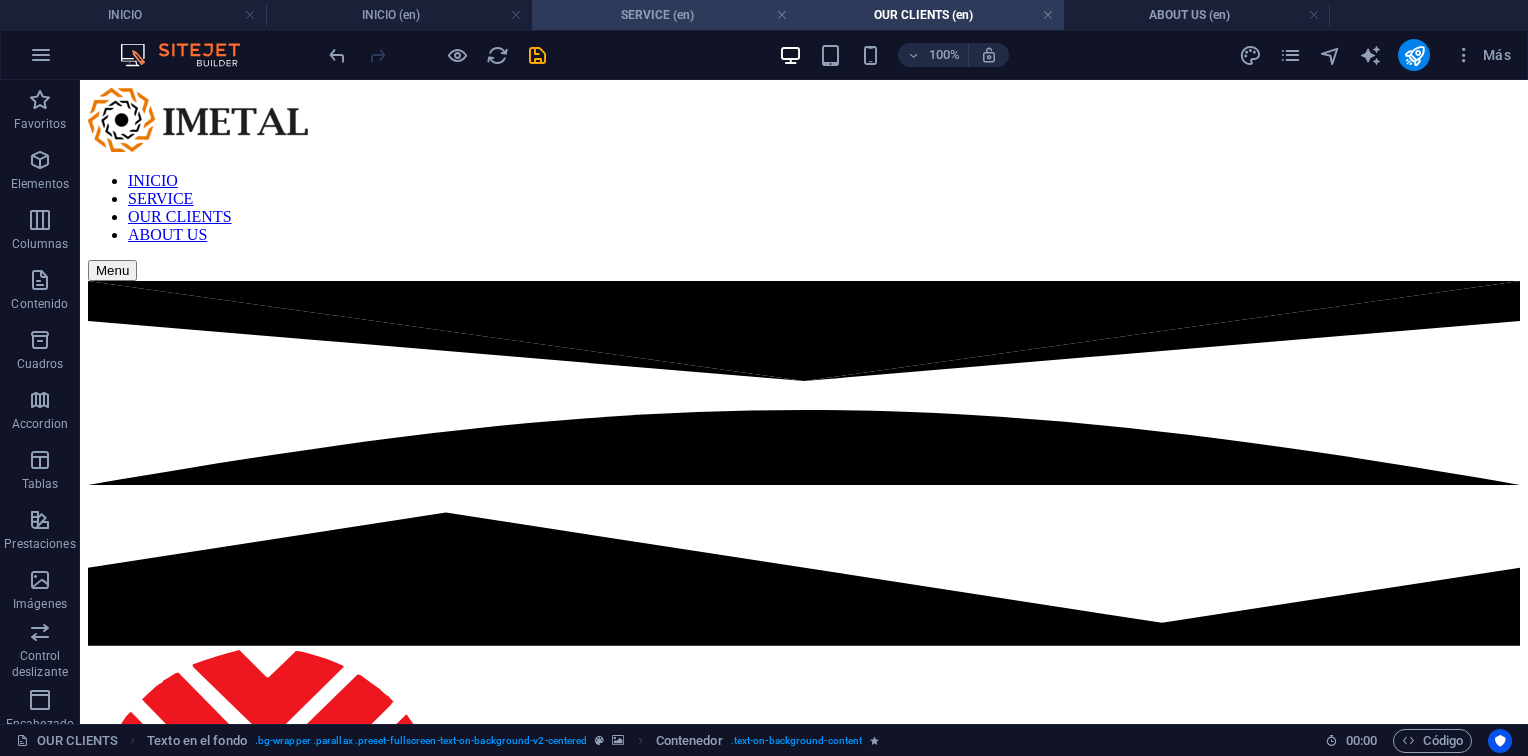 click on "SERVICE (en)" at bounding box center (665, 15) 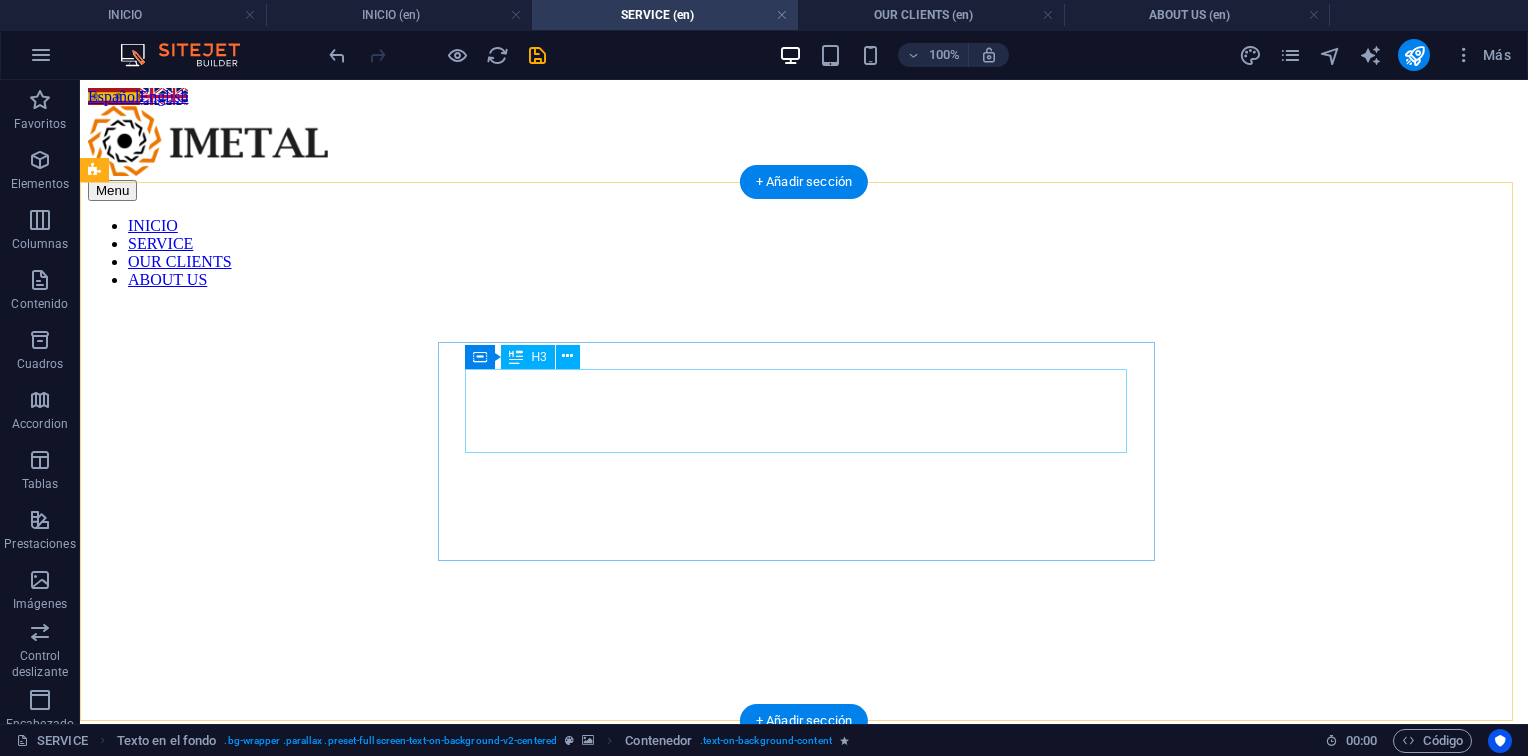 click on "Specialized technical solutions for the energy and oil industry" at bounding box center (804, 971) 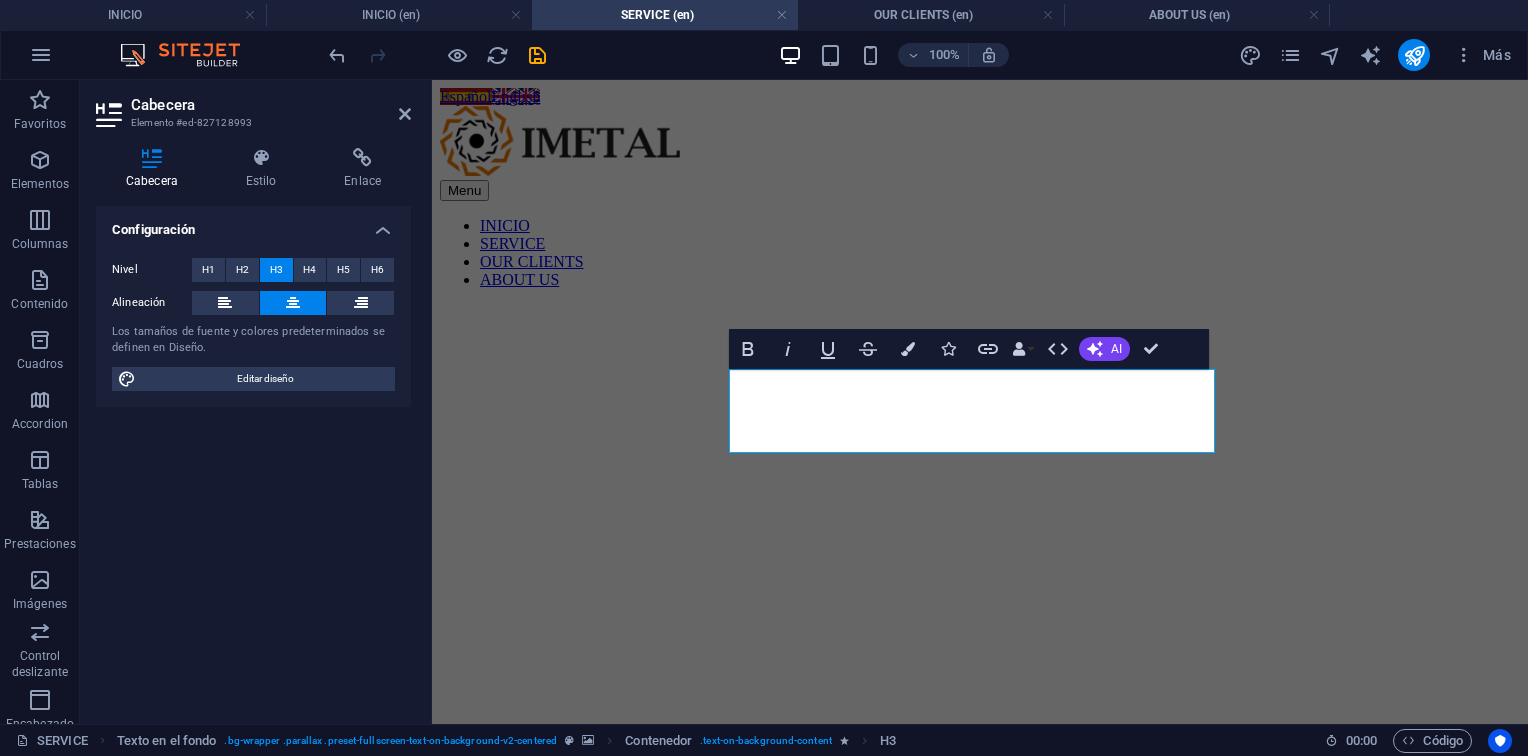 click at bounding box center (980, 254) 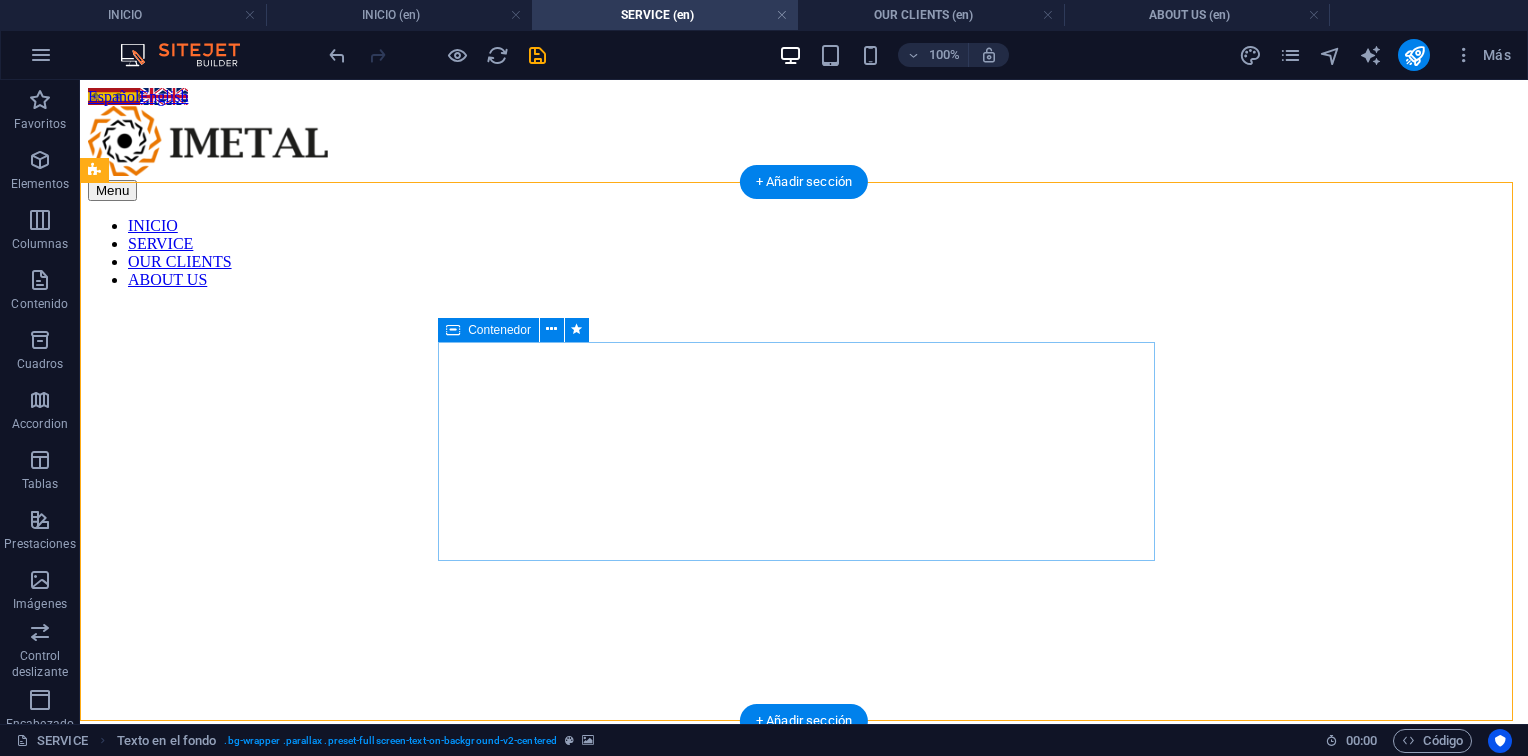 click on "Specialized technical solutions for the energy and oil industry Services with quality, responsibility, and safety. Contact us" at bounding box center (804, 1004) 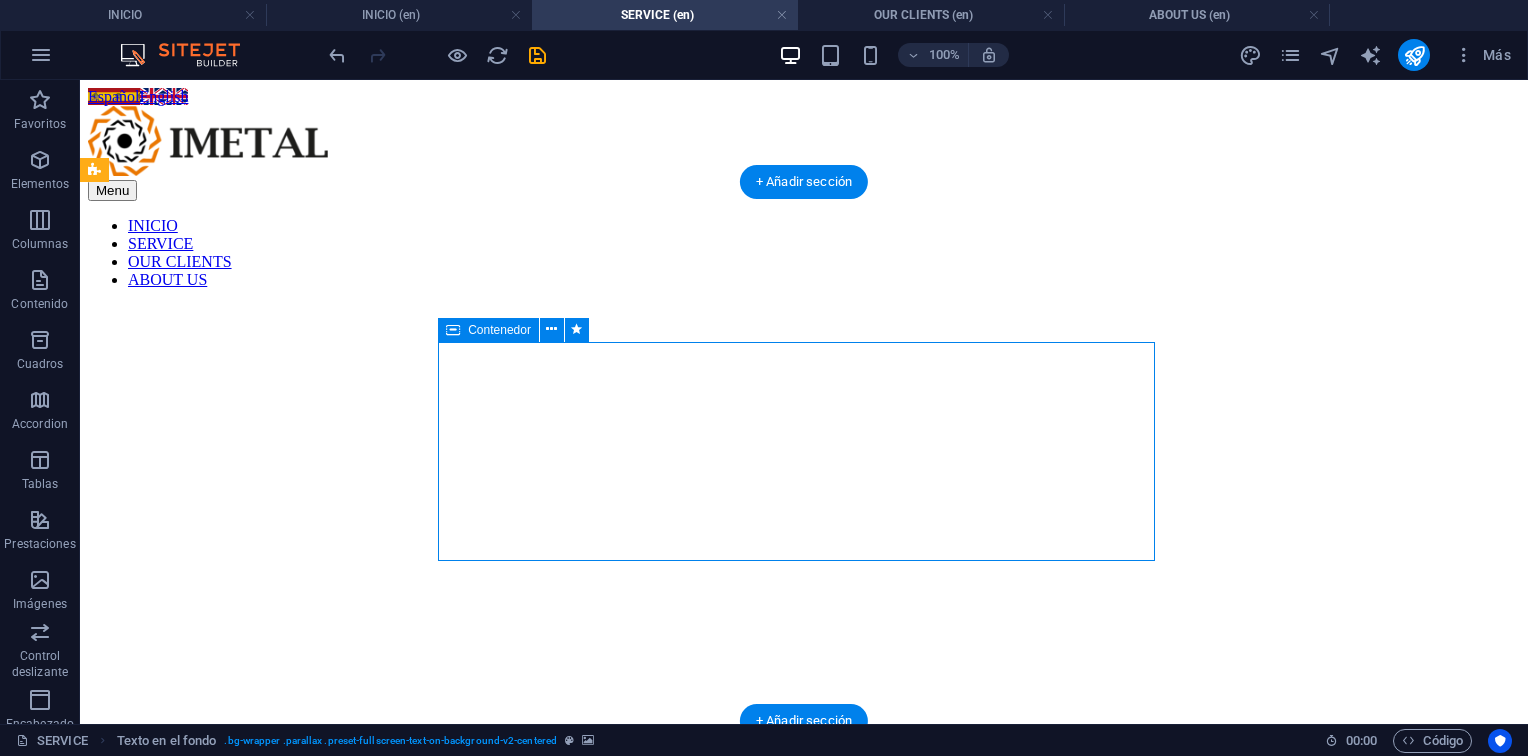 click on "Specialized technical solutions for the energy and oil industry Services with quality, responsibility, and safety. Contact us" at bounding box center (804, 1004) 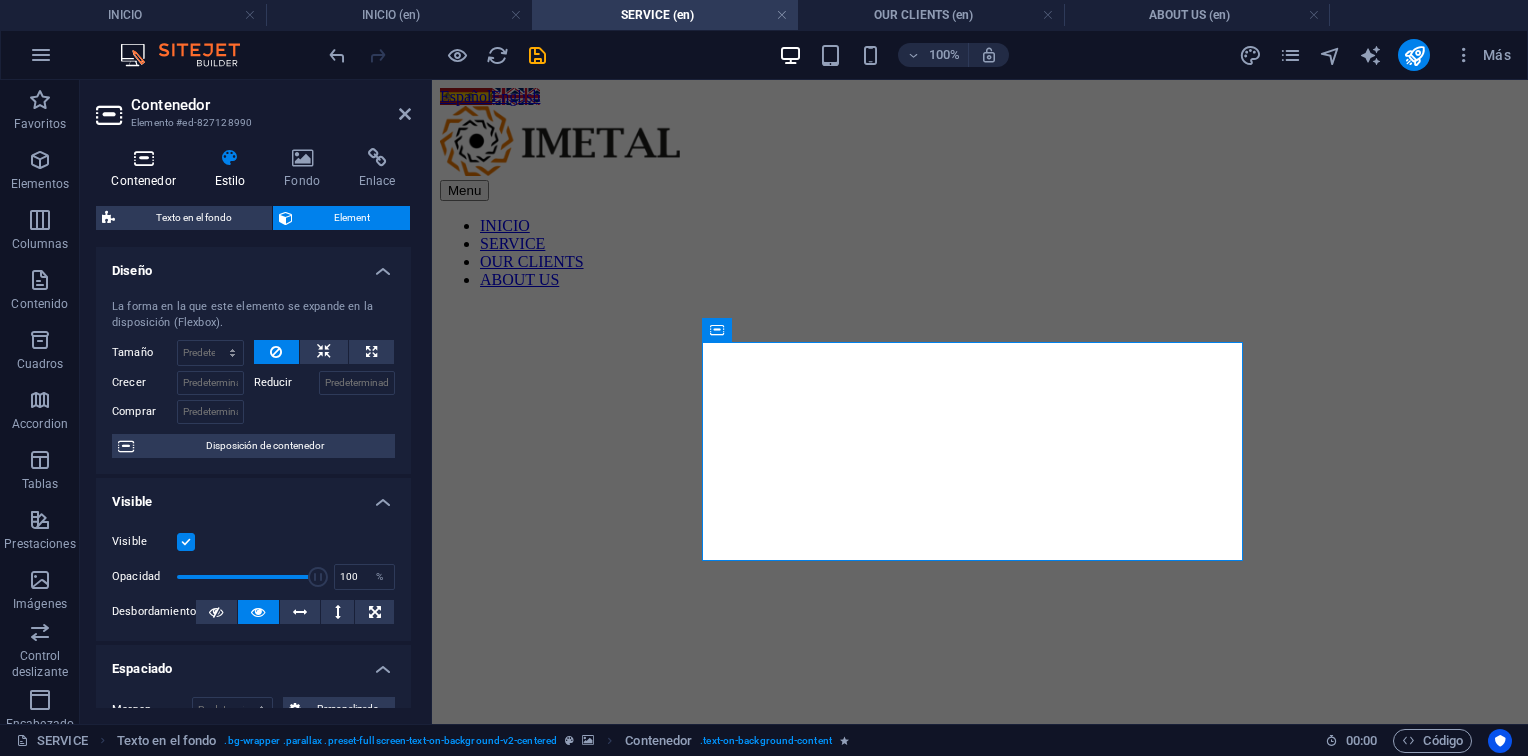 click at bounding box center [143, 158] 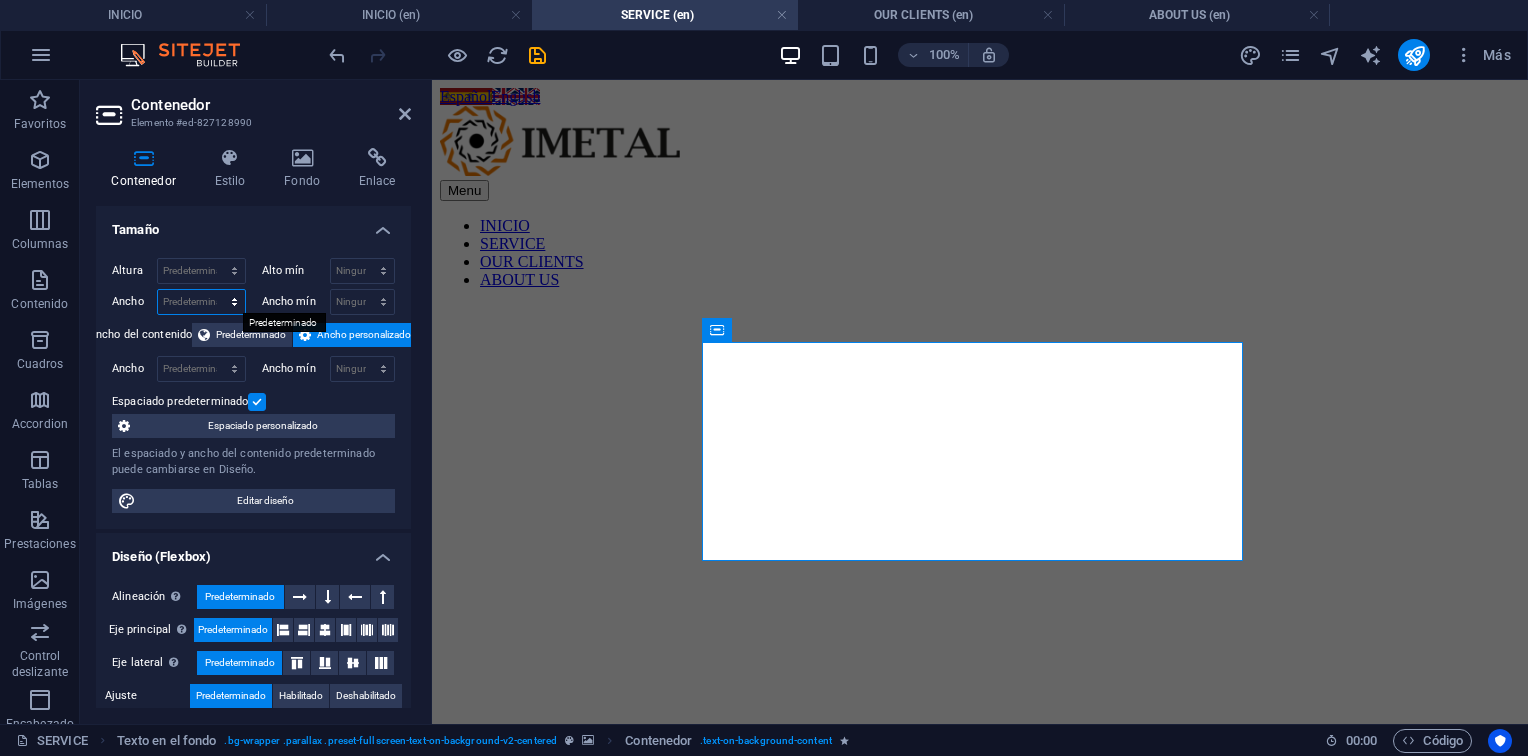 click on "Predeterminado px rem % em vh vw" at bounding box center (201, 302) 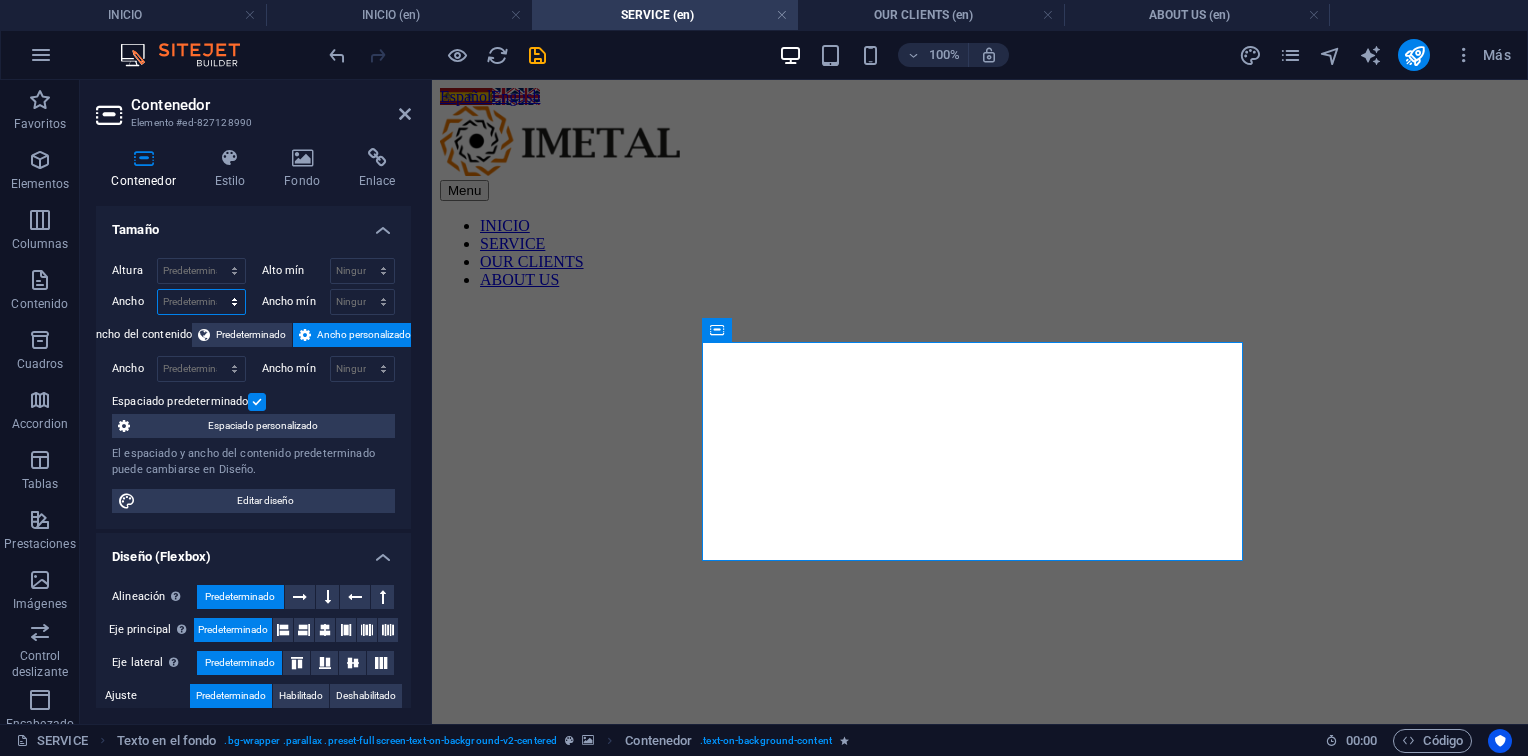 select on "rem" 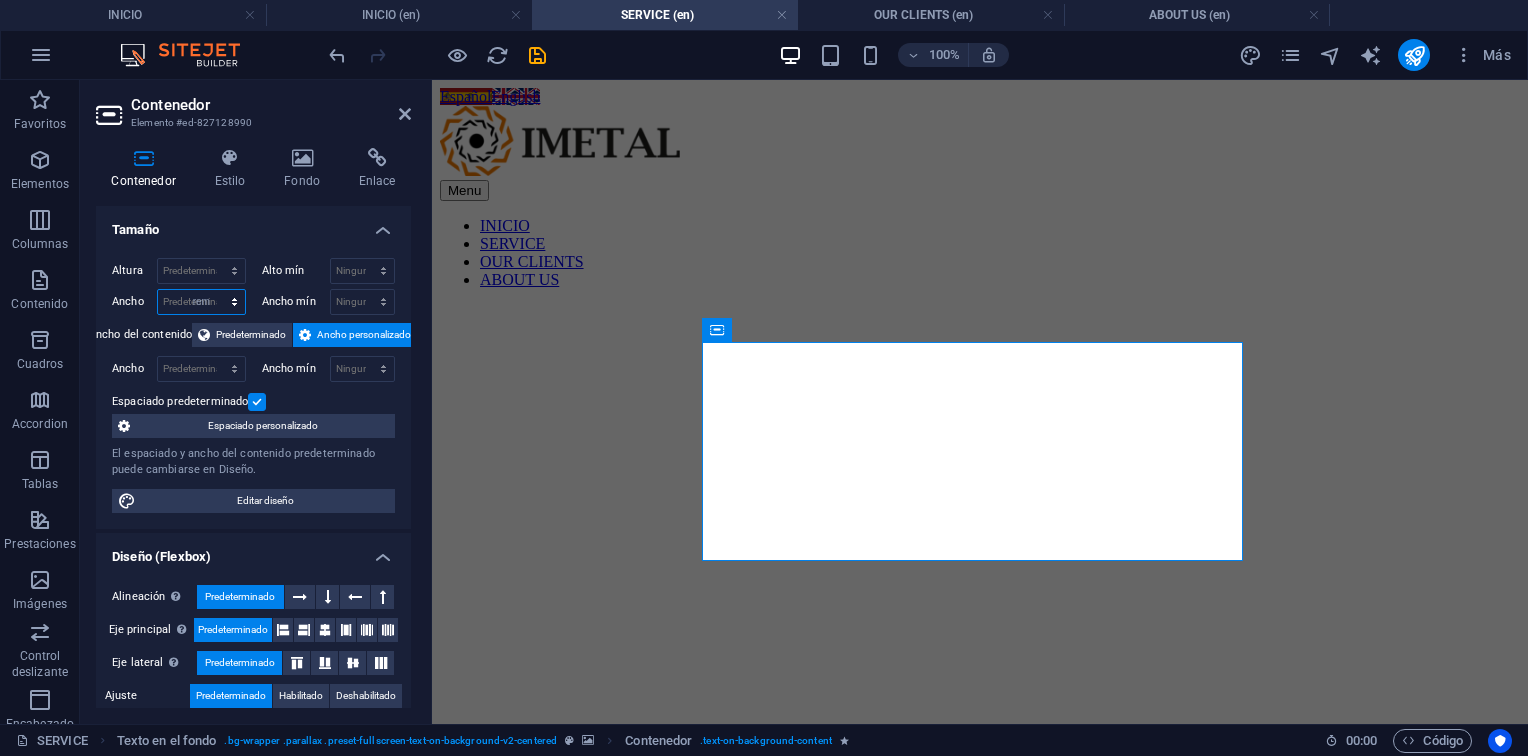 click on "Predeterminado px rem % em vh vw" at bounding box center [201, 302] 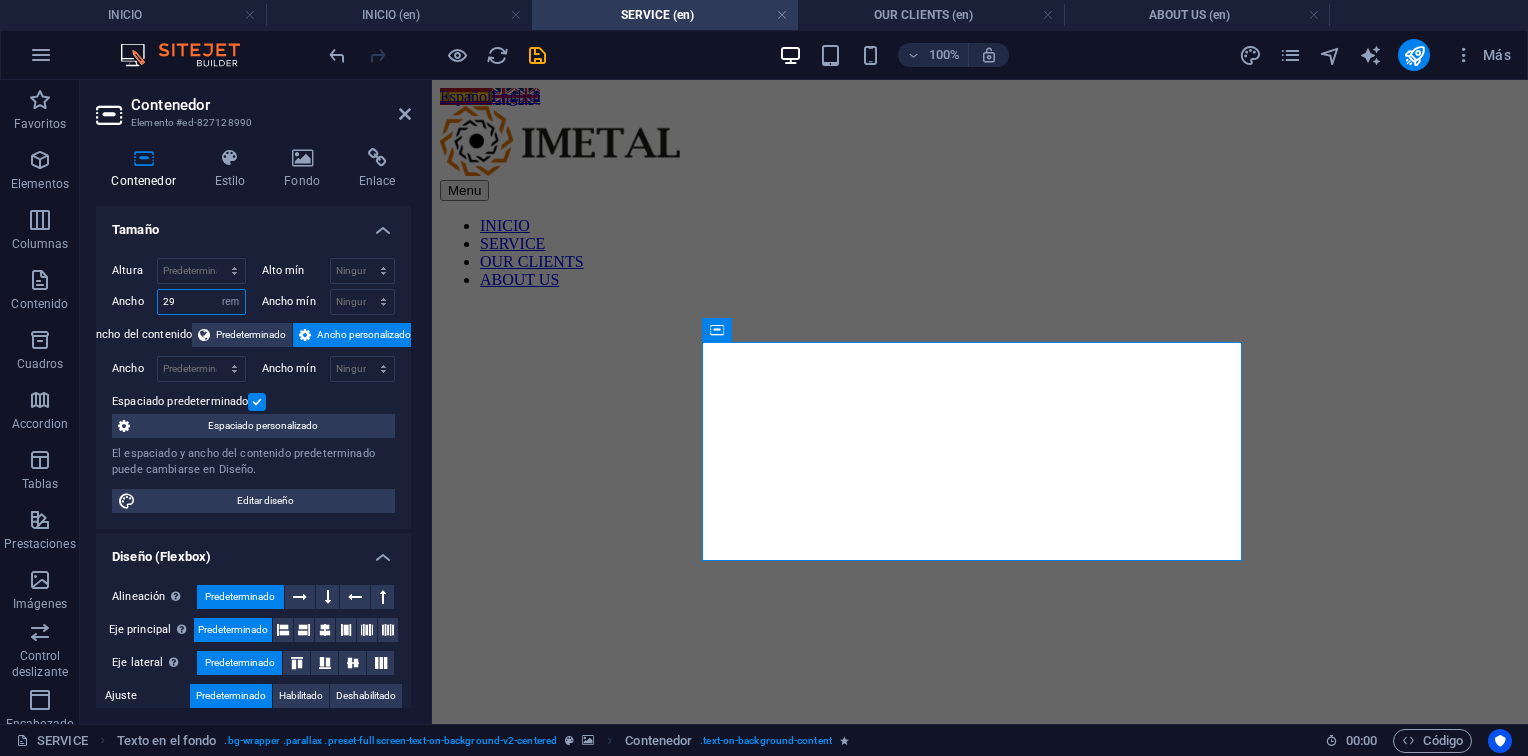 type on "29" 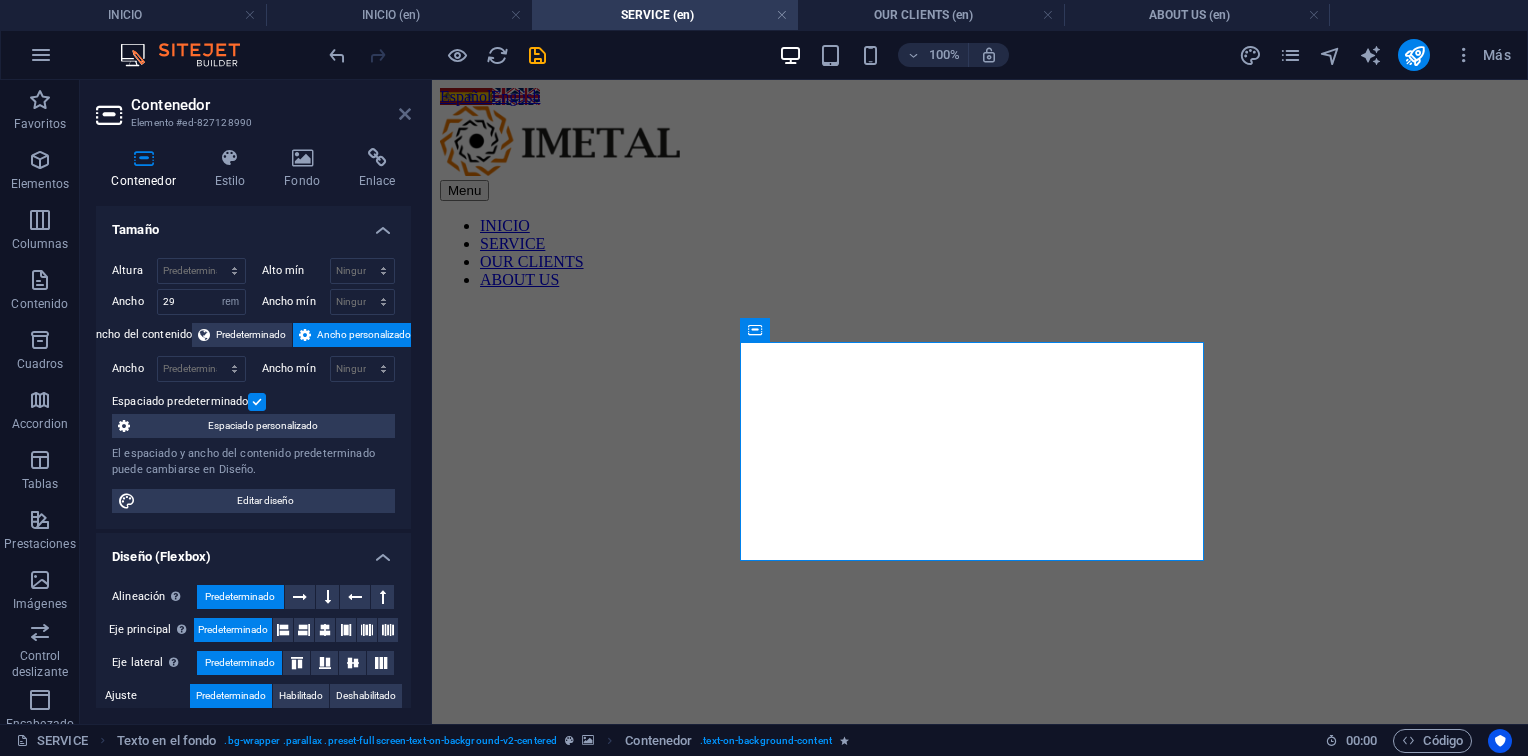 drag, startPoint x: 406, startPoint y: 111, endPoint x: 327, endPoint y: 31, distance: 112.432205 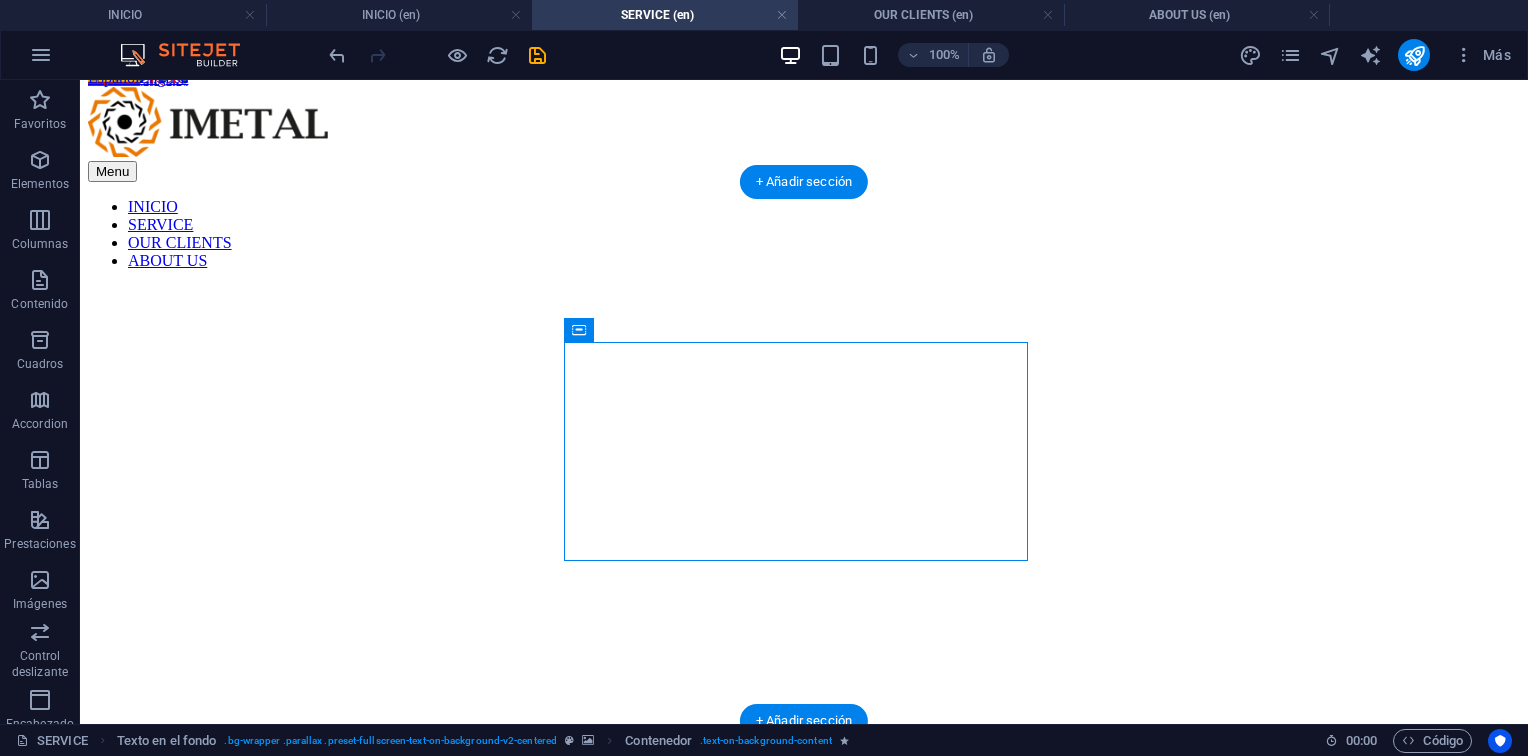 scroll, scrollTop: 0, scrollLeft: 0, axis: both 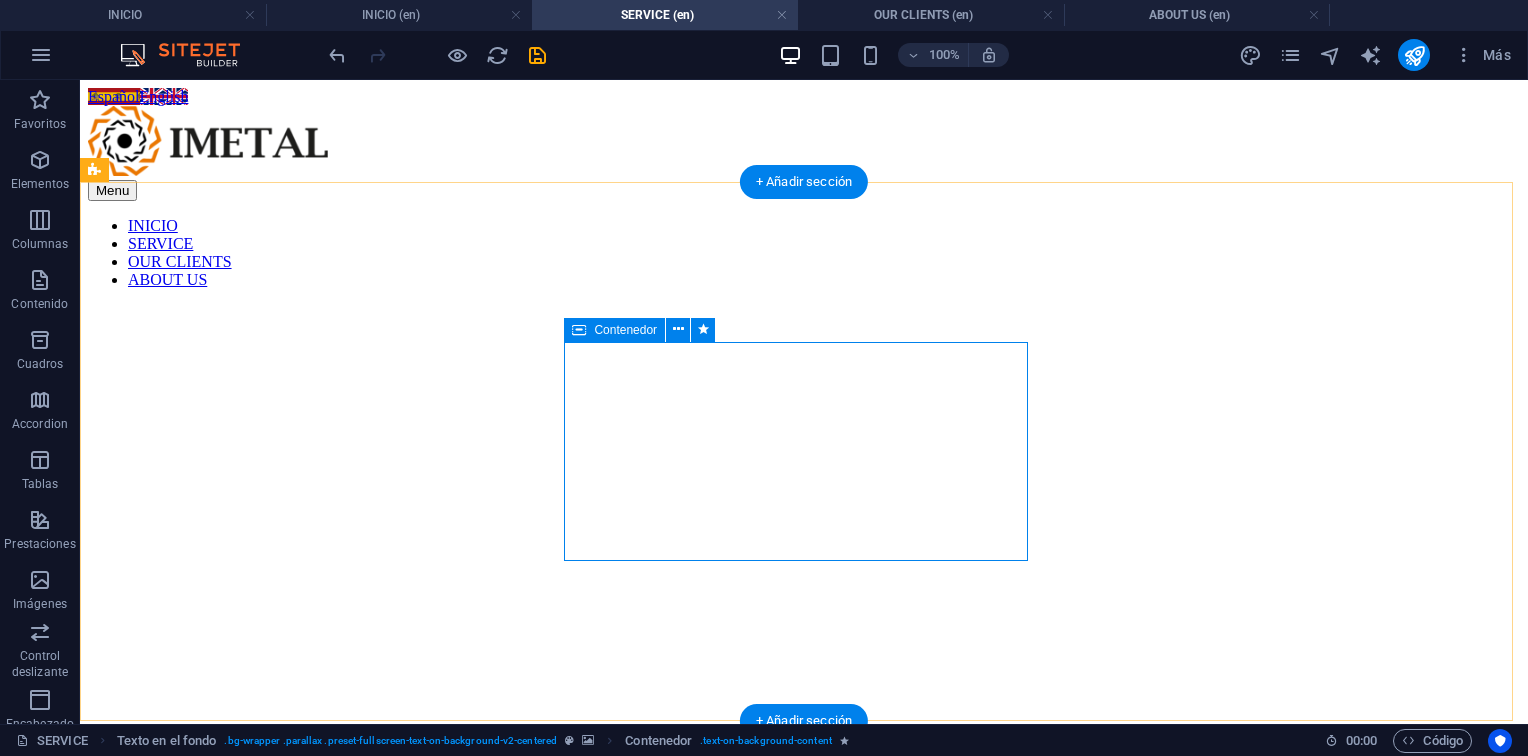 click on "Specialized technical solutions for the energy and oil industry Services with quality, responsibility, and safety. Contact us" at bounding box center [320, 998] 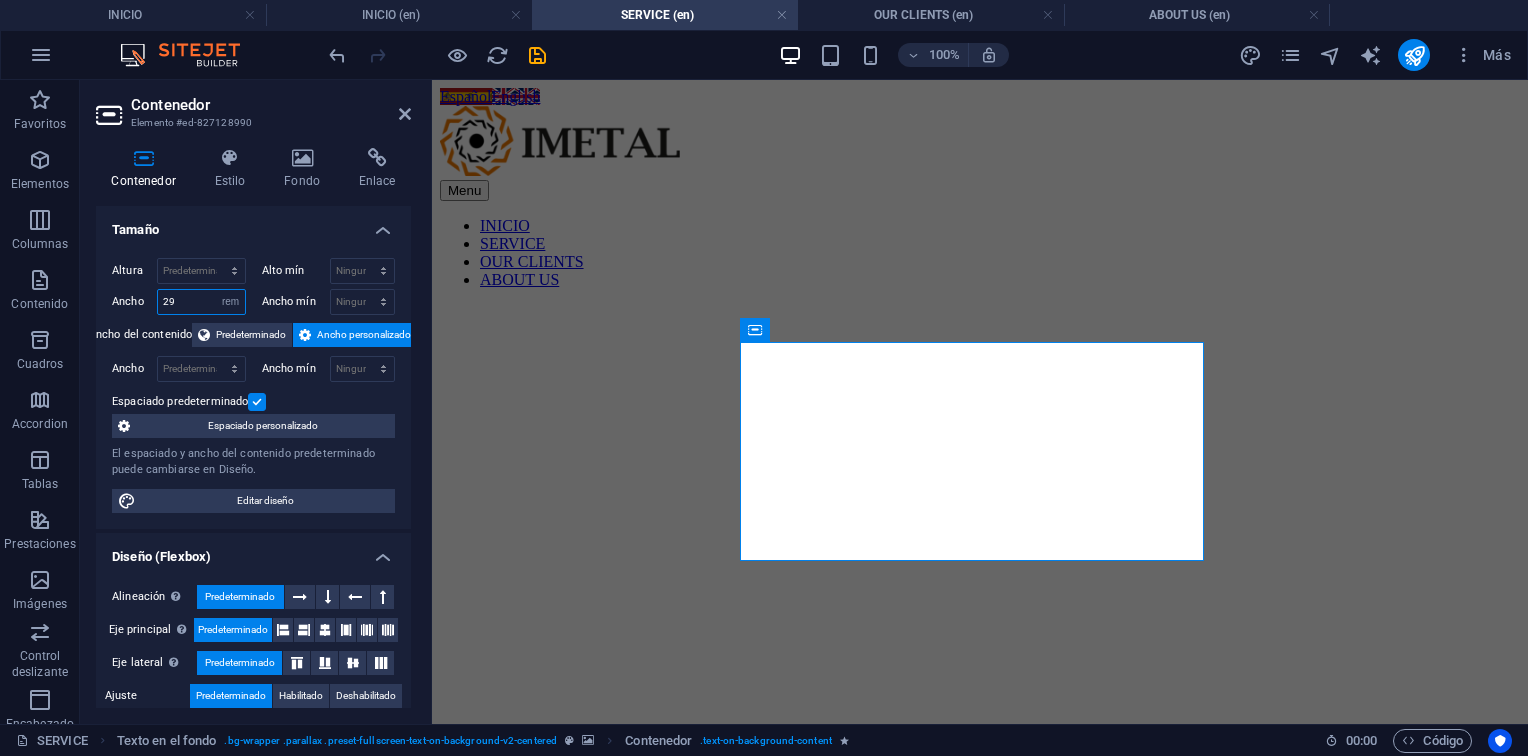 click on "29" at bounding box center [201, 302] 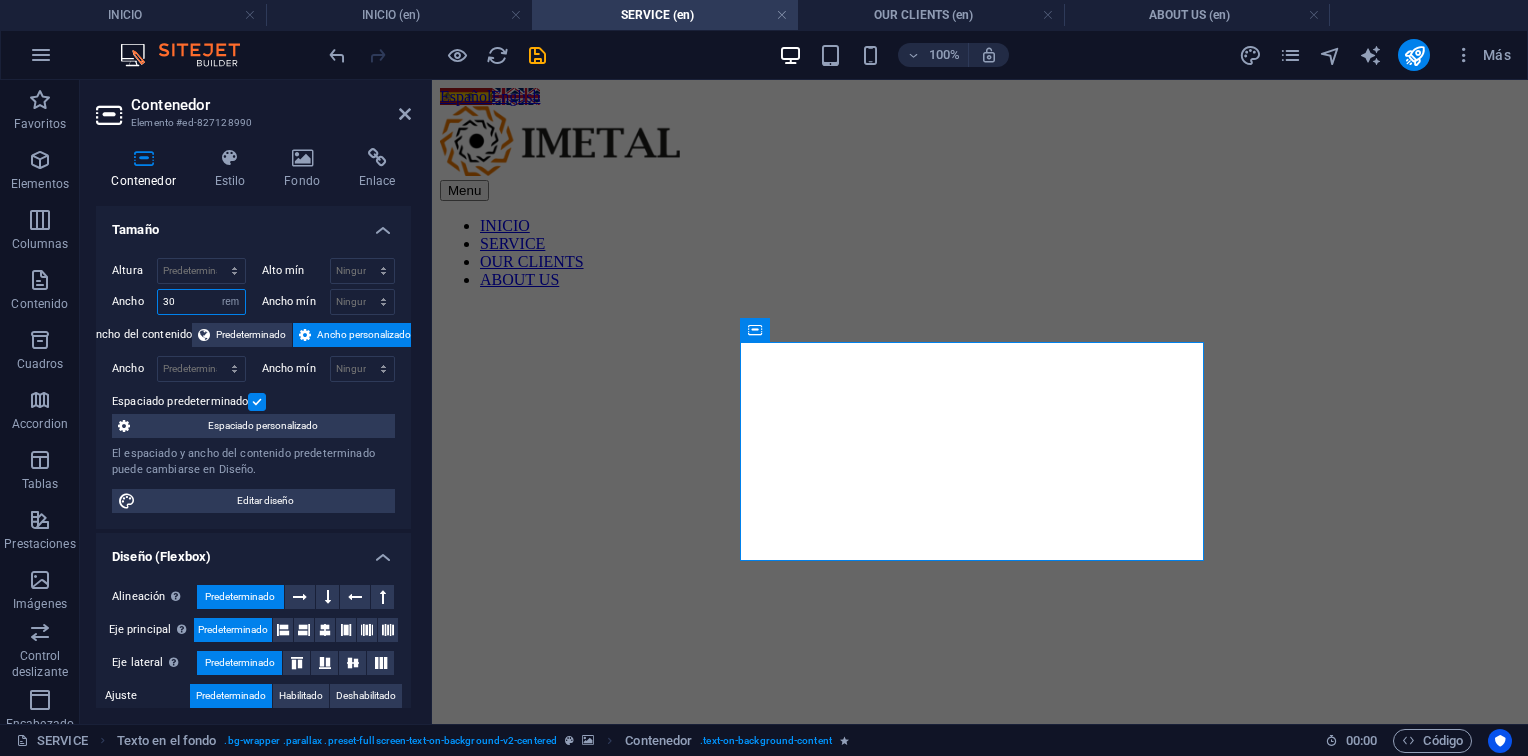 type on "30" 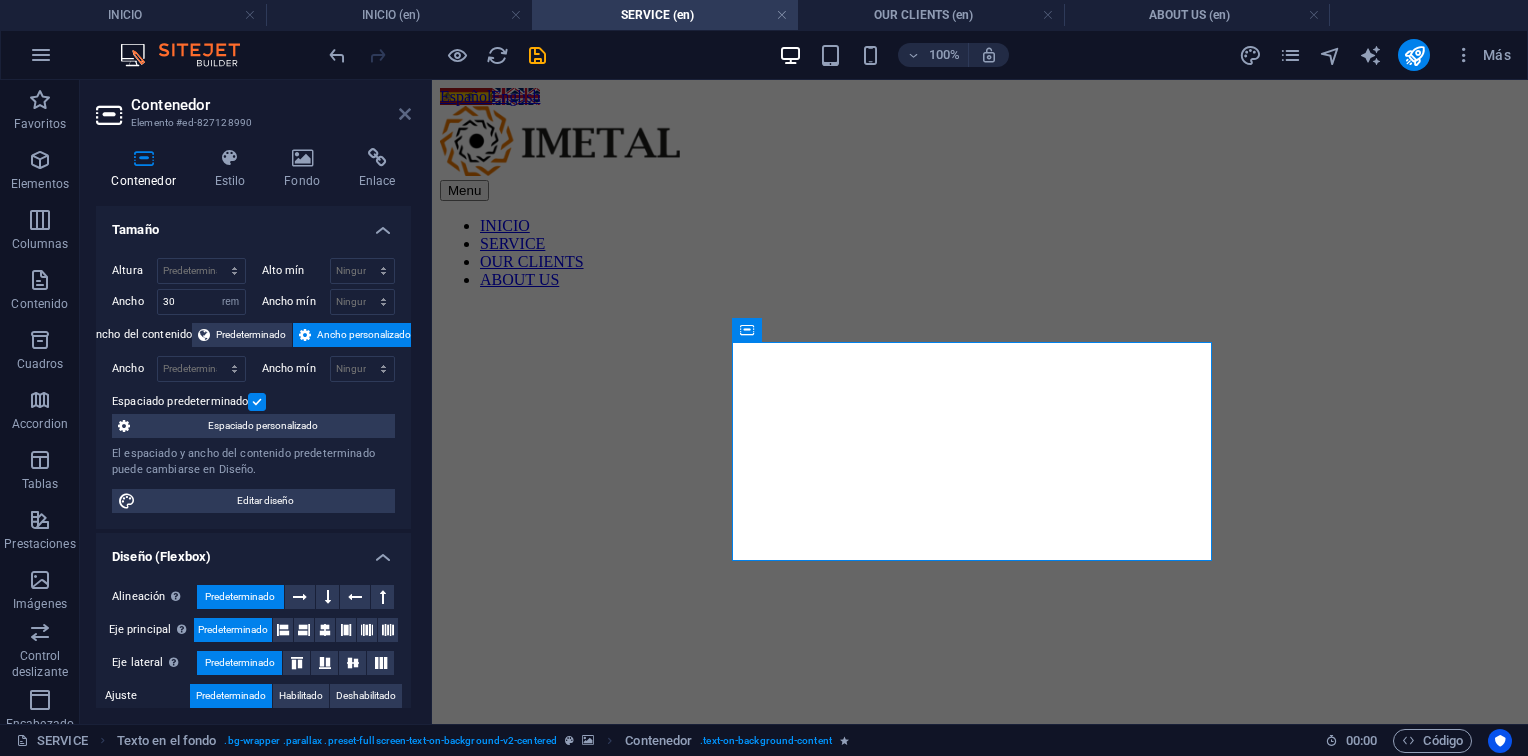 click at bounding box center (405, 114) 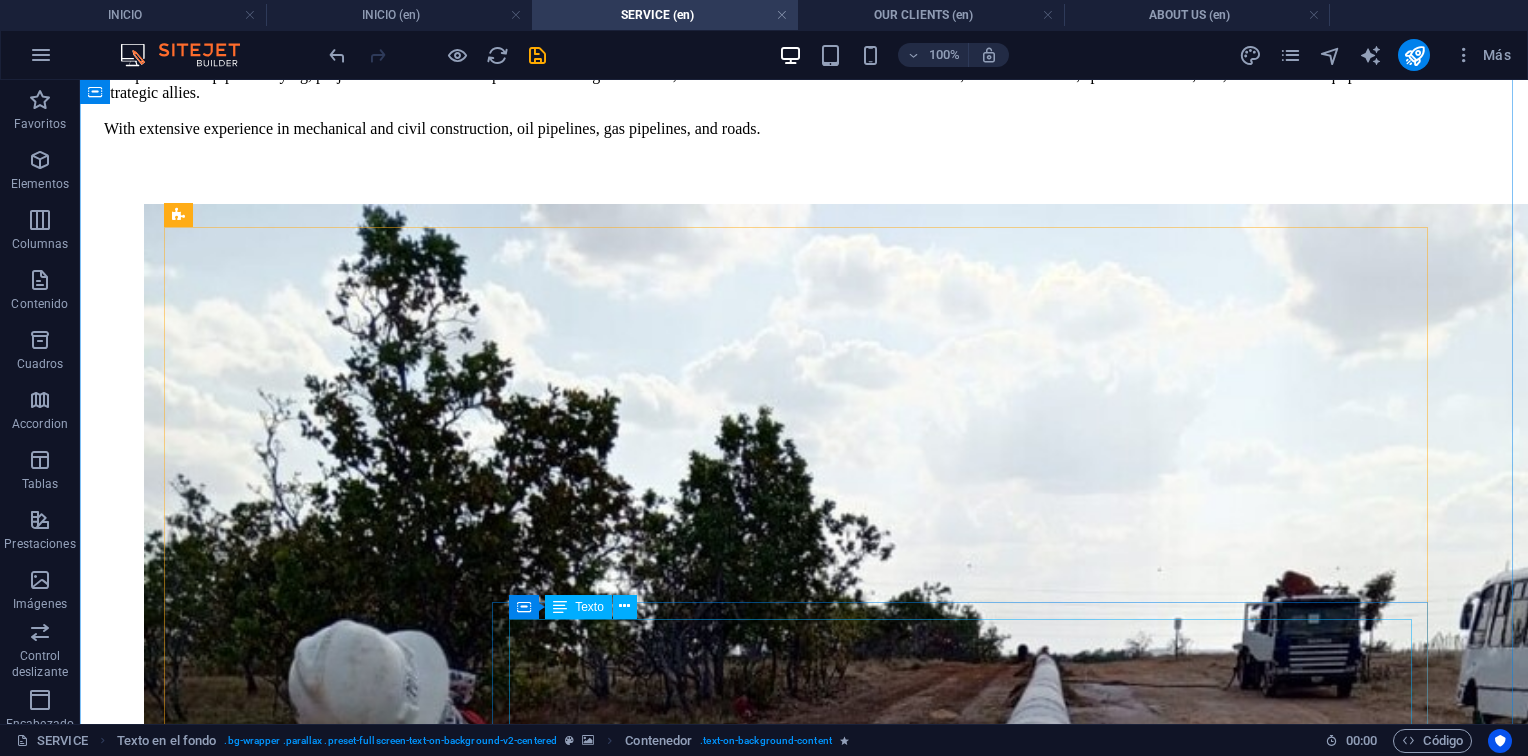 scroll, scrollTop: 0, scrollLeft: 0, axis: both 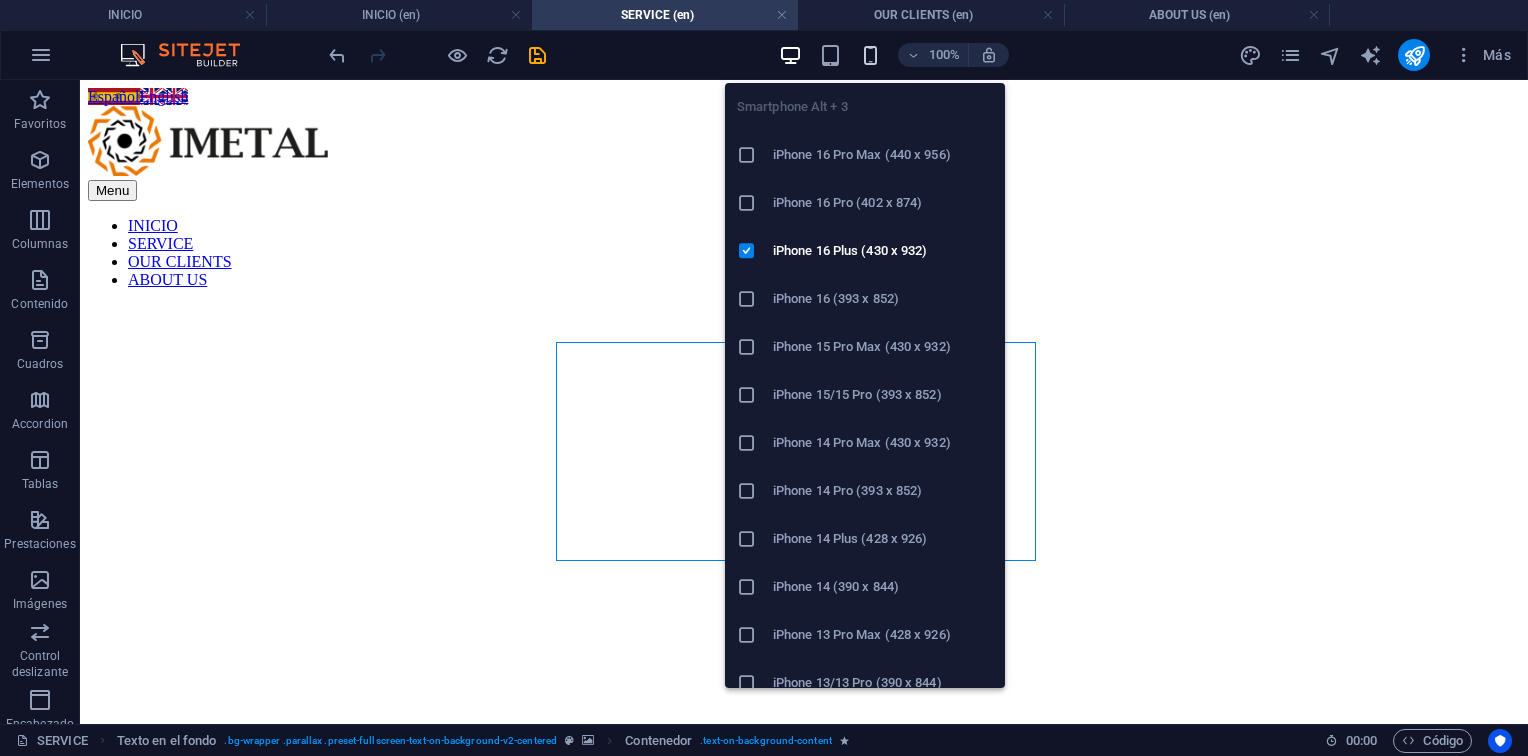 click at bounding box center [870, 55] 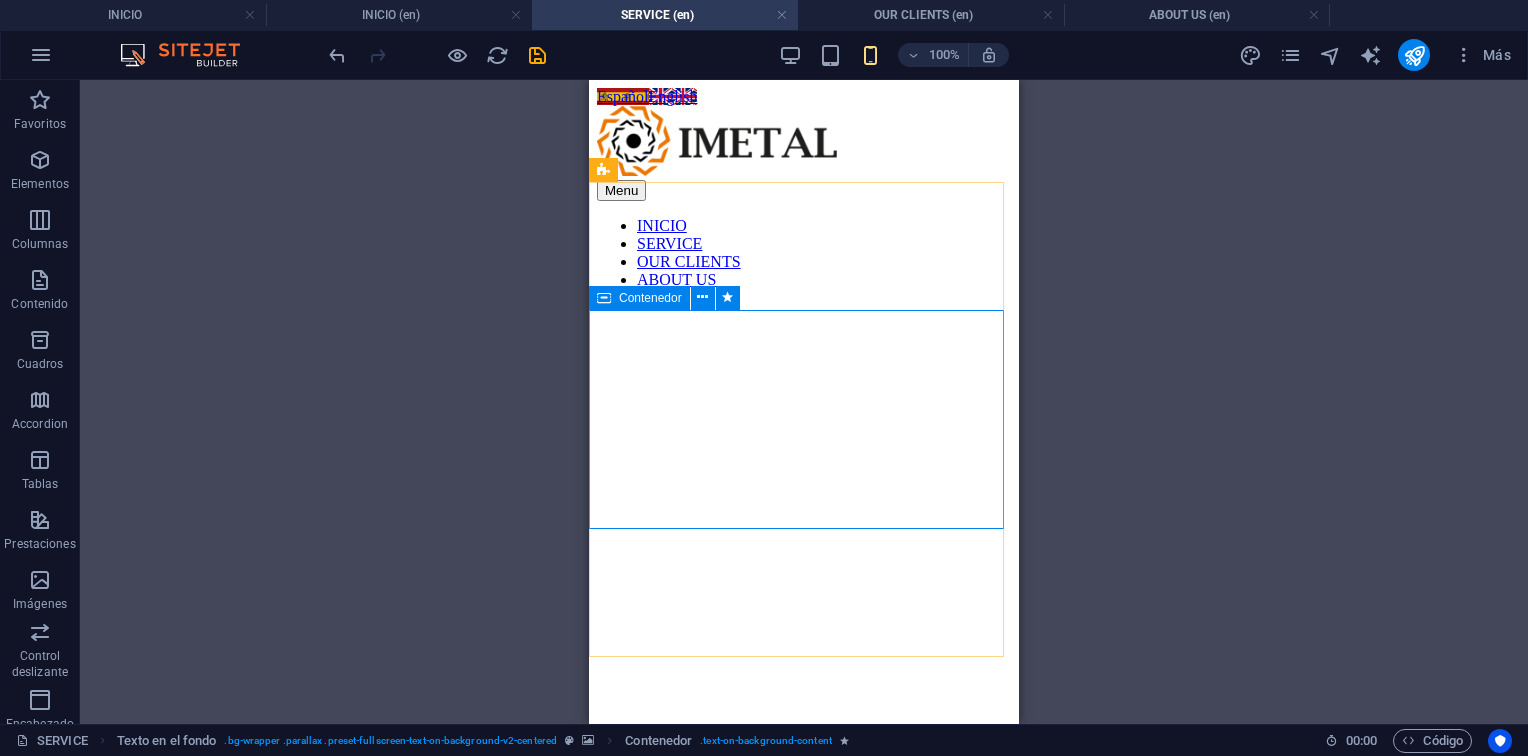 click at bounding box center [604, 298] 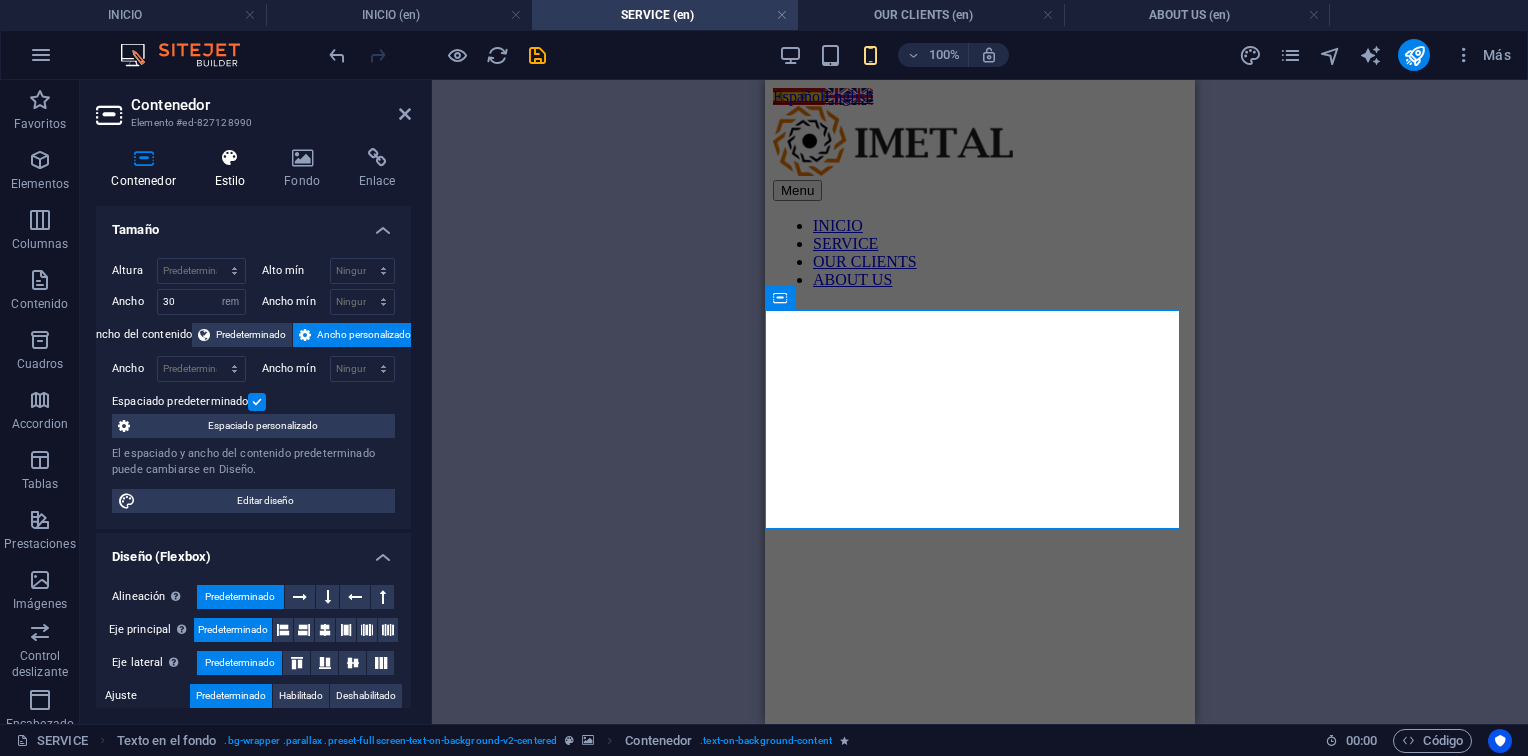 click on "Estilo" at bounding box center [234, 169] 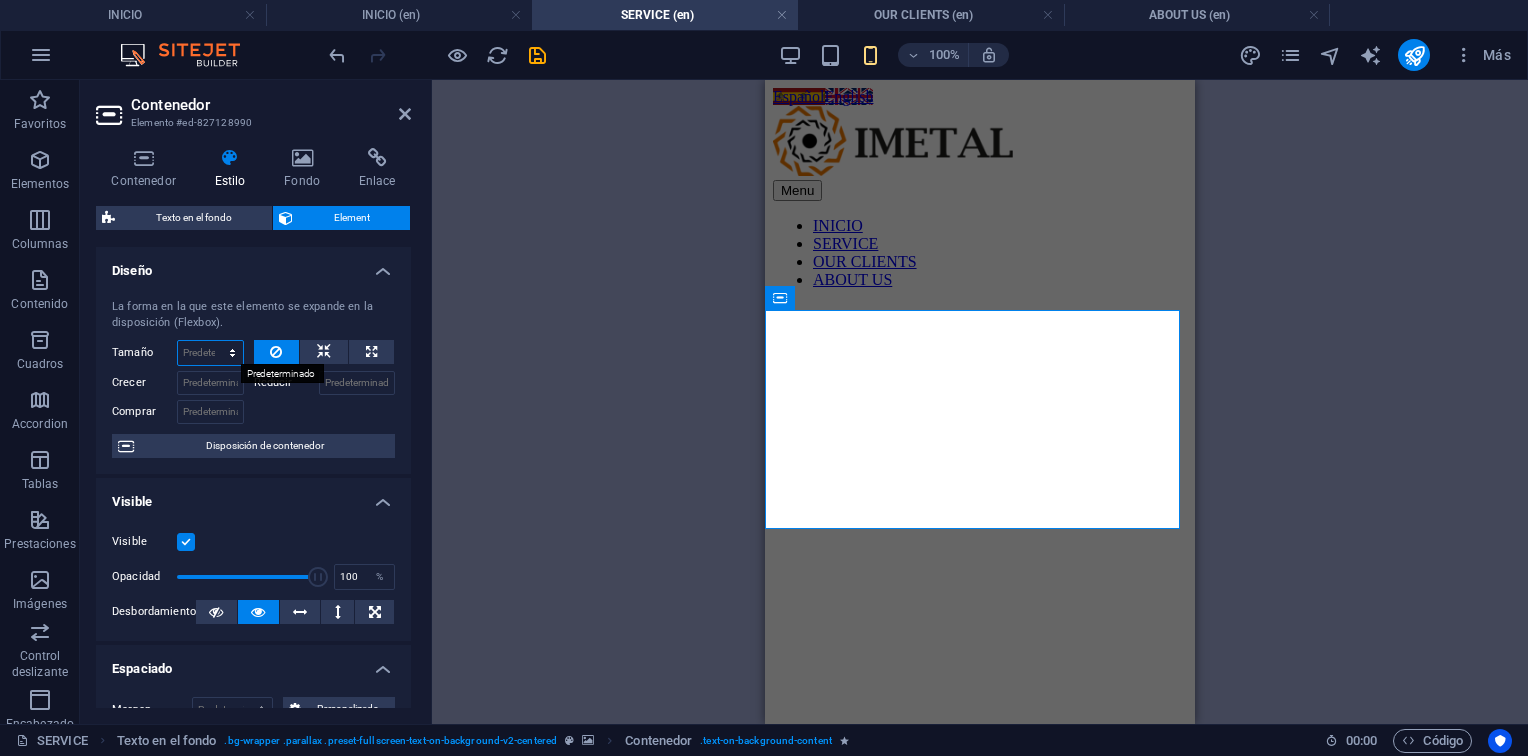 click on "Predeterminado automático px % 1/1 1/2 1/3 1/4 1/5 1/6 1/7 1/8 1/9 1/10" at bounding box center [210, 353] 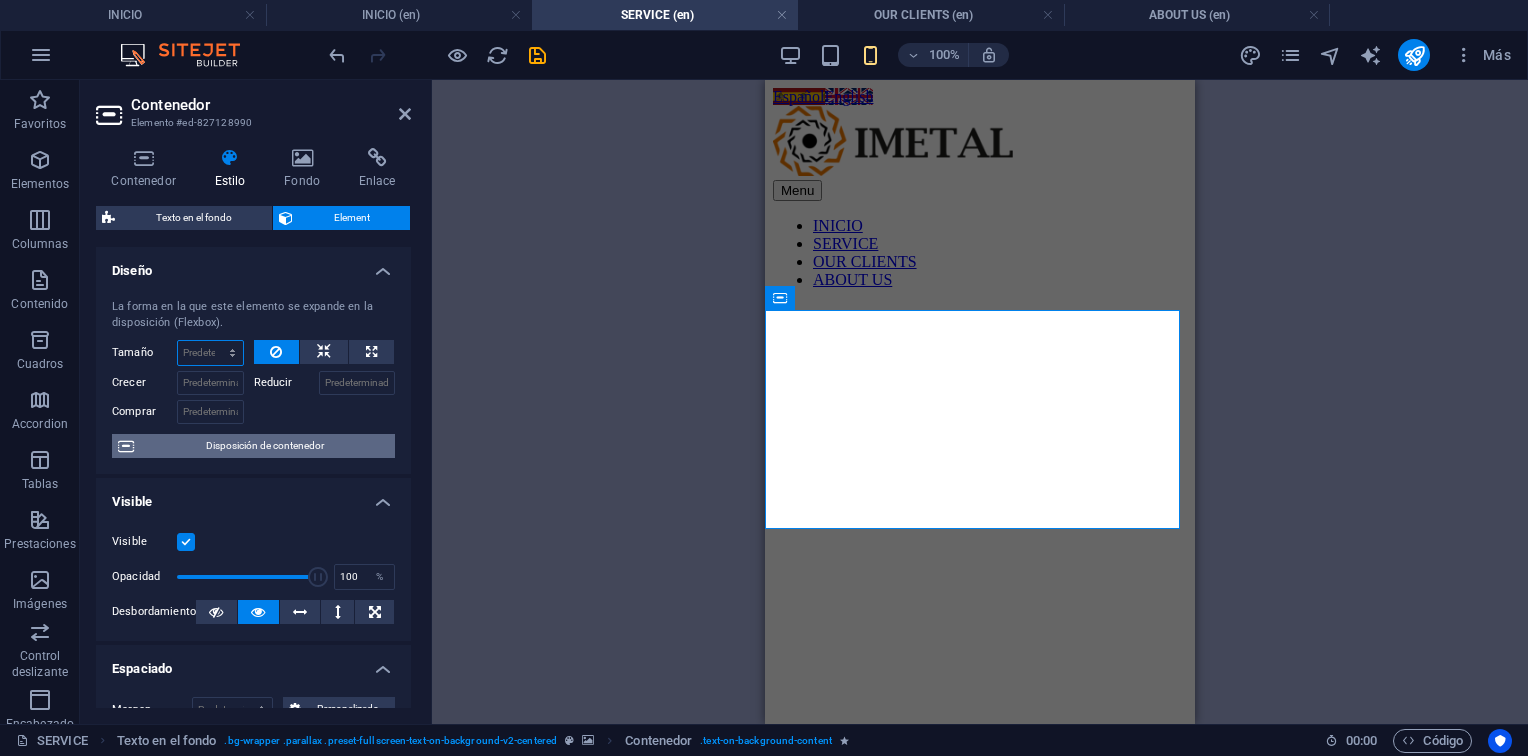 select on "%" 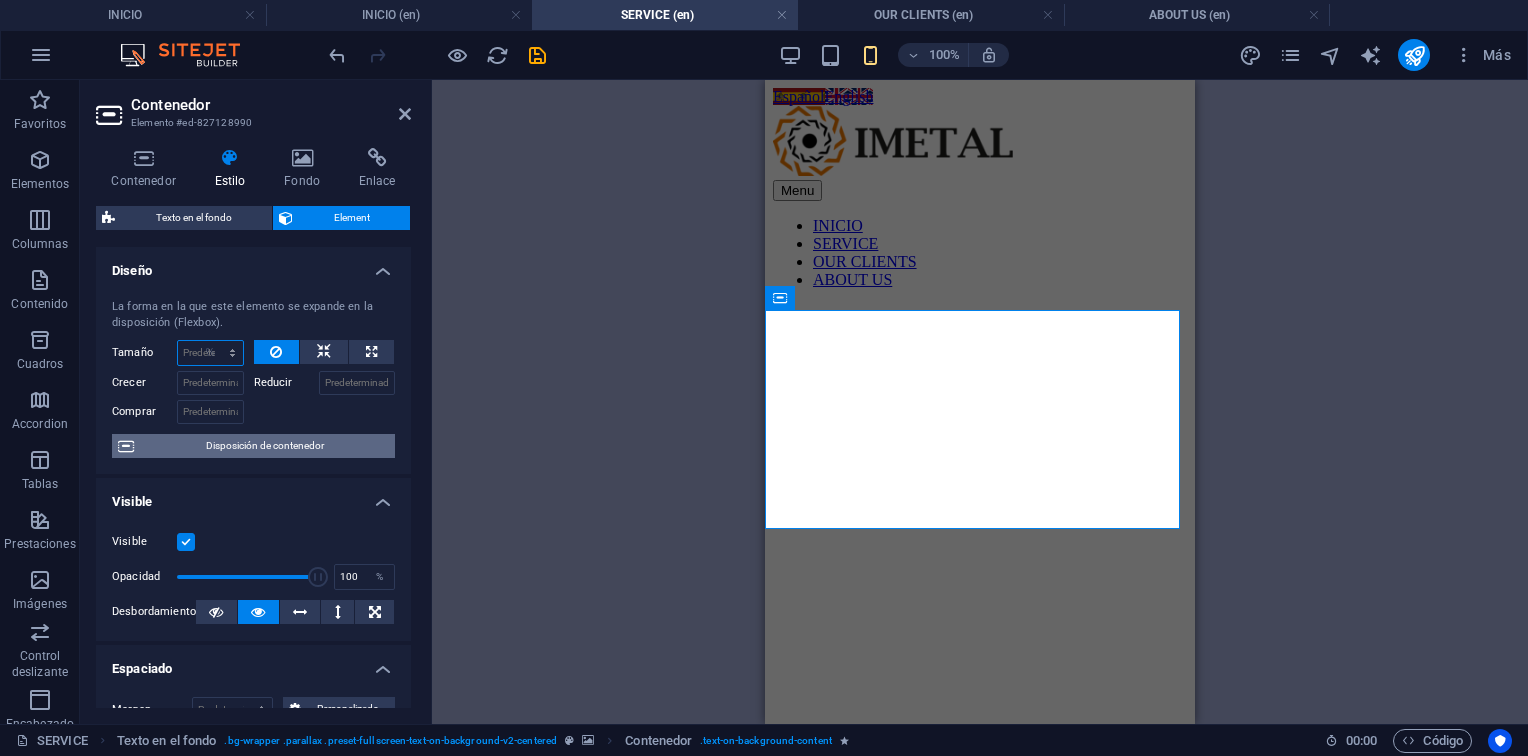 click on "Predeterminado automático px % 1/1 1/2 1/3 1/4 1/5 1/6 1/7 1/8 1/9 1/10" at bounding box center (210, 353) 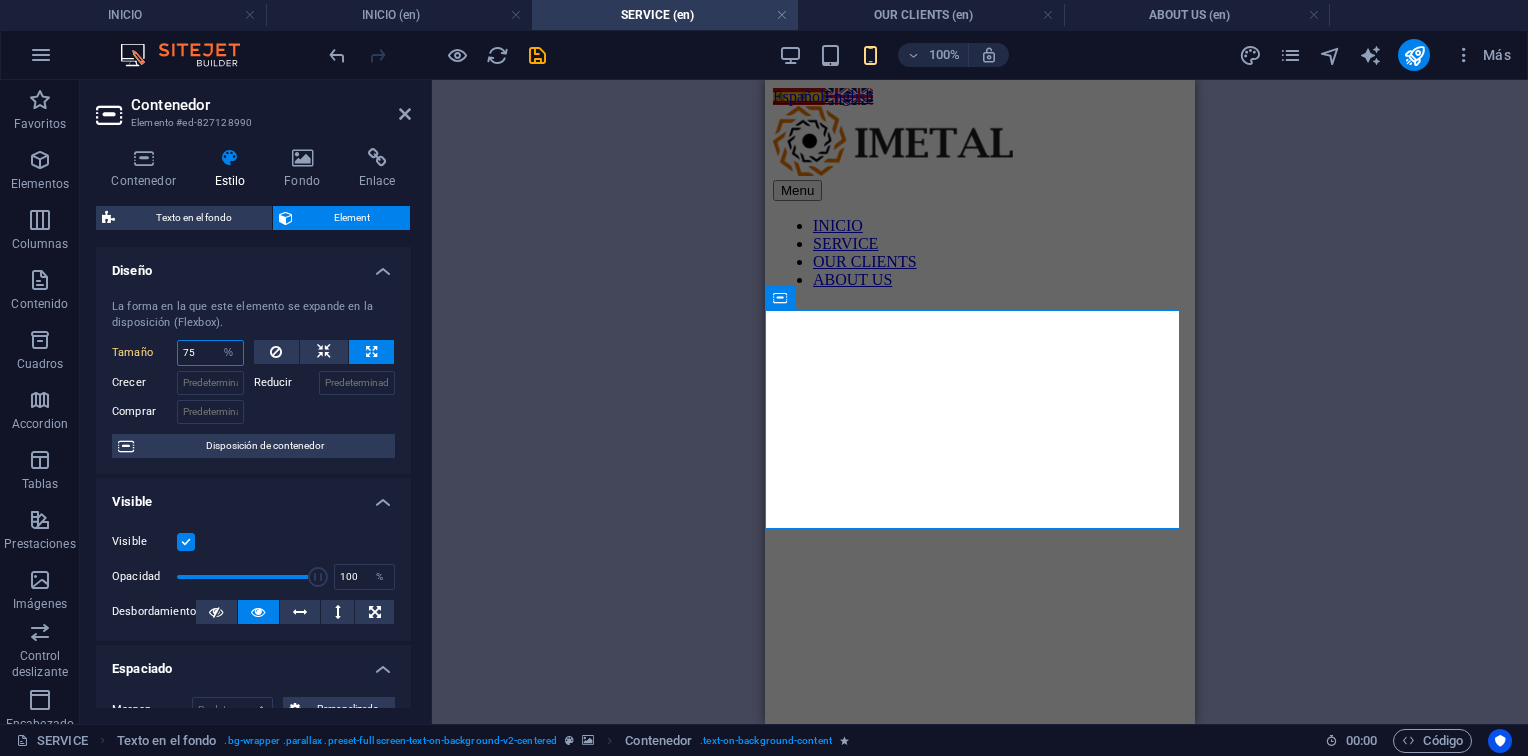 type on "75" 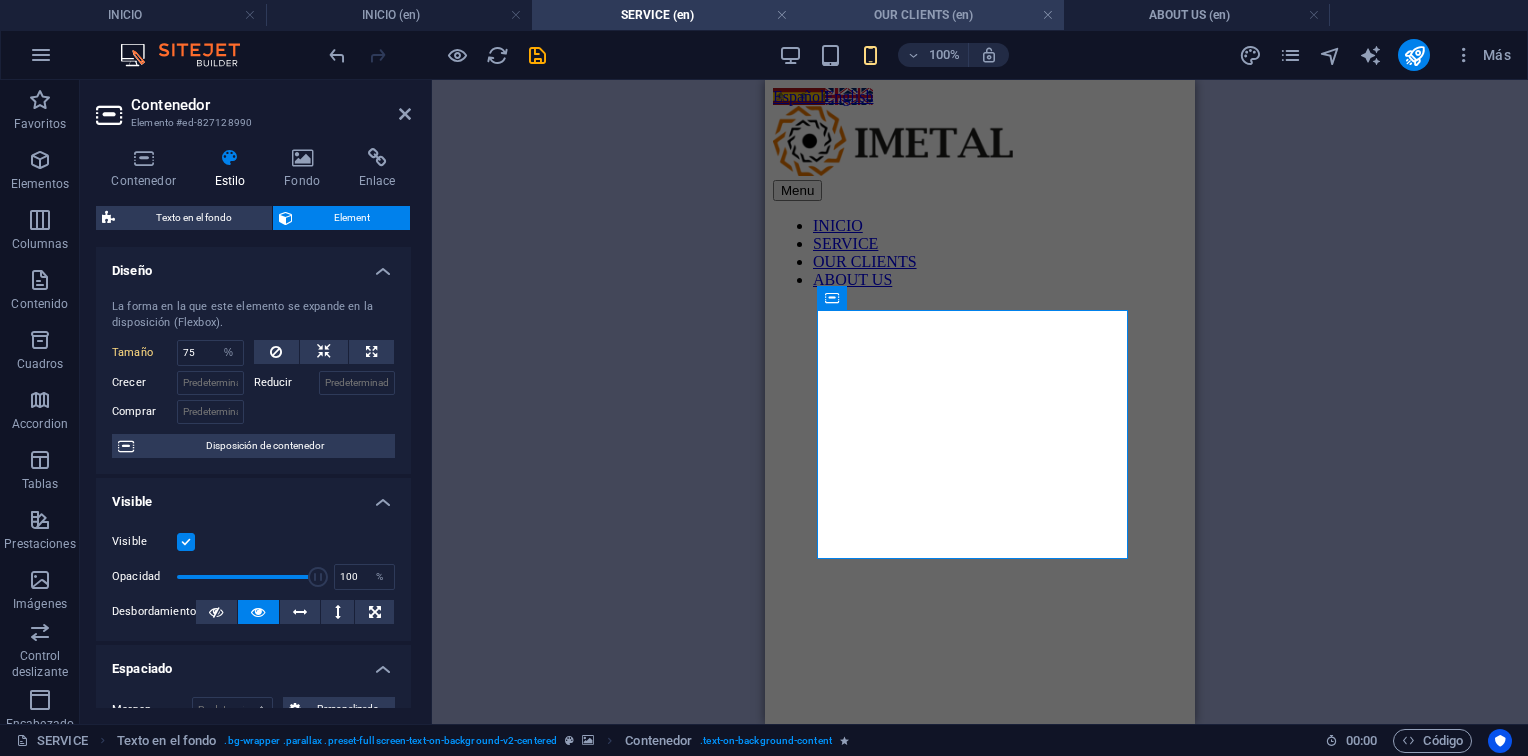 click on "OUR CLIENTS (en)" at bounding box center (931, 15) 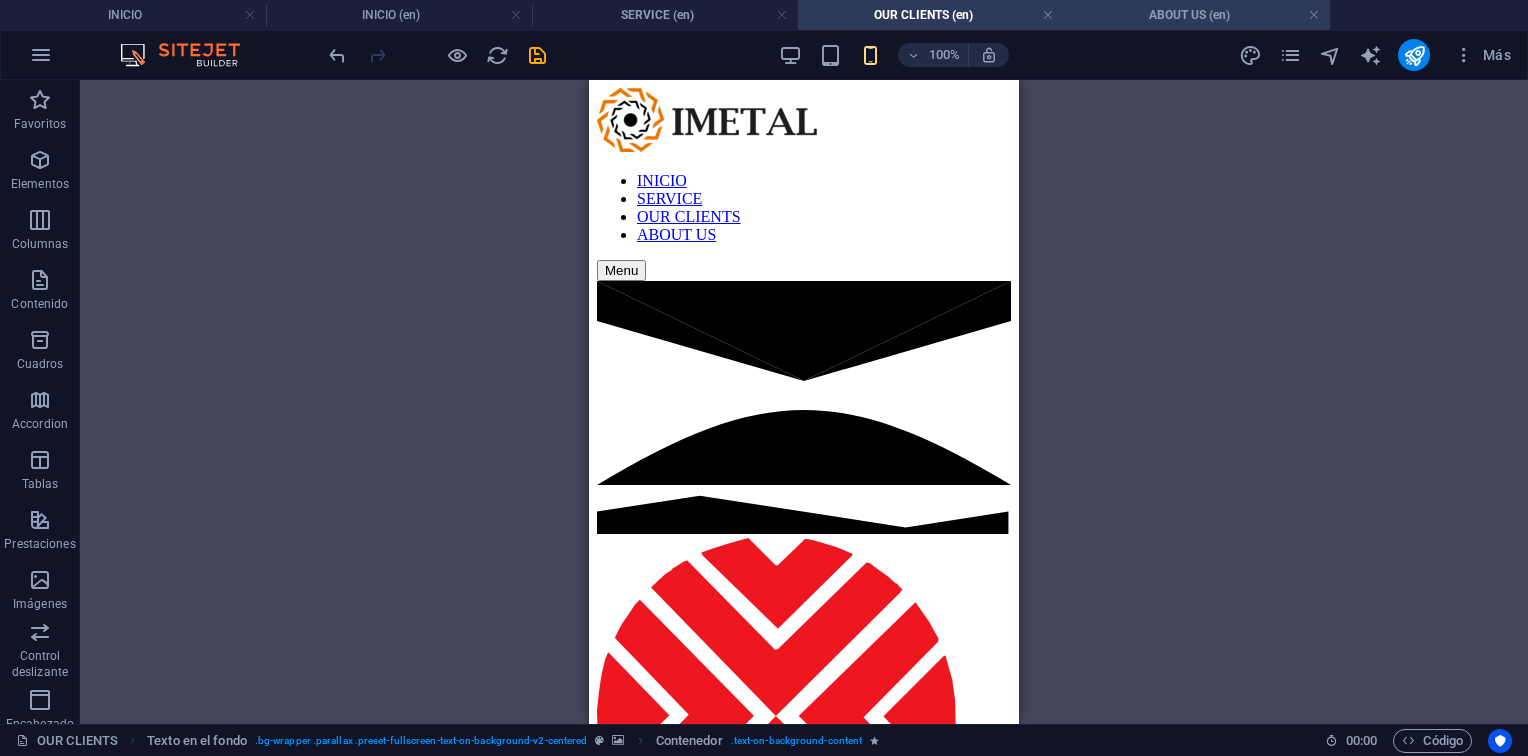 click on "INICIO INICIO (en) SERVICE (en) OUR CLIENTS (en) ABOUT US (en) Favoritos Elementos Columnas Contenido Cuadros Accordion Tablas Prestaciones Imágenes Control deslizante Encabezado Pie de página Formularios Marketing Colecciones
Arrastra aquí para reemplazar el contenido existente. Si quieres crear un elemento nuevo, pulsa “Ctrl”.
H3   Banner   Banner   Contenedor   Barra de menús   Separador   Contenedor   Botón   2 columnas   Contenedor   Menú   Predeterminado   HTML   Predeterminado   H5   Logo   Banner   HTML   Contenedor   Cuadros   Cuadros   Contenedor   Pie de página Saga   Texto   Contenedor   Contenedor   Imagen   Contenedor   Marquesina   Contenedor   Texto   Contenedor   Texto   Contenedor   Contenedor   Logo   Texto   Call to Action - Registro   Contenedor 100% Más INICIO Texto en el fondo . bg-wrapper .parallax .preset-fullscreen-text-on-background-v2-centered Contenedor . text-on-background-content 00 : 00 Código Favoritos Elementos Columnas Contenido Cuadros" at bounding box center (764, 402) 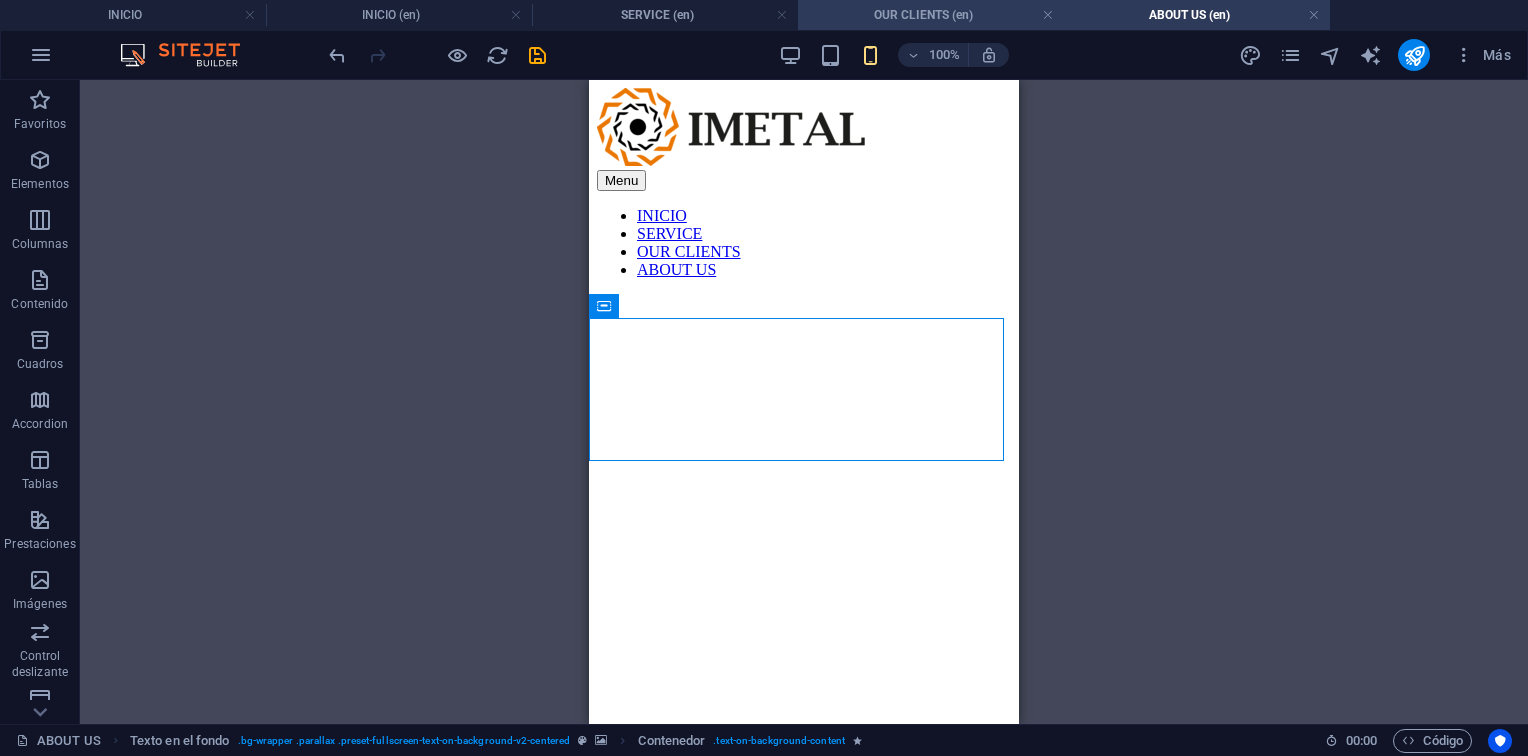 click on "OUR CLIENTS (en)" at bounding box center [931, 15] 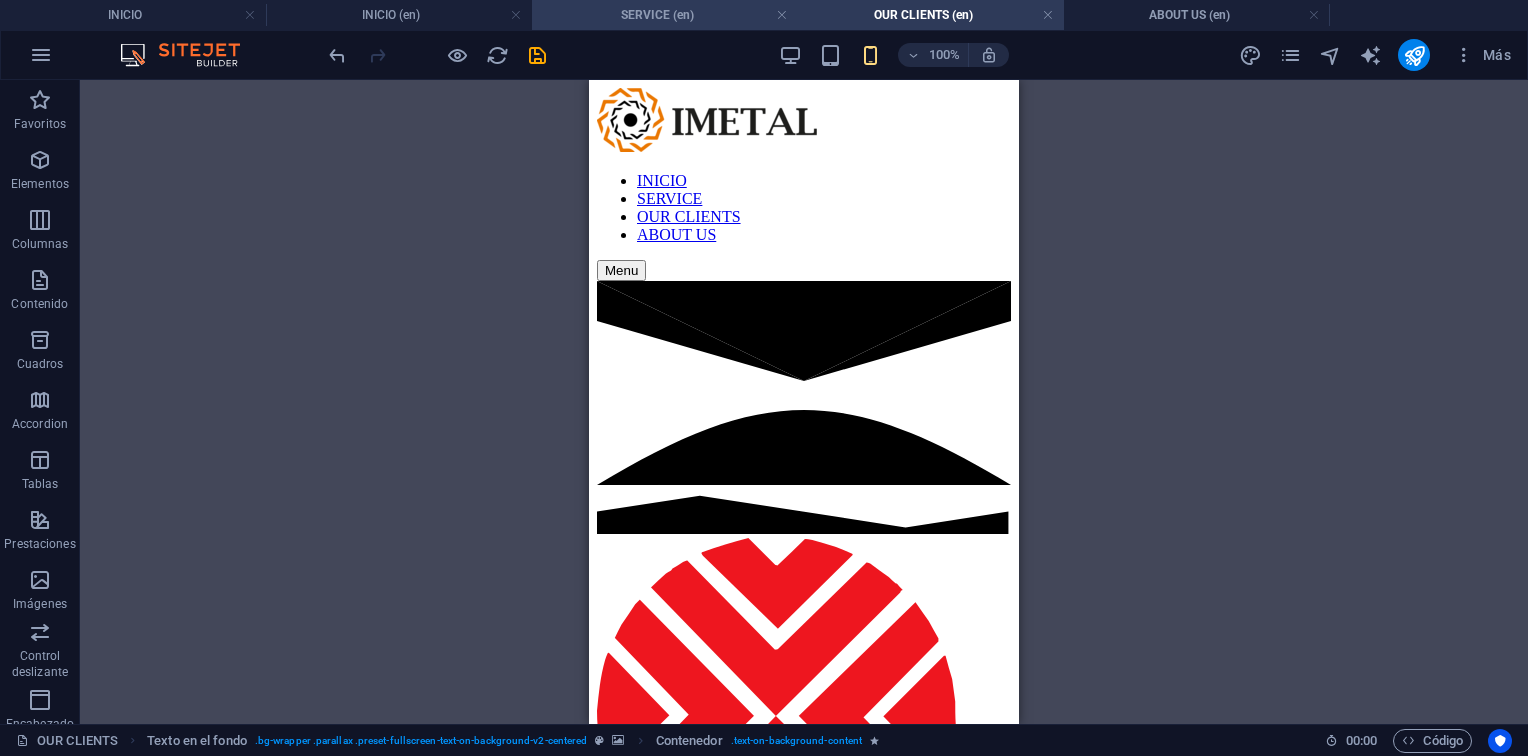 click on "SERVICE (en)" at bounding box center (665, 15) 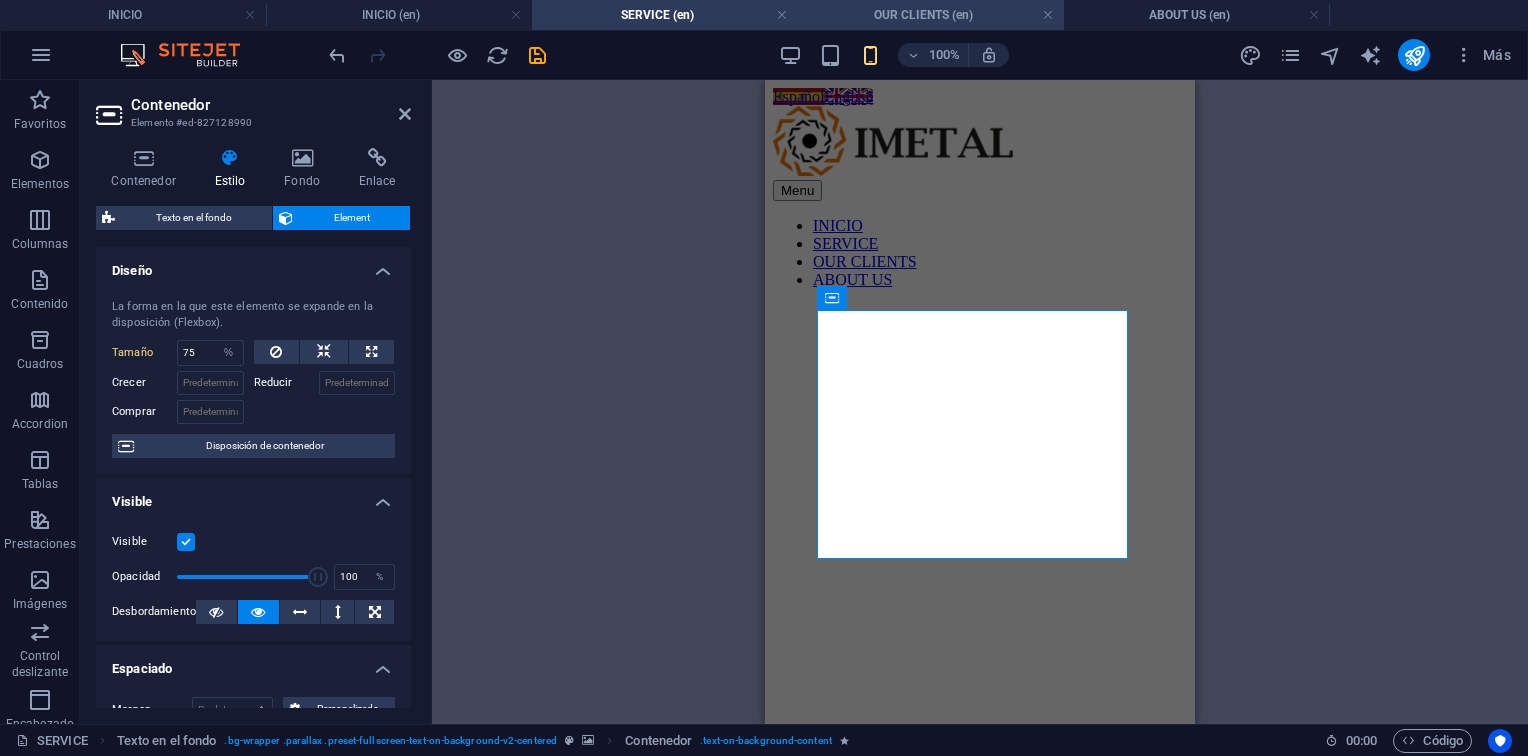 click on "OUR CLIENTS (en)" at bounding box center [931, 15] 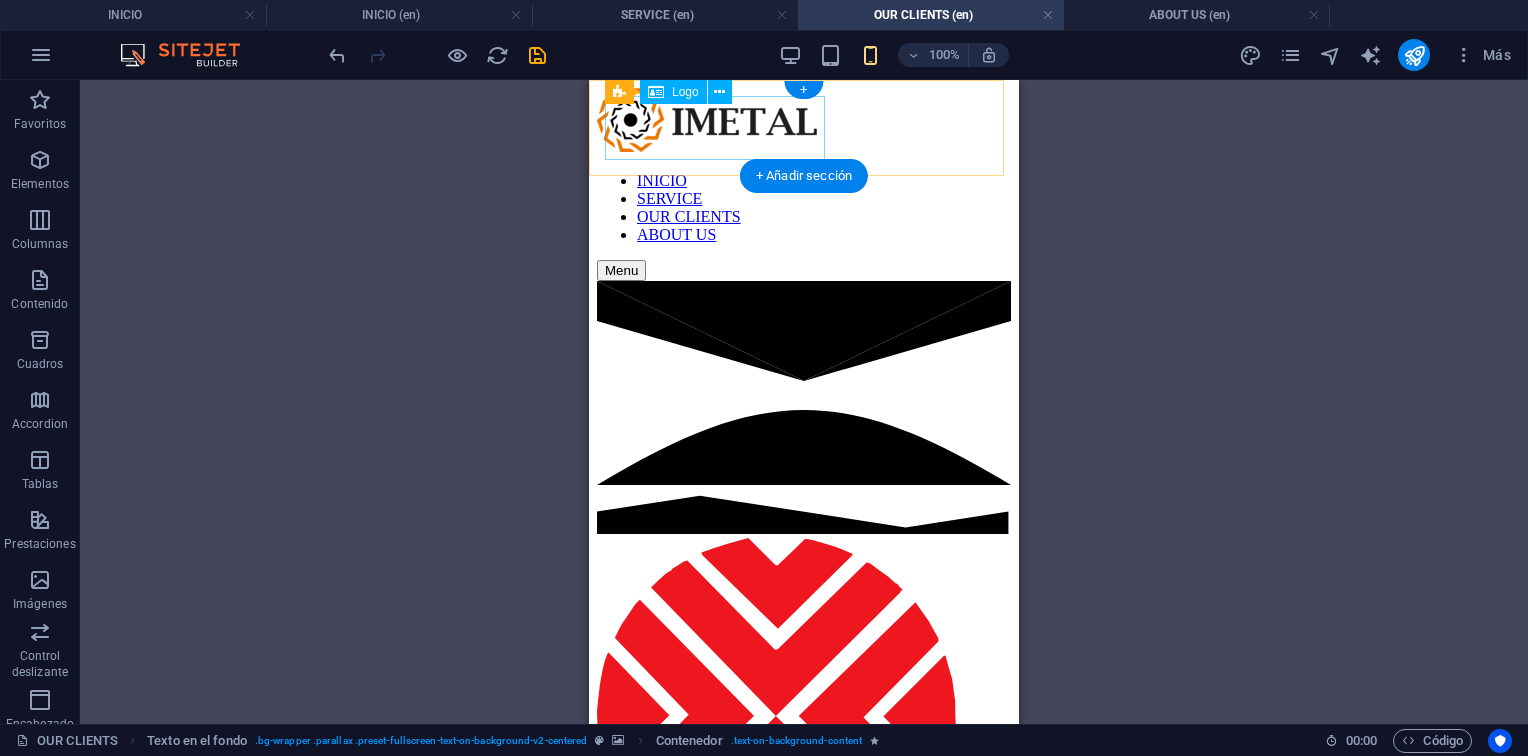 click at bounding box center (804, 122) 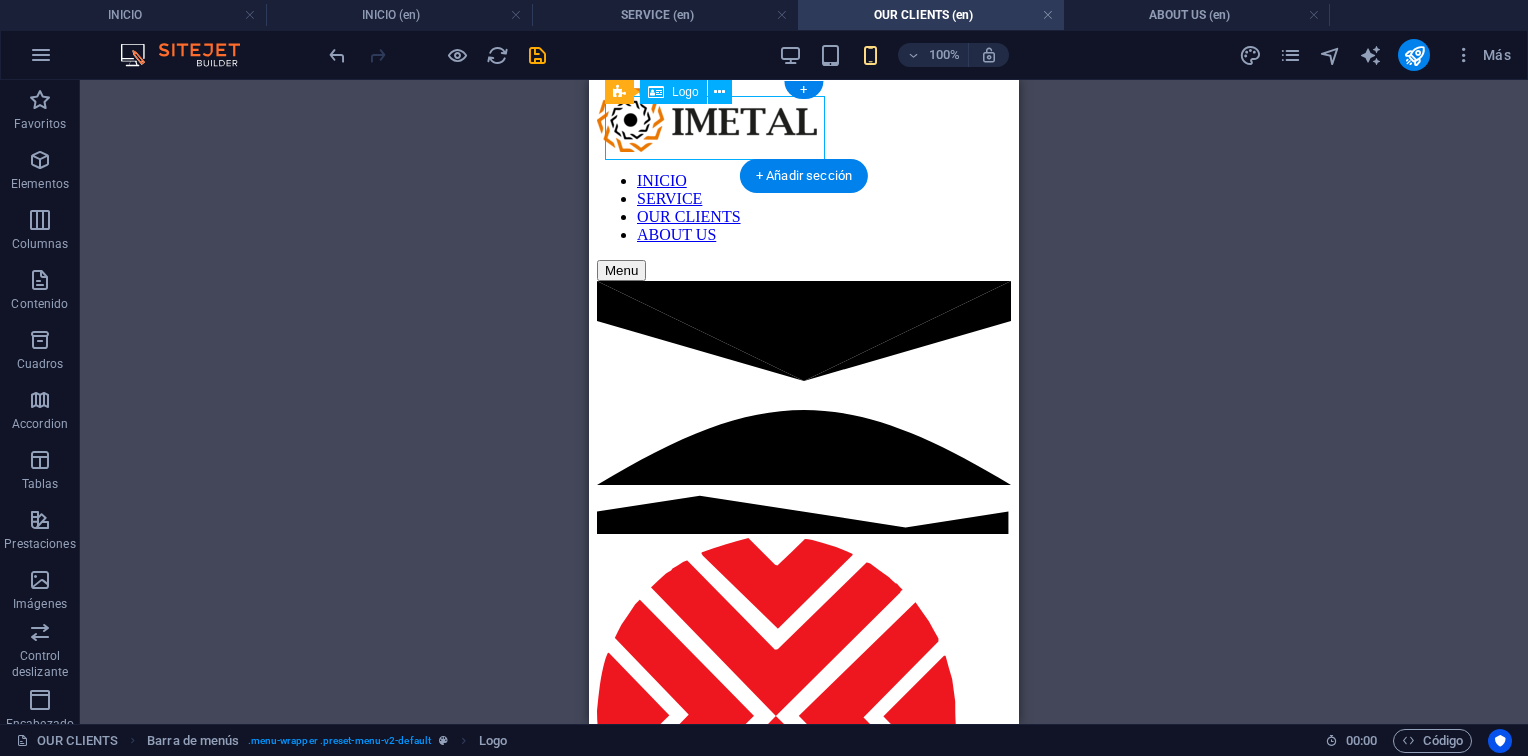 click at bounding box center (804, 122) 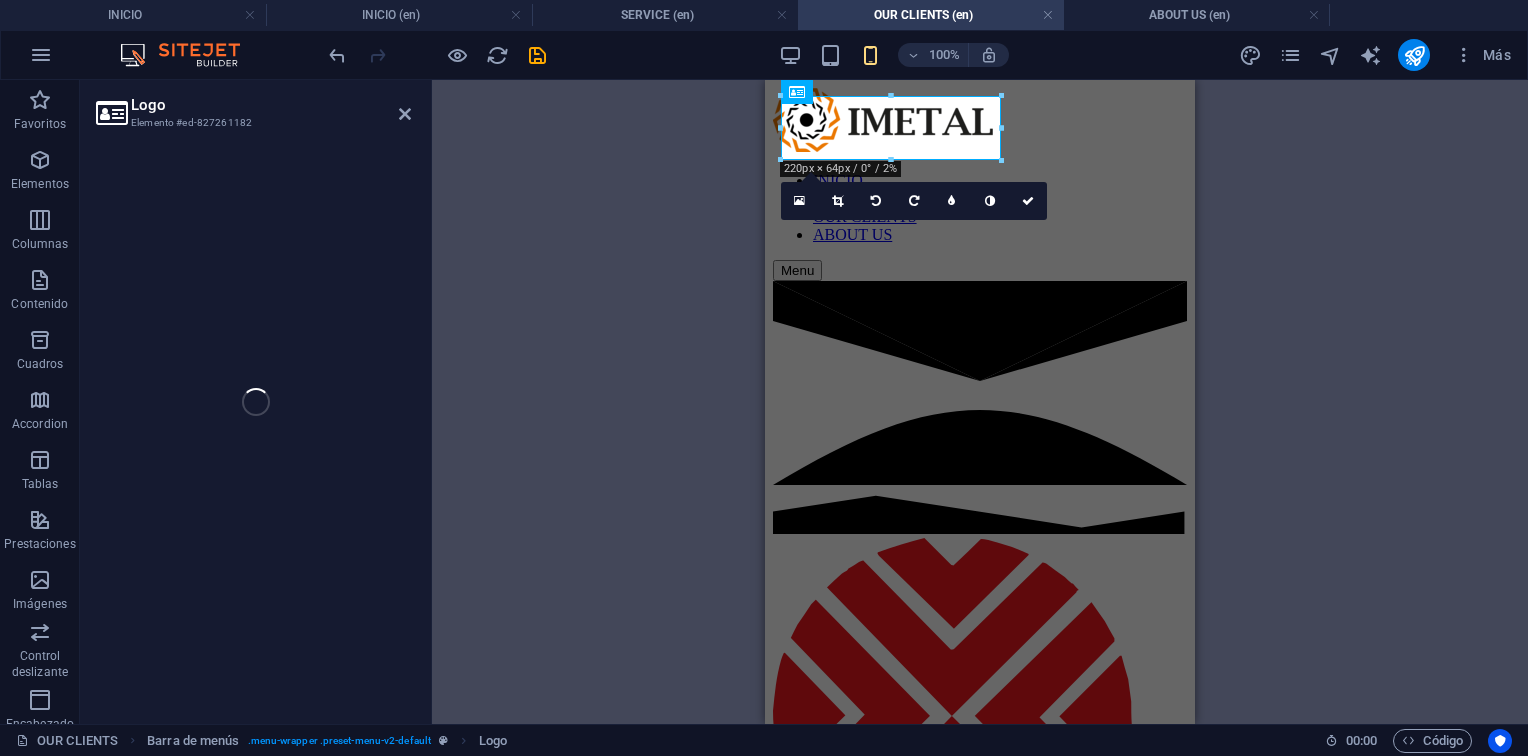 select on "px" 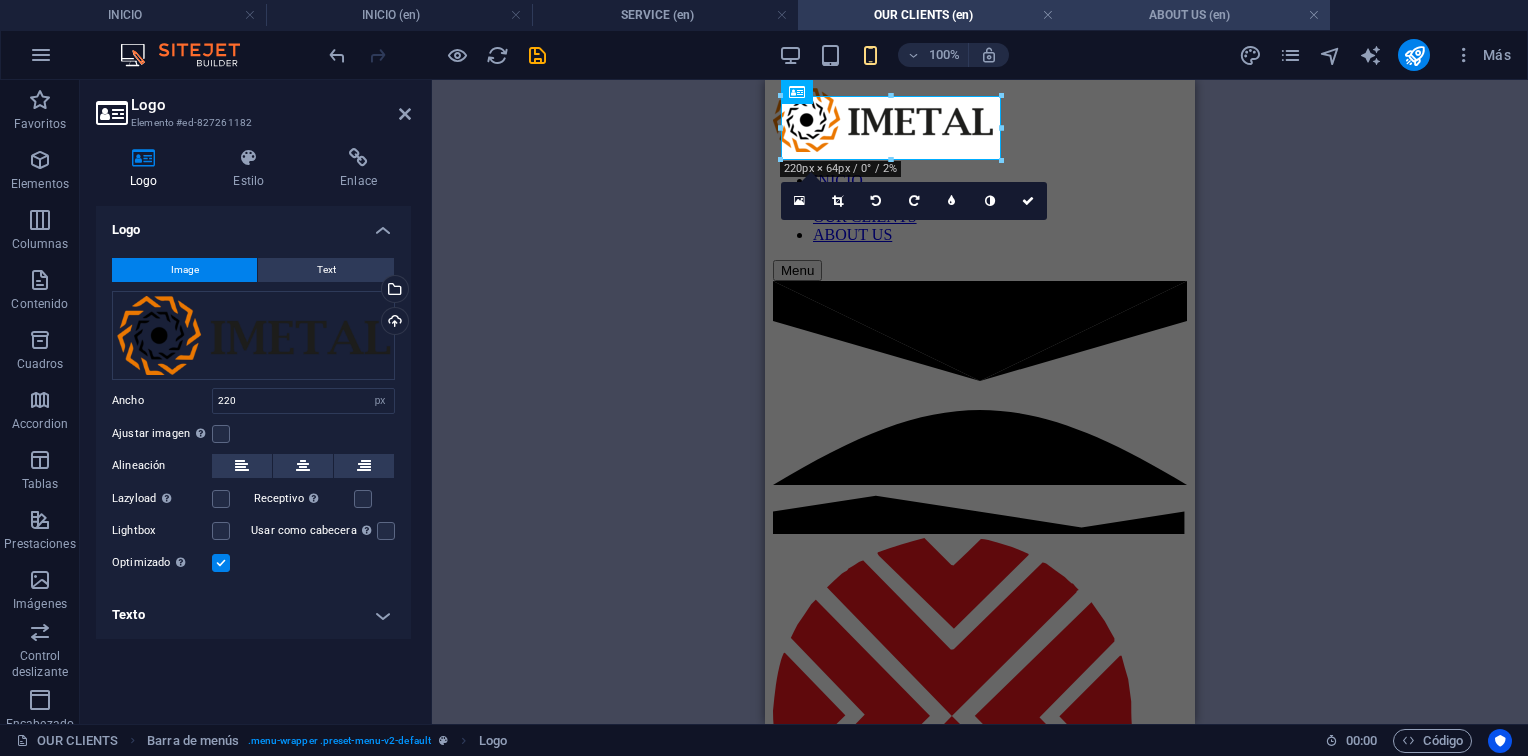 click on "ABOUT US (en)" at bounding box center (1197, 15) 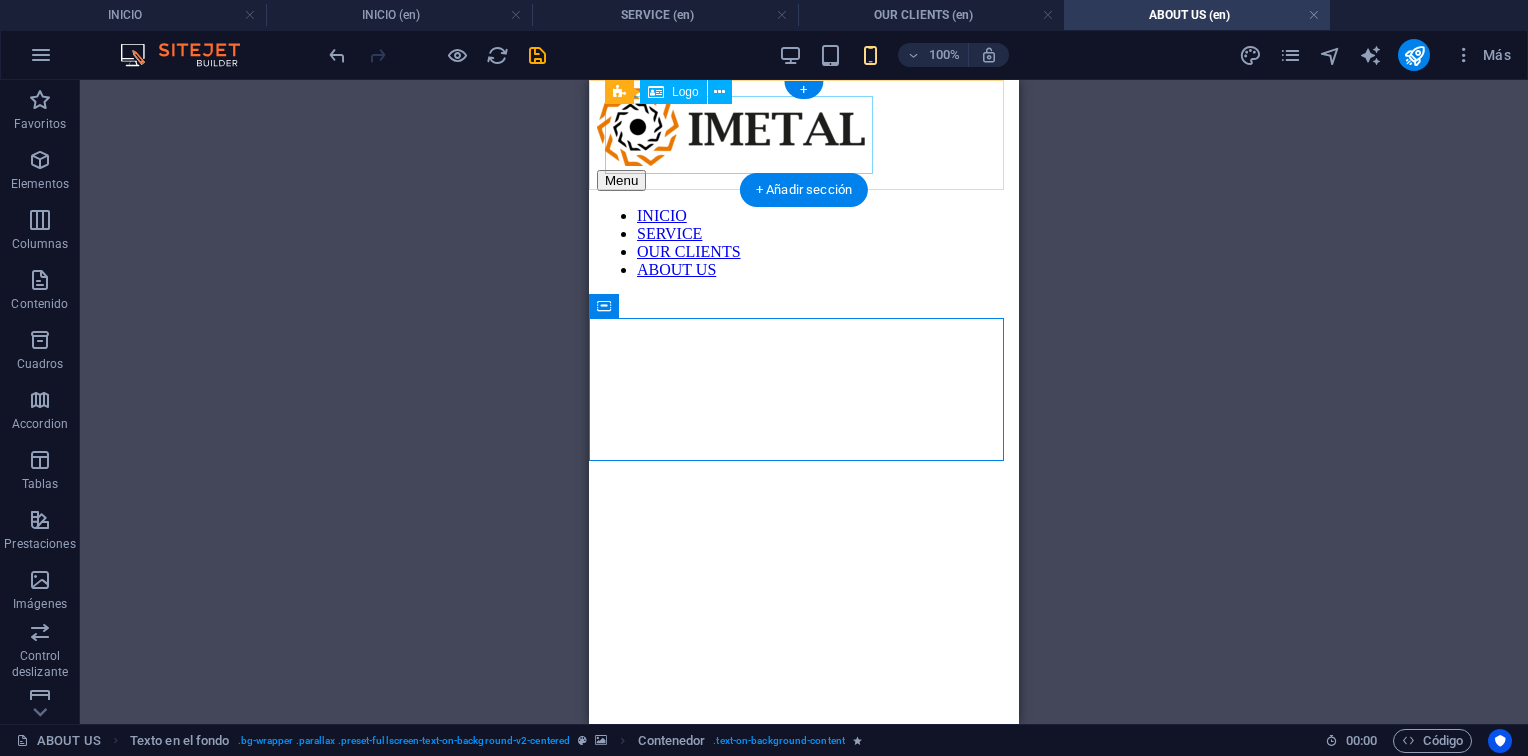 click at bounding box center (804, 129) 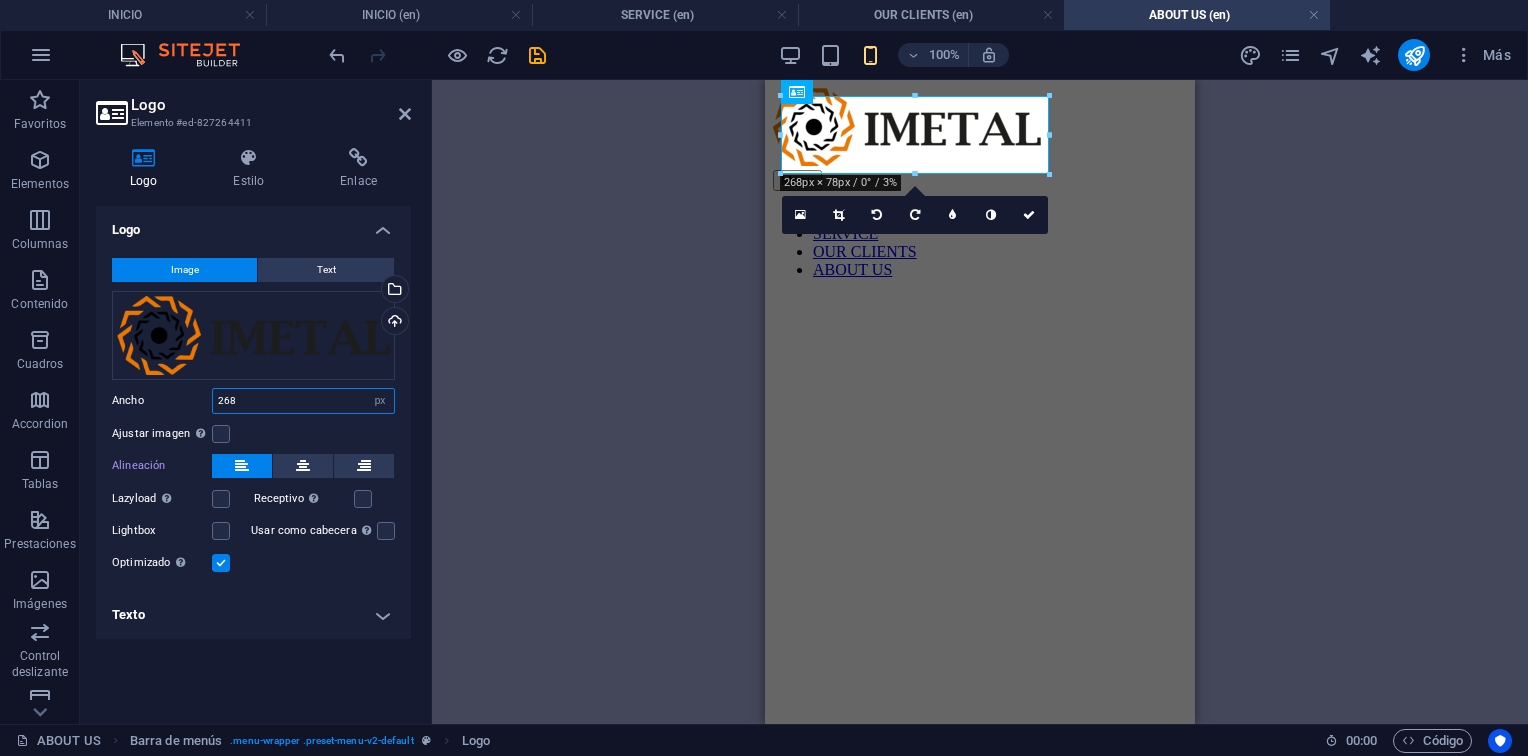 click on "268" at bounding box center [303, 401] 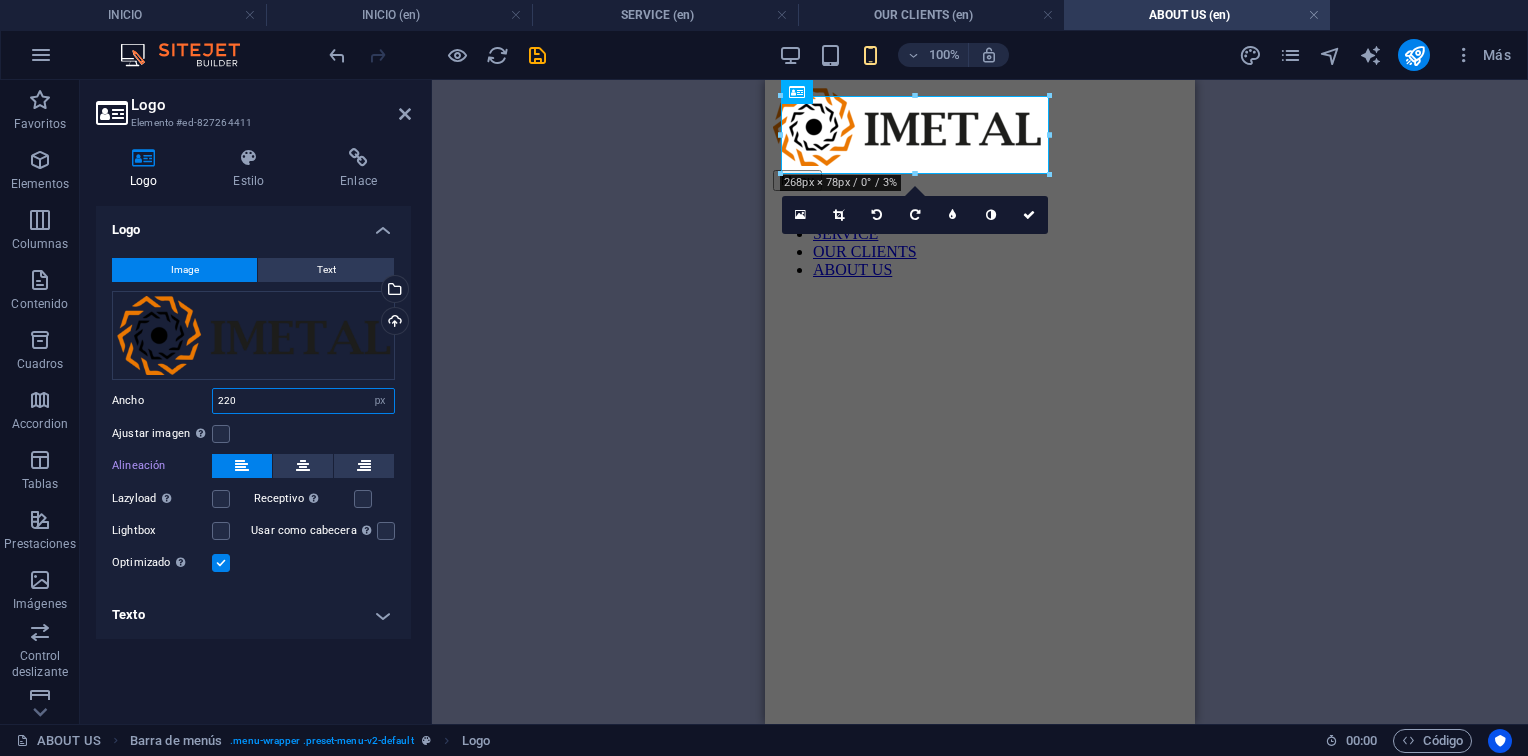 type on "220" 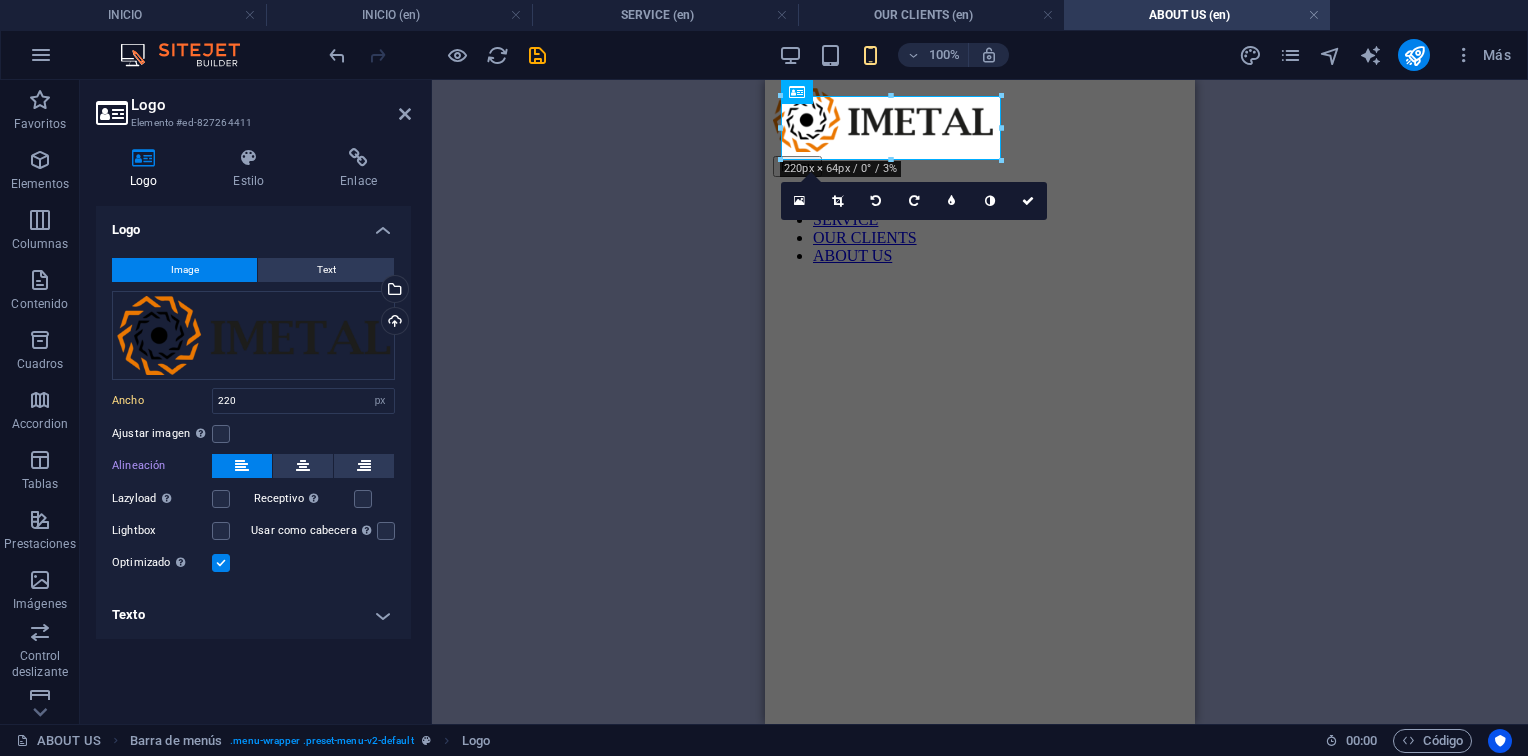 click on "Contenedor   H3   Texto en el fondo   Contenedor   Menú   Barra de menús   Predeterminado   Texto   Separador   Botón   Barra de menús   Logo   H2   Contenedor   Texto   Contenedor   Imagen   Contenedor   Texto   H2   HTML   Contenedor   HTML 180 170 160 150 140 130 120 110 100 90 80 70 60 50 40 30 20 10 0 -10 -20 -30 -40 -50 -60 -70 -80 -90 -100 -110 -120 -130 -140 -150 -160 -170 220px × 64px / 0° / 3% 16:10 16:9 4:3 1:1 1:2 0" at bounding box center [980, 402] 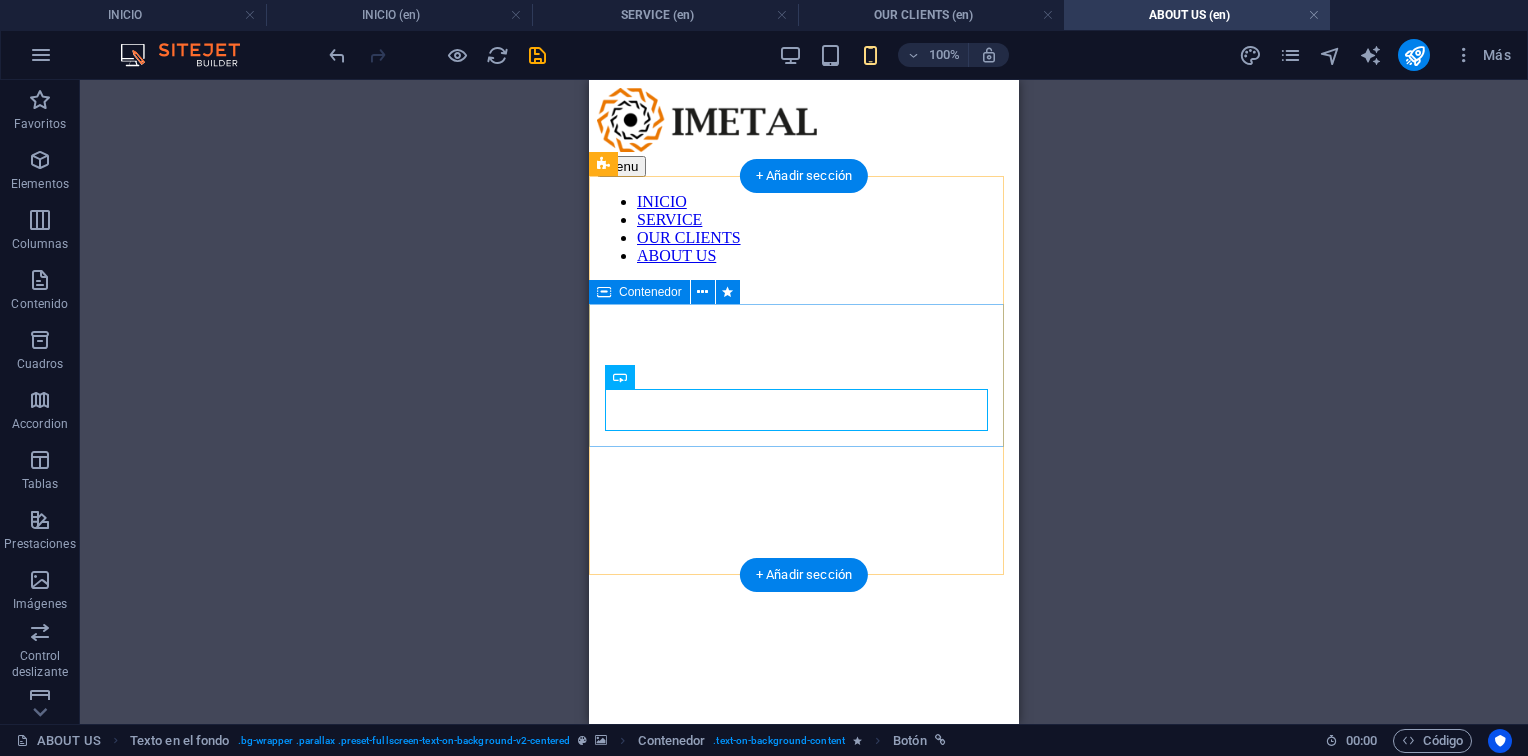 click on "Building industrial solutions Since 1990 View Service" at bounding box center (804, 882) 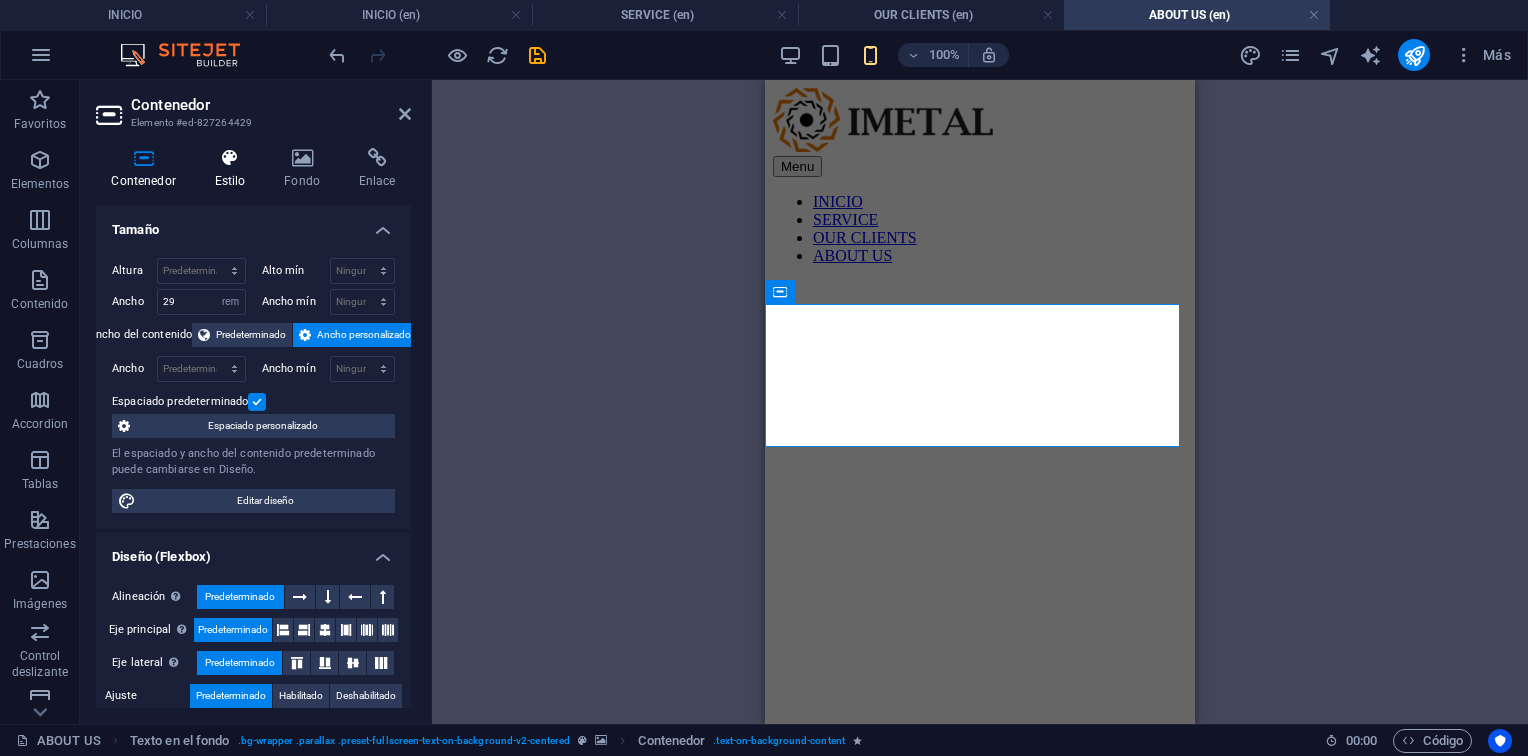 click on "Estilo" at bounding box center [234, 169] 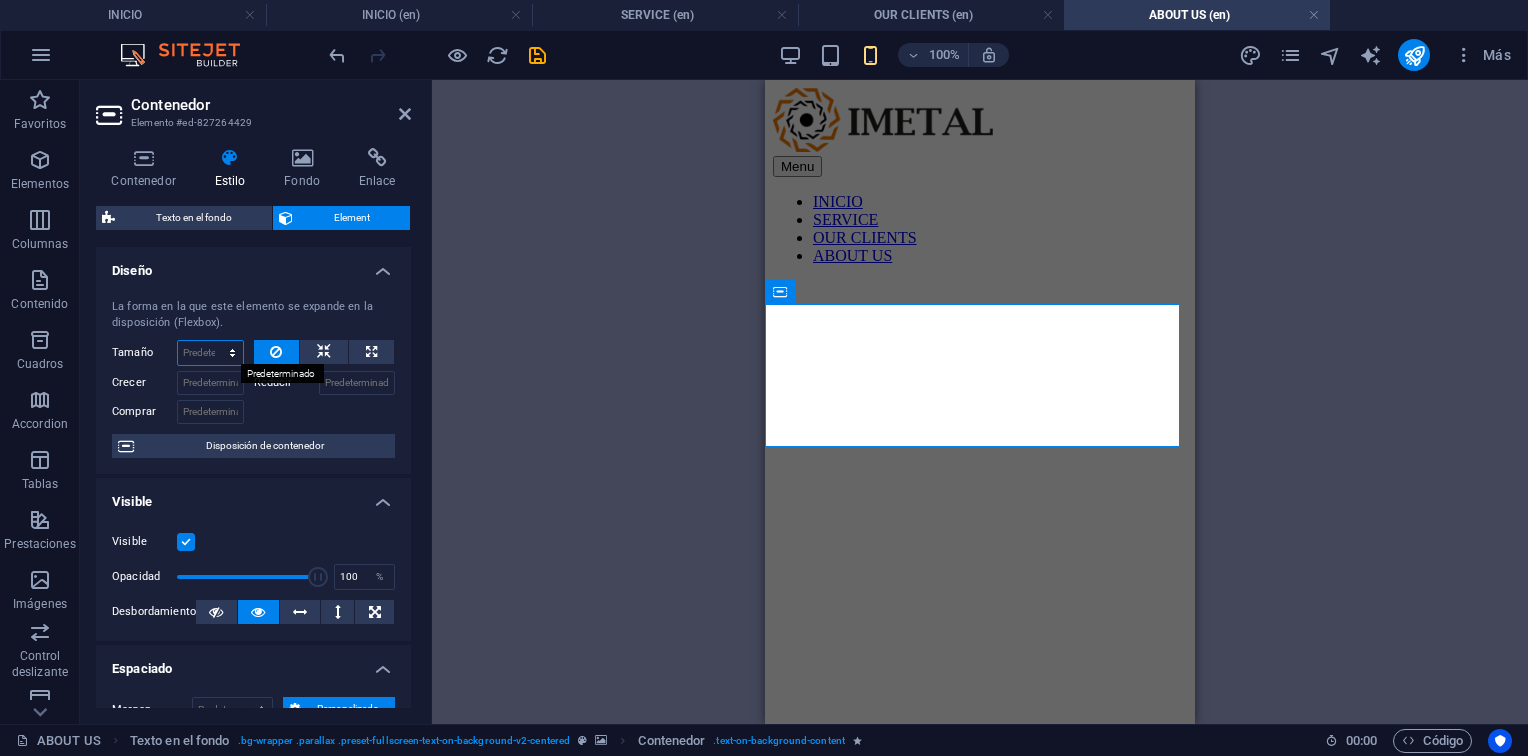 click on "Predeterminado automático px % 1/1 1/2 1/3 1/4 1/5 1/6 1/7 1/8 1/9 1/10" at bounding box center [210, 353] 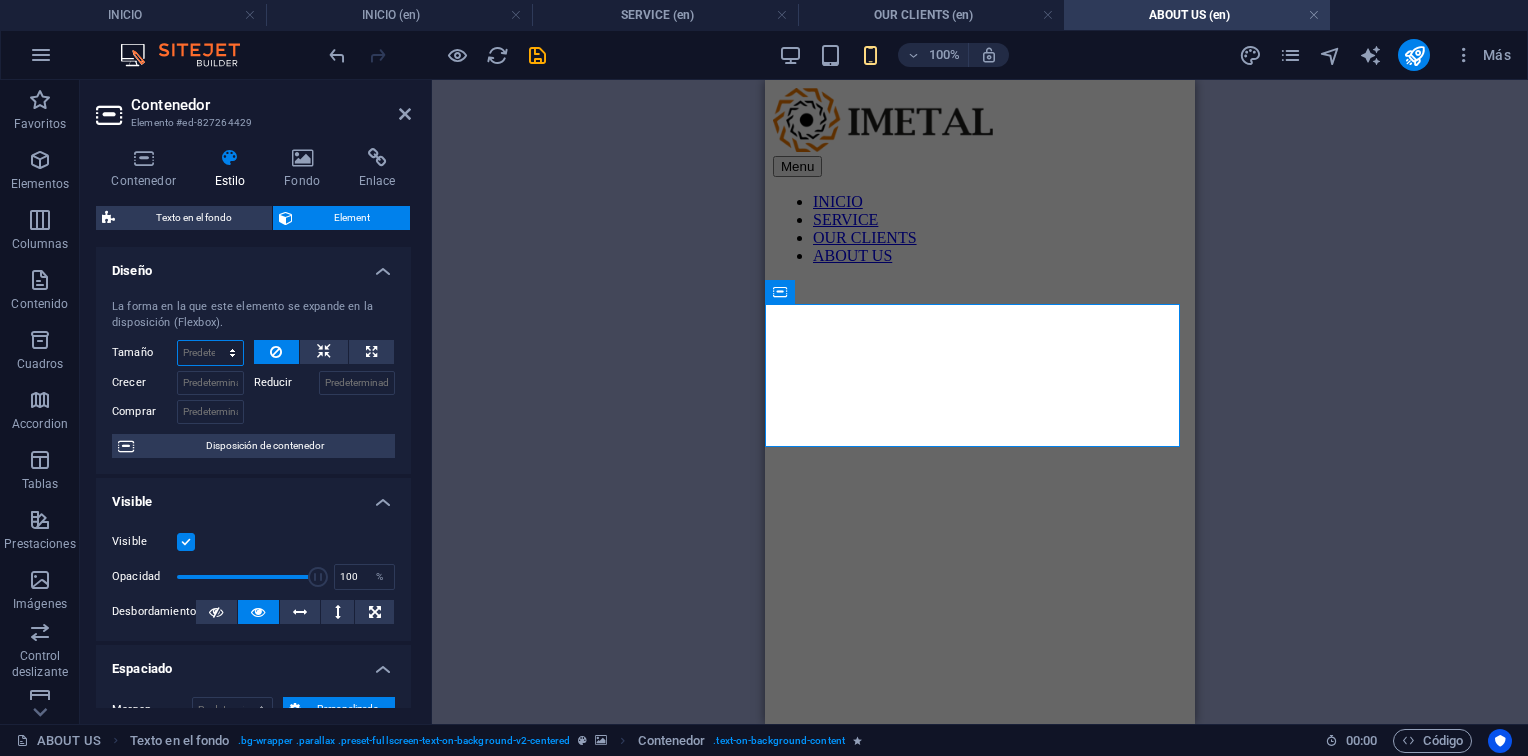 select on "%" 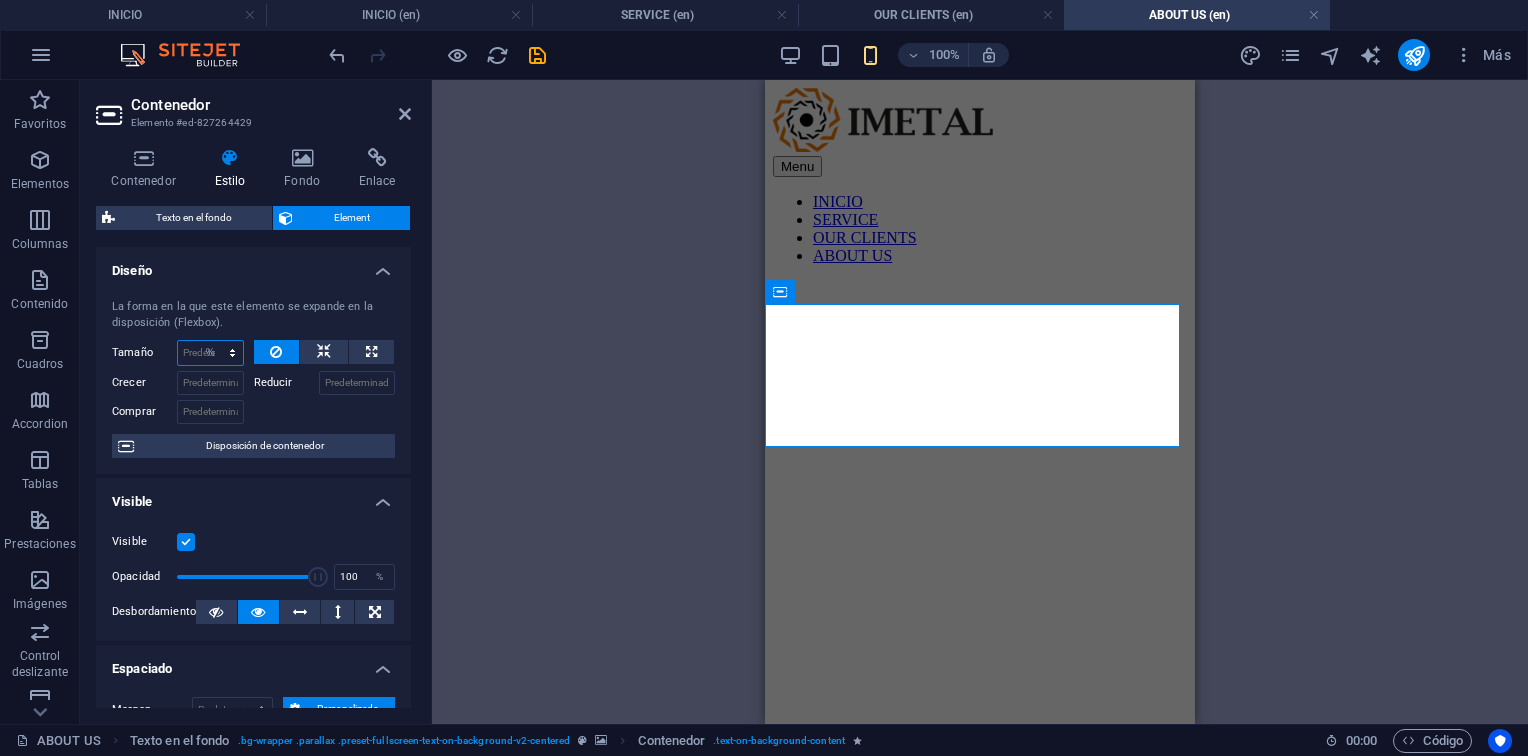 click on "Predeterminado automático px % 1/1 1/2 1/3 1/4 1/5 1/6 1/7 1/8 1/9 1/10" at bounding box center [210, 353] 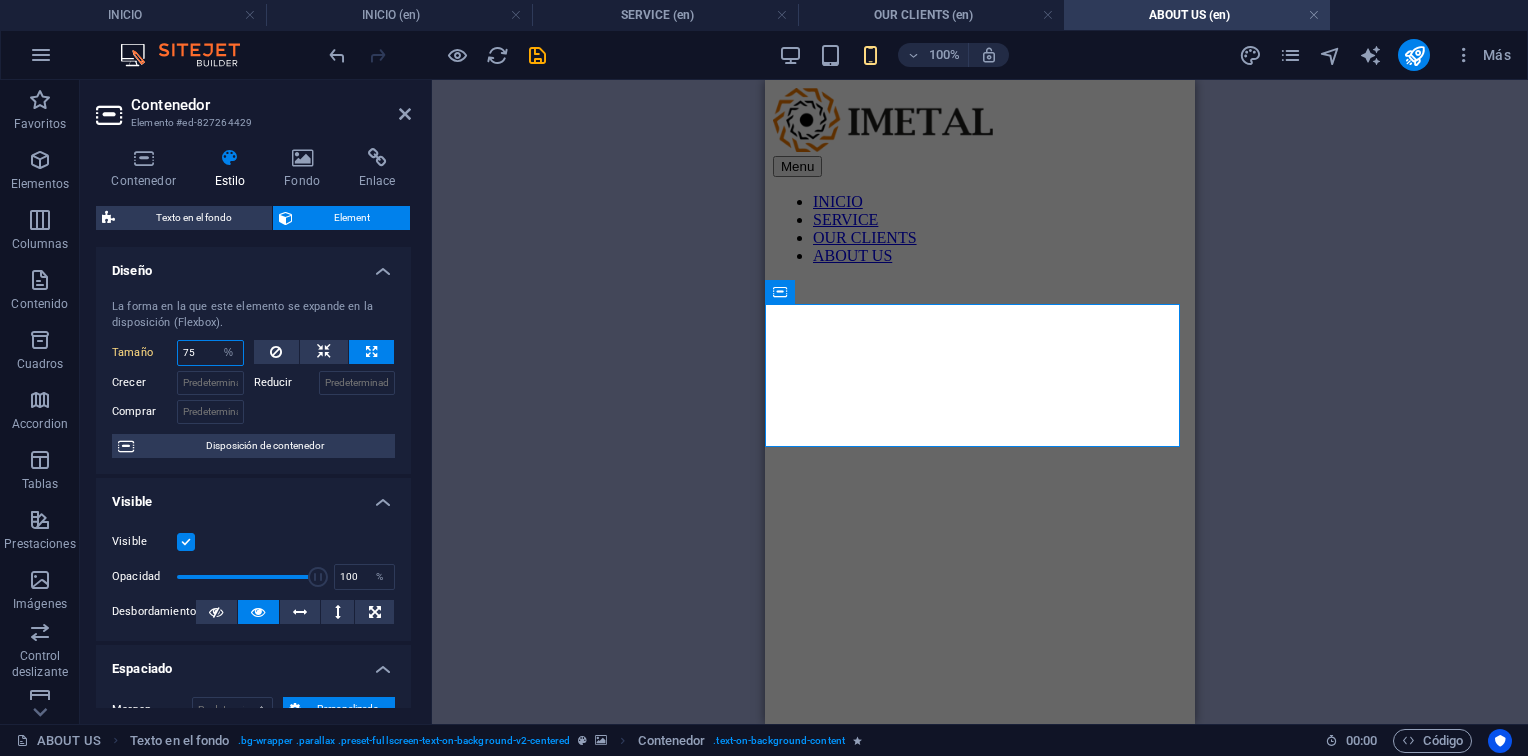type on "75" 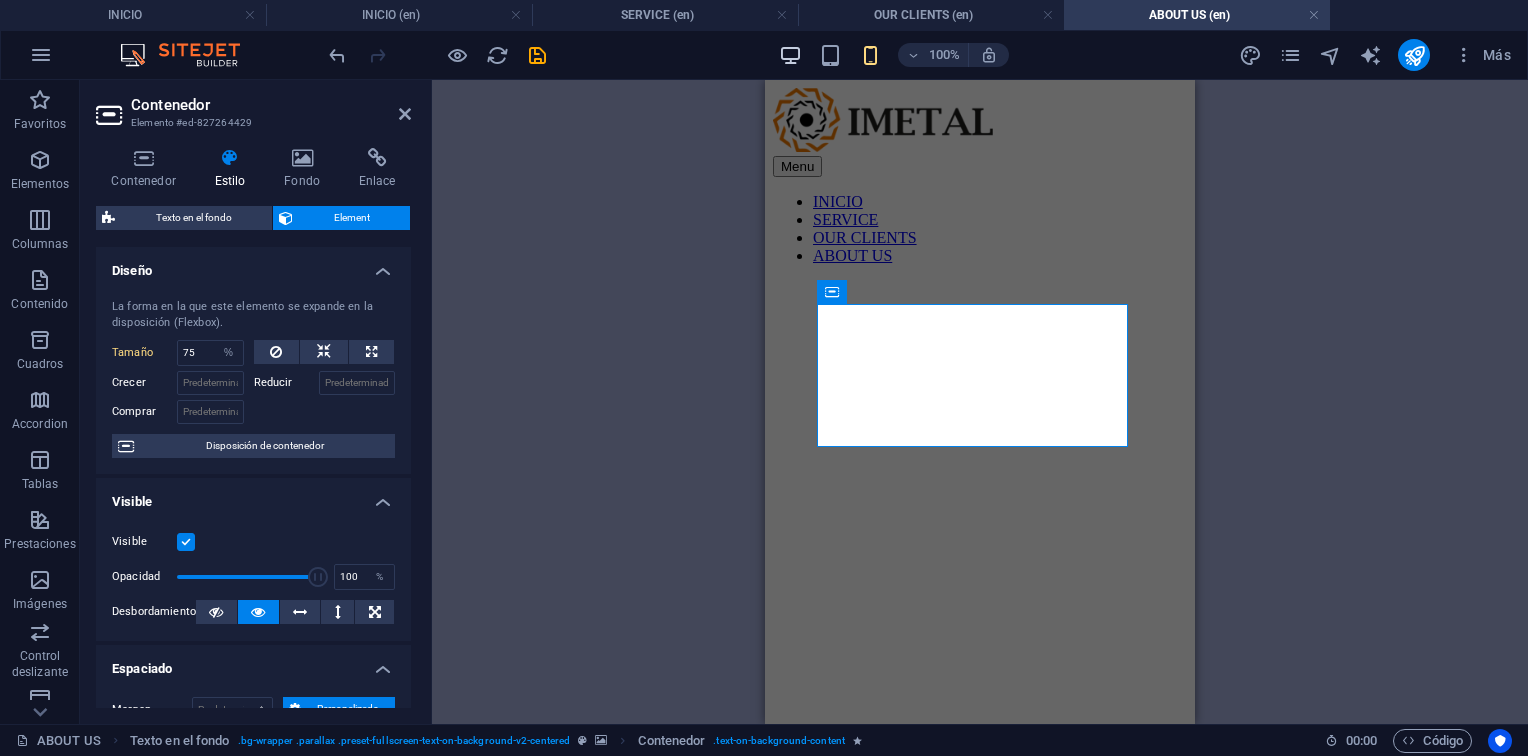 click at bounding box center [790, 55] 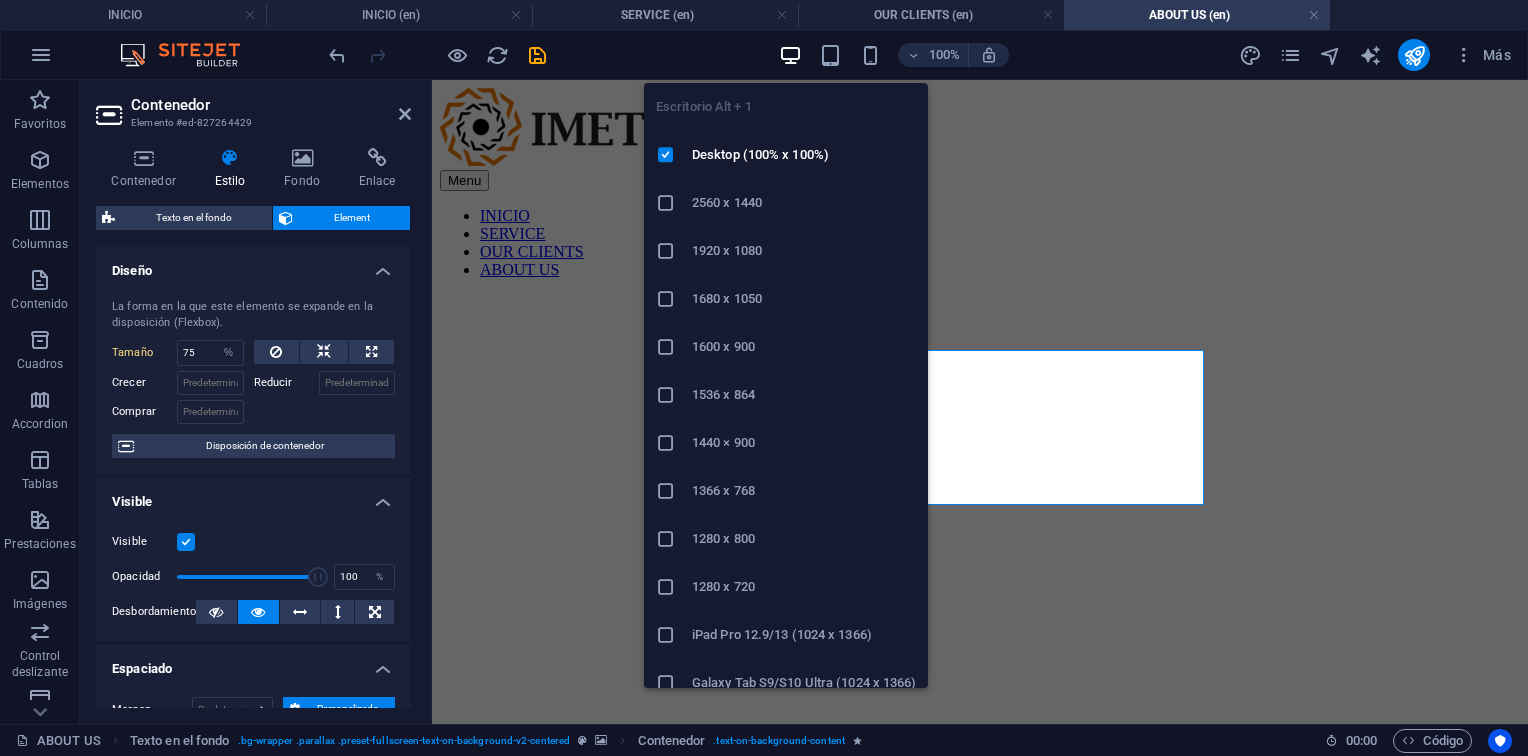 type 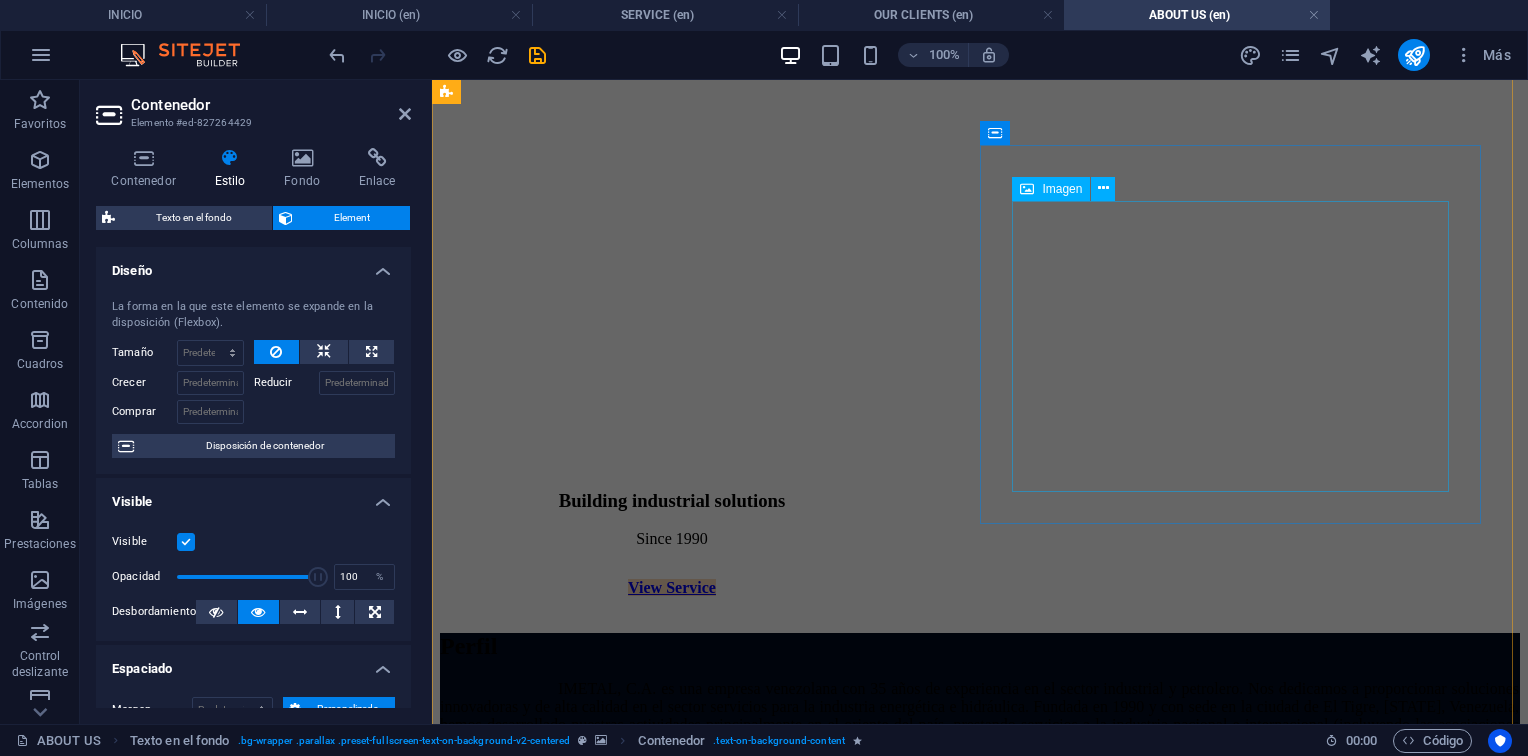scroll, scrollTop: 600, scrollLeft: 0, axis: vertical 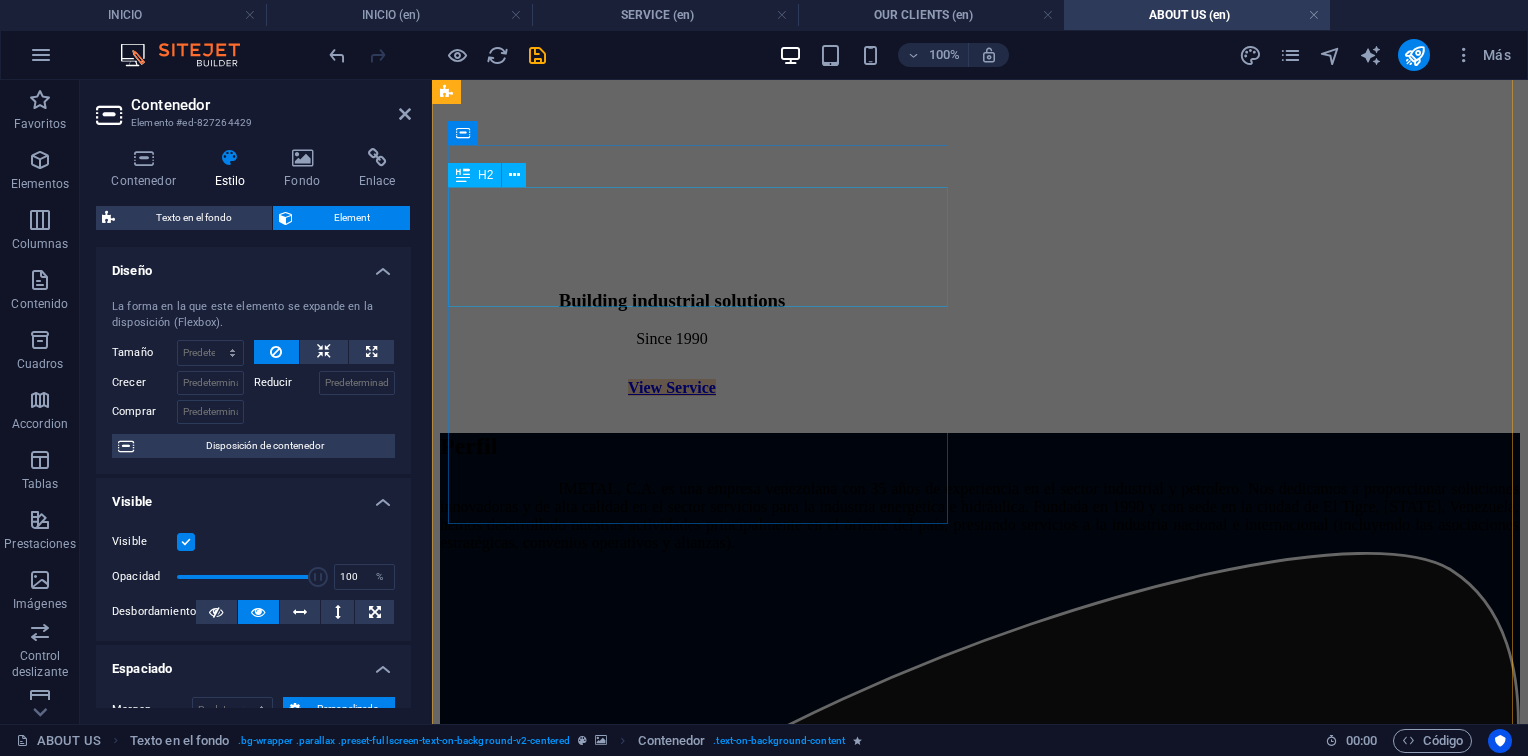 click on "Perfil" at bounding box center (980, 446) 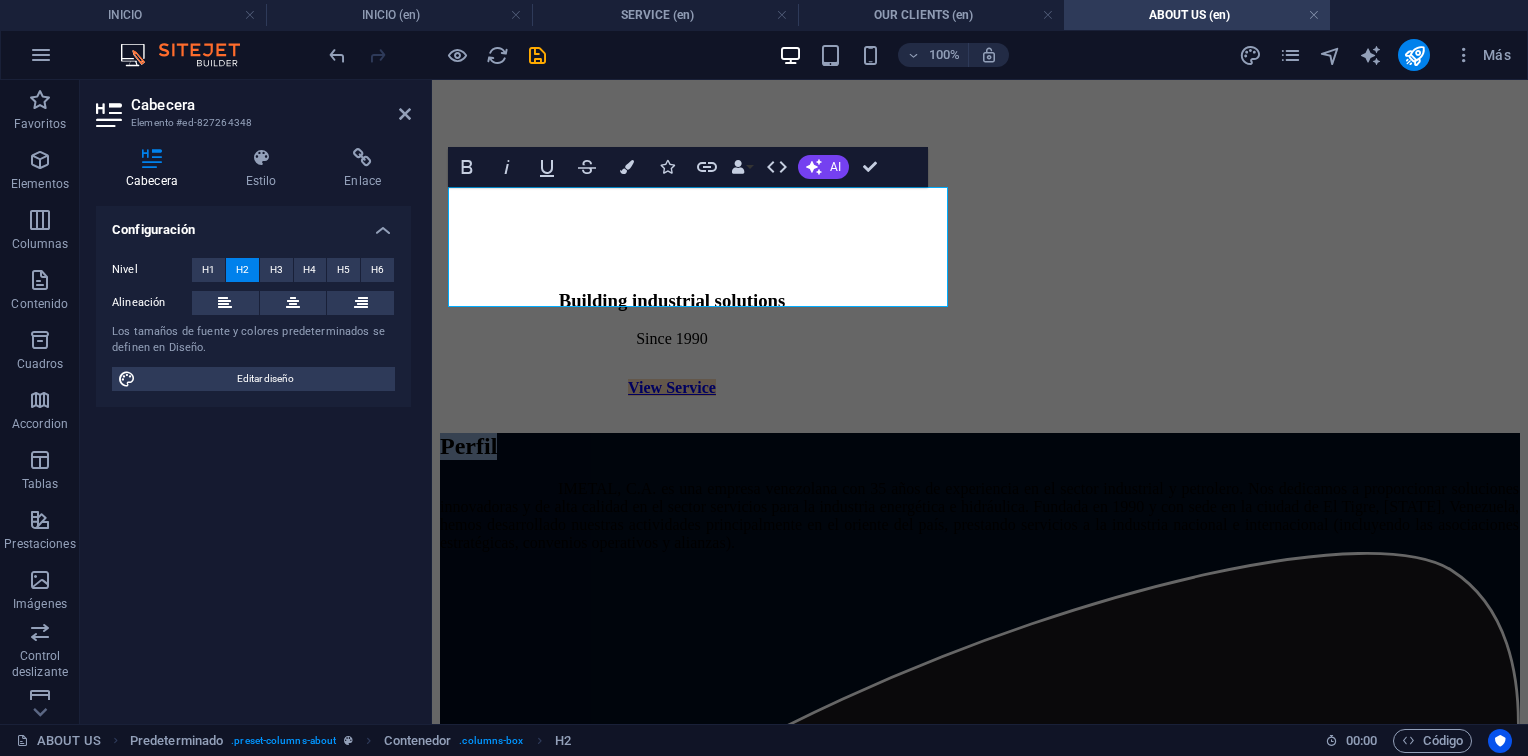 drag, startPoint x: 132, startPoint y: 174, endPoint x: 844, endPoint y: 178, distance: 712.0112 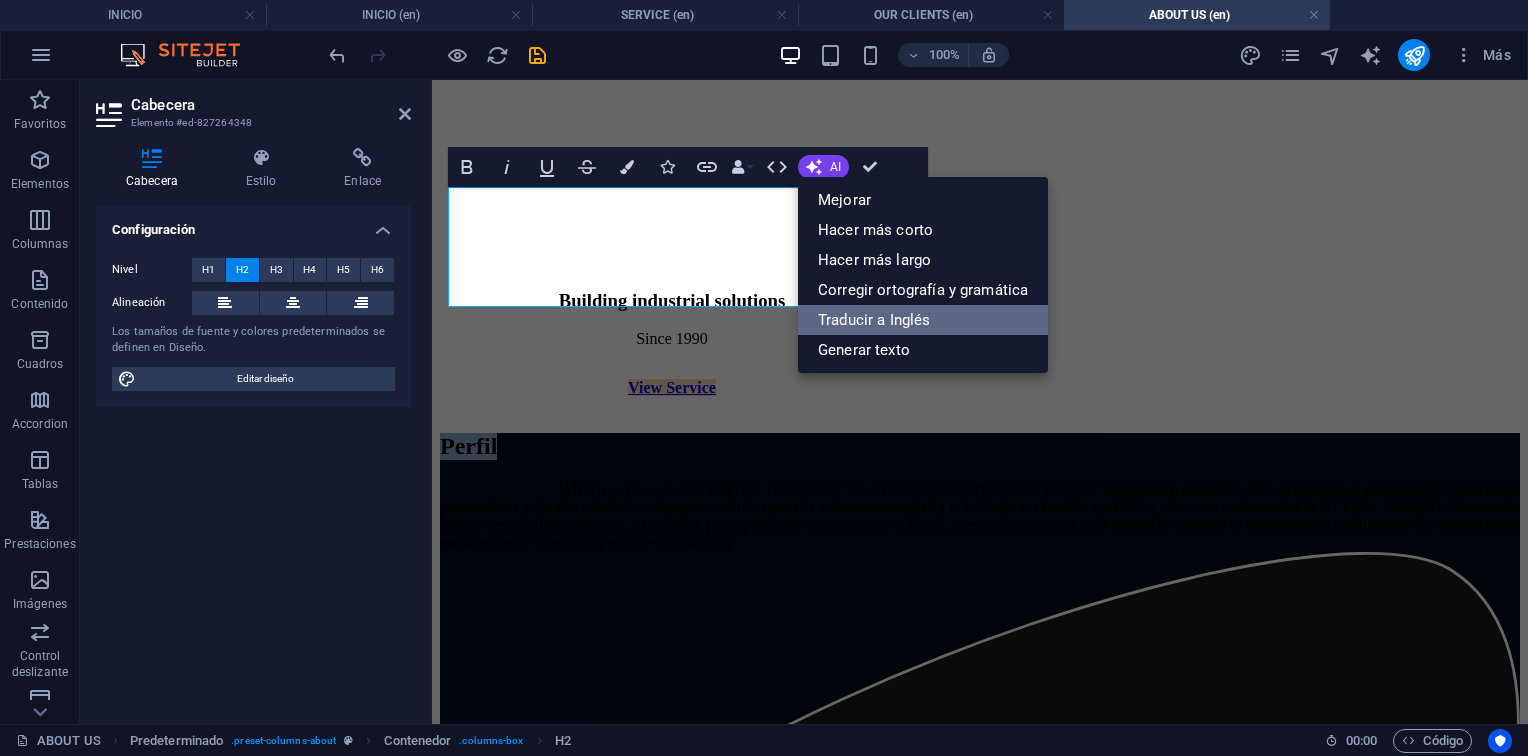 click on "Traducir a Inglés" at bounding box center [923, 320] 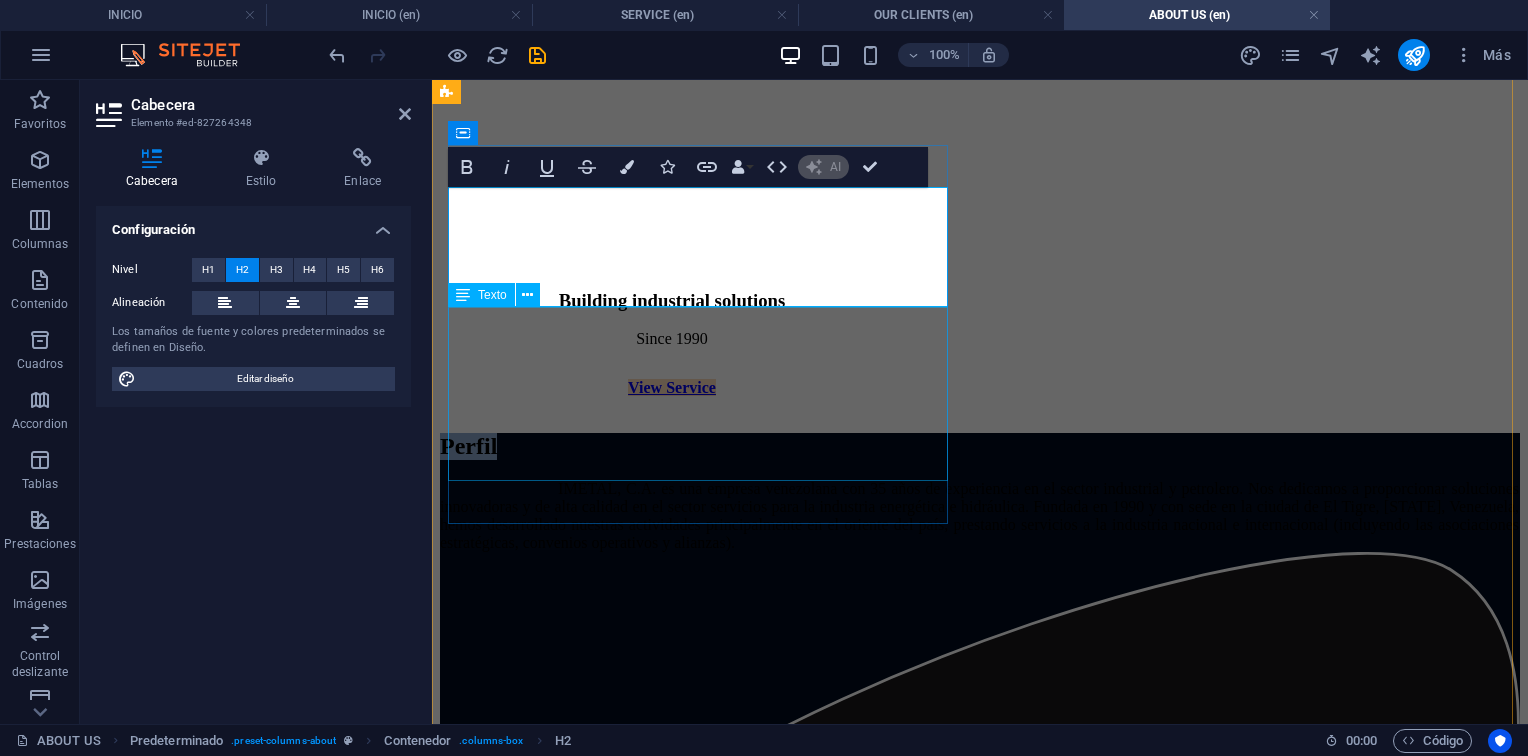 type 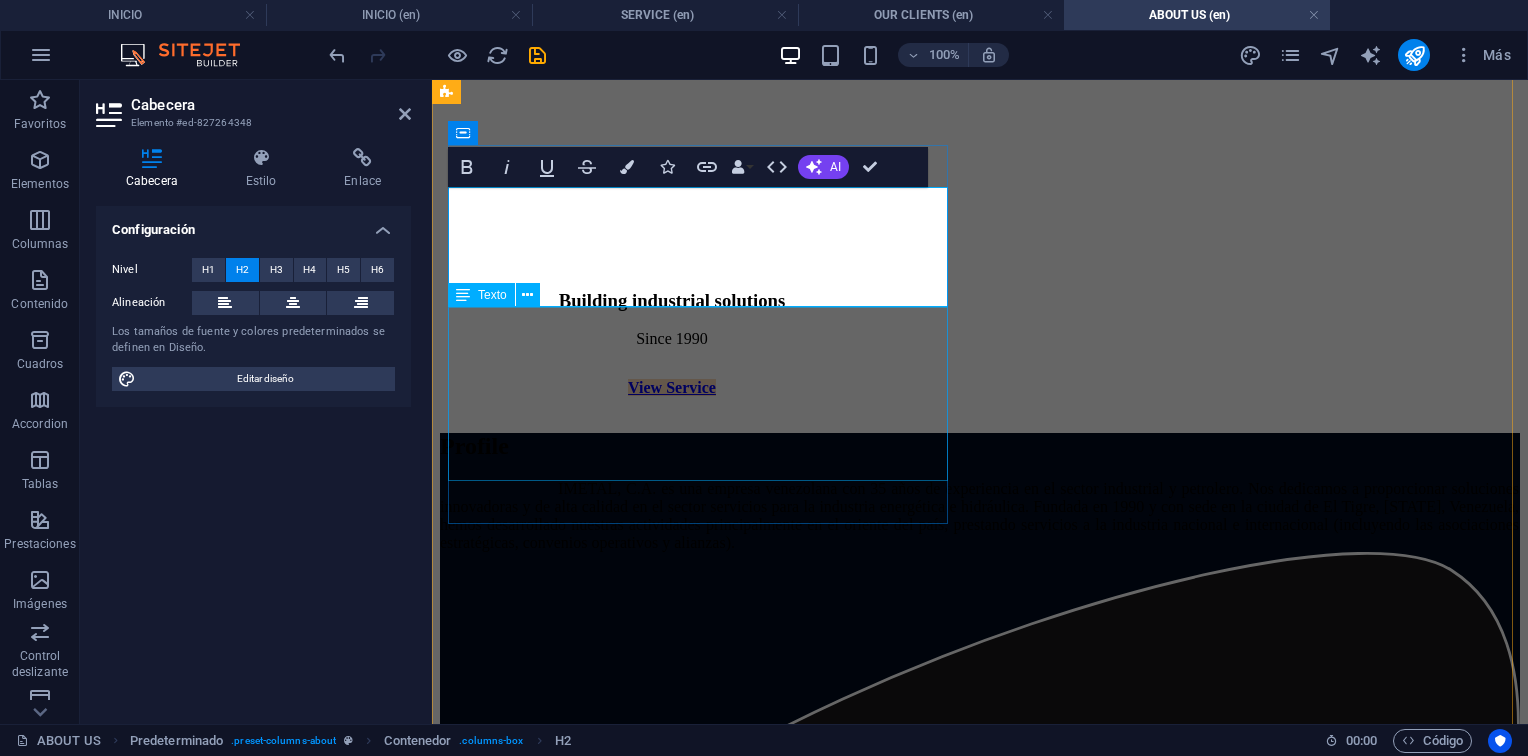click on "IMETAL, C.A. es una empresa venezolana con 35 años de experiencia en el sector industrial y petrolero. Nos dedicamos a proporcionar soluciones innovadoras y de alta calidad en el sector servicios para la industria energética e hidráulica. Fundada en 1990 y con sede en la ciudad de El Tigre, [STATE], Venezuela, hemos desarrollado nuestras actividades principalmente en el oriente del país, prestando servicios a la industria nacional e internacional (incluyendo las asociaciones estratégicas, convenios operativos y alianzas)." at bounding box center [980, 516] 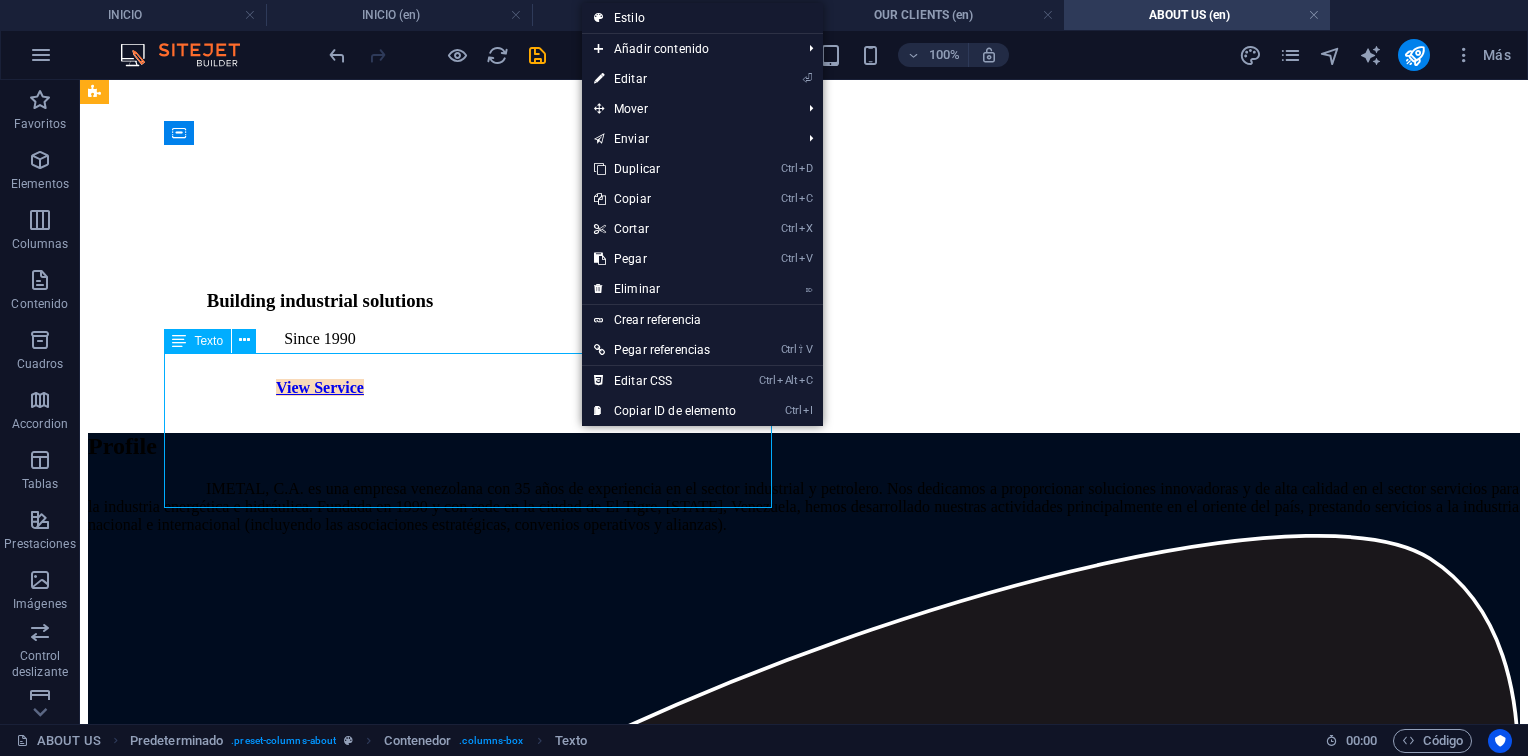 click on "IMETAL, C.A. es una empresa venezolana con 35 años de experiencia en el sector industrial y petrolero. Nos dedicamos a proporcionar soluciones innovadoras y de alta calidad en el sector servicios para la industria energética e hidráulica. Fundada en 1990 y con sede en la ciudad de El Tigre, [STATE], Venezuela, hemos desarrollado nuestras actividades principalmente en el oriente del país, prestando servicios a la industria nacional e internacional (incluyendo las asociaciones estratégicas, convenios operativos y alianzas)." at bounding box center [804, 507] 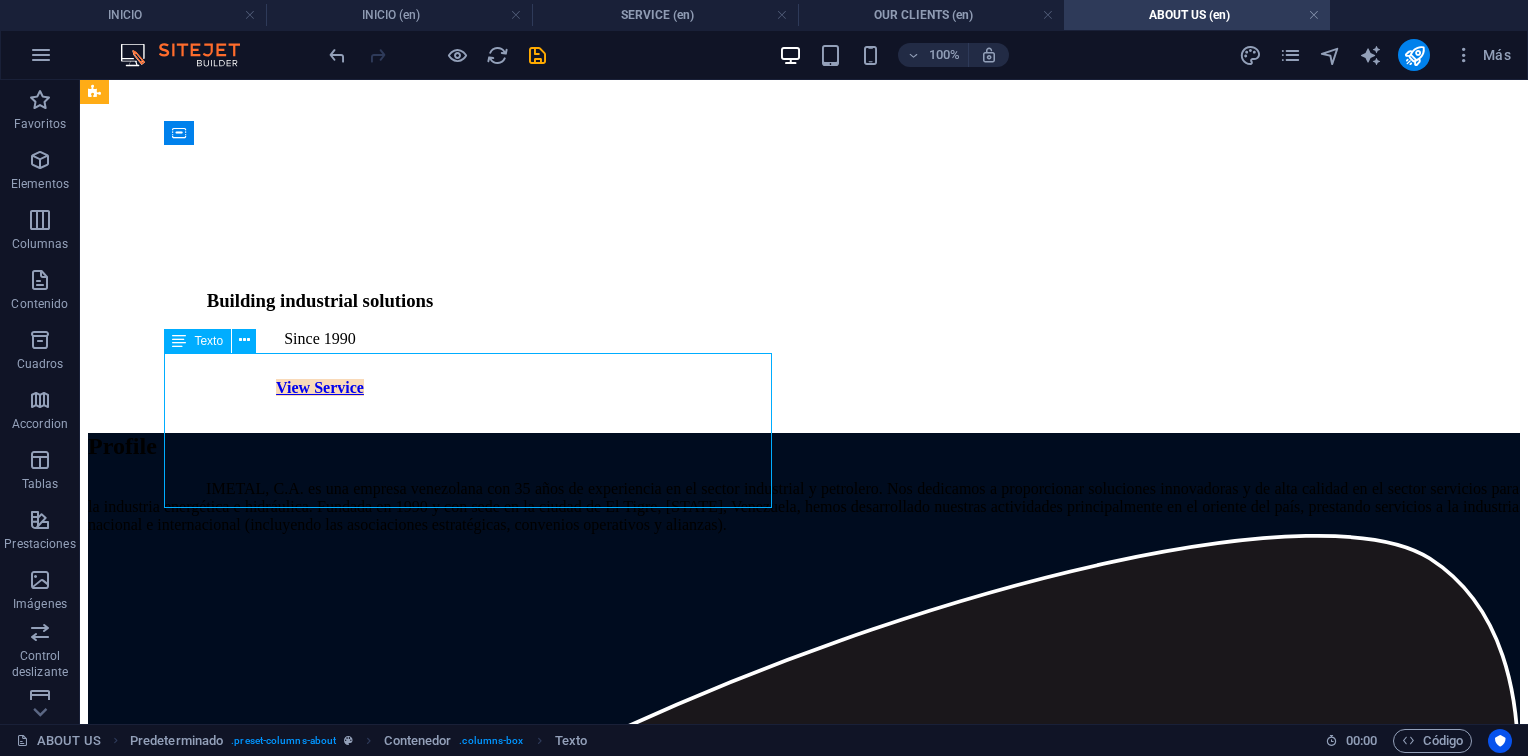 click on "IMETAL, C.A. es una empresa venezolana con 35 años de experiencia en el sector industrial y petrolero. Nos dedicamos a proporcionar soluciones innovadoras y de alta calidad en el sector servicios para la industria energética e hidráulica. Fundada en 1990 y con sede en la ciudad de El Tigre, [STATE], Venezuela, hemos desarrollado nuestras actividades principalmente en el oriente del país, prestando servicios a la industria nacional e internacional (incluyendo las asociaciones estratégicas, convenios operativos y alianzas)." at bounding box center [804, 507] 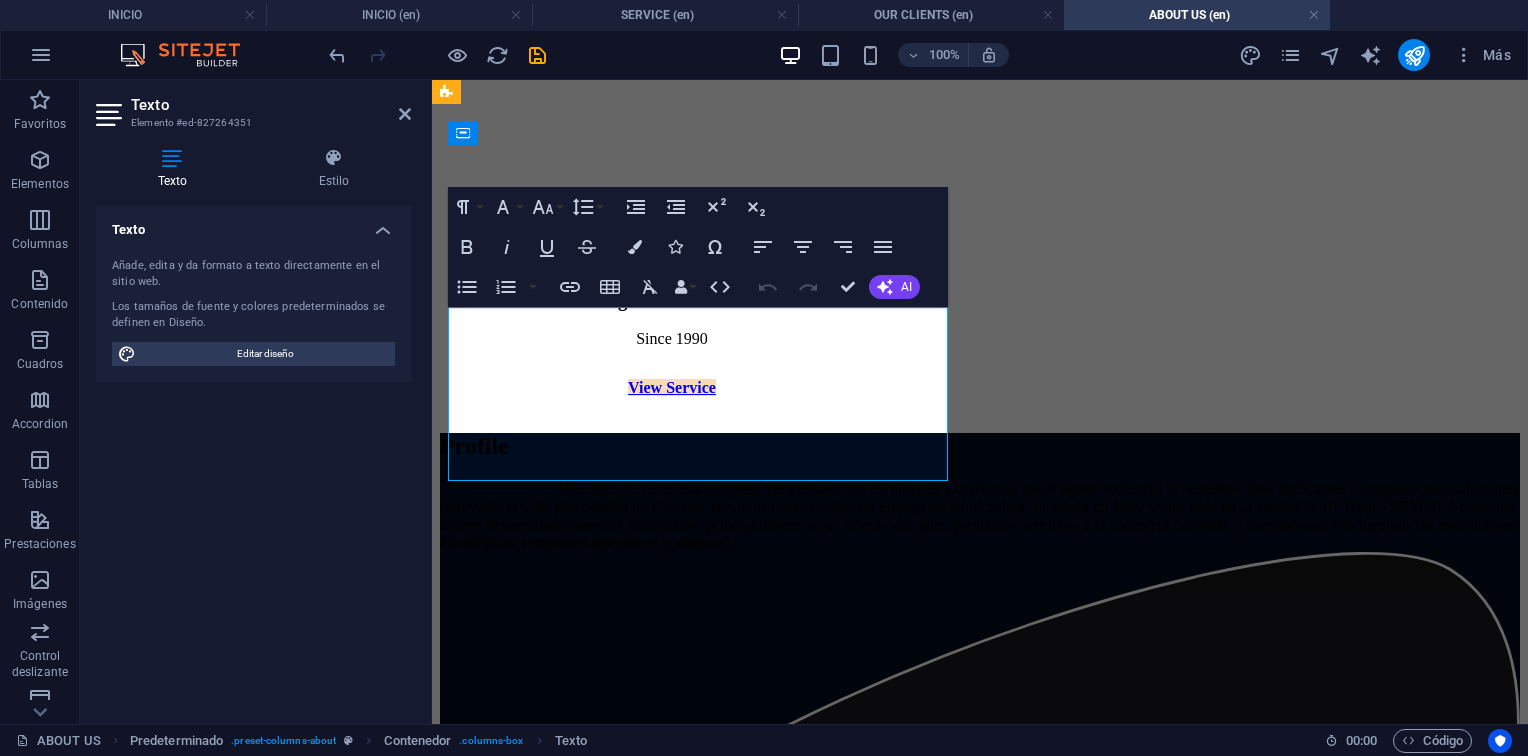 click on "IMETAL, C.A. es una empresa venezolana con 35 años de experiencia en el sector industrial y petrolero. Nos dedicamos a proporcionar soluciones innovadoras y de alta calidad en el sector servicios para la industria energética e hidráulica. Fundada en 1990 y con sede en la ciudad de El Tigre, [STATE], Venezuela, hemos desarrollado nuestras actividades principalmente en el oriente del país, prestando servicios a la industria nacional e internacional (incluyendo las asociaciones estratégicas, convenios operativos y alianzas)." at bounding box center [979, 515] 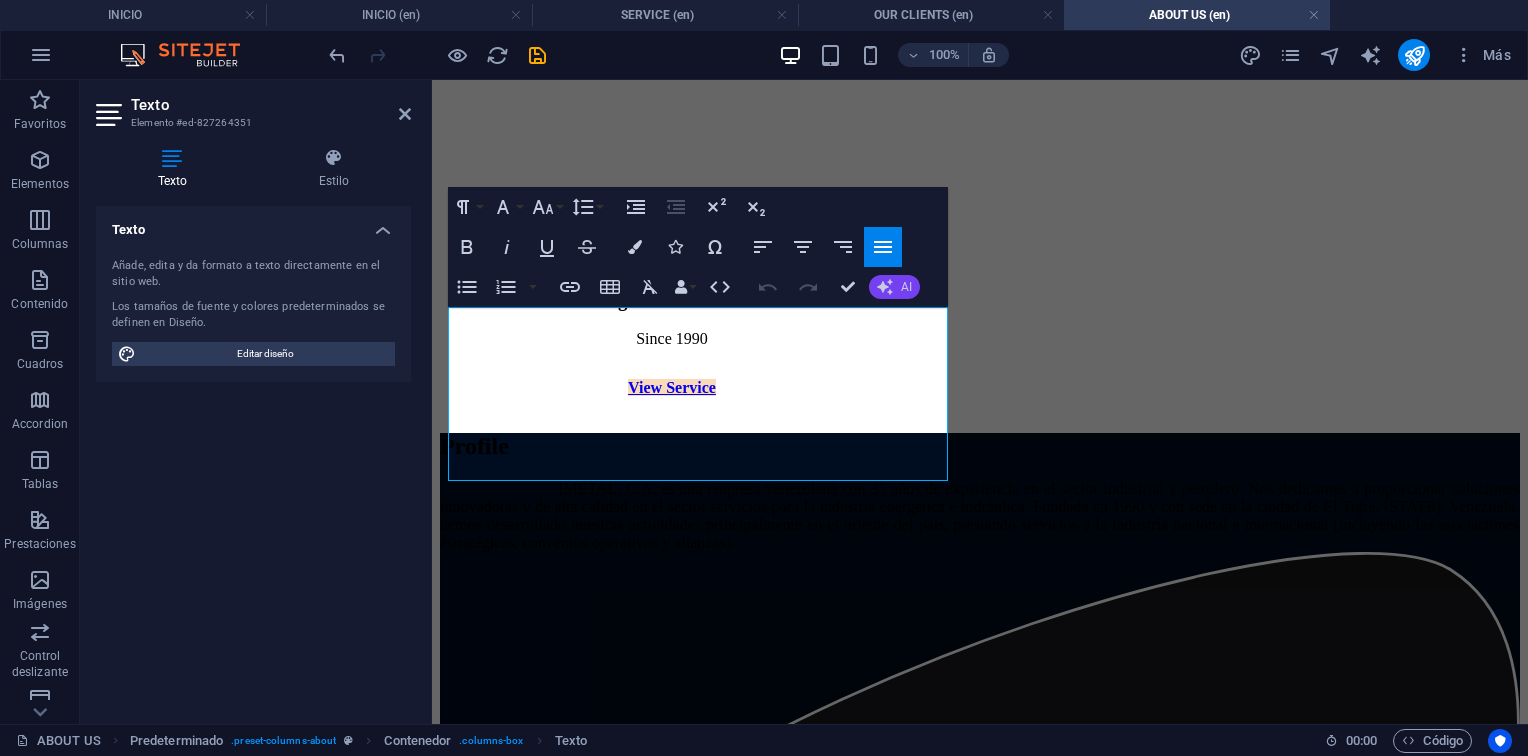 click 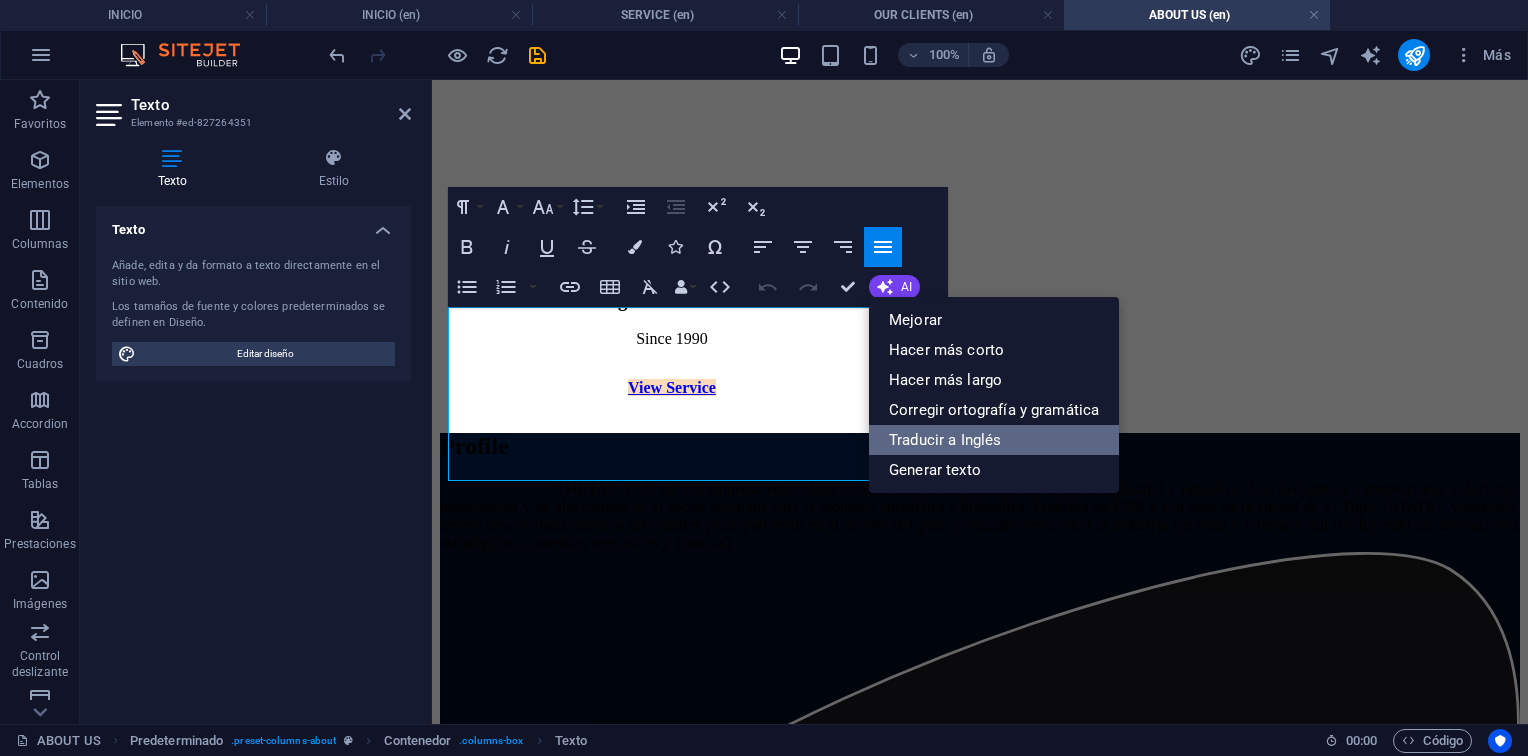 click on "Traducir a Inglés" at bounding box center [994, 440] 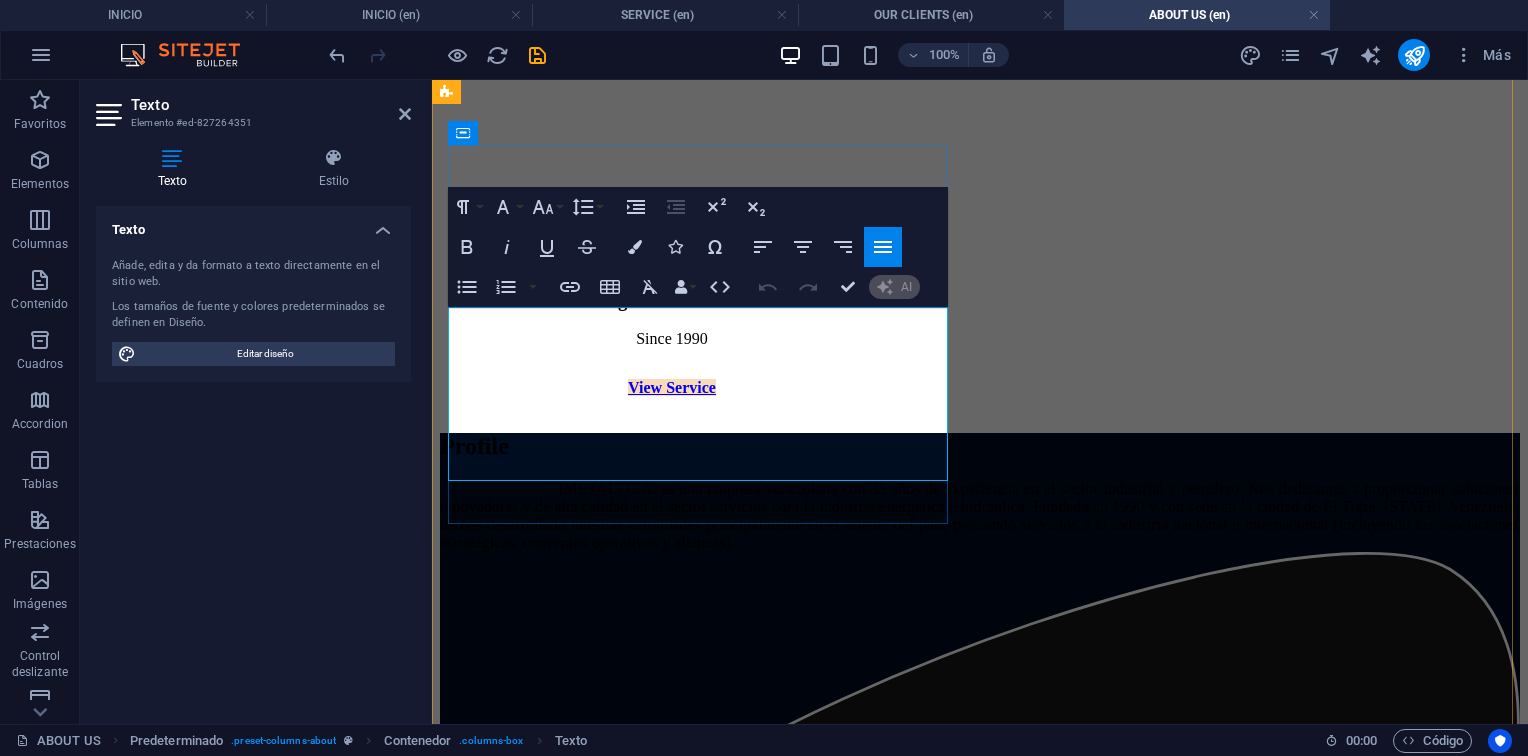 type 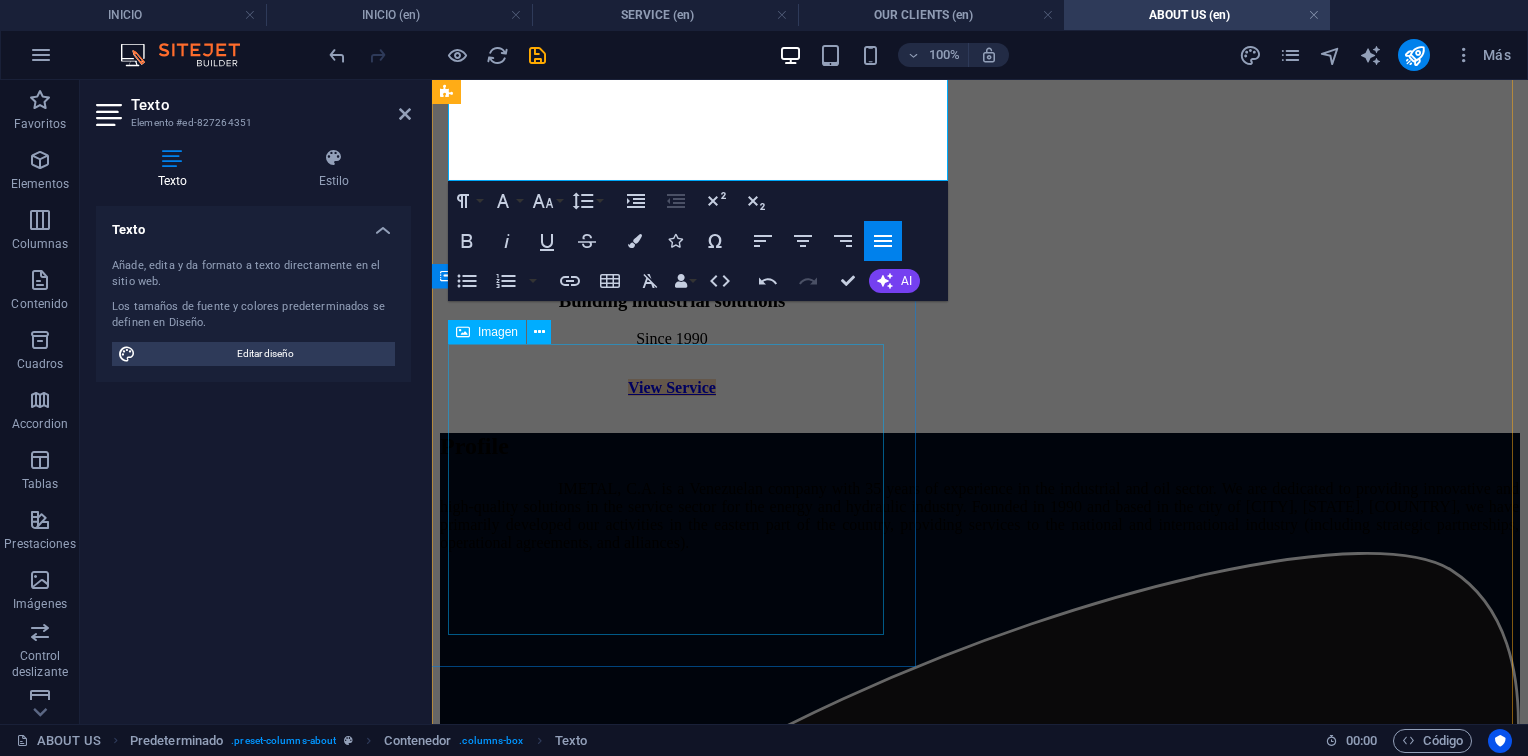 scroll, scrollTop: 900, scrollLeft: 0, axis: vertical 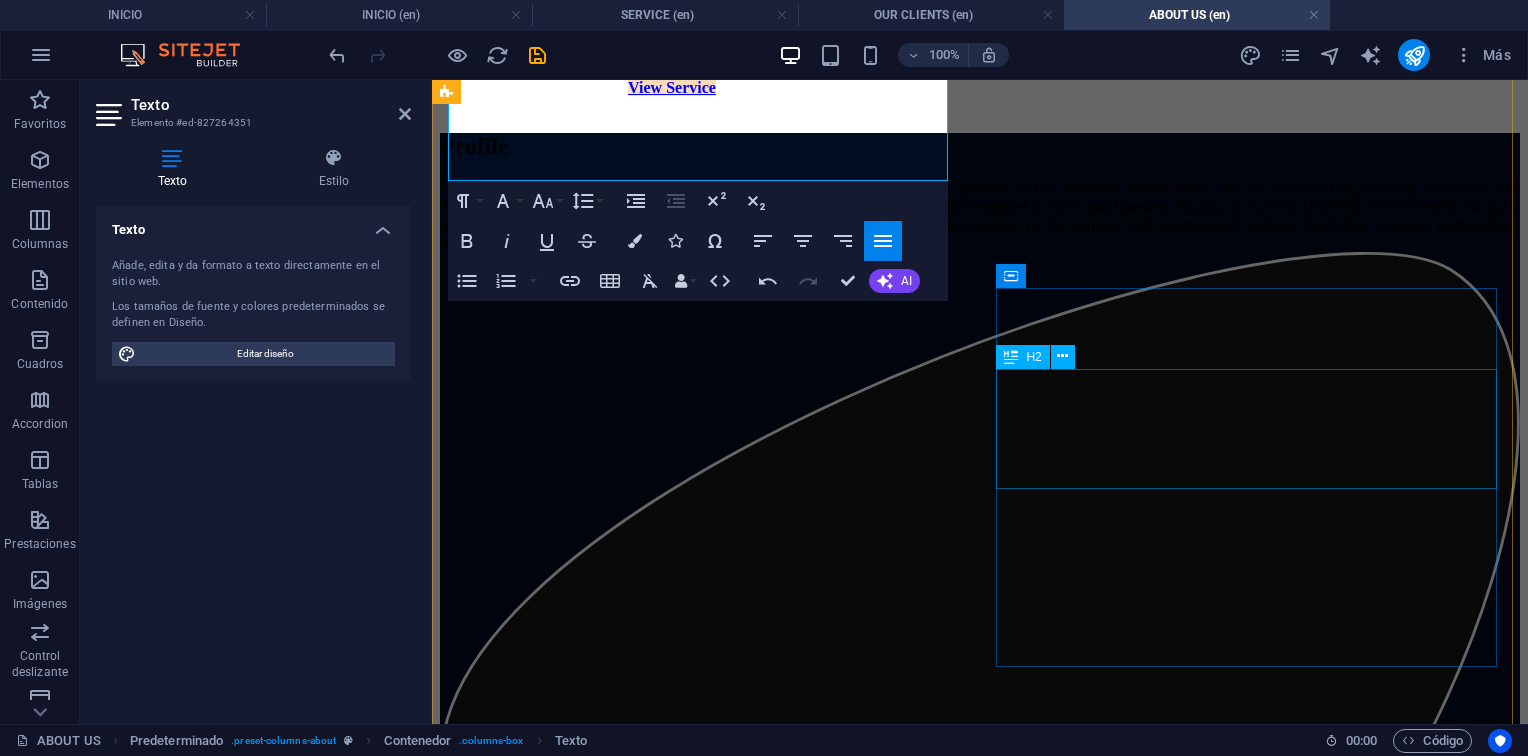 click on "Visión" at bounding box center [980, 3453] 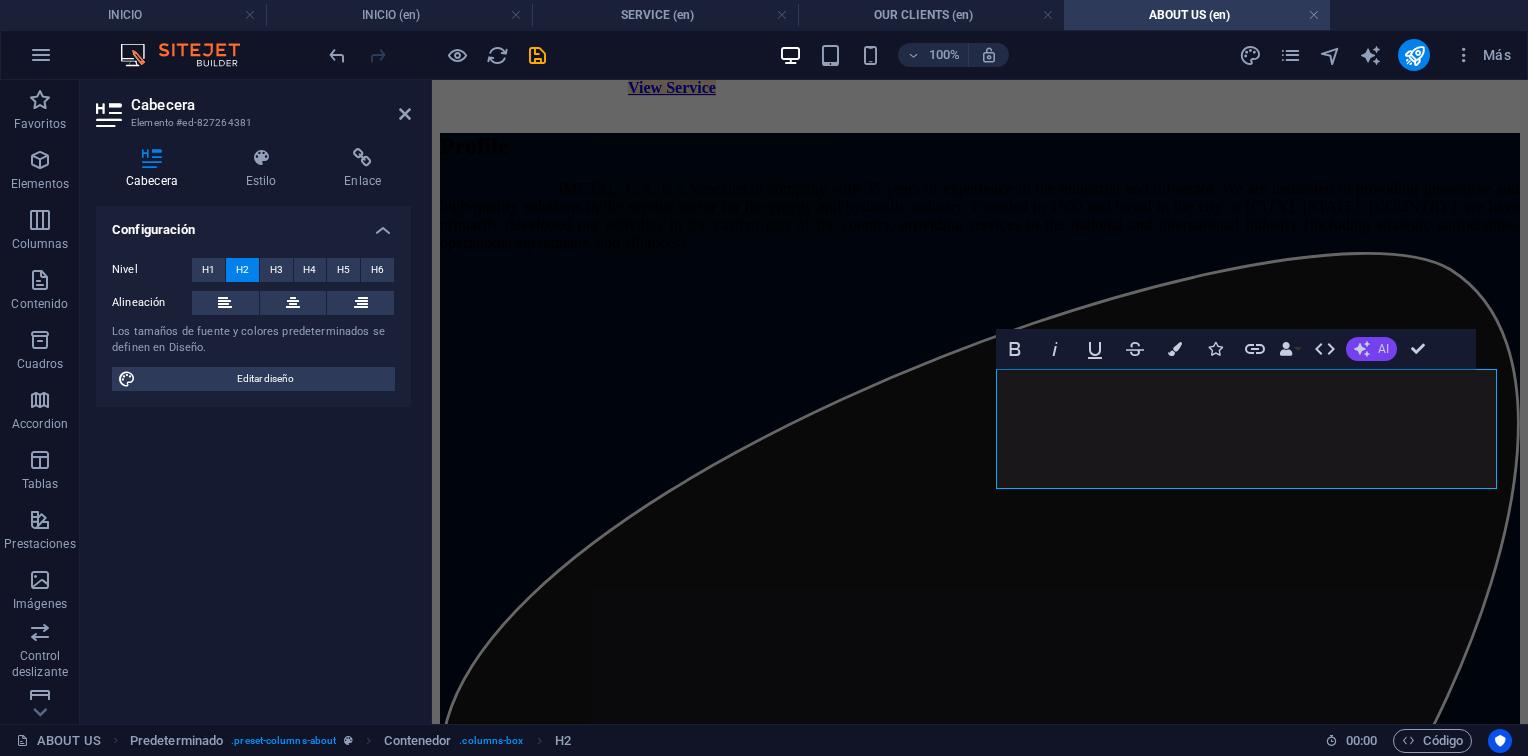 click on "AI" at bounding box center (1371, 349) 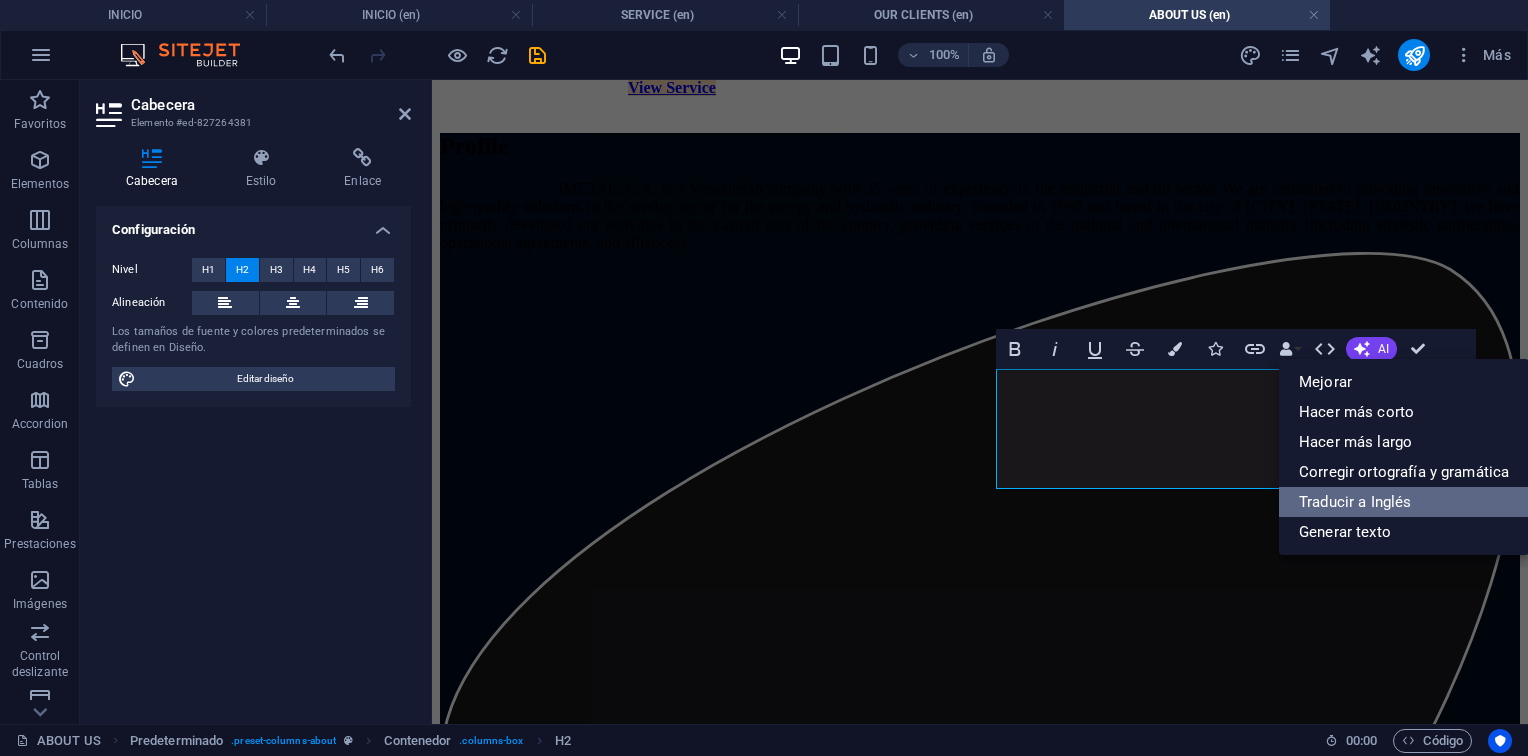 click on "Traducir a Inglés" at bounding box center [1404, 502] 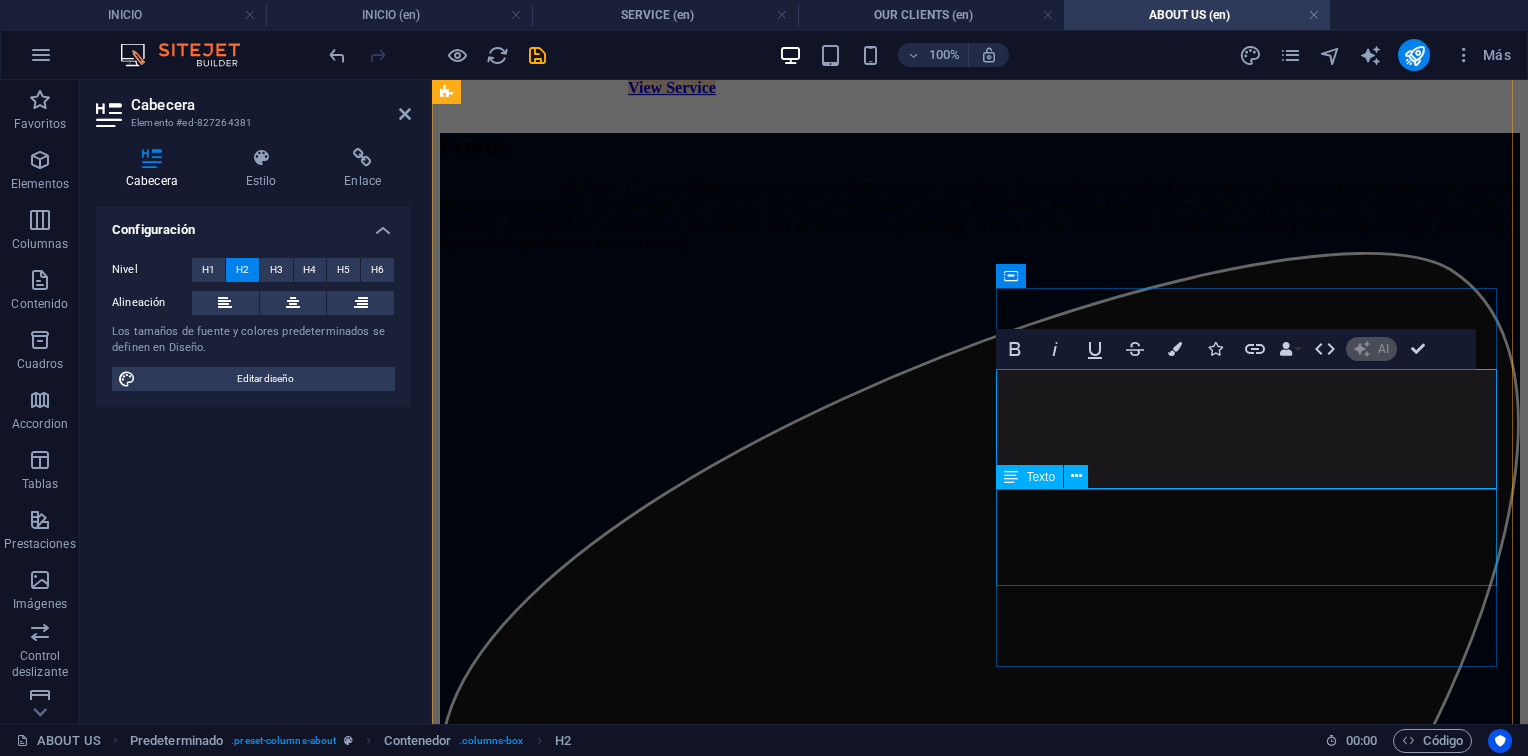 type 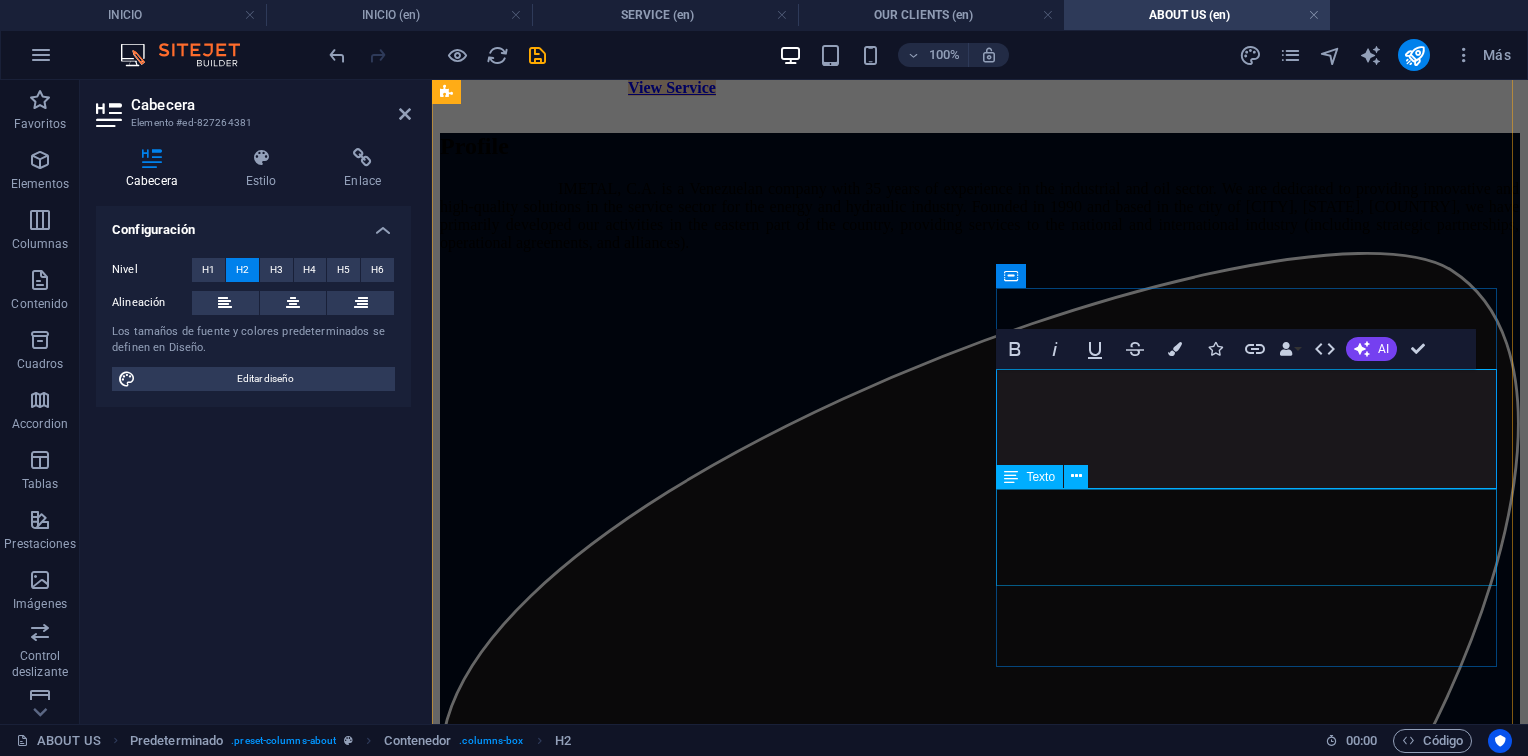 click on "Ser referentes a nivel nacional e internacional, reconocidos por nuestro alto nivel técnico, sobresaliente desempeño, rigurosidad y disposición de atención. Queremos que nuestros servicios sean solicitados prioritariamente para la solución de los problemas de nuestros clientes." at bounding box center (980, 3505) 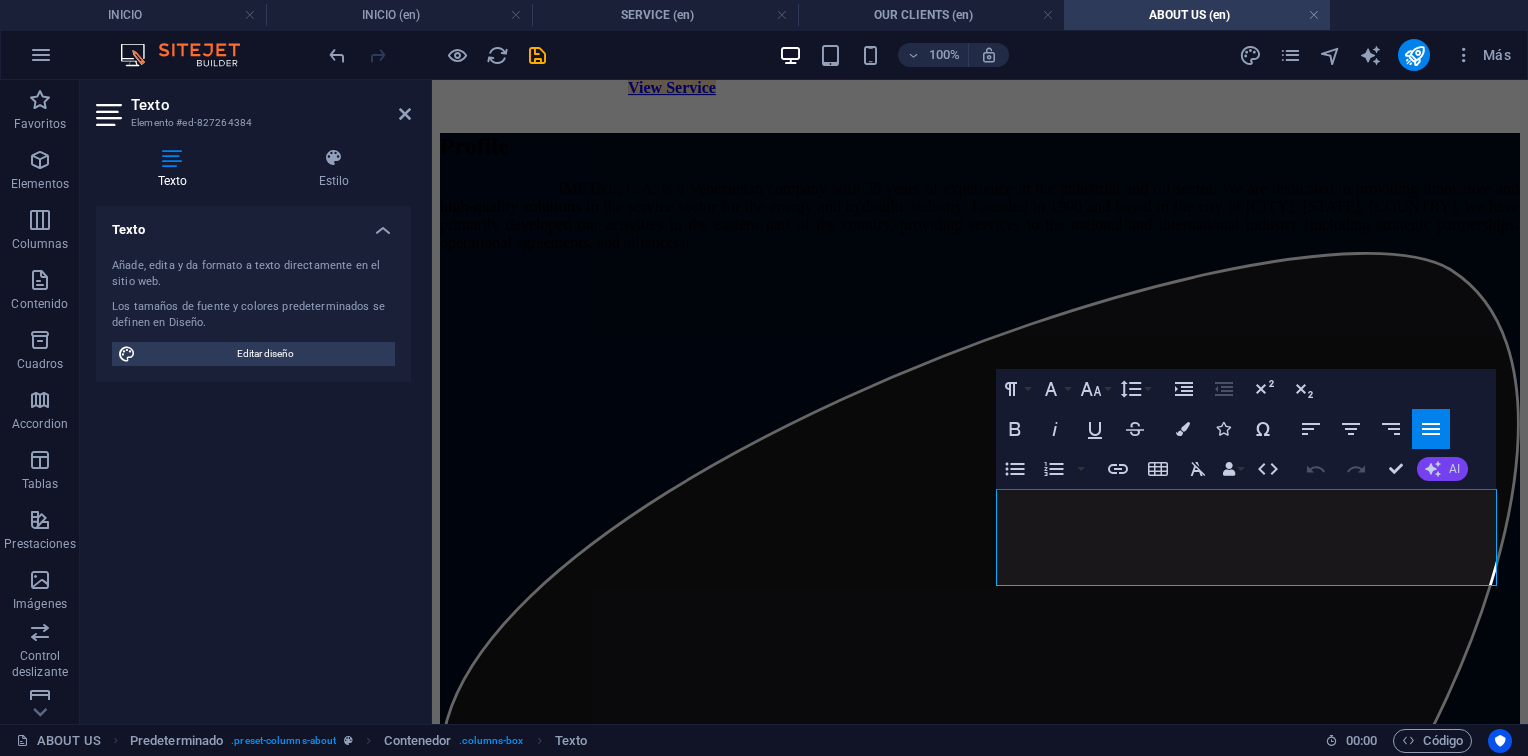 click on "AI" at bounding box center [1454, 469] 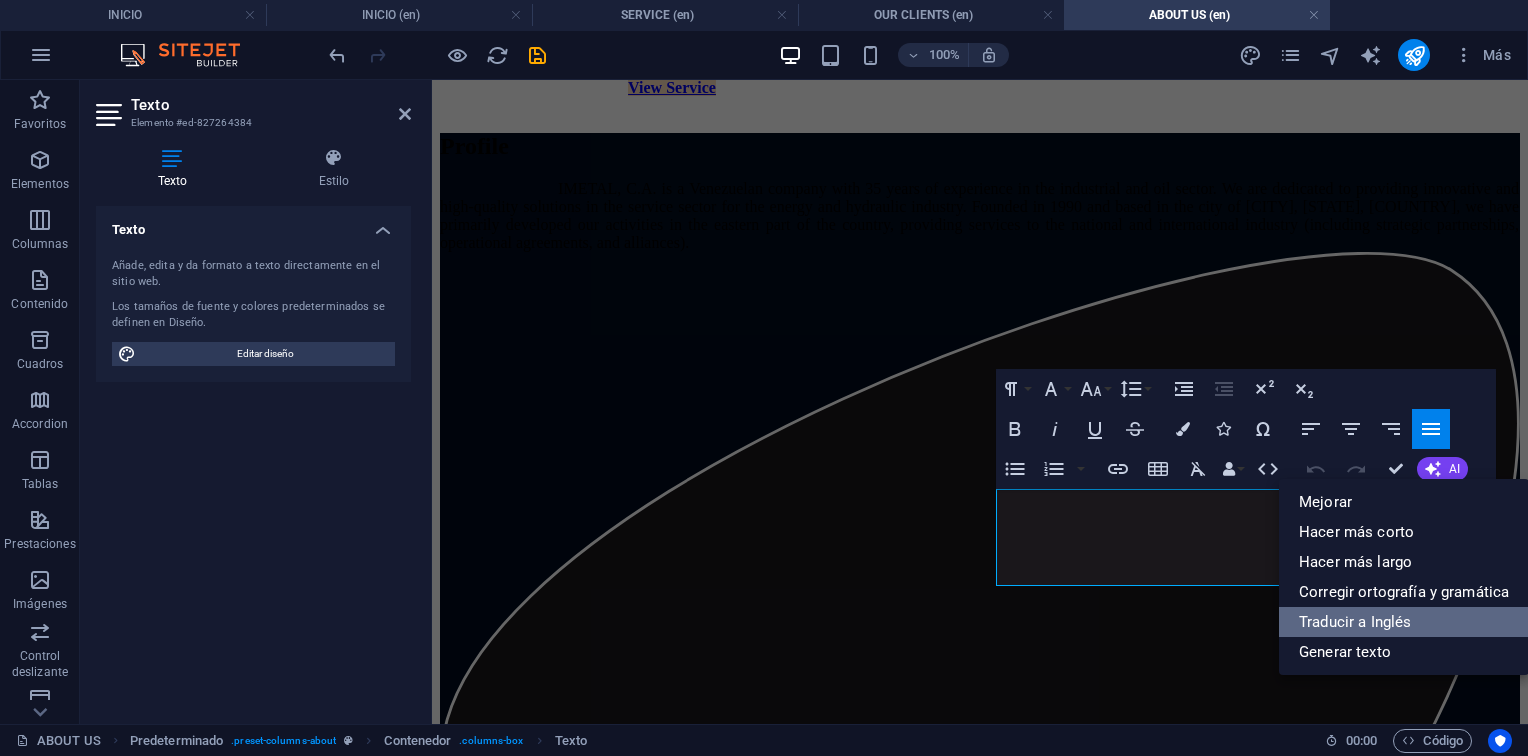 click on "Traducir a Inglés" at bounding box center [1404, 622] 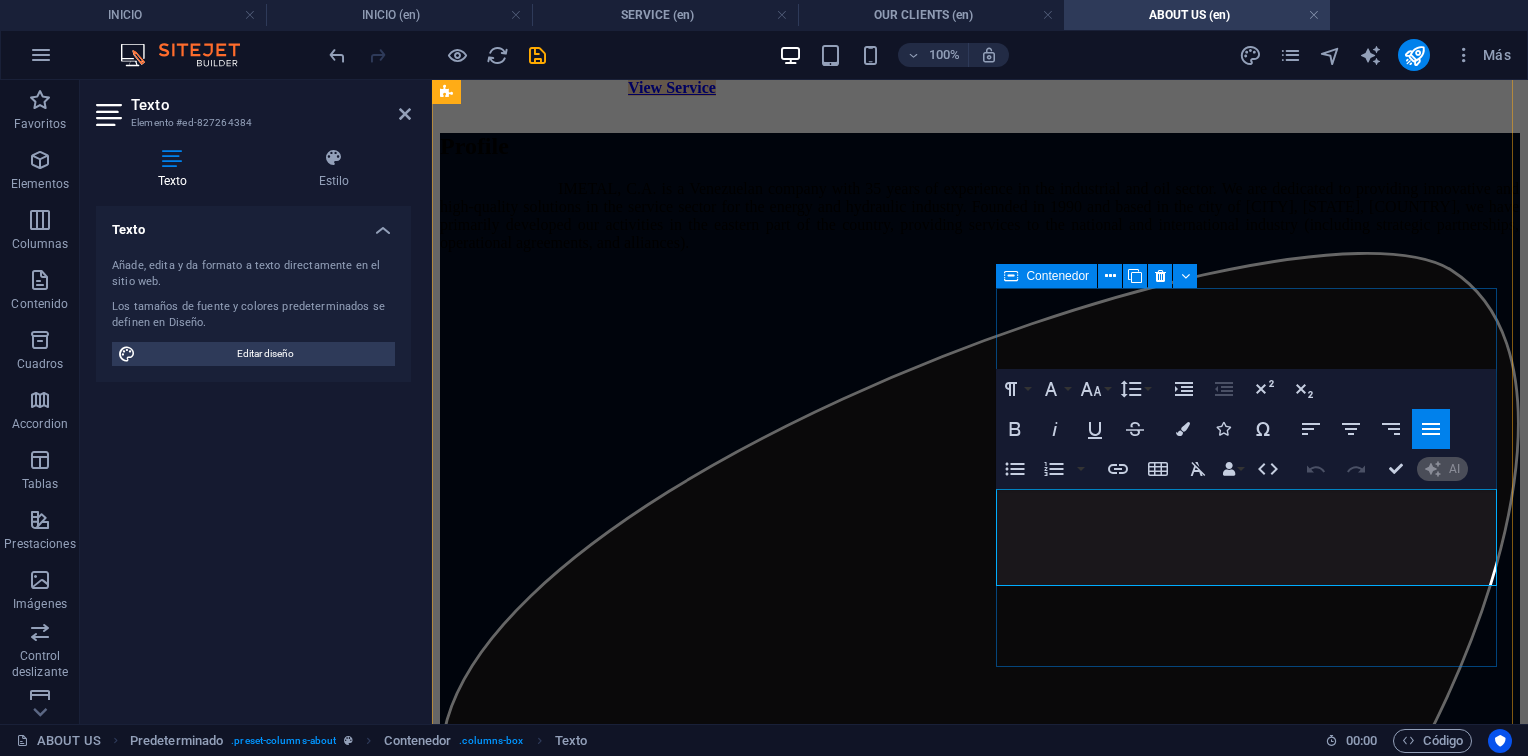 type 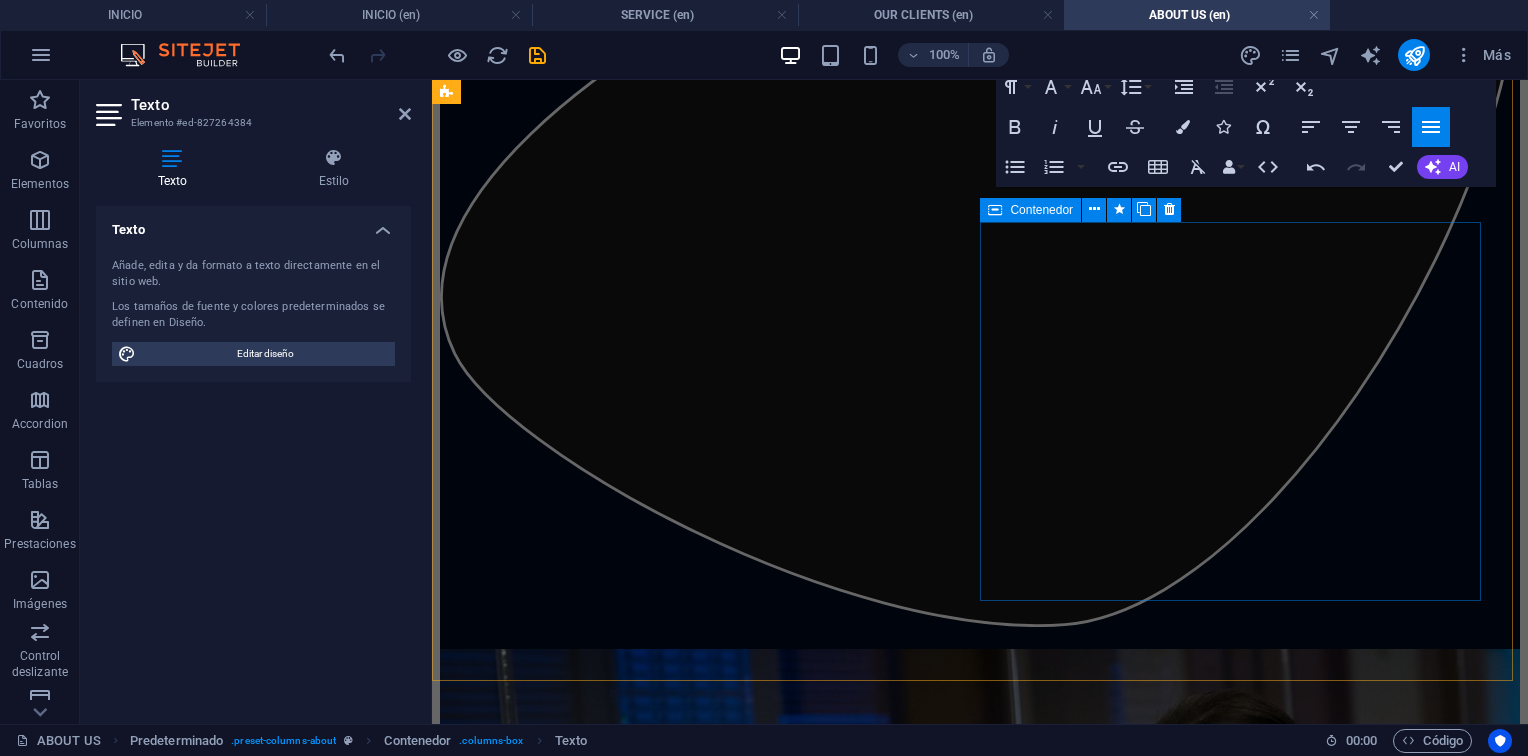 scroll, scrollTop: 1409, scrollLeft: 0, axis: vertical 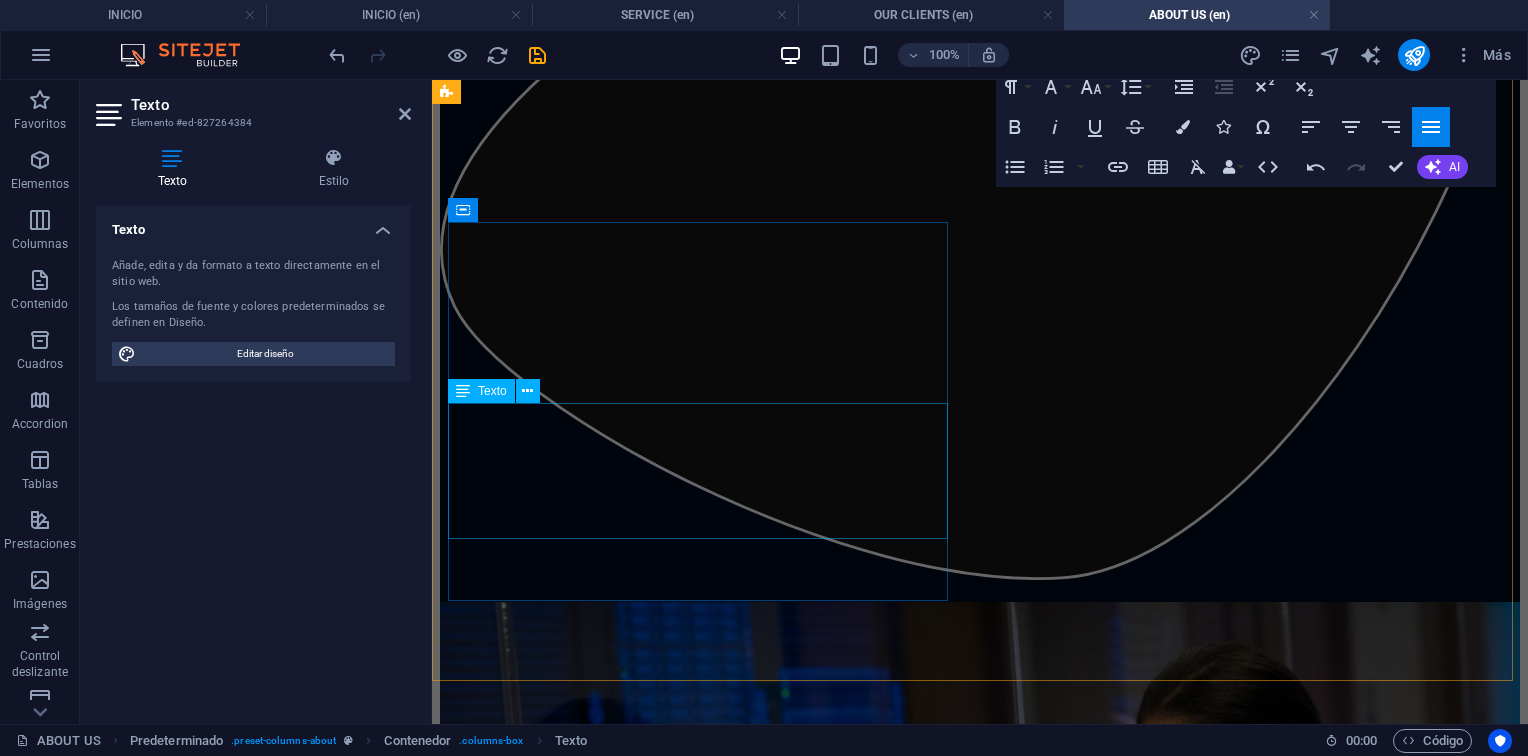 click on "En IMETAL, somos el centro de servicio que ofrece  soluciones en proyectos de construcción  y en mantenimiento de equipos rotativos y  estáticos para la industria petrolera, petroquímica,  energía, minera, alimentación y afines, prestando servicio con calidad, responsabilidad y  seguridad, para garantizar el crecimiento sostenido  y ampliar nuestros horizontes a nuevas unidades de  negocios." at bounding box center [980, 3108] 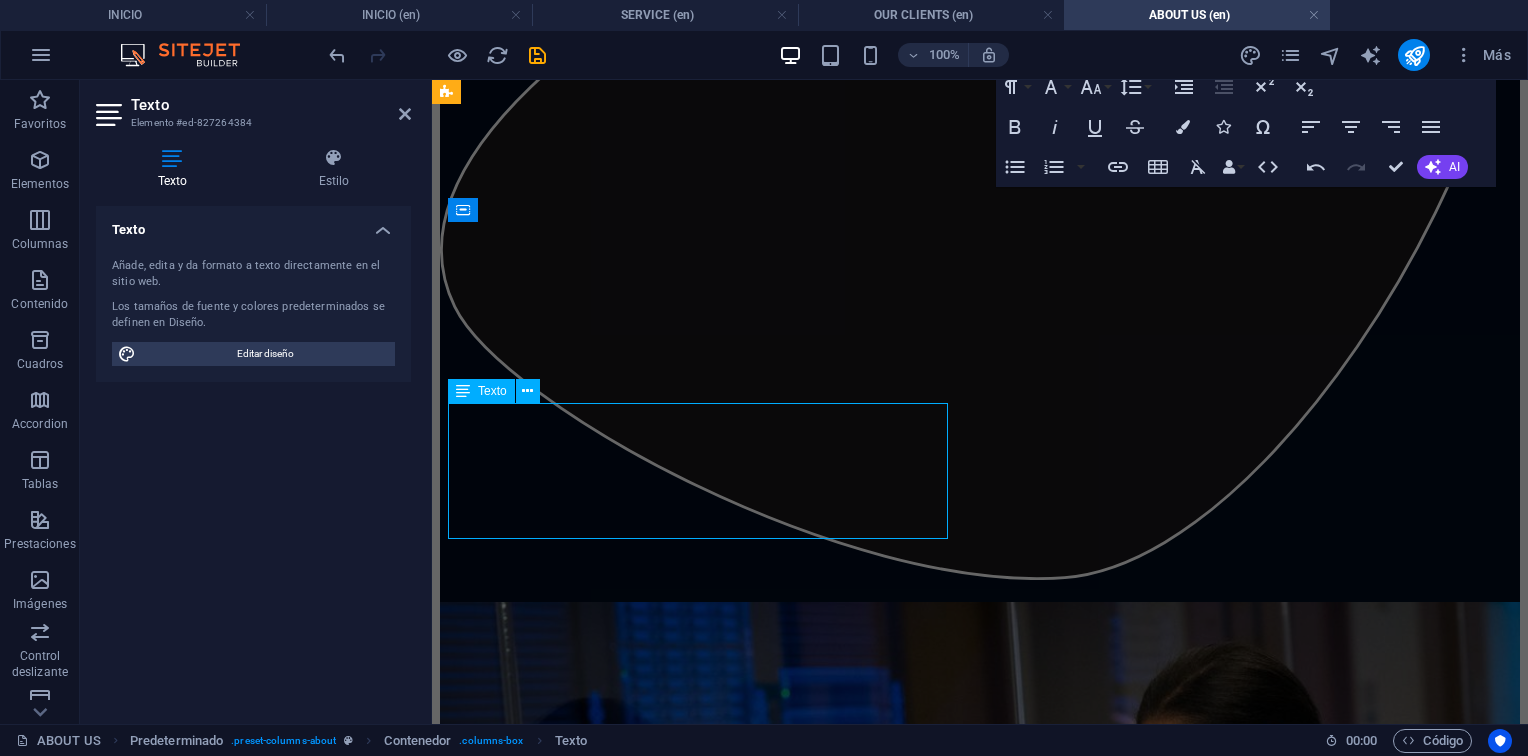click on "En IMETAL, somos el centro de servicio que ofrece  soluciones en proyectos de construcción  y en mantenimiento de equipos rotativos y  estáticos para la industria petrolera, petroquímica,  energía, minera, alimentación y afines, prestando servicio con calidad, responsabilidad y  seguridad, para garantizar el crecimiento sostenido  y ampliar nuestros horizontes a nuevas unidades de  negocios." at bounding box center [980, 3108] 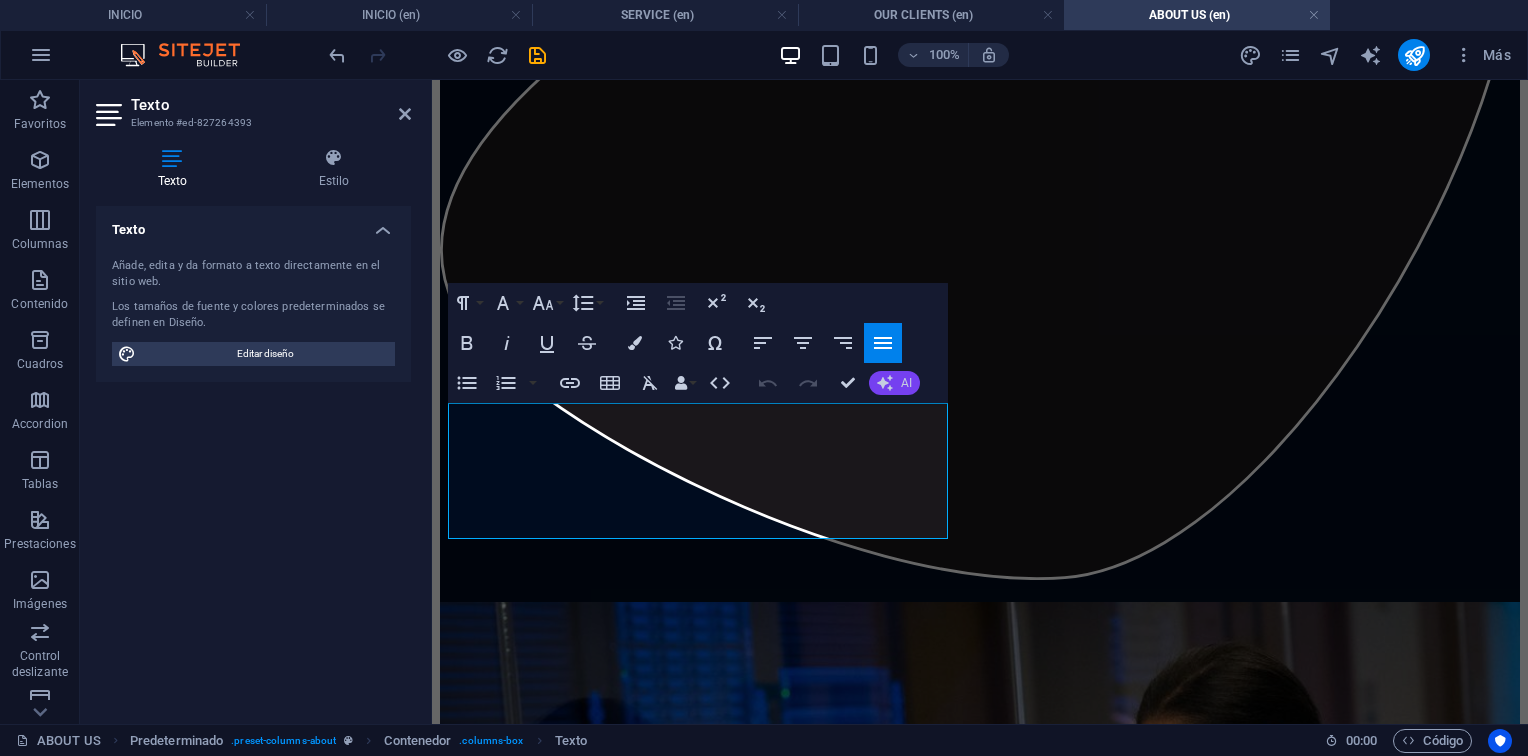 click on "AI" at bounding box center [894, 383] 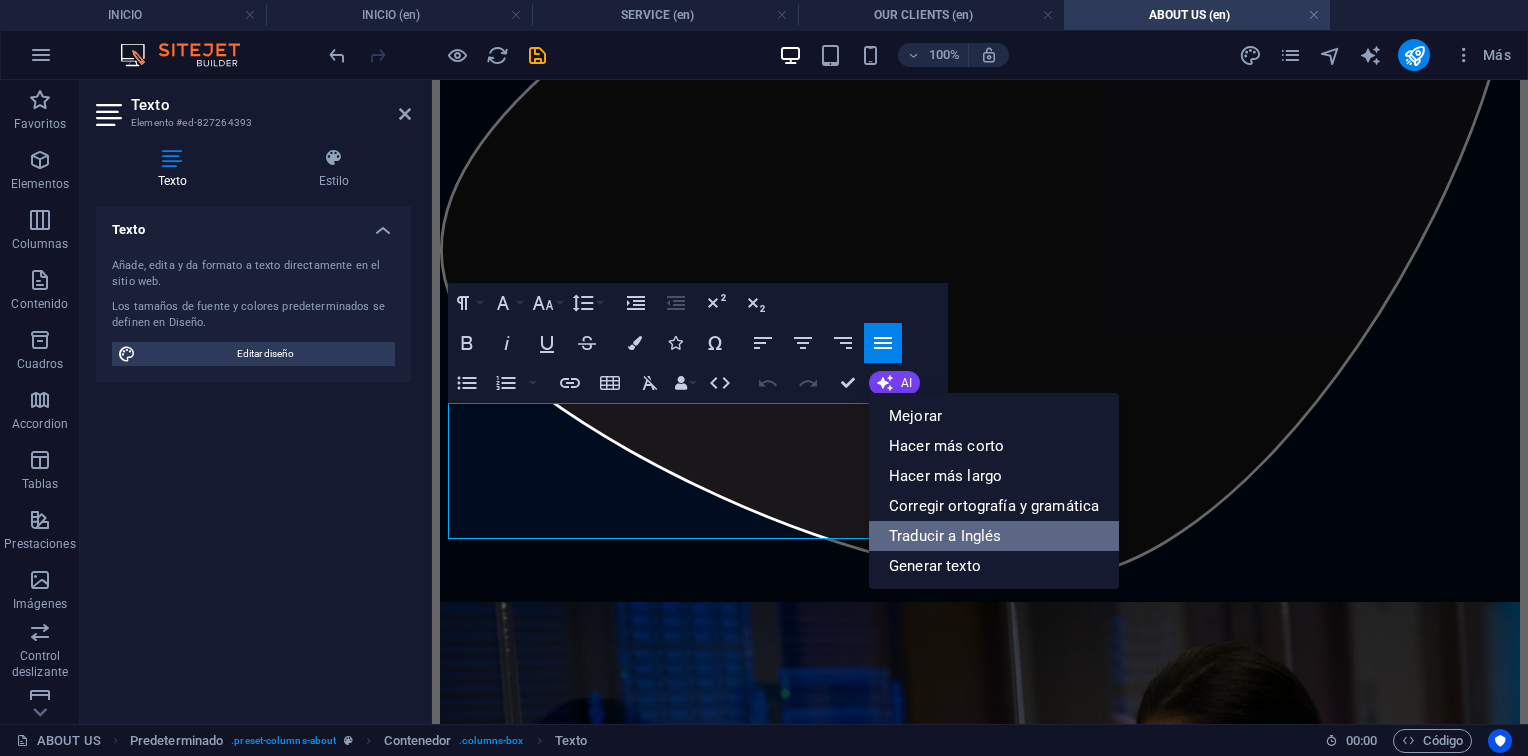 click on "Traducir a Inglés" at bounding box center (994, 536) 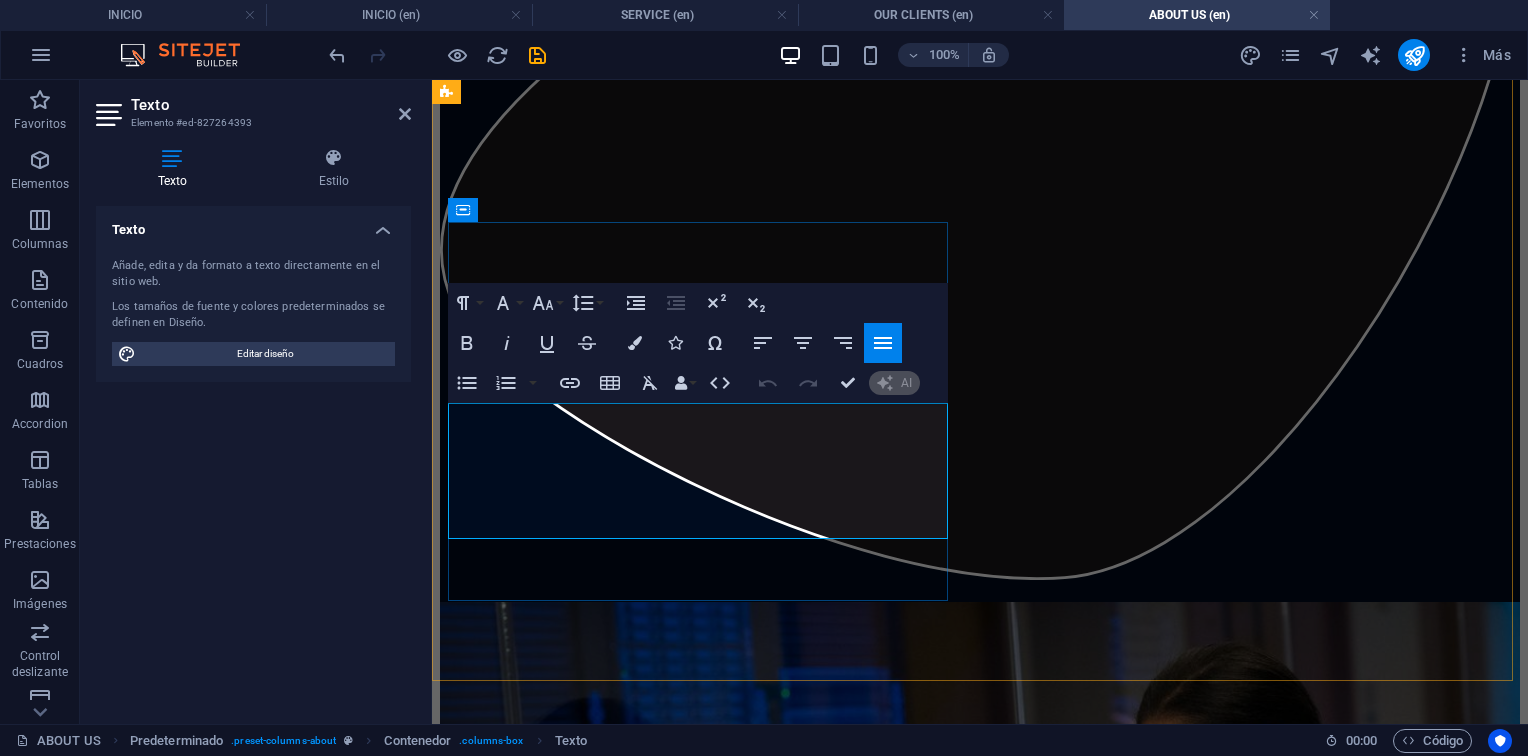 type 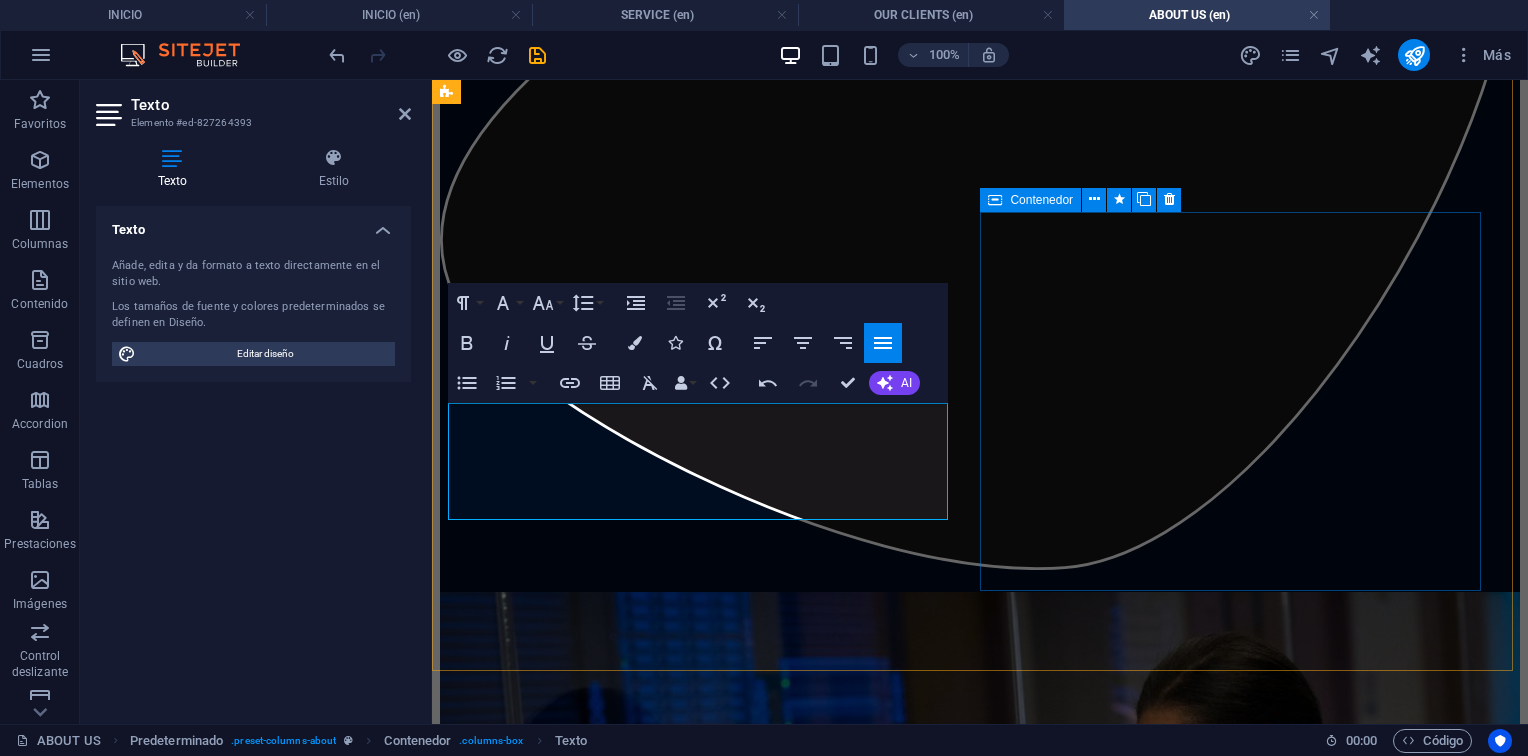 click on ".cls-1{fill:#1a171b;stroke:#fff;stroke-miterlimit:10;} Element 2" at bounding box center [980, 3917] 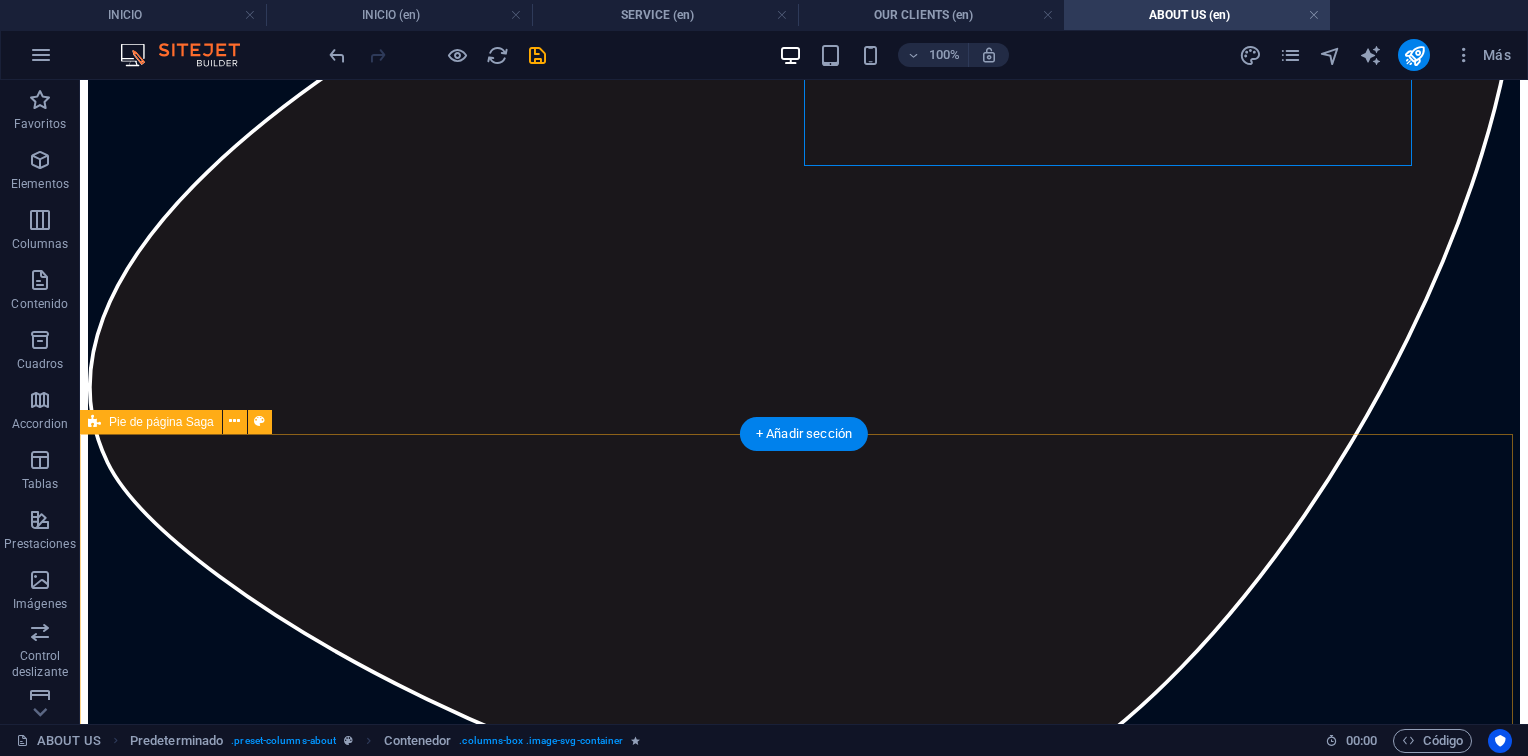 scroll, scrollTop: 2060, scrollLeft: 0, axis: vertical 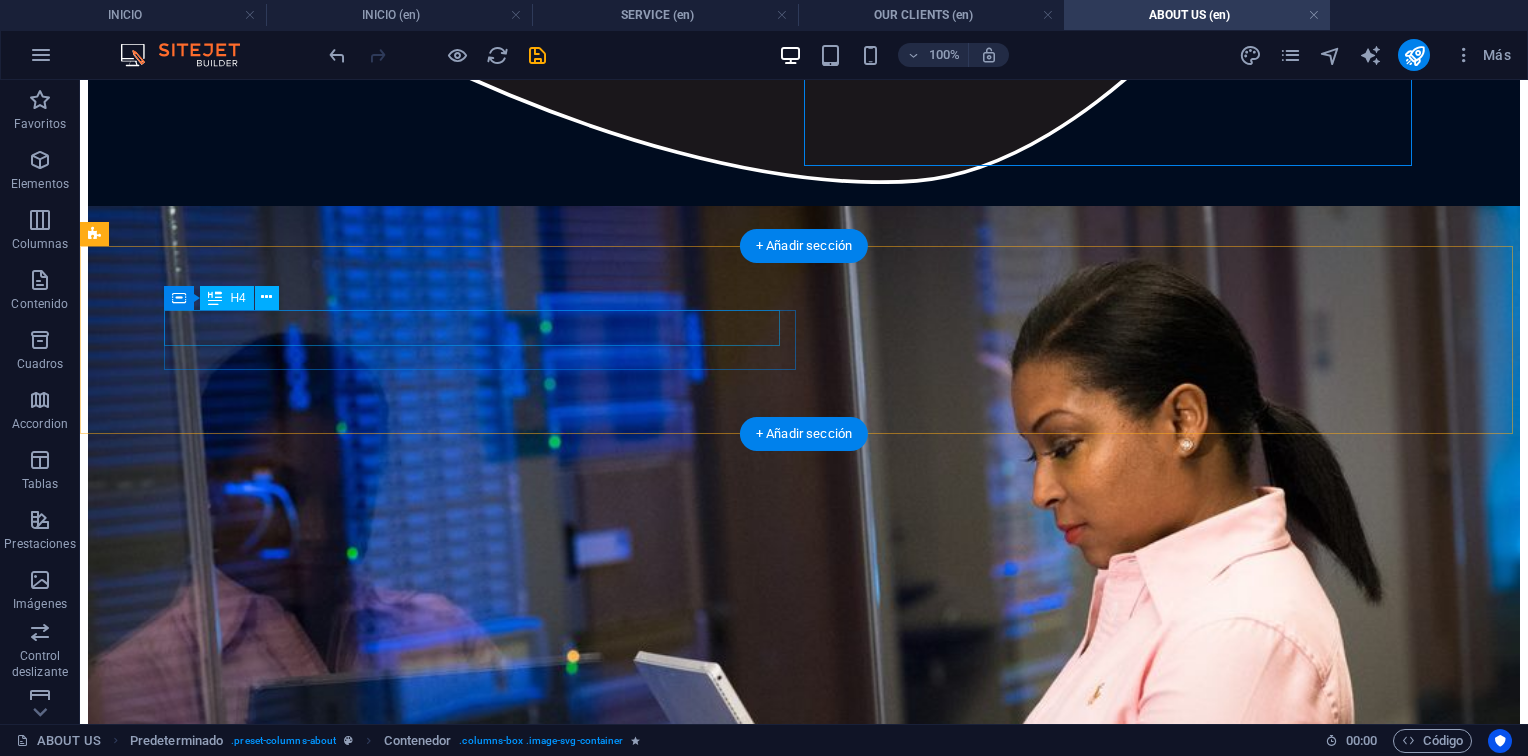 click on "¿Necesitas una solución industrial a medida?" at bounding box center (804, 5755) 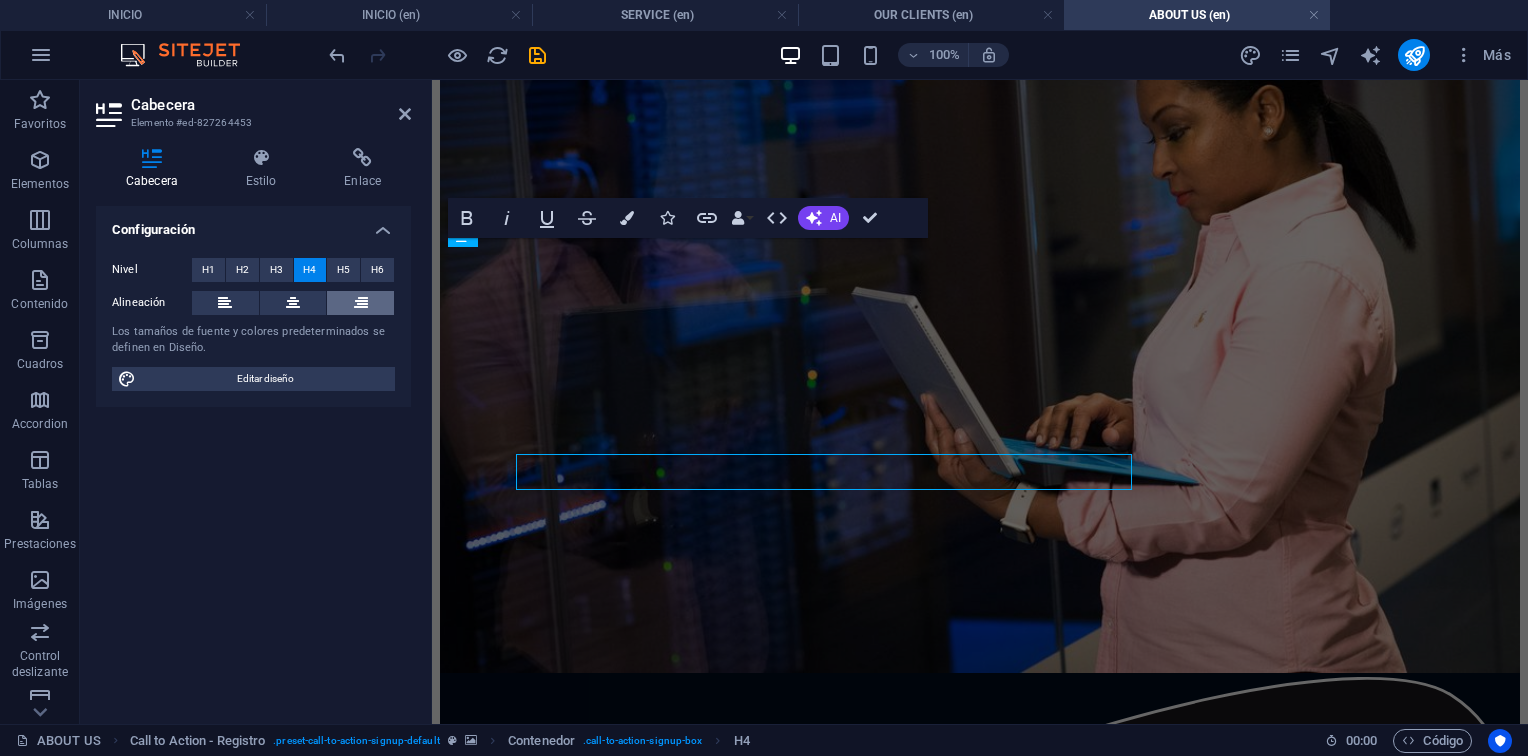 scroll, scrollTop: 1916, scrollLeft: 0, axis: vertical 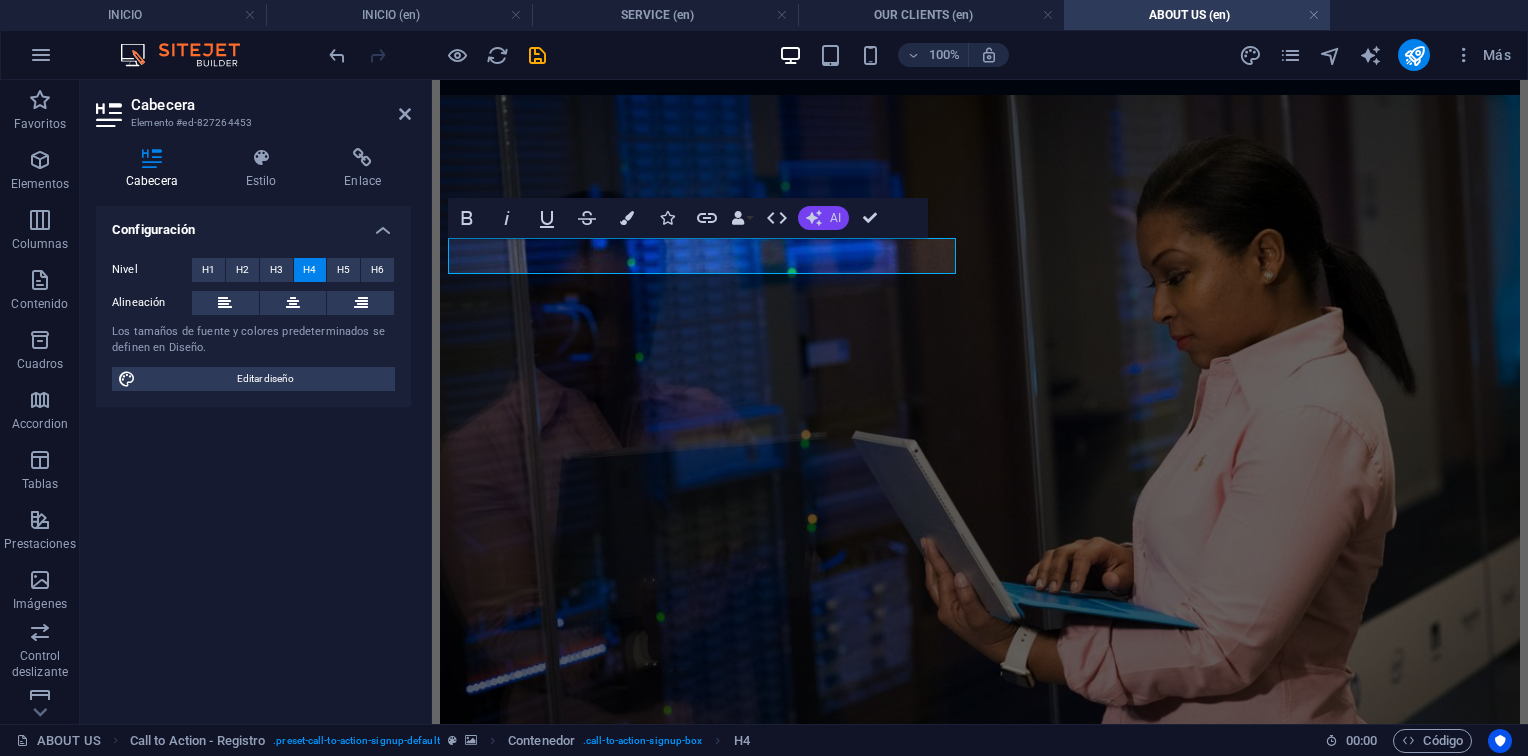 click on "AI" at bounding box center (823, 218) 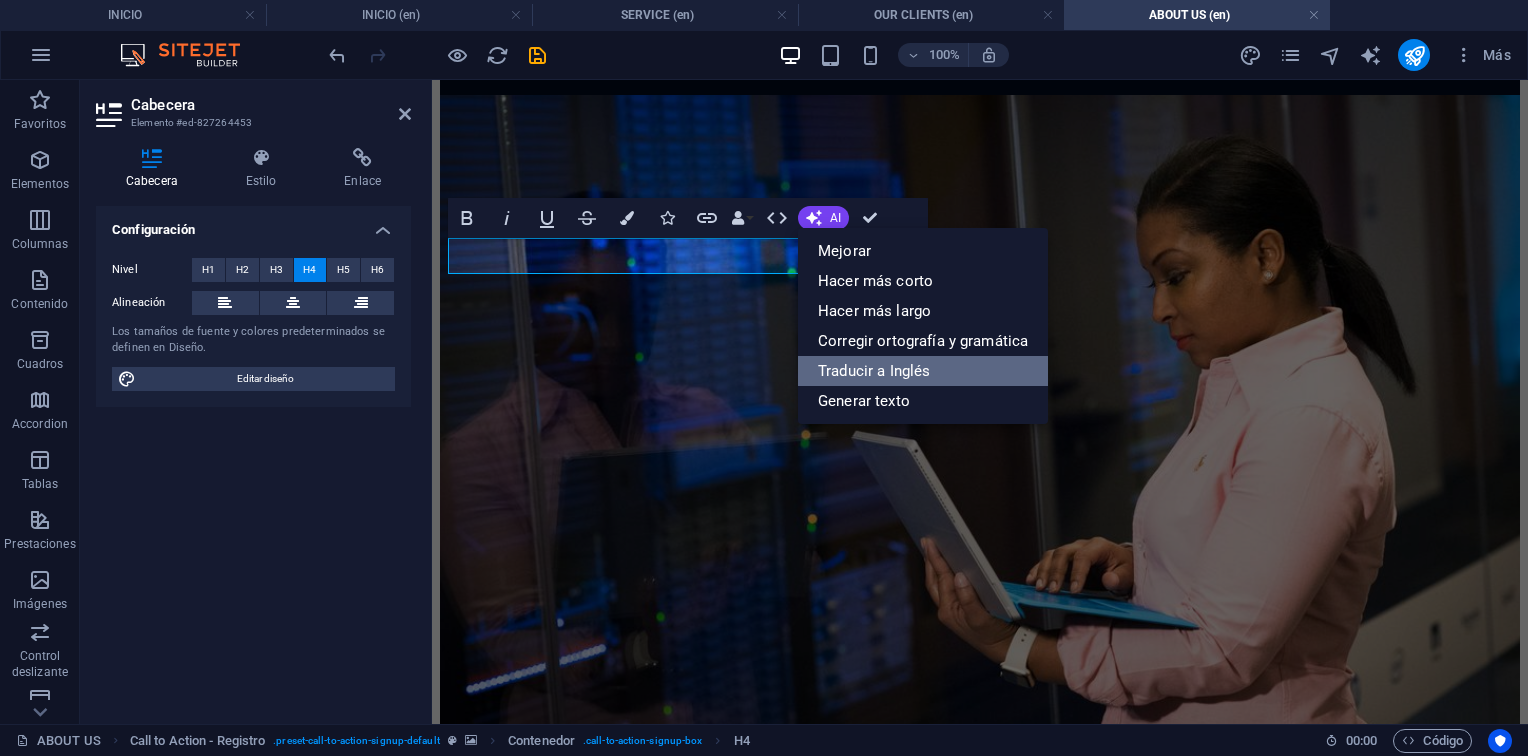 click on "Traducir a Inglés" at bounding box center [923, 371] 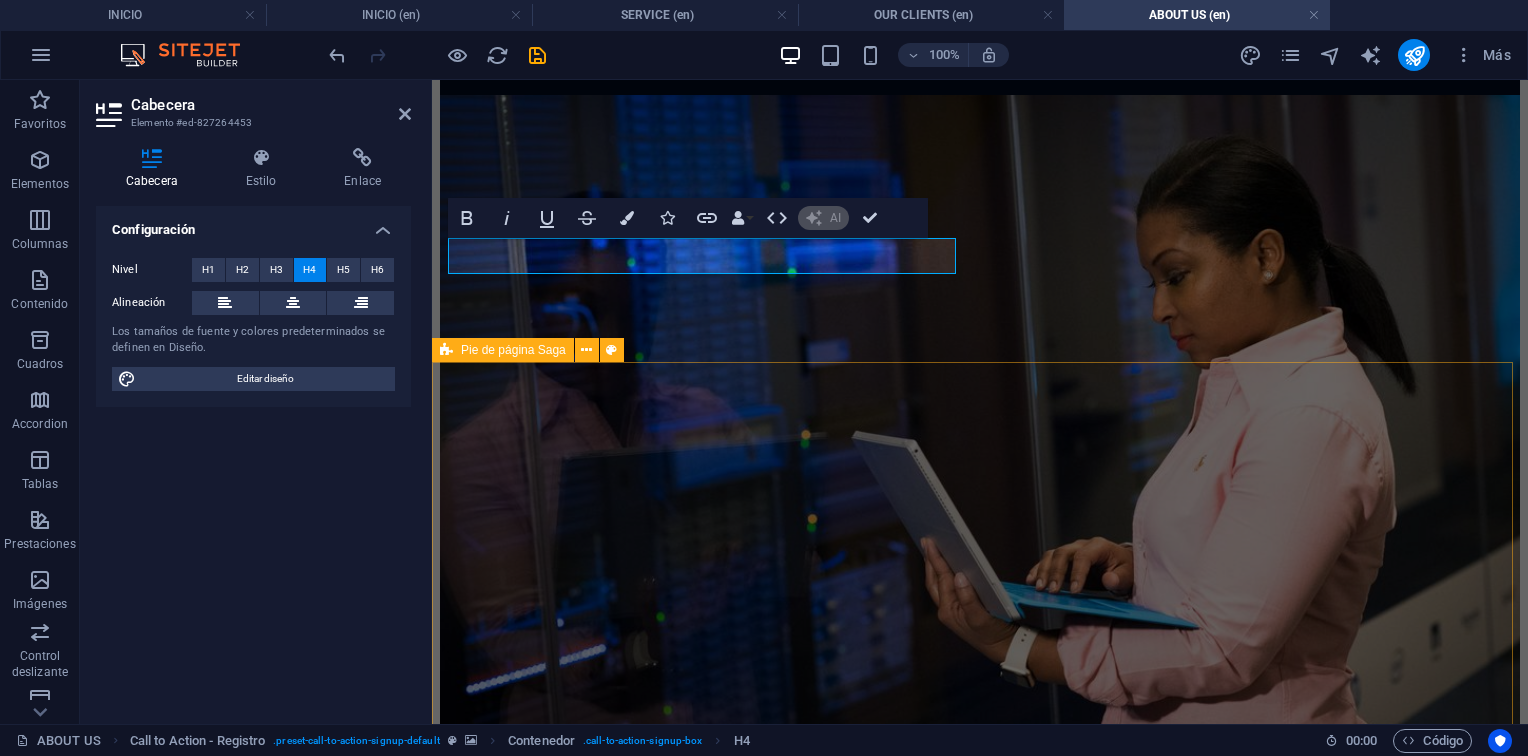 type 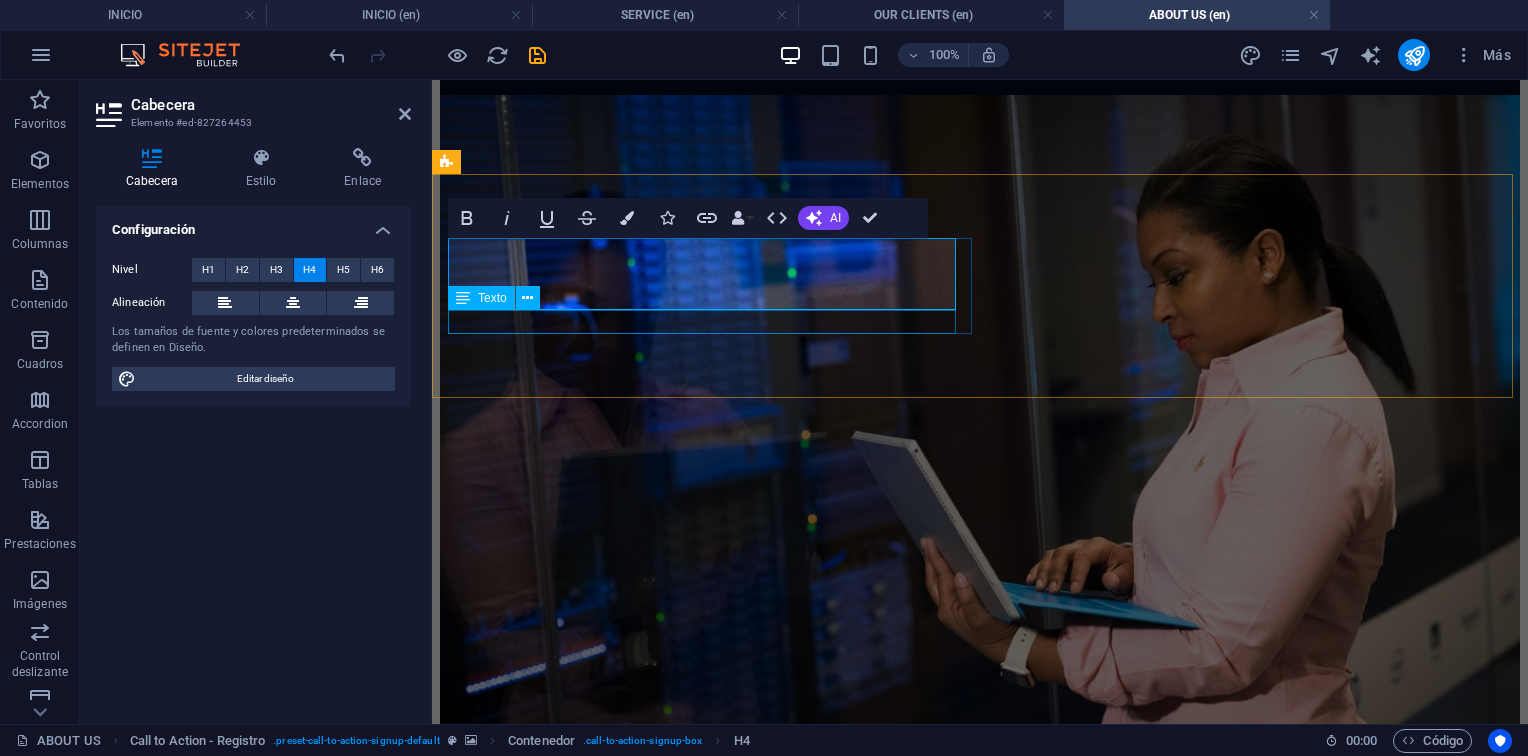 click on "Contáctanos para asesoría personalizada." at bounding box center [980, 4505] 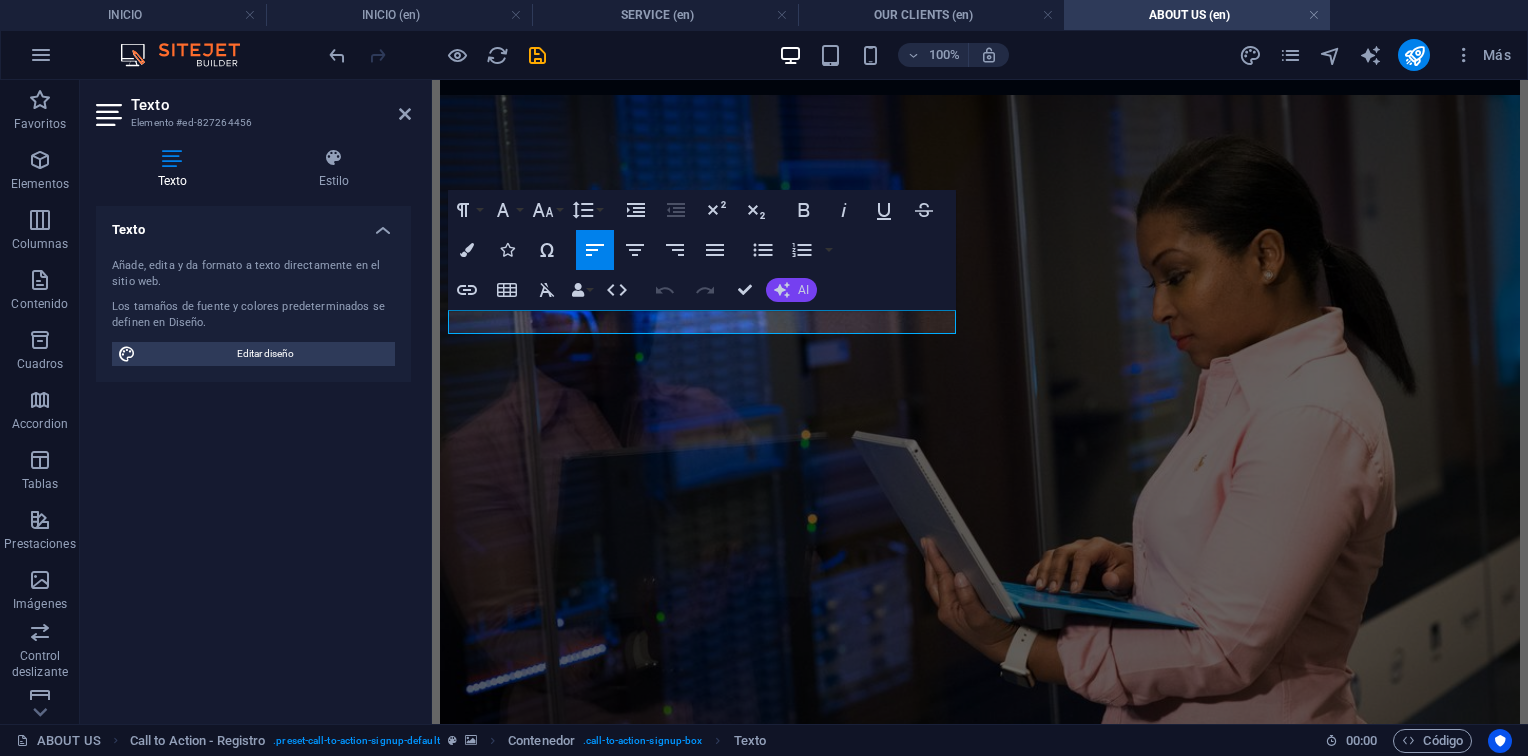 click on "Paragraph Format Normal Heading 1 Heading 2 Heading 3 Heading 4 Heading 5 Heading 6 Code Font Family Arial Georgia Impact Tahoma Times New Roman Verdana Lato Montserrat Open Sans Raleway Font Size 8 9 10 11 12 14 18 24 30 36 48 60 72 96 Line Height Default Single 1.15 1.5 Double Increase Indent Decrease Indent Superscript Subscript Bold Italic Underline Strikethrough Colors Icons Special Characters Align Left Align Center Align Right Align Justify Unordered List   Default Circle Disc Square    Ordered List   Default Lower Alpha Lower Greek Lower Roman Upper Alpha Upper Roman    Insert Link Insert Table Clear Formatting Data Bindings Empresa Nombre Apellidos Calle Código postal Ciudad Email Teléfono Móvil Fax Campo personalizado 1 Campo personalizado 2 Campo personalizado 3 Campo personalizado 4 Campo personalizado 5 Campo personalizado 6 HTML Undo Redo Confirm (Ctrl+⏎) AI Mejorar Hacer más corto Hacer más largo Corregir ortografía y gramática Traducir a Inglés Generar texto" at bounding box center [702, 250] 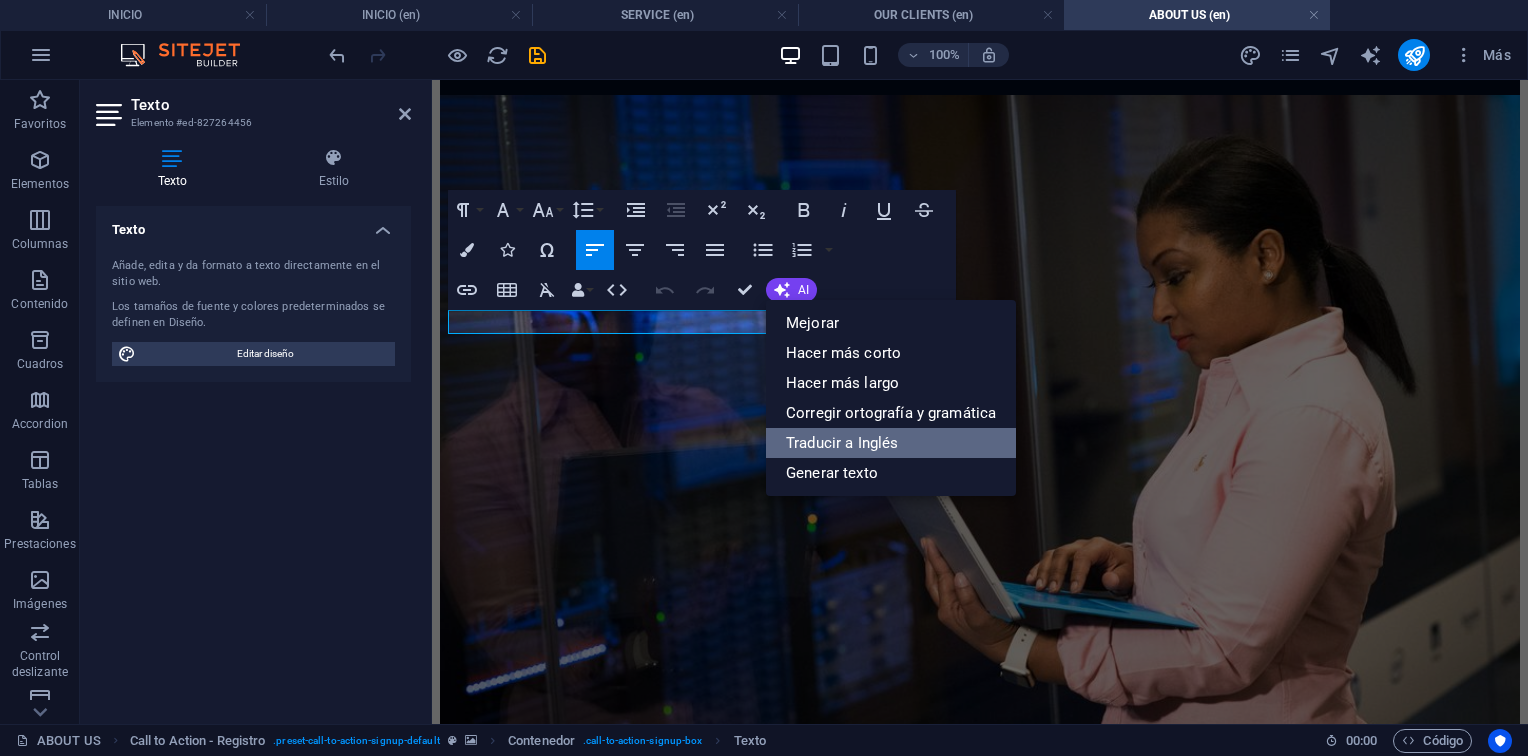 click on "Traducir a Inglés" at bounding box center [891, 443] 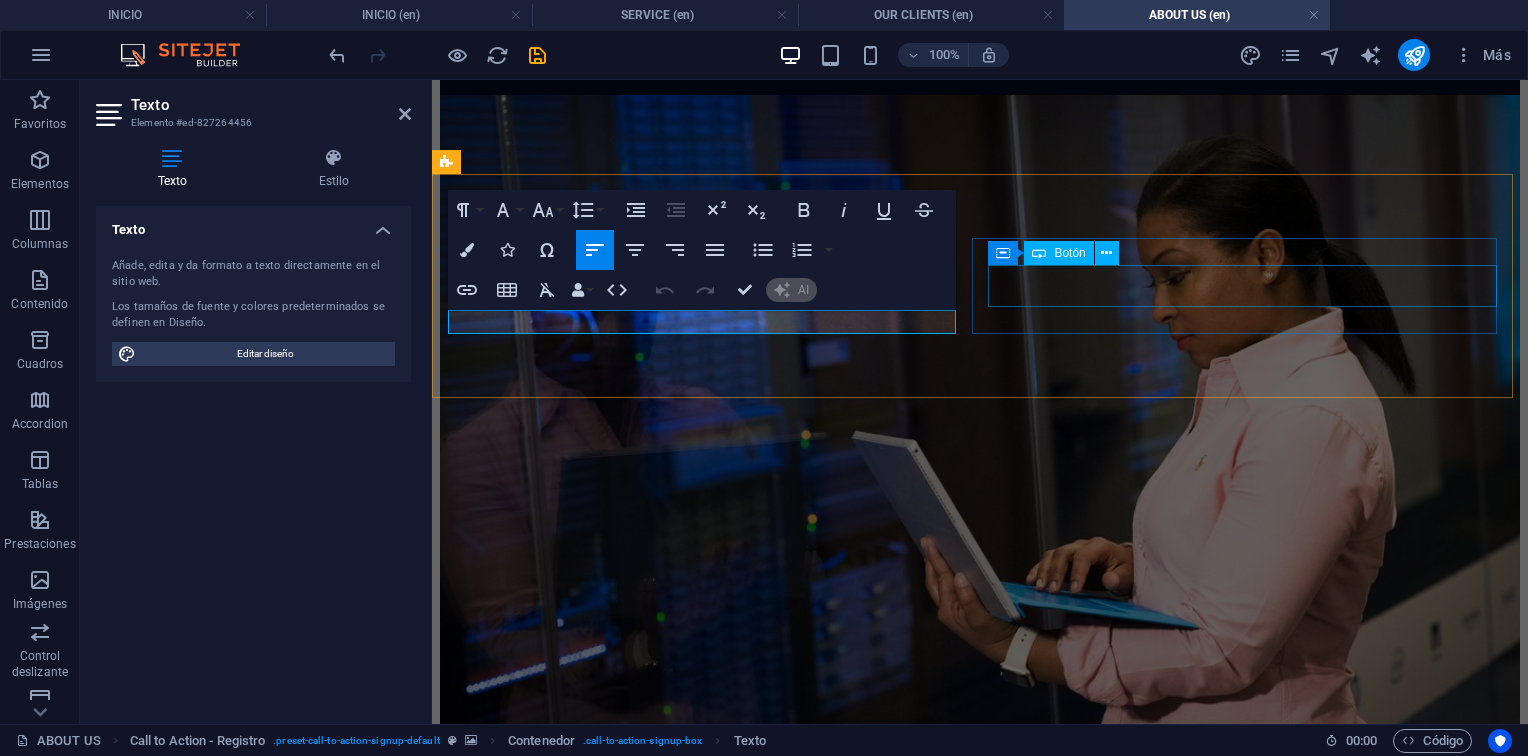 type 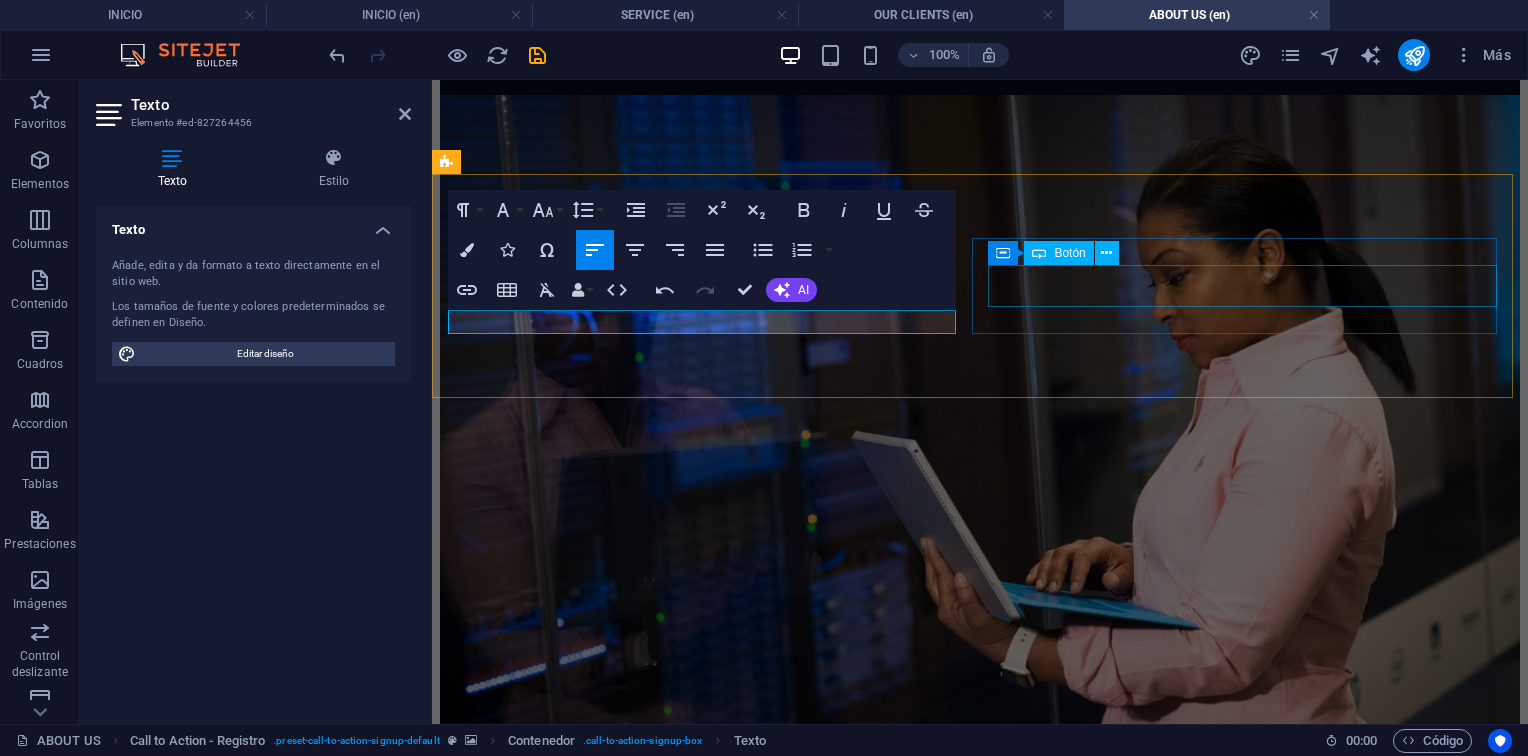 click on "Solicitar Cotización" at bounding box center (980, 4539) 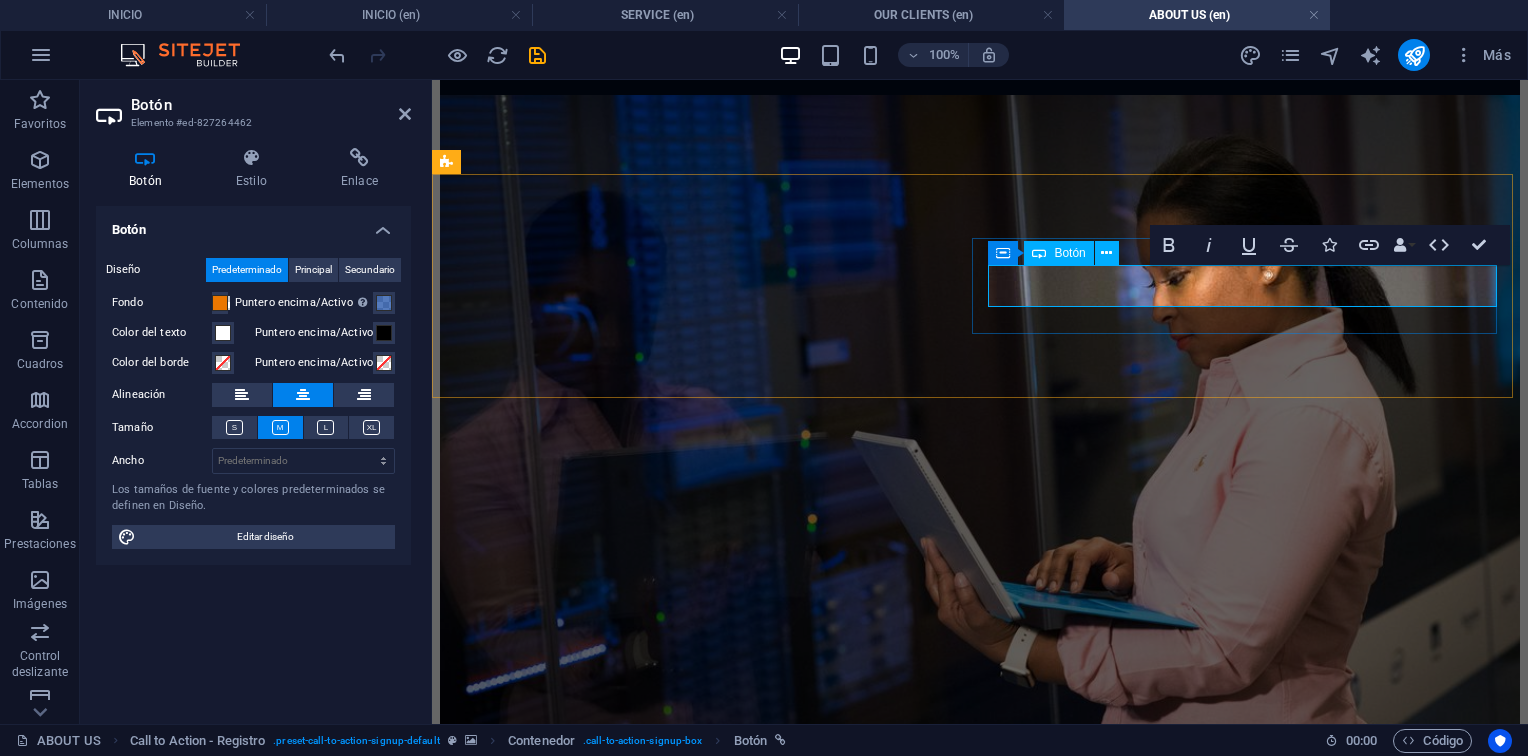 type 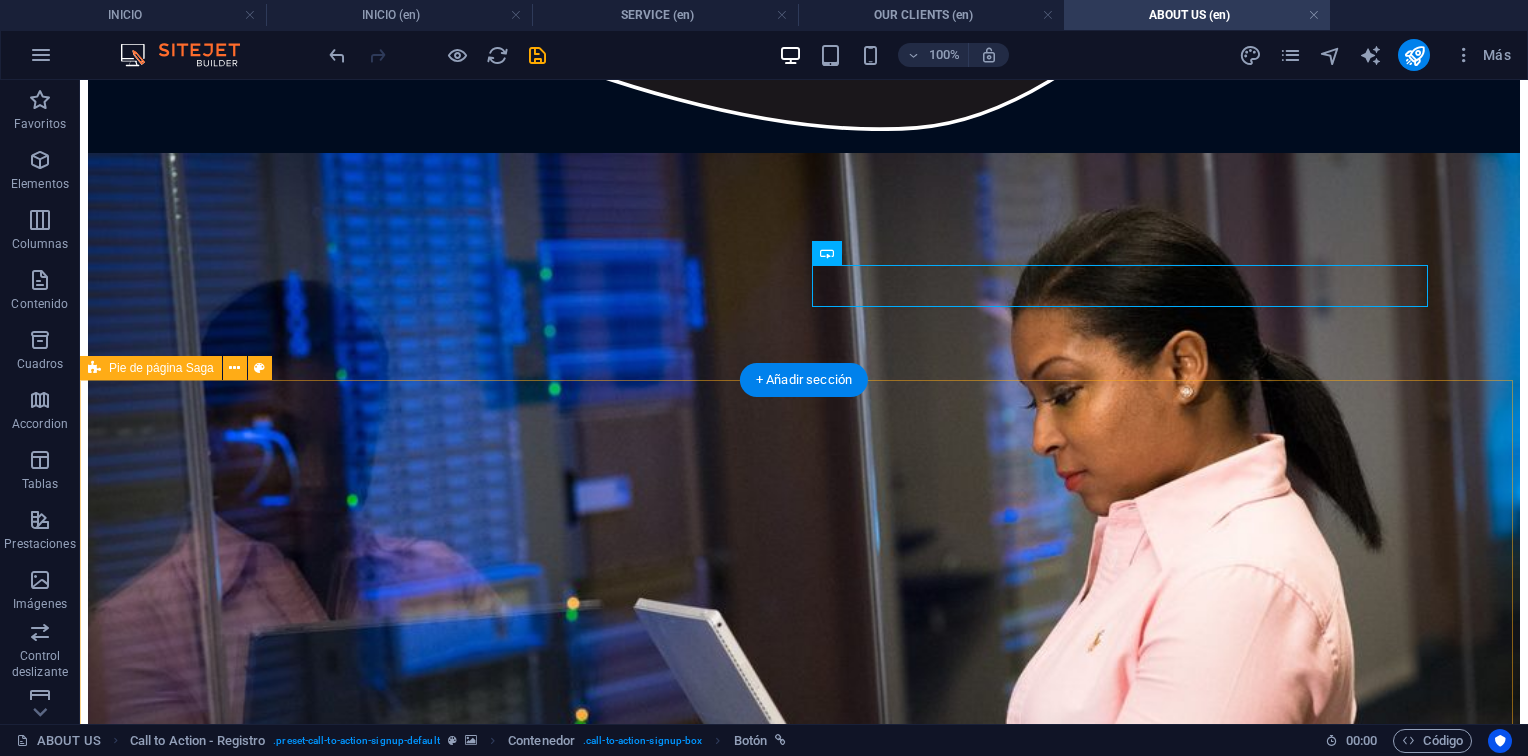 scroll, scrollTop: 2204, scrollLeft: 0, axis: vertical 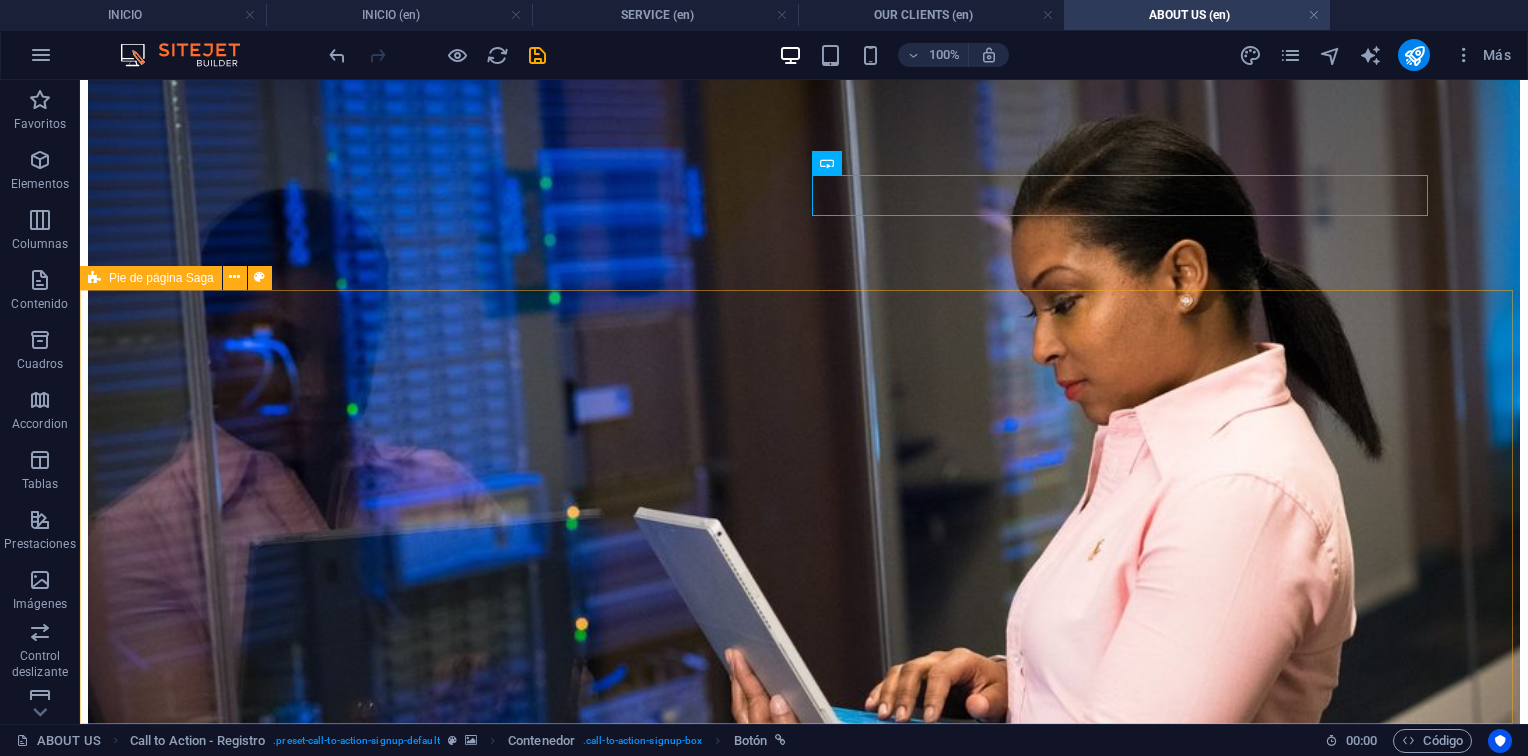 click on "Pie de página Saga" at bounding box center [161, 278] 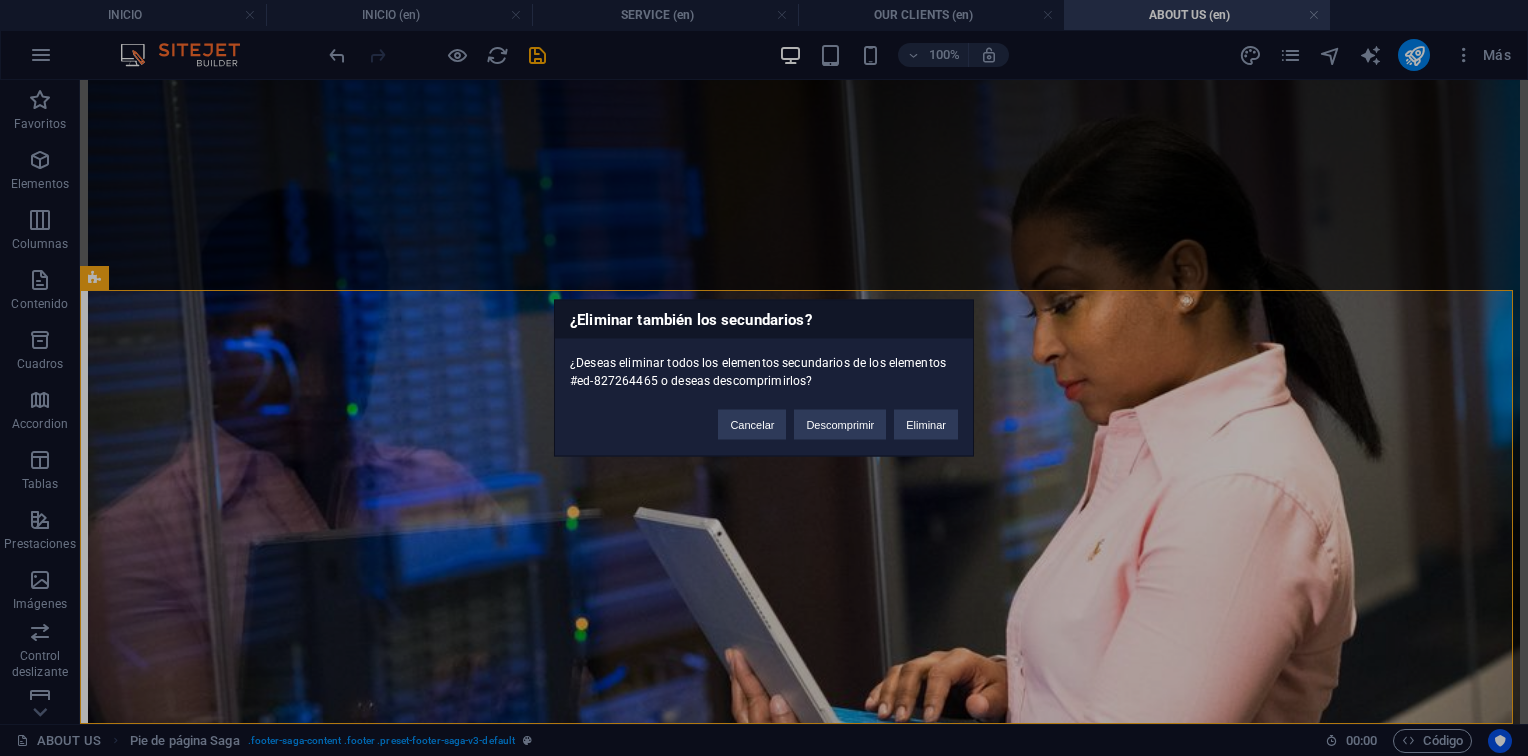 type 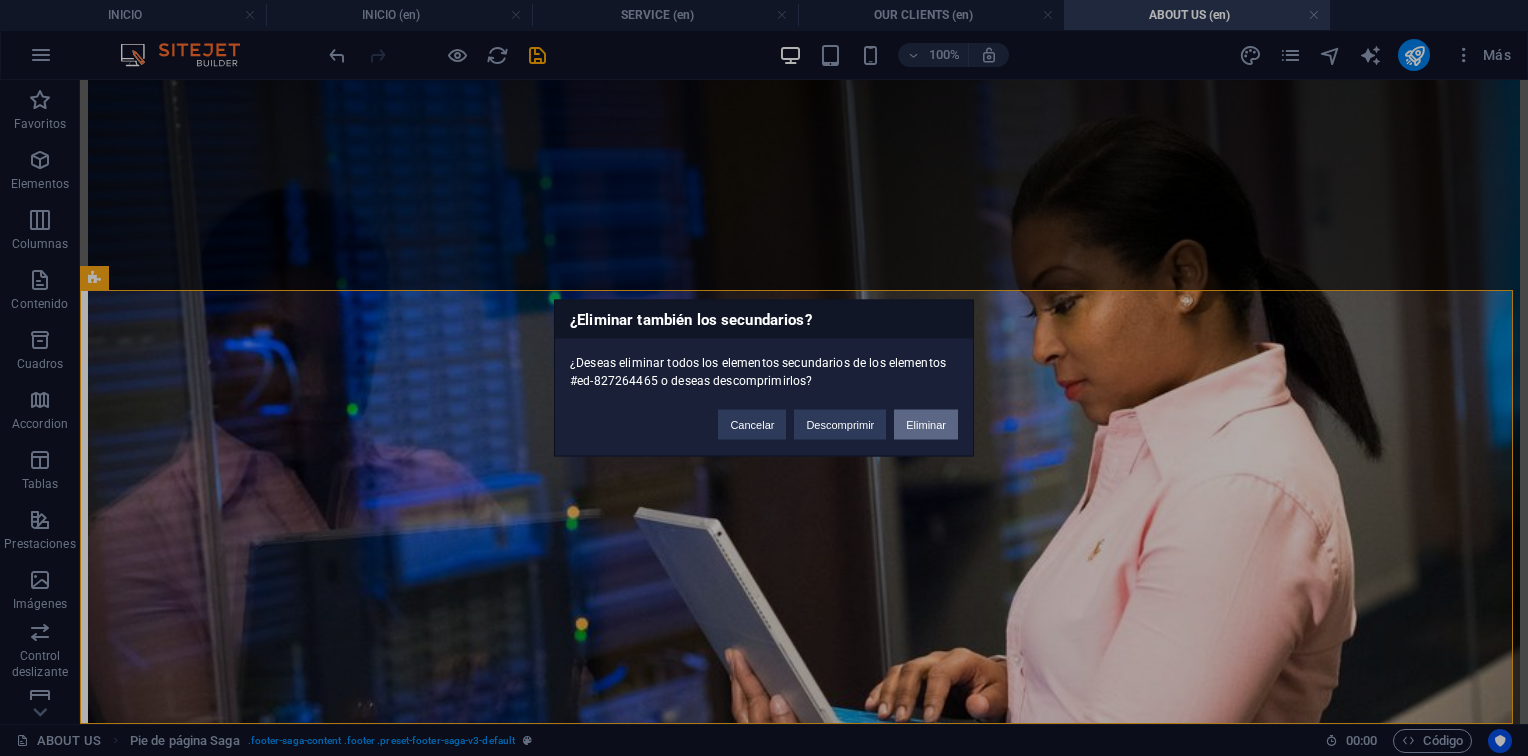 drag, startPoint x: 945, startPoint y: 419, endPoint x: 541, endPoint y: 333, distance: 413.05206 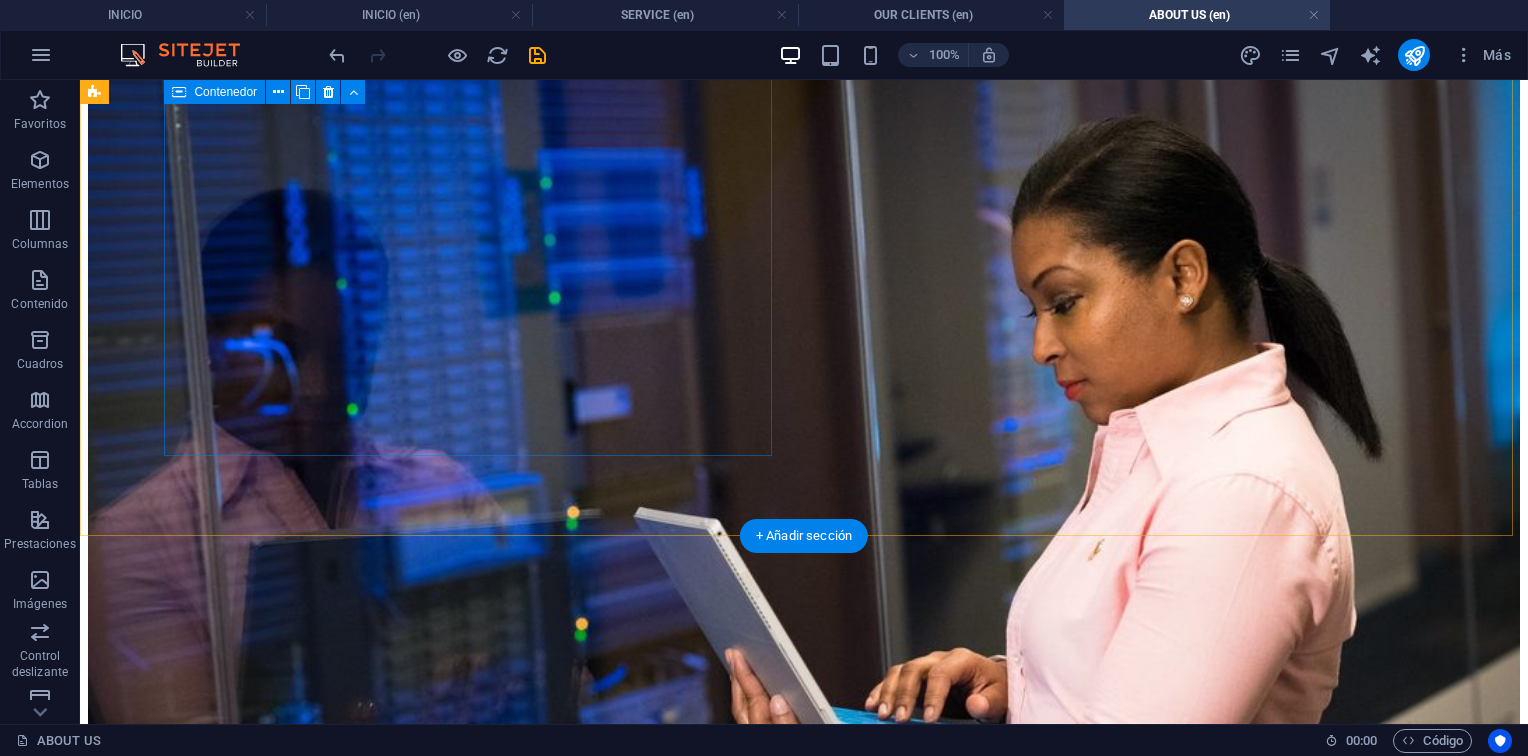 scroll, scrollTop: 1769, scrollLeft: 0, axis: vertical 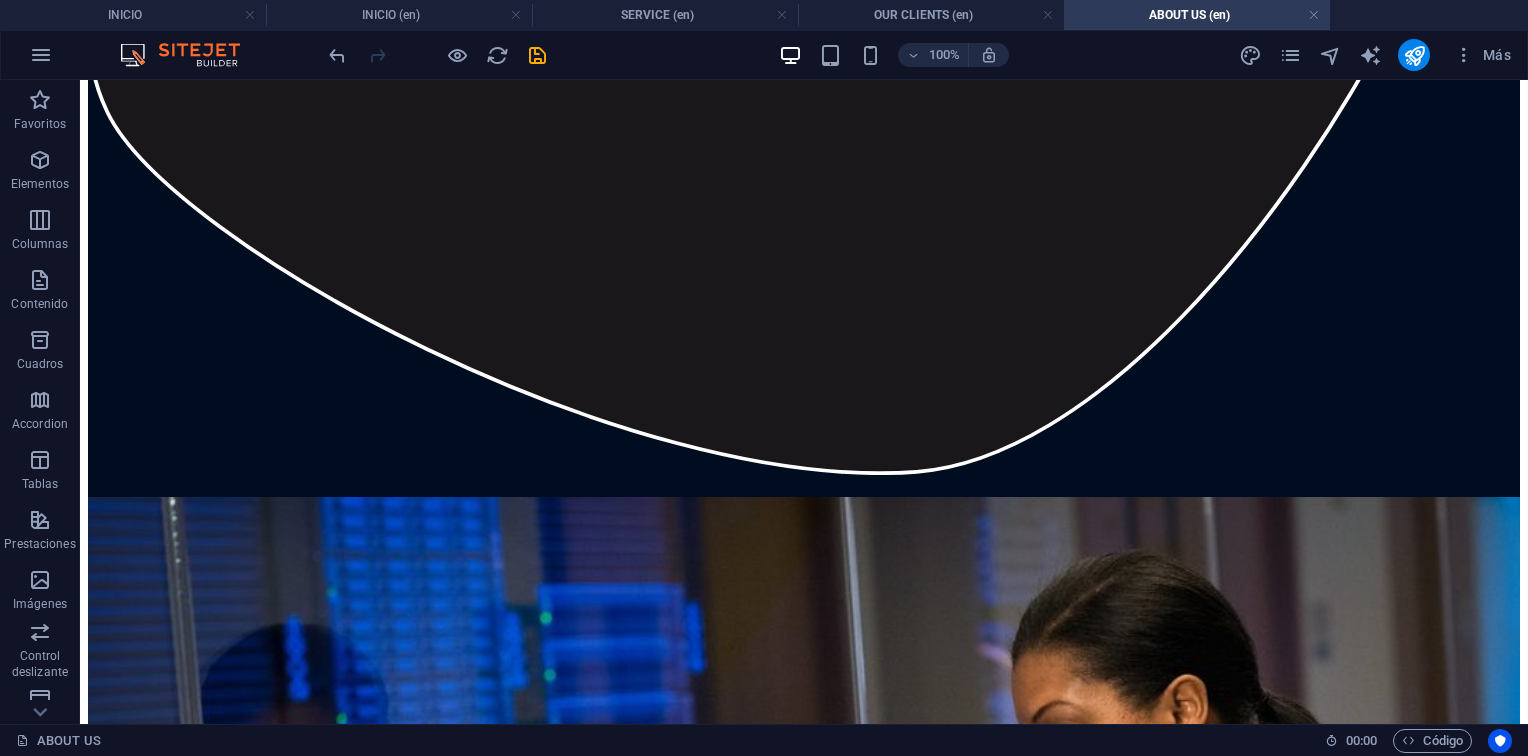 drag, startPoint x: 528, startPoint y: 814, endPoint x: 378, endPoint y: 726, distance: 173.90802 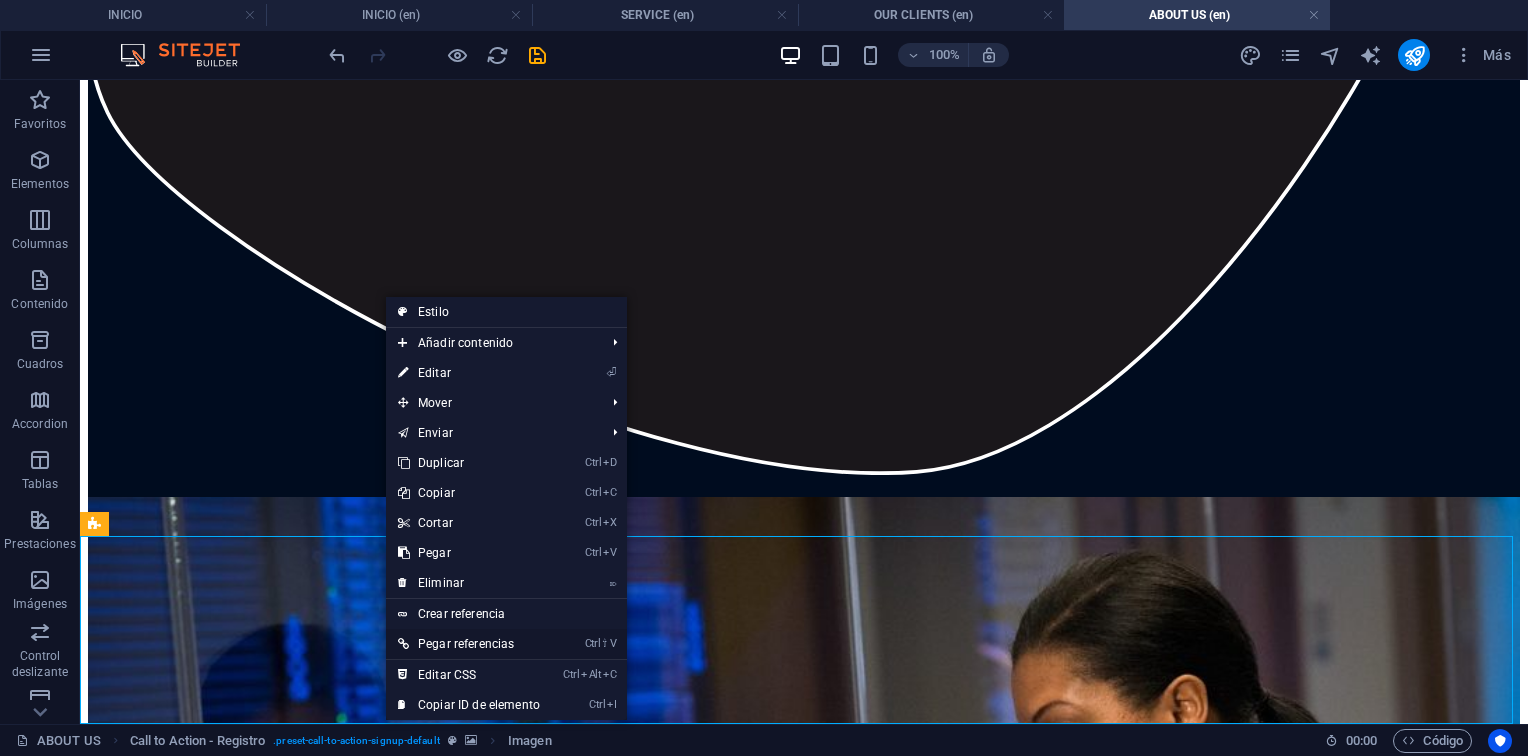 click on "Ctrl ⇧ V  Pegar referencias" at bounding box center [469, 644] 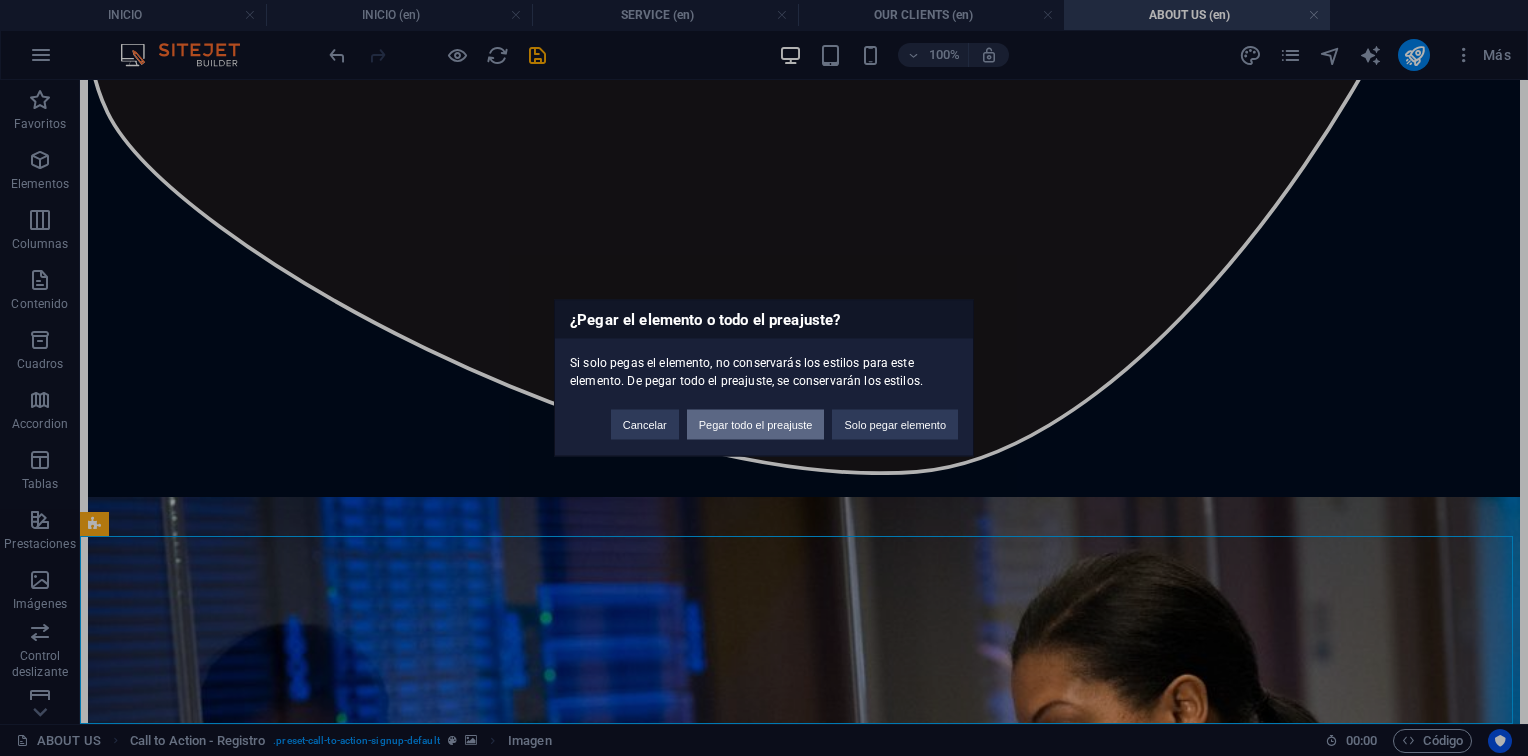 click on "Pegar todo el preajuste" at bounding box center (756, 425) 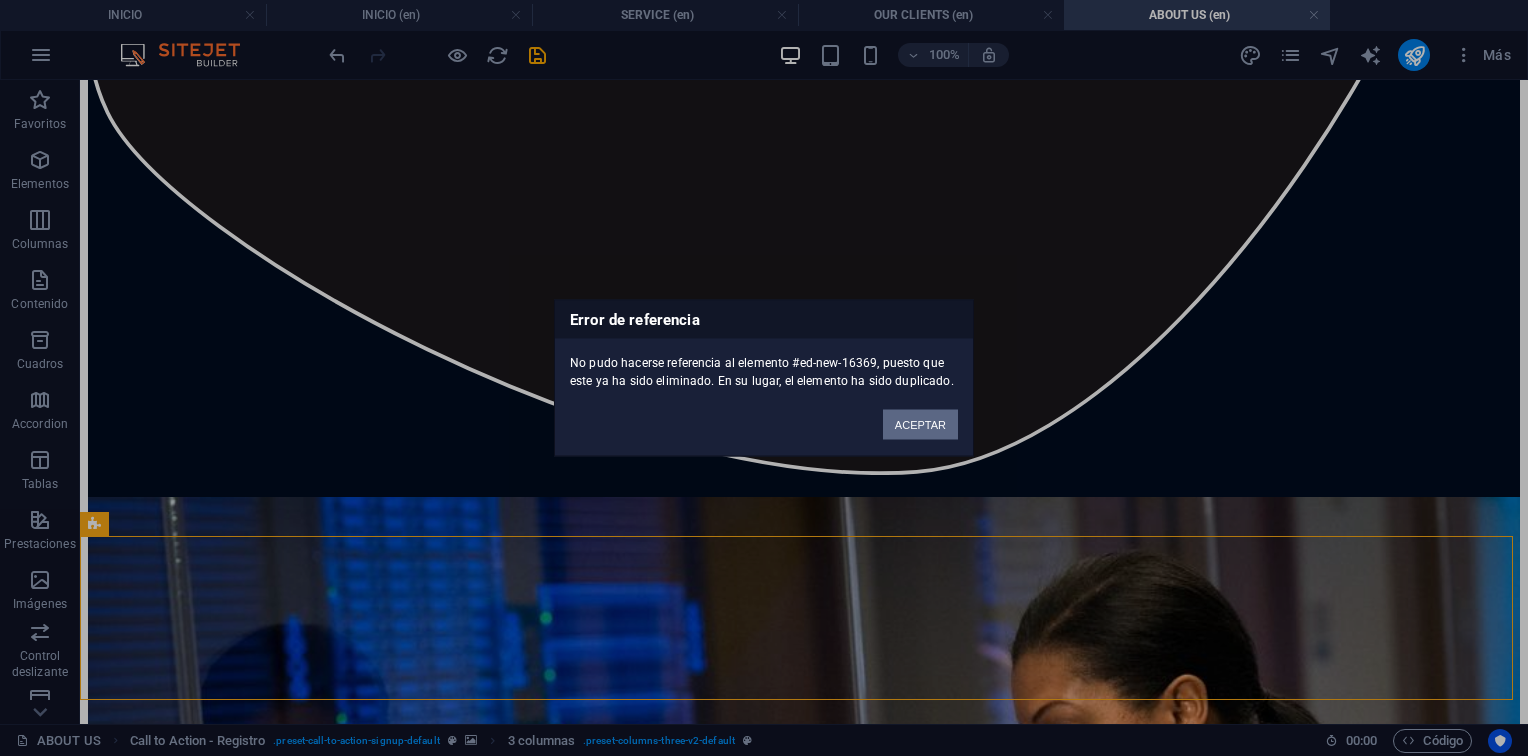 click on "ACEPTAR" at bounding box center (920, 425) 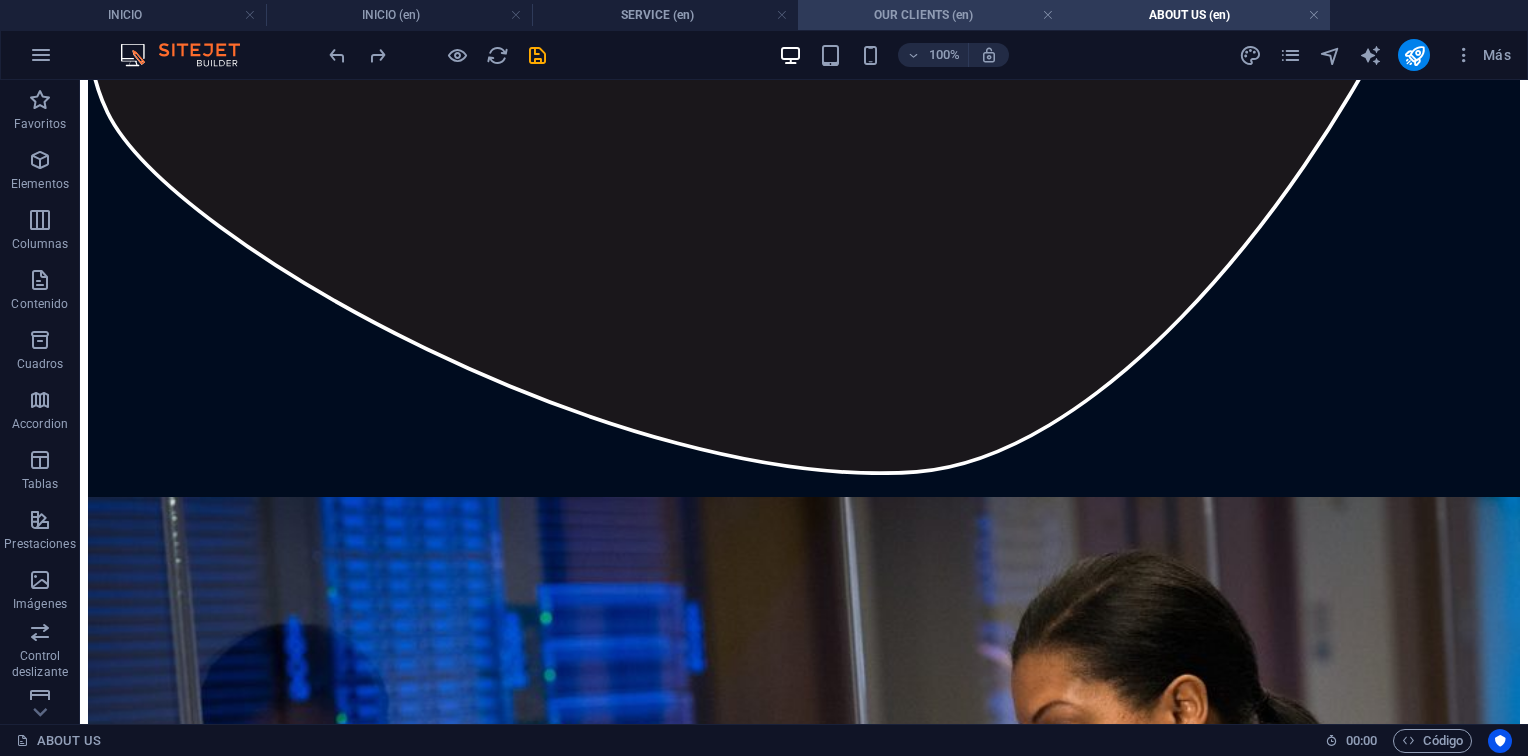 click on "OUR CLIENTS (en)" at bounding box center [931, 15] 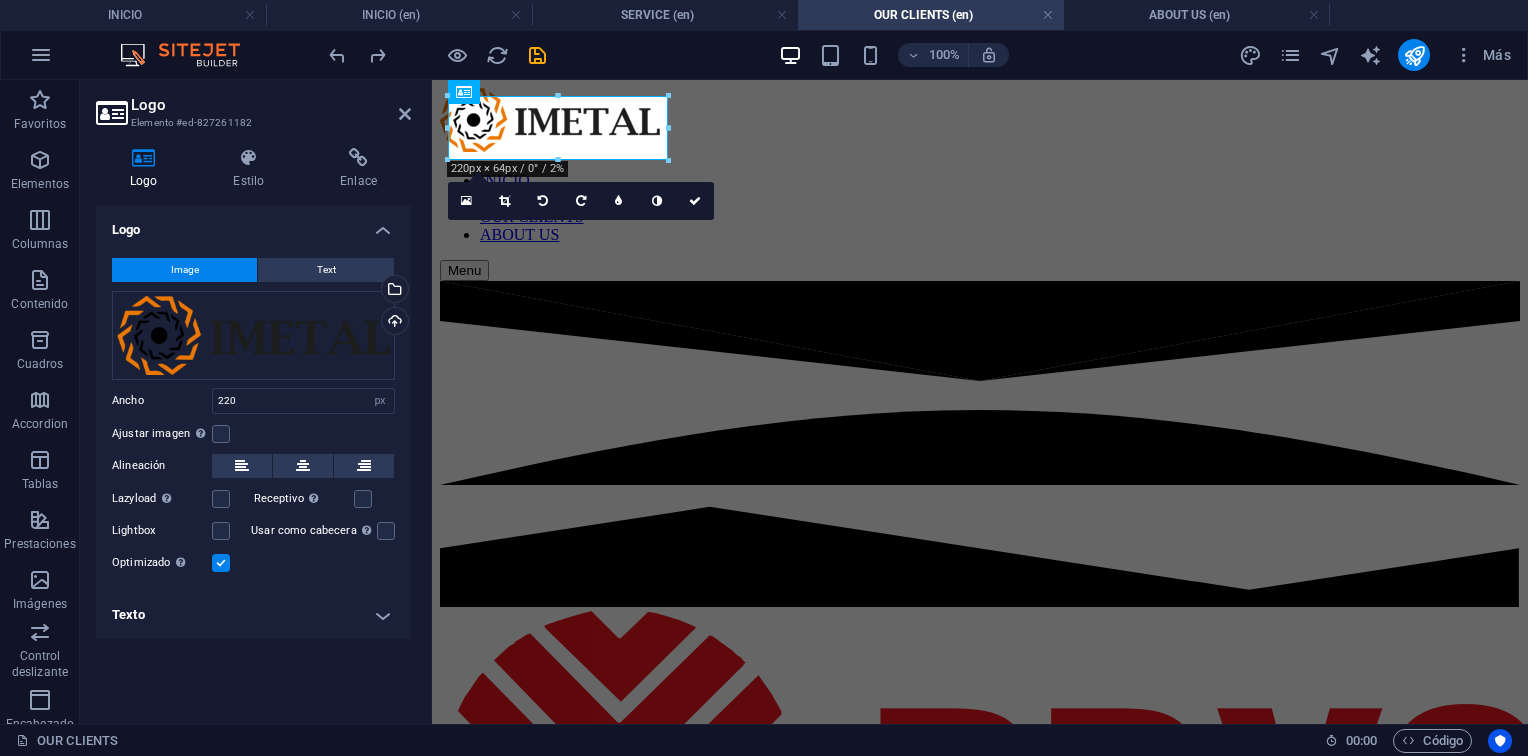 scroll, scrollTop: 0, scrollLeft: 0, axis: both 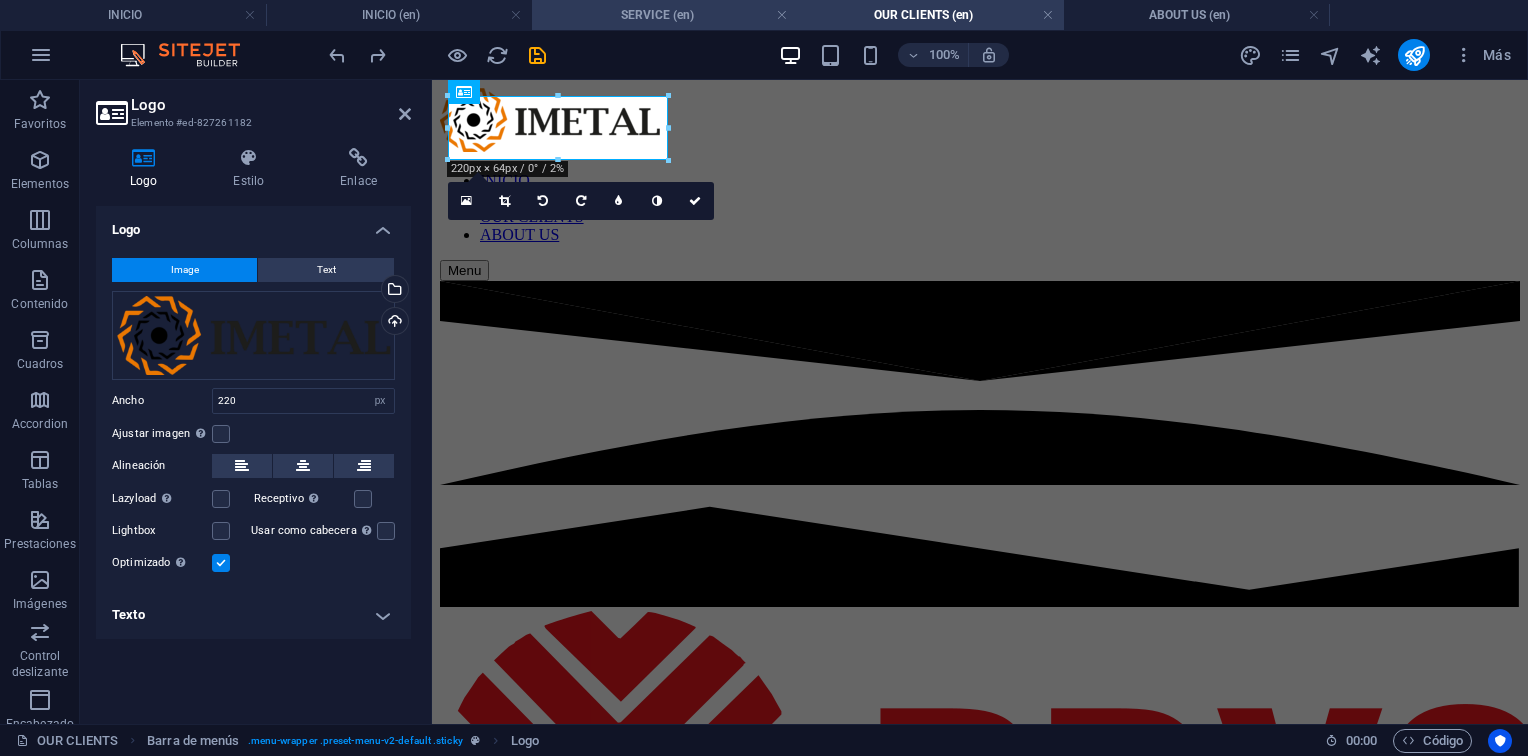 click on "SERVICE (en)" at bounding box center [665, 15] 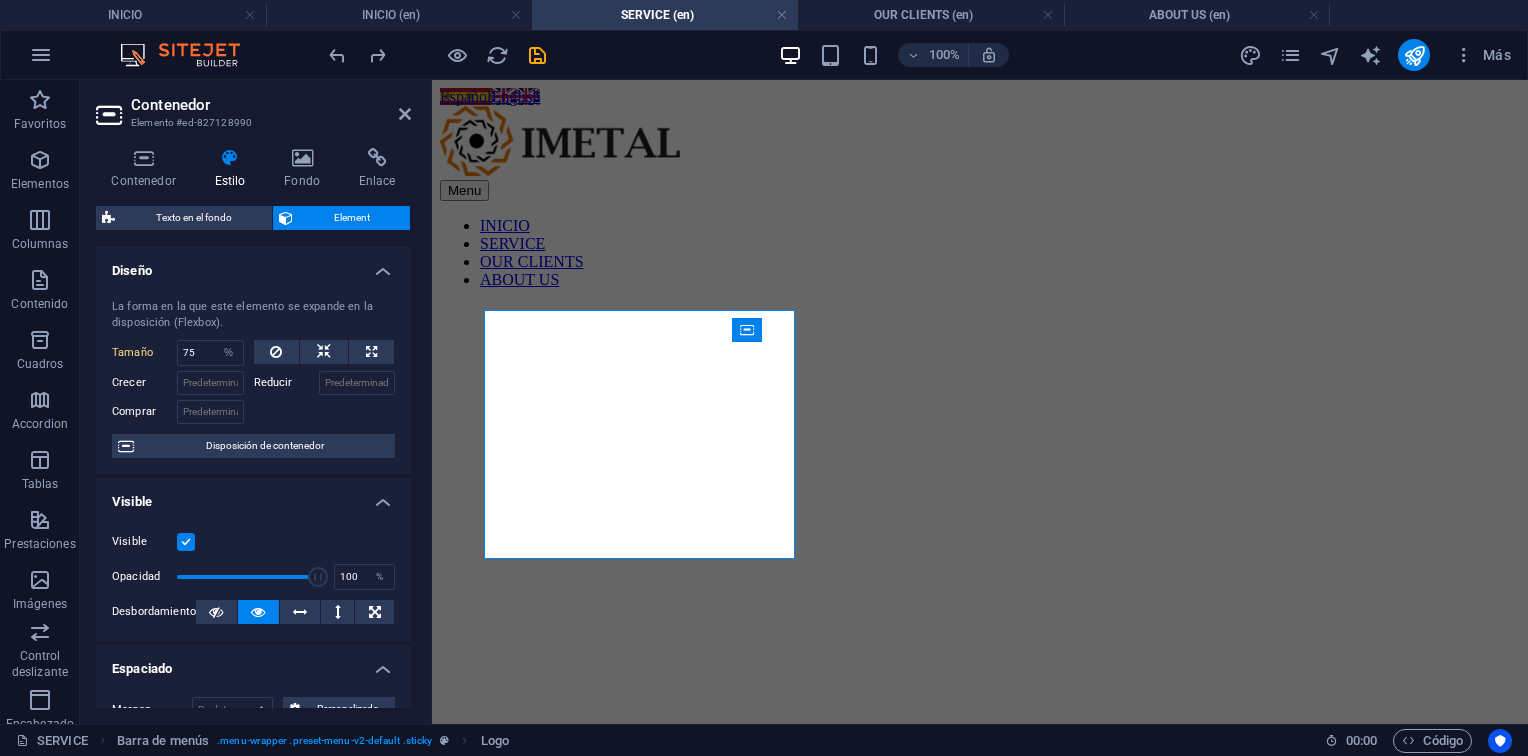 type 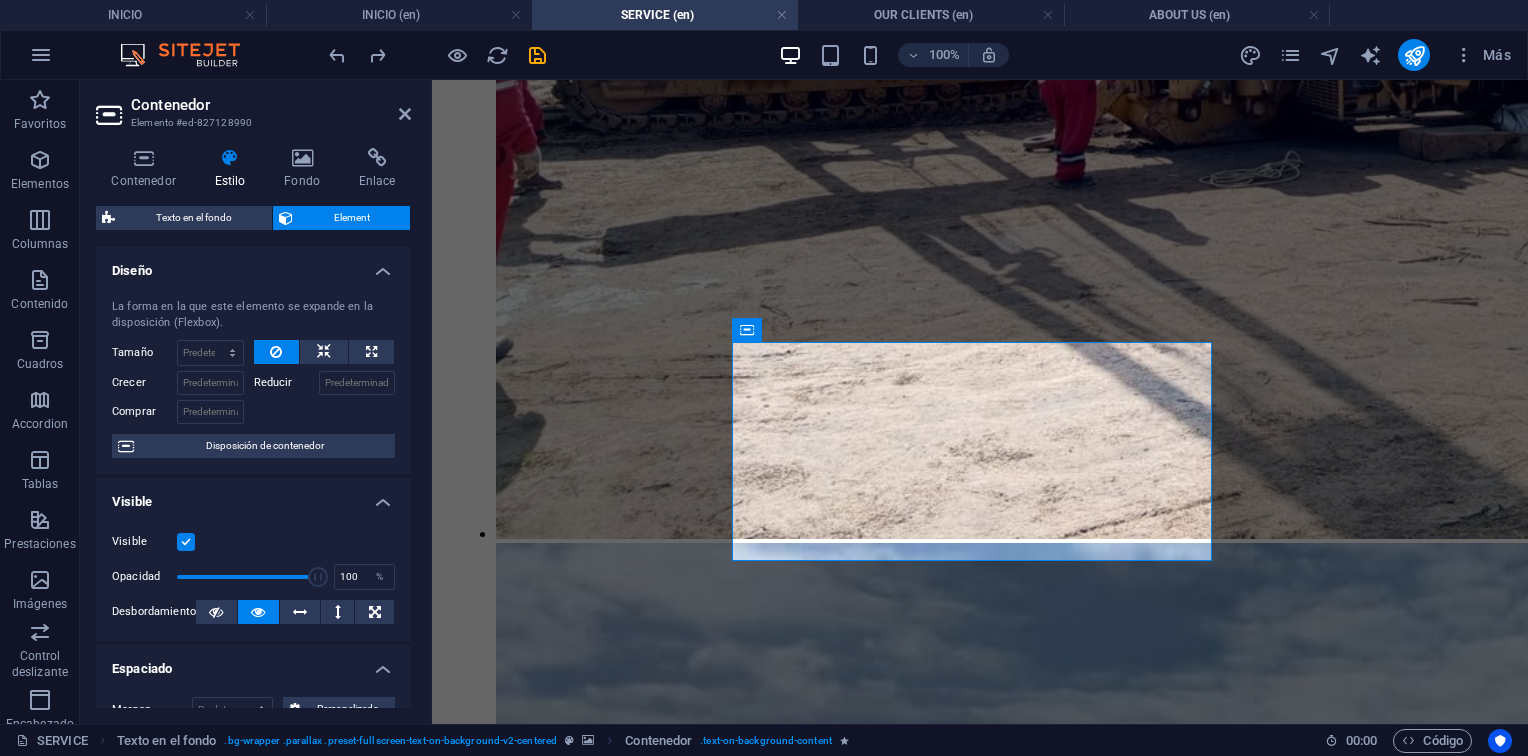 scroll, scrollTop: 3653, scrollLeft: 0, axis: vertical 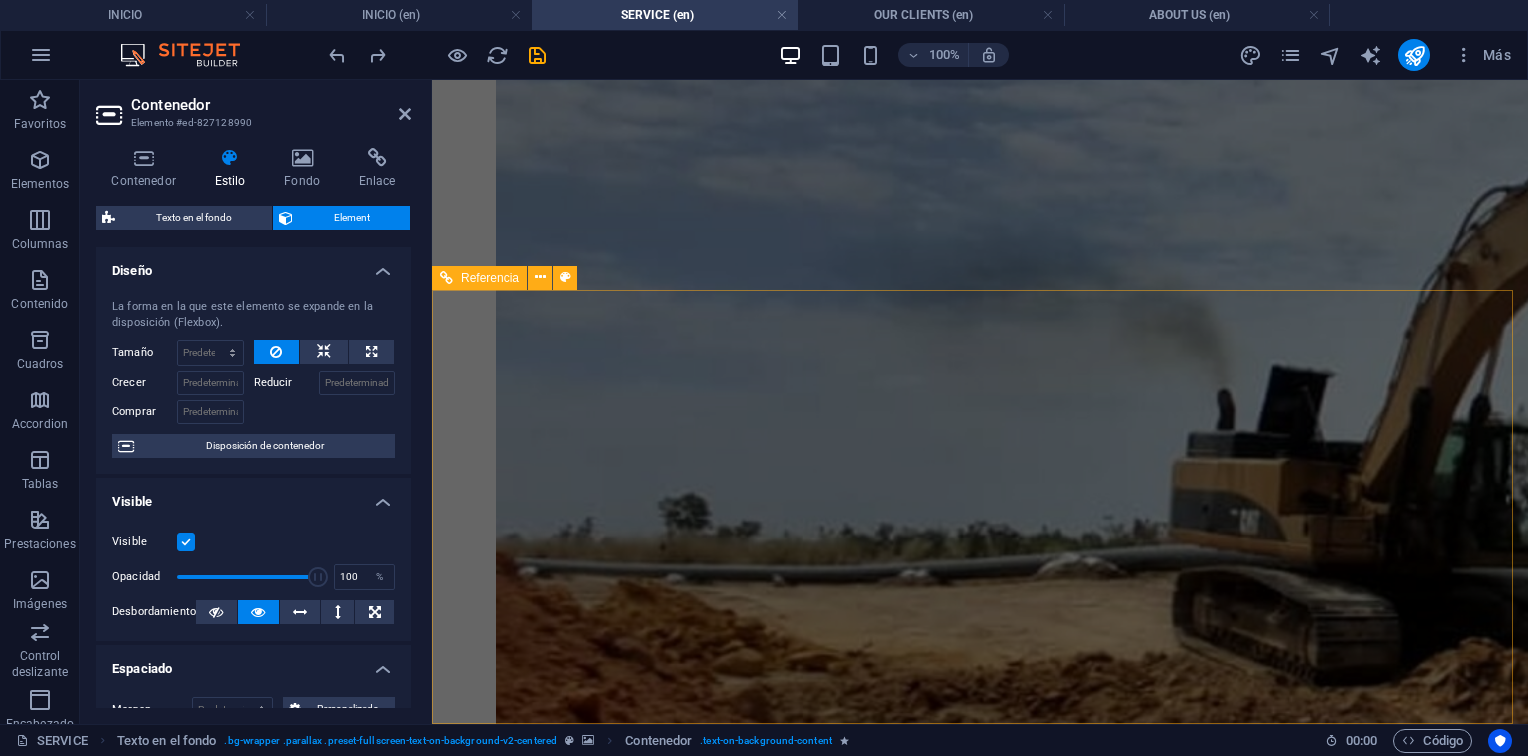 click on "Referencia" at bounding box center (490, 278) 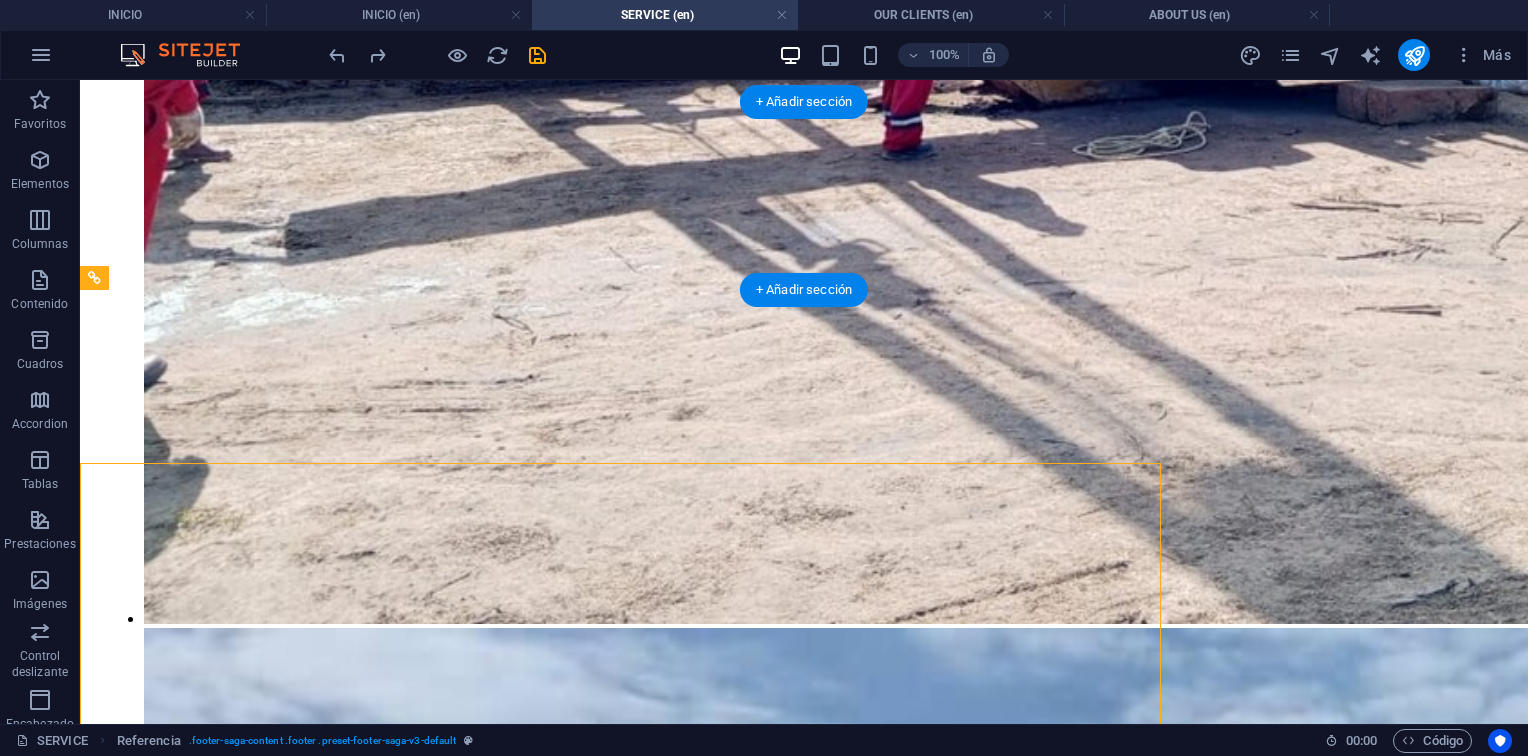 scroll, scrollTop: 3480, scrollLeft: 0, axis: vertical 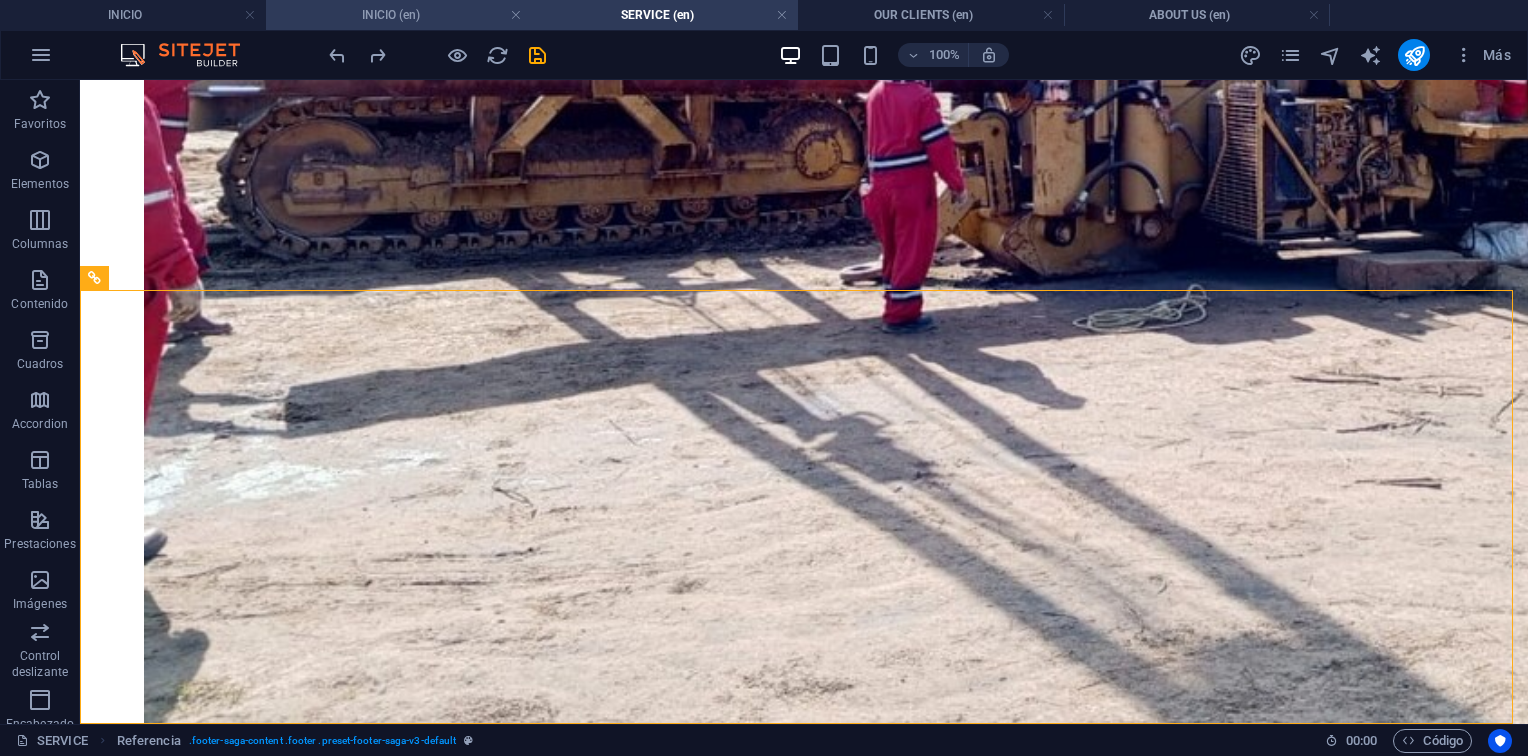 drag, startPoint x: 431, startPoint y: 10, endPoint x: 324, endPoint y: 164, distance: 187.52333 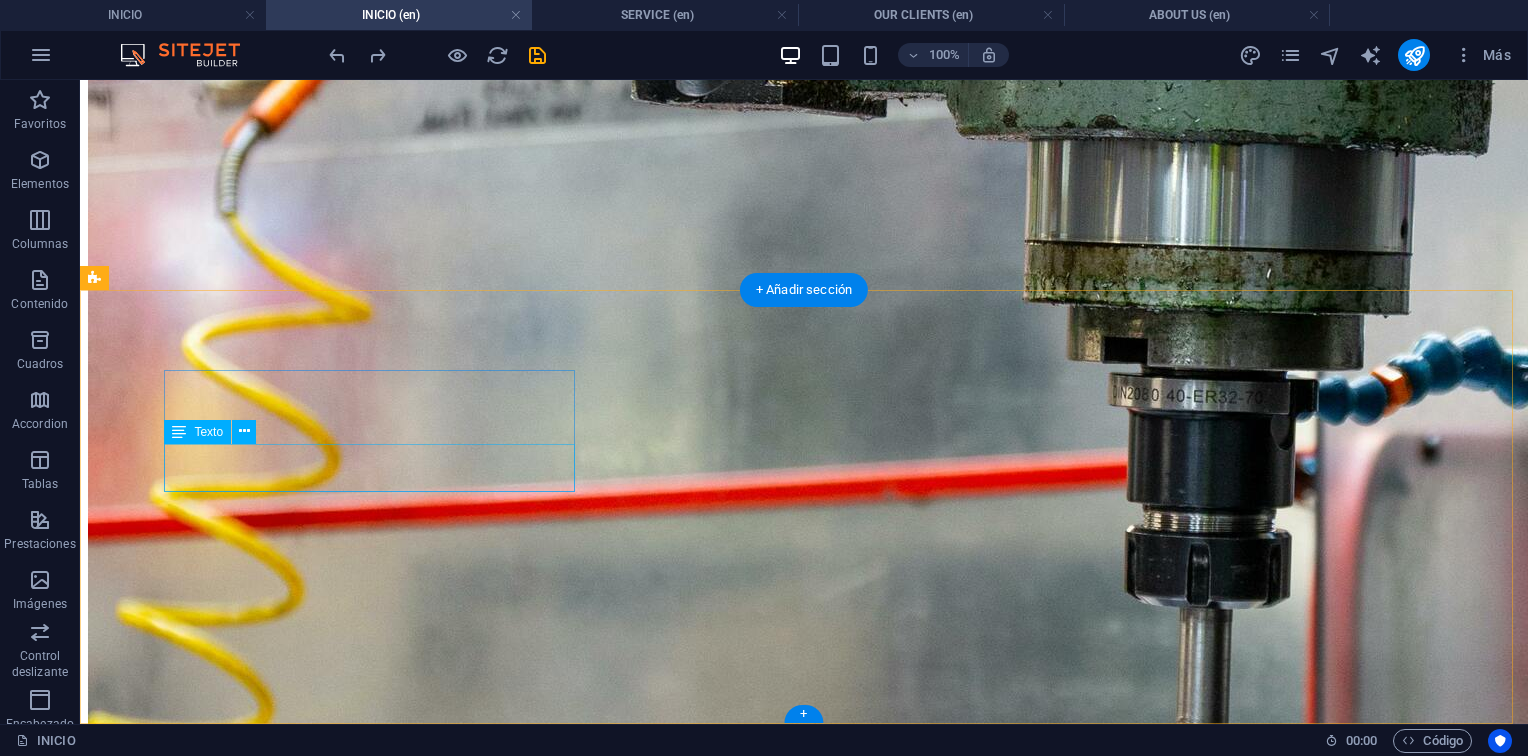 scroll, scrollTop: 1471, scrollLeft: 0, axis: vertical 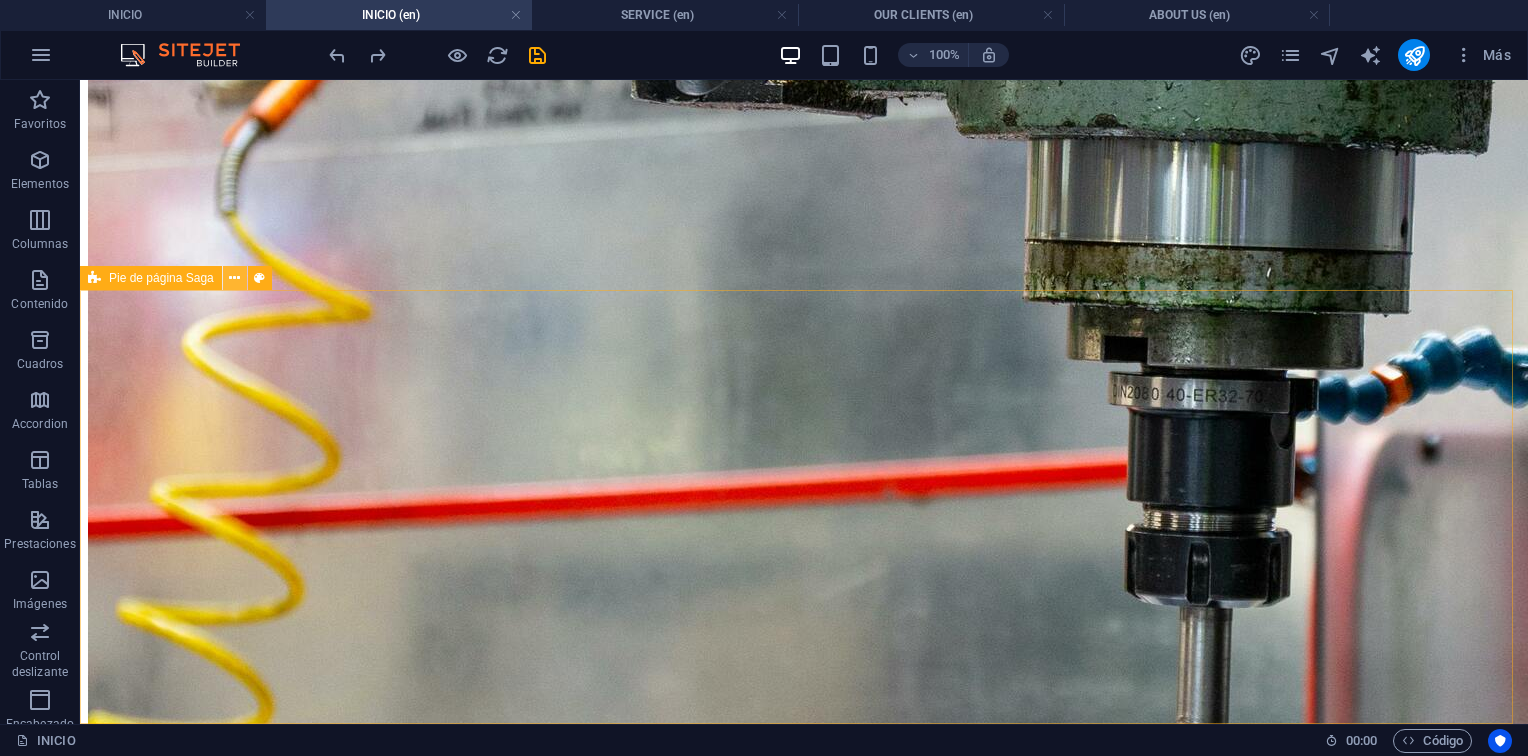 click at bounding box center (234, 278) 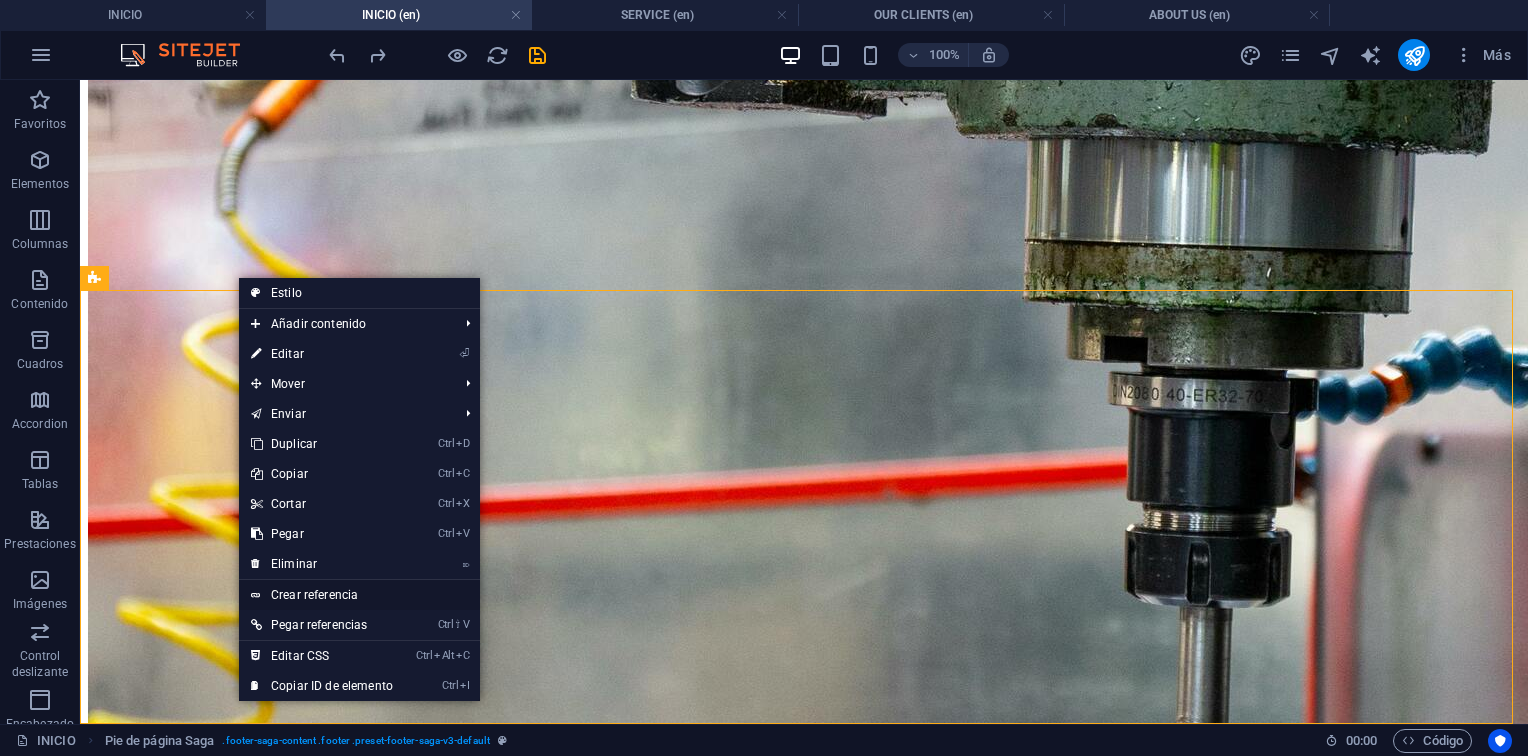 click on "Crear referencia" at bounding box center (359, 595) 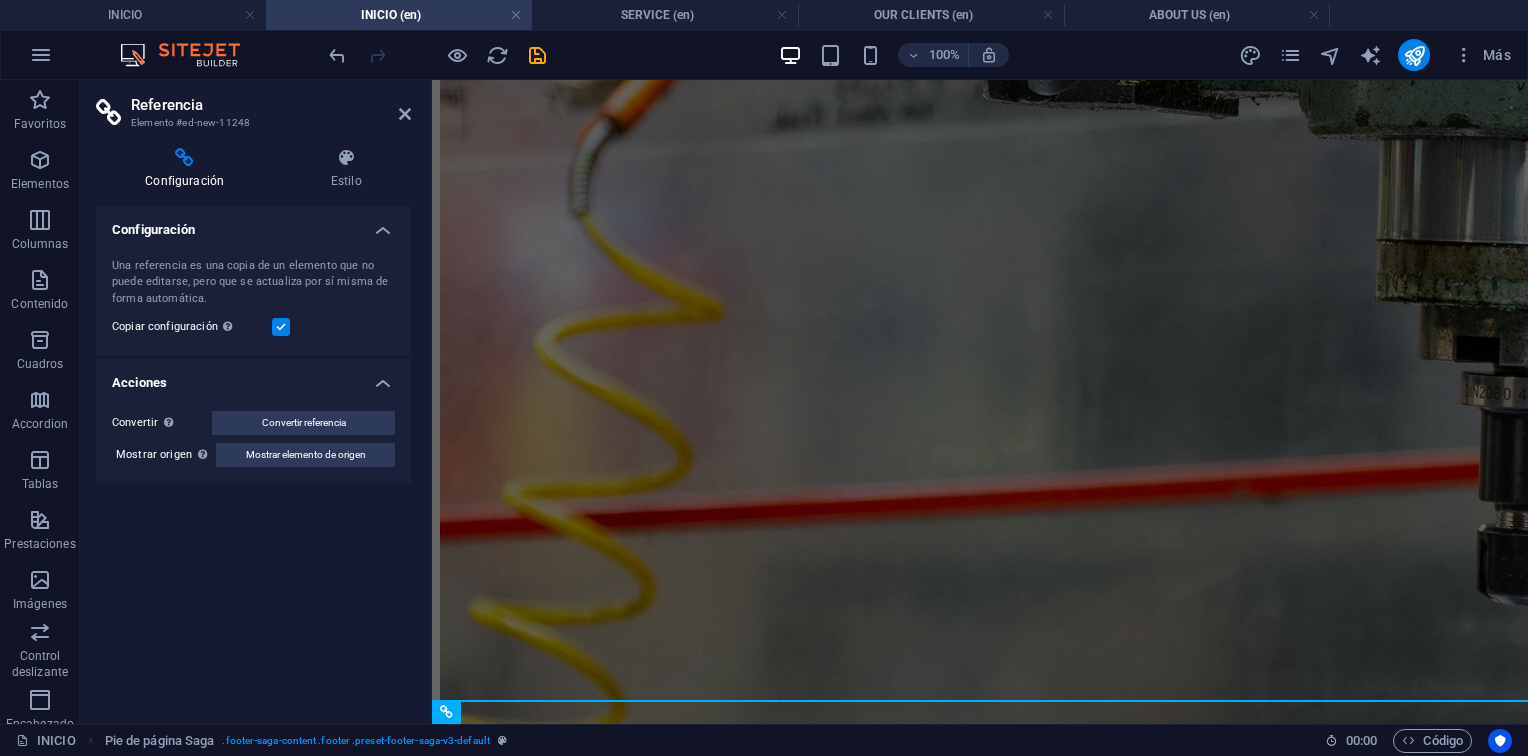 scroll, scrollTop: 1929, scrollLeft: 0, axis: vertical 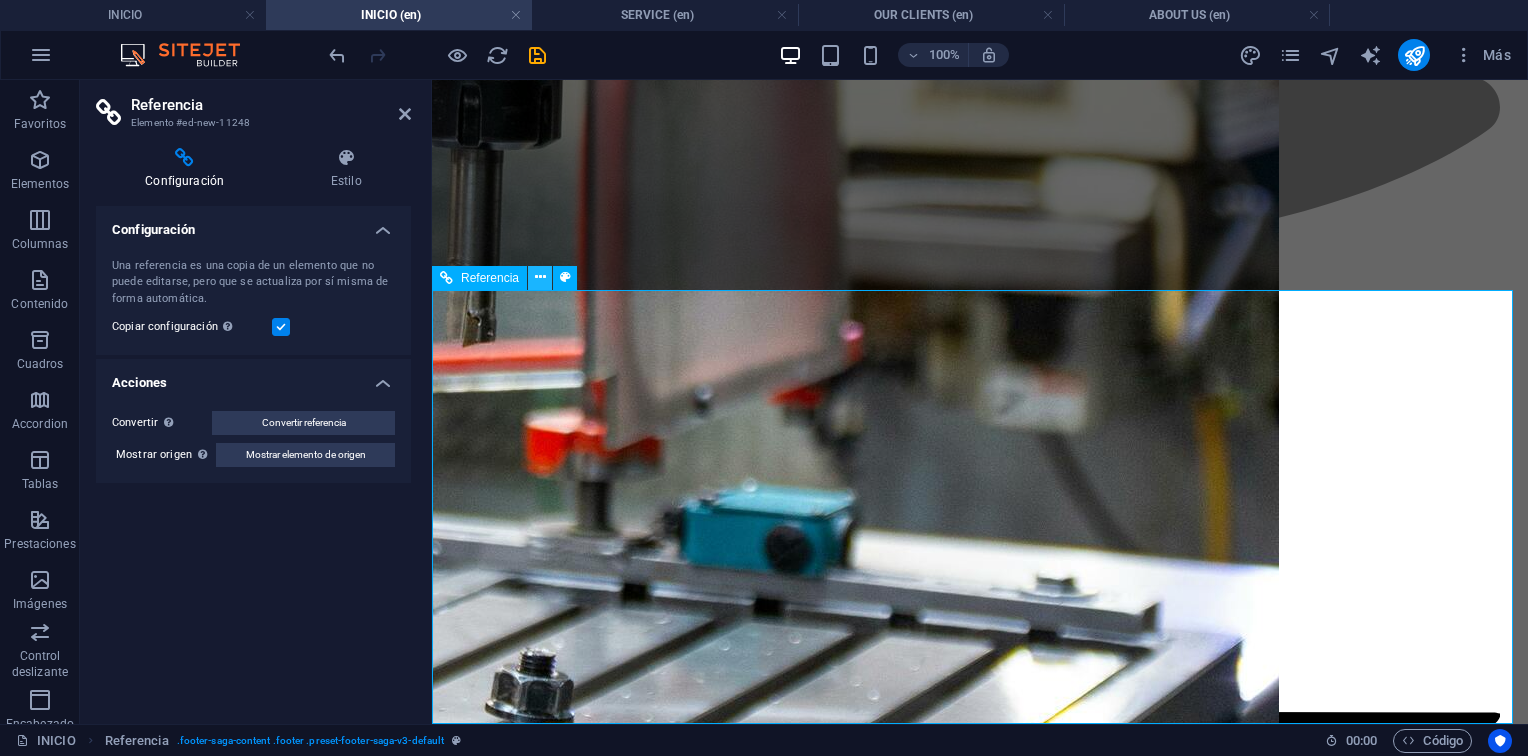 click at bounding box center (540, 278) 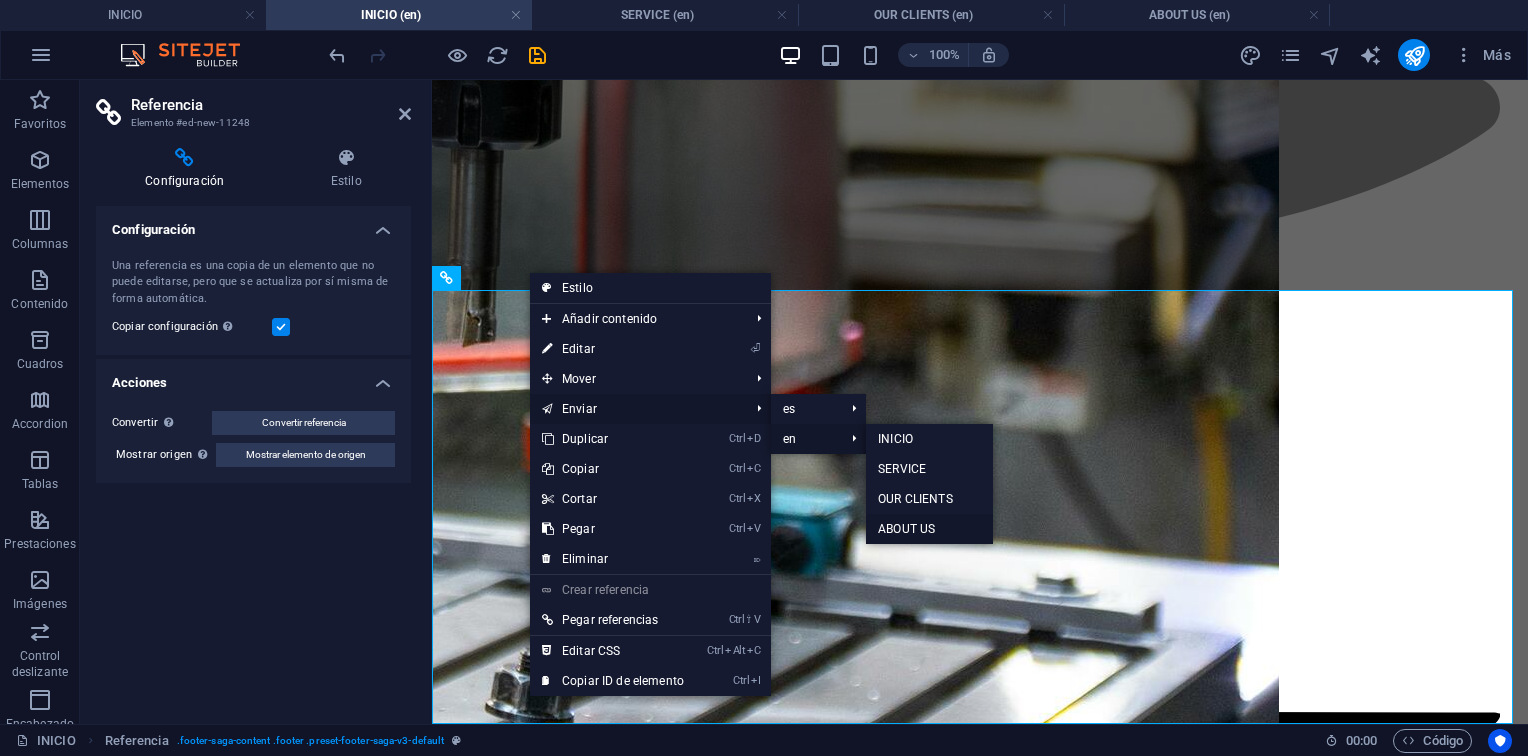 click on "ABOUT US" at bounding box center (929, 529) 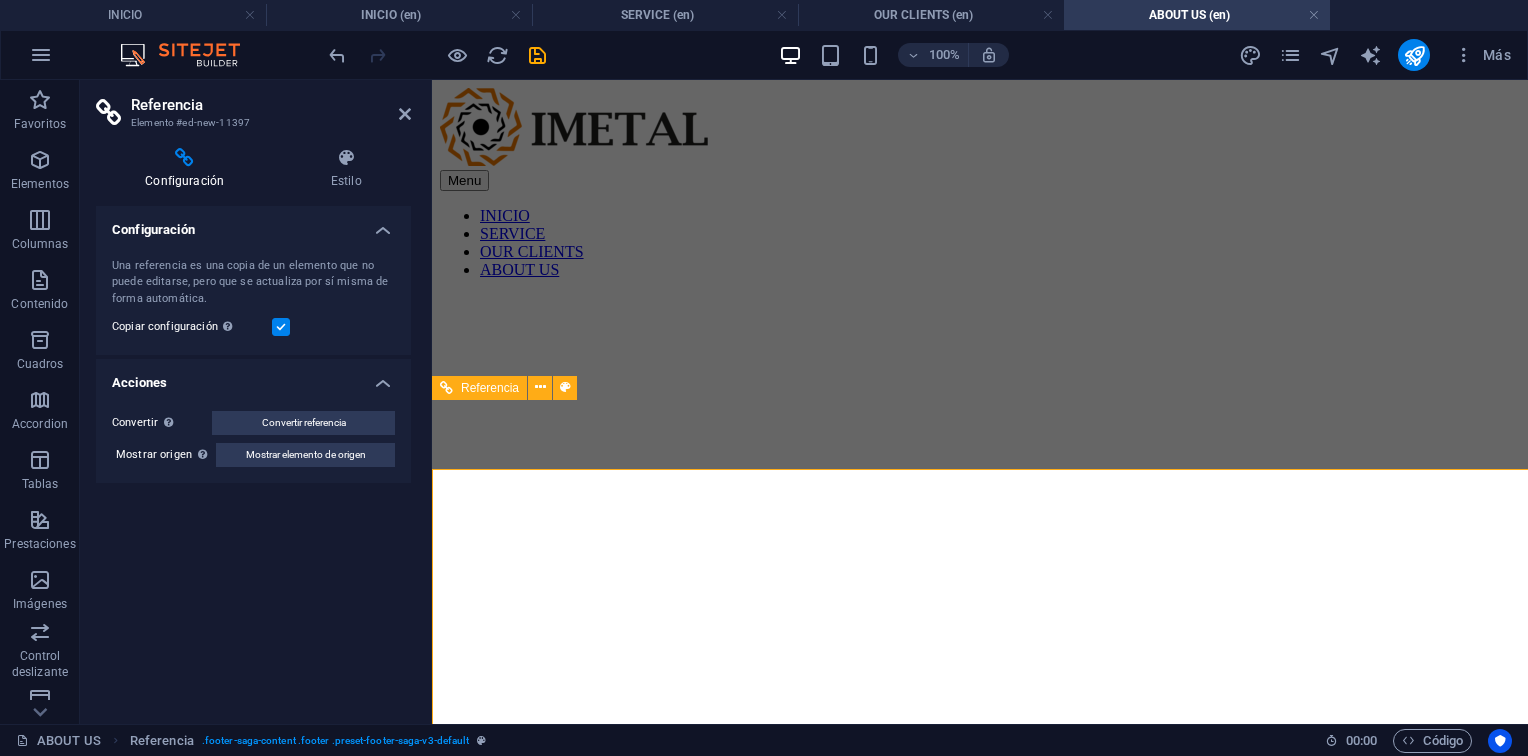scroll, scrollTop: 2024, scrollLeft: 0, axis: vertical 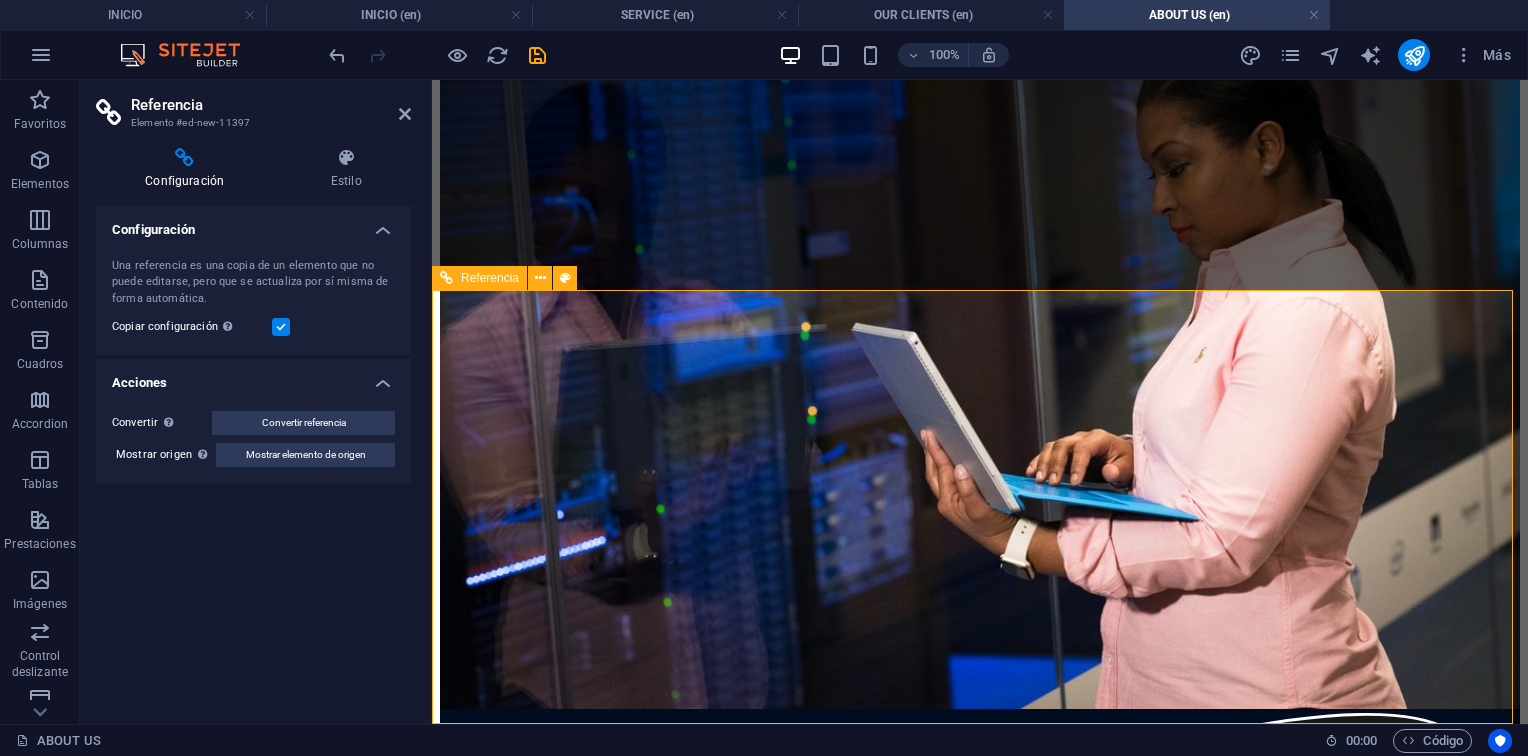 click on "Avenida de enlace Intercomunal-Vea Parcela E-10, Edificio Sede IMETAL Zona Industrial, [CITY] Estado [STATE], [COUNTRY] [EMAIL] [EMAIL] [URL]" at bounding box center (980, 4788) 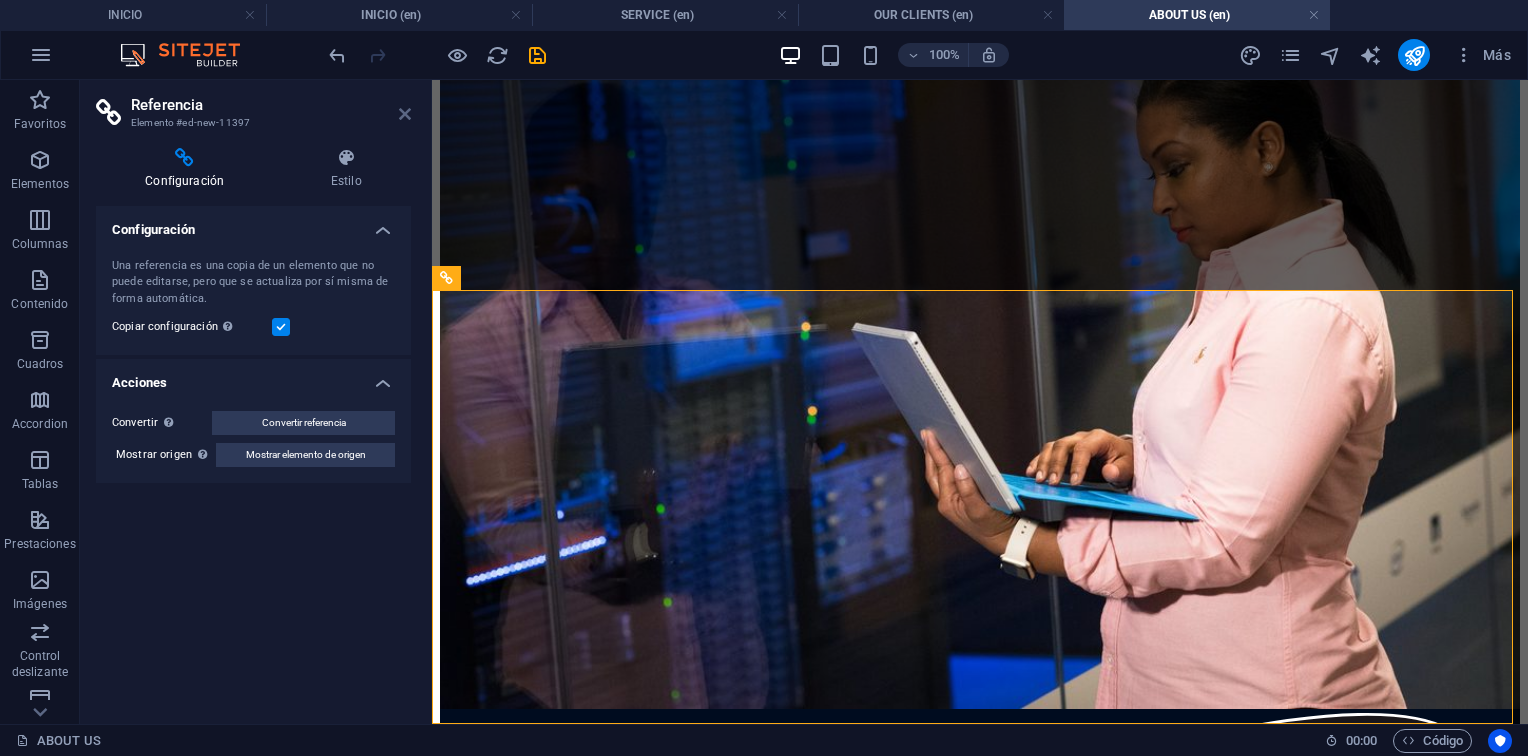 click at bounding box center [405, 114] 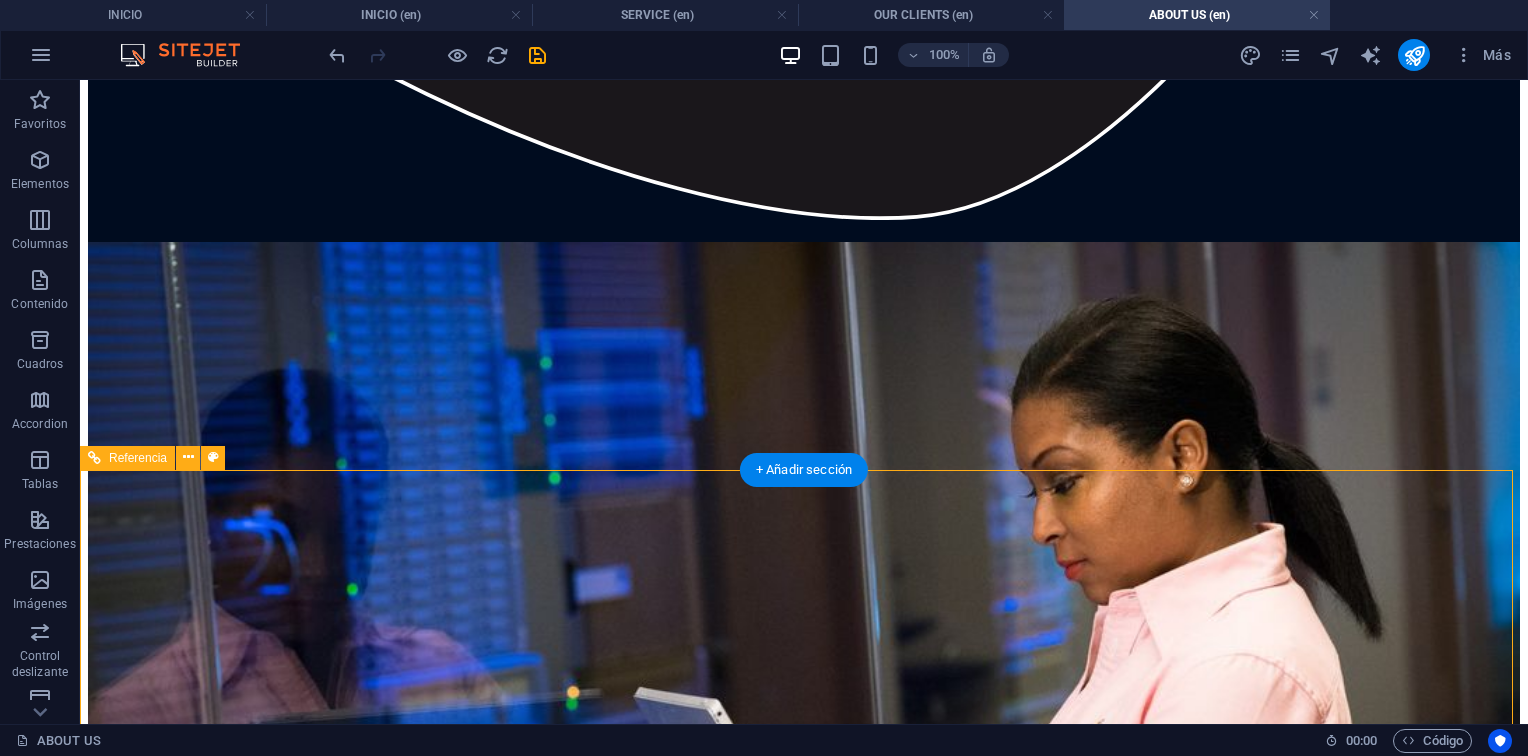 scroll, scrollTop: 2204, scrollLeft: 0, axis: vertical 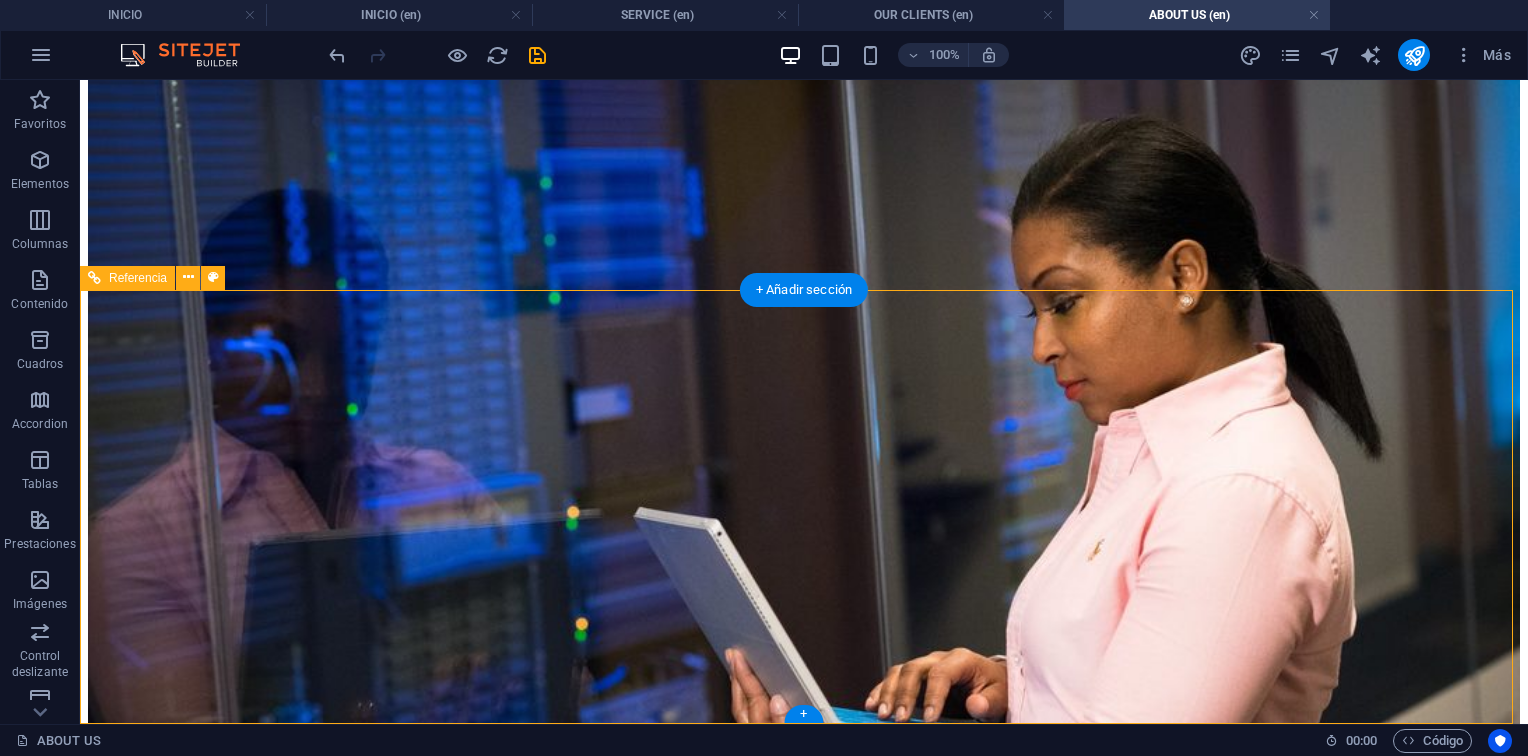 click on "Avenida de enlace Intercomunal-Vea Parcela E-10, Edificio Sede IMETAL Zona Industrial, [CITY] Estado [STATE], [COUNTRY] [EMAIL] [EMAIL] [URL]" at bounding box center [804, 6042] 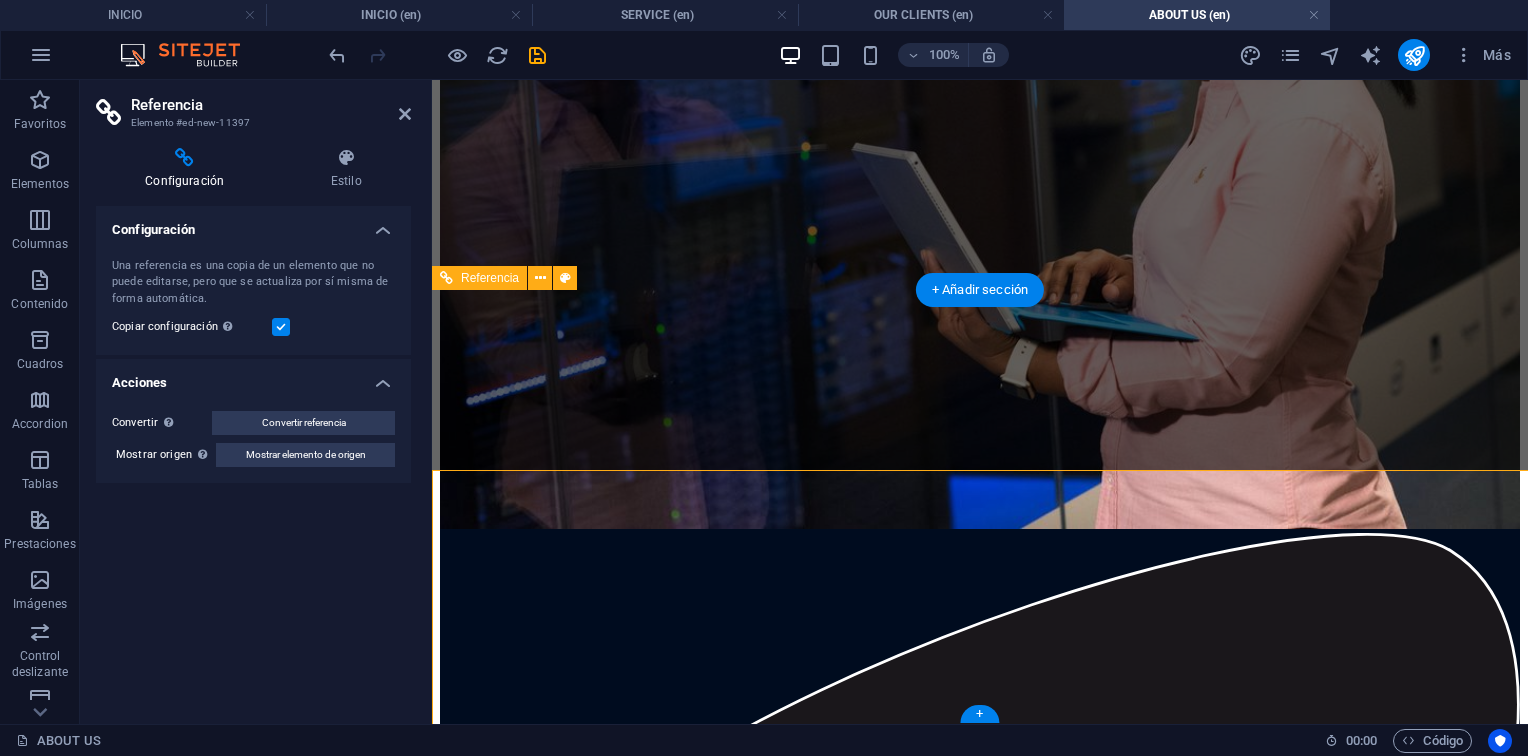 scroll, scrollTop: 2024, scrollLeft: 0, axis: vertical 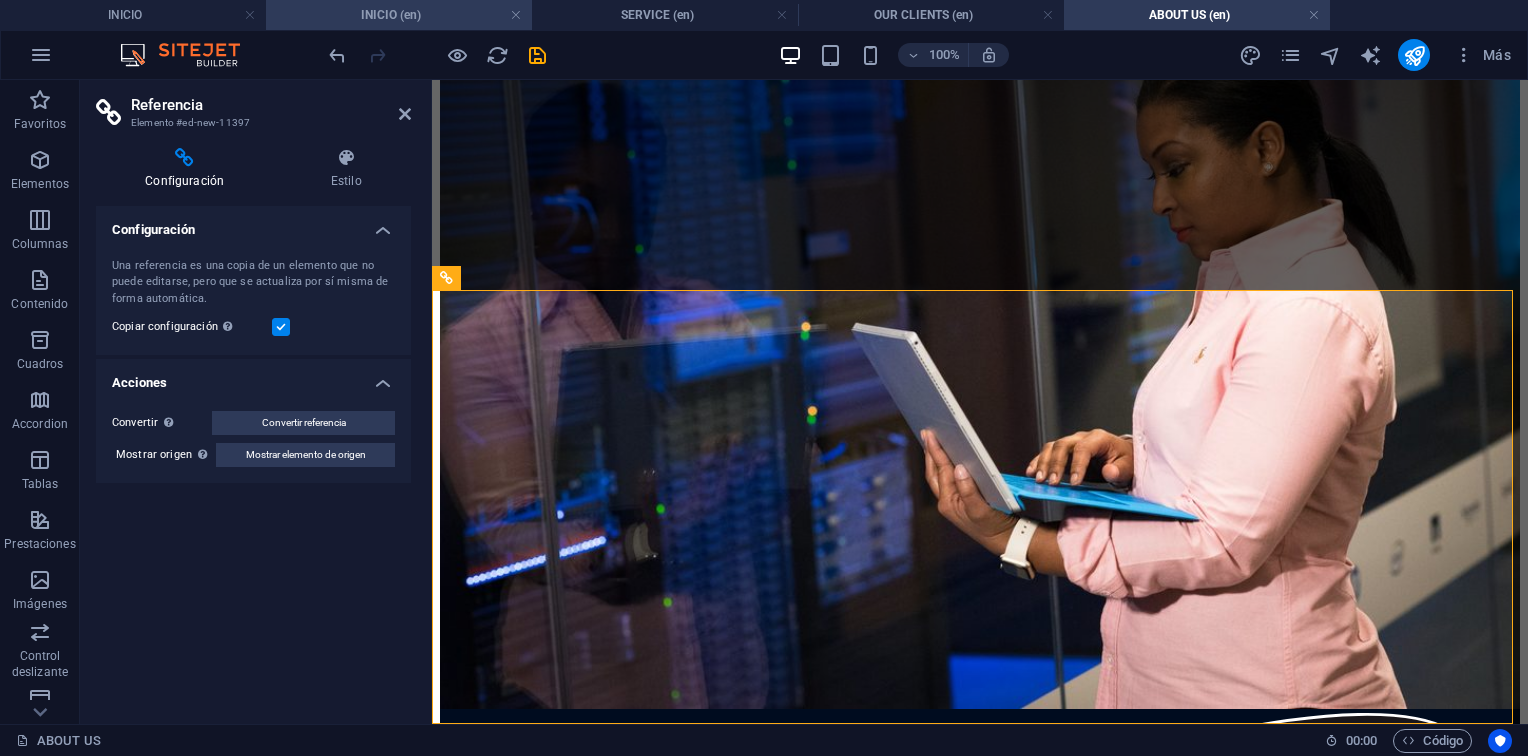 click on "INICIO (en)" at bounding box center [399, 15] 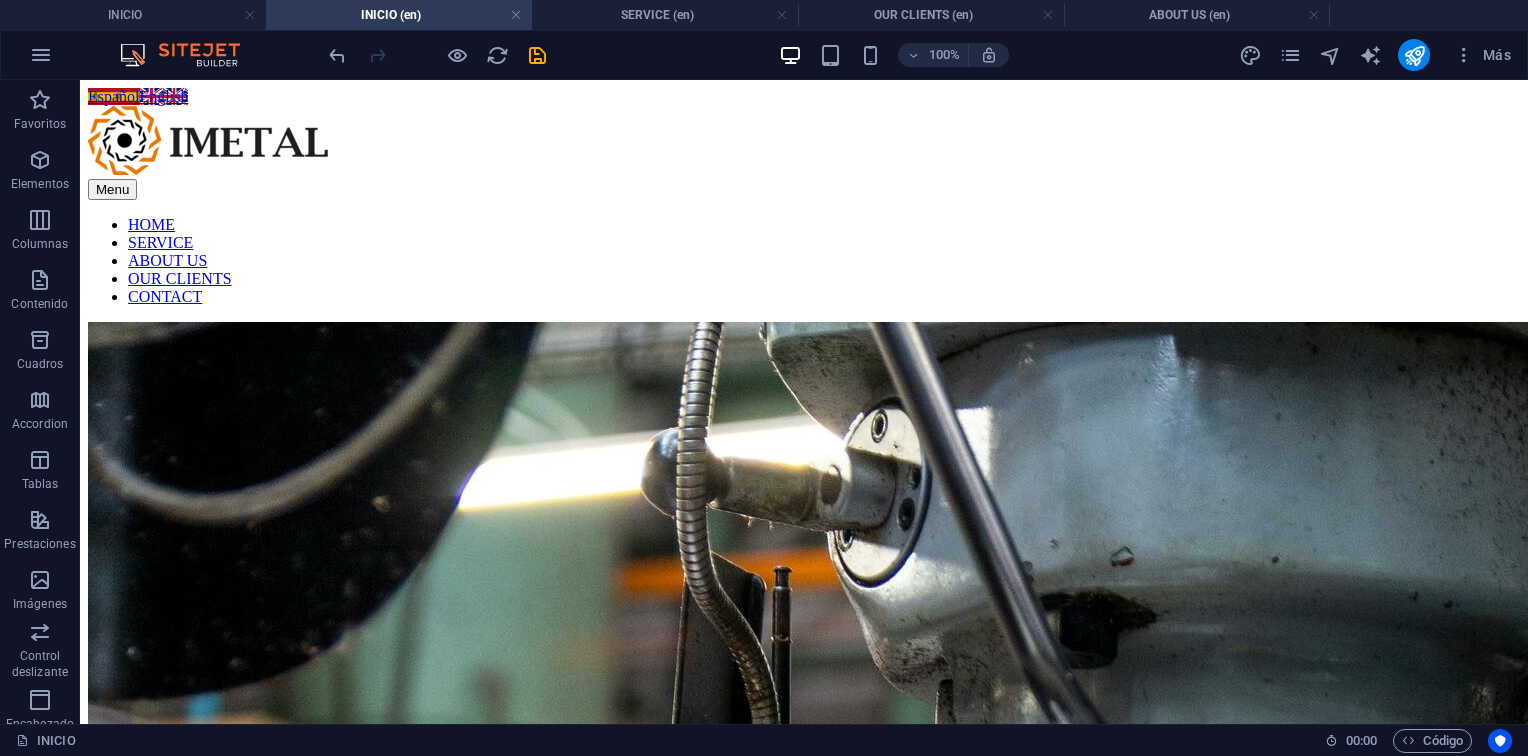 scroll, scrollTop: 1470, scrollLeft: 0, axis: vertical 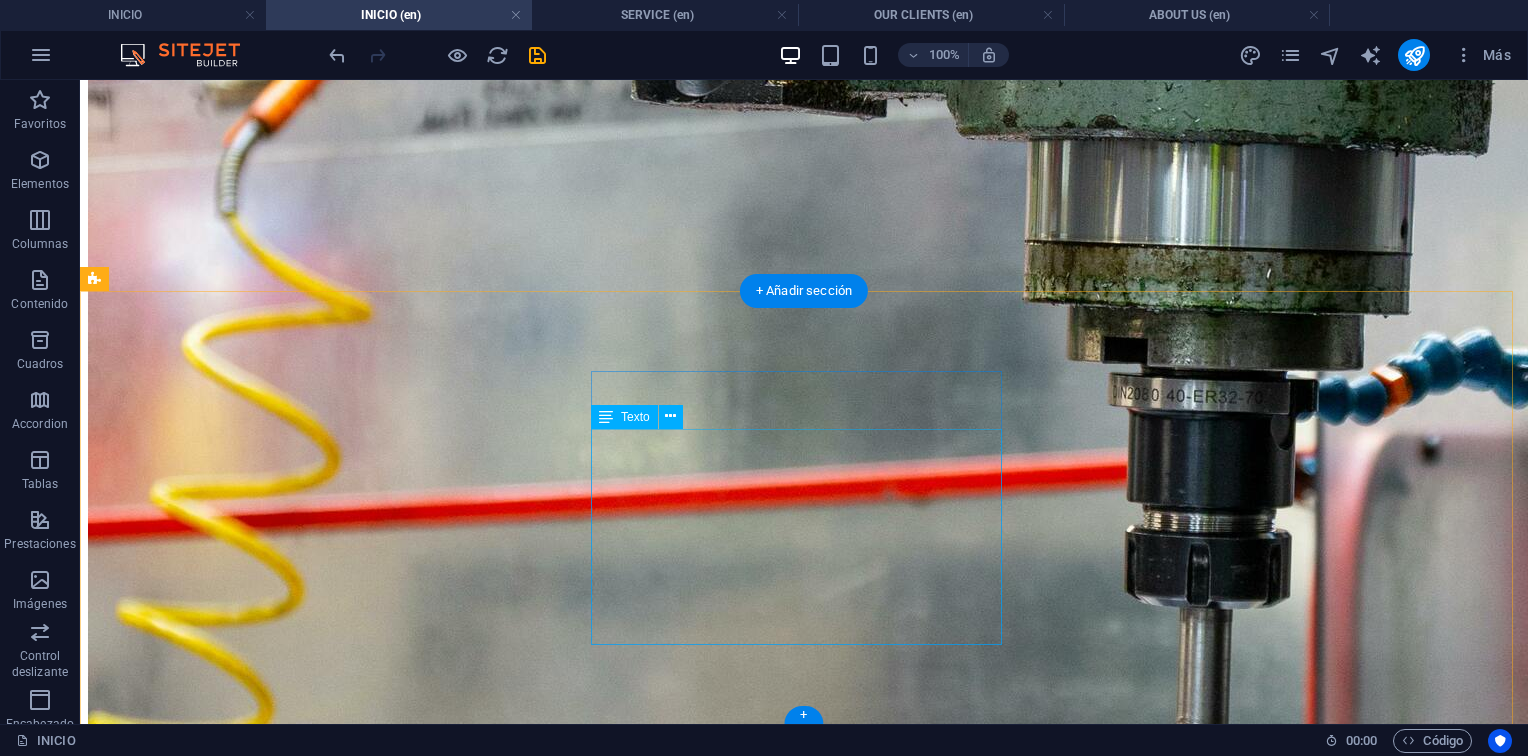 click on "Avenida de enlace Intercomunal-Vea Parcela E-10, Edificio Sede IMETAL Zona Industrial, [CITY] Estado [STATE], [COUNTRY] [EMAIL] [EMAIL] [URL]" at bounding box center [804, 7348] 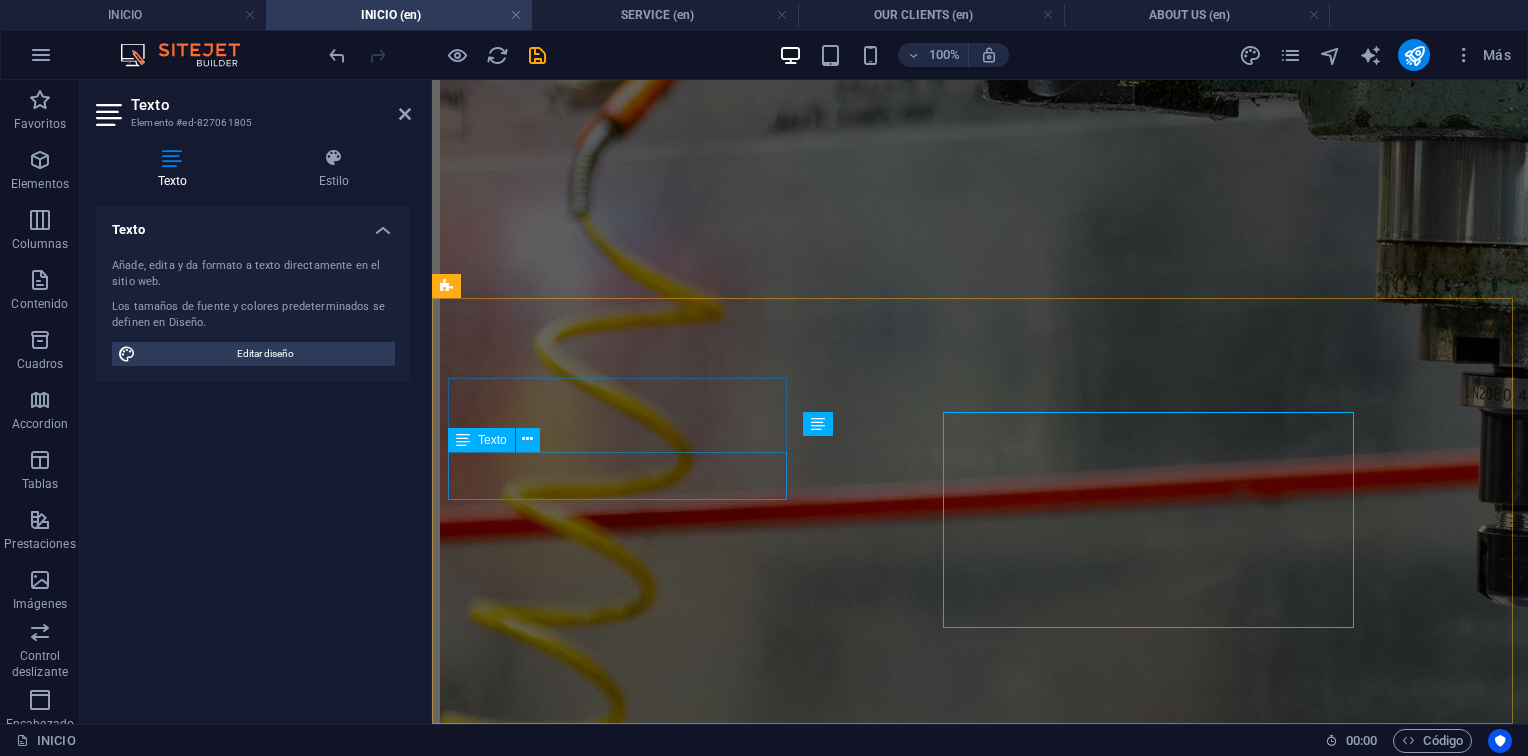 scroll, scrollTop: 1494, scrollLeft: 0, axis: vertical 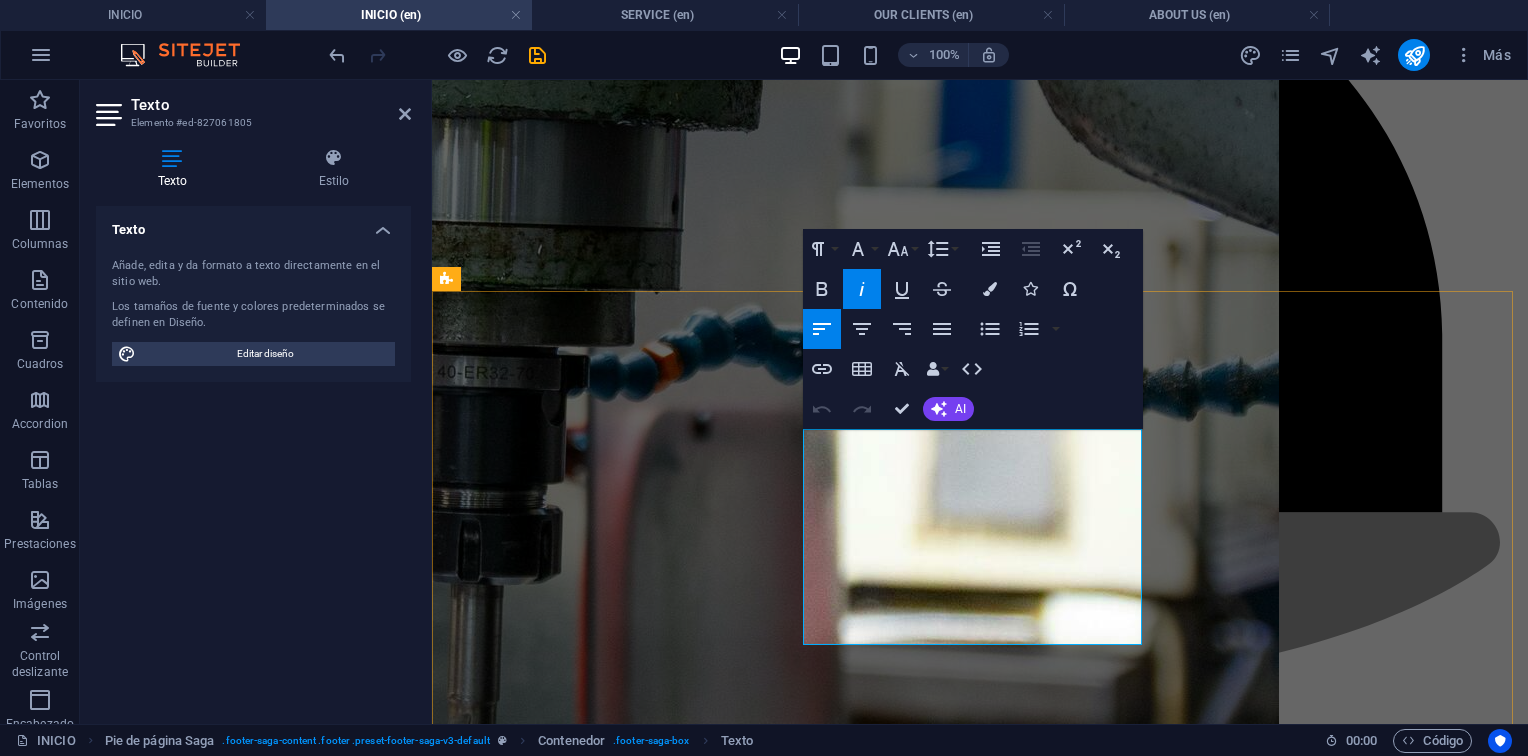 drag, startPoint x: 896, startPoint y: 467, endPoint x: 1046, endPoint y: 509, distance: 155.76906 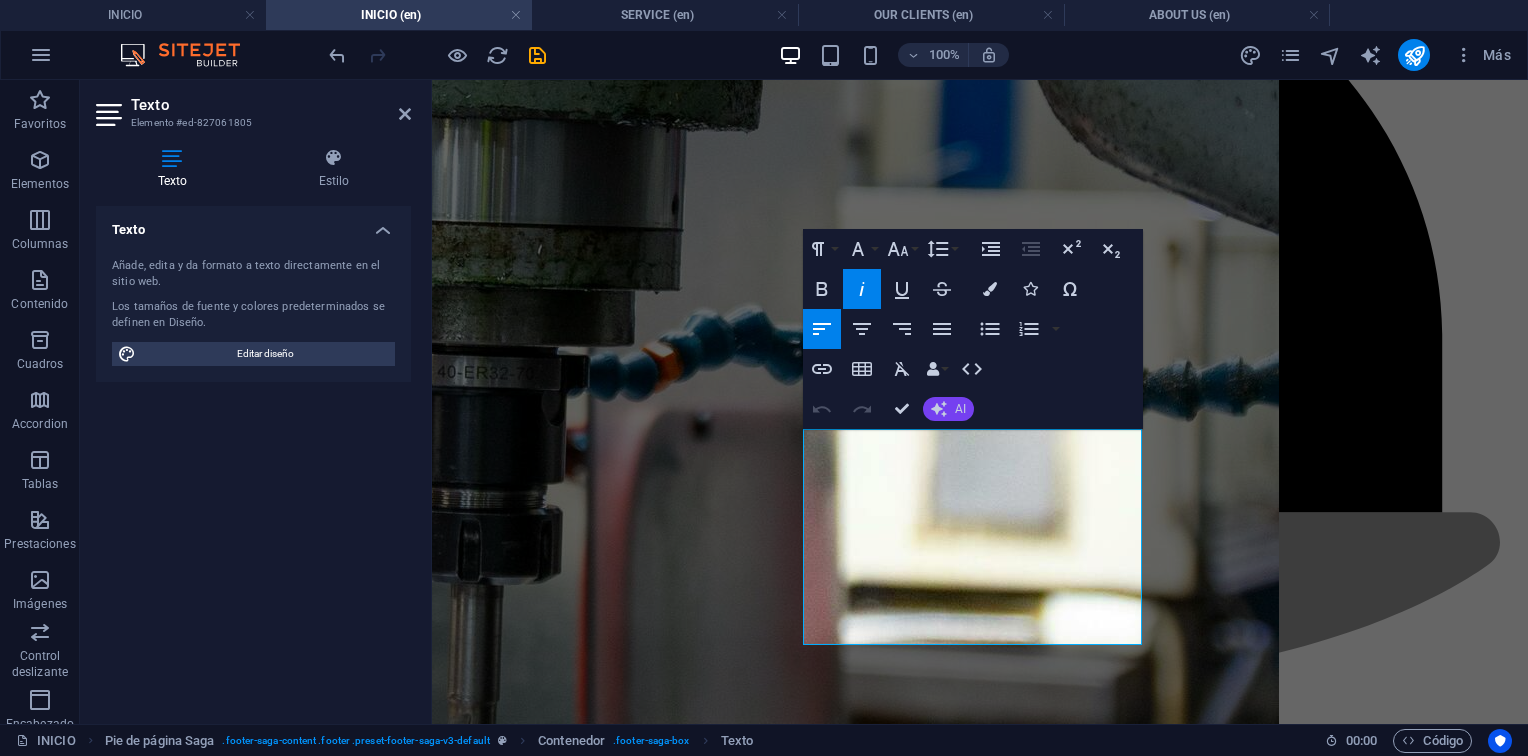 click 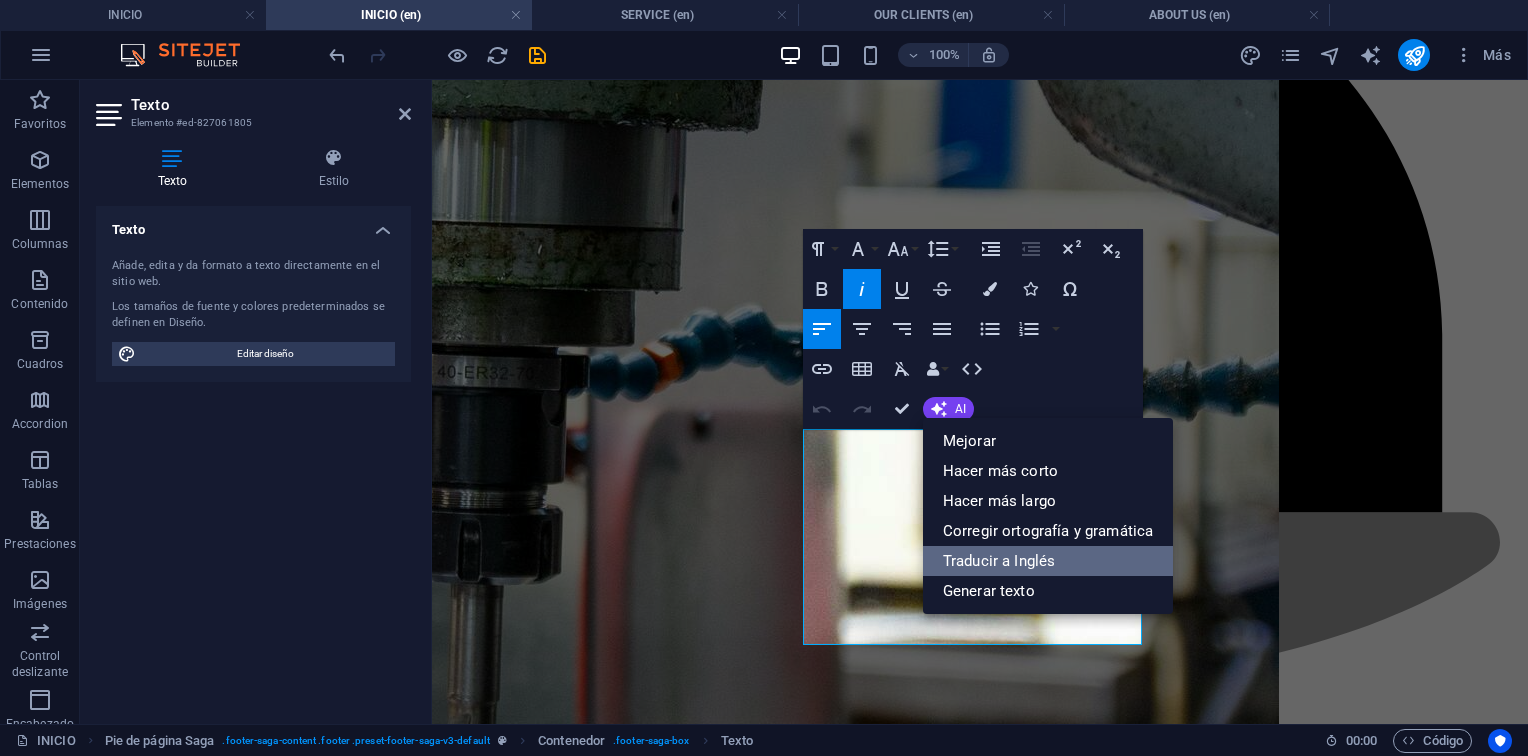 click on "Traducir a Inglés" at bounding box center [1048, 561] 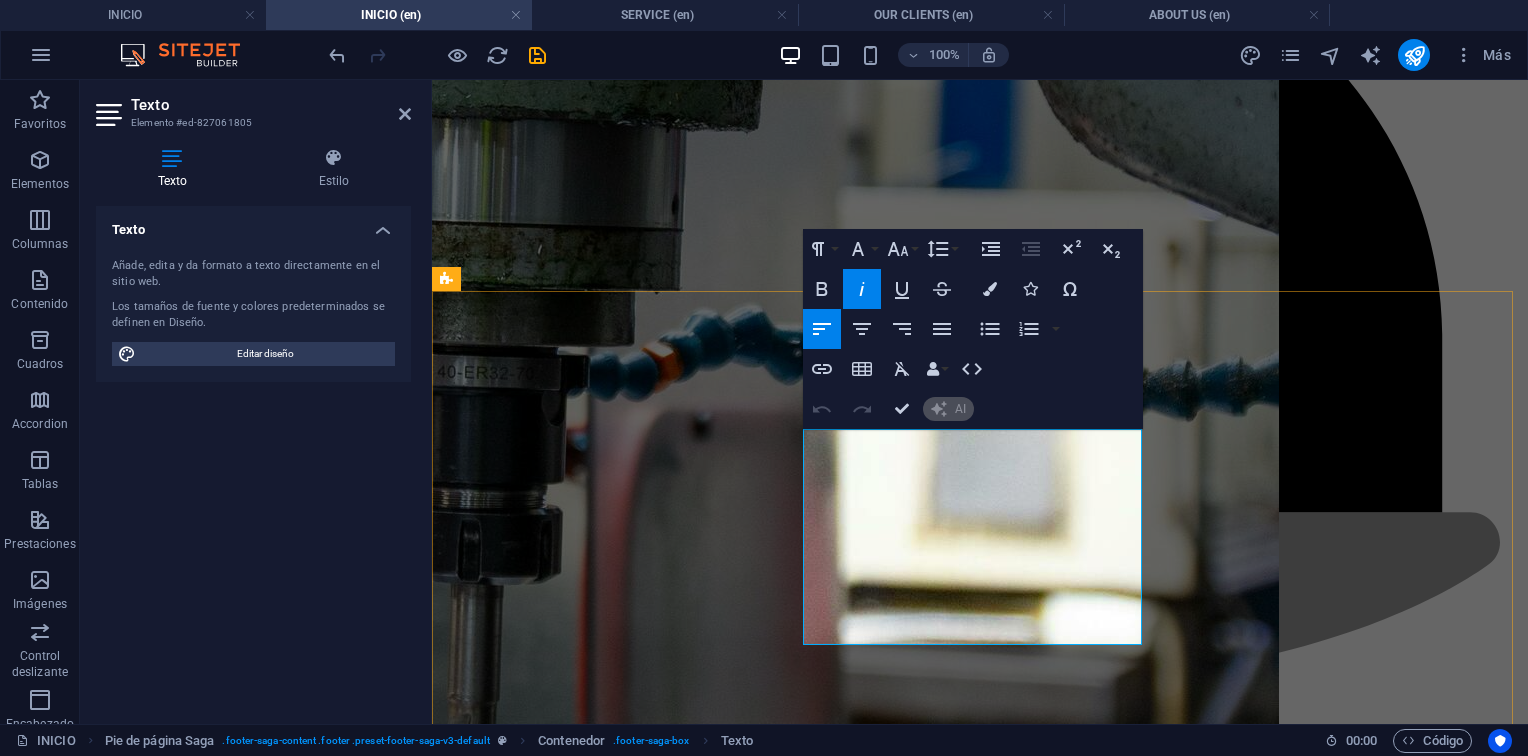 type 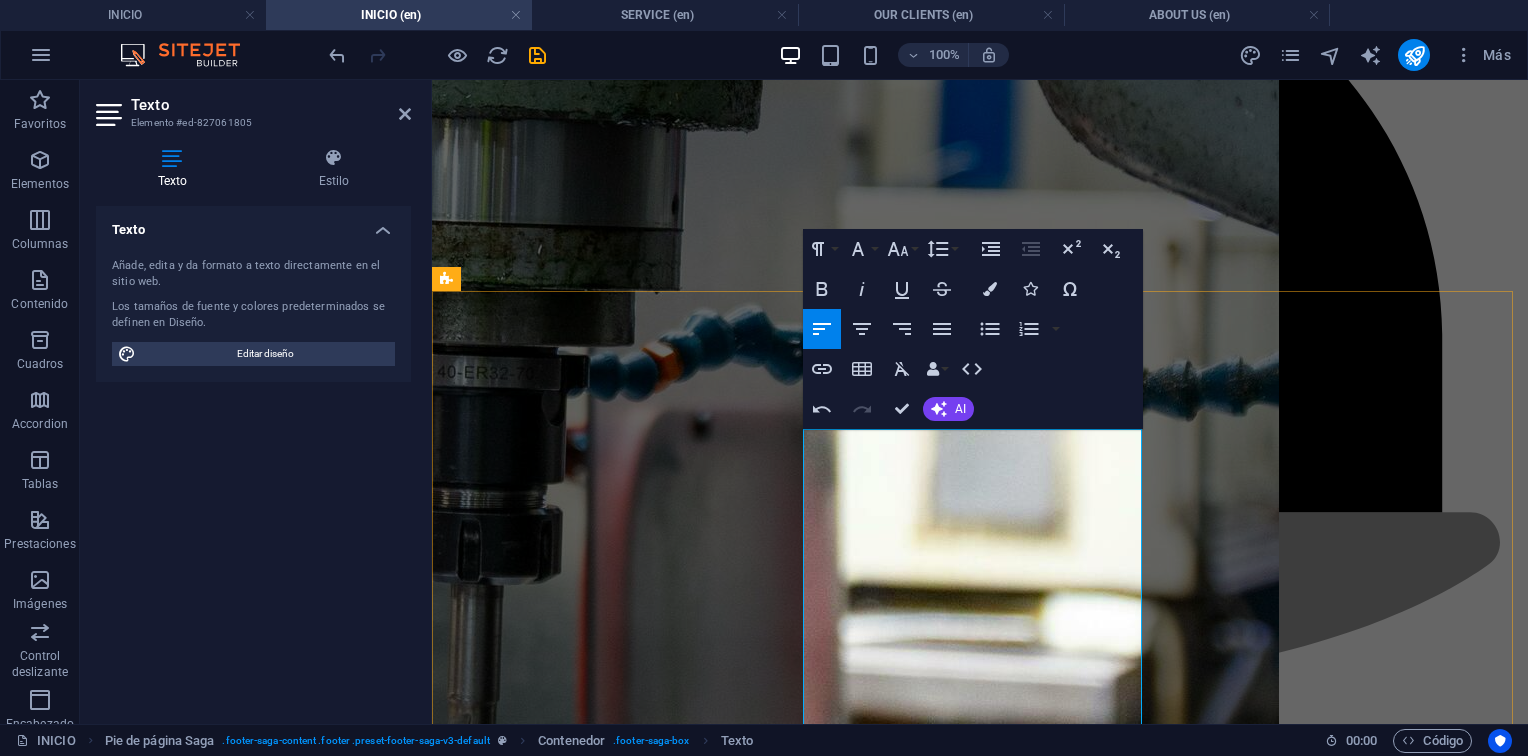 click on "Intercommunal Link Avenue - Vea Parcel E-10, IMETAL Headquarters Building Industrial Zone, [CITY] [STATE], [COUNTRY] [EMAIL] [EMAIL] [URL]" at bounding box center (980, 5913) 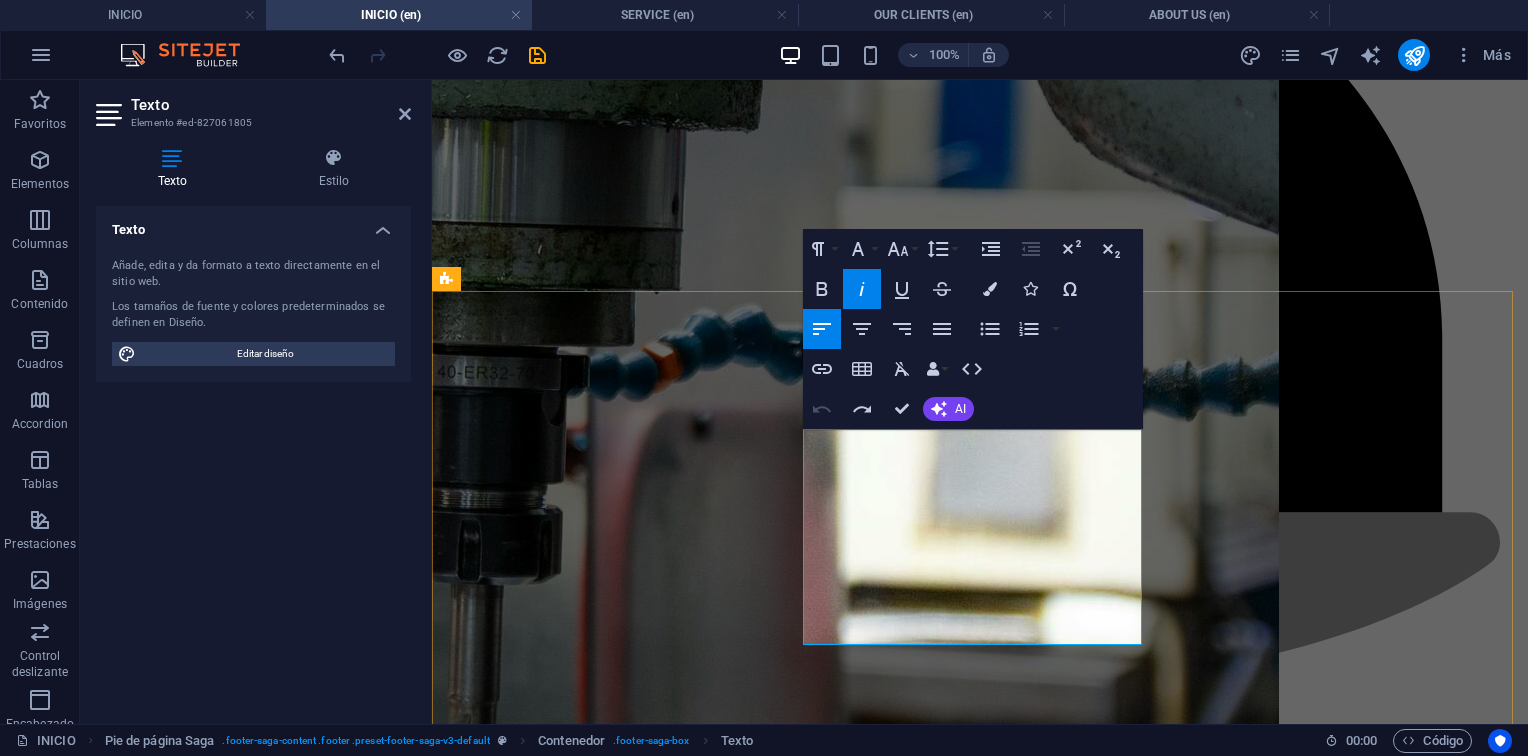 click on "Parcela E-10, Edificio Sede IMETAL" at bounding box center (543, 5839) 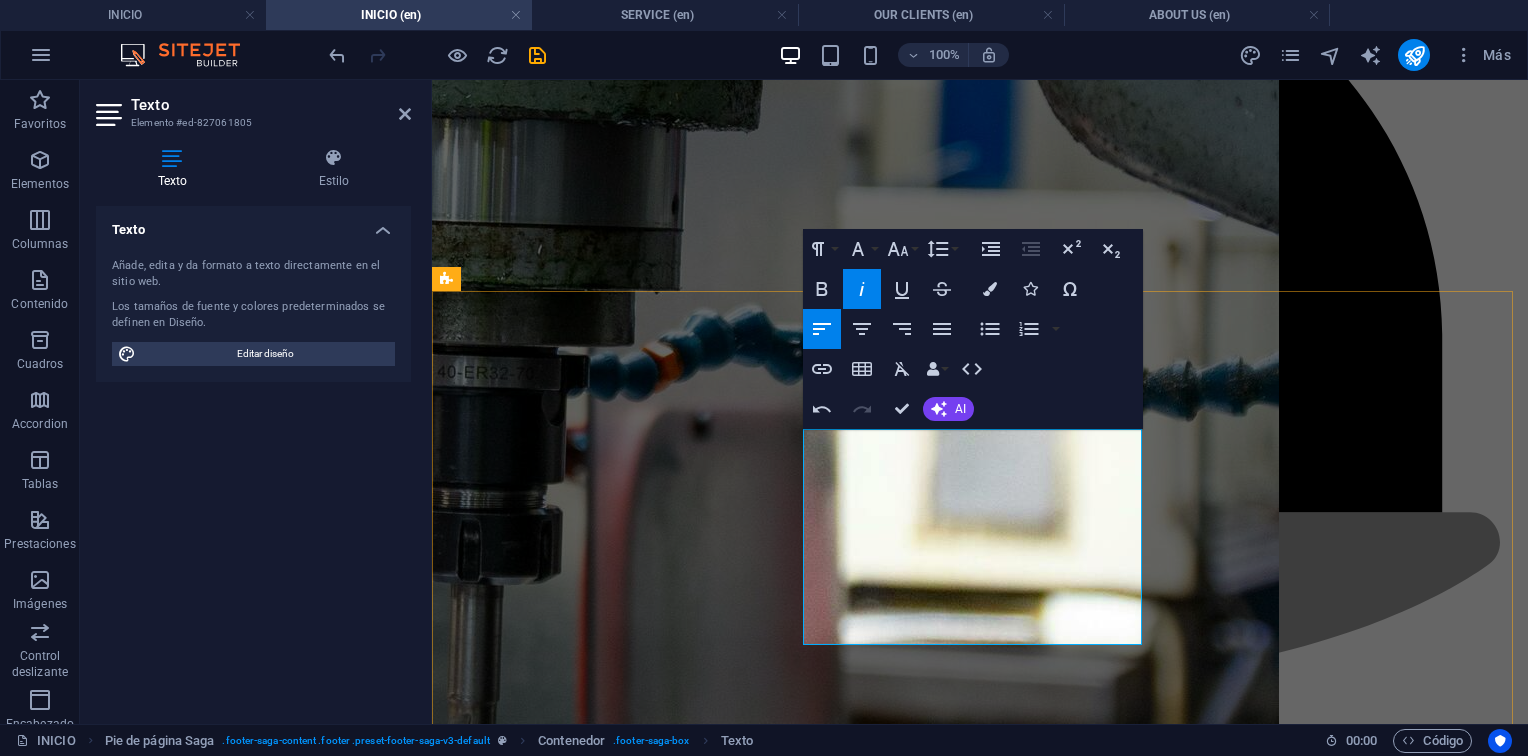 click on "Estado Anzoátegui, Venezuela" at bounding box center (524, 5907) 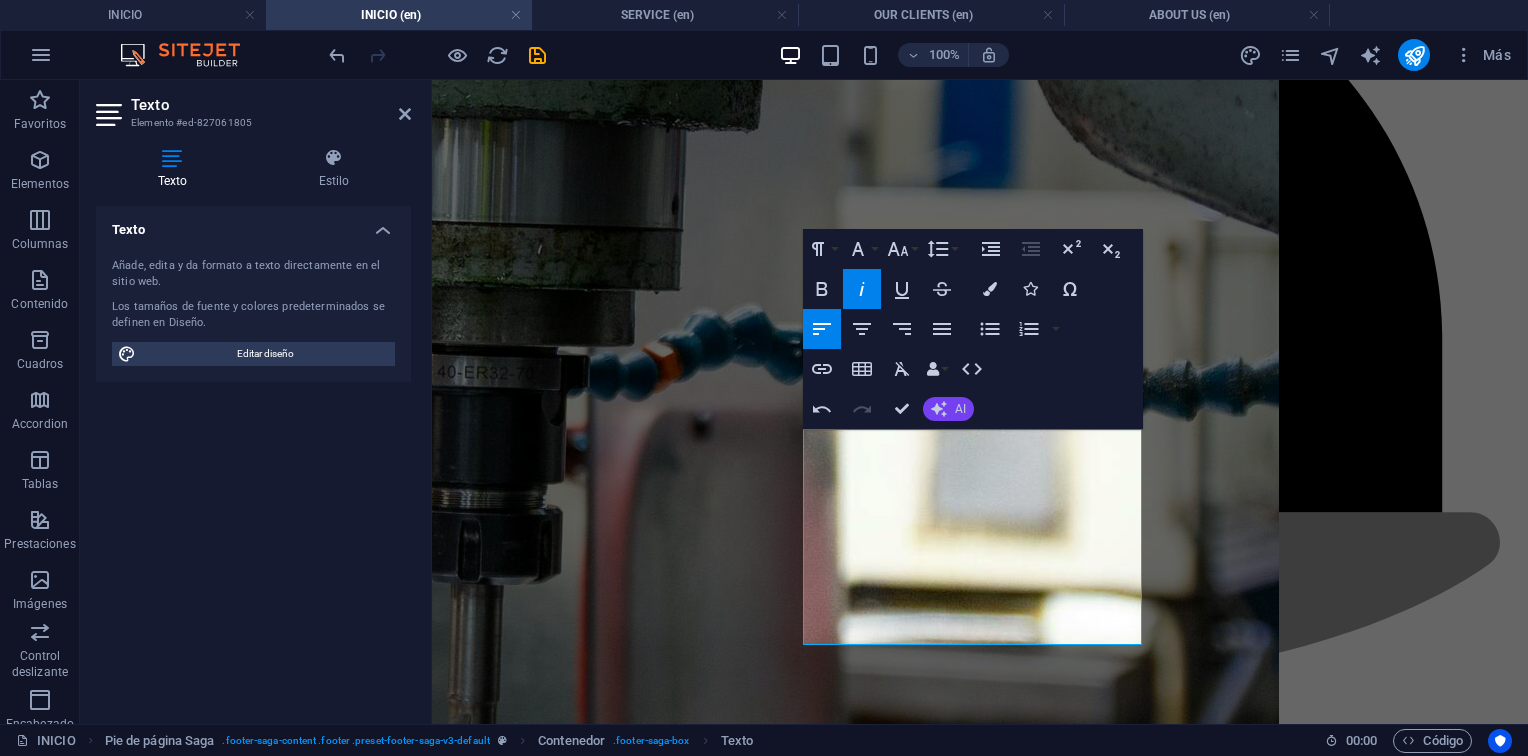 click on "AI" at bounding box center [948, 409] 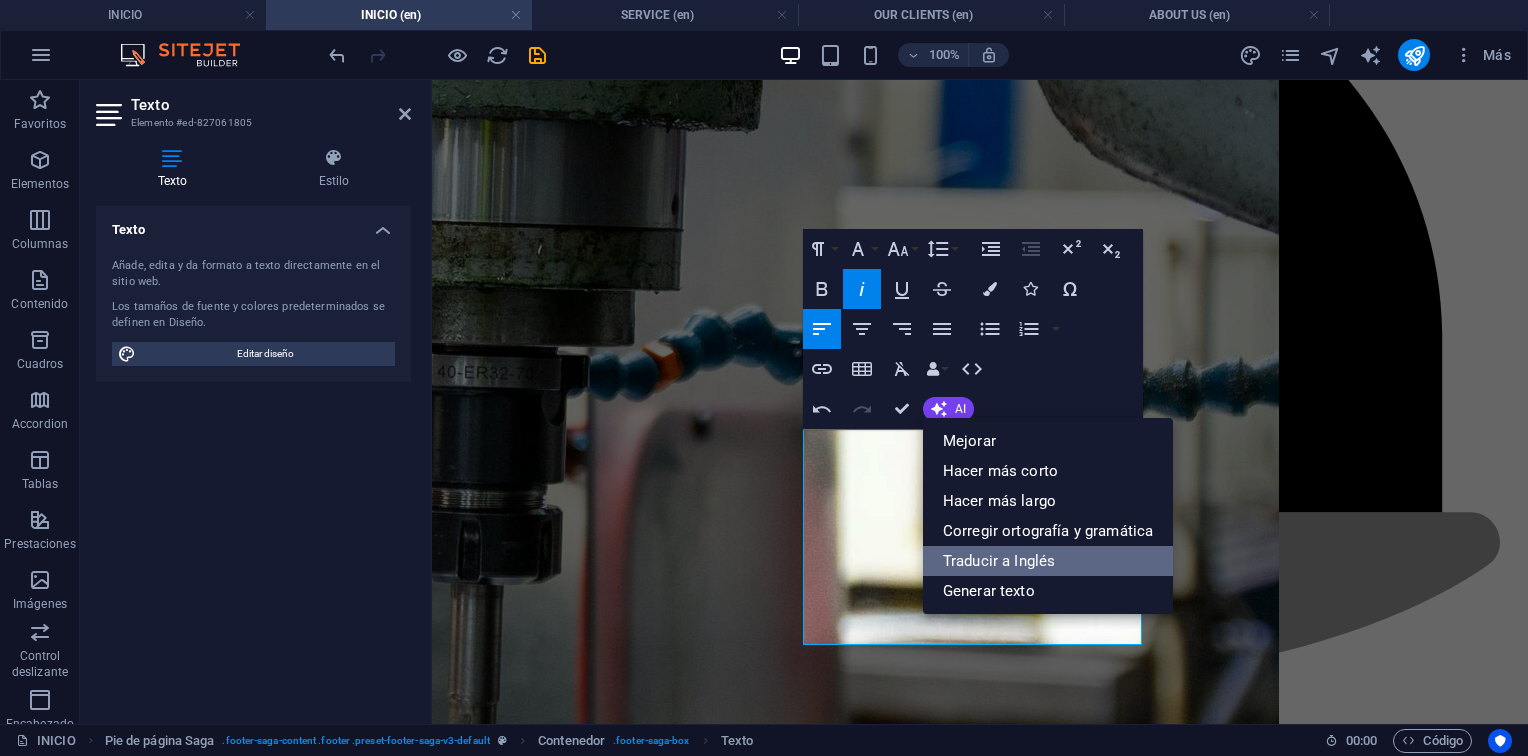 click on "Traducir a Inglés" at bounding box center [1048, 561] 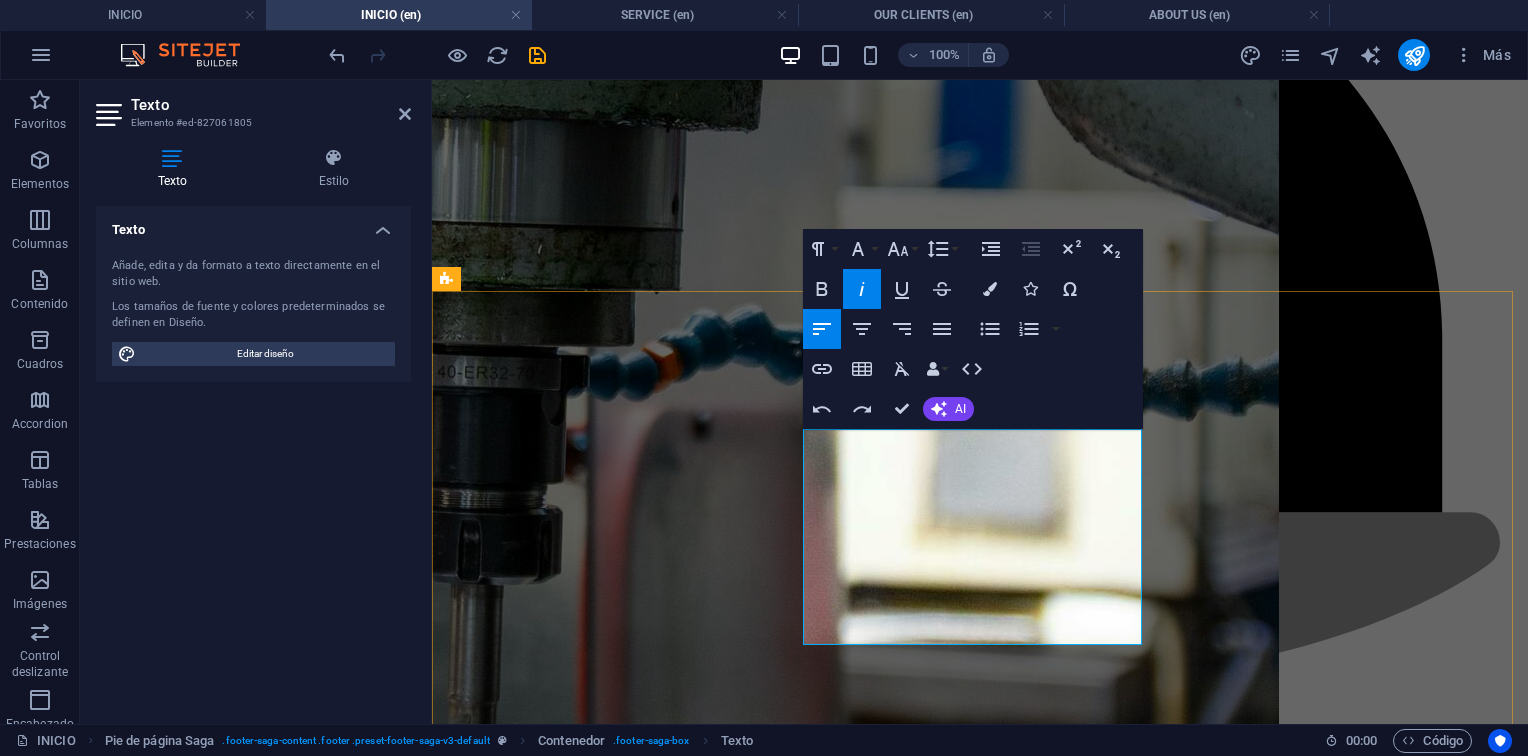 click on "Parcela E-10, Headquarters IMETAL" at bounding box center [545, 5839] 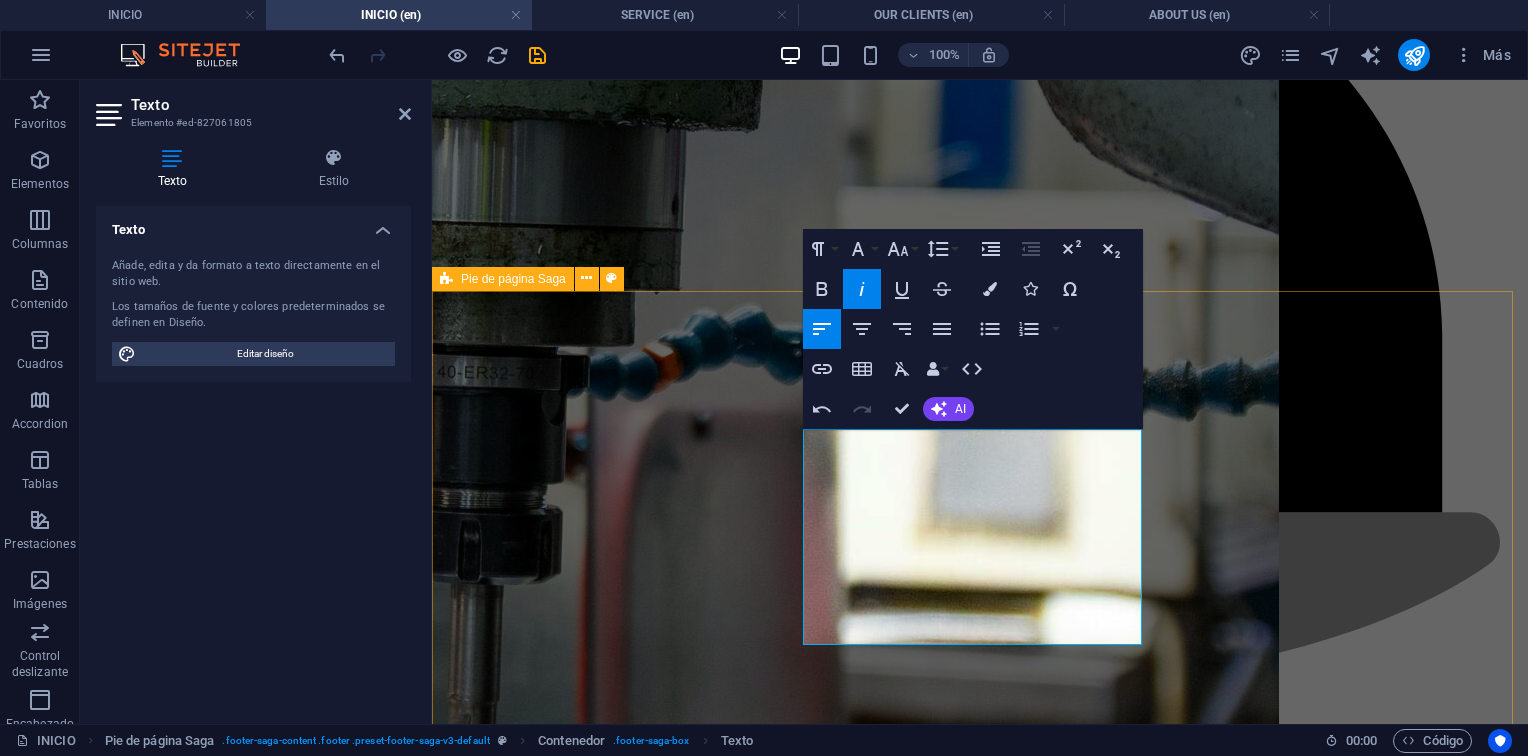 drag, startPoint x: 704, startPoint y: 516, endPoint x: 1106, endPoint y: 610, distance: 412.8438 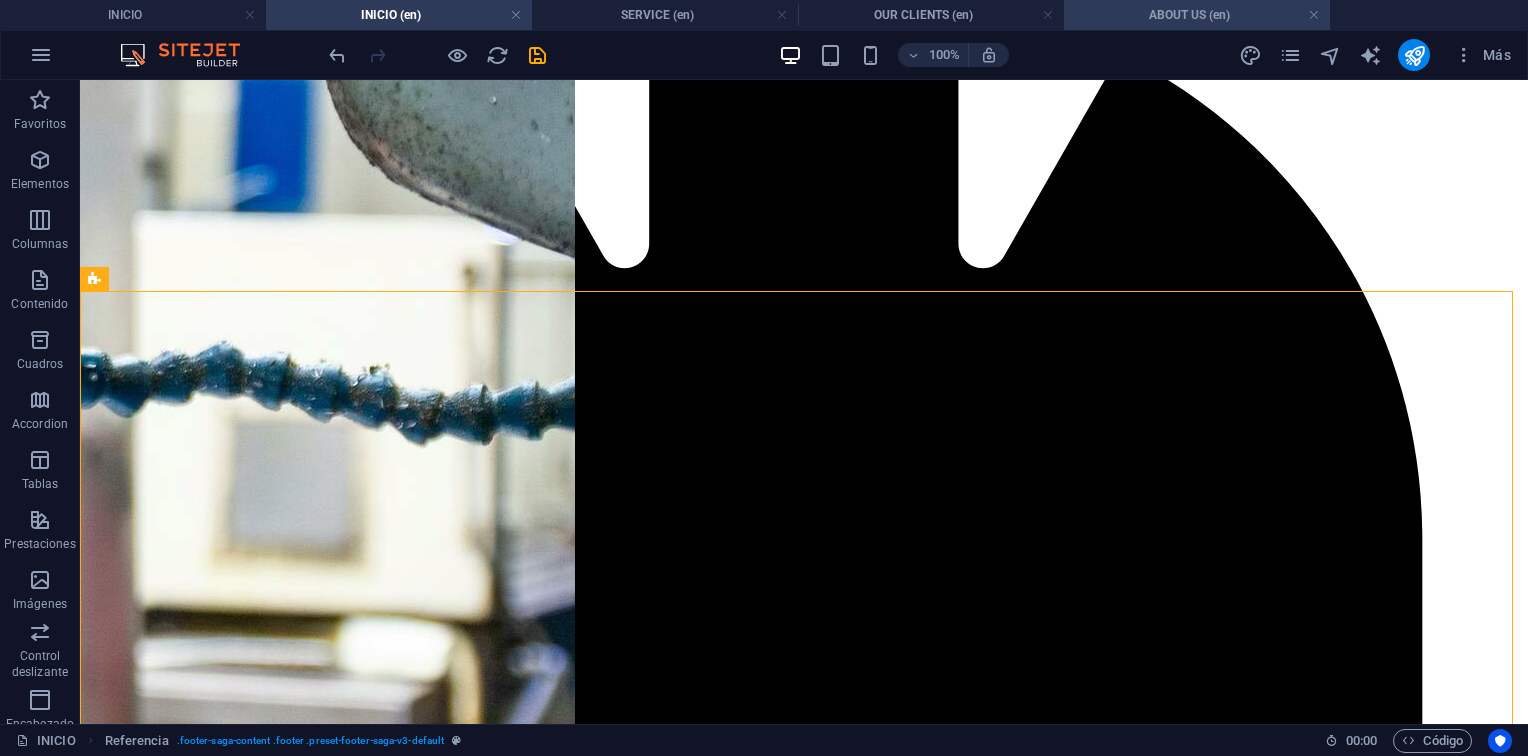 drag, startPoint x: 578, startPoint y: 131, endPoint x: 1127, endPoint y: 26, distance: 558.9508 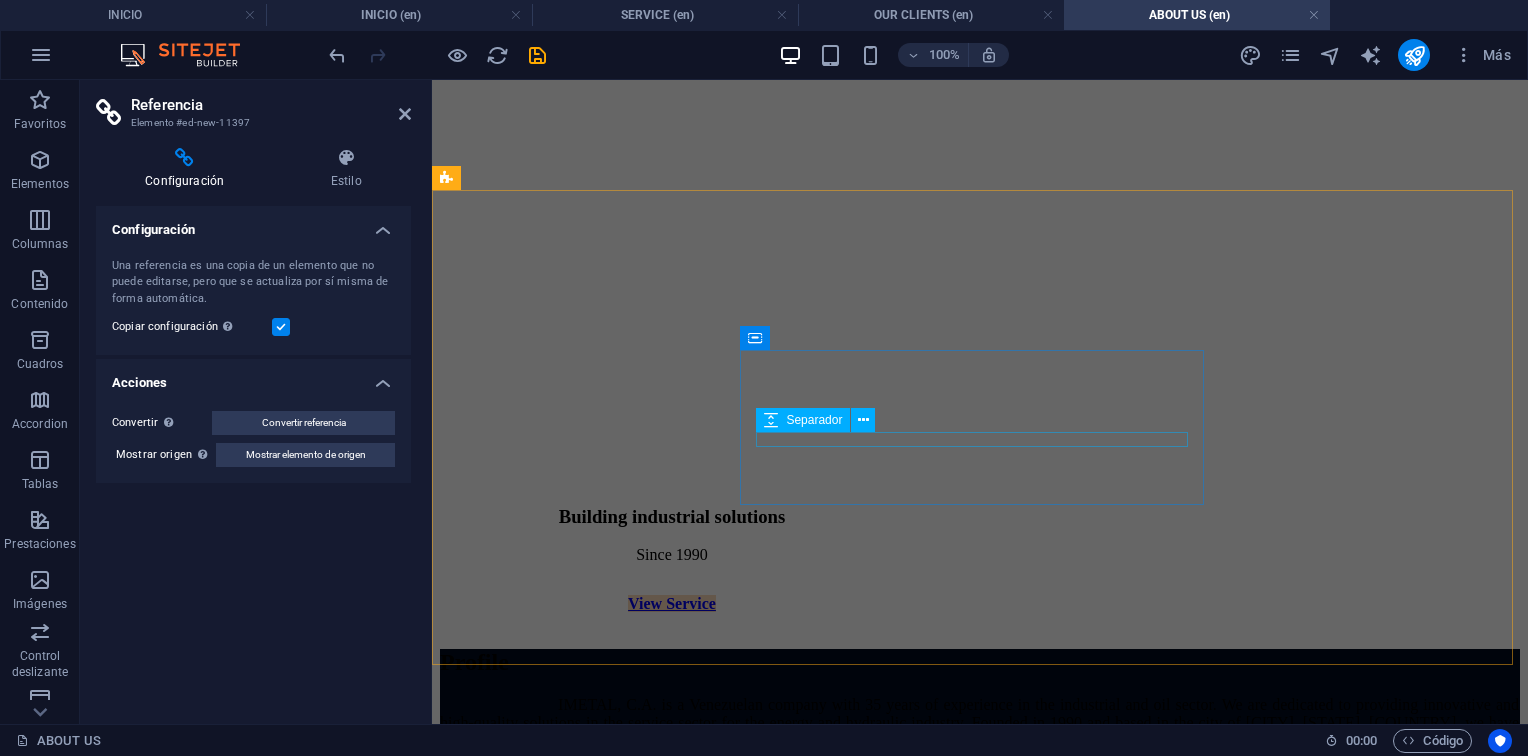 scroll, scrollTop: 0, scrollLeft: 0, axis: both 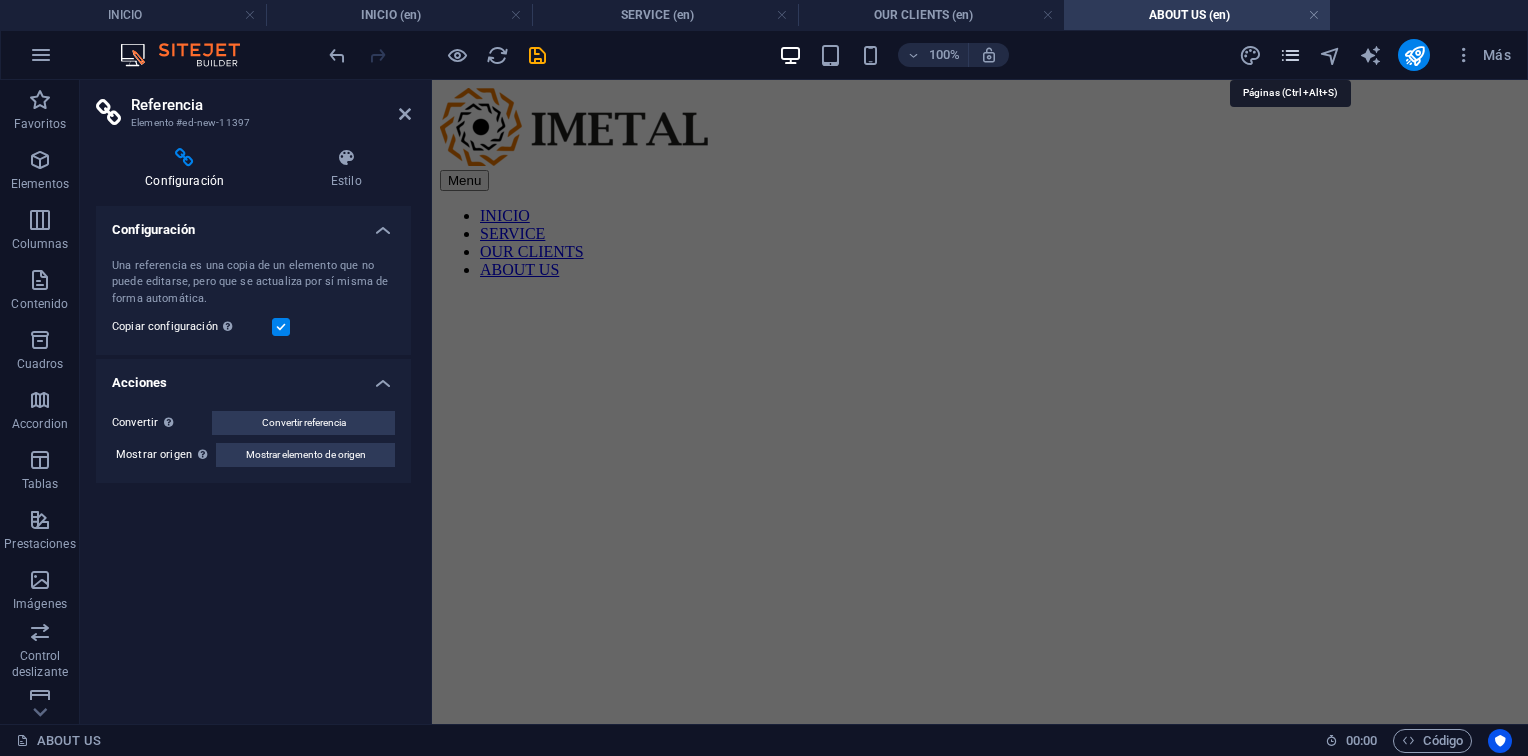 click at bounding box center [1290, 55] 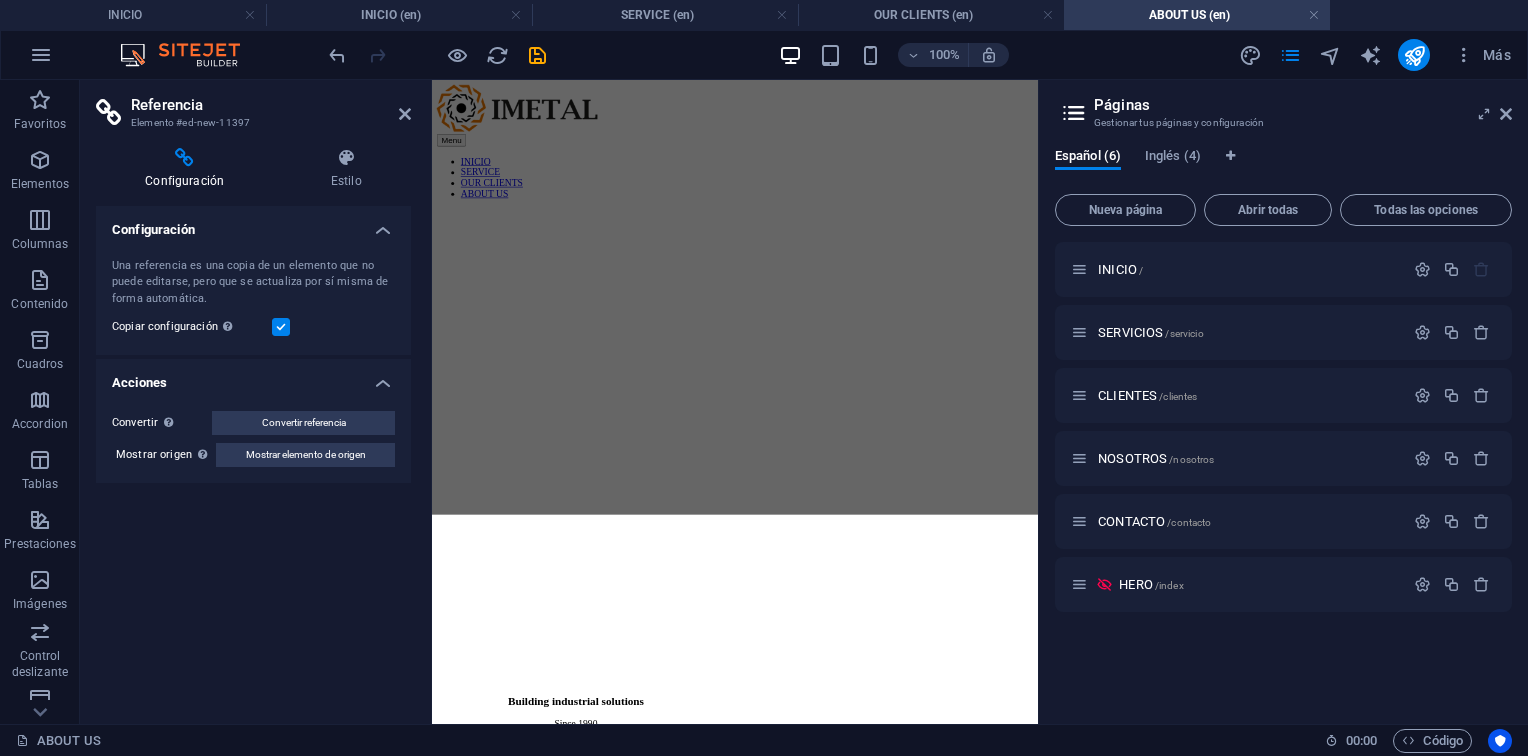 scroll, scrollTop: 1508, scrollLeft: 0, axis: vertical 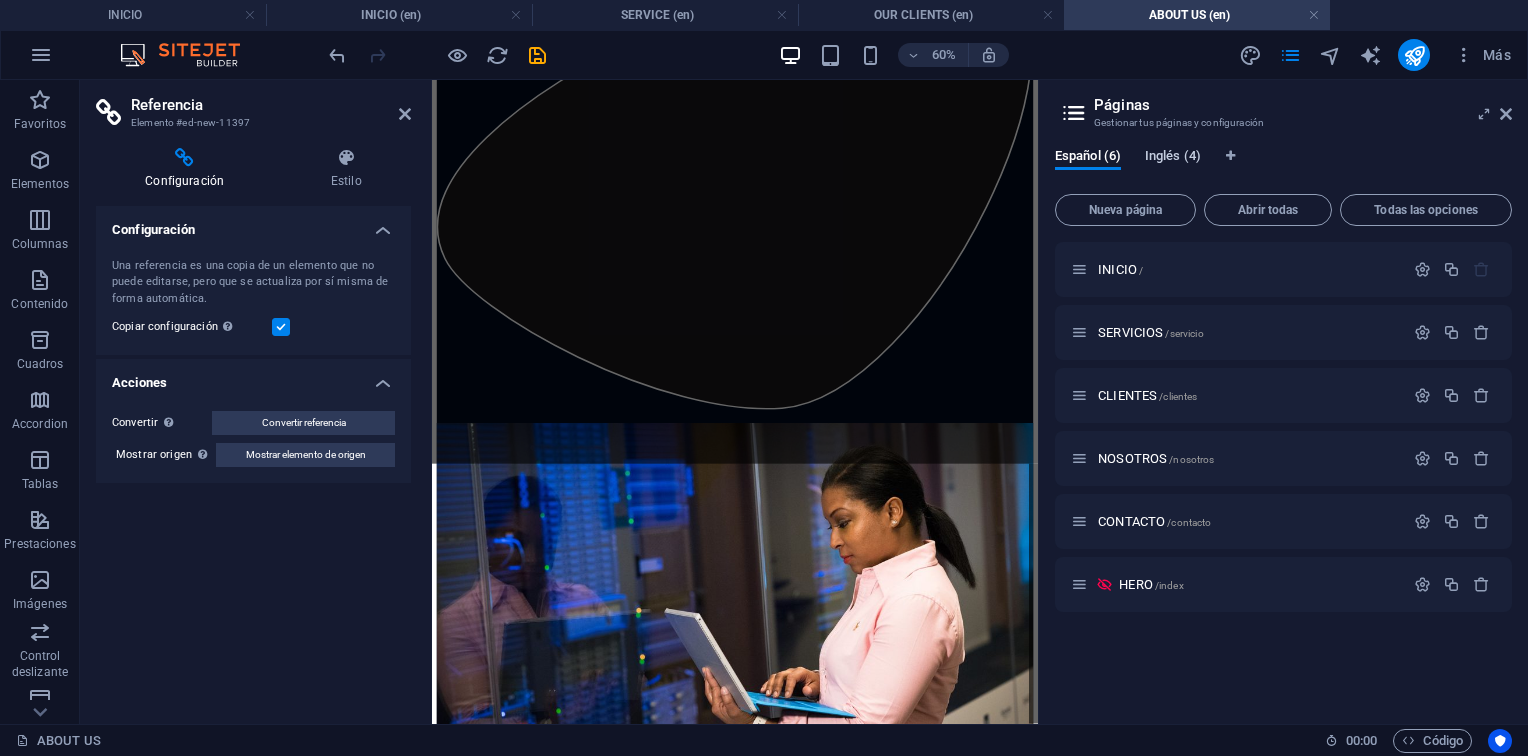 click on "Inglés (4)" at bounding box center [1173, 158] 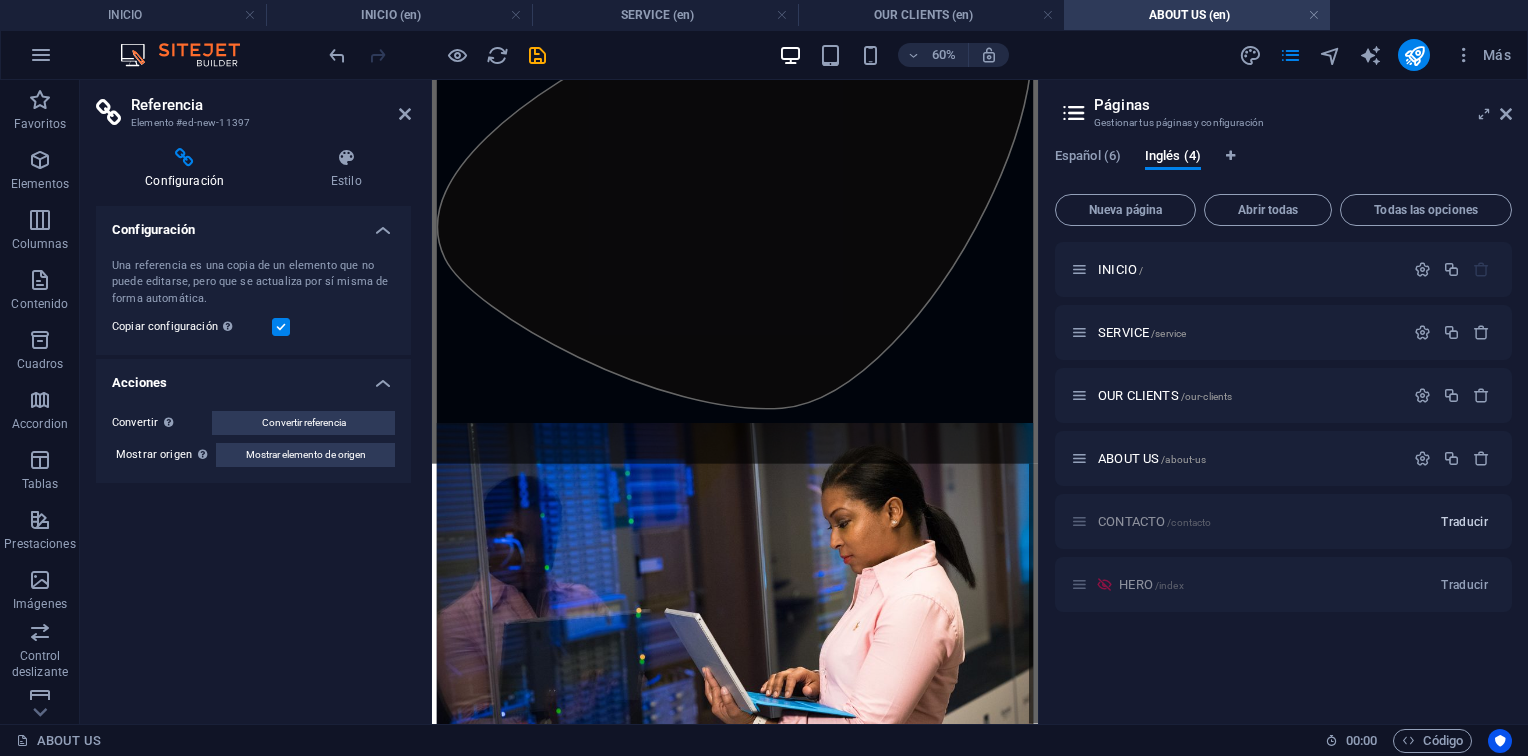 click on "Traducir" at bounding box center [1464, 522] 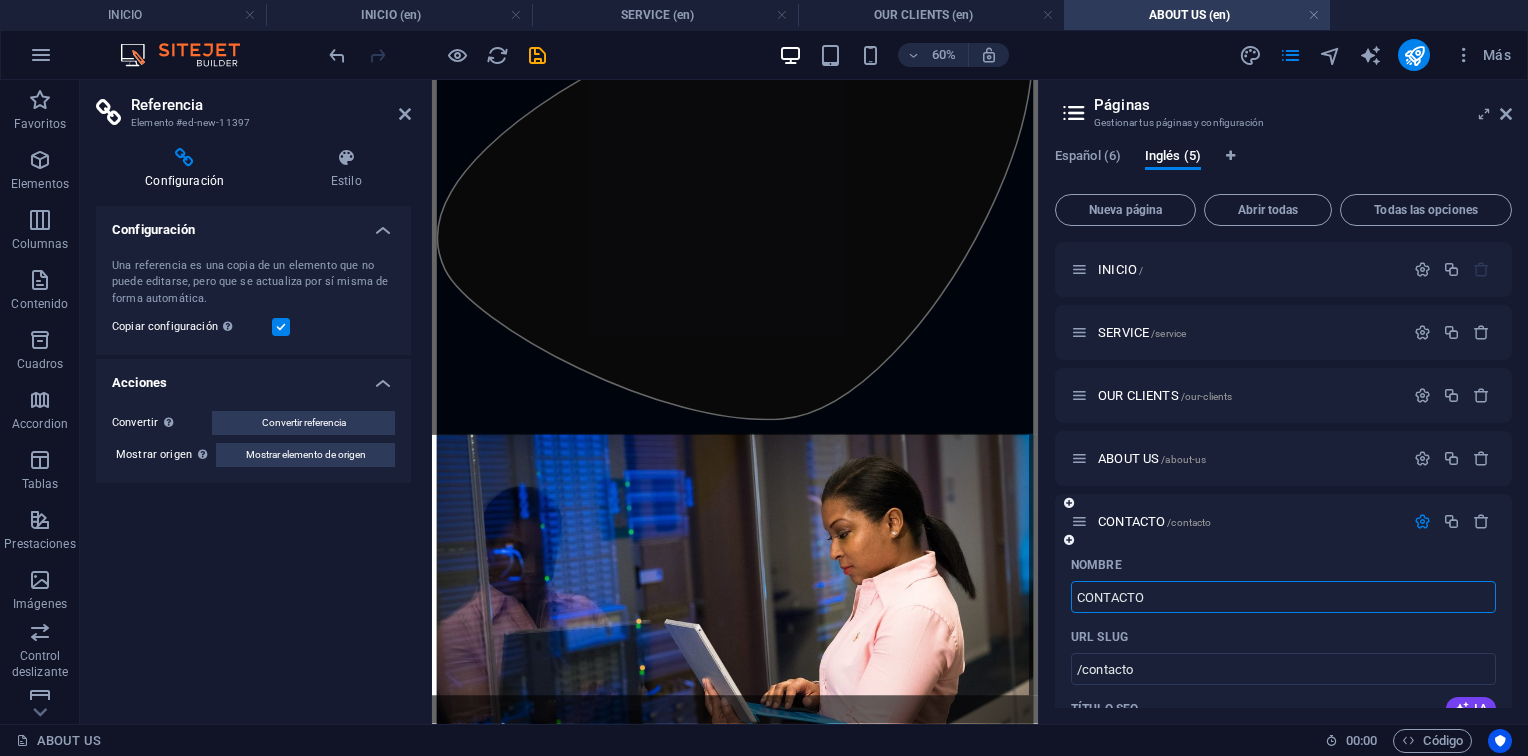scroll, scrollTop: 1556, scrollLeft: 0, axis: vertical 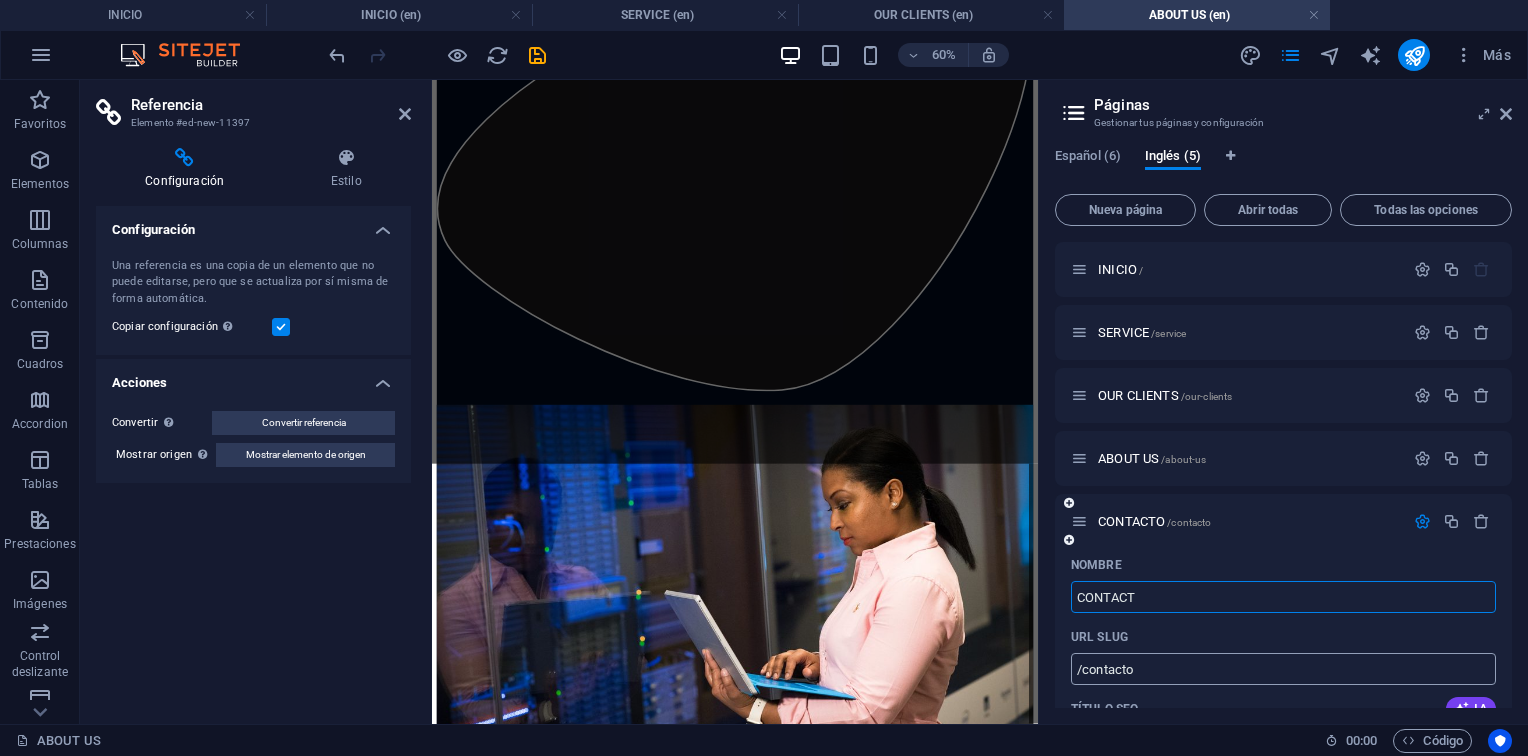 click on "/contacto" at bounding box center (1283, 669) 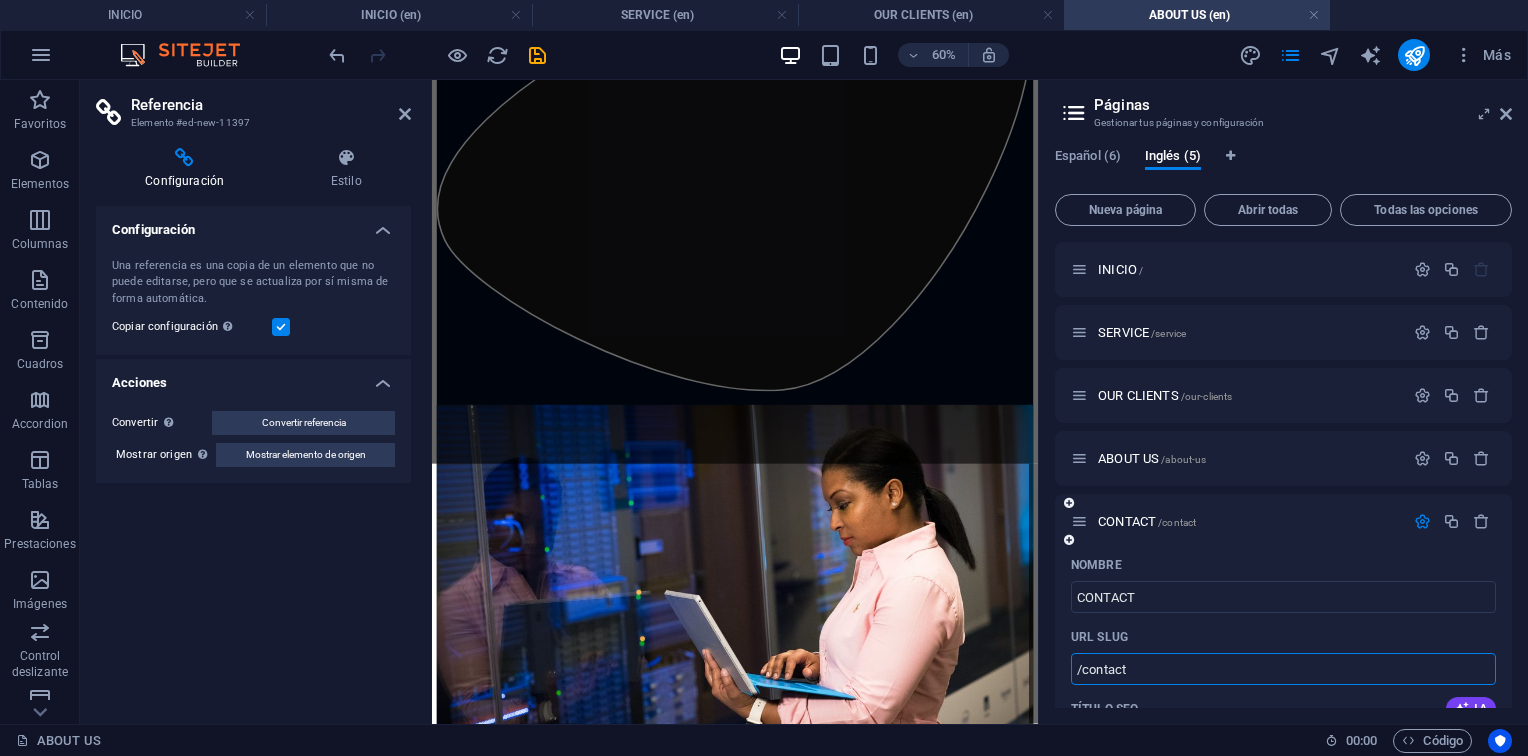 type on "CONTACT" 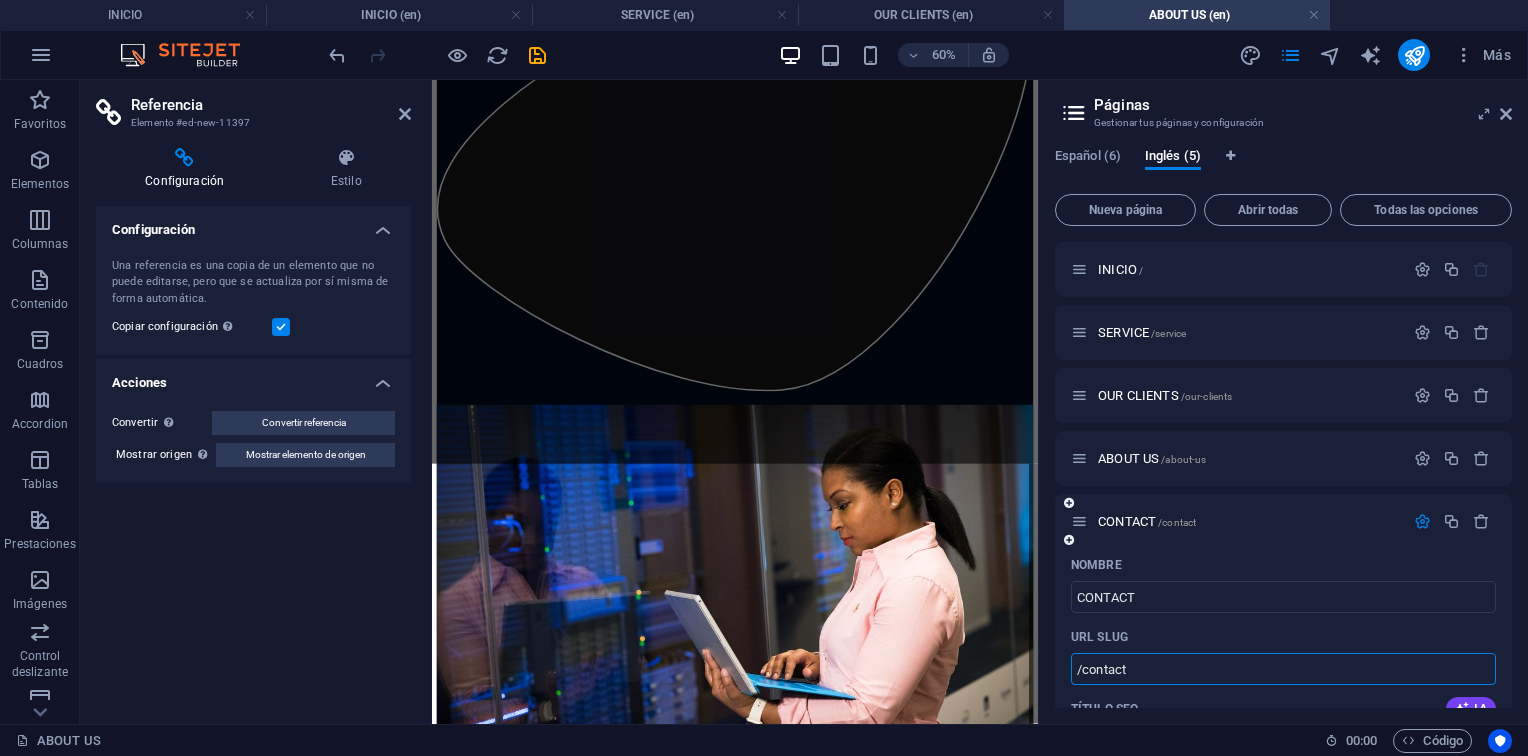 type on "/contact" 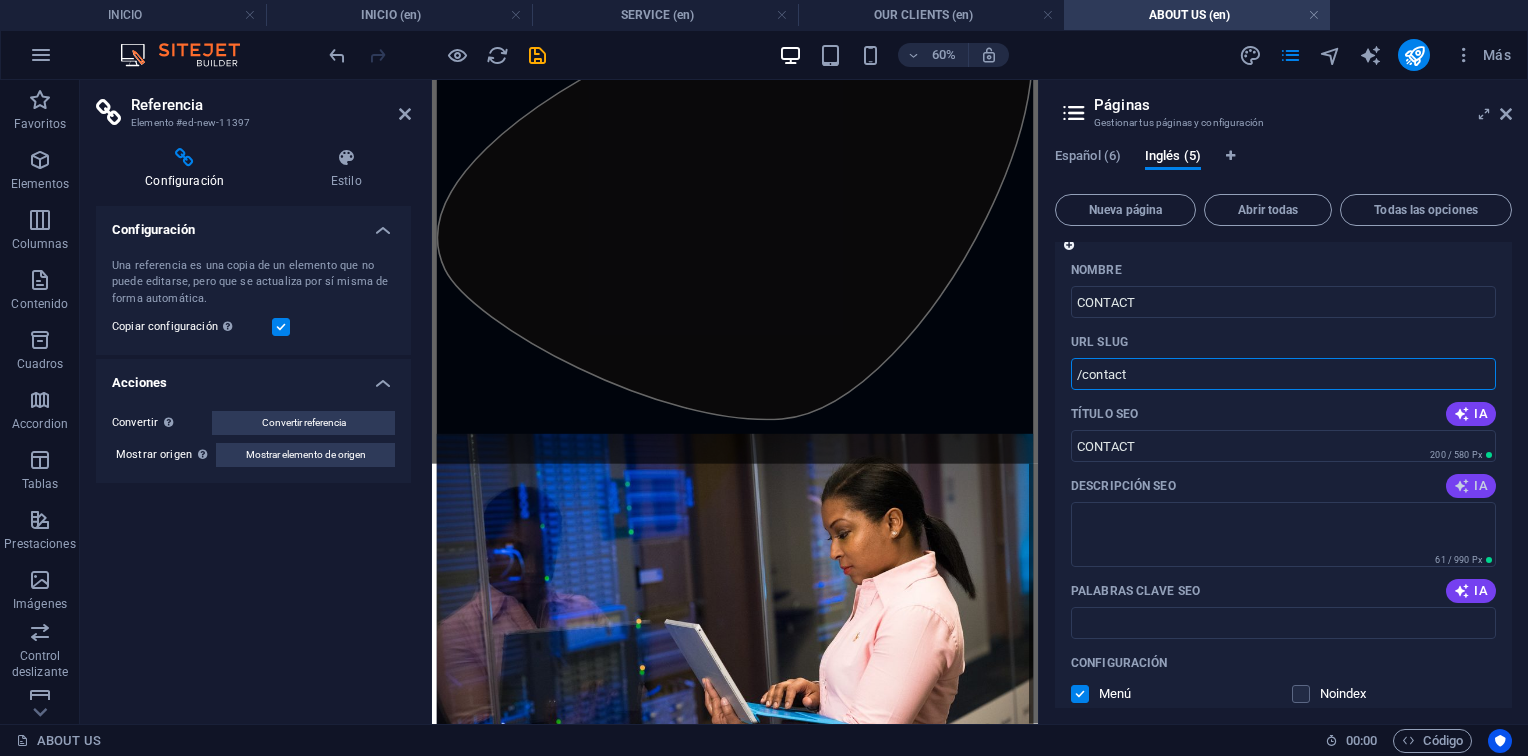 scroll, scrollTop: 292, scrollLeft: 0, axis: vertical 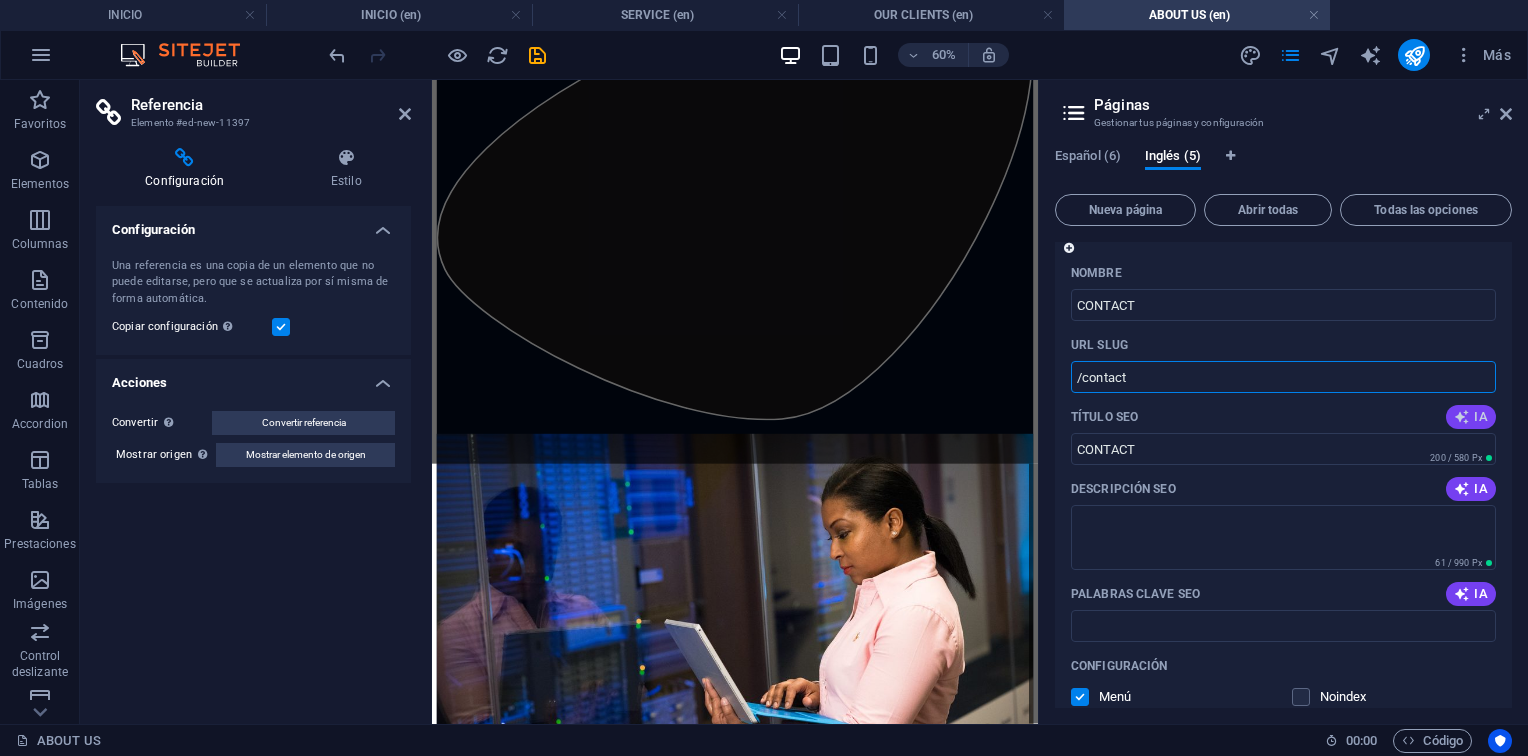 click at bounding box center [1462, 417] 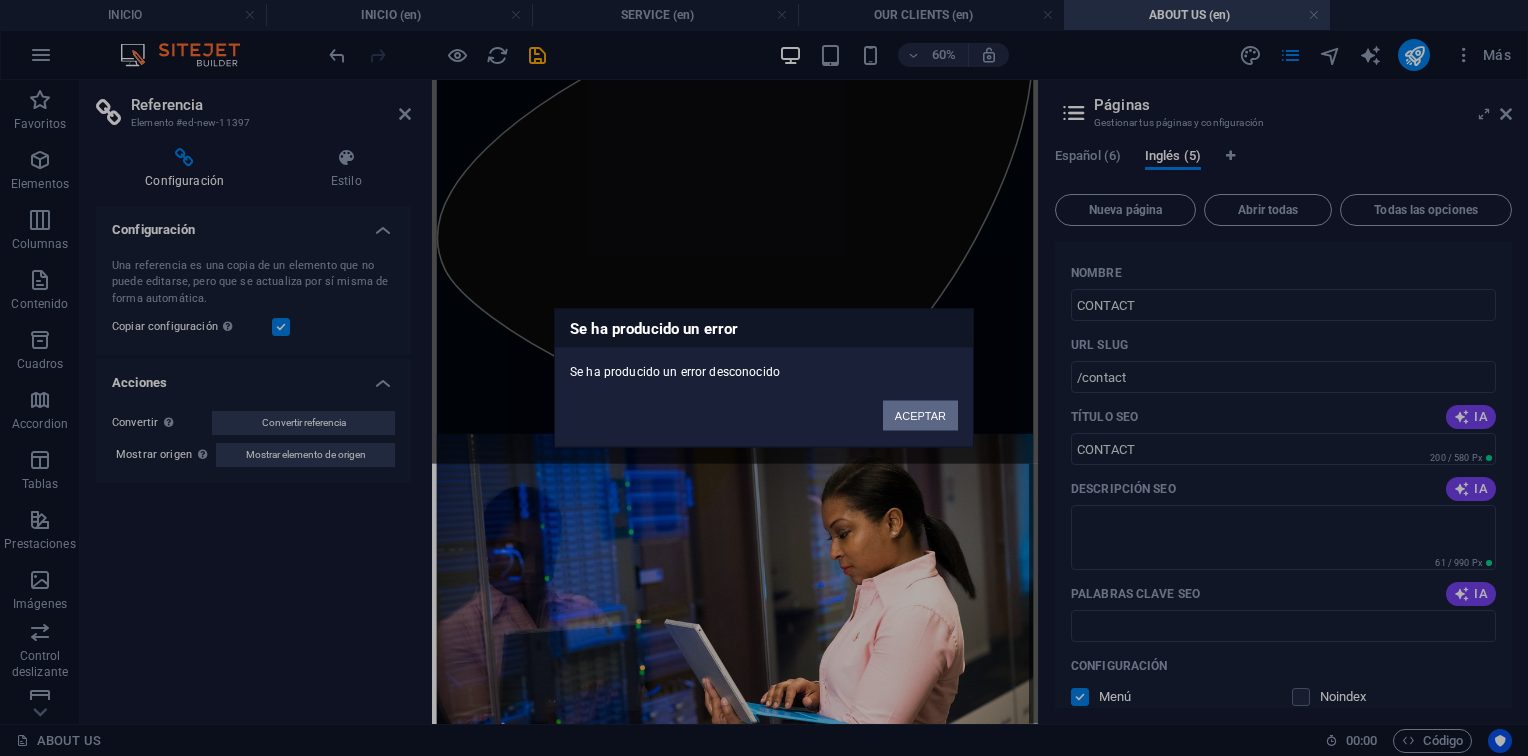 click on "ACEPTAR" at bounding box center [920, 416] 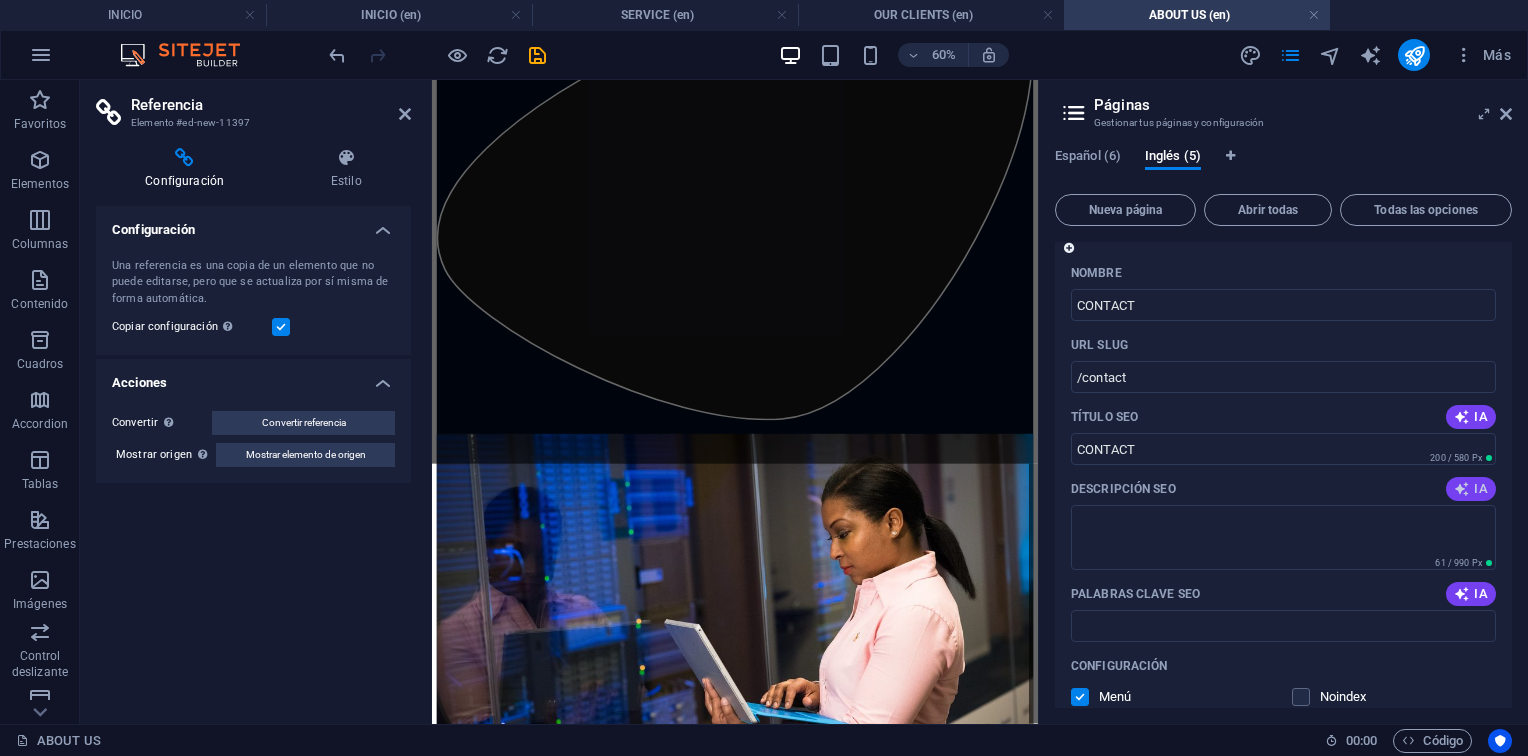 click on "IA" at bounding box center (1471, 489) 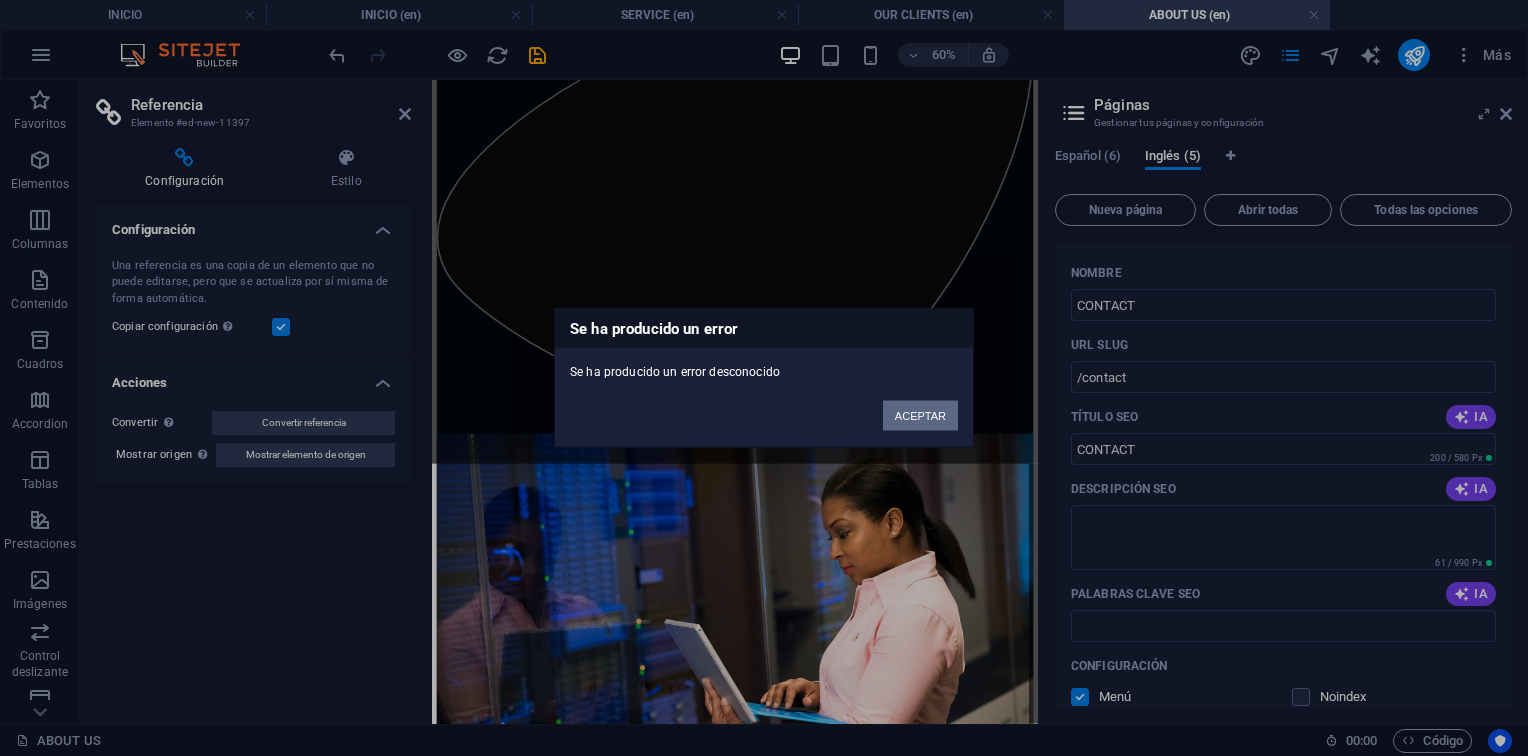 click on "ACEPTAR" at bounding box center (920, 416) 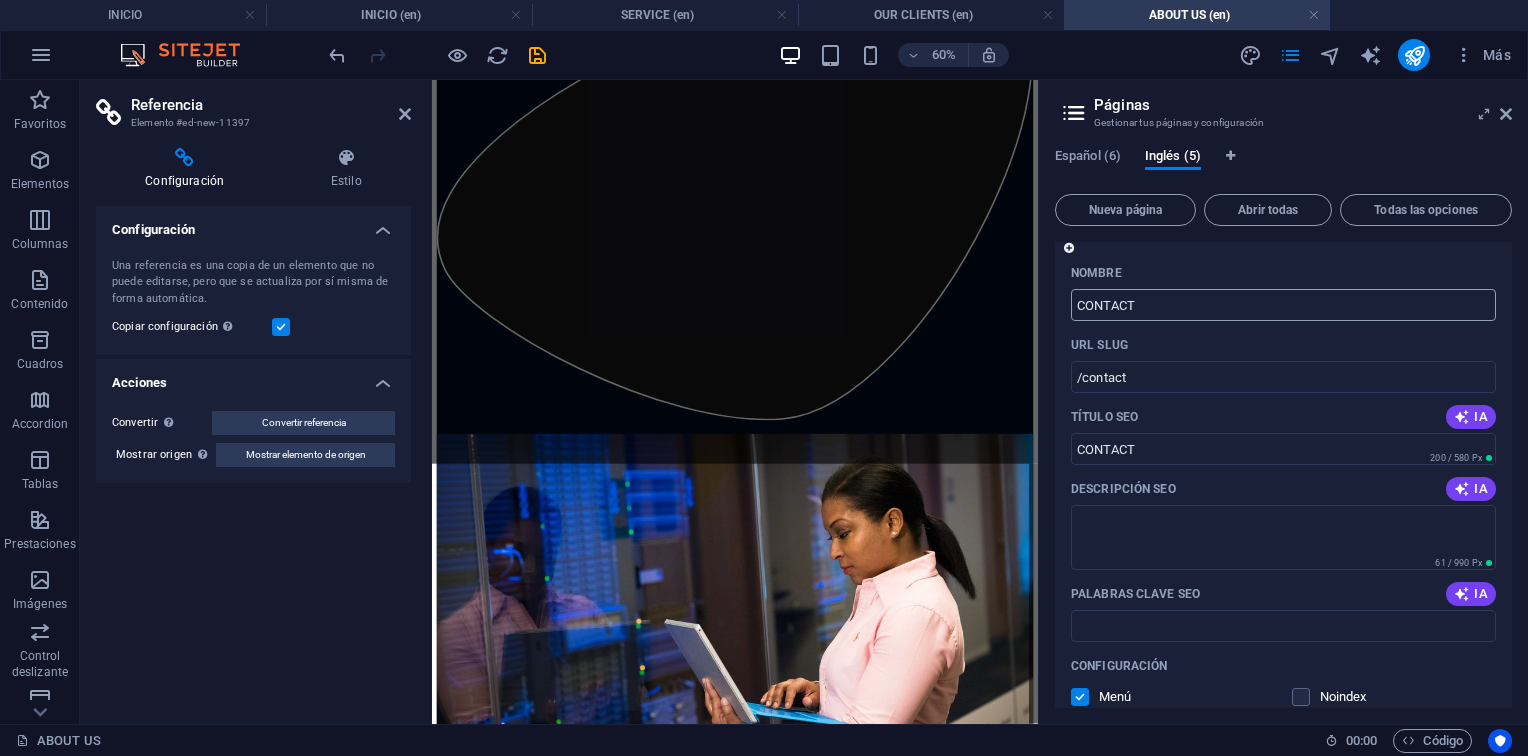 scroll, scrollTop: 0, scrollLeft: 0, axis: both 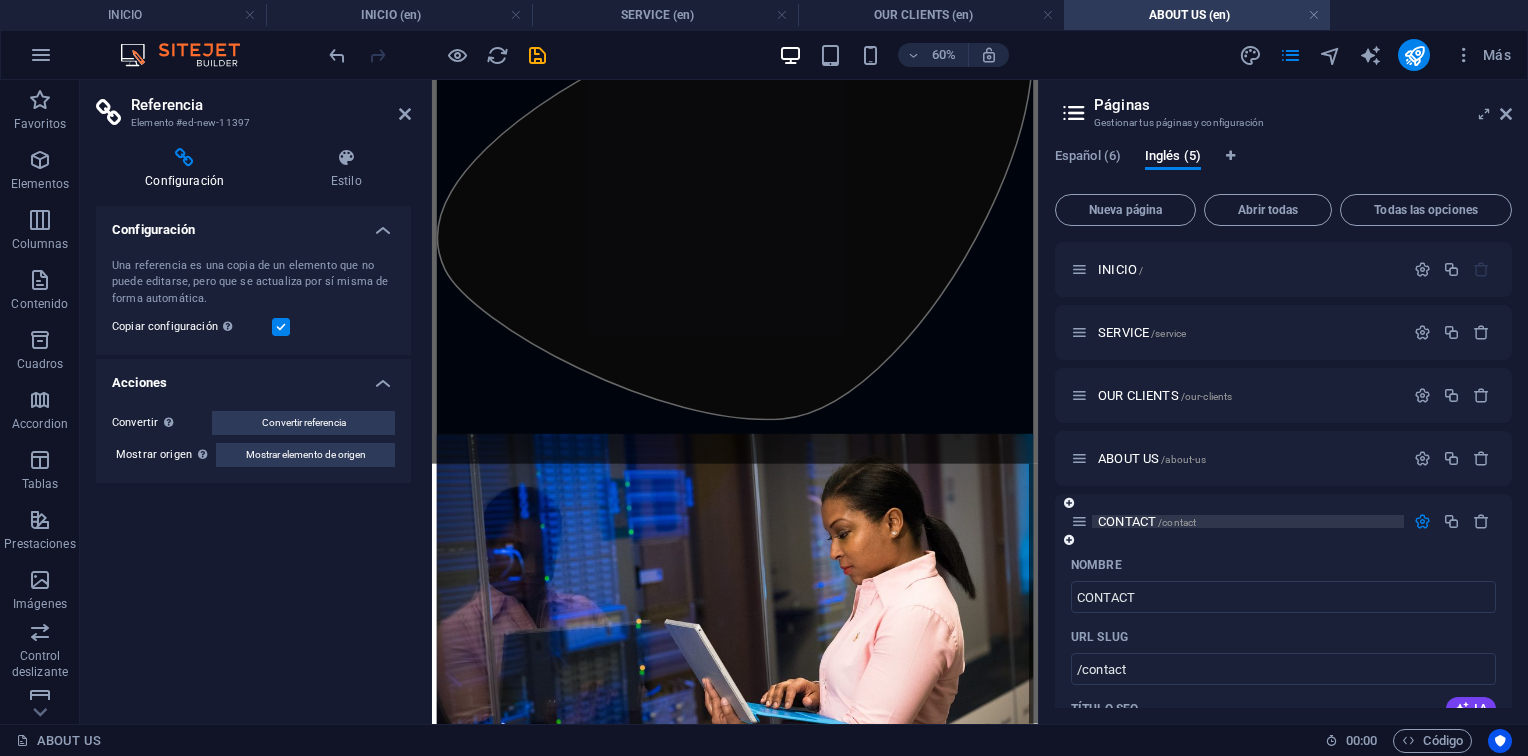 click on "CONTACT /contact" at bounding box center [1147, 521] 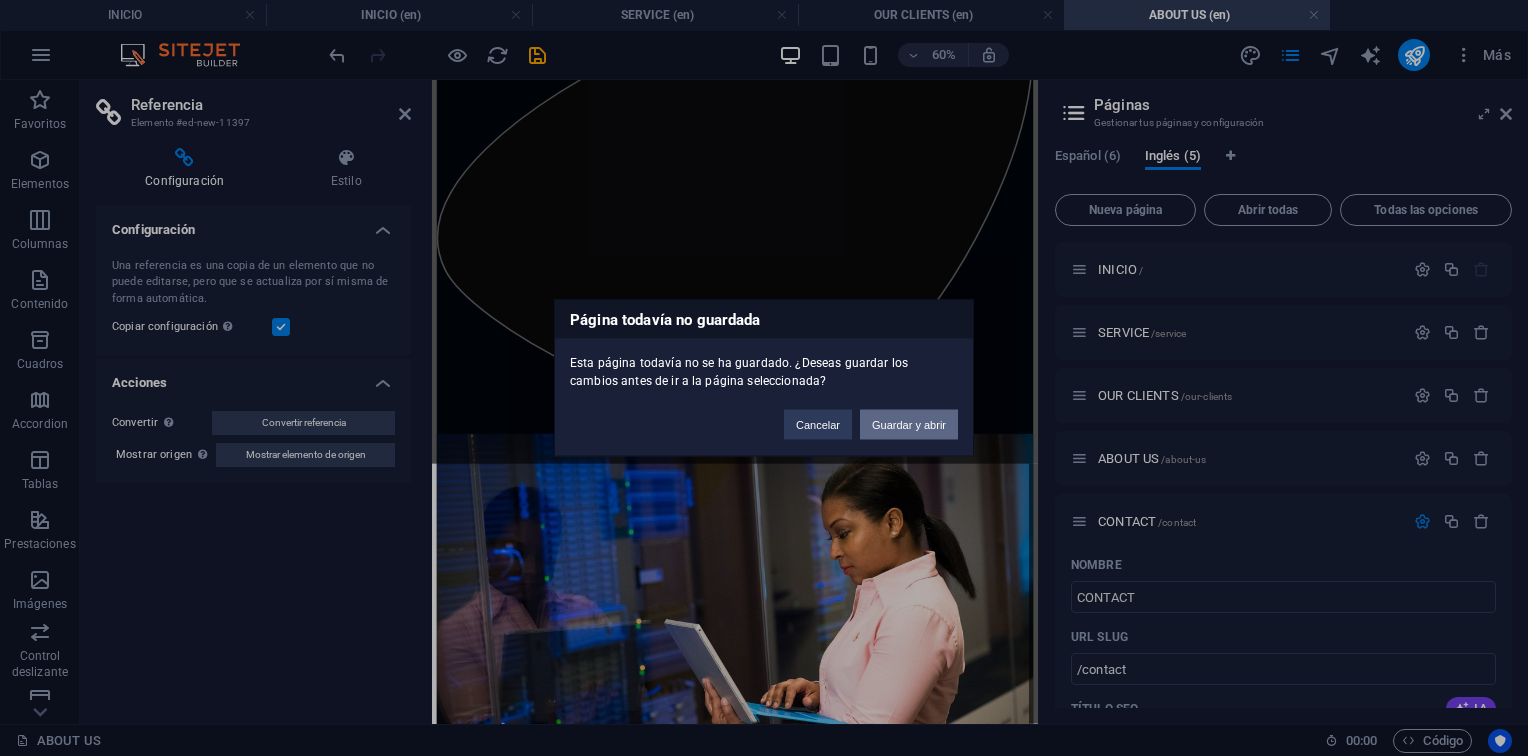 click on "Guardar y abrir" at bounding box center (909, 425) 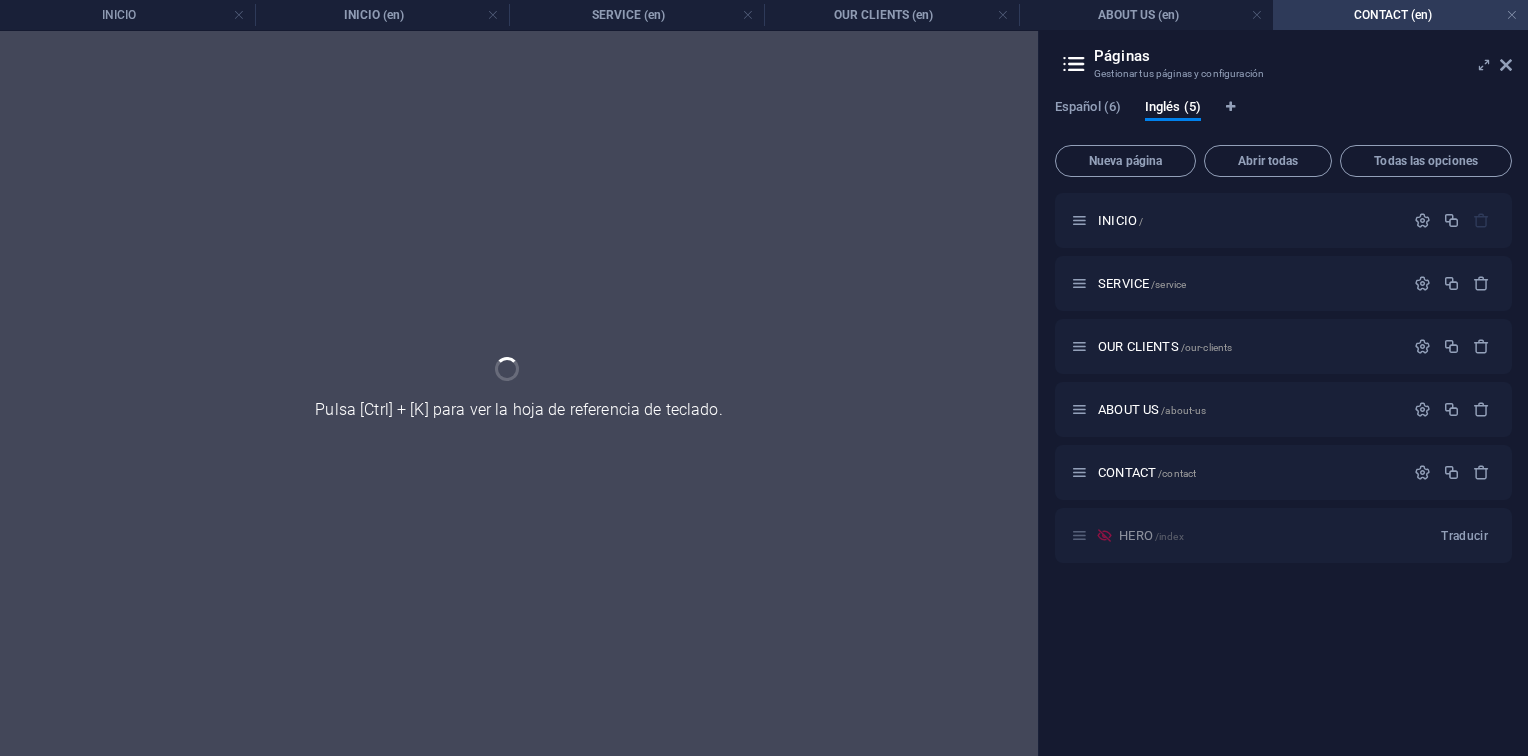 scroll, scrollTop: 0, scrollLeft: 0, axis: both 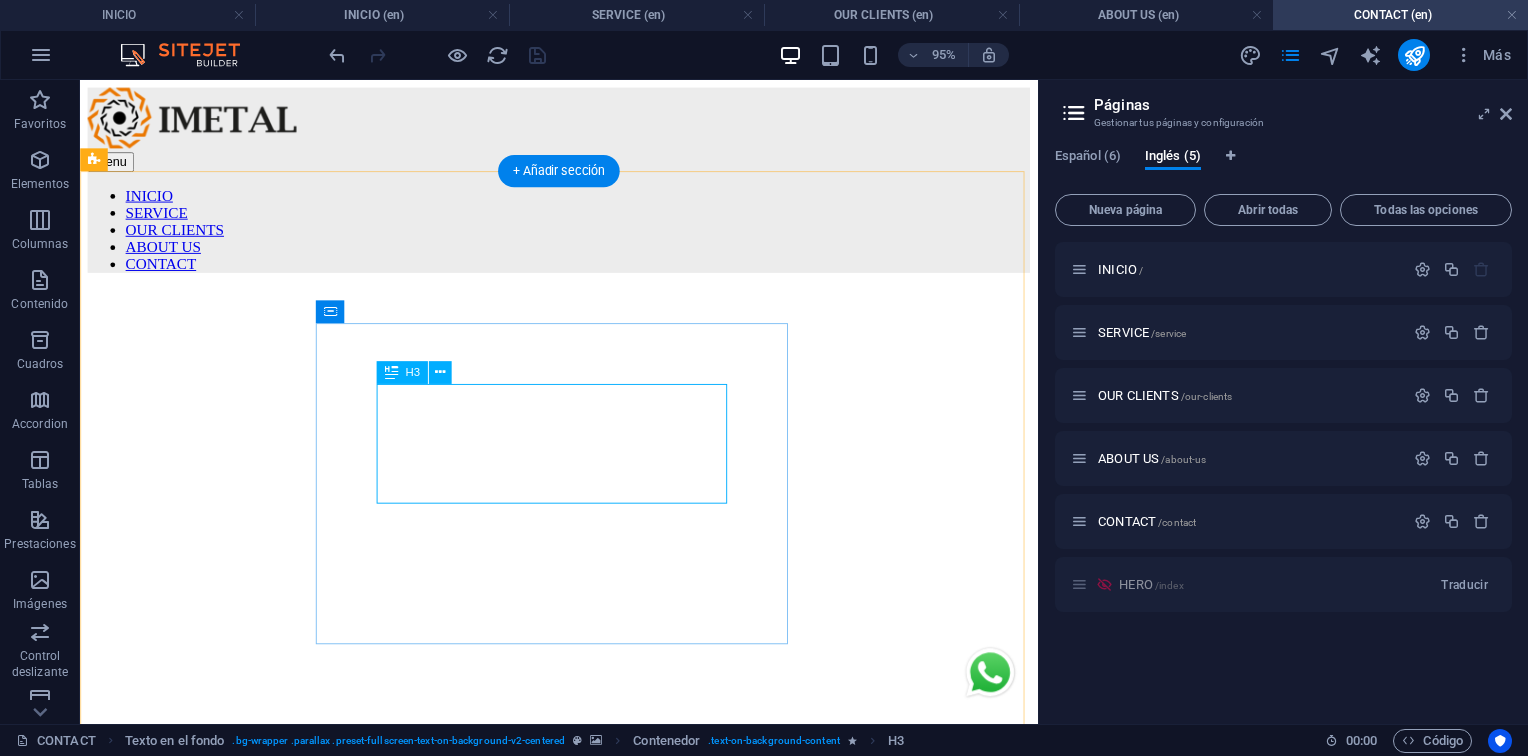 click on "Trabajemos juntos en tu próximo proyecto industrial" at bounding box center (584, 997) 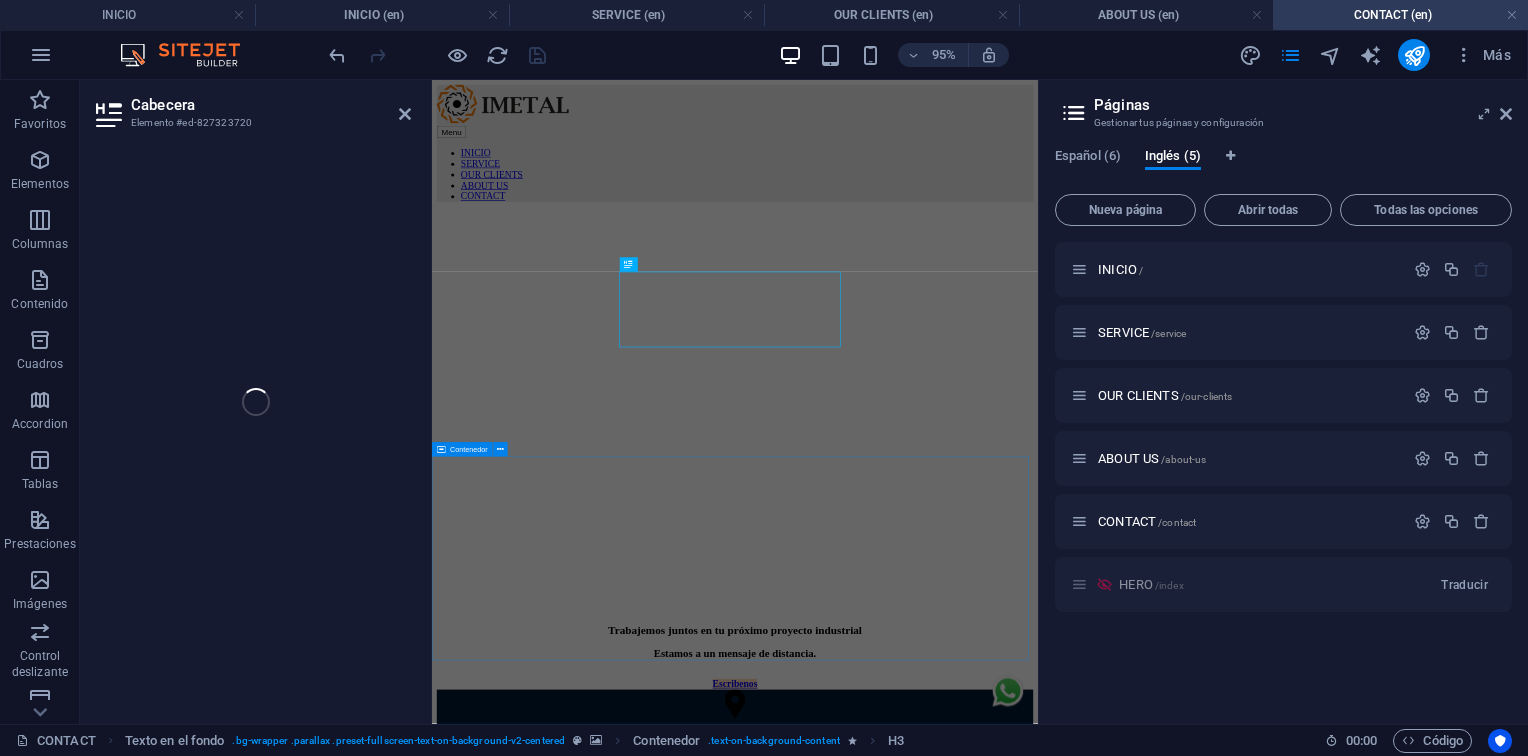 click on "Trabajemos juntos en tu próximo proyecto industrial" at bounding box center [937, 997] 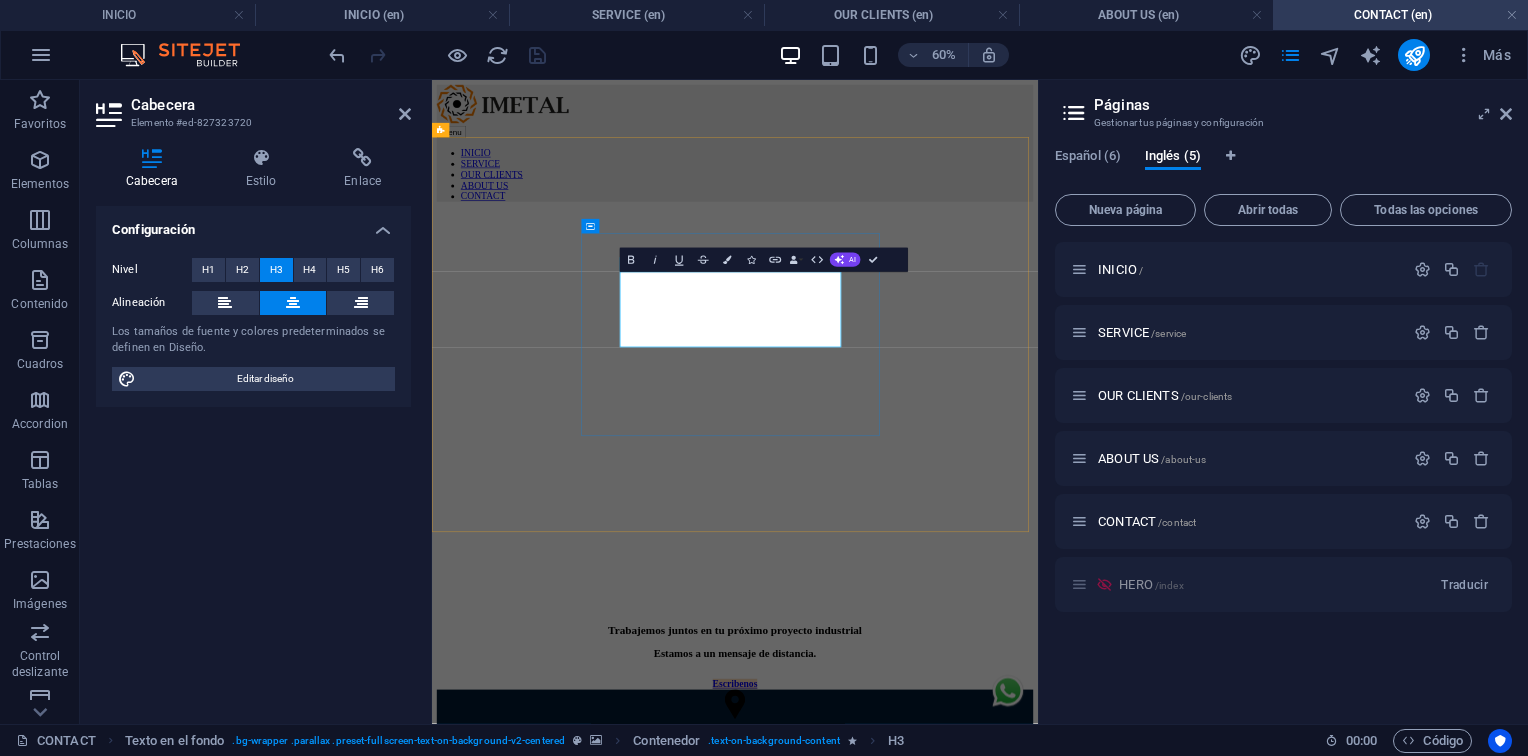 click on "Trabajemos juntos en tu próximo proyecto industrial" at bounding box center (937, 997) 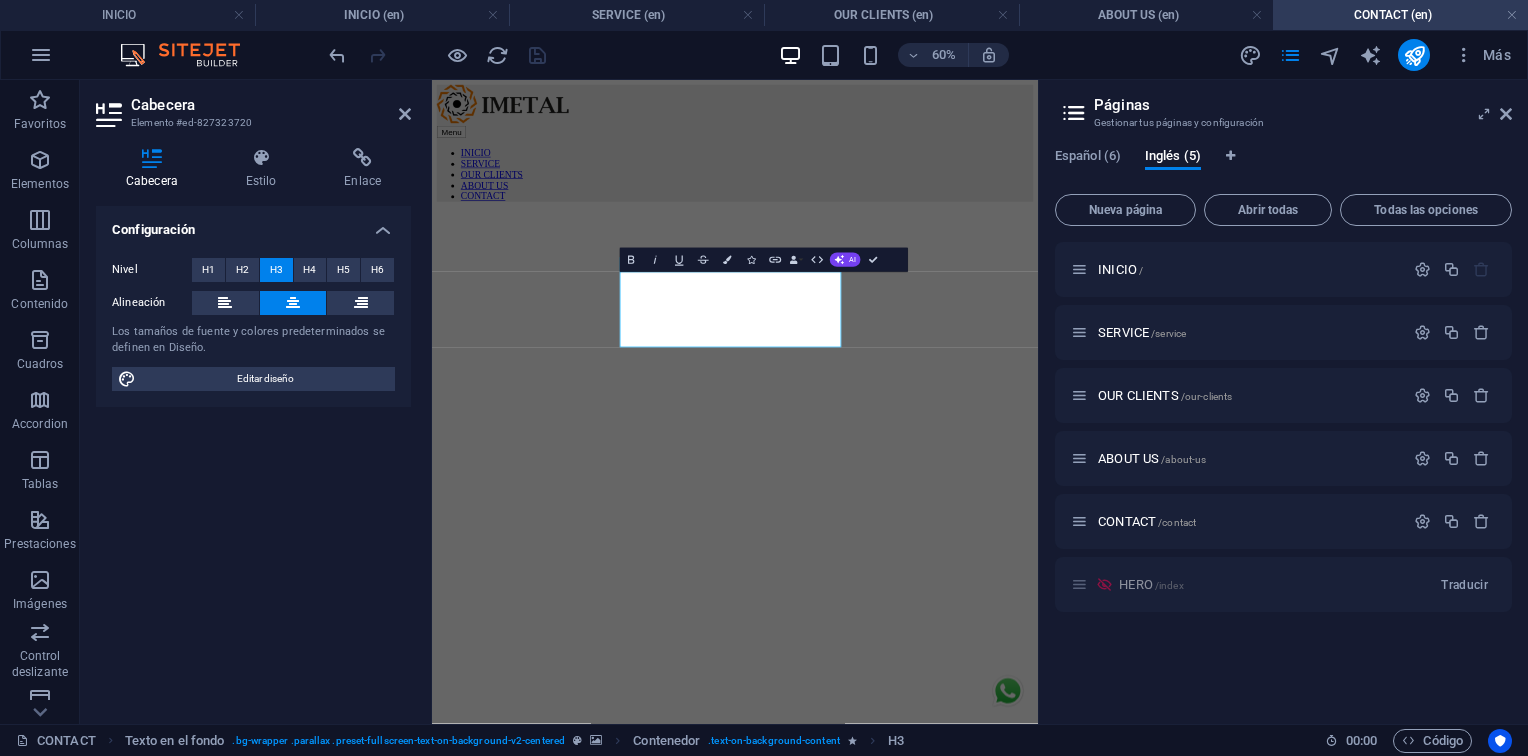 drag, startPoint x: 1040, startPoint y: 832, endPoint x: 1041, endPoint y: 821, distance: 11.045361 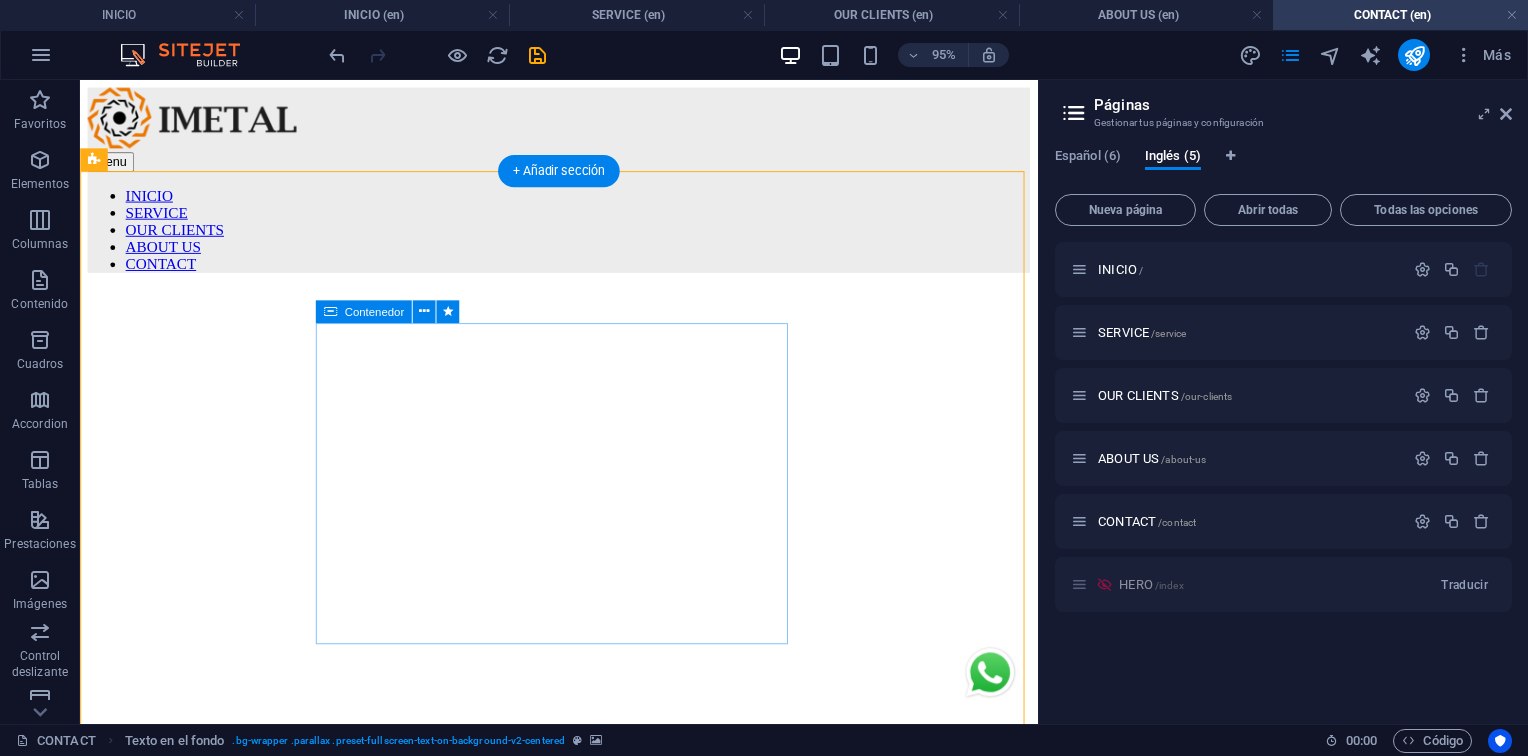 click on "Trabajemos juntos en tu próximo proyecto industrial  Estamos a un mensaje de distancia. Escribenos" at bounding box center [584, 1041] 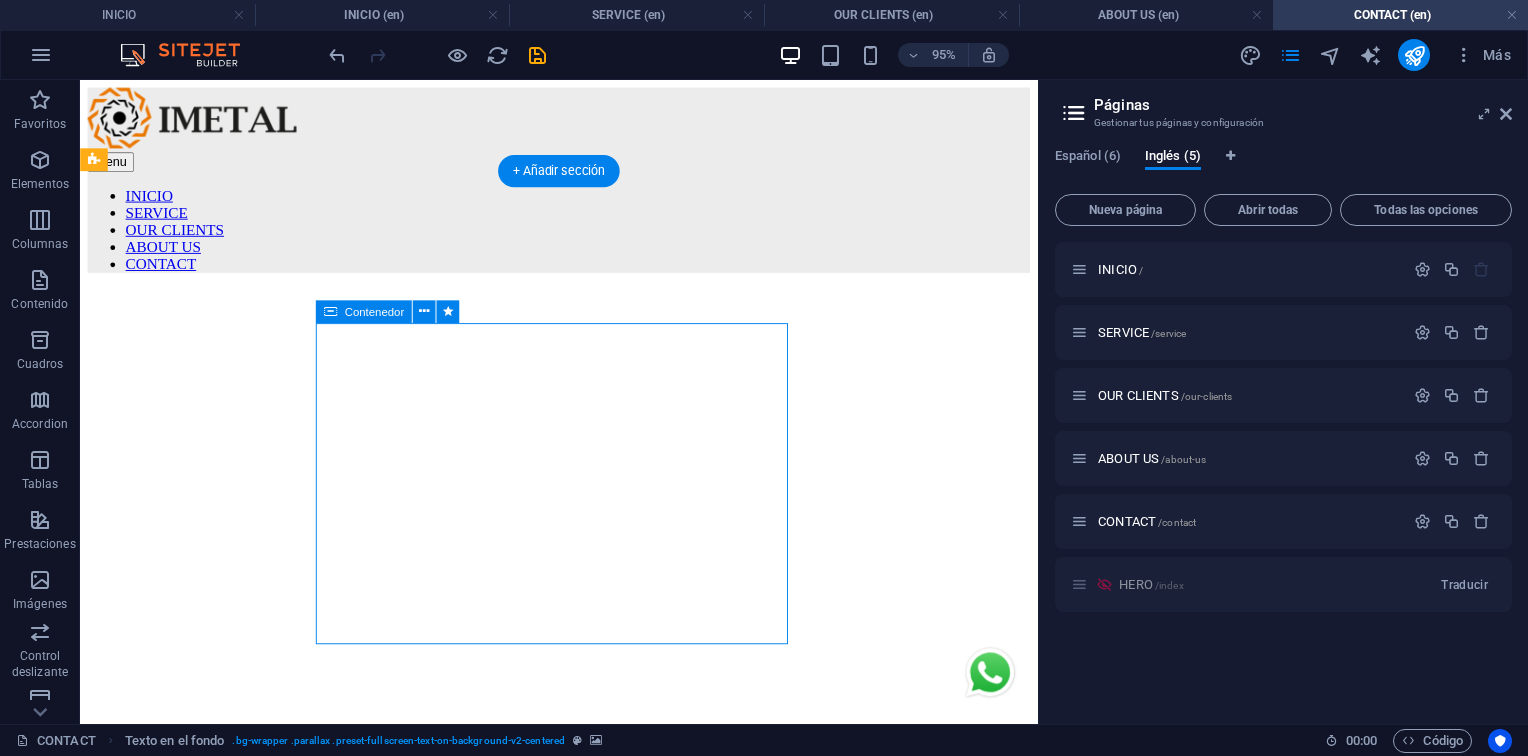 click on "Trabajemos juntos en tu próximo proyecto industrial  Estamos a un mensaje de distancia. Escribenos" at bounding box center [584, 1041] 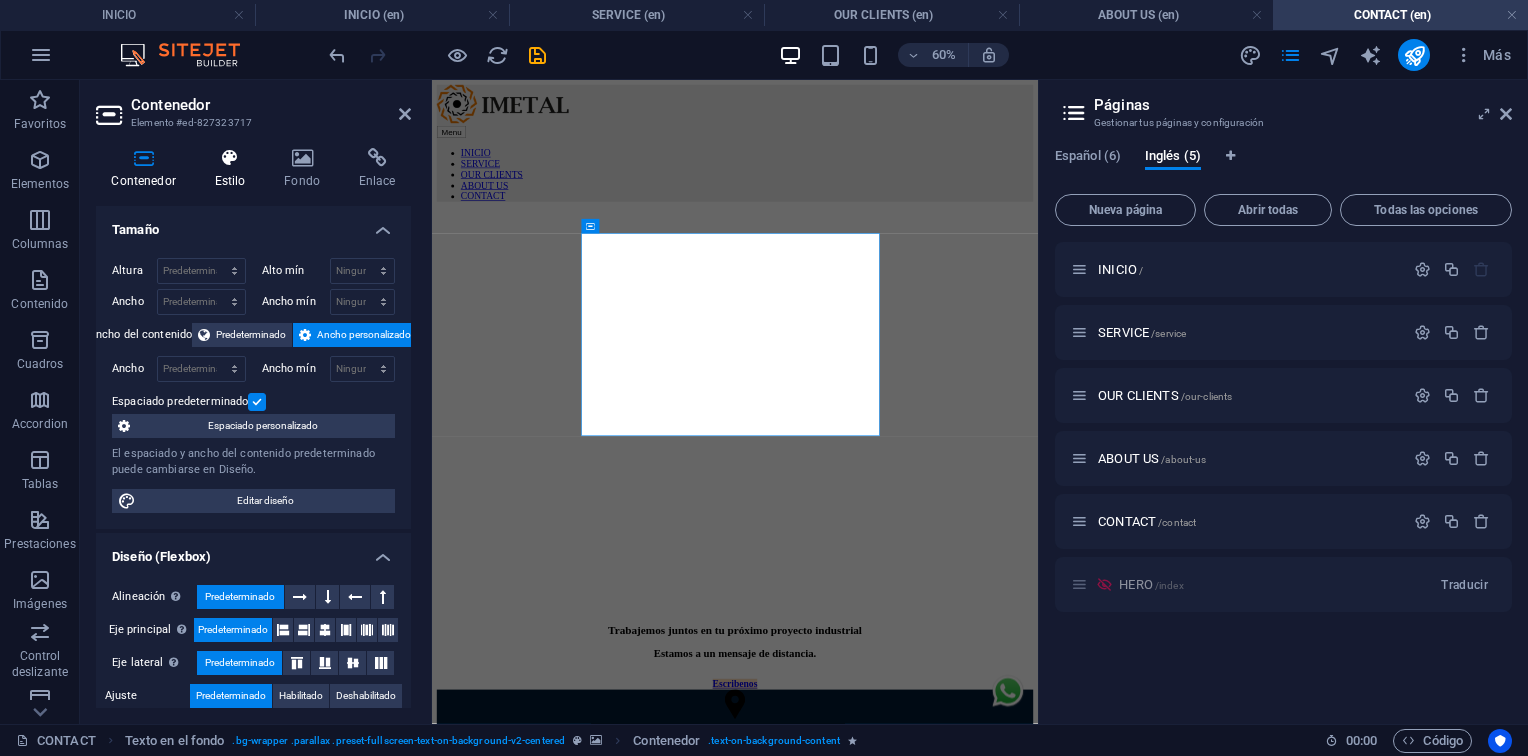 click at bounding box center (230, 158) 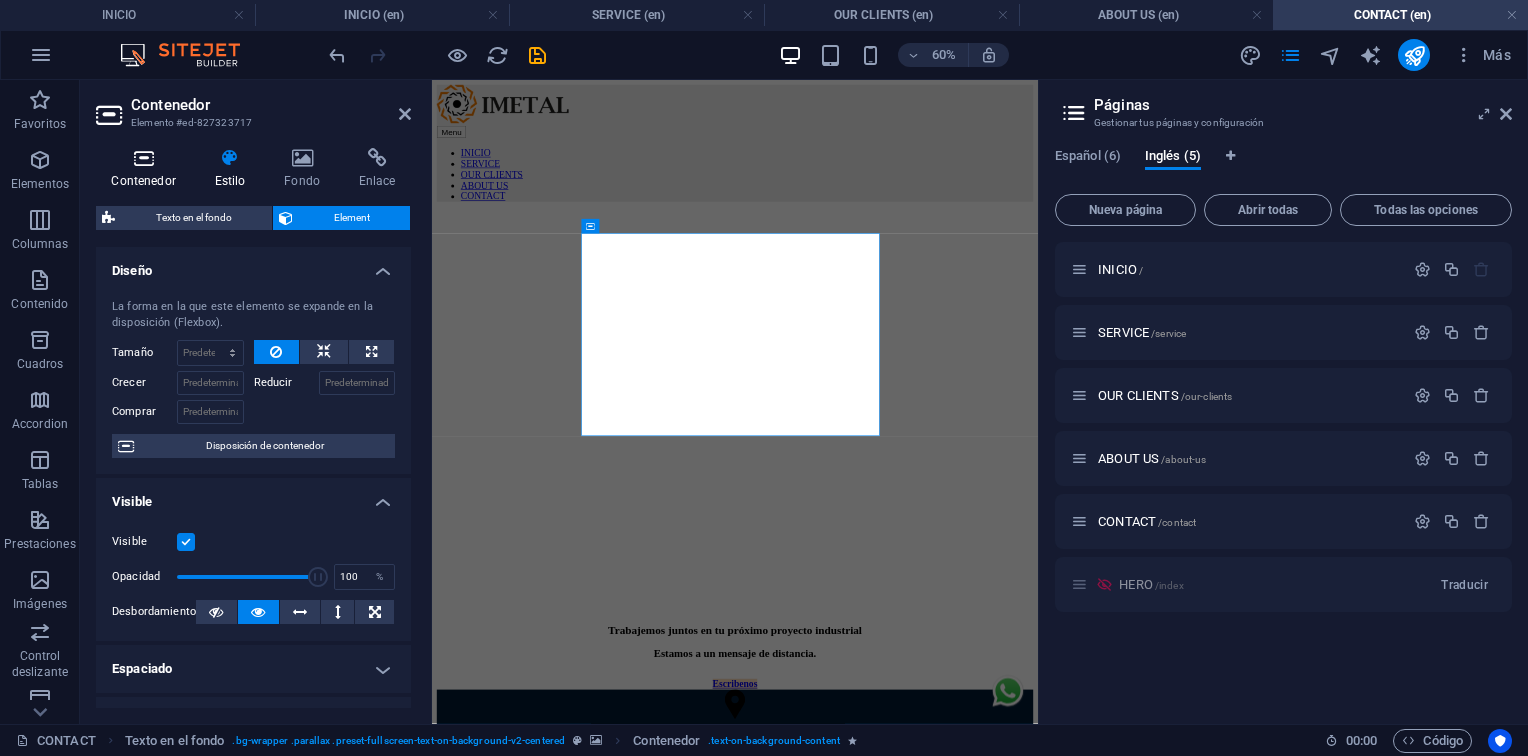 click on "Contenedor" at bounding box center (147, 169) 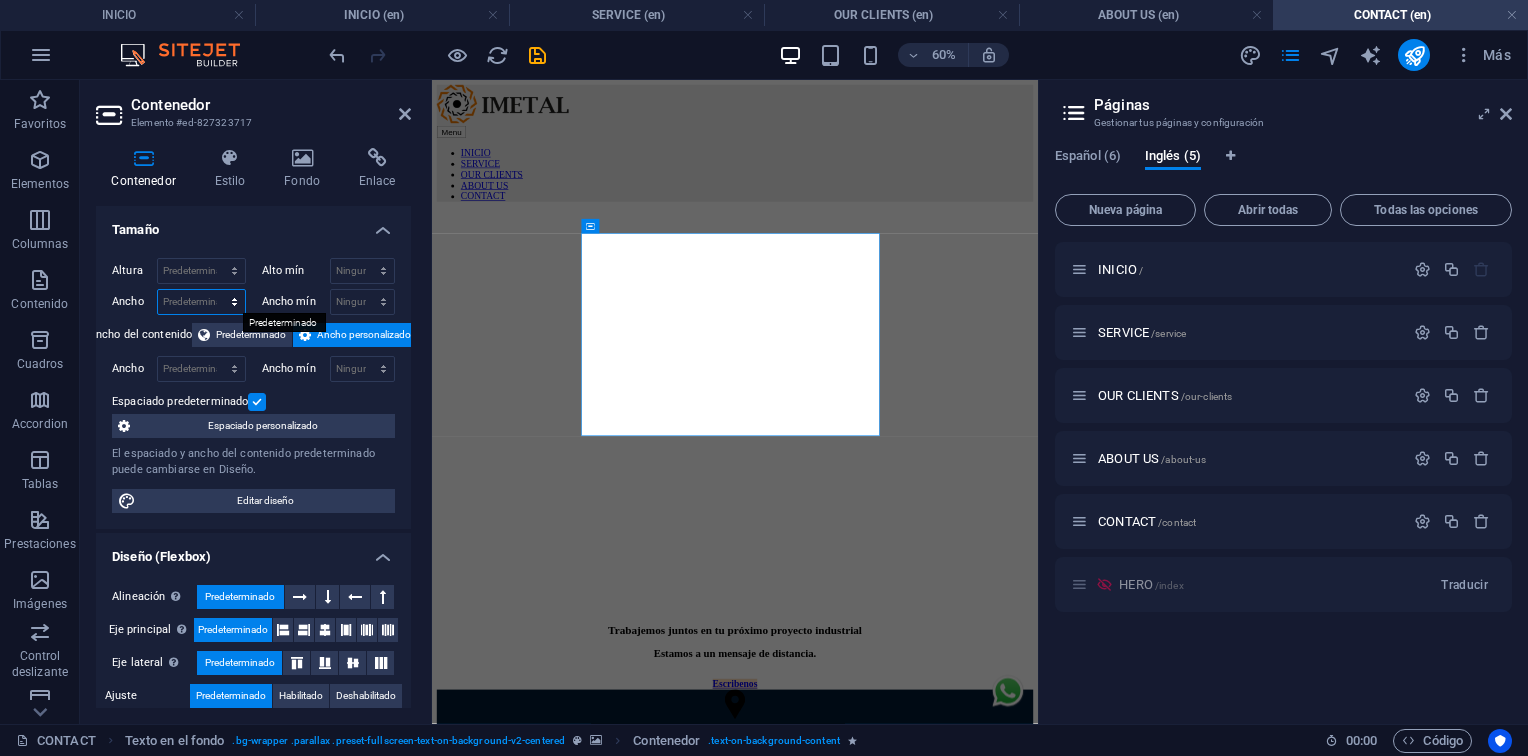 click on "Predeterminado px rem % em vh vw" at bounding box center (201, 302) 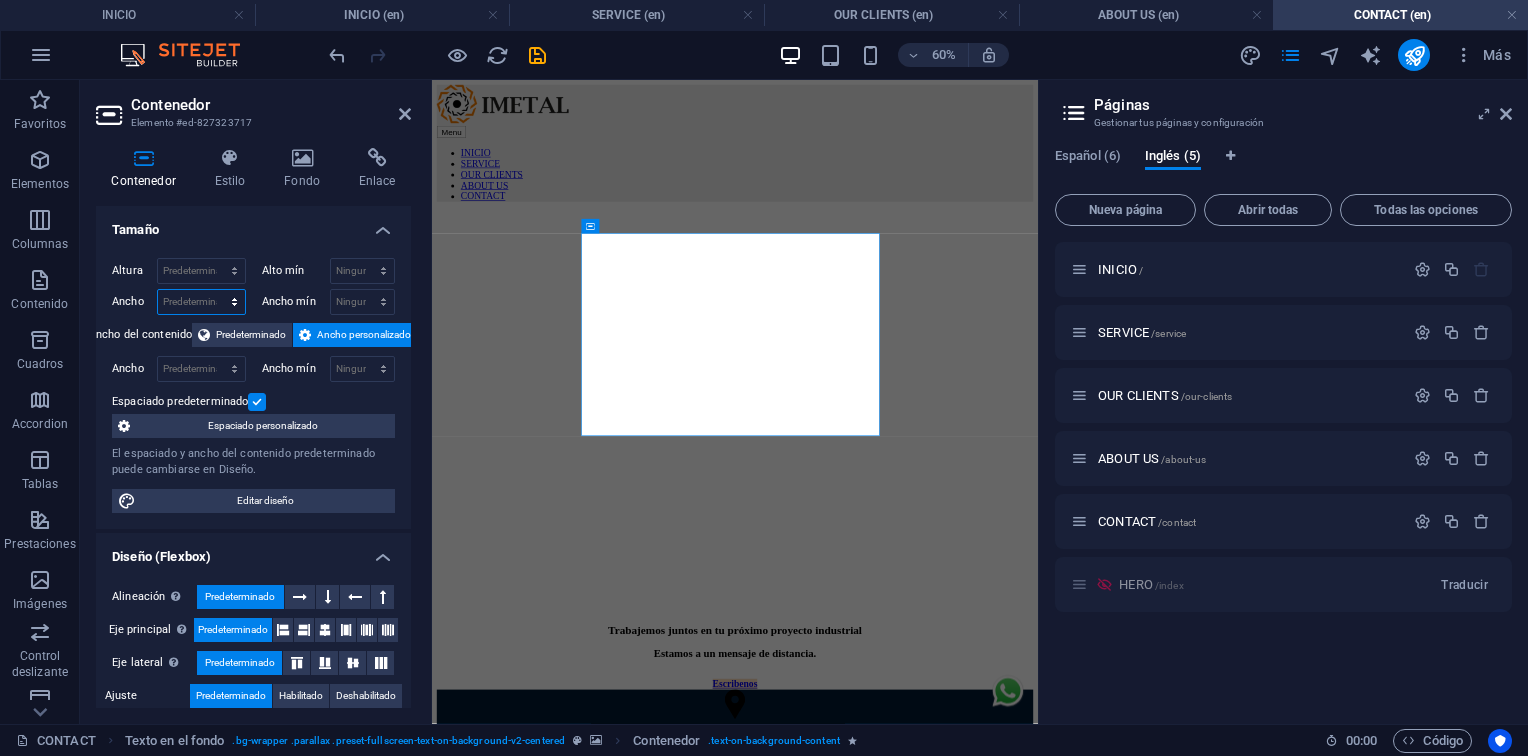 select on "rem" 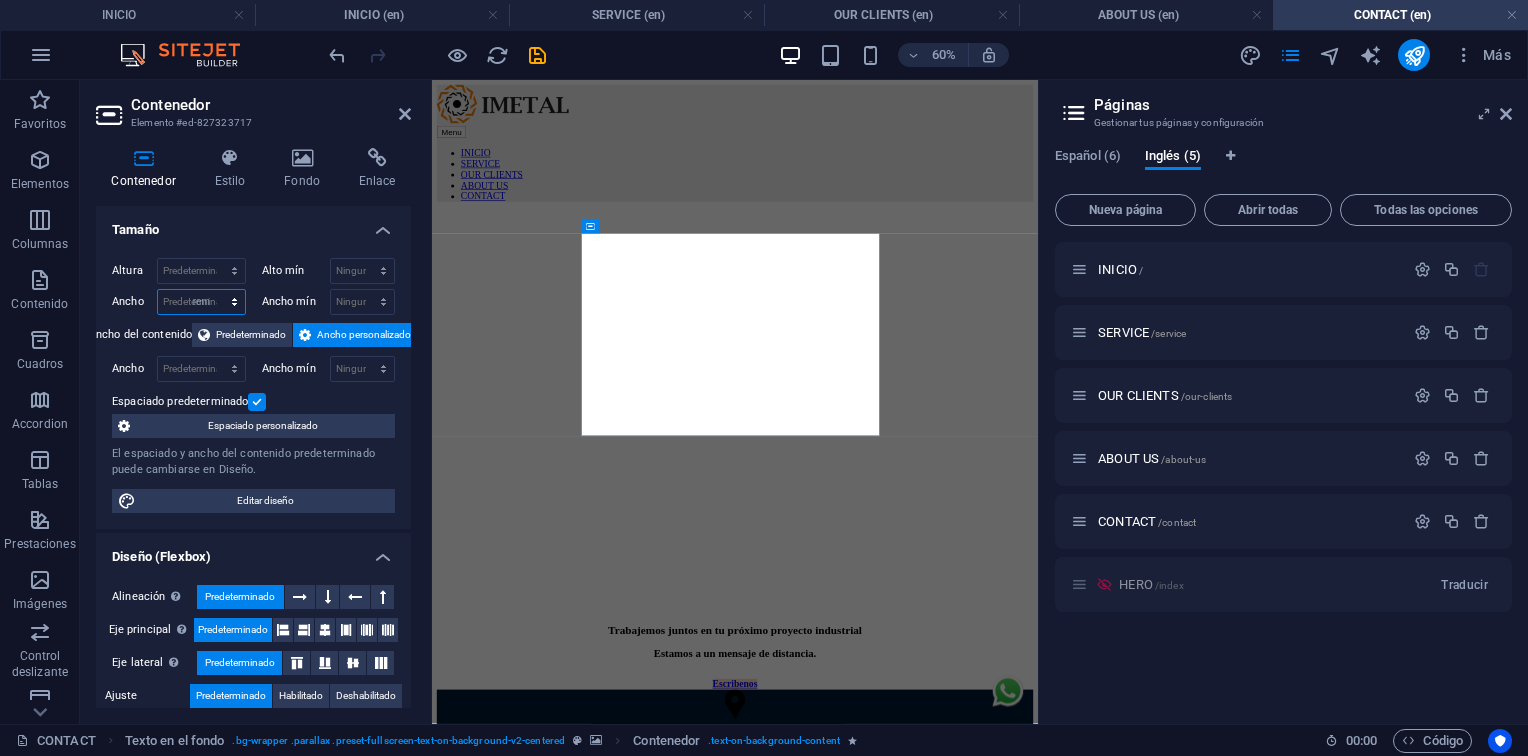 click on "Predeterminado px rem % em vh vw" at bounding box center (201, 302) 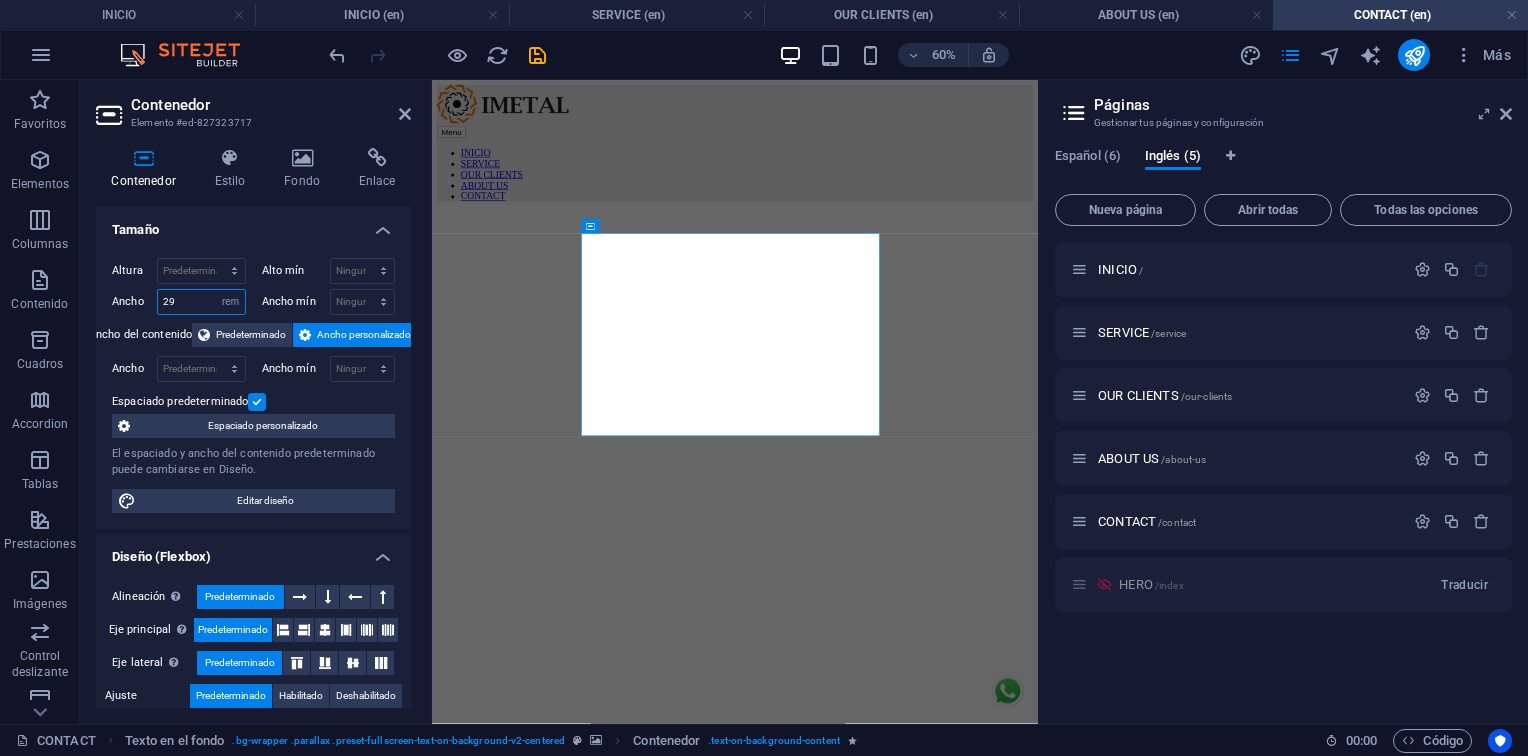 type on "29" 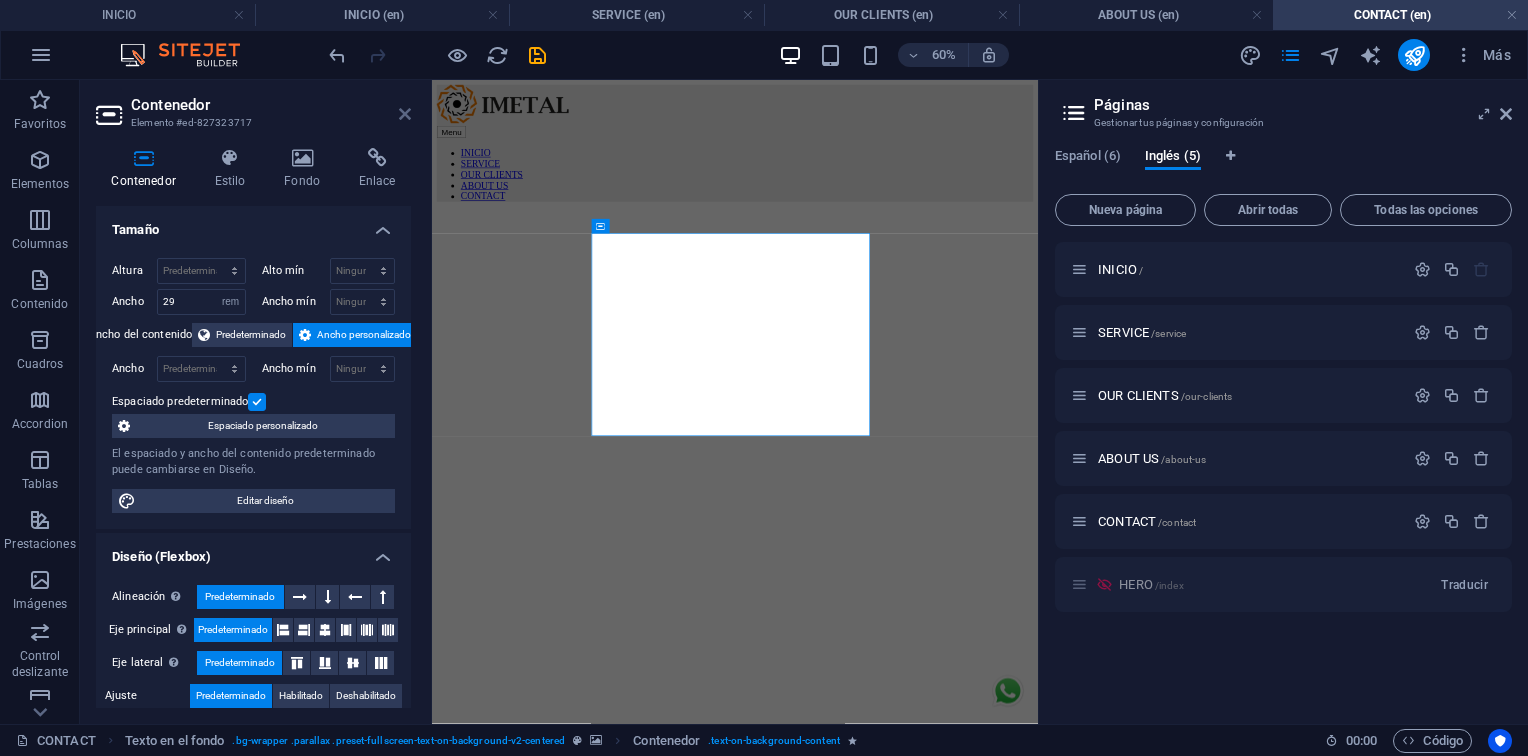 click at bounding box center (405, 114) 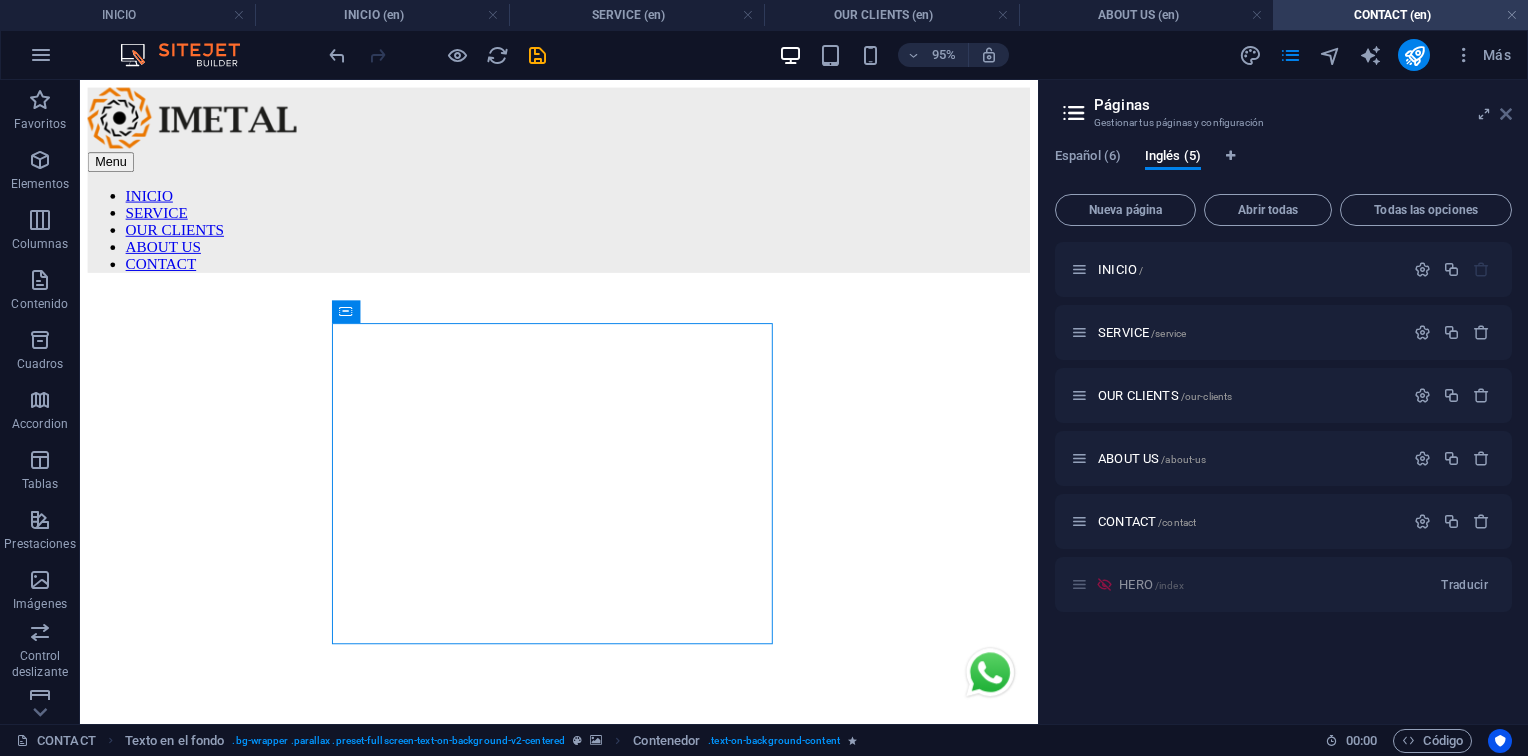click at bounding box center [1506, 114] 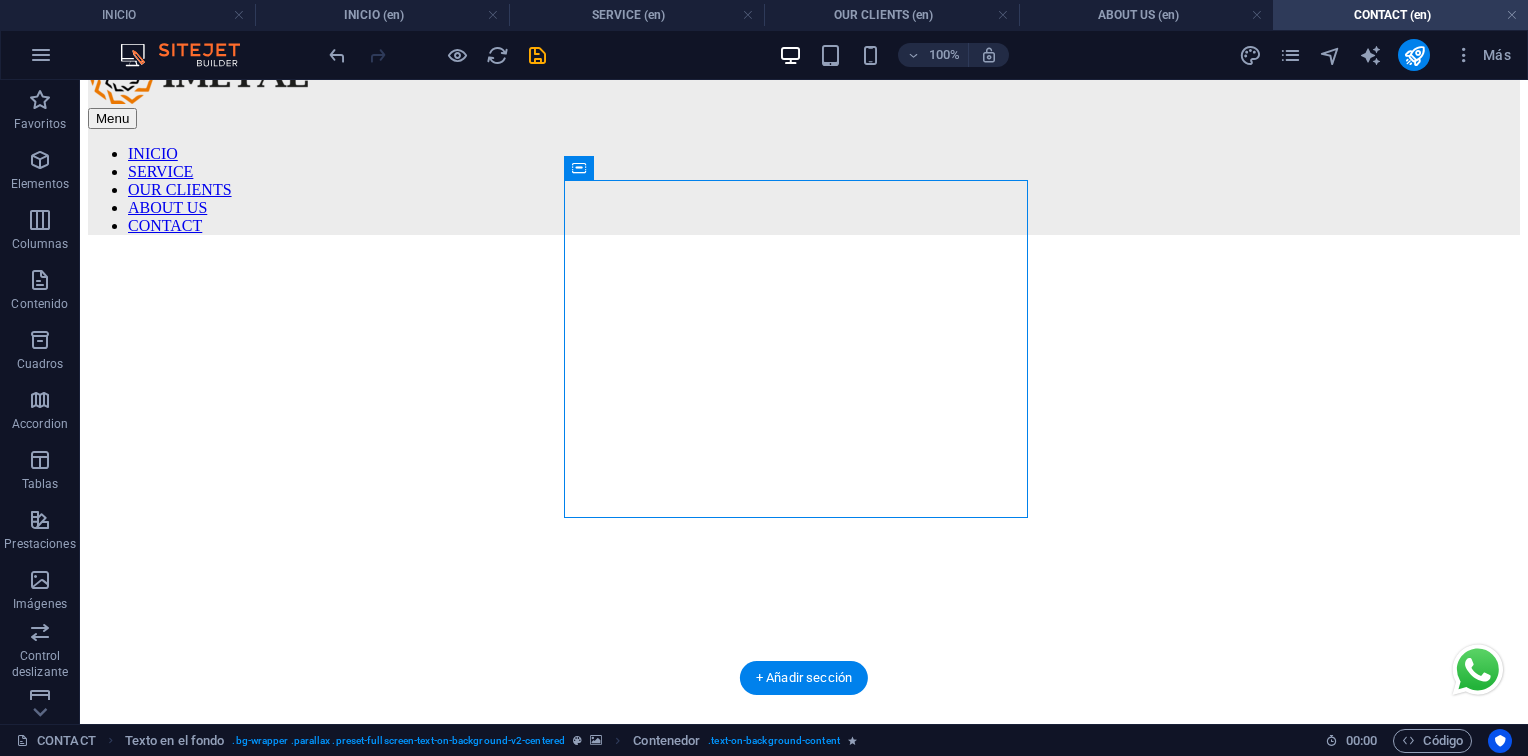 scroll, scrollTop: 0, scrollLeft: 0, axis: both 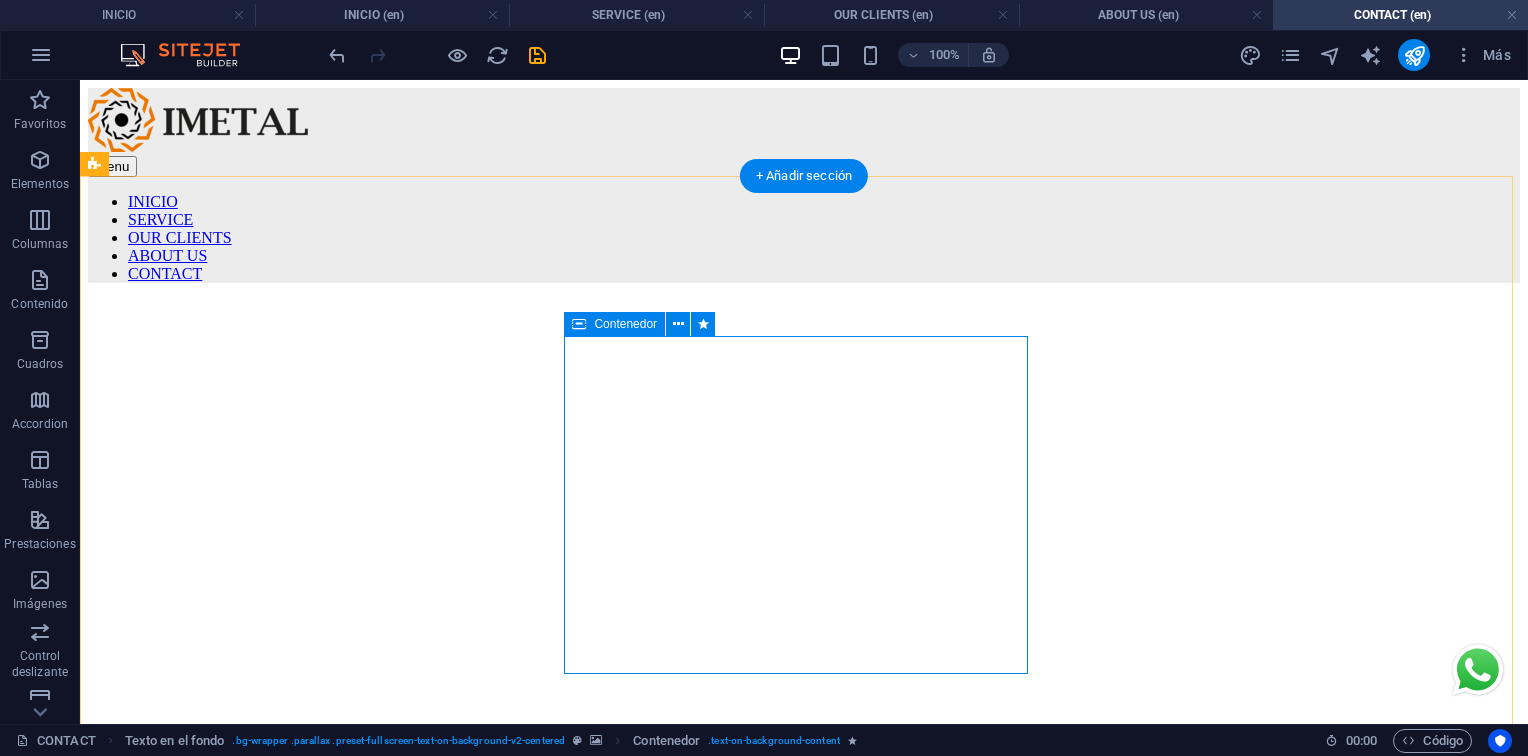 click on "Trabajemos juntos en tu próximo proyecto industrial  Estamos a un mensaje de distancia. Escribenos" at bounding box center [320, 1024] 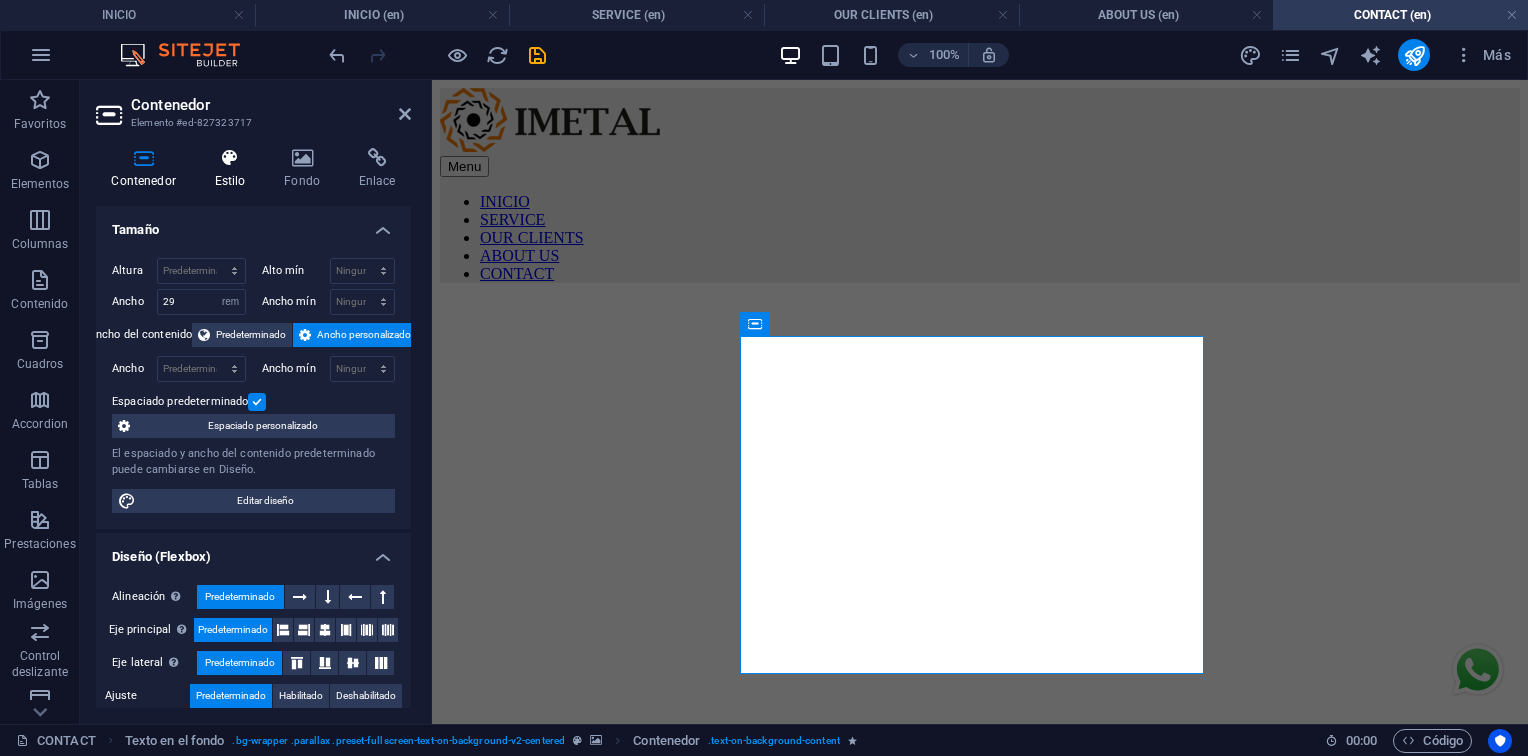 click on "Estilo" at bounding box center (234, 169) 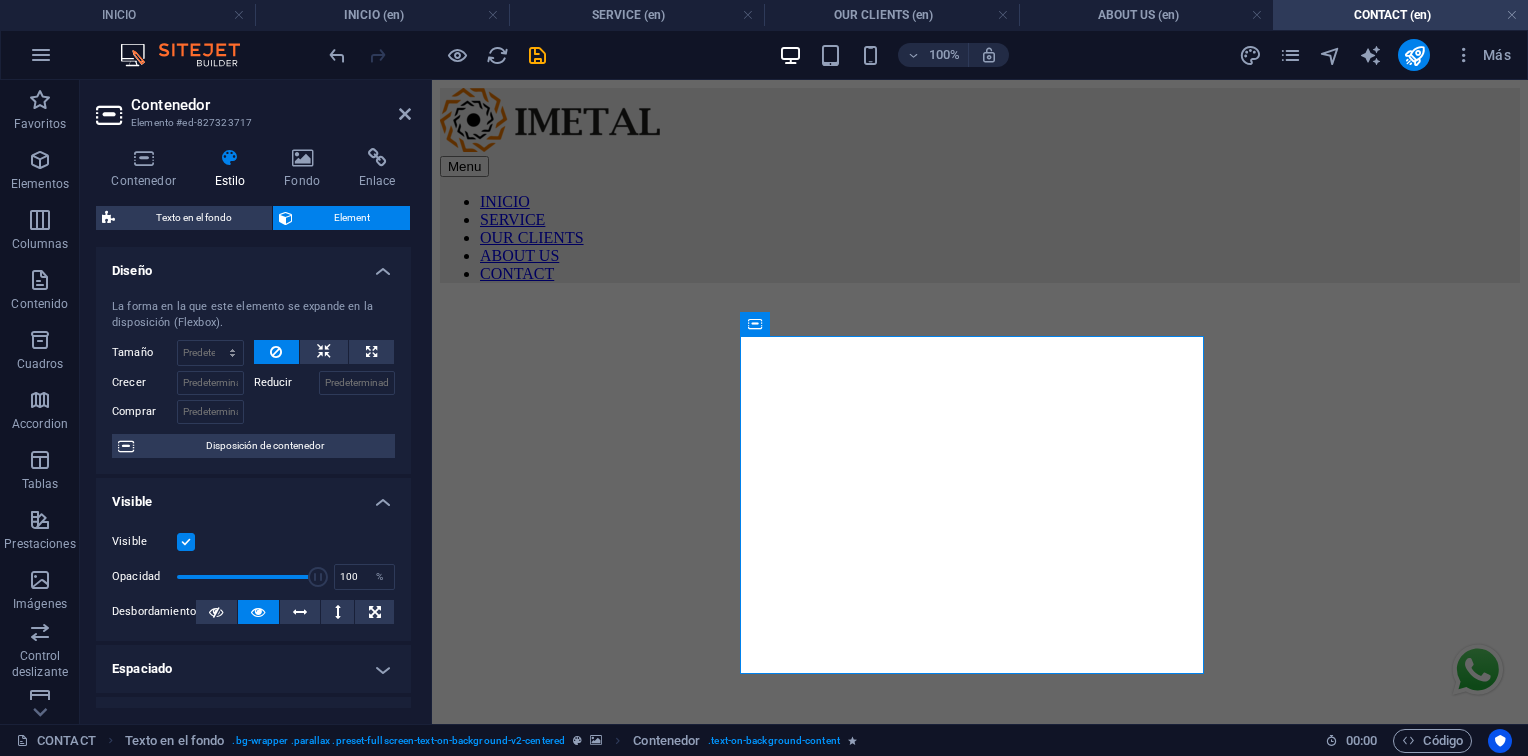 scroll, scrollTop: 300, scrollLeft: 0, axis: vertical 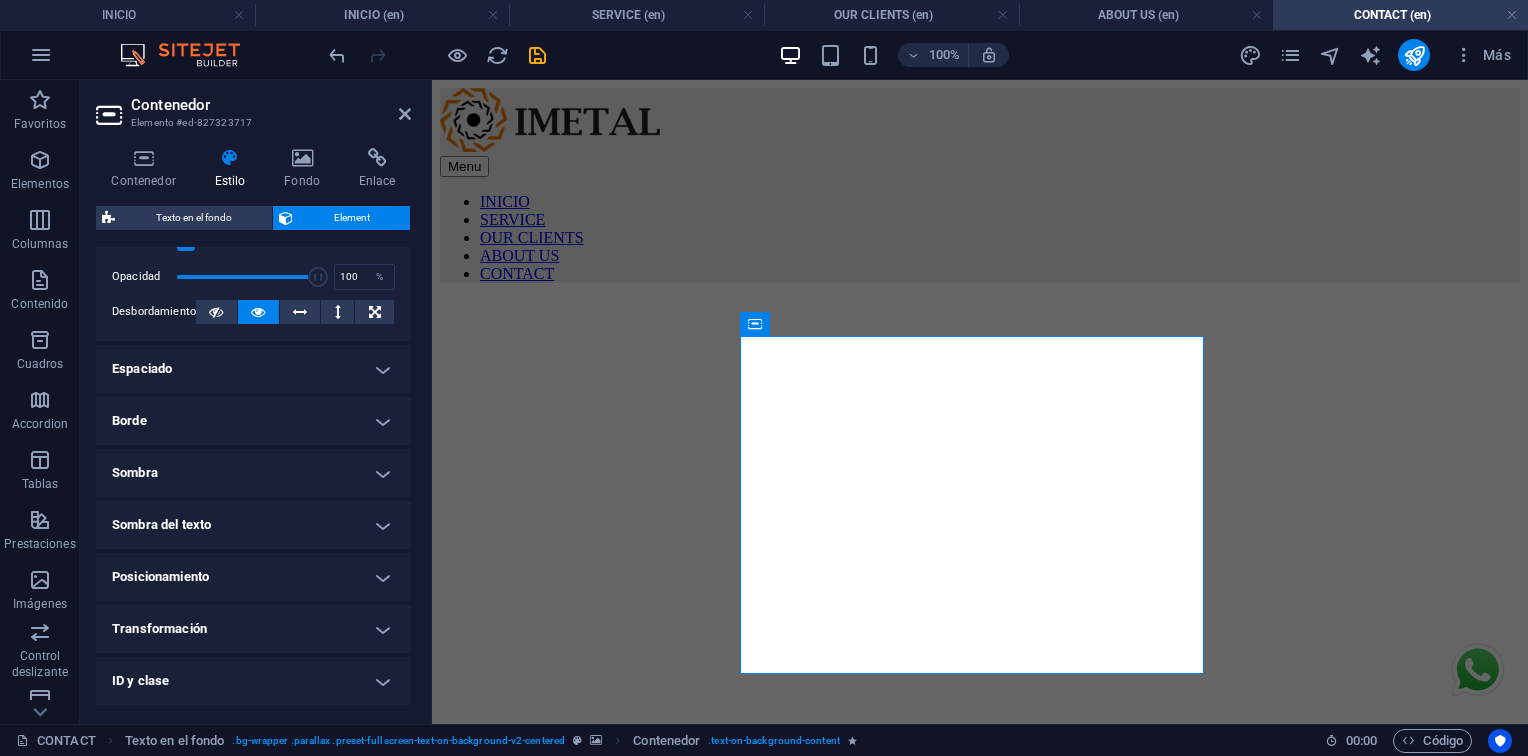 click on "Espaciado" at bounding box center [253, 369] 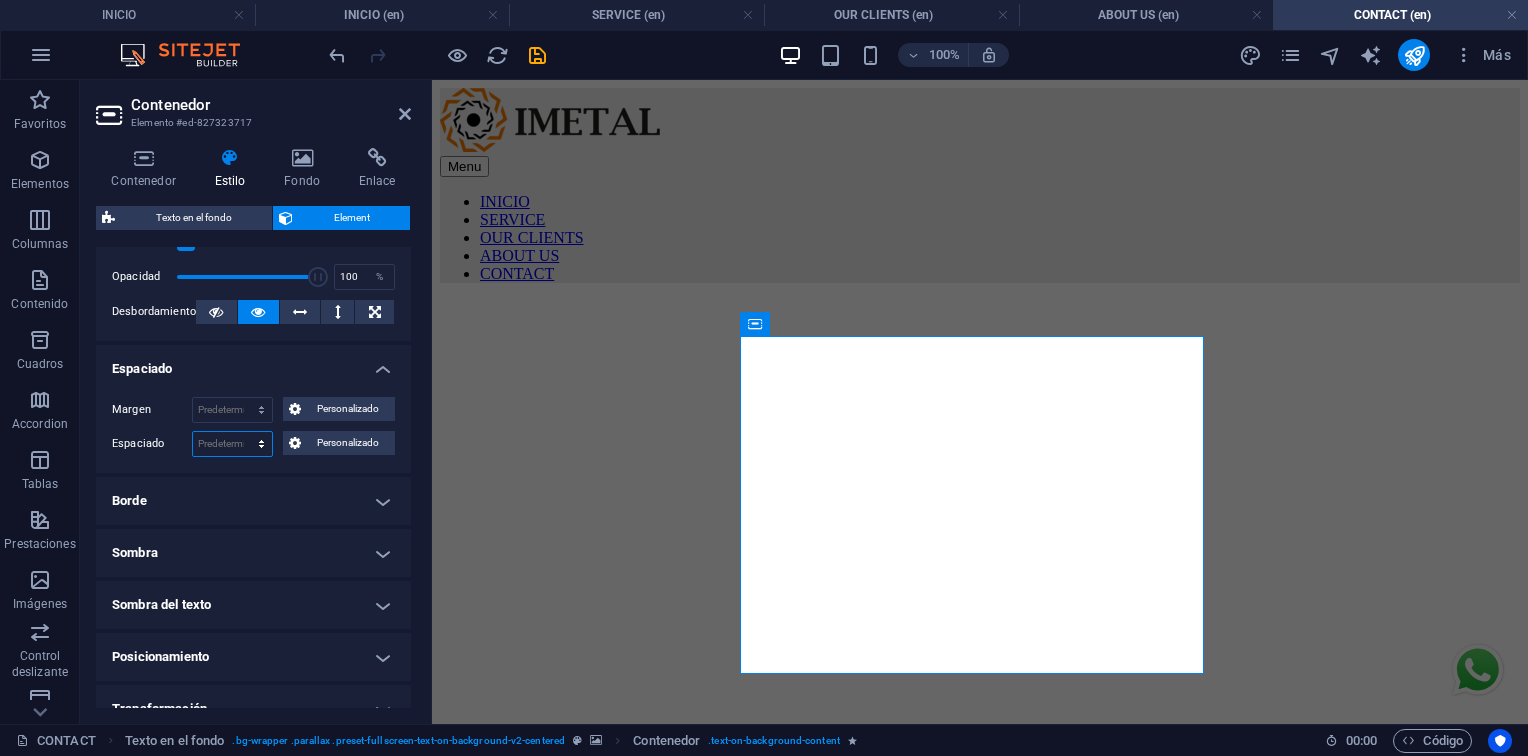 click on "Predeterminado px rem % vh vw Personalizado" at bounding box center [232, 444] 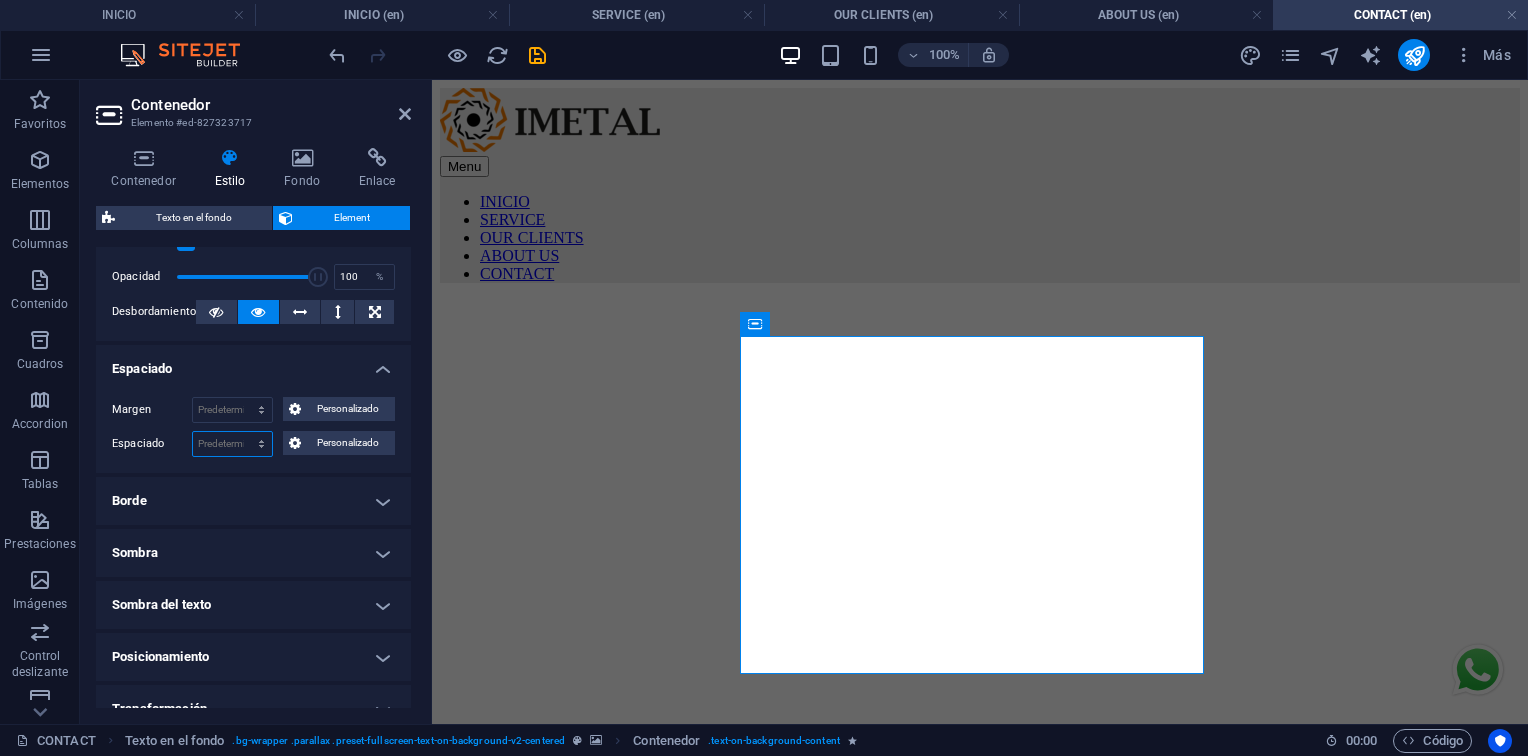 select on "rem" 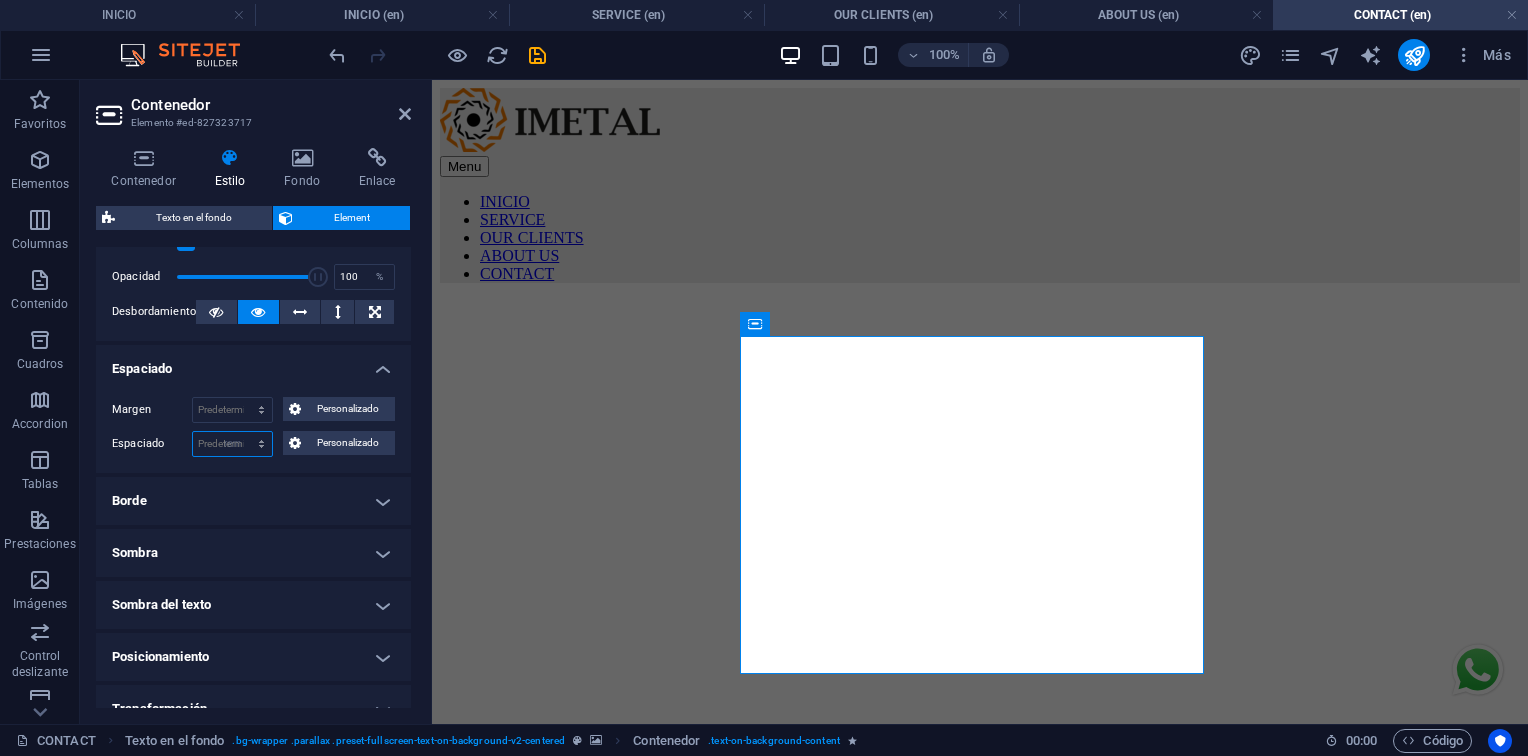 click on "Predeterminado px rem % vh vw Personalizado" at bounding box center [232, 444] 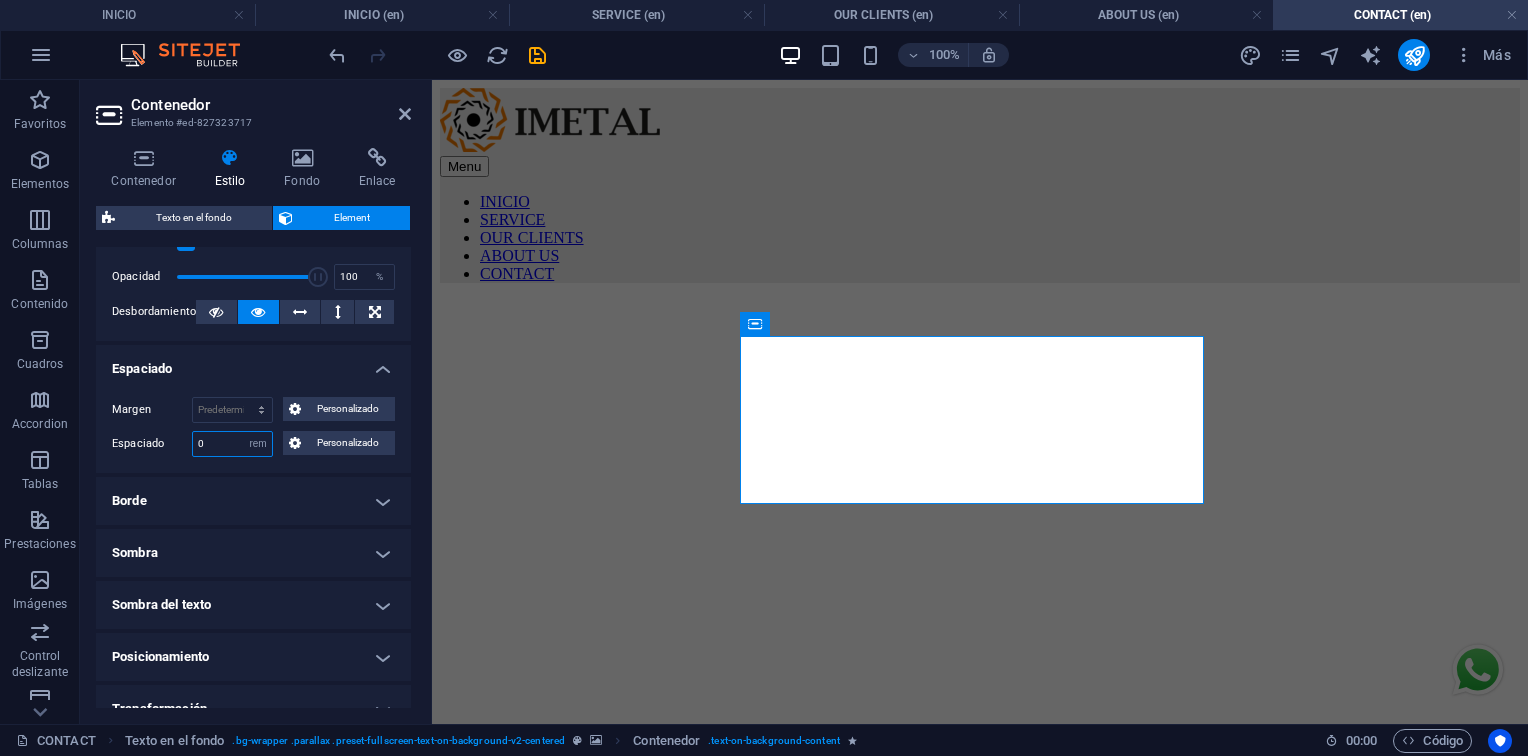 click on "0" at bounding box center (232, 444) 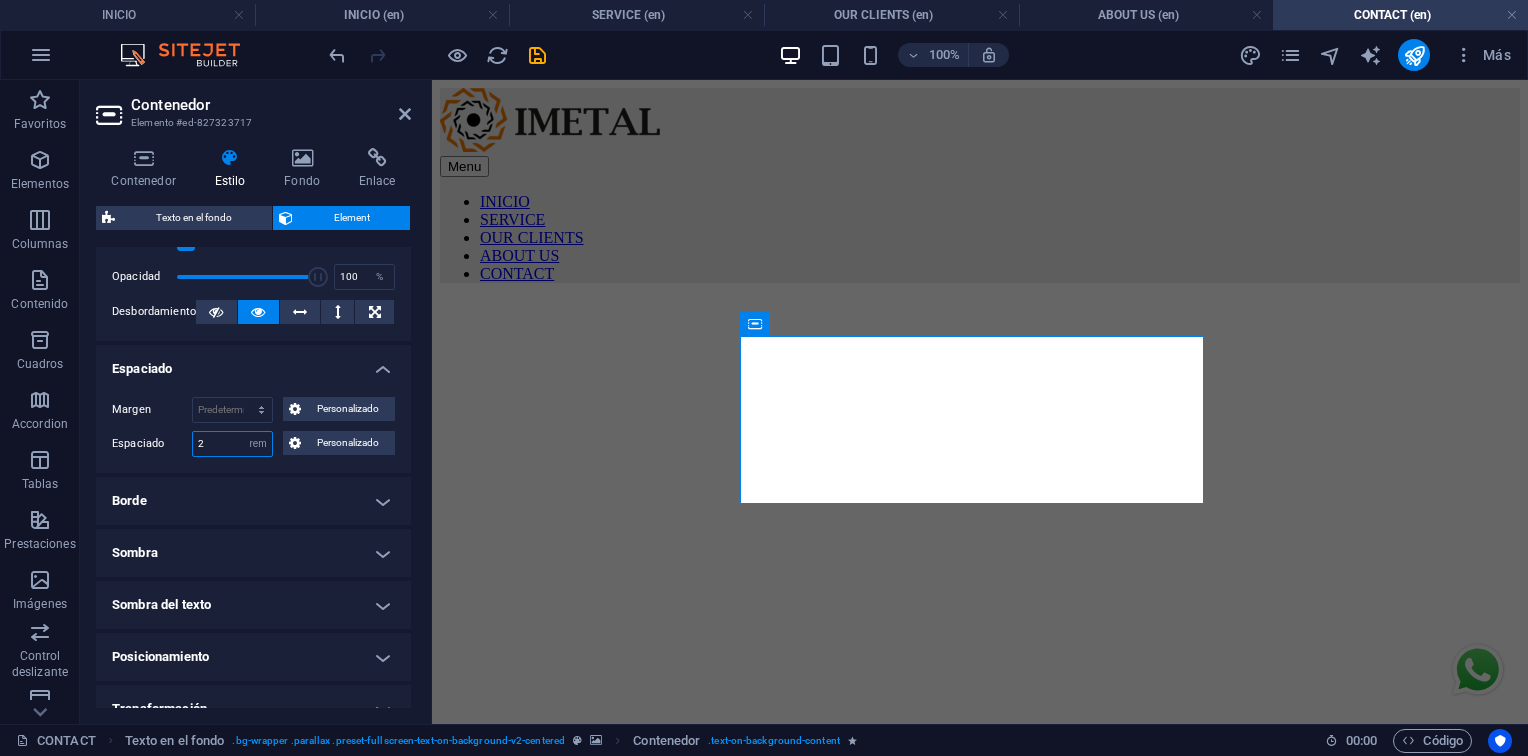 type on "2" 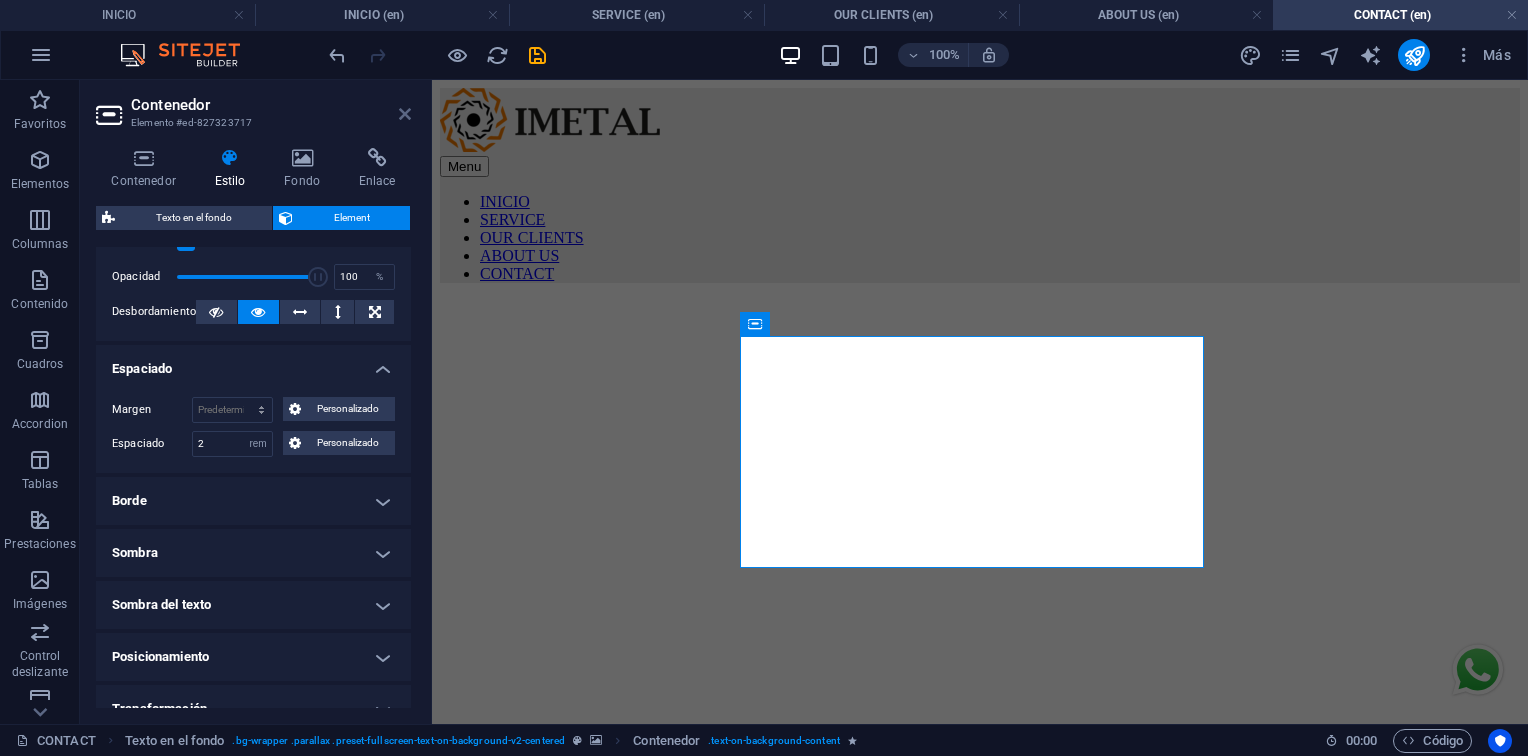 click at bounding box center [405, 114] 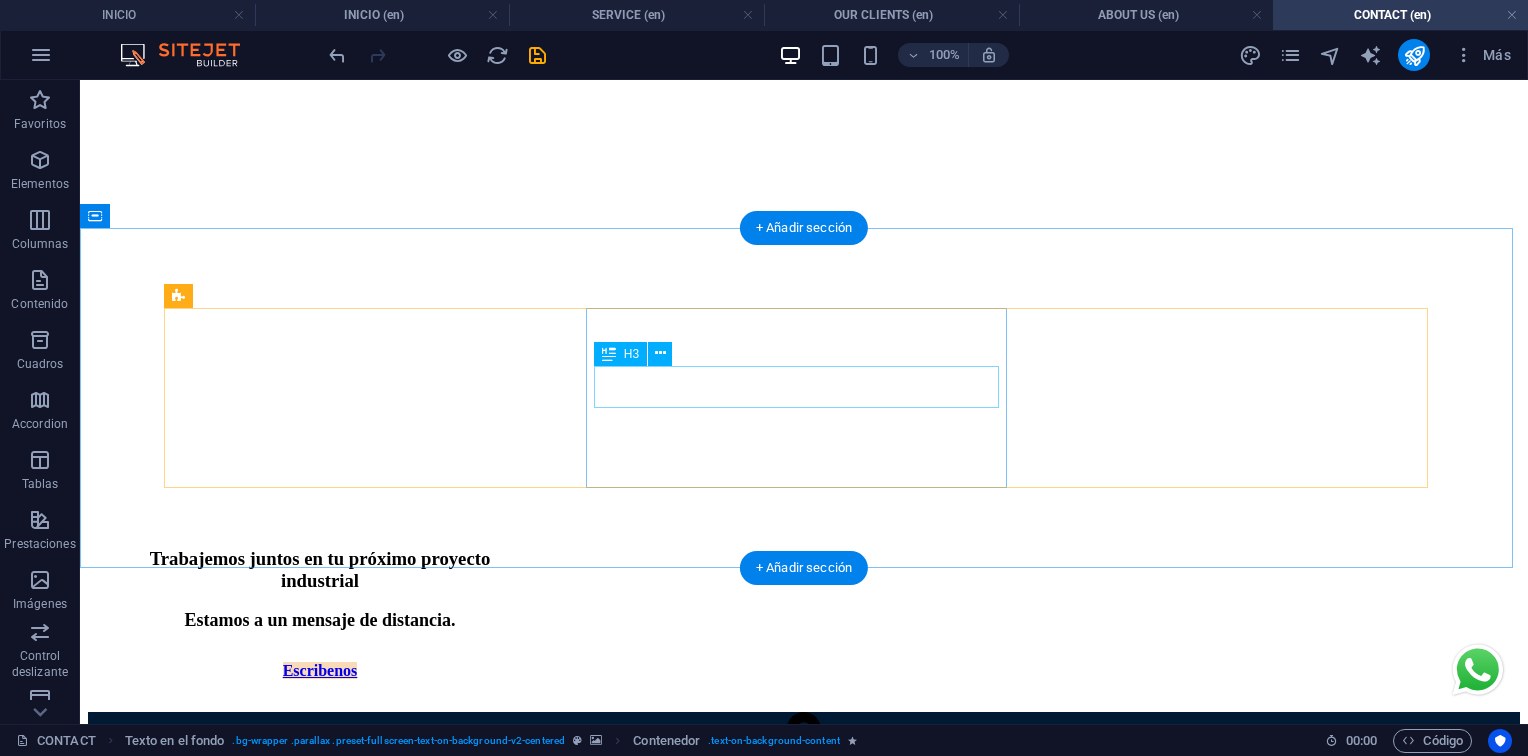 scroll, scrollTop: 500, scrollLeft: 0, axis: vertical 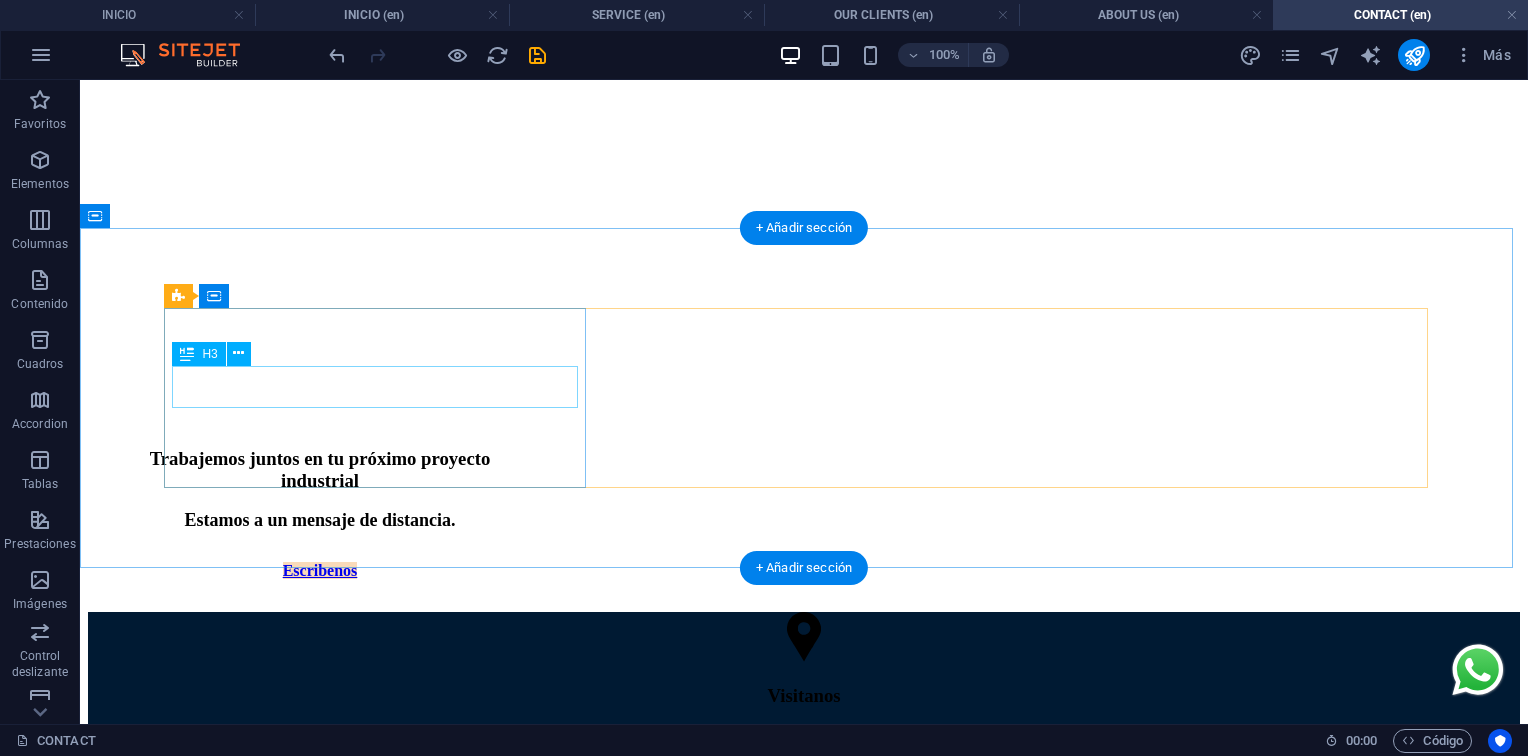 click on "Visitanos" at bounding box center (804, 696) 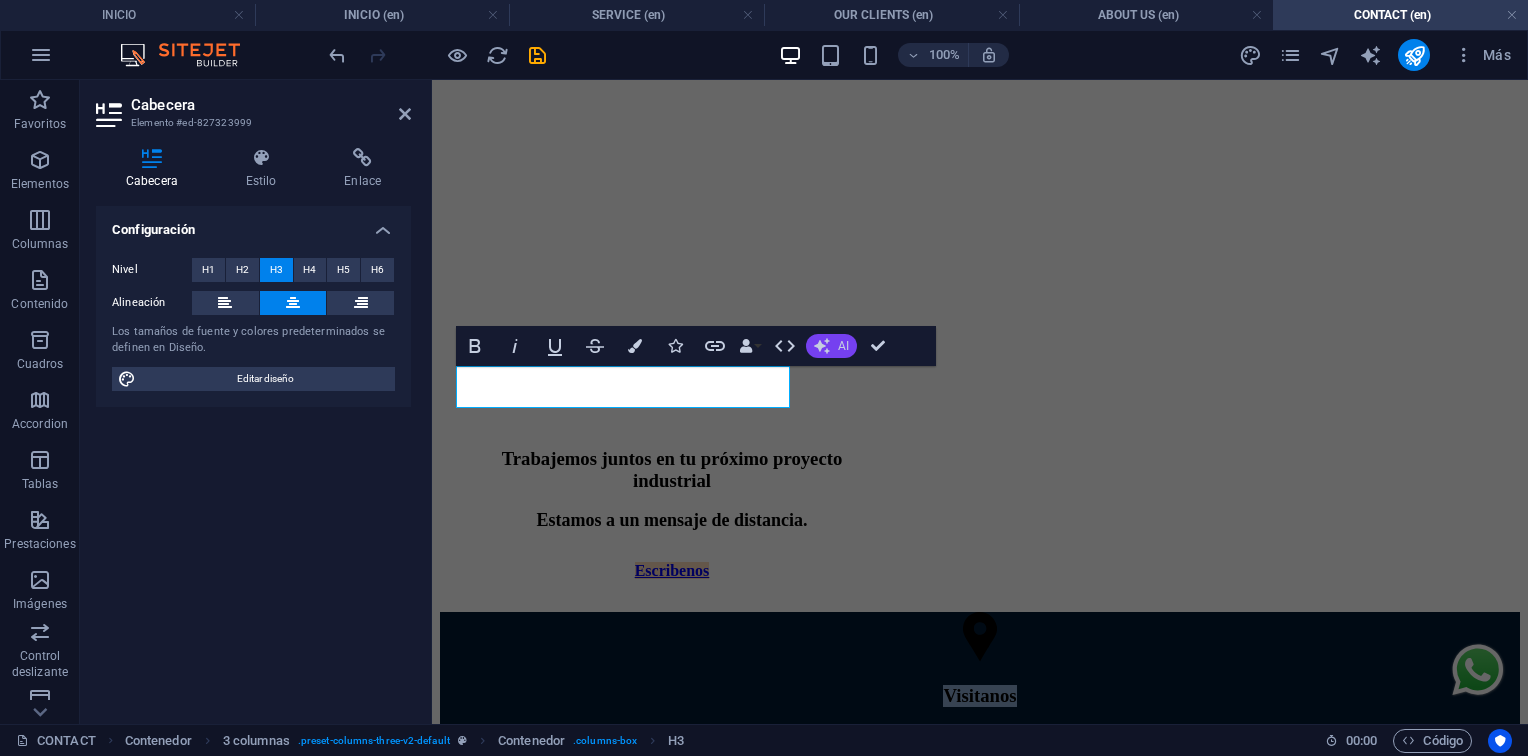 click on "AI" at bounding box center [843, 346] 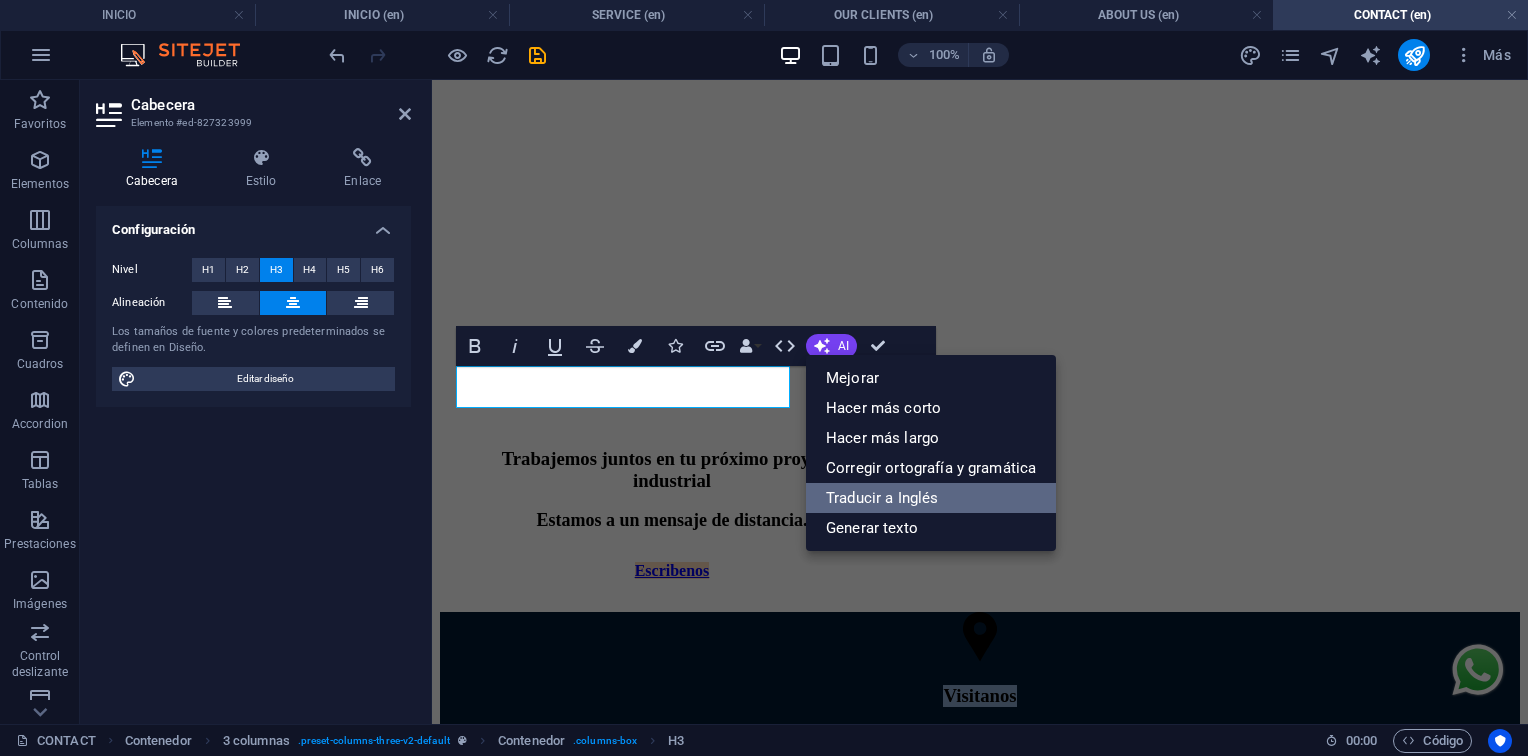 click on "Traducir a Inglés" at bounding box center [931, 498] 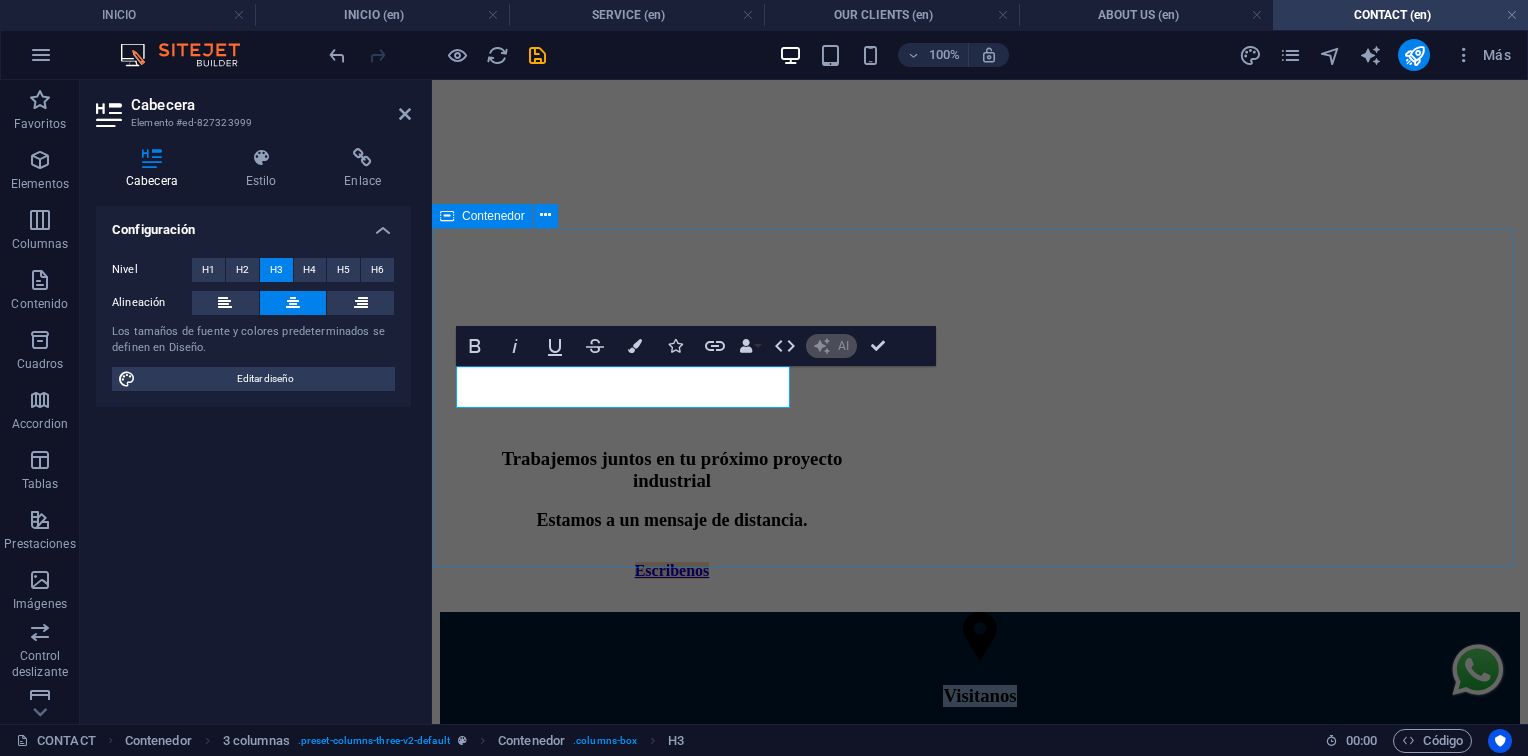 type 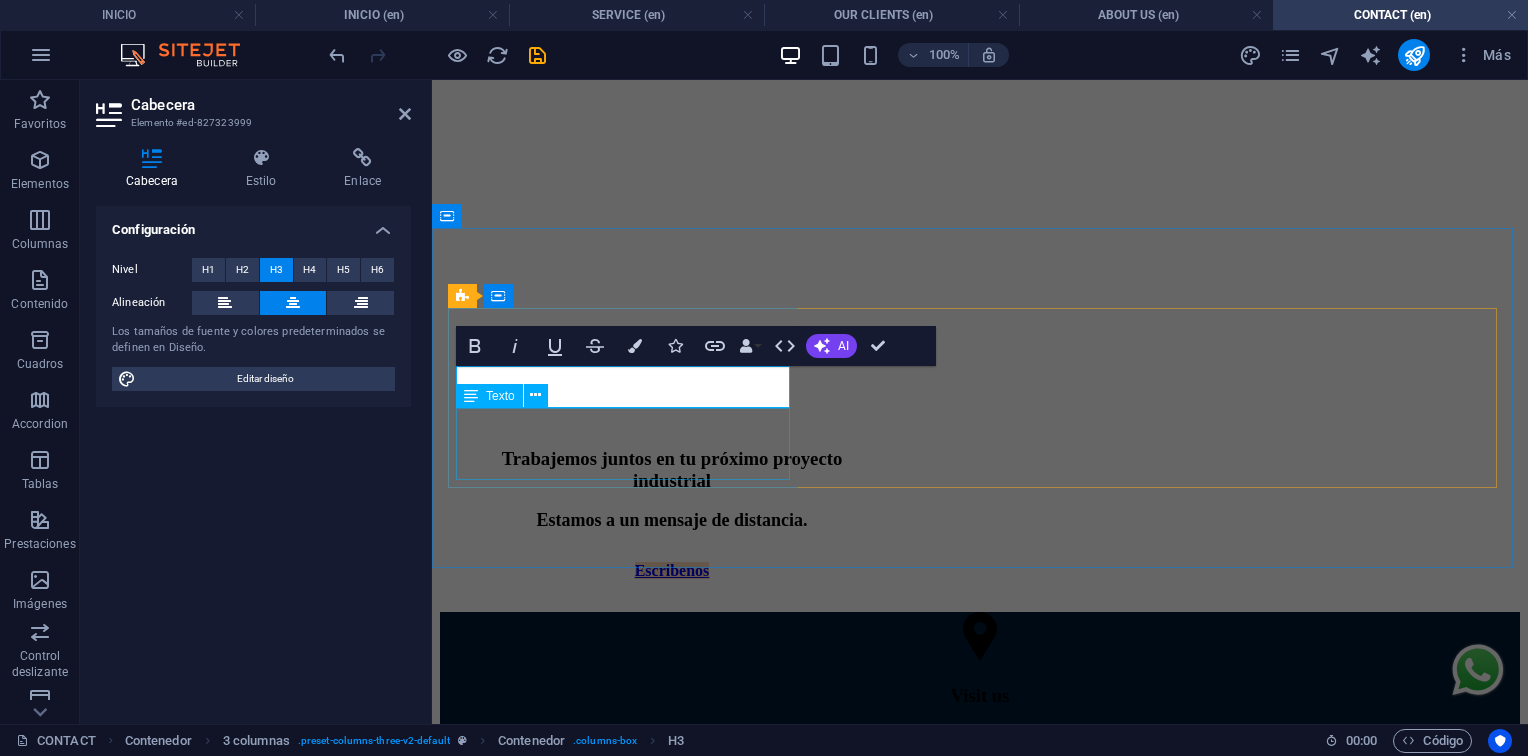 click on "Zona Industrial, [CITY], [STATE].   Cerca de Av. Jesús Subero y Redoma Metropolitana." at bounding box center (980, 752) 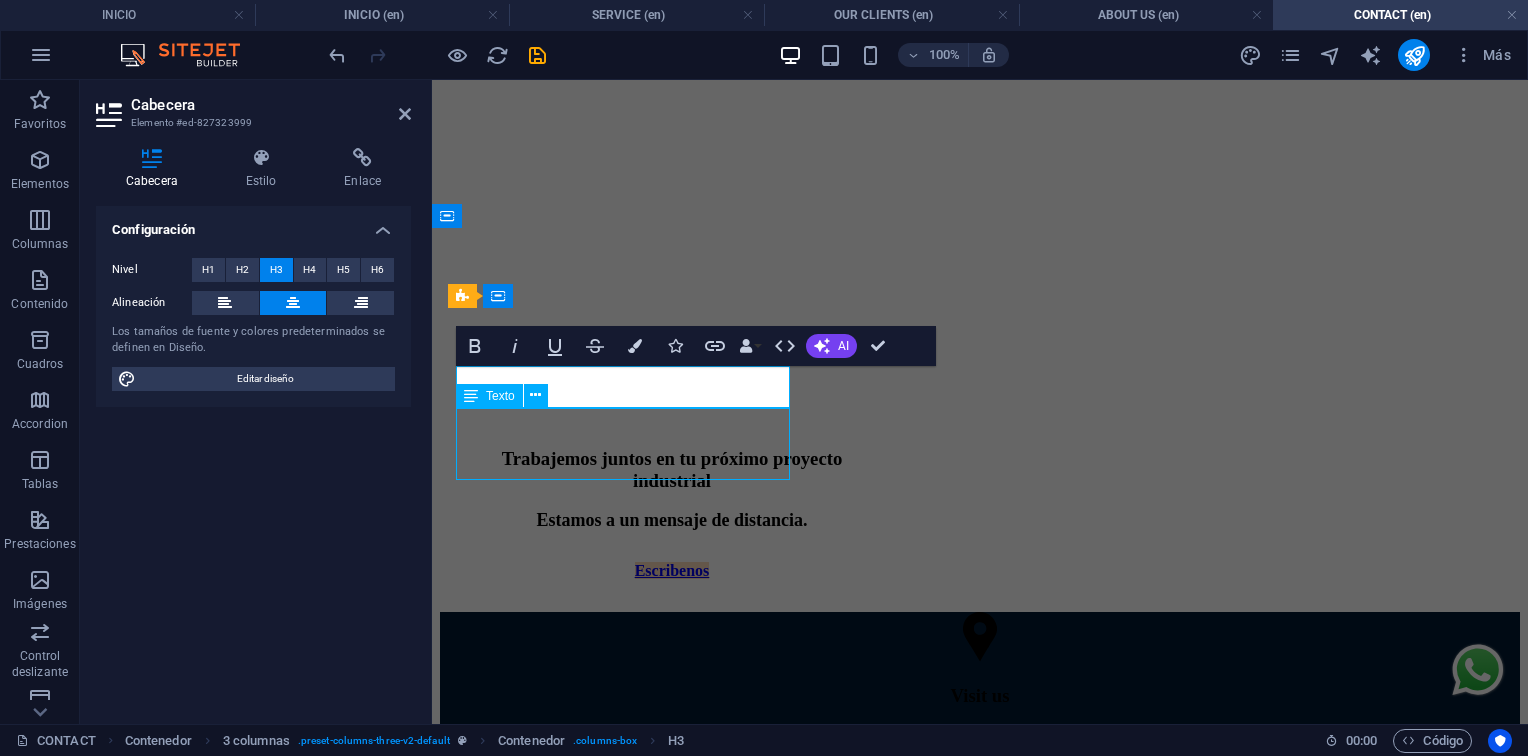 click on "Zona Industrial, [CITY], [STATE].   Cerca de Av. Jesús Subero y Redoma Metropolitana." at bounding box center [980, 752] 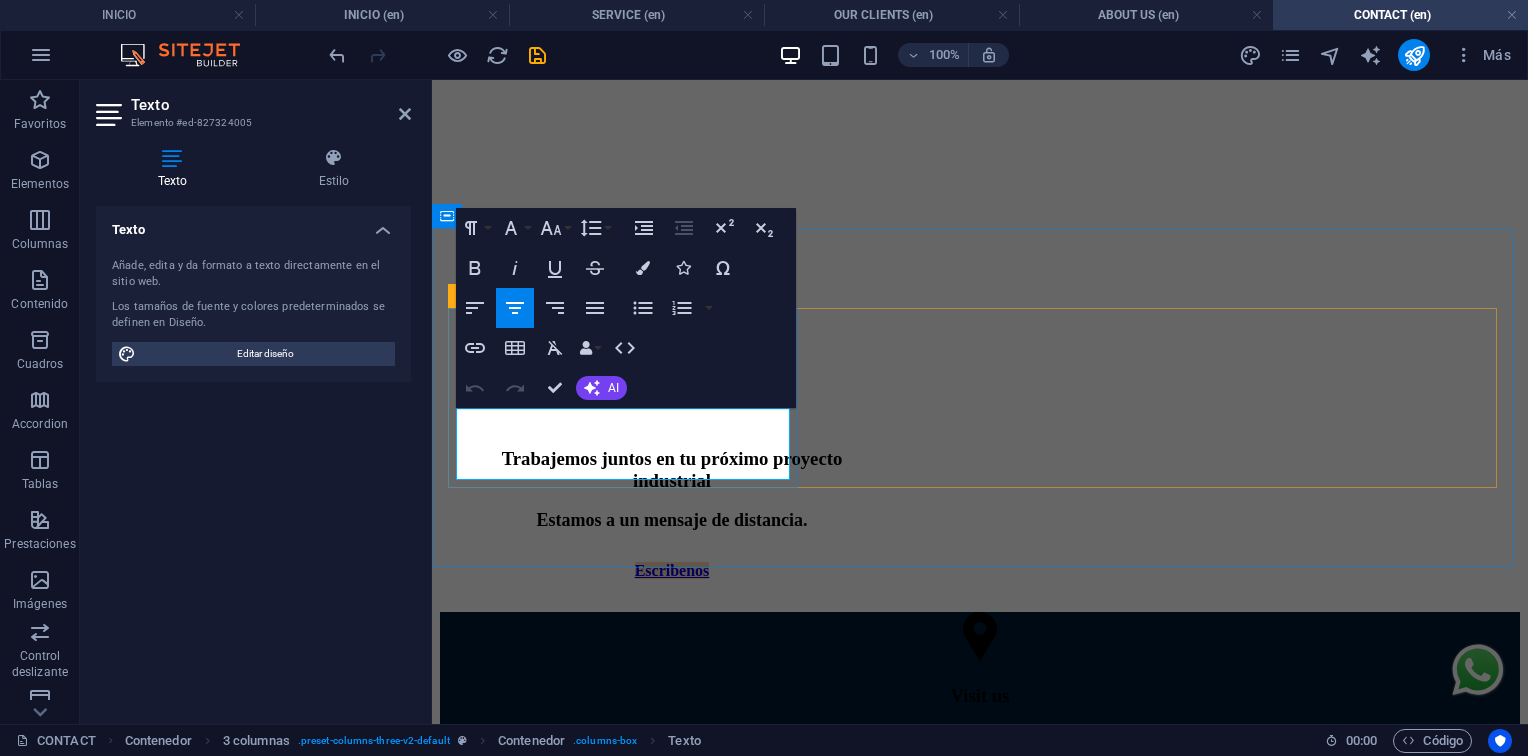 click on "Cerca de Av. Jesús Subero y Redoma Metropolitana." at bounding box center (980, 769) 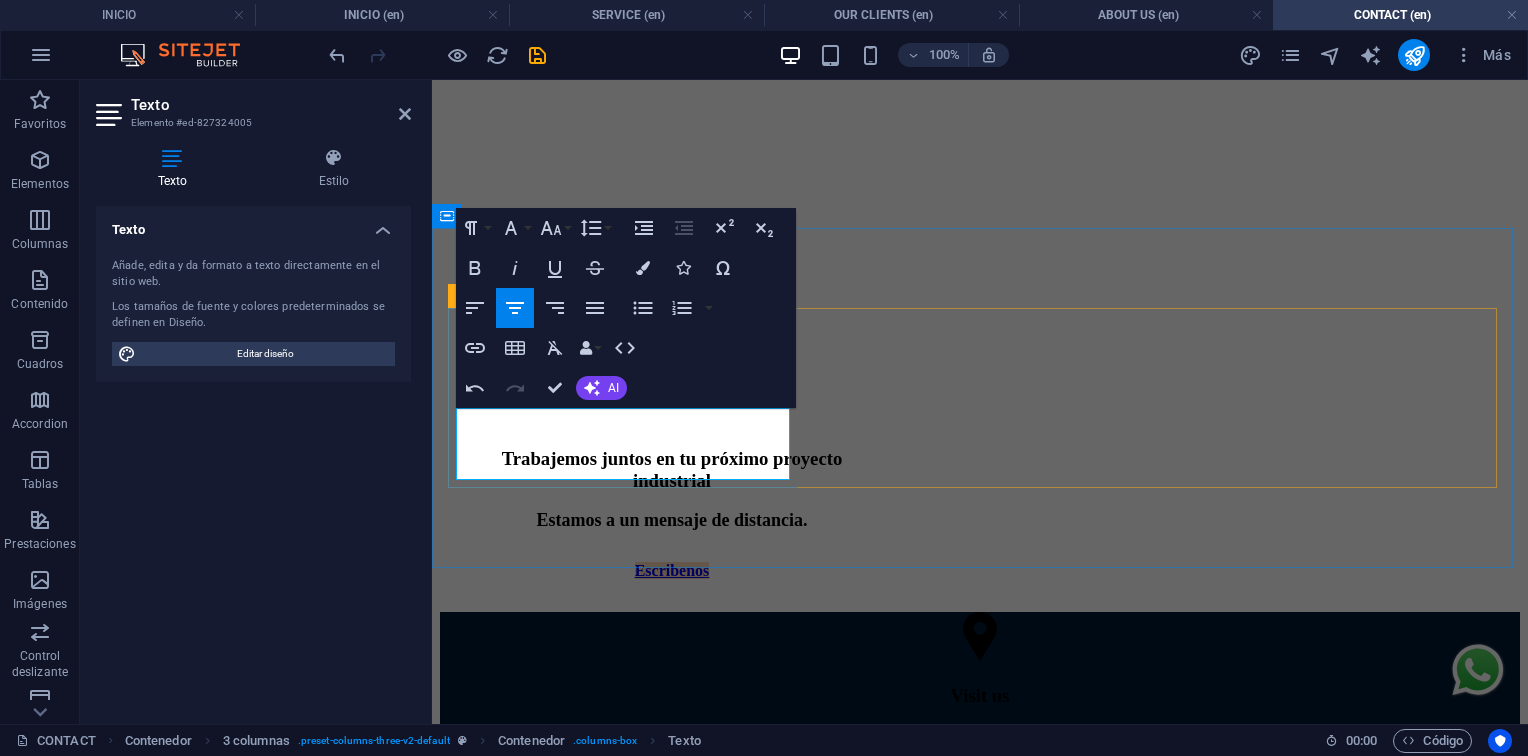 click on "Cerca de Av. Jesús Subero y Redoma Metropolitana." at bounding box center (980, 769) 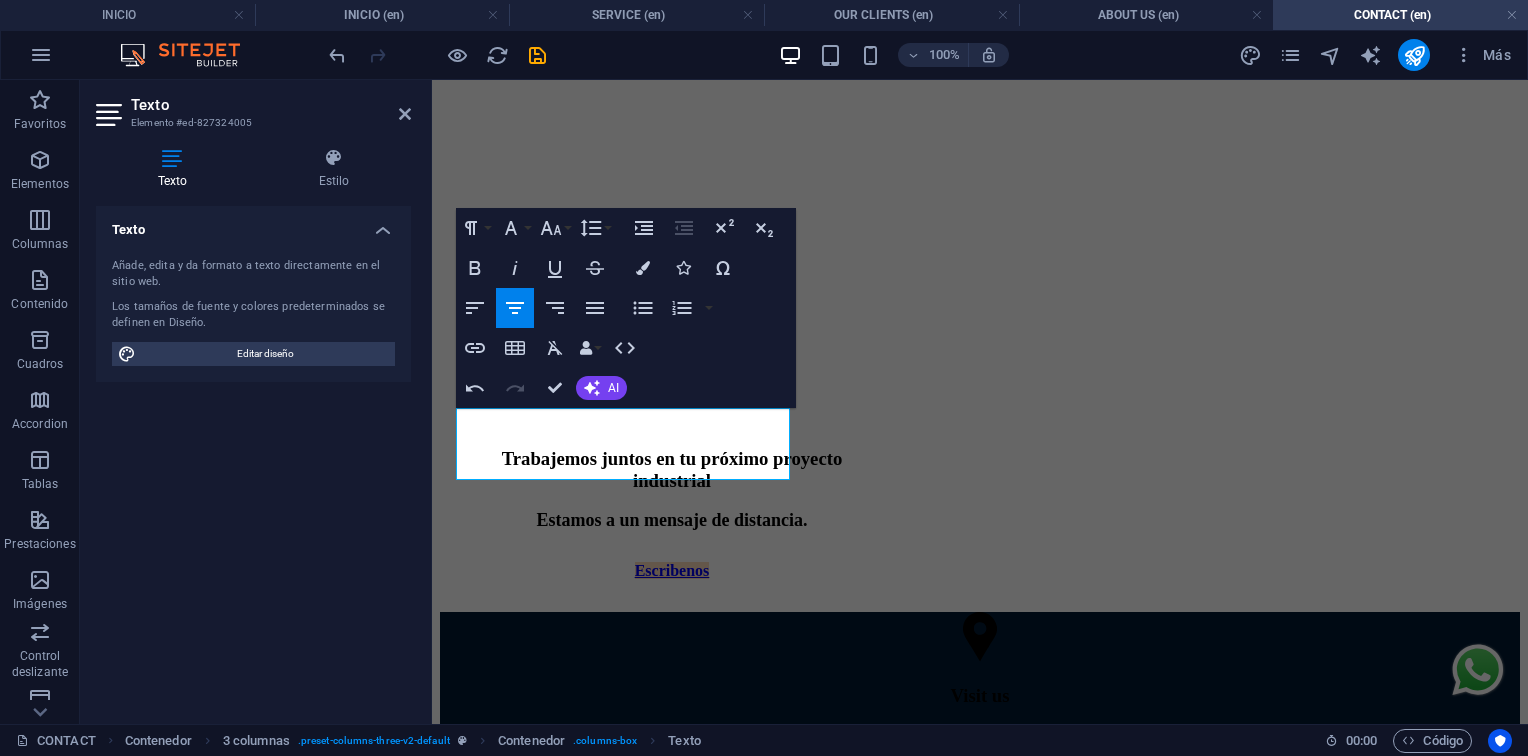 drag, startPoint x: 696, startPoint y: 474, endPoint x: 403, endPoint y: 420, distance: 297.93457 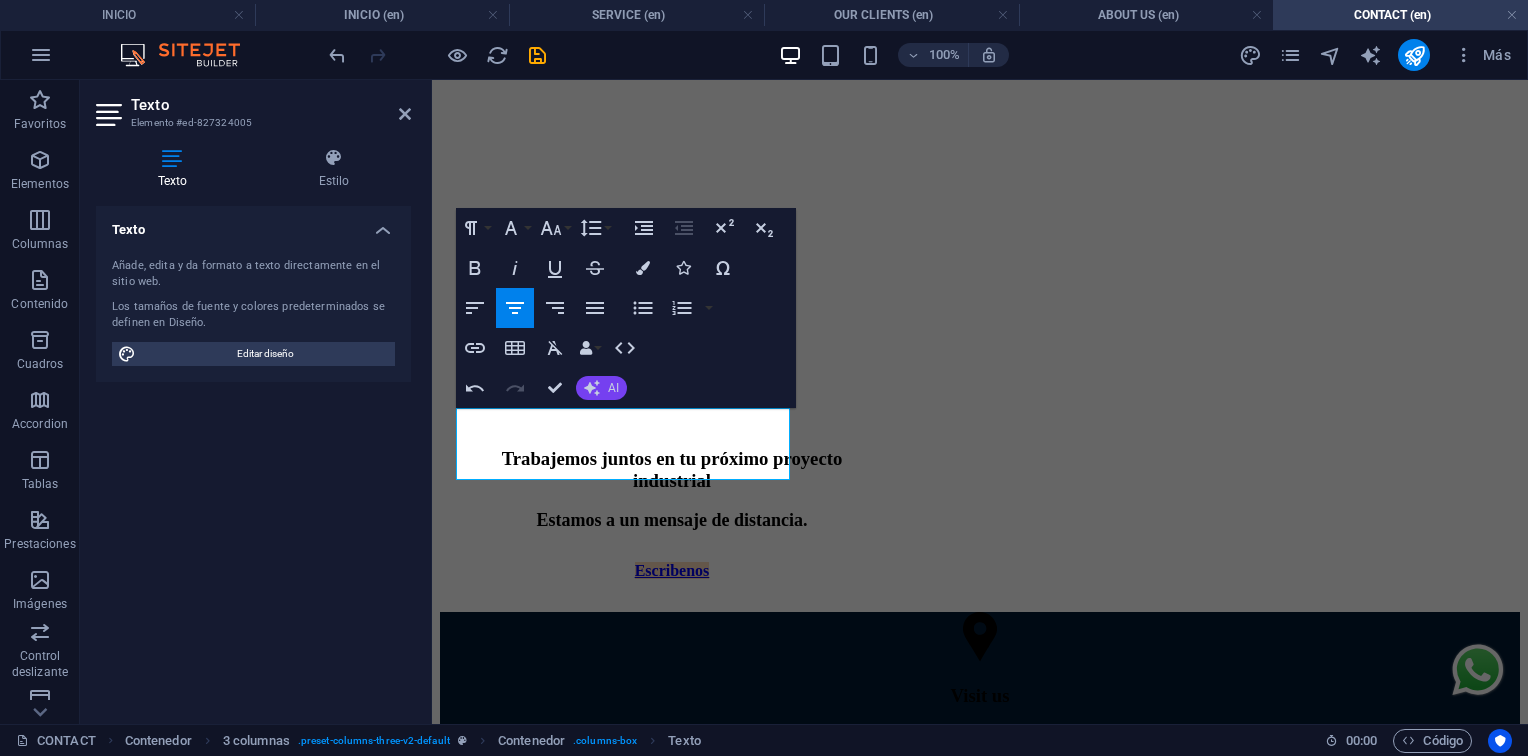 click 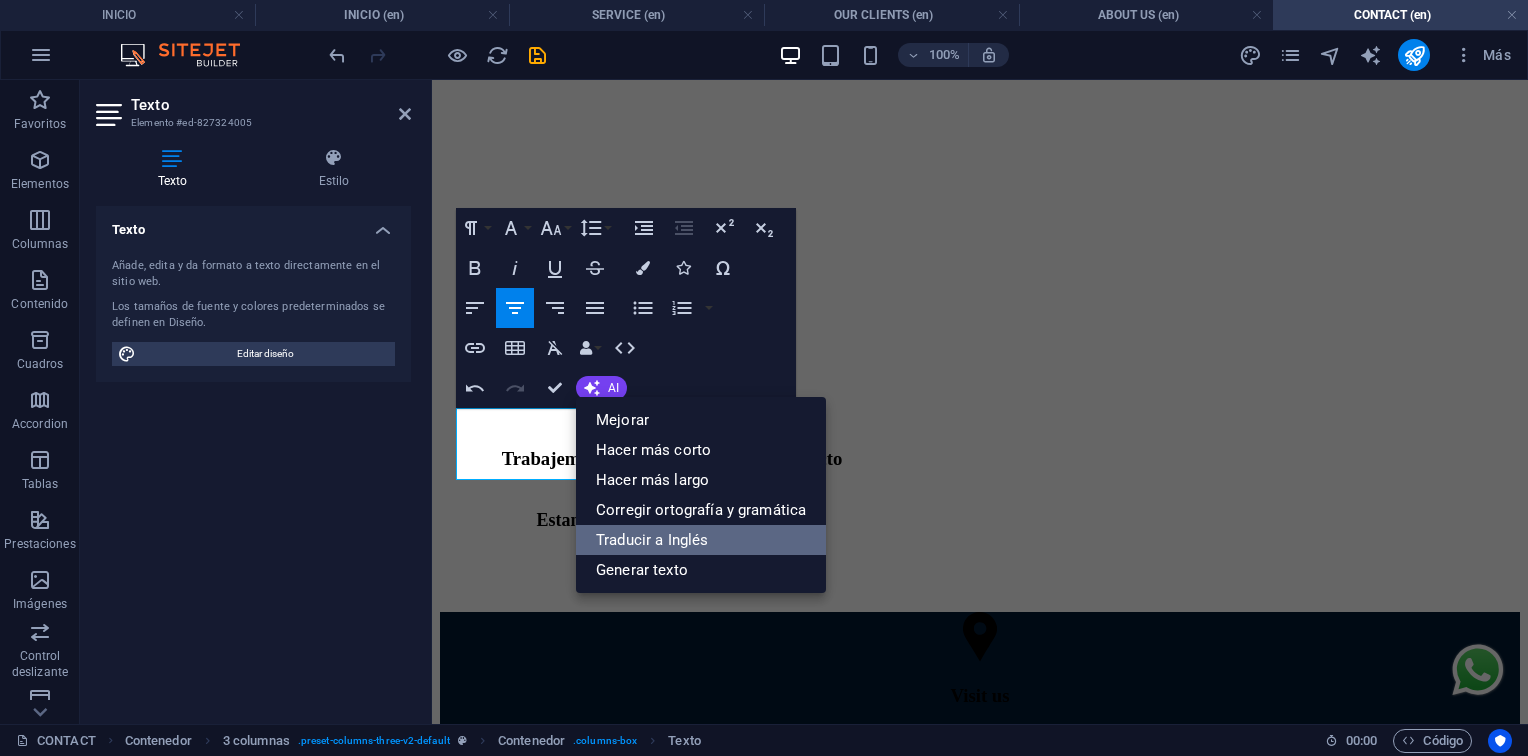 click on "Traducir a Inglés" at bounding box center [701, 540] 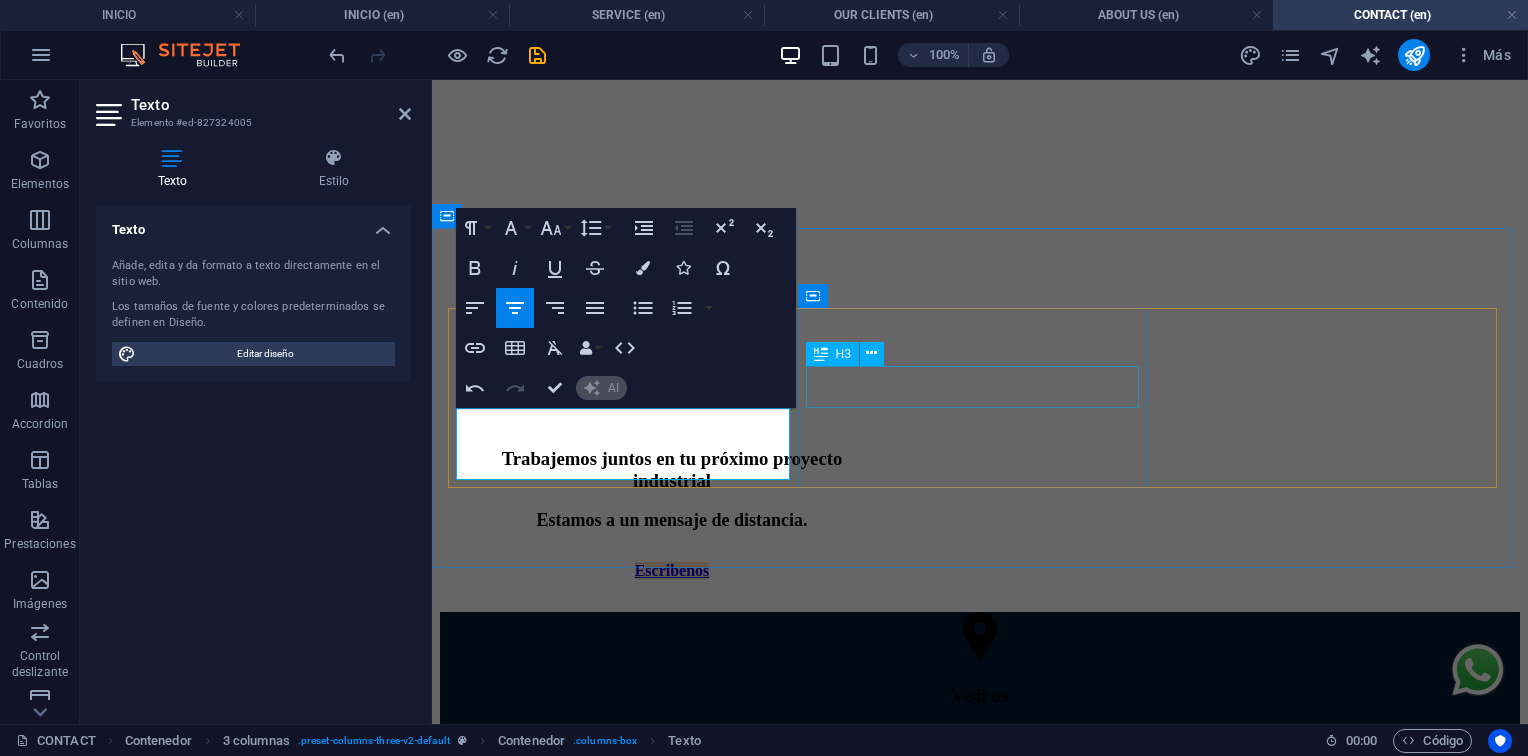 type 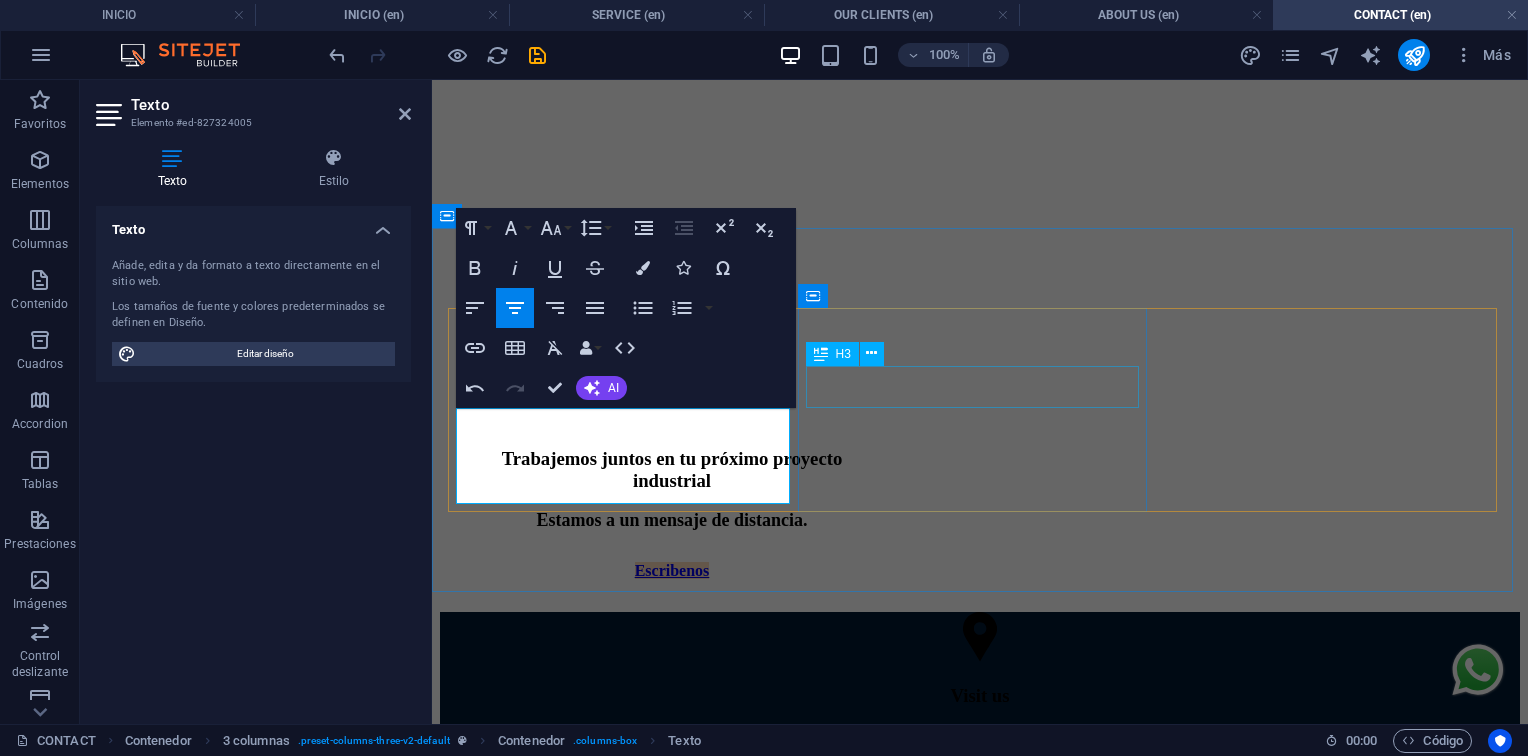 click on "Llama o escribe" at bounding box center [980, 880] 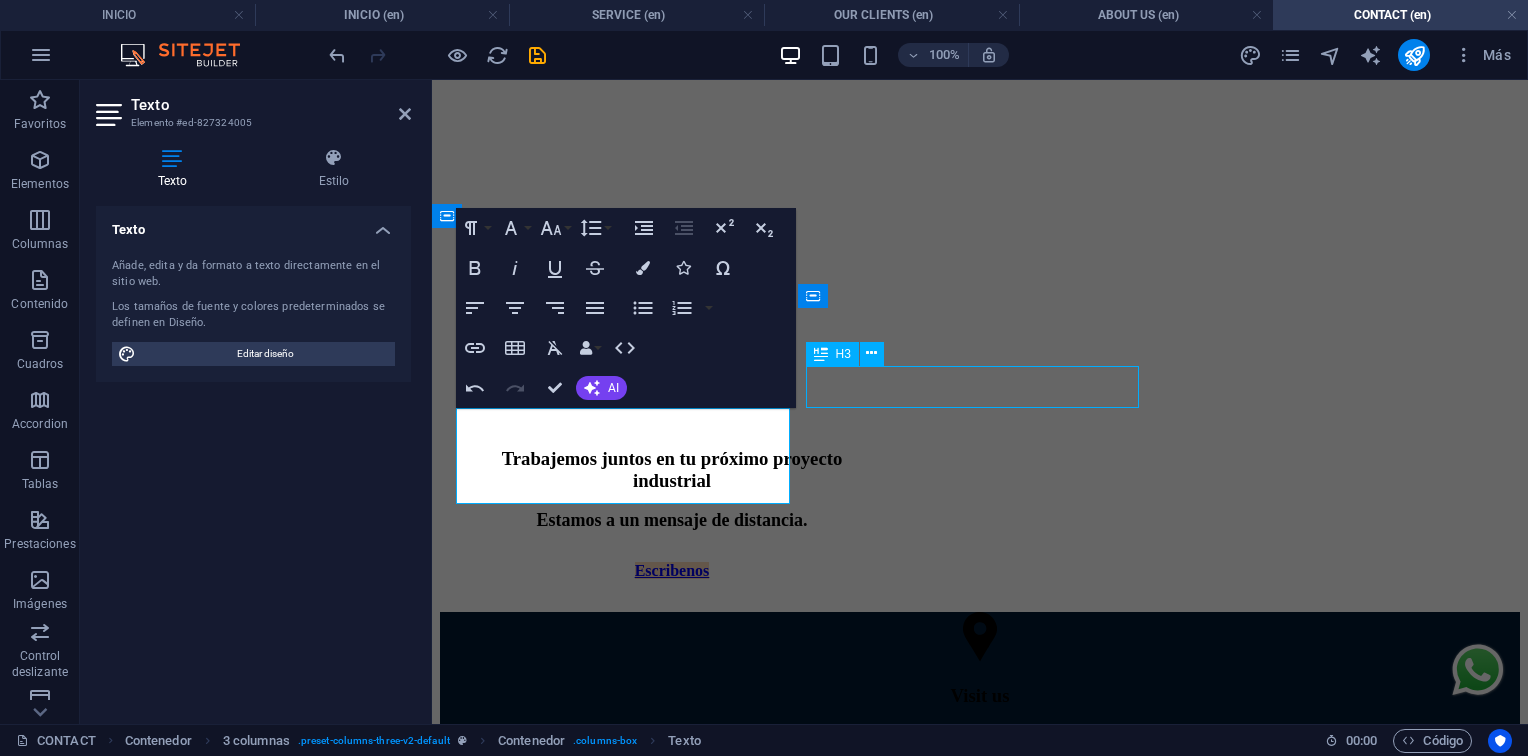 click on "Llama o escribe" at bounding box center (980, 880) 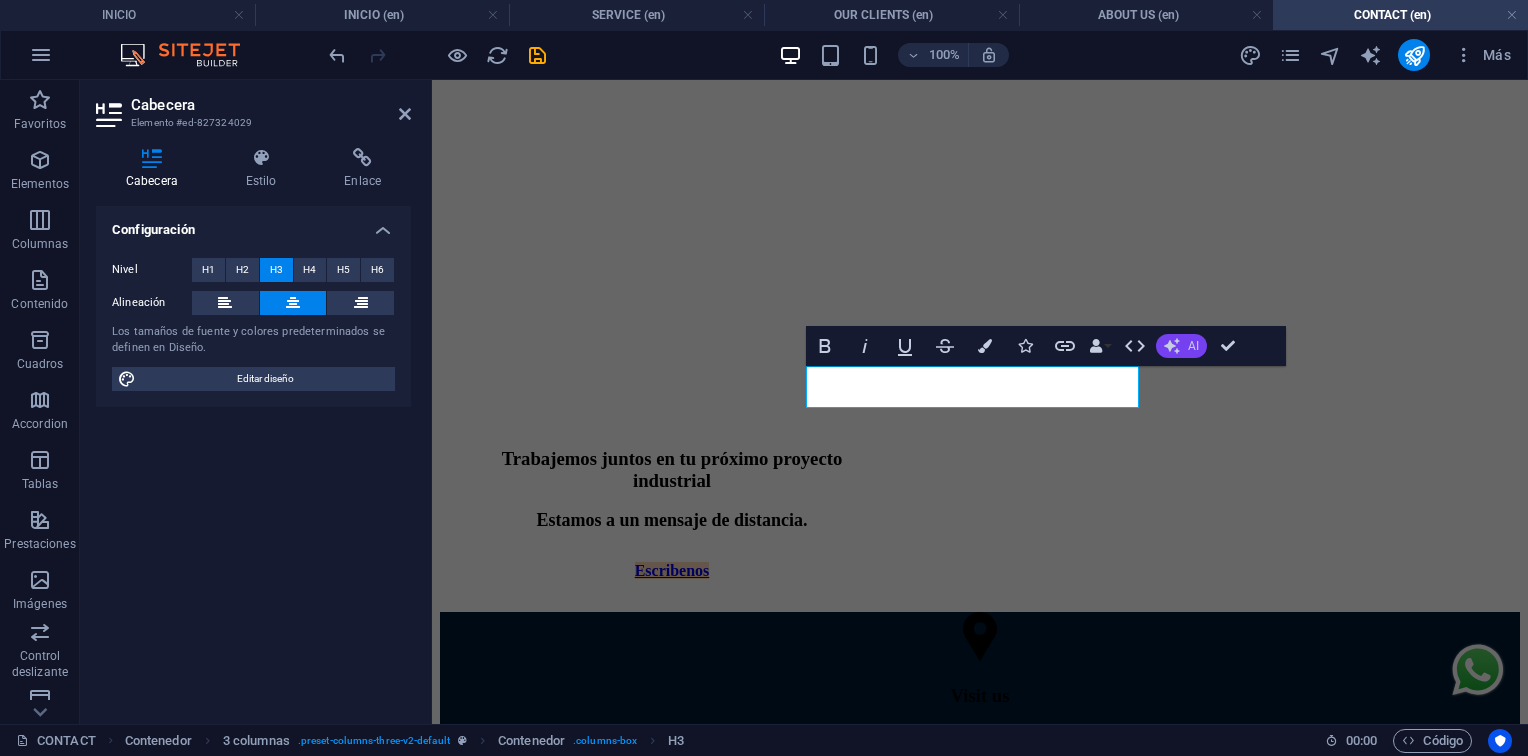 click on "AI" at bounding box center [1181, 346] 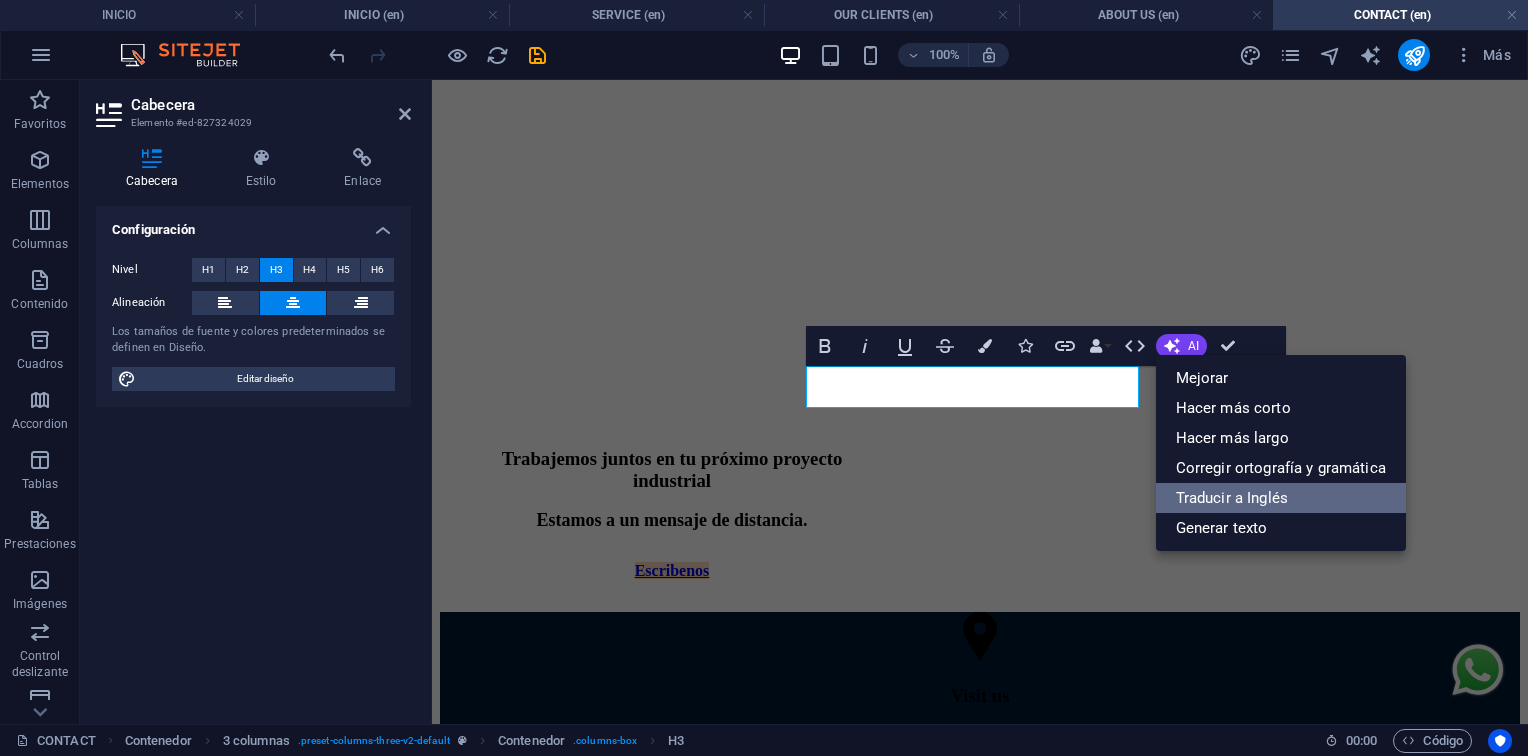 click on "Traducir a Inglés" at bounding box center (1281, 498) 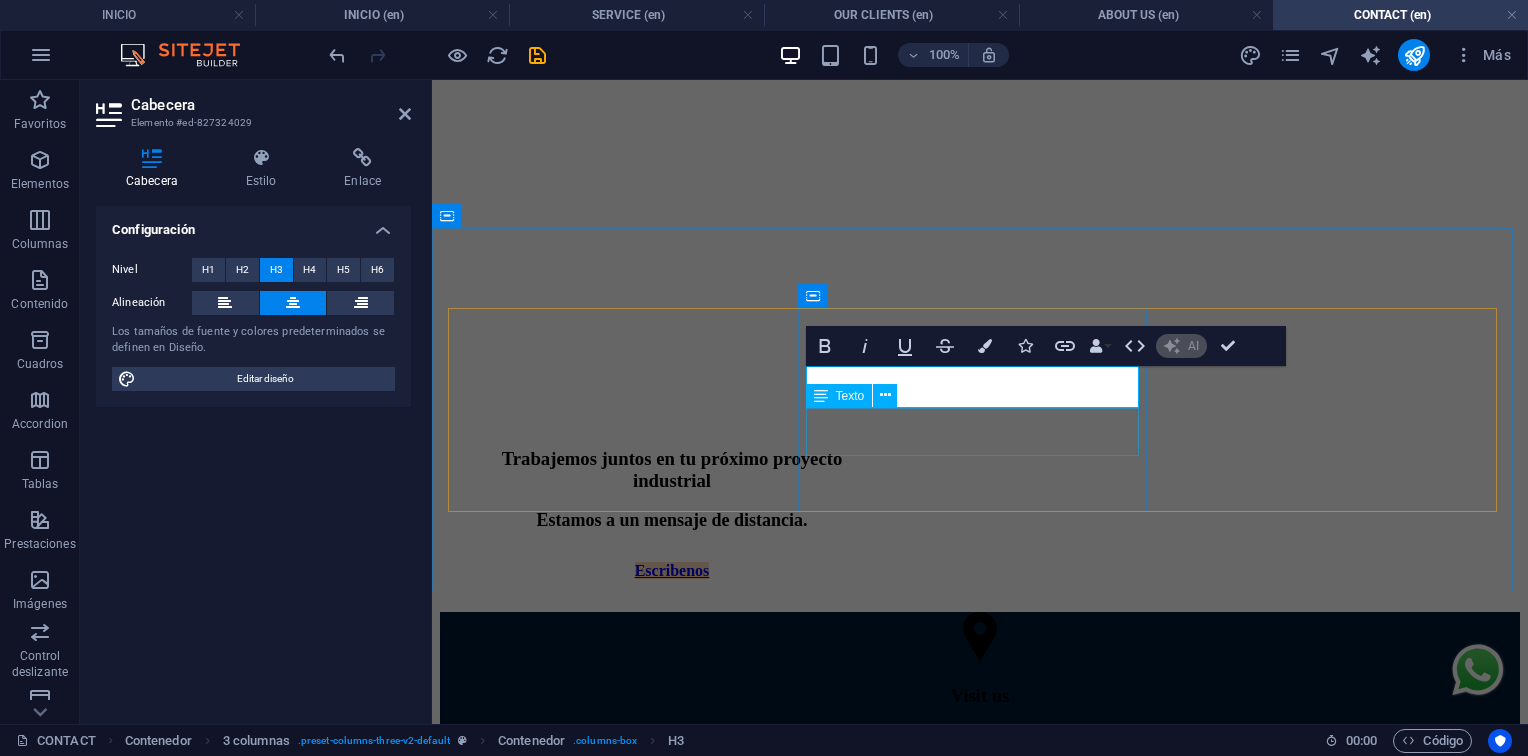 type 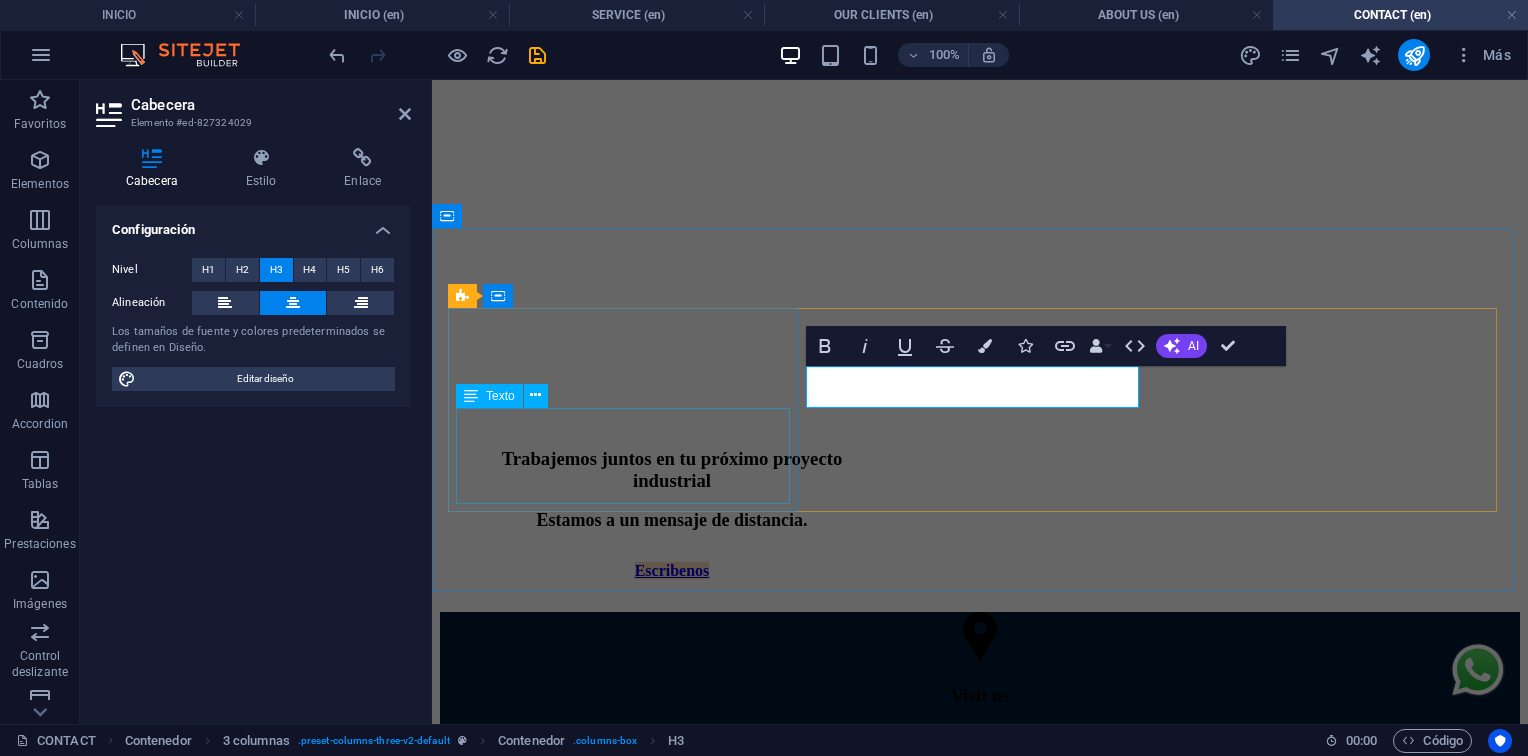 click on "Industrial Zone, El Tigre, Anzoátegui.  Near Av. Jesús Subero and Redoma Metropolitana." at bounding box center [980, 753] 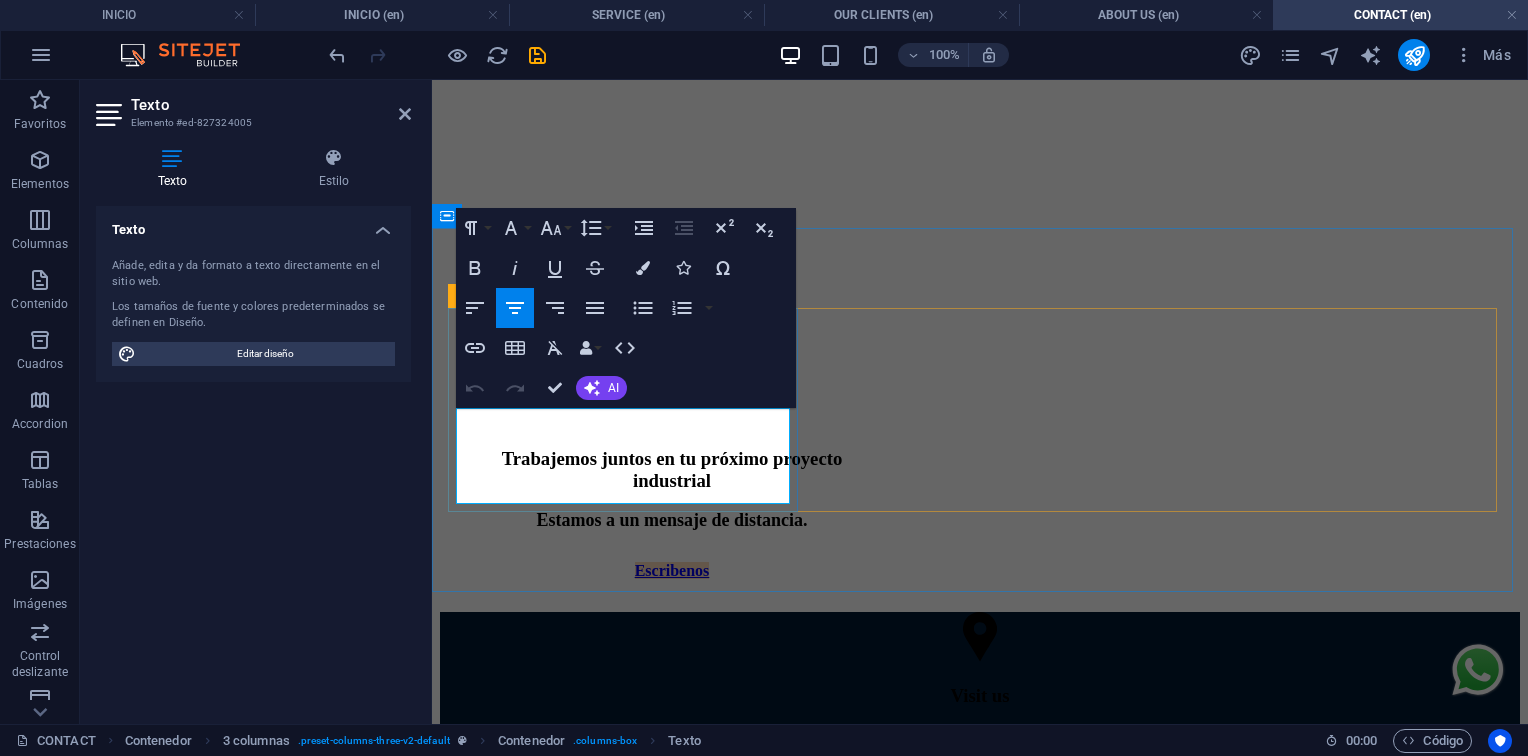 click on "Industrial Zone, El Tigre, Anzoátegui.  Near Av. Jesús Subero and Redoma Metropolitana." at bounding box center (980, 753) 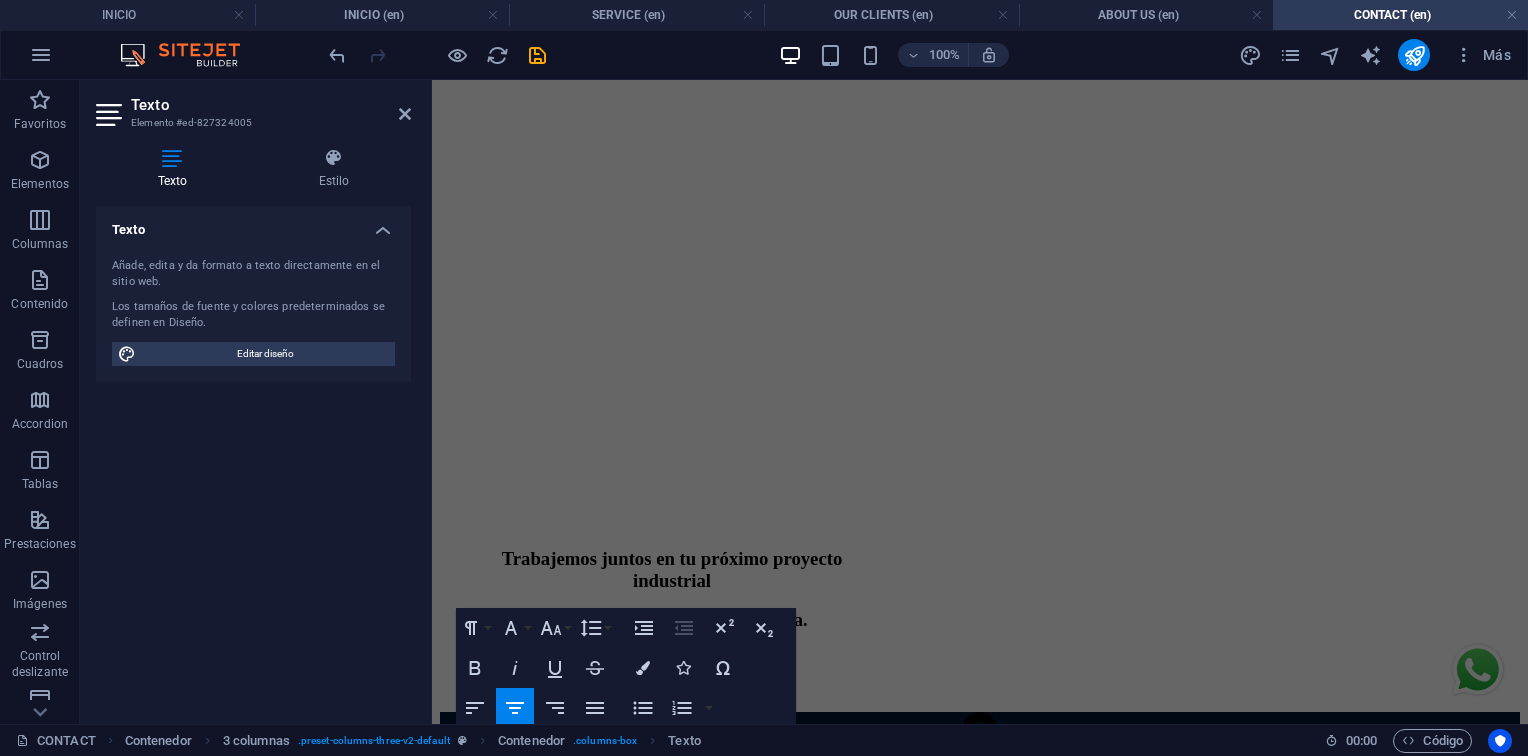 scroll, scrollTop: 100, scrollLeft: 0, axis: vertical 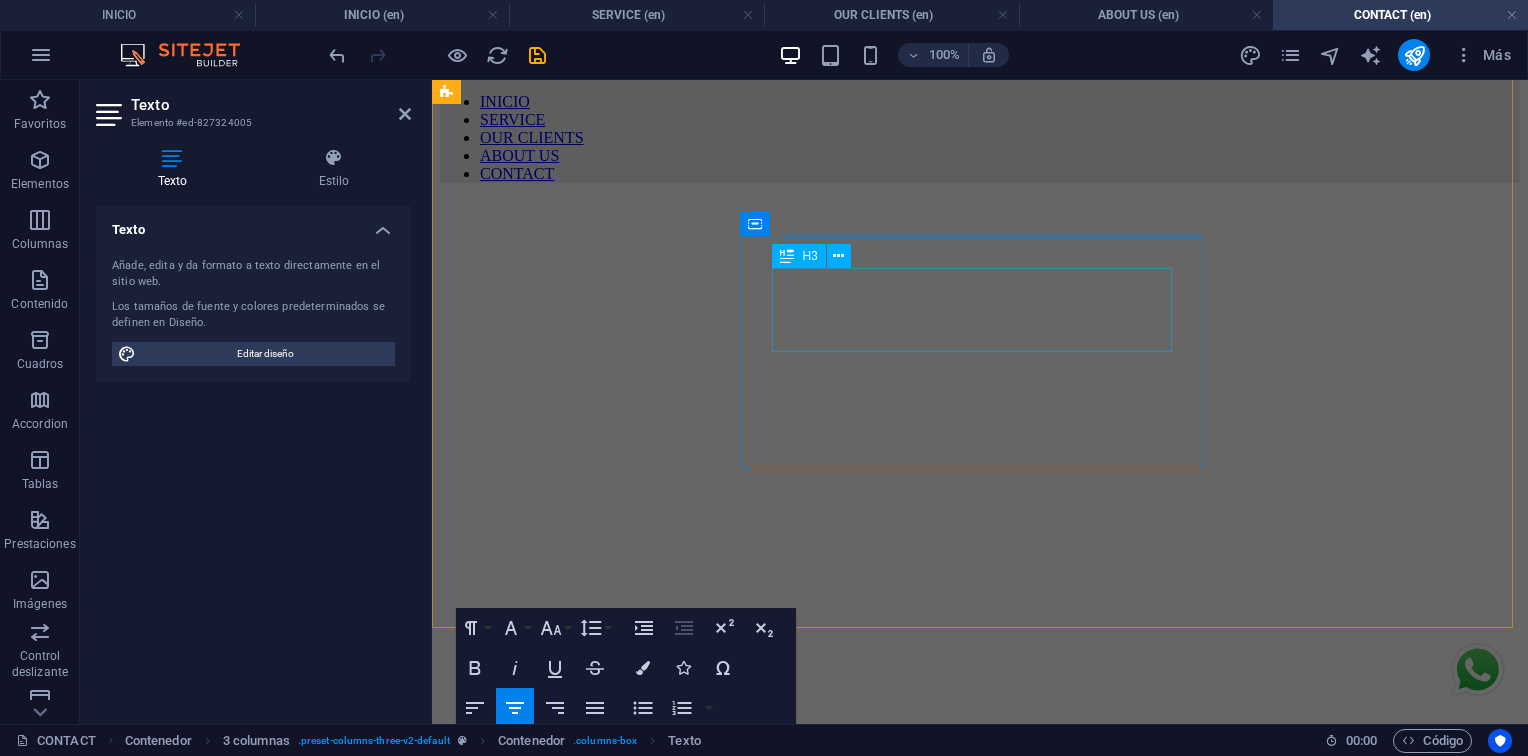 click on "Trabajemos juntos en tu próximo proyecto industrial" at bounding box center [672, 870] 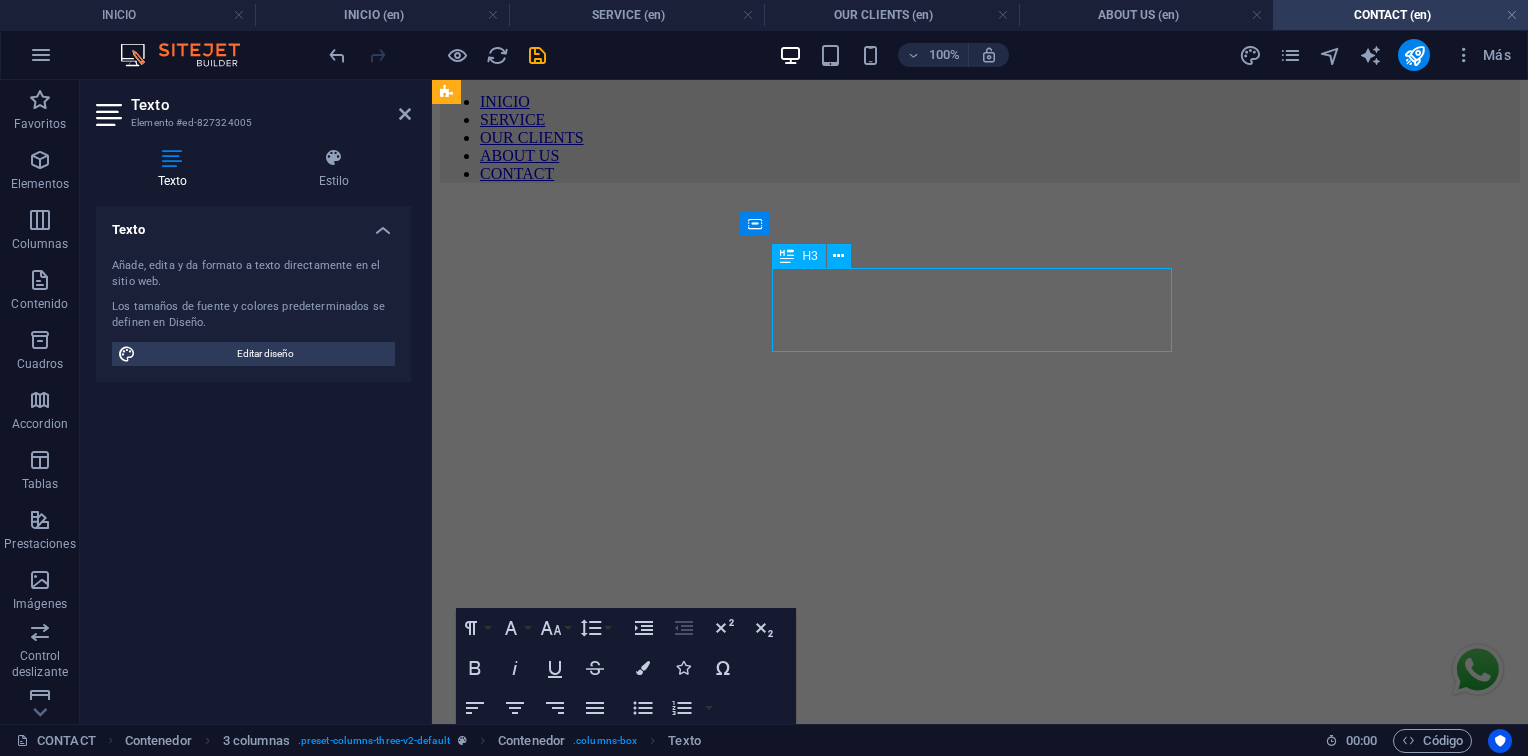 click on "Trabajemos juntos en tu próximo proyecto industrial" at bounding box center [672, 870] 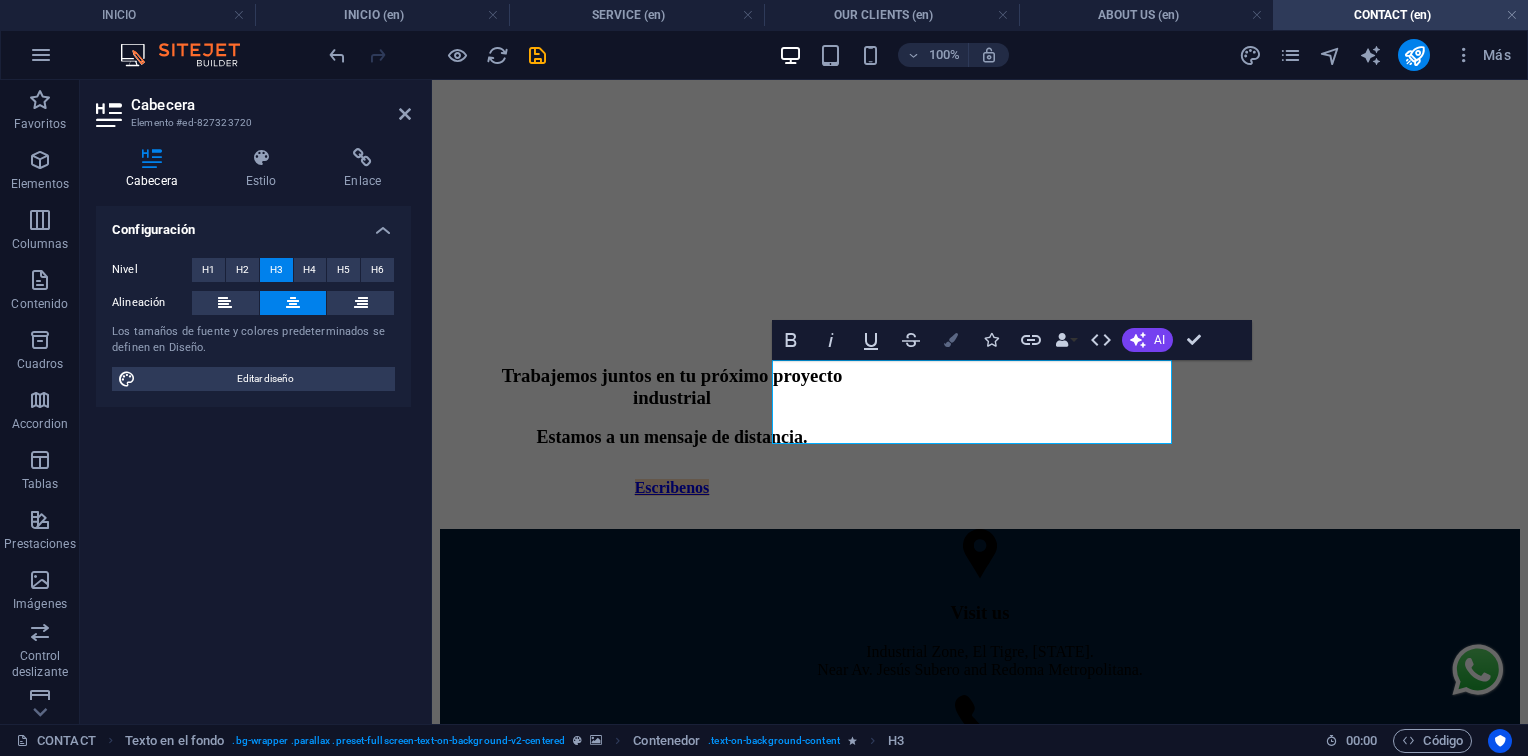 scroll, scrollTop: 8, scrollLeft: 0, axis: vertical 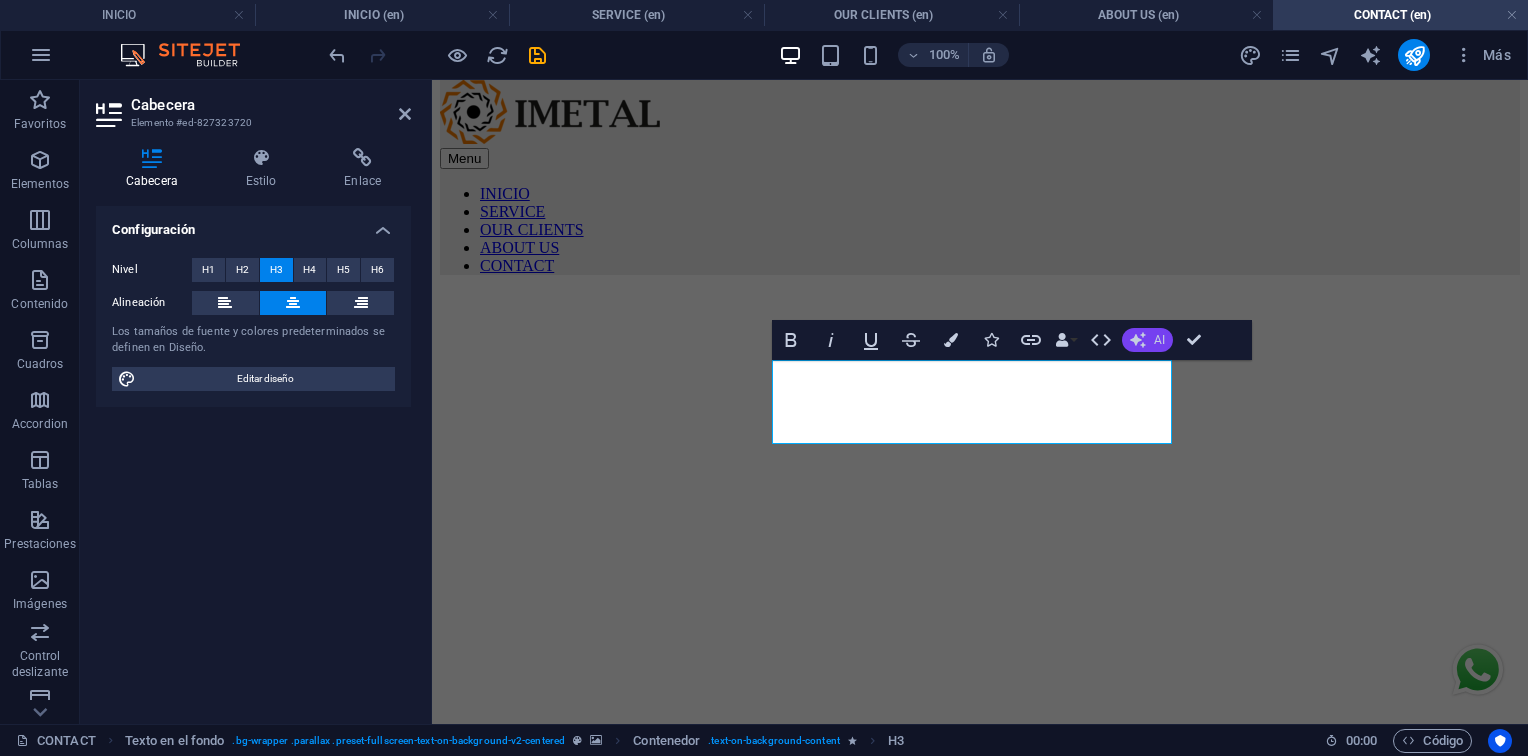 click 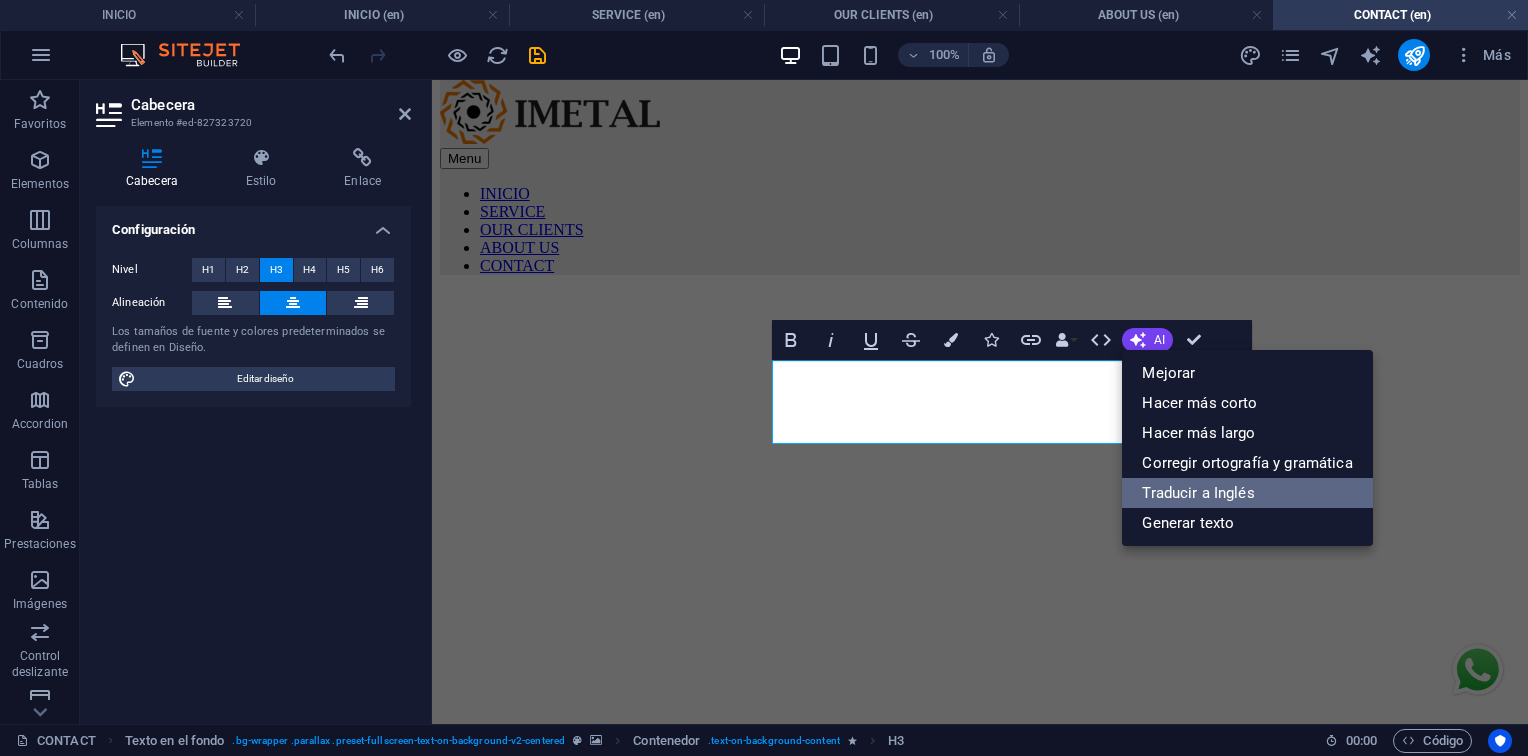 click on "Traducir a Inglés" at bounding box center (1247, 493) 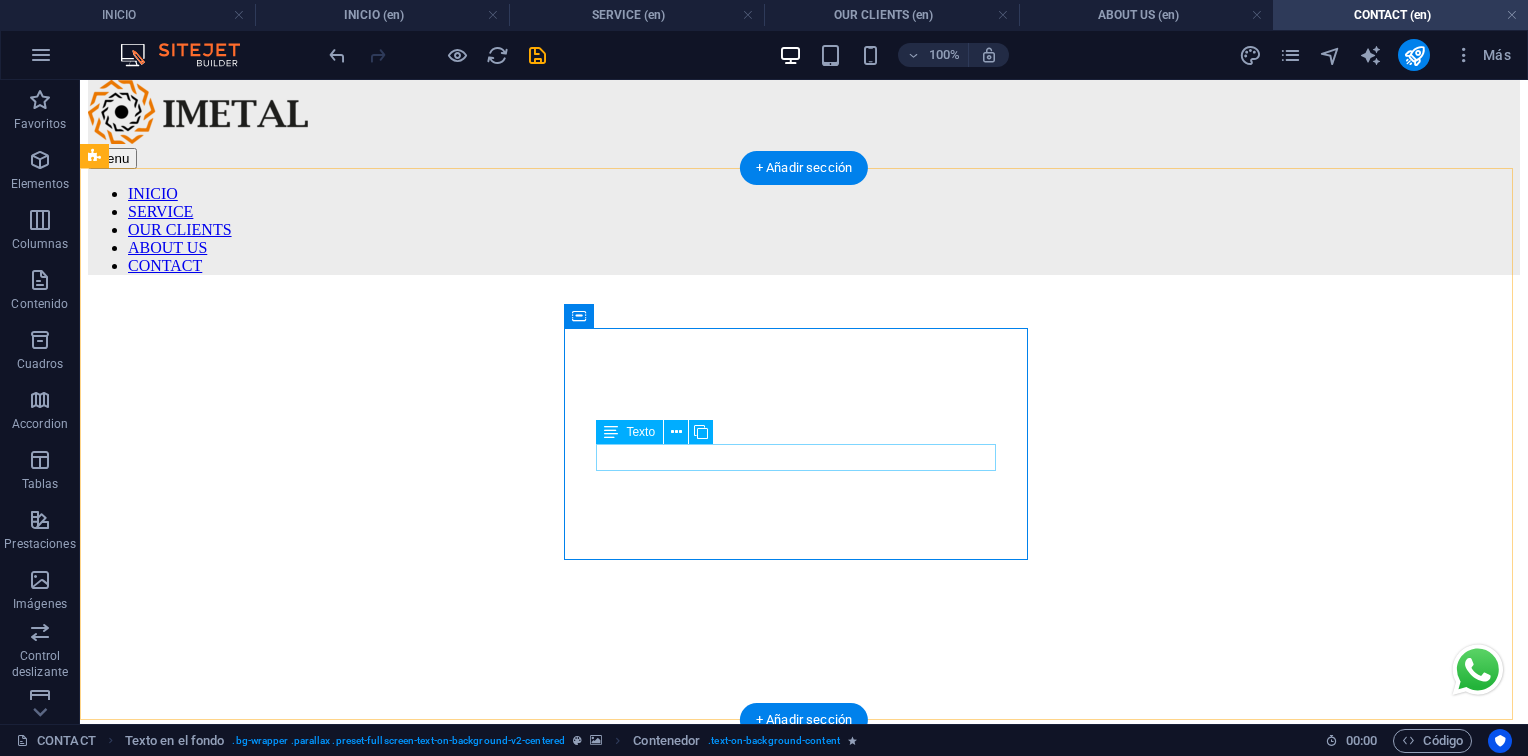 click on "Estamos a un mensaje de distancia." at bounding box center (320, 1012) 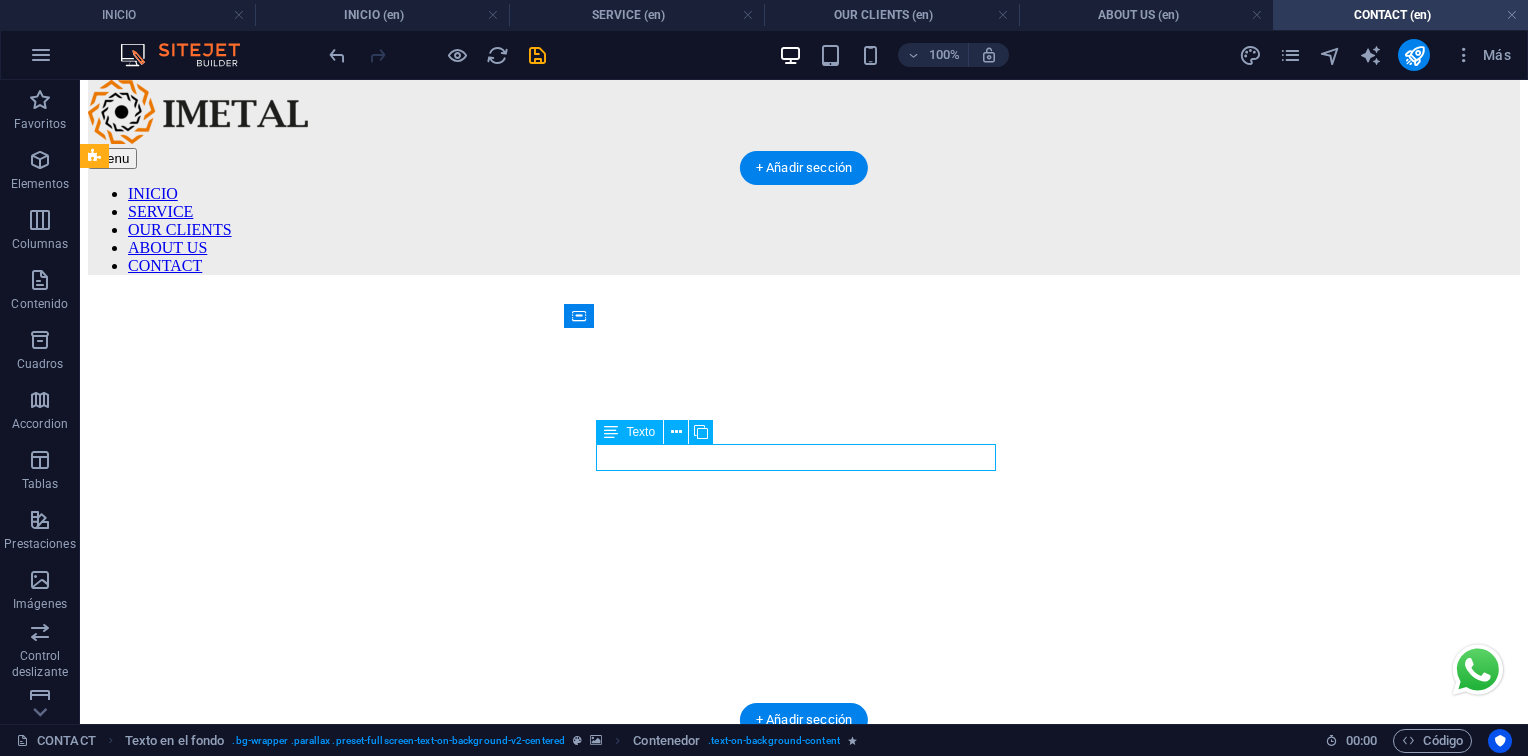 click on "Estamos a un mensaje de distancia." at bounding box center (320, 1012) 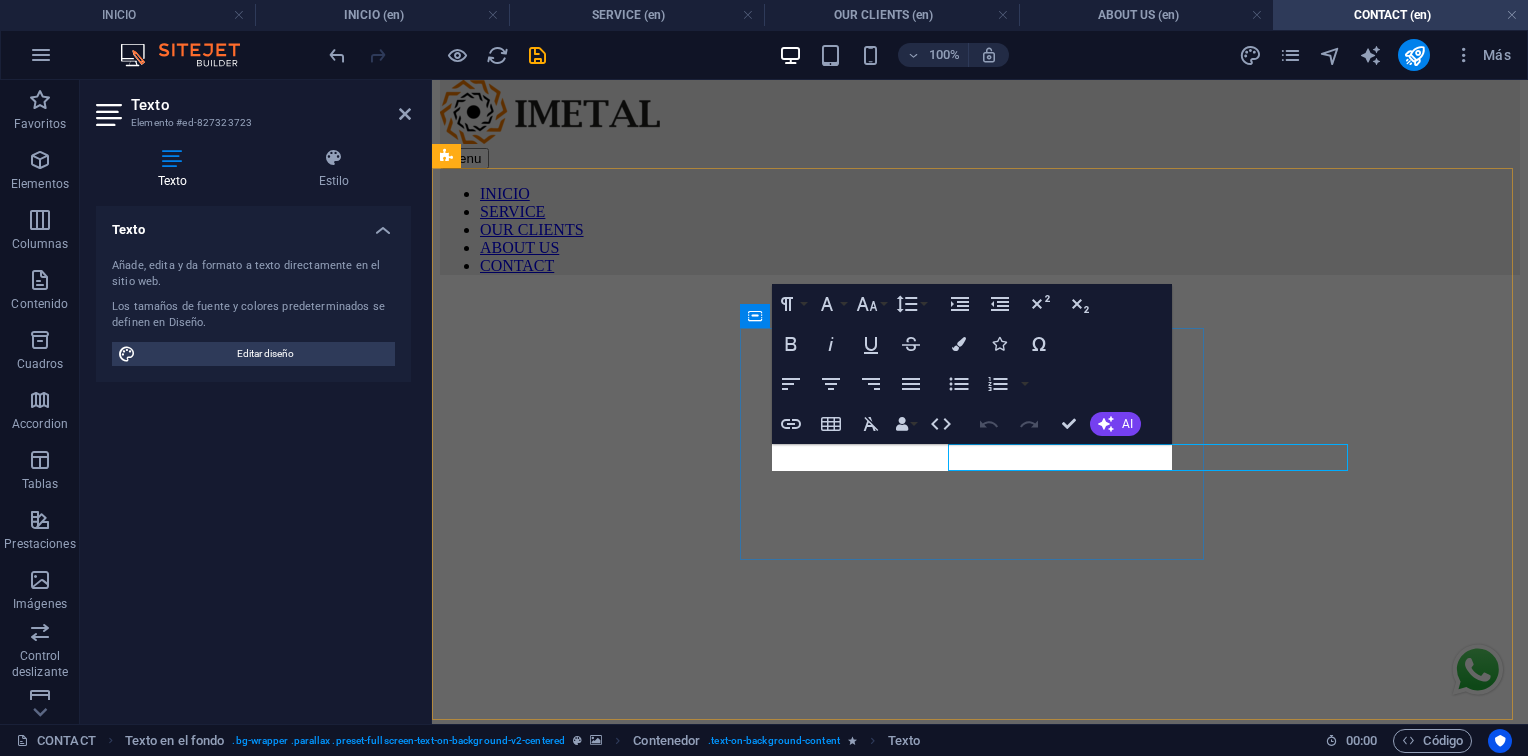 click on "Estamos a un mensaje de distancia." at bounding box center (671, 1012) 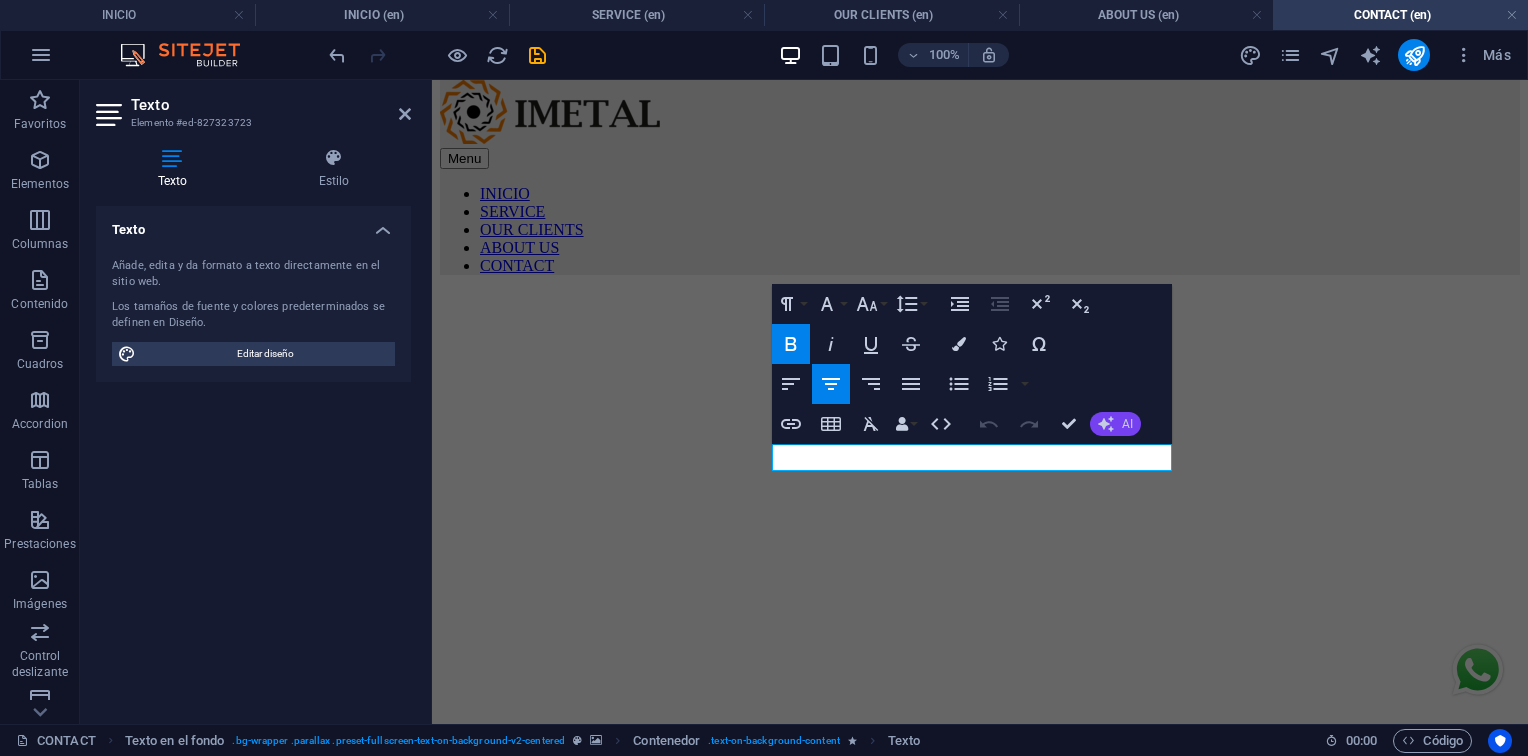 click on "AI" at bounding box center (1115, 424) 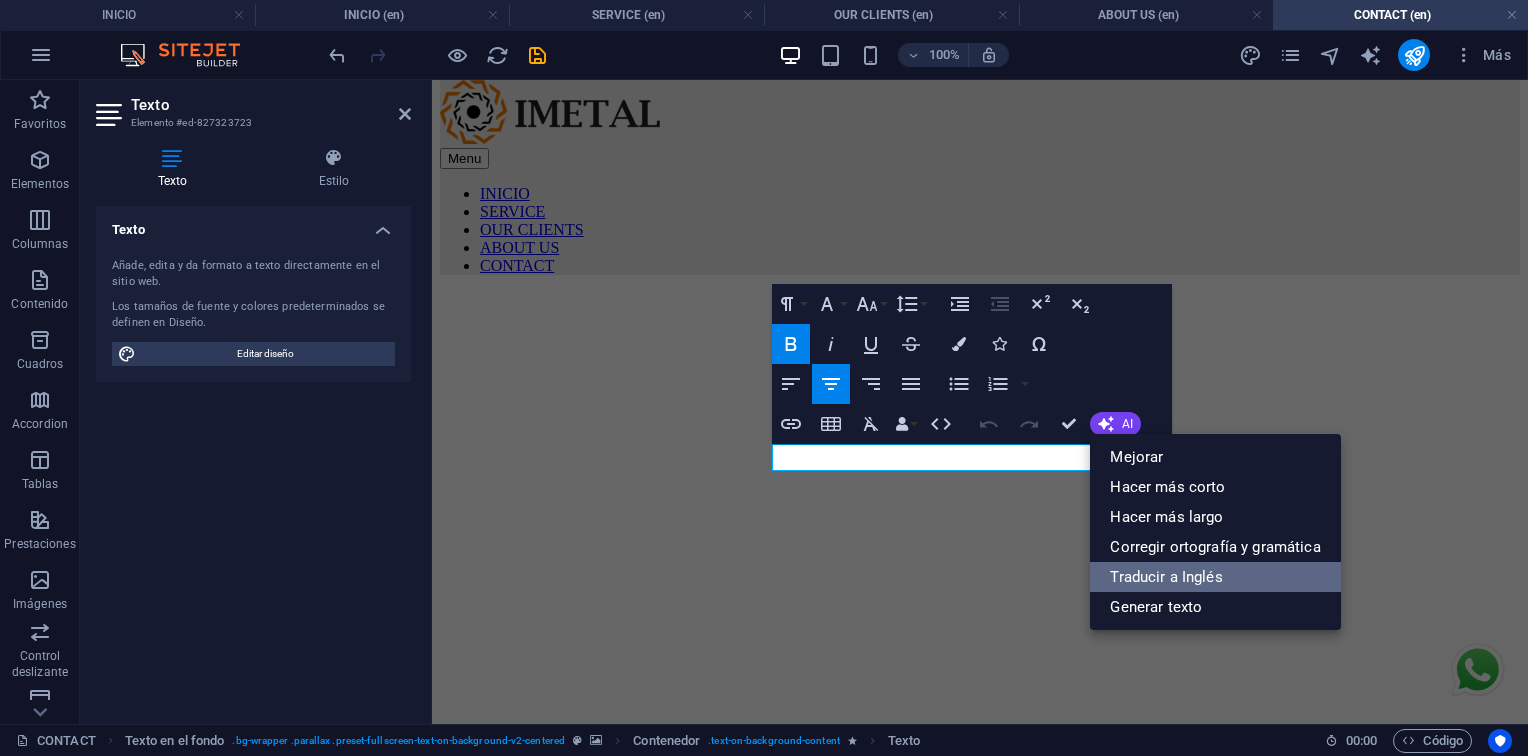 click on "Traducir a Inglés" at bounding box center [1215, 577] 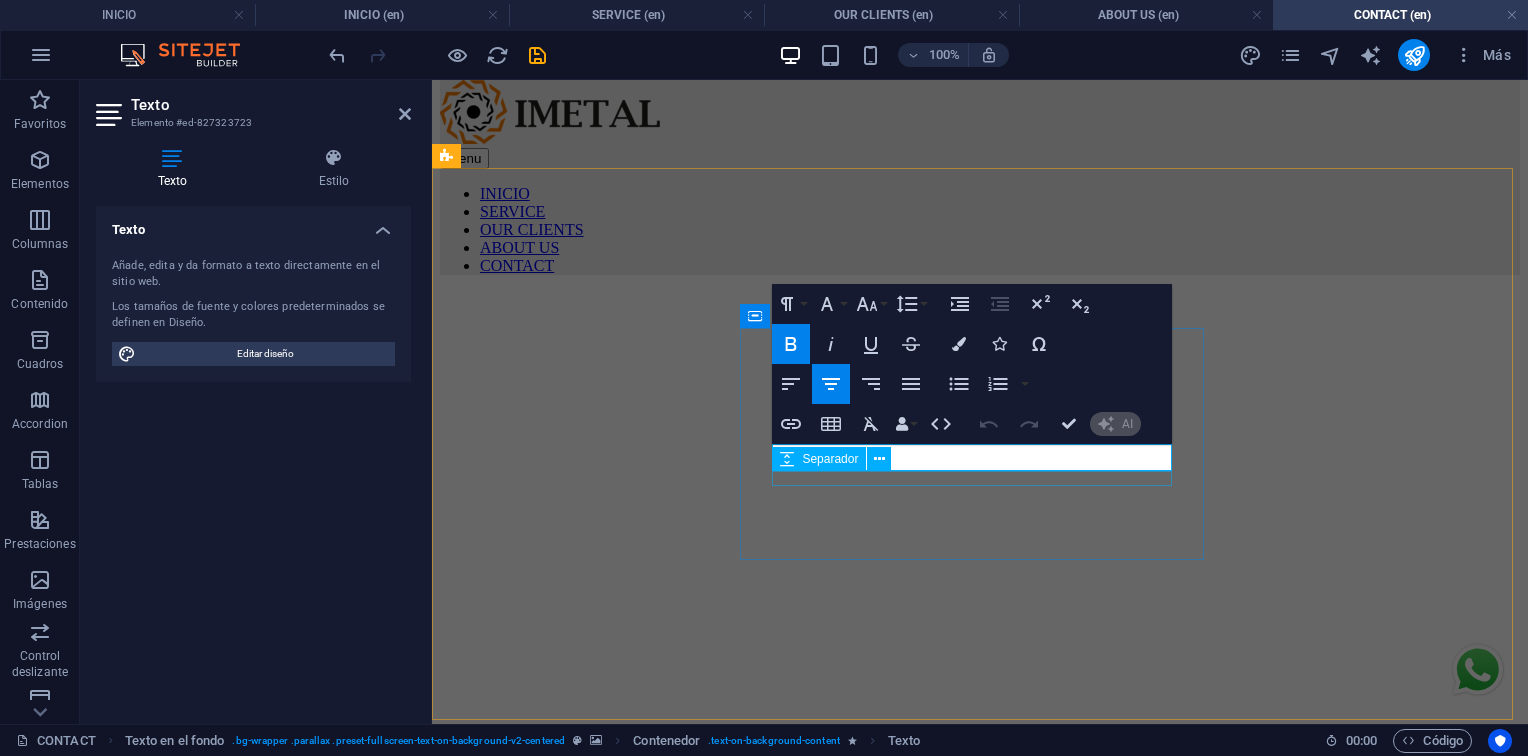 type 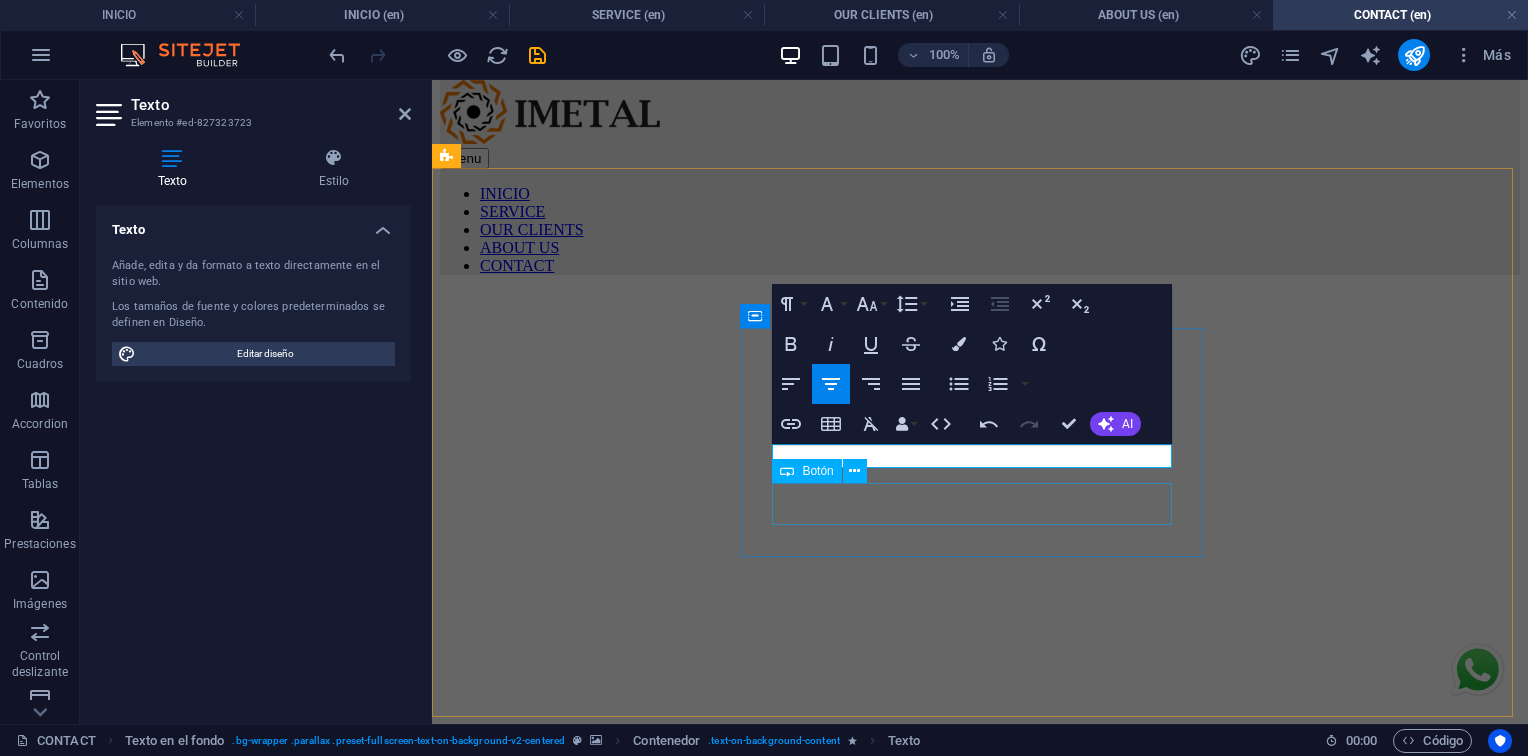 click on "Escribenos" at bounding box center (672, 1059) 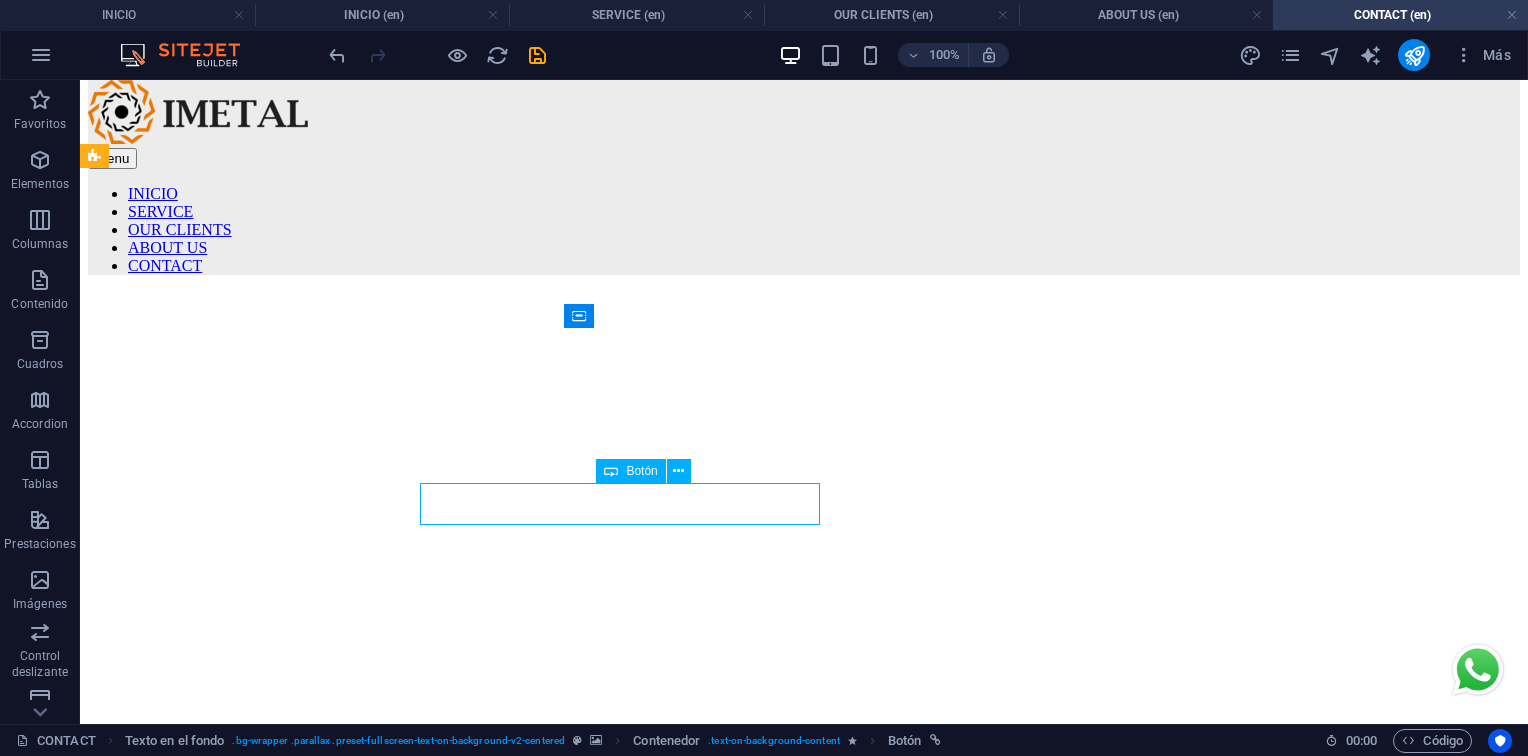click on "Escribenos" at bounding box center [320, 1059] 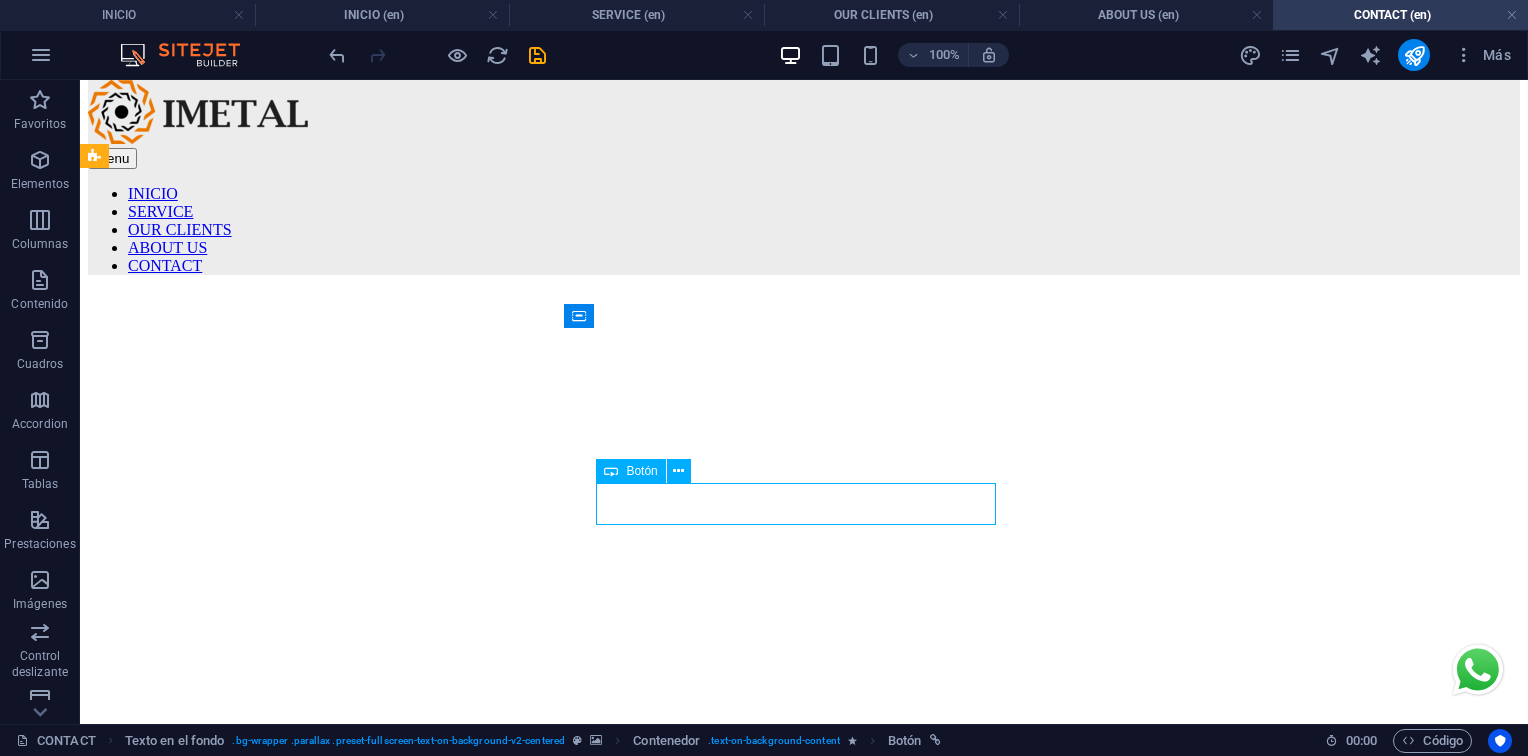 click on "Escribenos" at bounding box center [320, 1059] 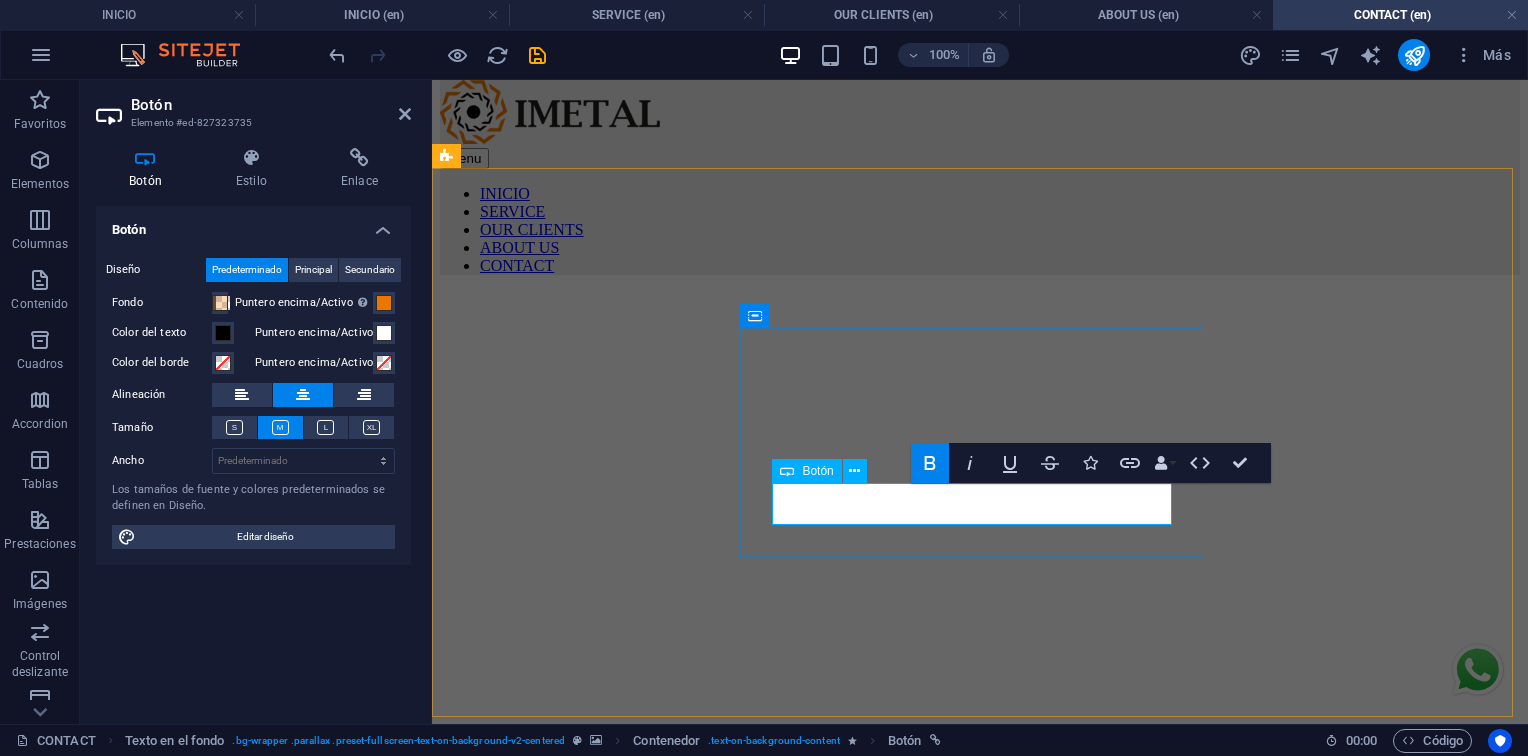 type 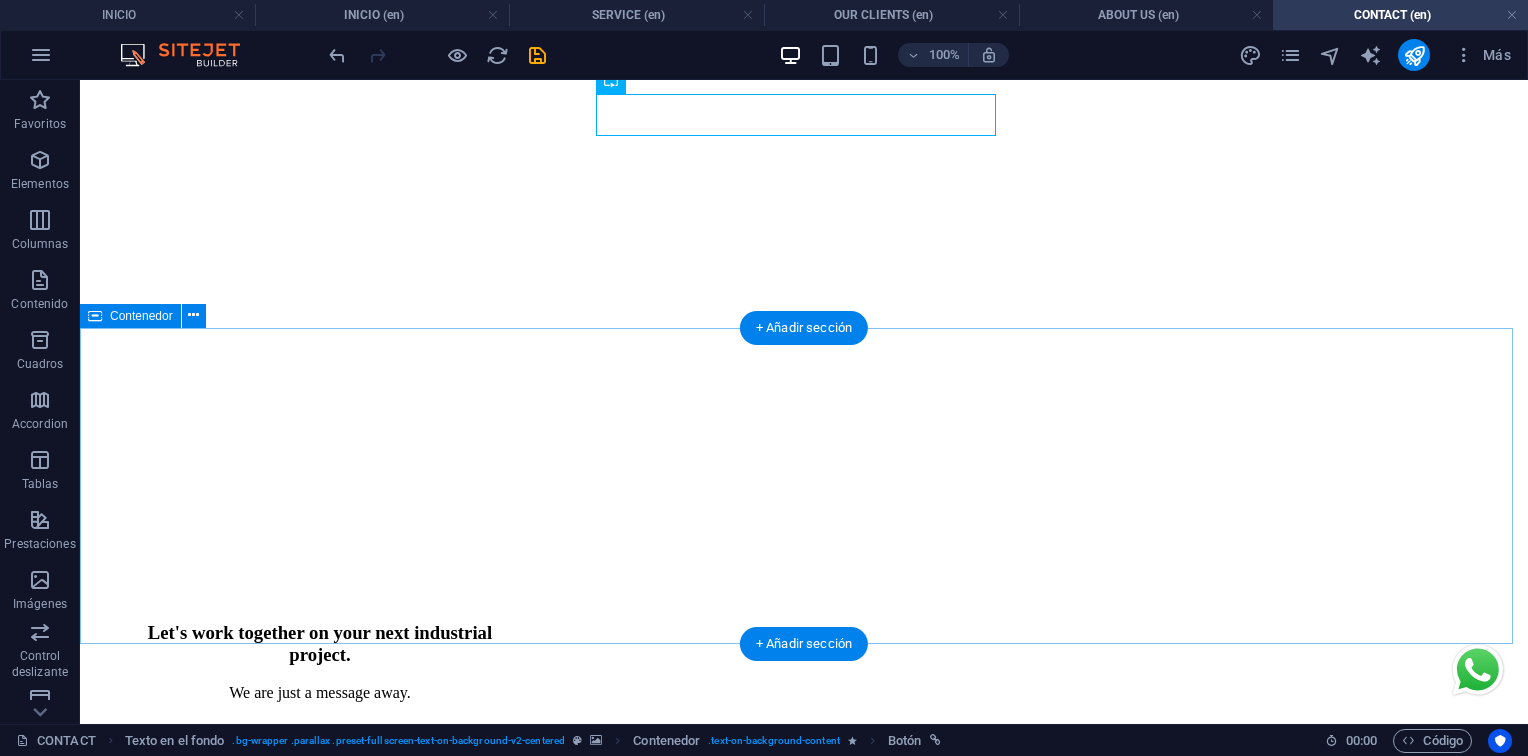 scroll, scrollTop: 400, scrollLeft: 0, axis: vertical 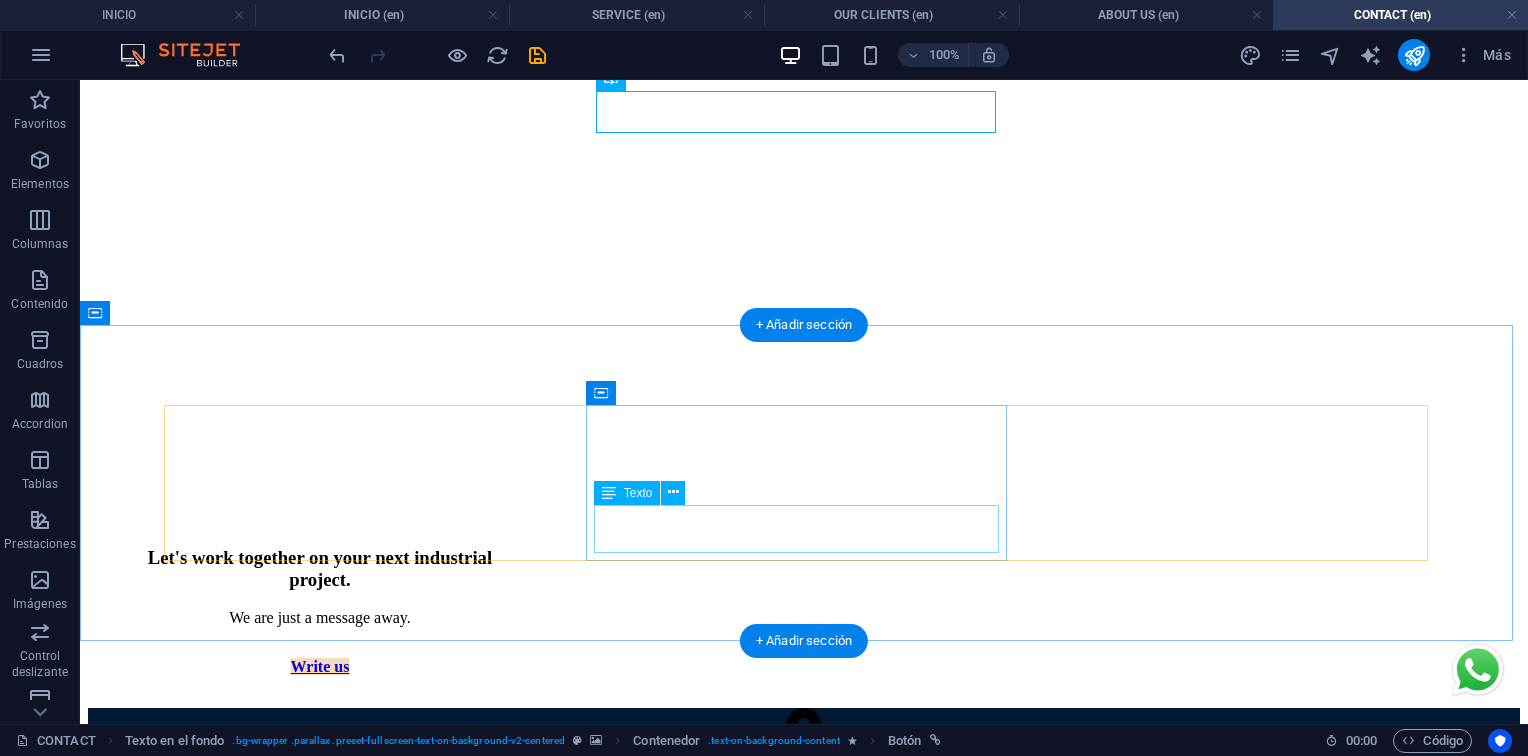 click on "+58 [PHONE] (Oficina)   +58 [PHONE] (WhatsApp)" at bounding box center [804, 1013] 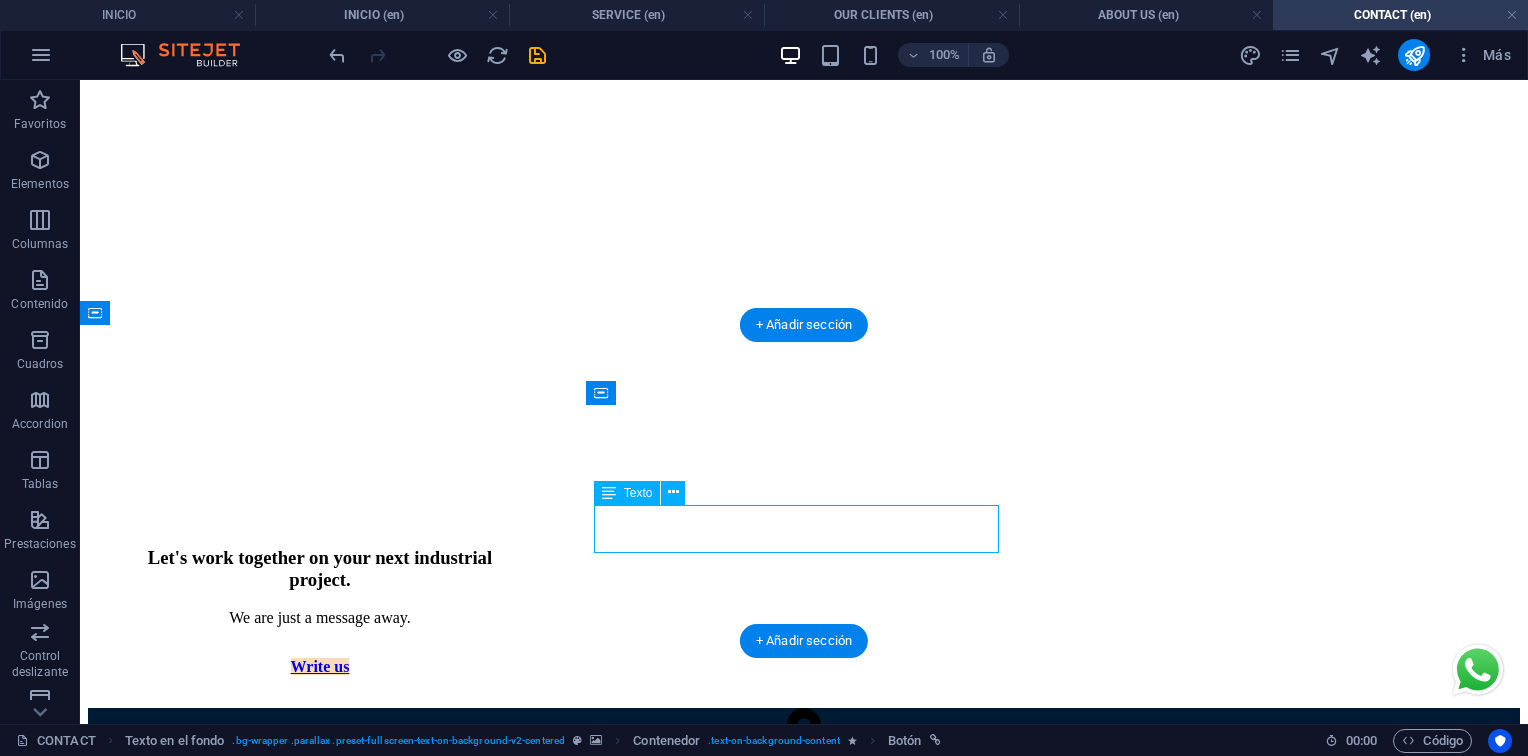 click on "+58 [PHONE] (Oficina)   +58 [PHONE] (WhatsApp)" at bounding box center (804, 1013) 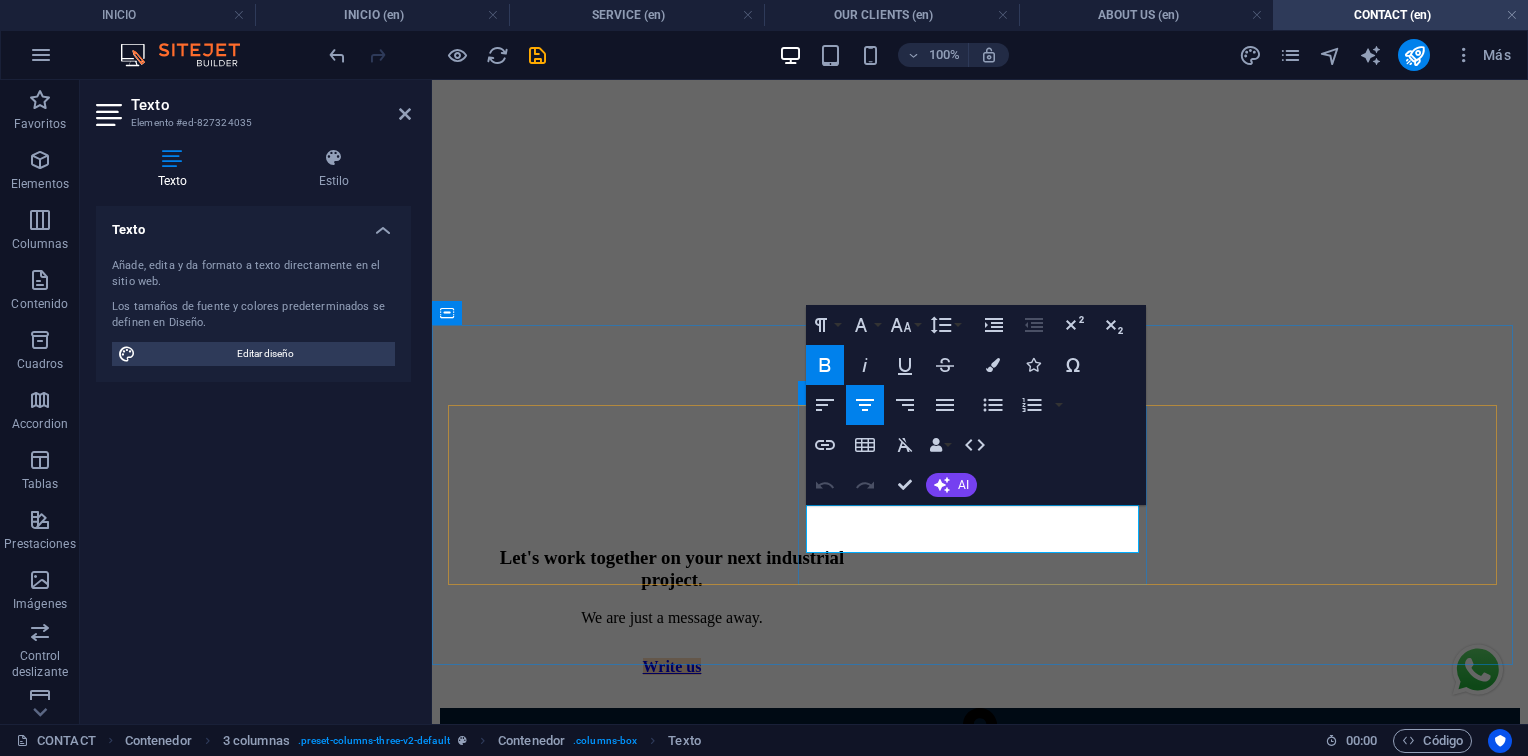drag, startPoint x: 982, startPoint y: 535, endPoint x: 795, endPoint y: 492, distance: 191.88017 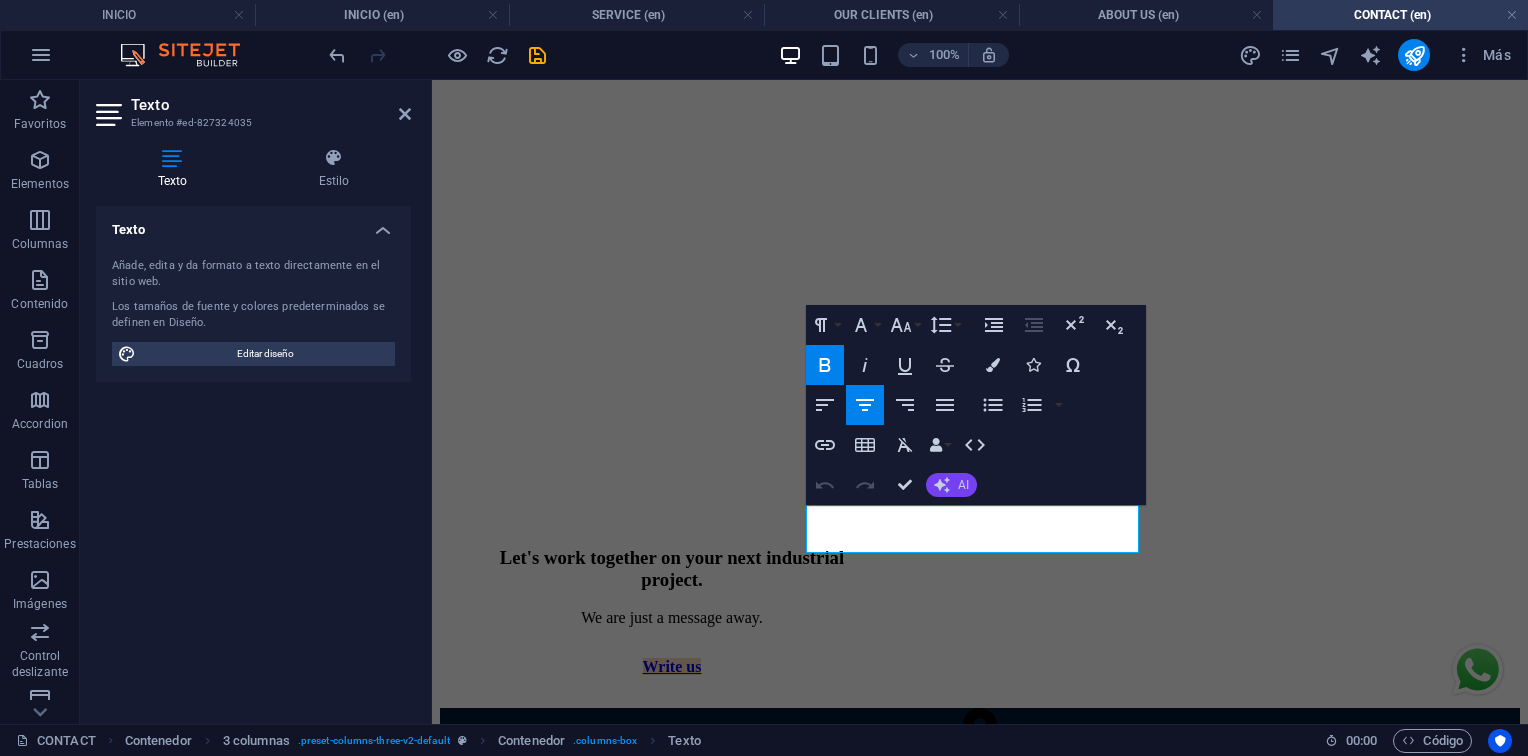 click on "AI" at bounding box center [951, 485] 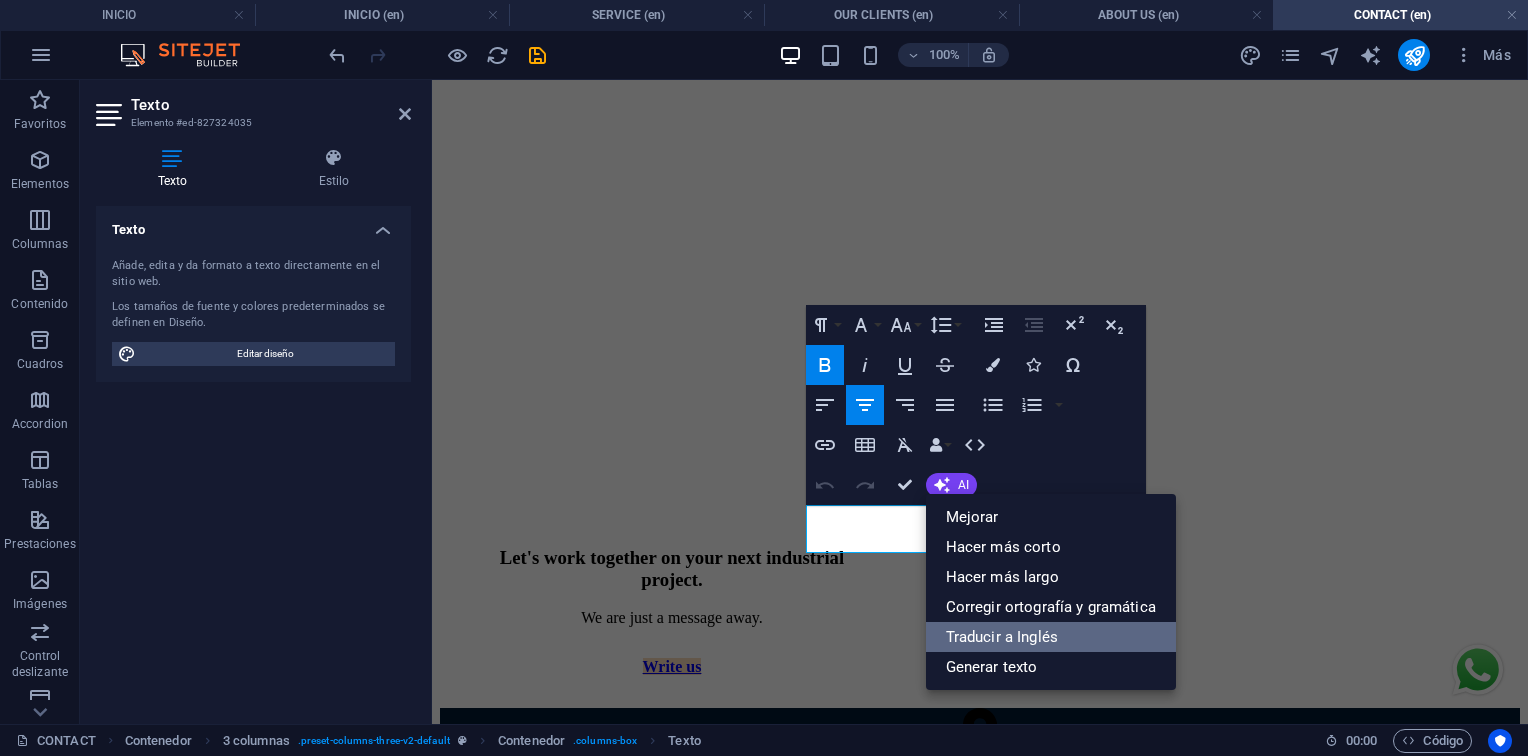 click on "Traducir a Inglés" at bounding box center (1051, 637) 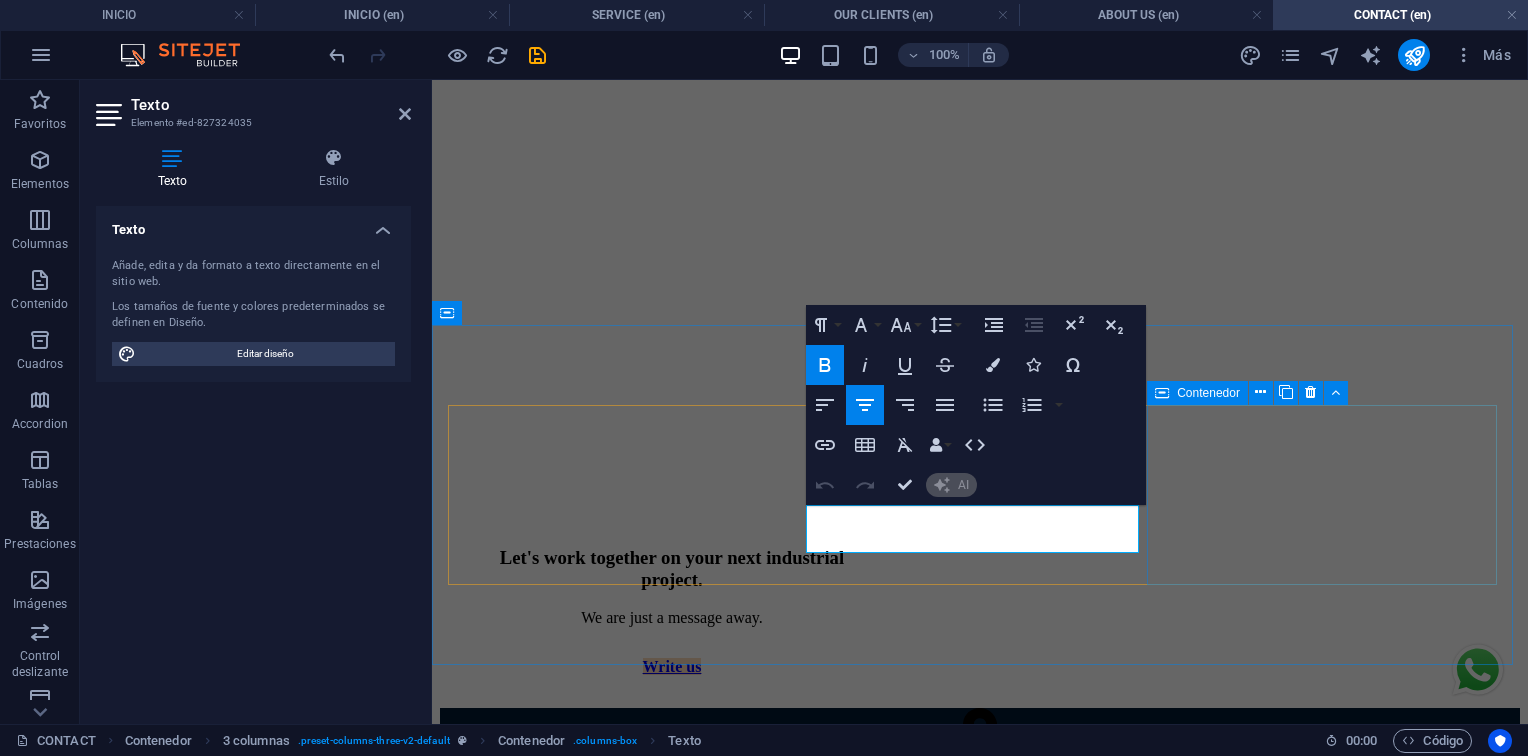 type 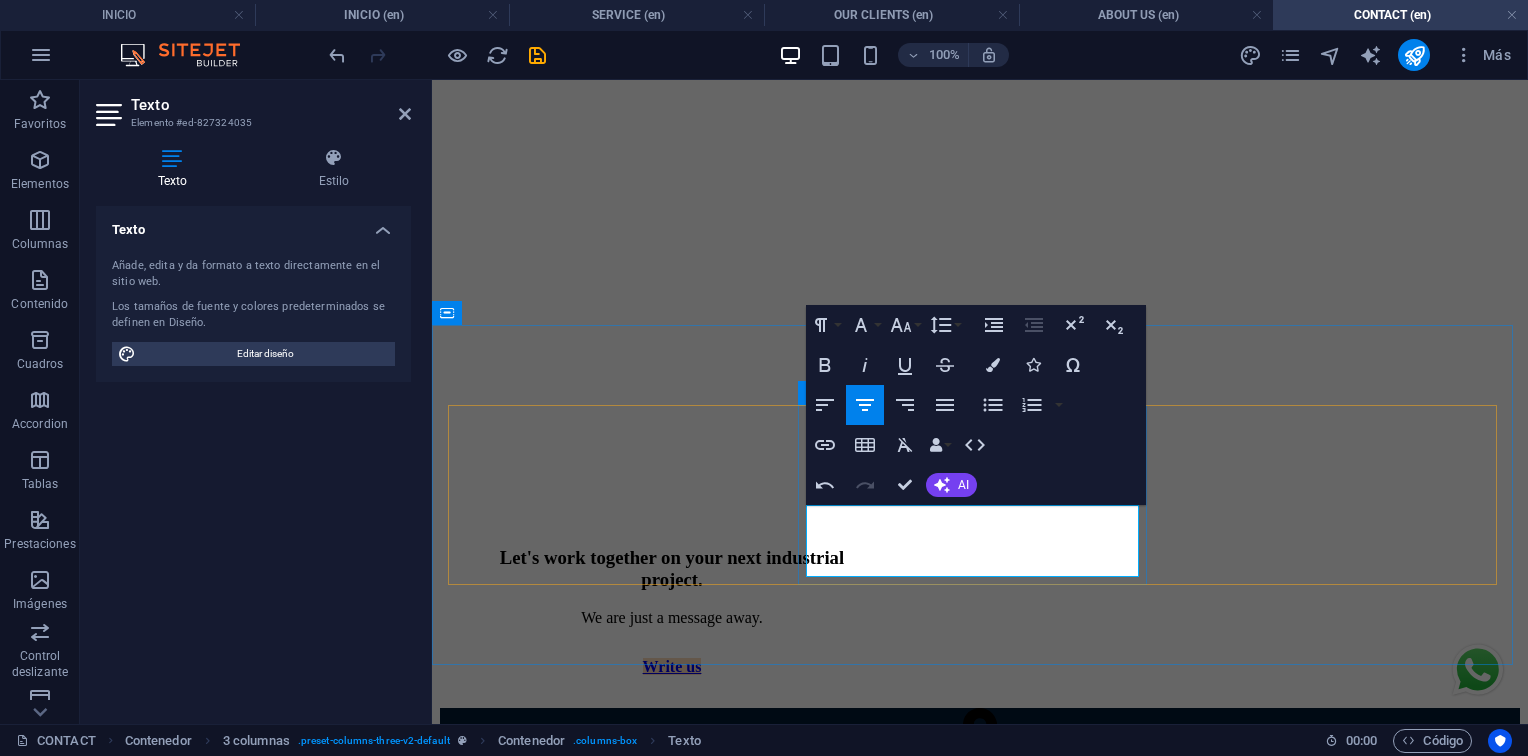 click on "[PHONE] (Office)   [PHONE] (WhatsApp)" at bounding box center (980, 1014) 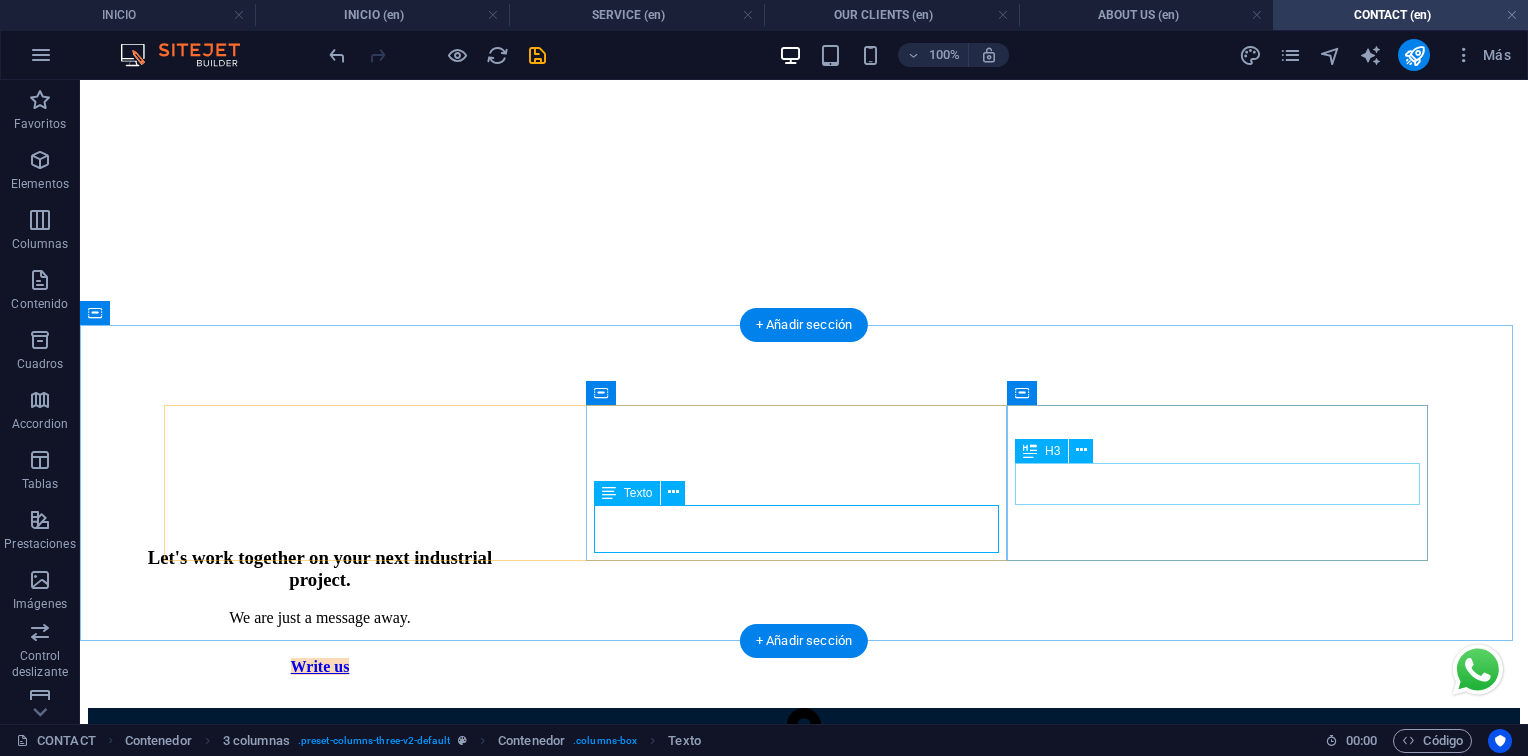 click on "Horario de atención" at bounding box center [804, 1123] 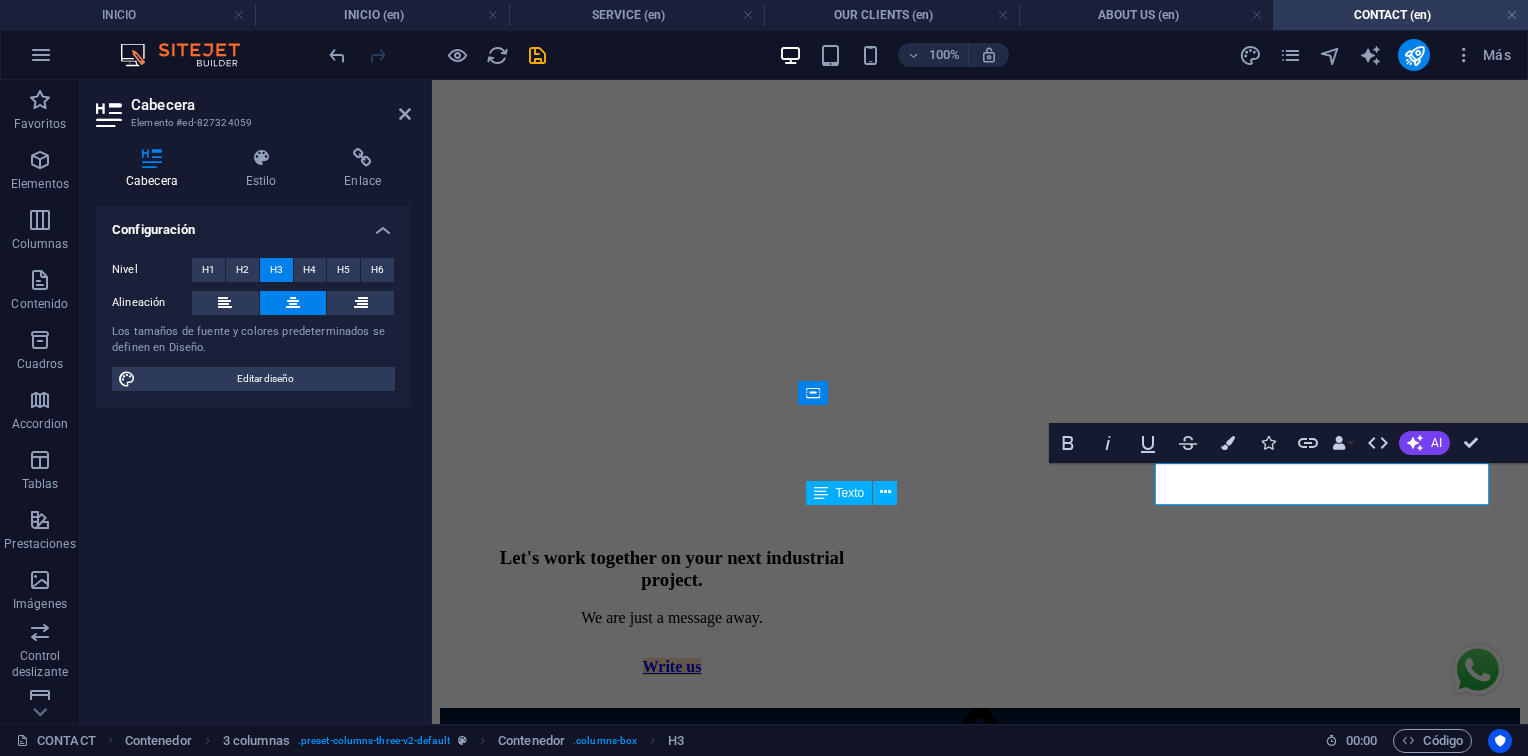 click on "AI" at bounding box center (1436, 443) 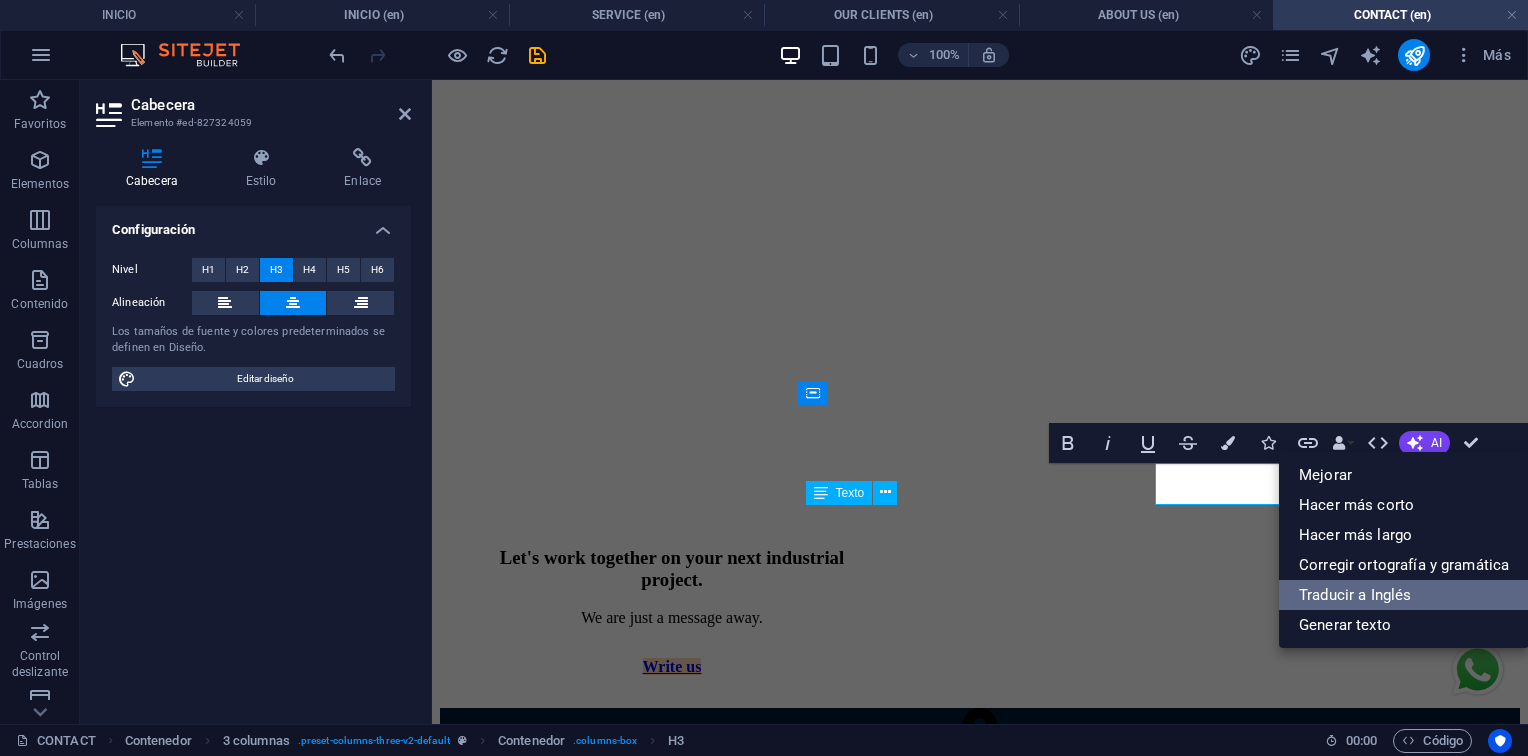 click on "Traducir a Inglés" at bounding box center (1404, 595) 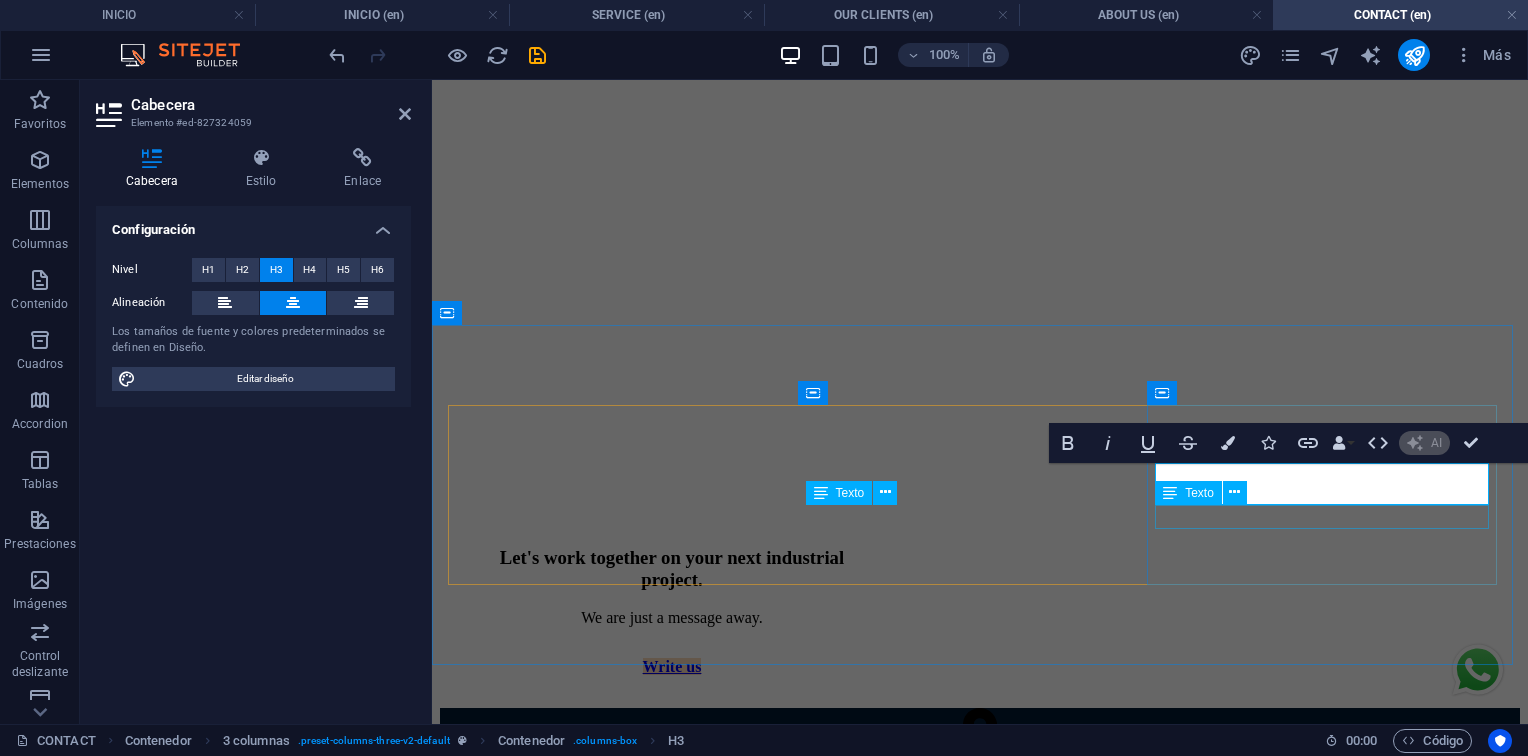type 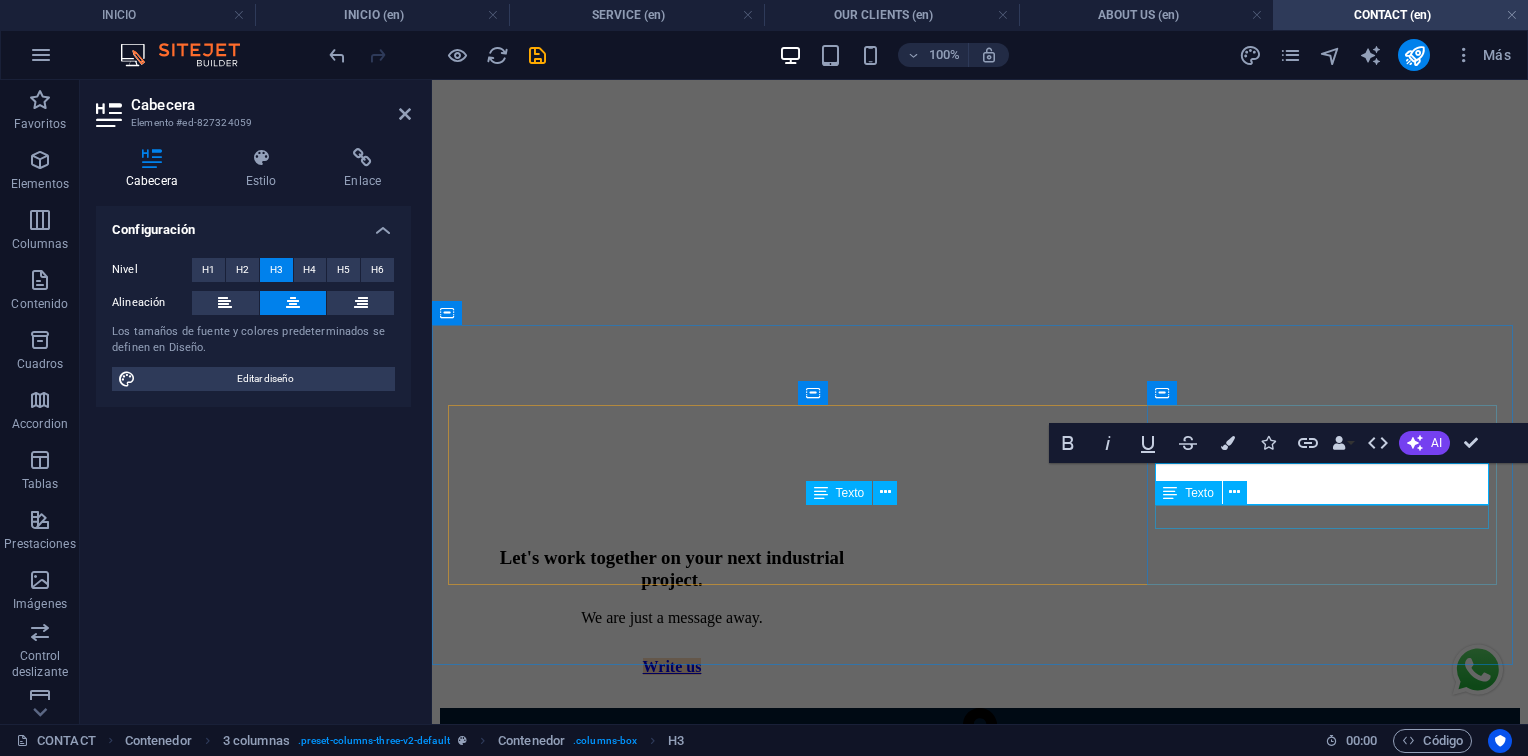 click on "Lunes a Viernes: 8:00 AM - 5:00 PM" at bounding box center [980, 1162] 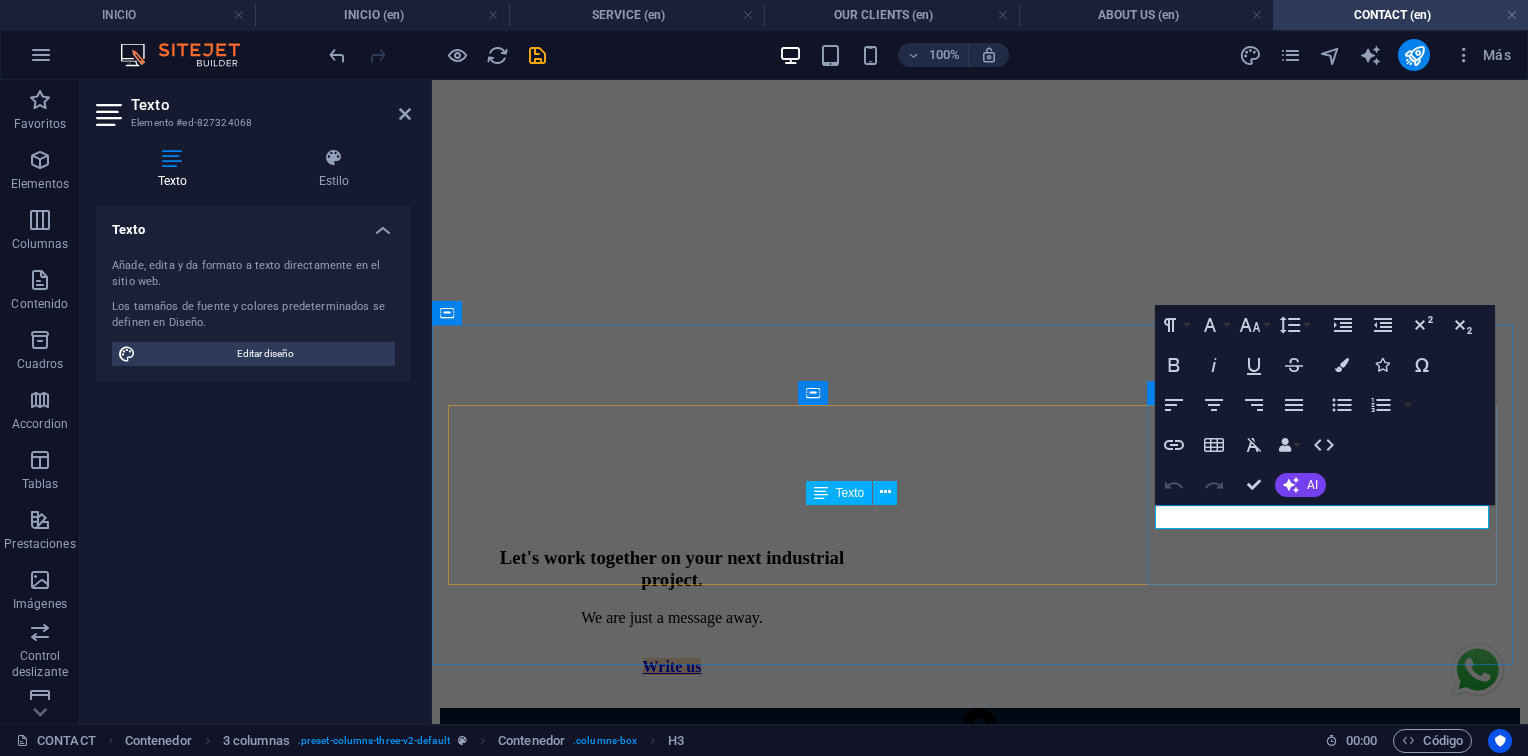 click on "Lunes a Viernes: 8:00 AM - 5:00 PM" at bounding box center (980, 1162) 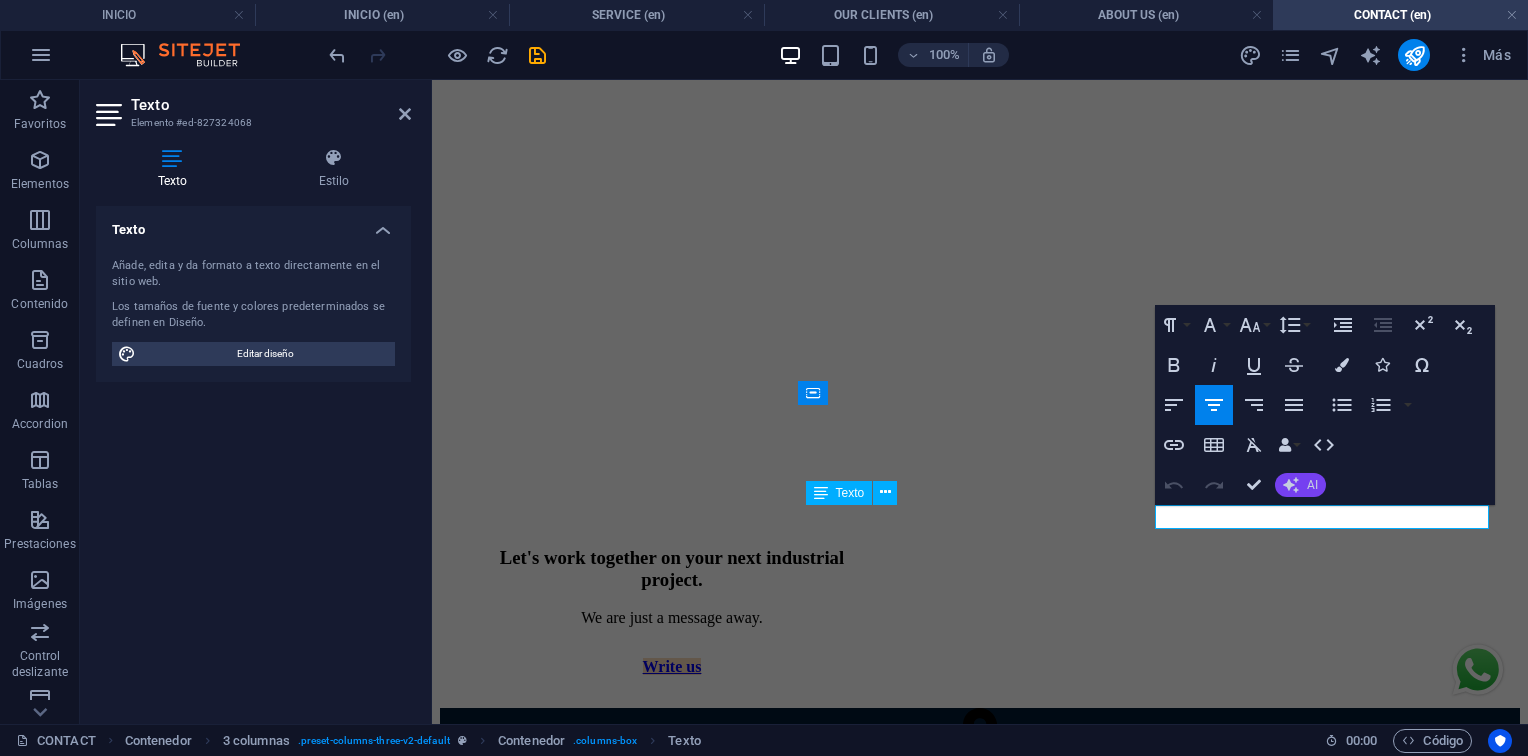 click on "AI" at bounding box center [1312, 485] 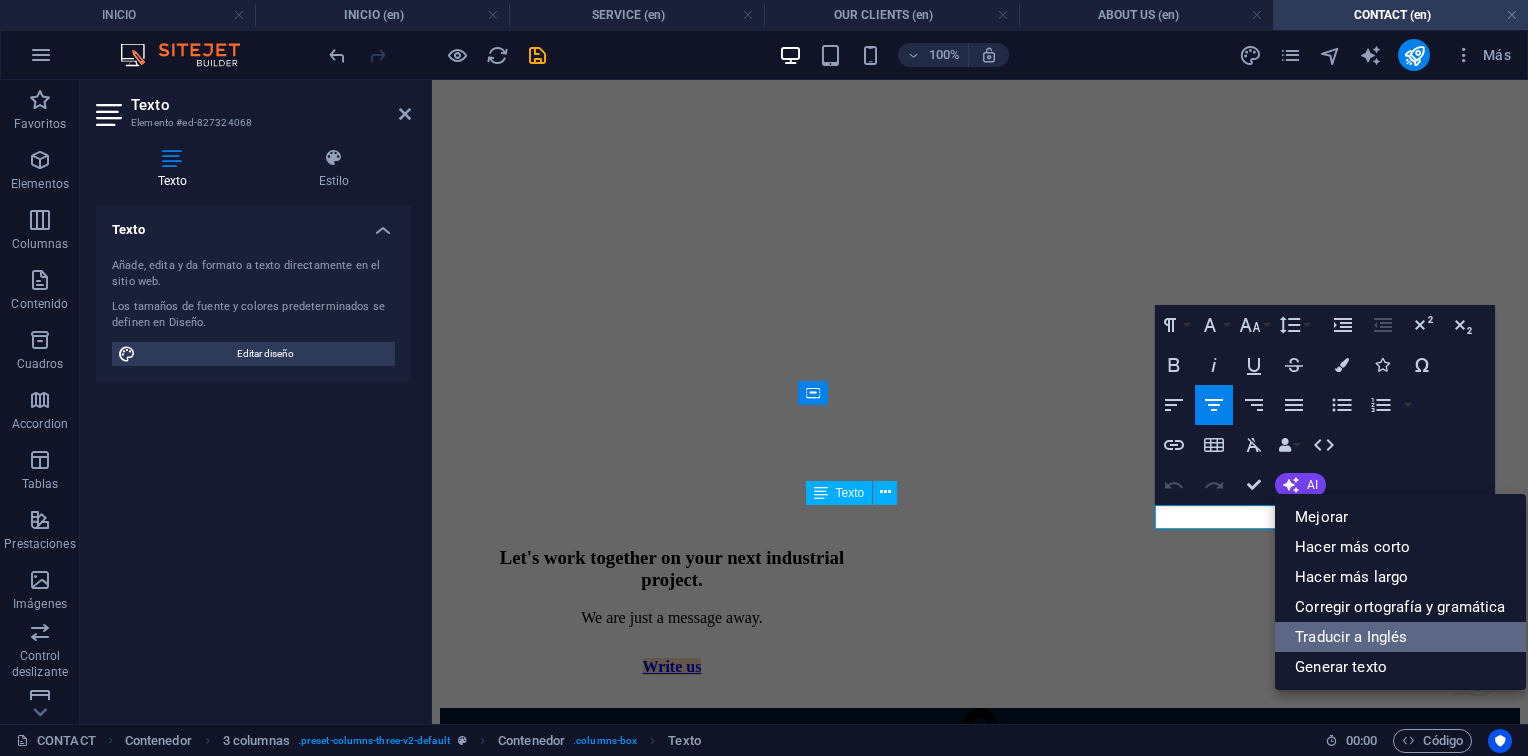 click on "Traducir a Inglés" at bounding box center (1400, 637) 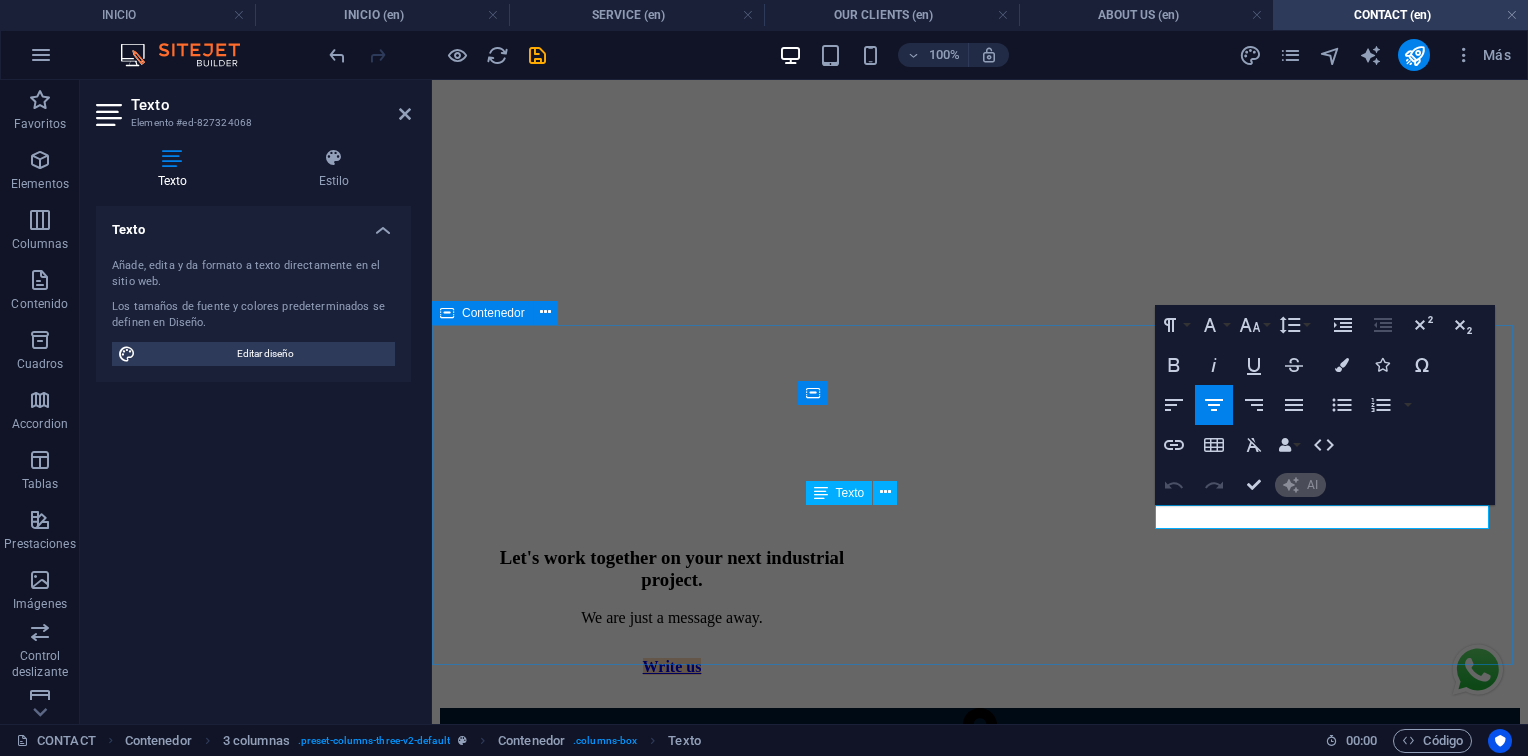 type 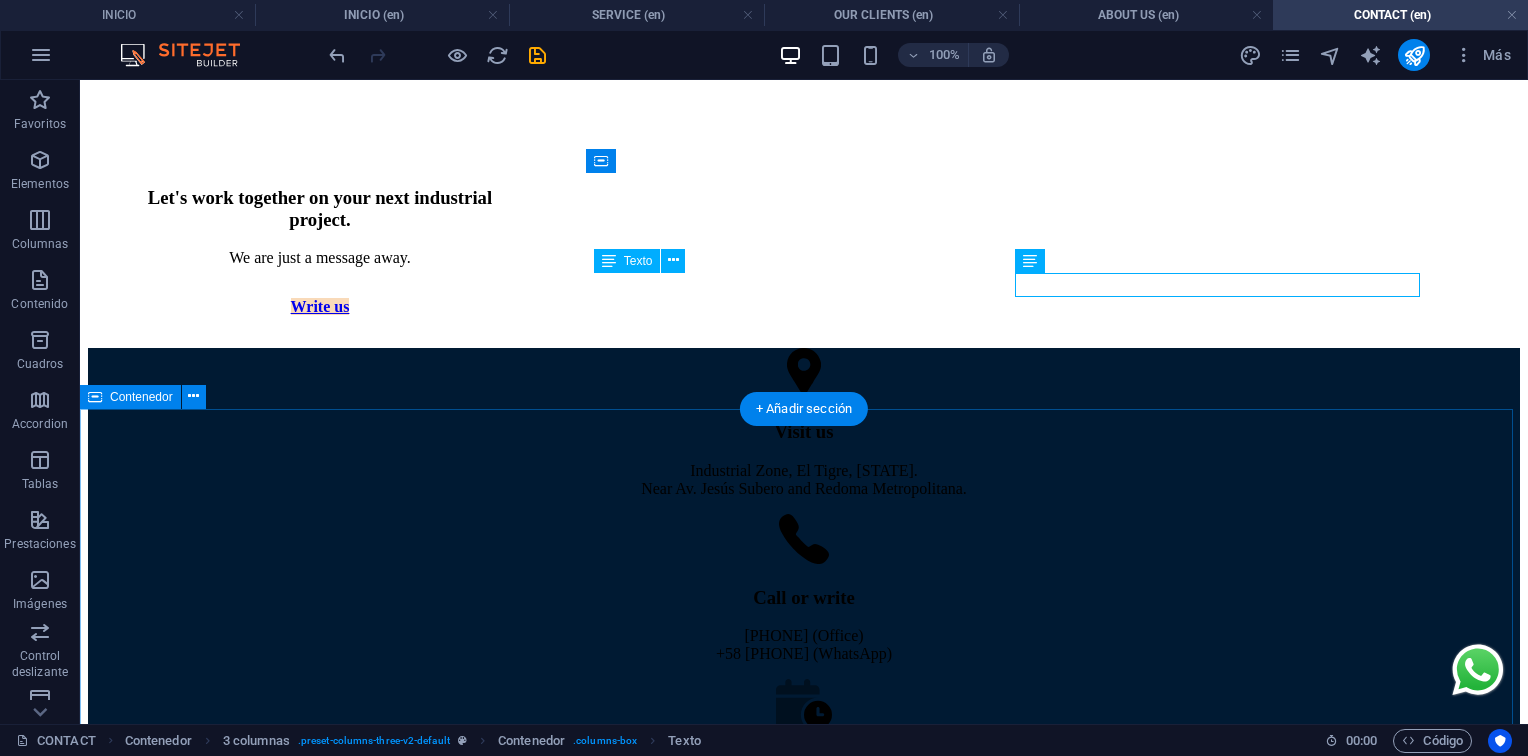 scroll, scrollTop: 800, scrollLeft: 0, axis: vertical 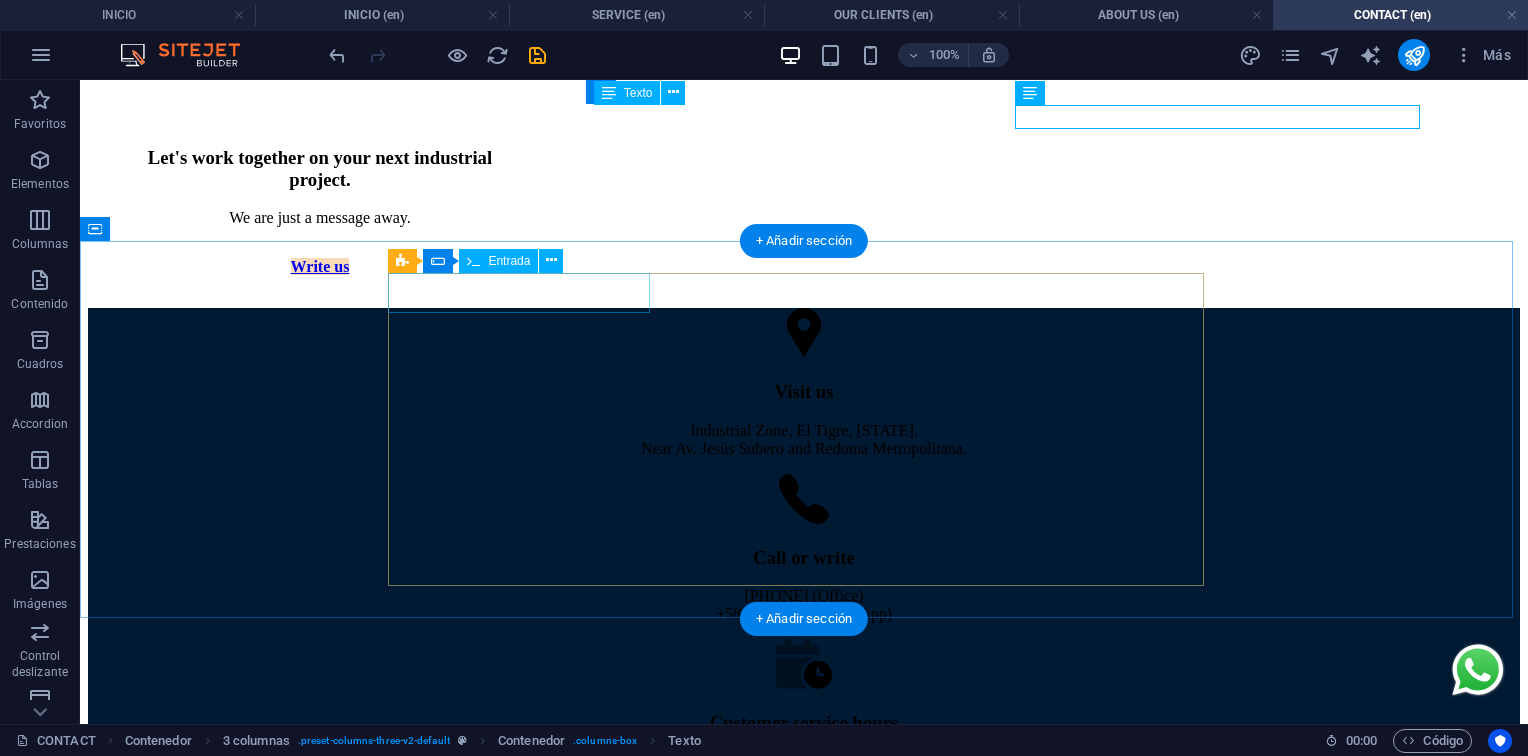 click at bounding box center (804, 829) 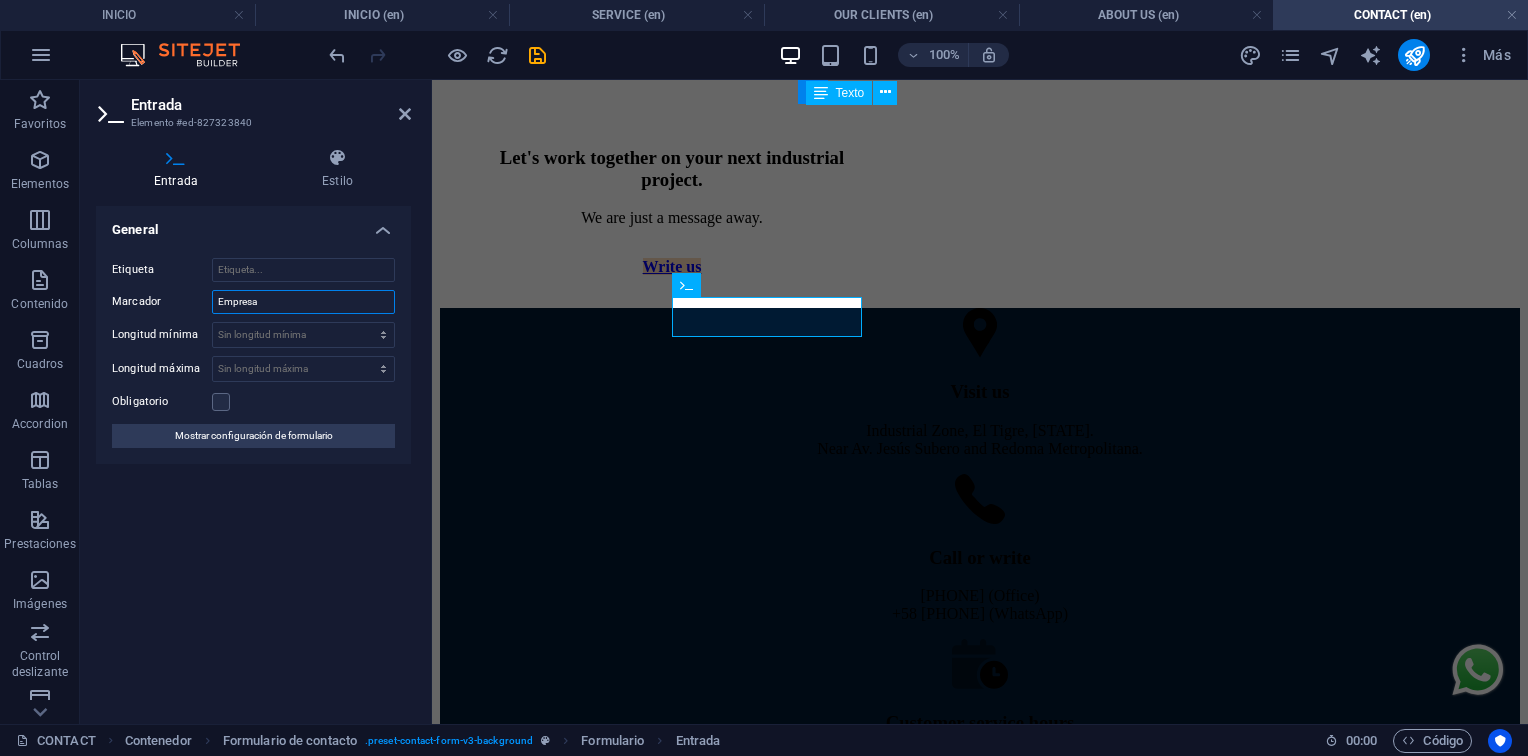 click on "Empresa" at bounding box center (303, 302) 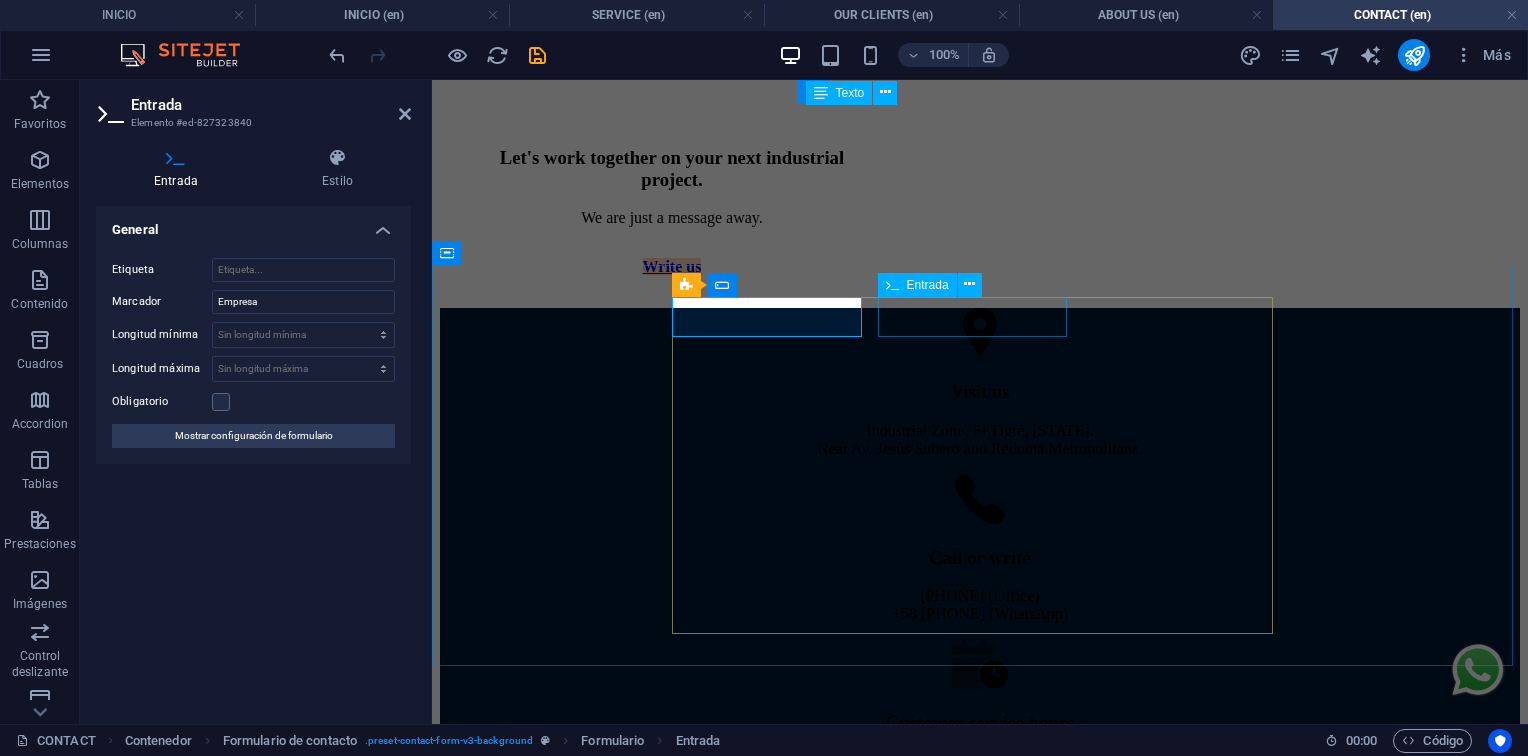 click at bounding box center (980, 850) 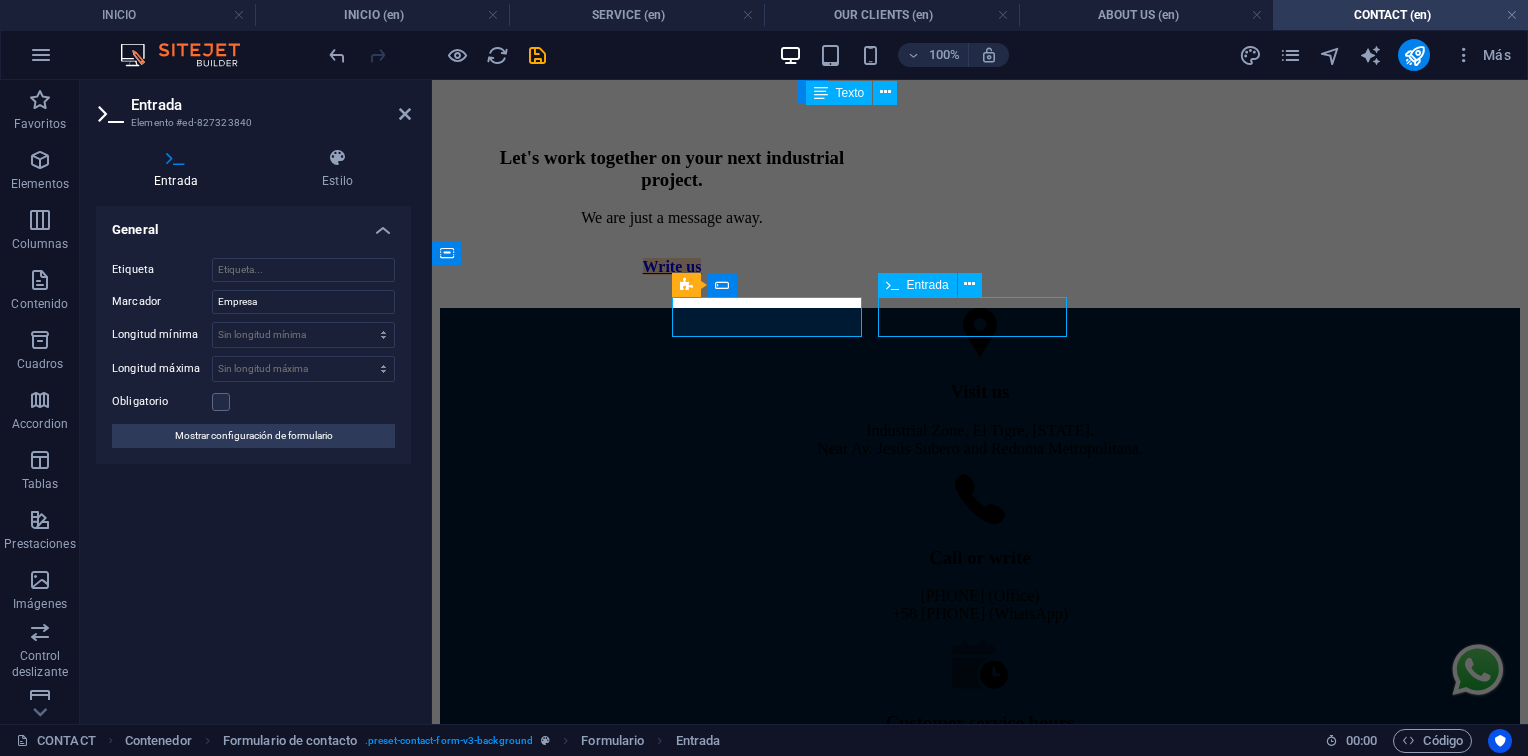 click at bounding box center [980, 850] 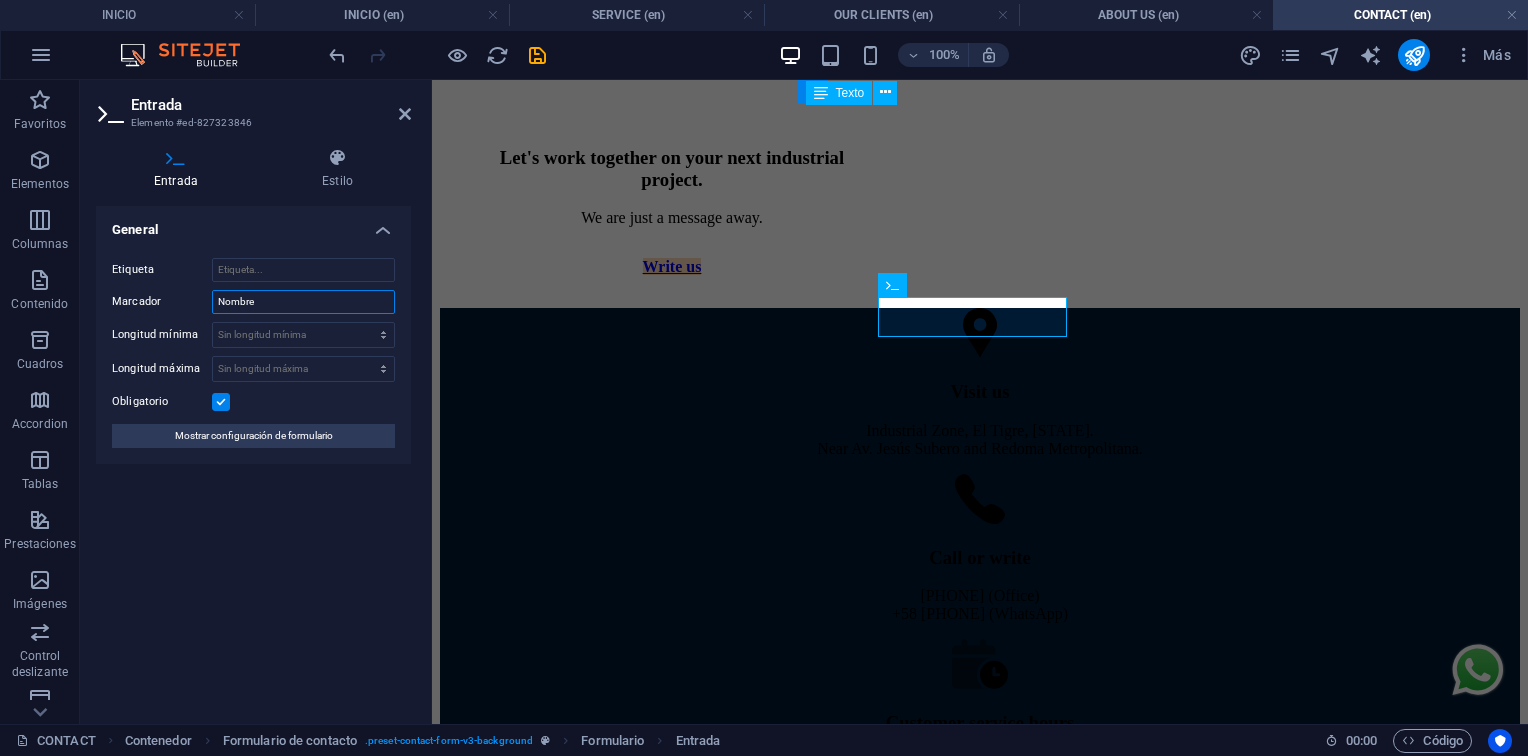 drag, startPoint x: 296, startPoint y: 294, endPoint x: 494, endPoint y: 236, distance: 206.32014 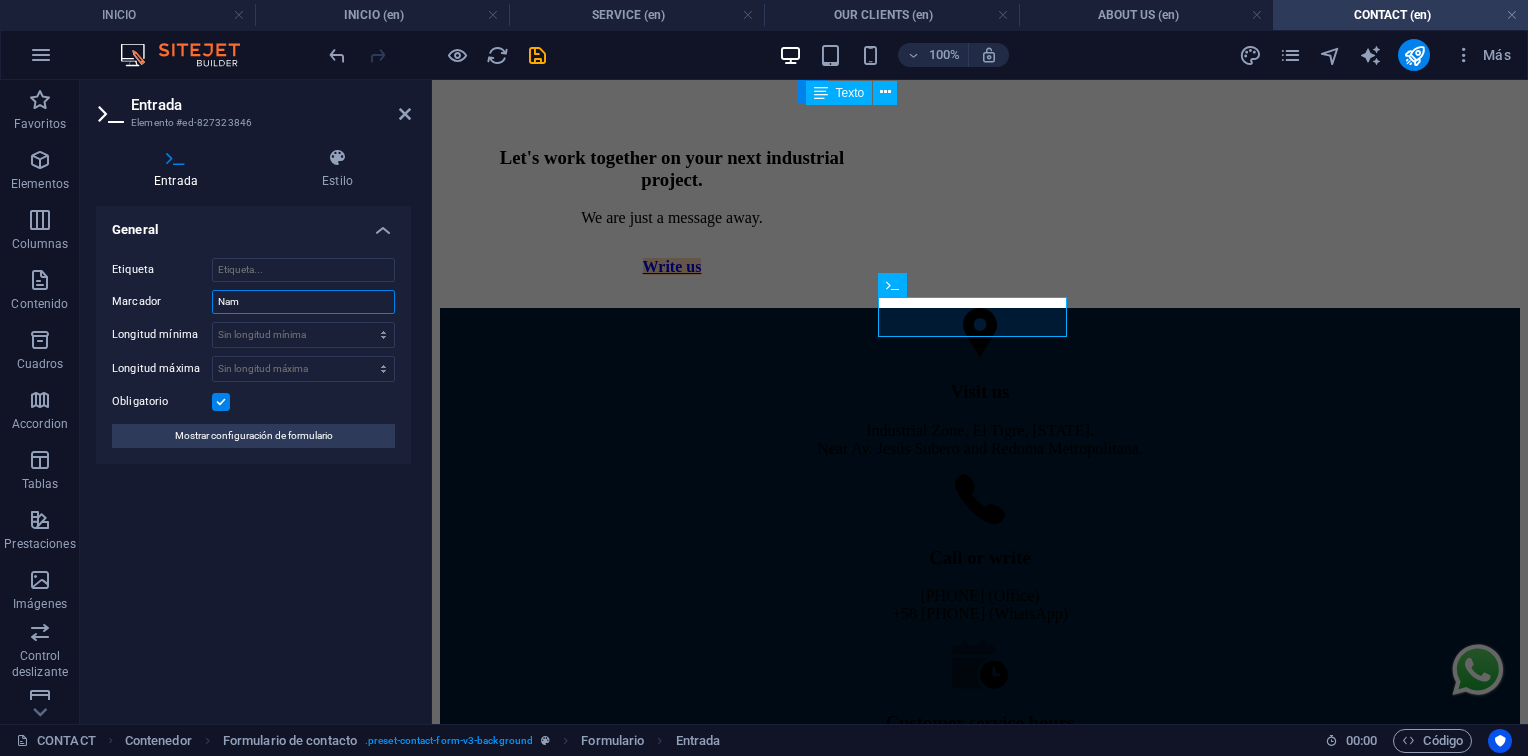 type on "Name" 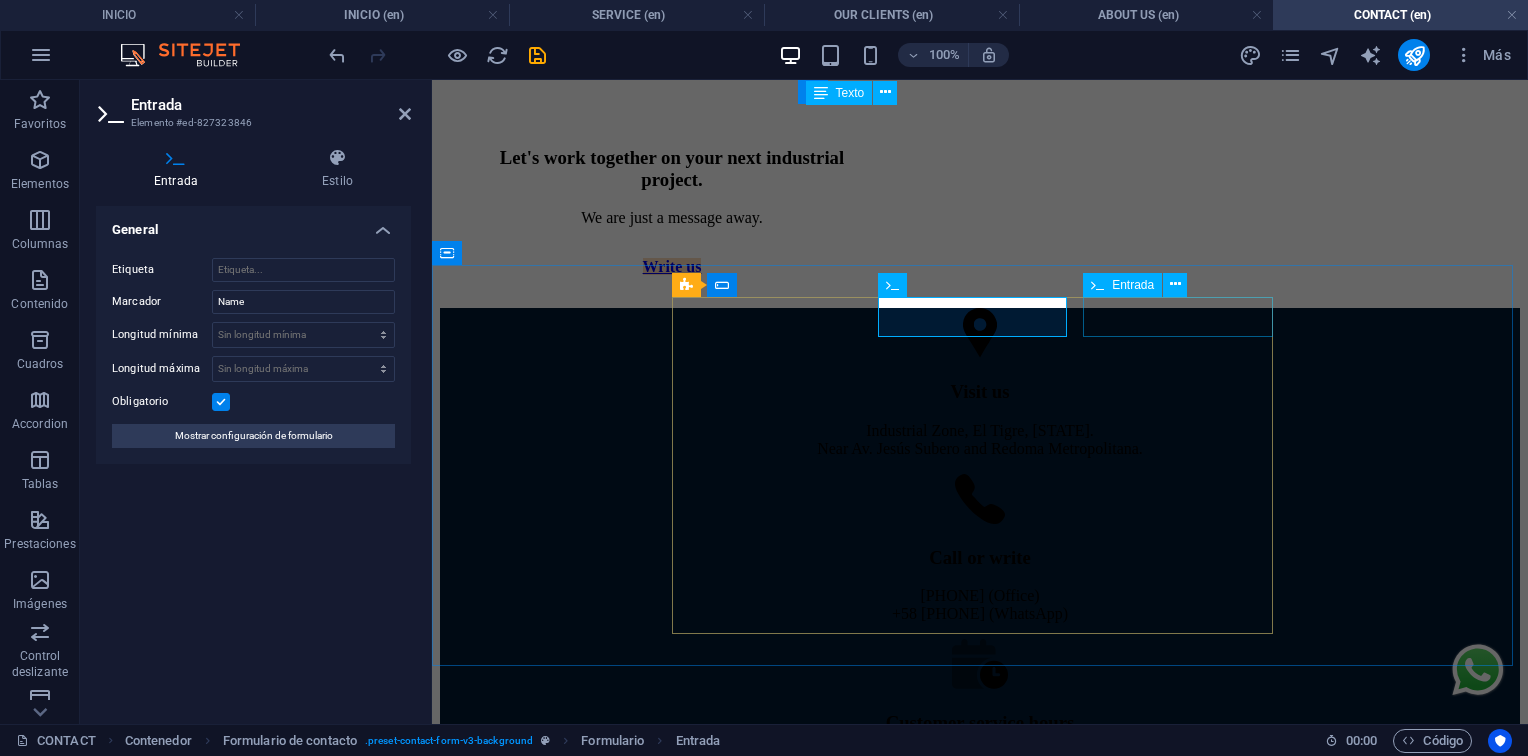 drag, startPoint x: 1137, startPoint y: 306, endPoint x: 1460, endPoint y: 320, distance: 323.30325 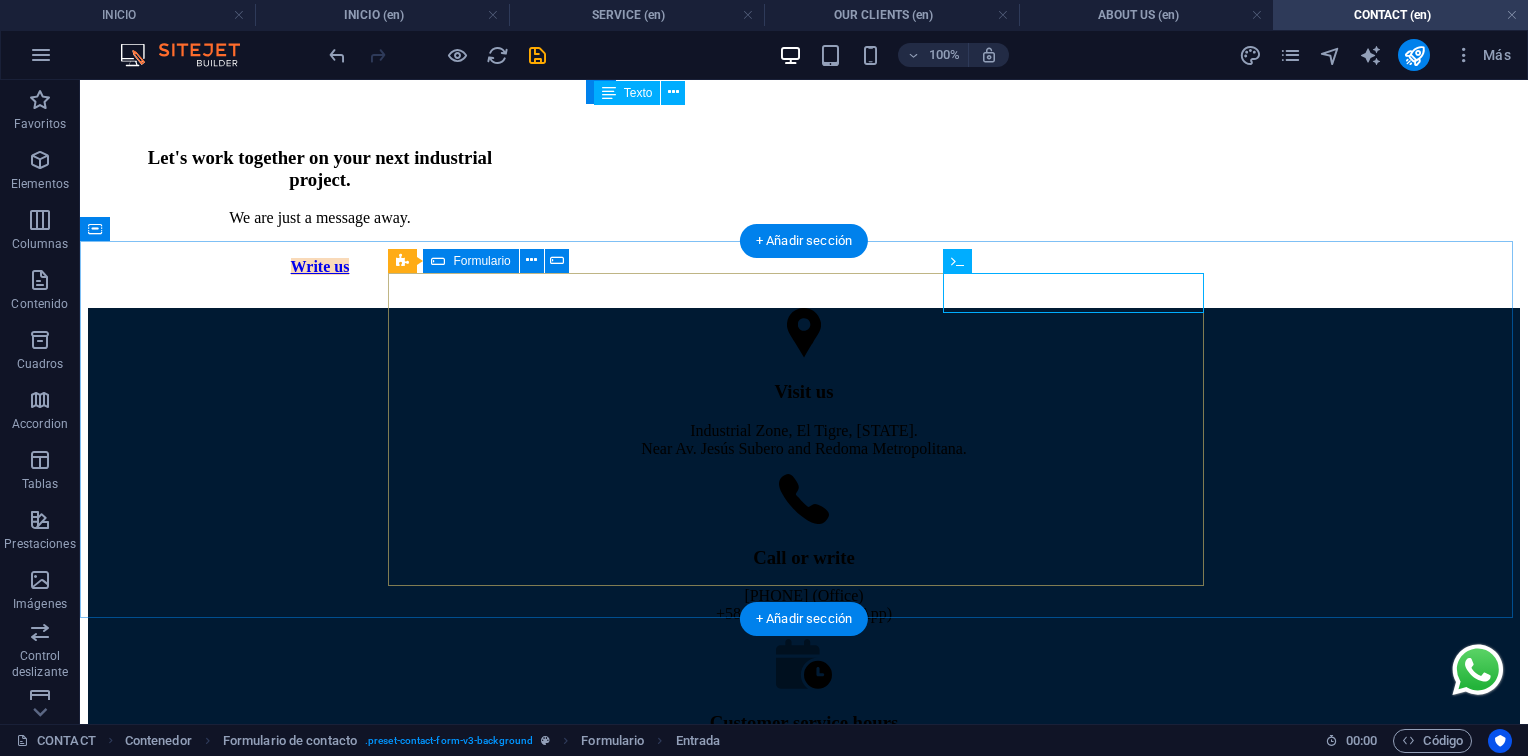 click at bounding box center [804, 871] 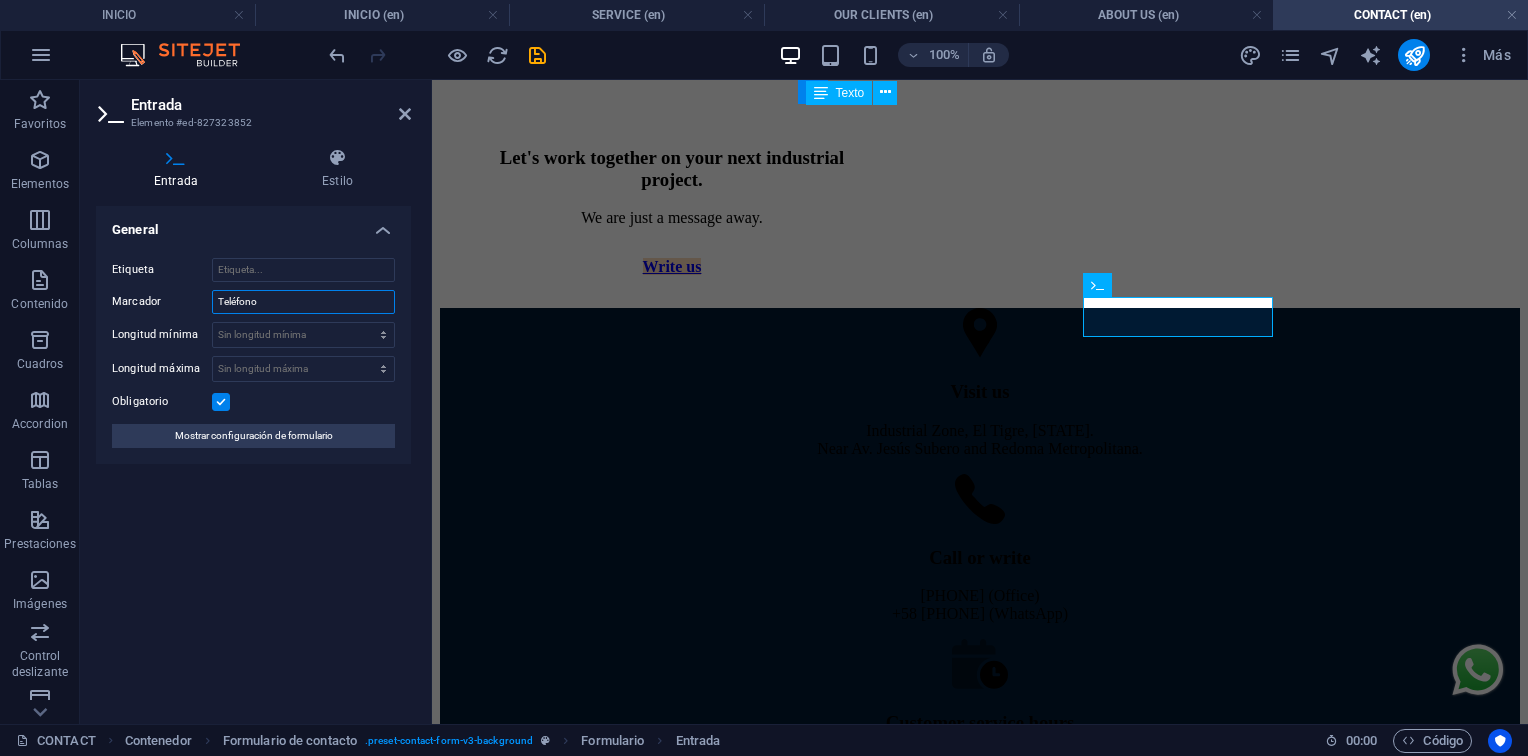 click on "Teléfono" at bounding box center (303, 302) 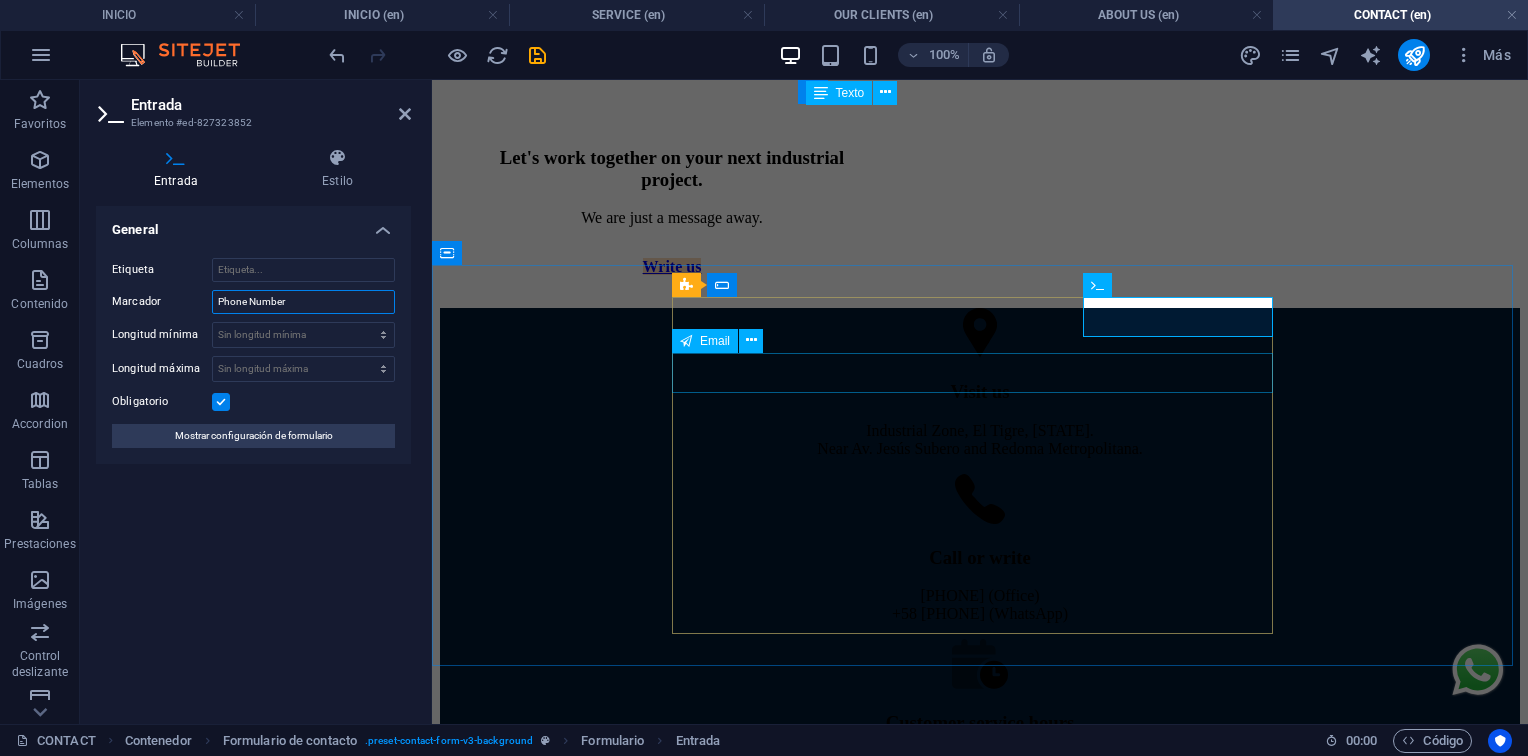 type on "Phone Number" 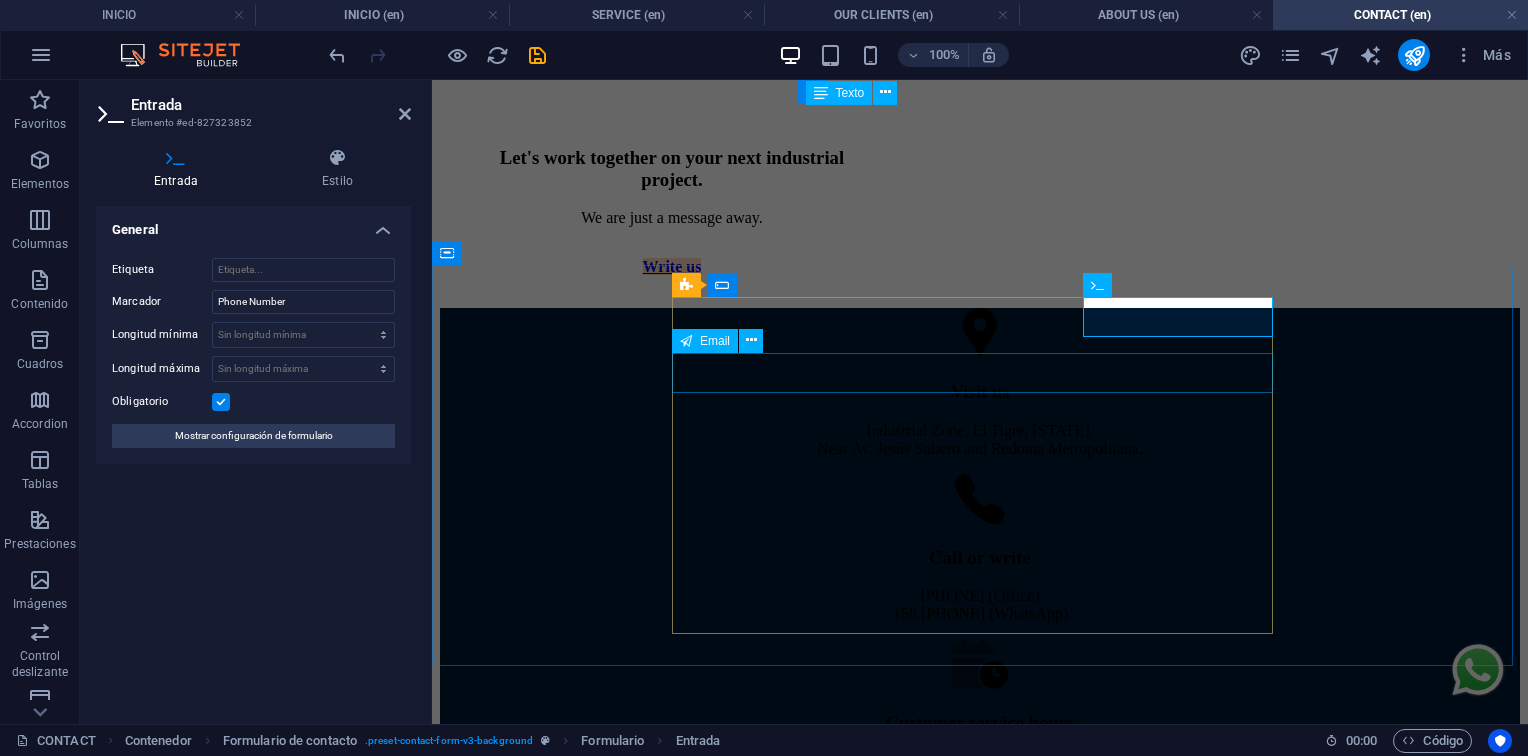 click at bounding box center [980, 892] 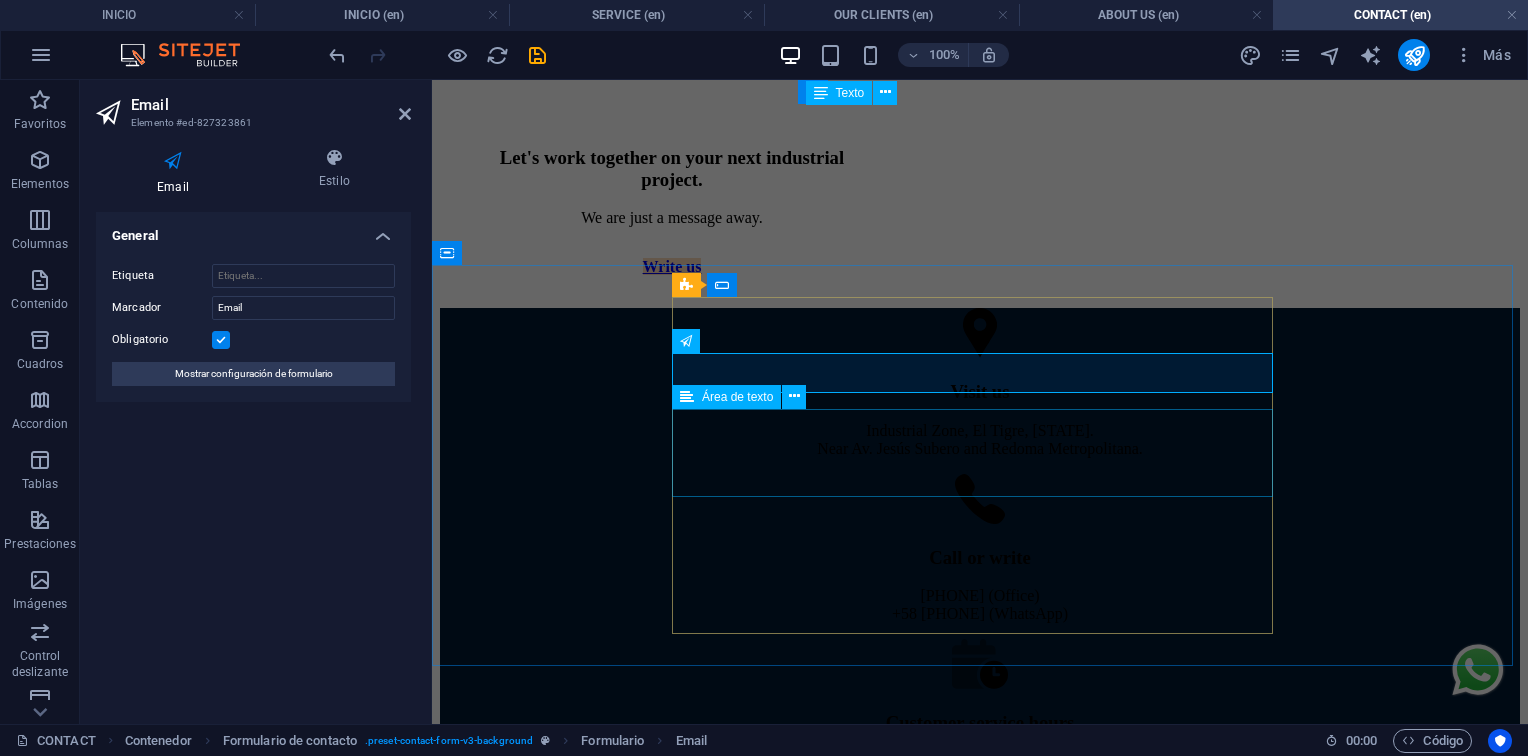 click at bounding box center (980, 935) 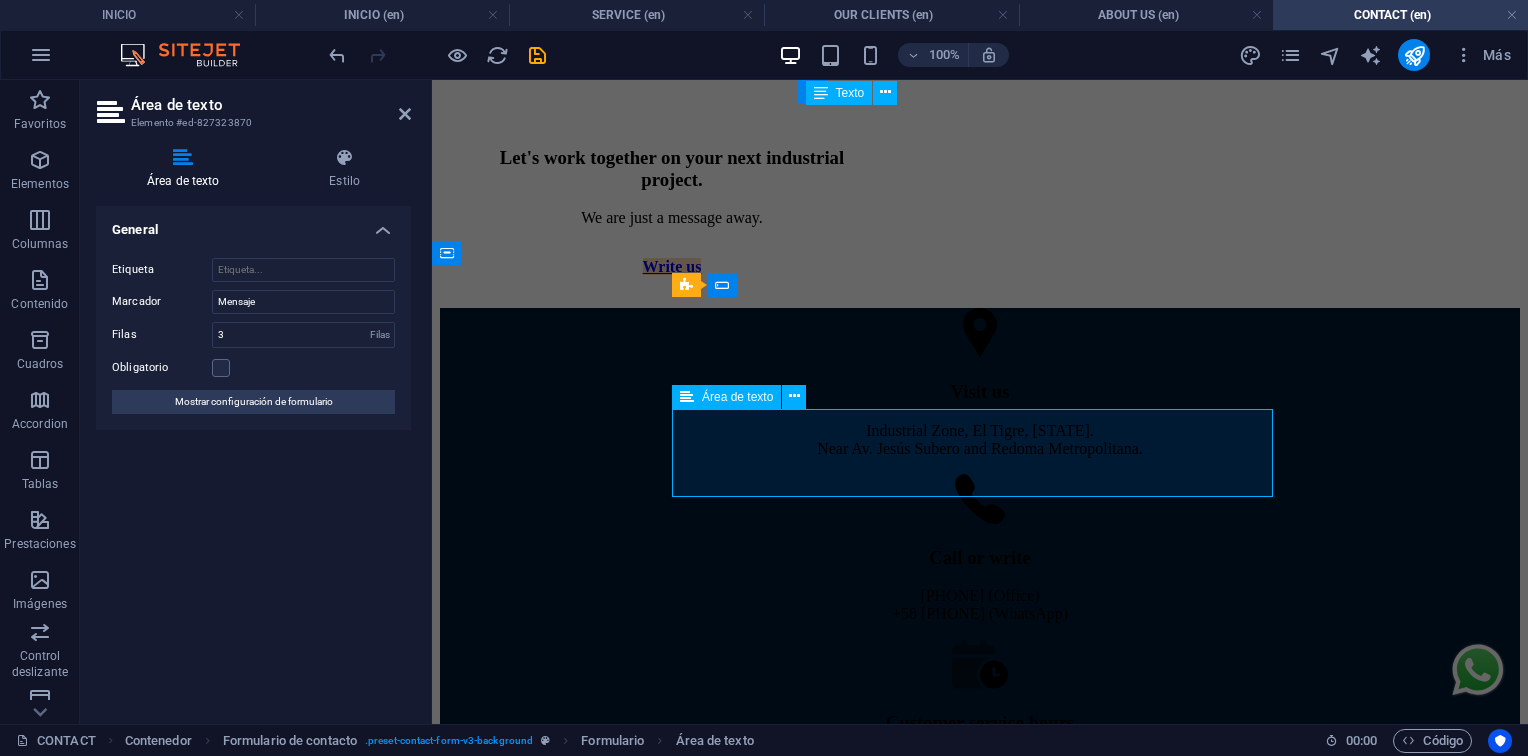 click at bounding box center (795, 933) 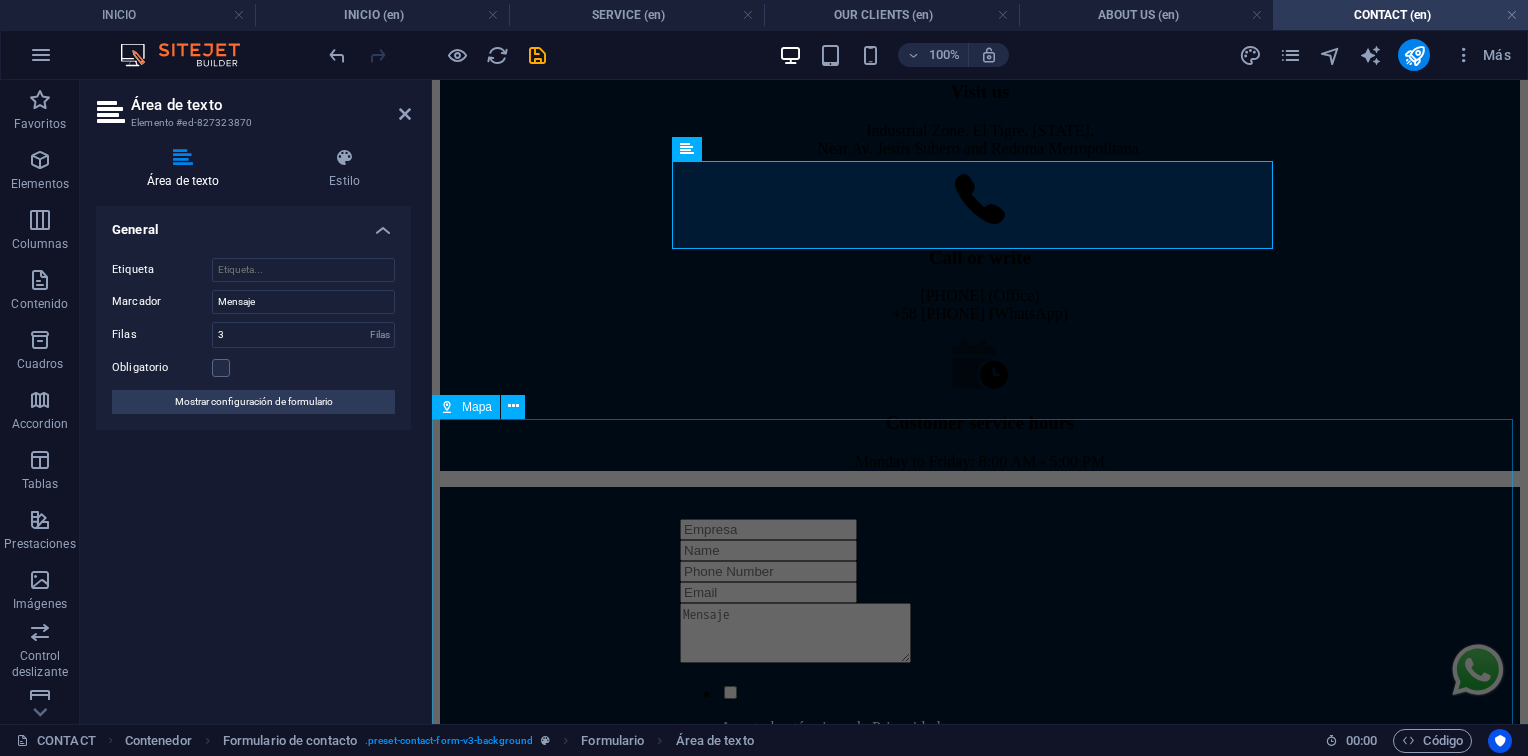 scroll, scrollTop: 1000, scrollLeft: 0, axis: vertical 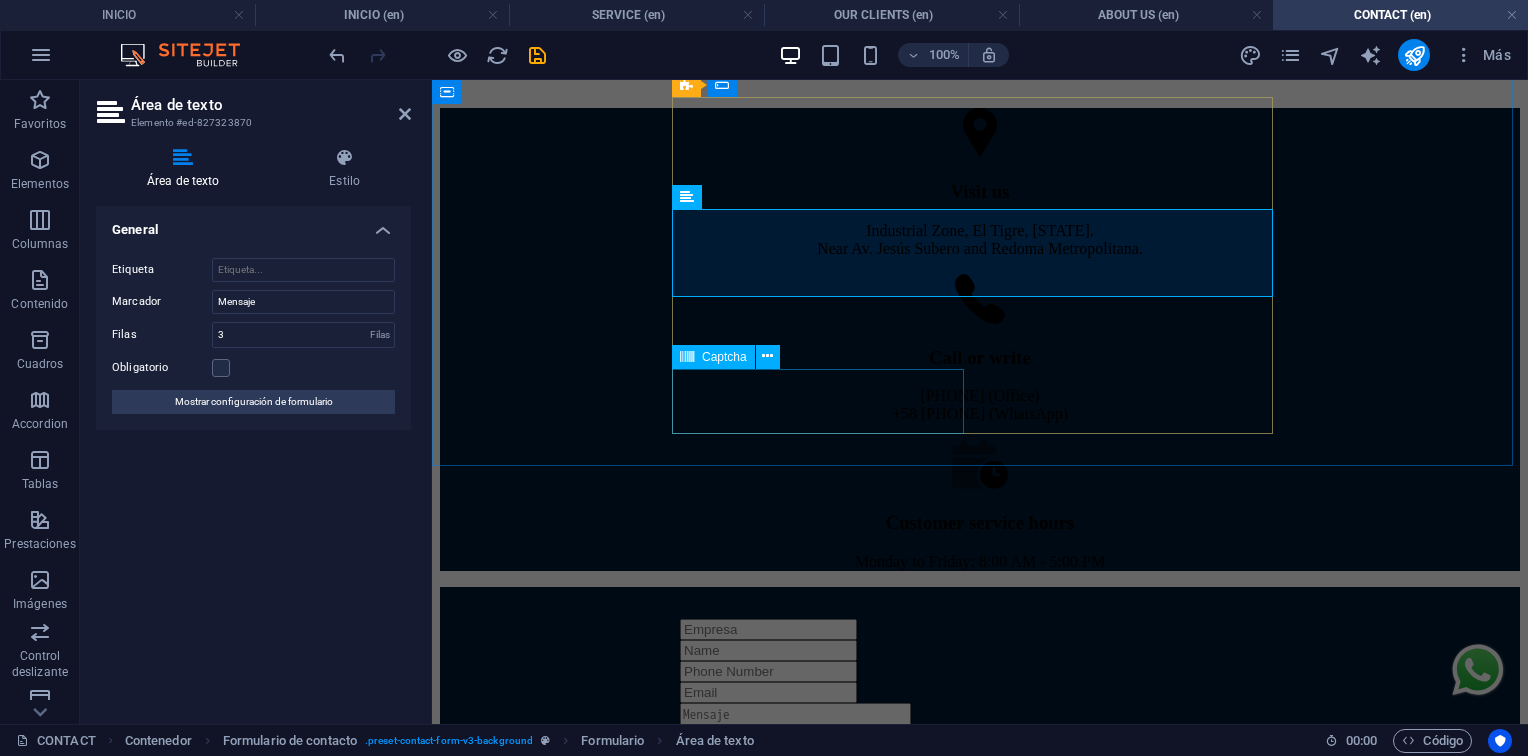 click on "¿Ilegible? Cargar nuevo" at bounding box center (980, 894) 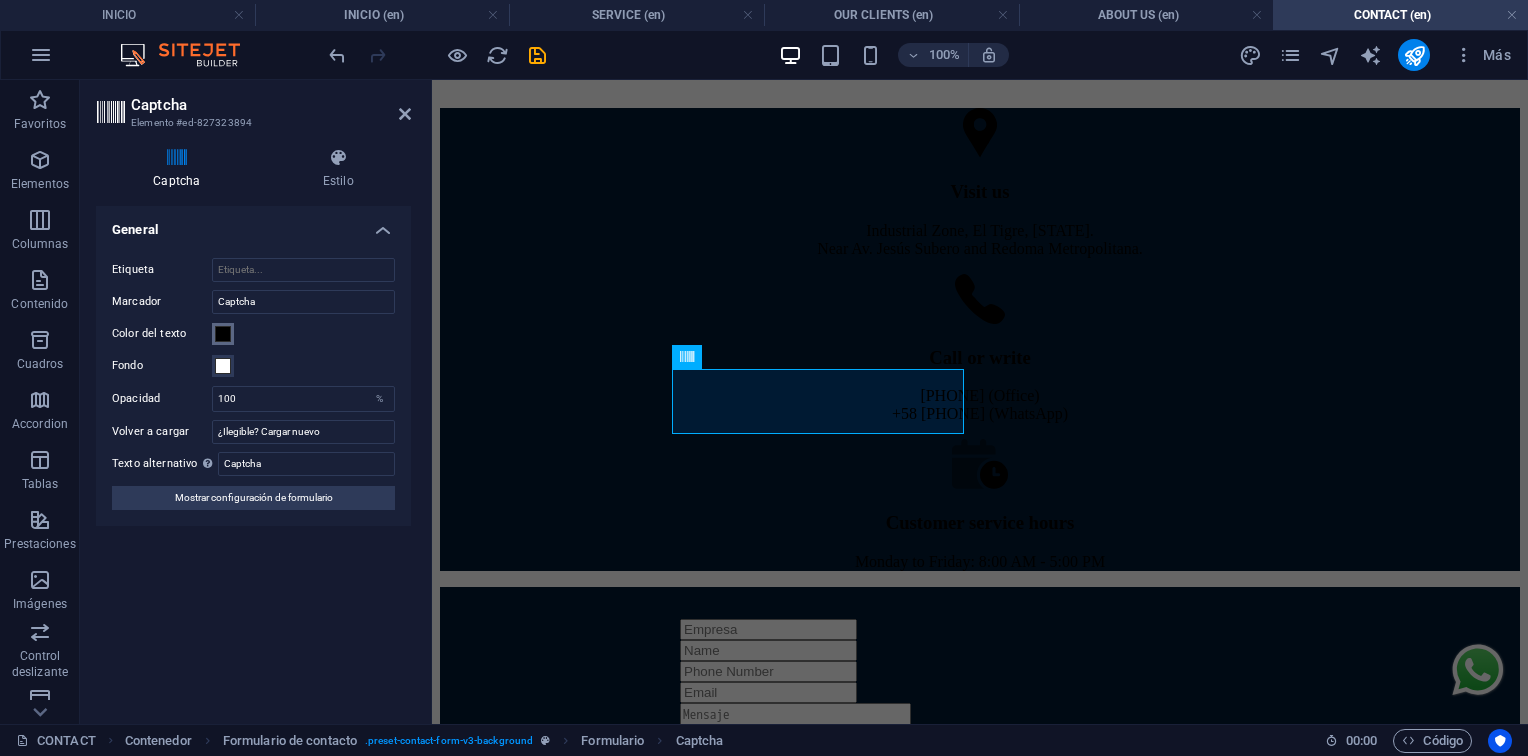 click at bounding box center [223, 334] 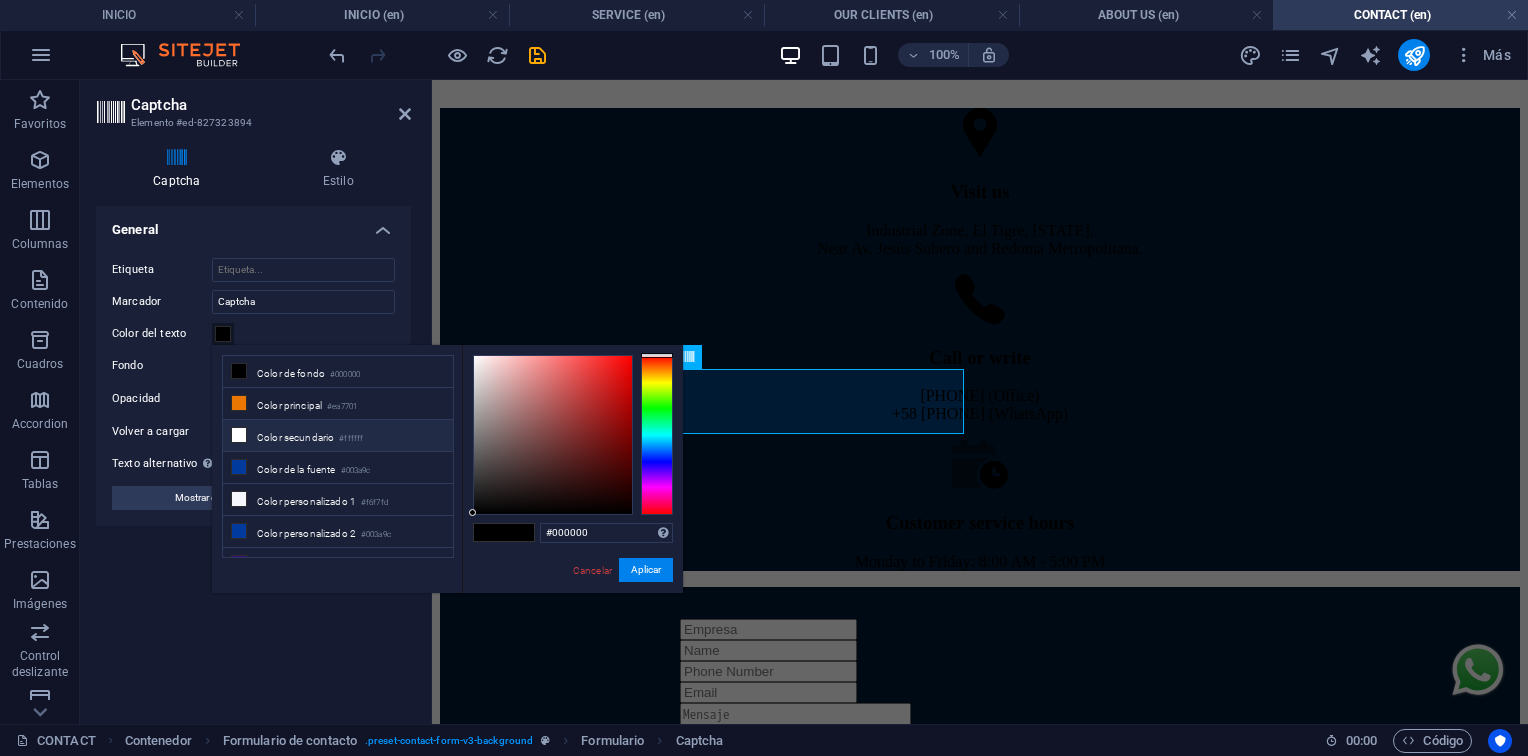 click on "Color secundario
#ffffff" at bounding box center [338, 436] 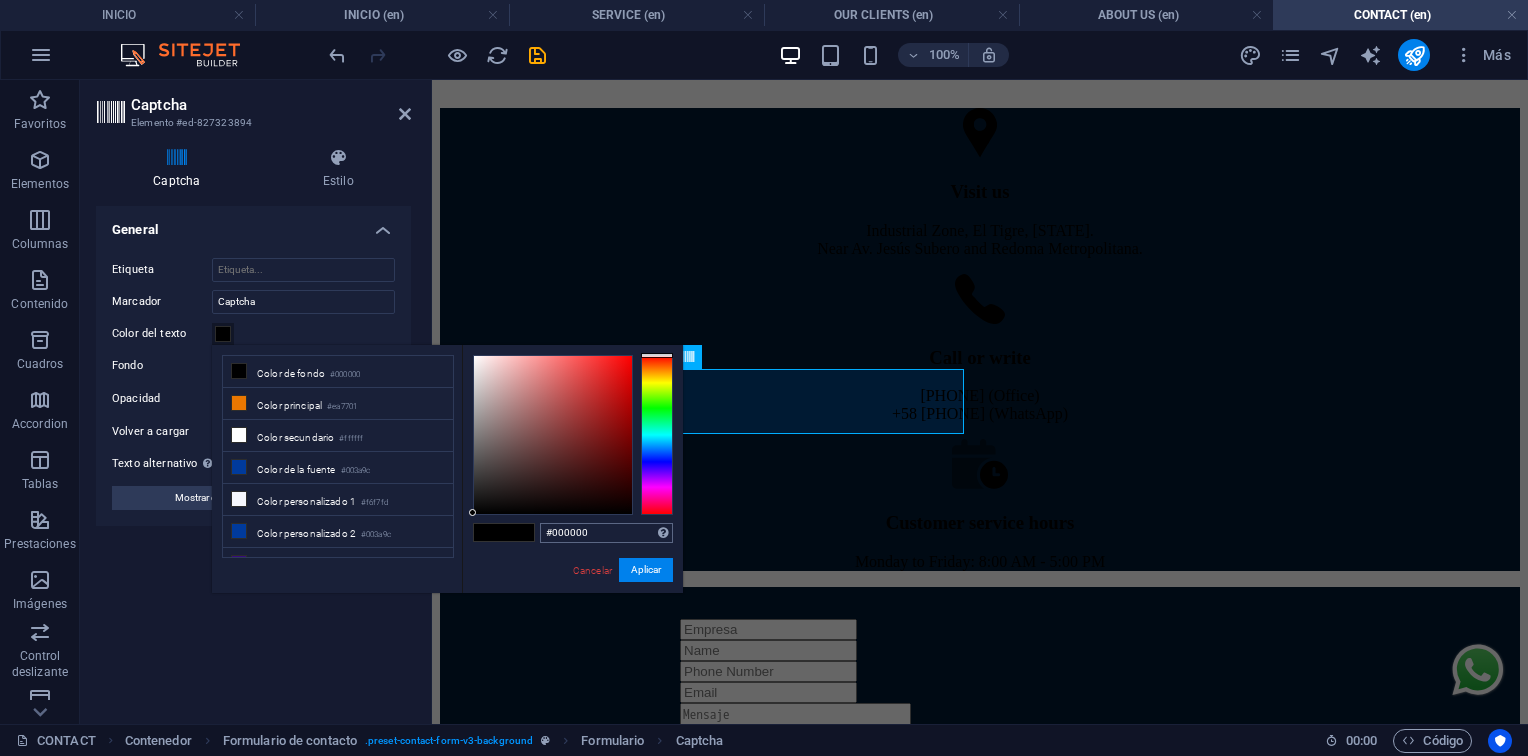 type on "#ffffff" 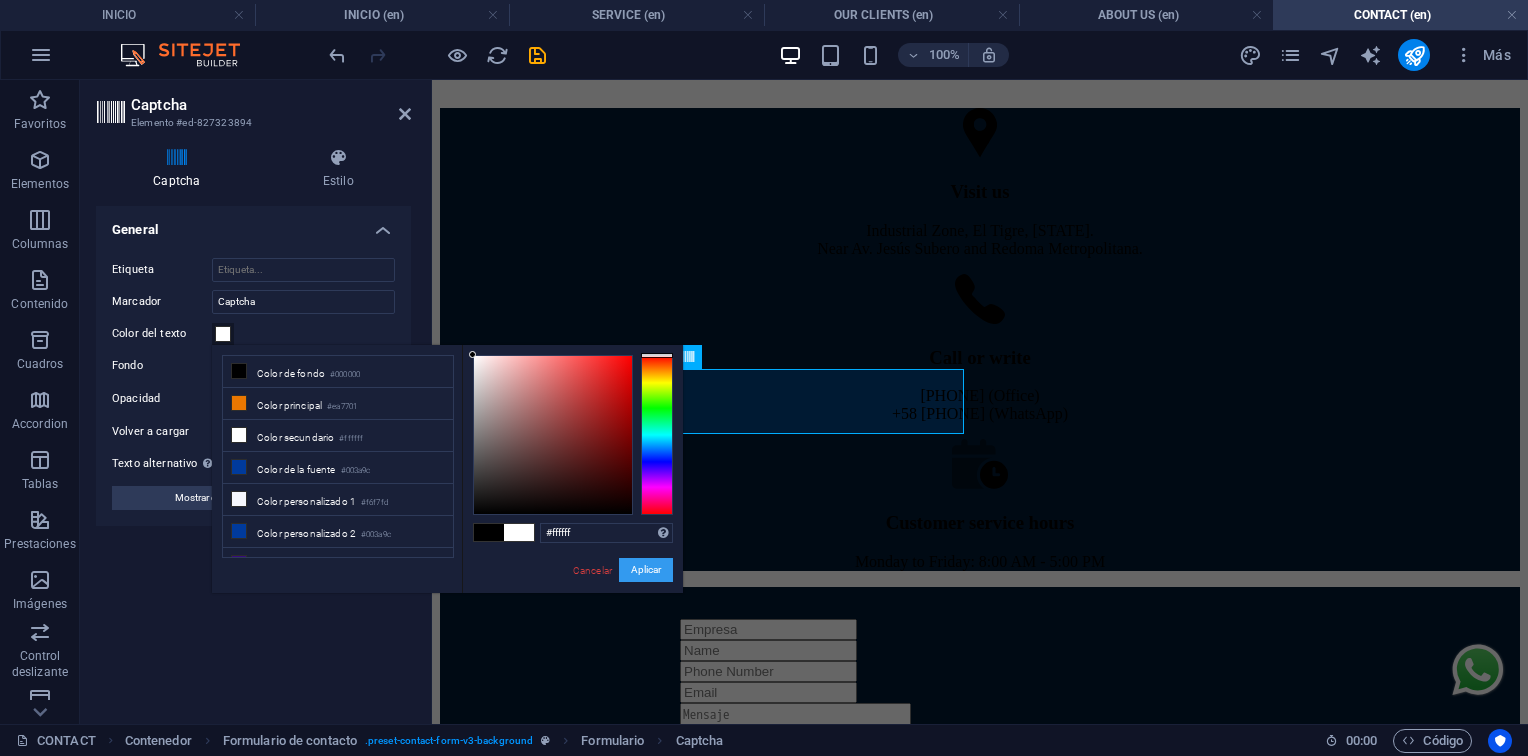 click on "Aplicar" at bounding box center [646, 570] 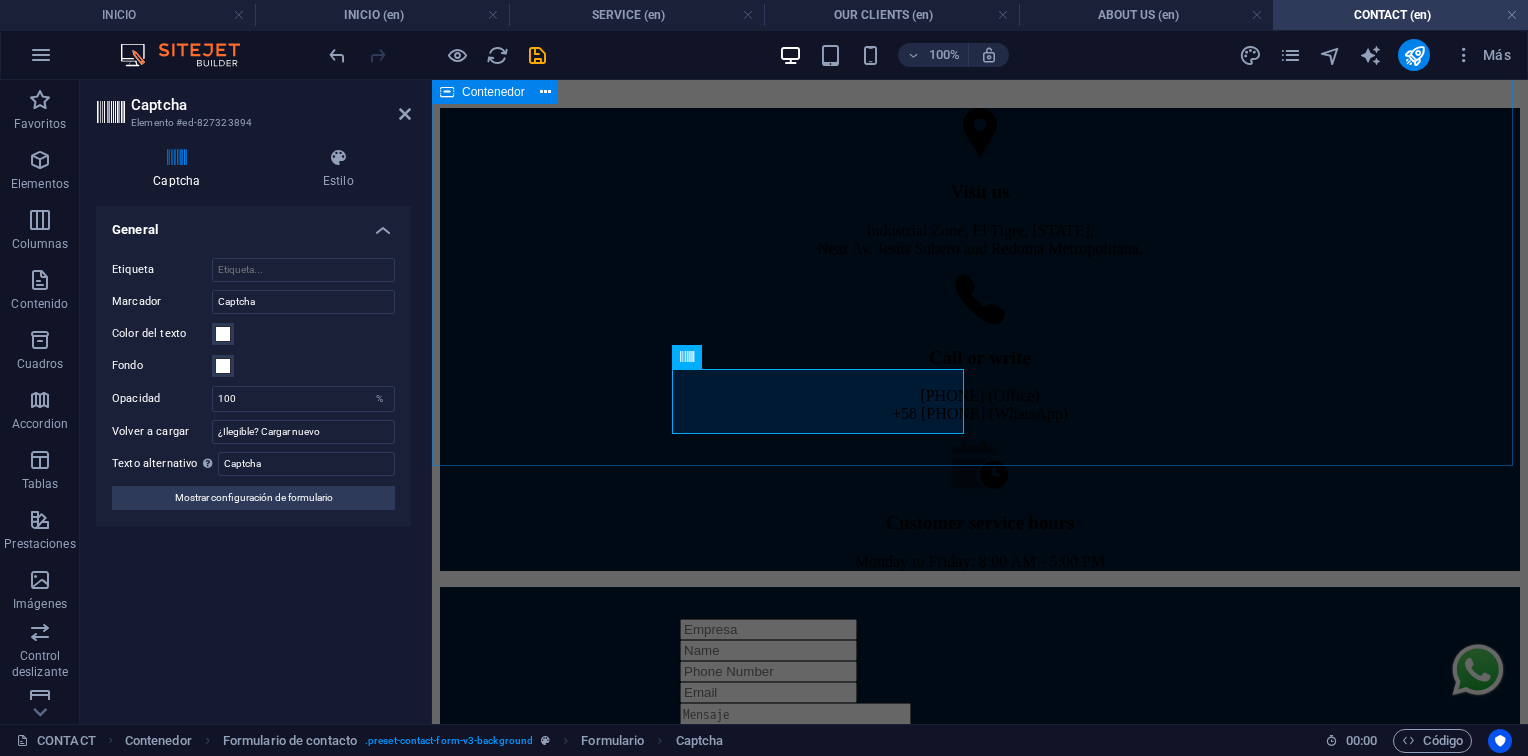 click on "Acepto los términos de Privacidad ¿Ilegible? Cargar nuevo Enviar" at bounding box center (980, 788) 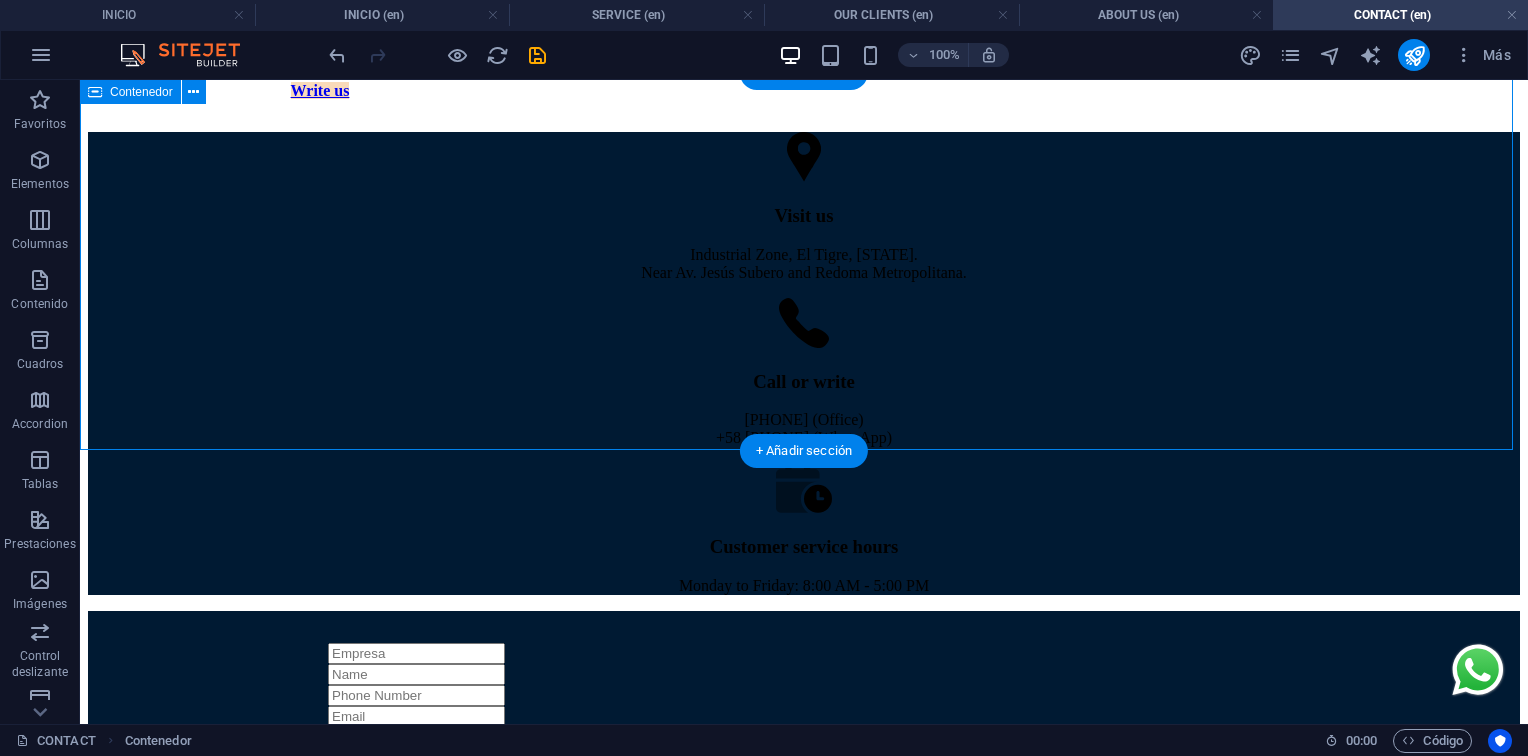 scroll, scrollTop: 776, scrollLeft: 0, axis: vertical 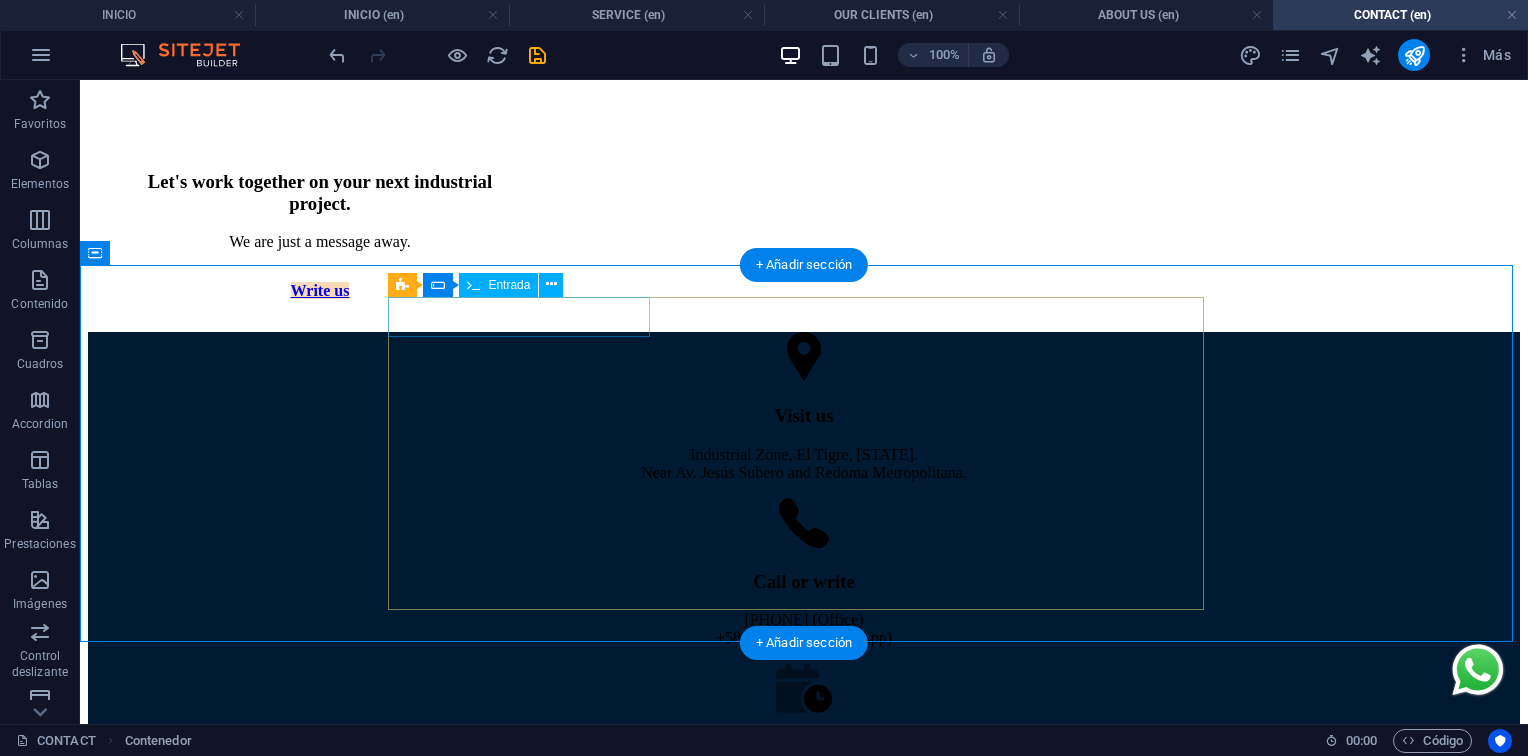 click at bounding box center (804, 853) 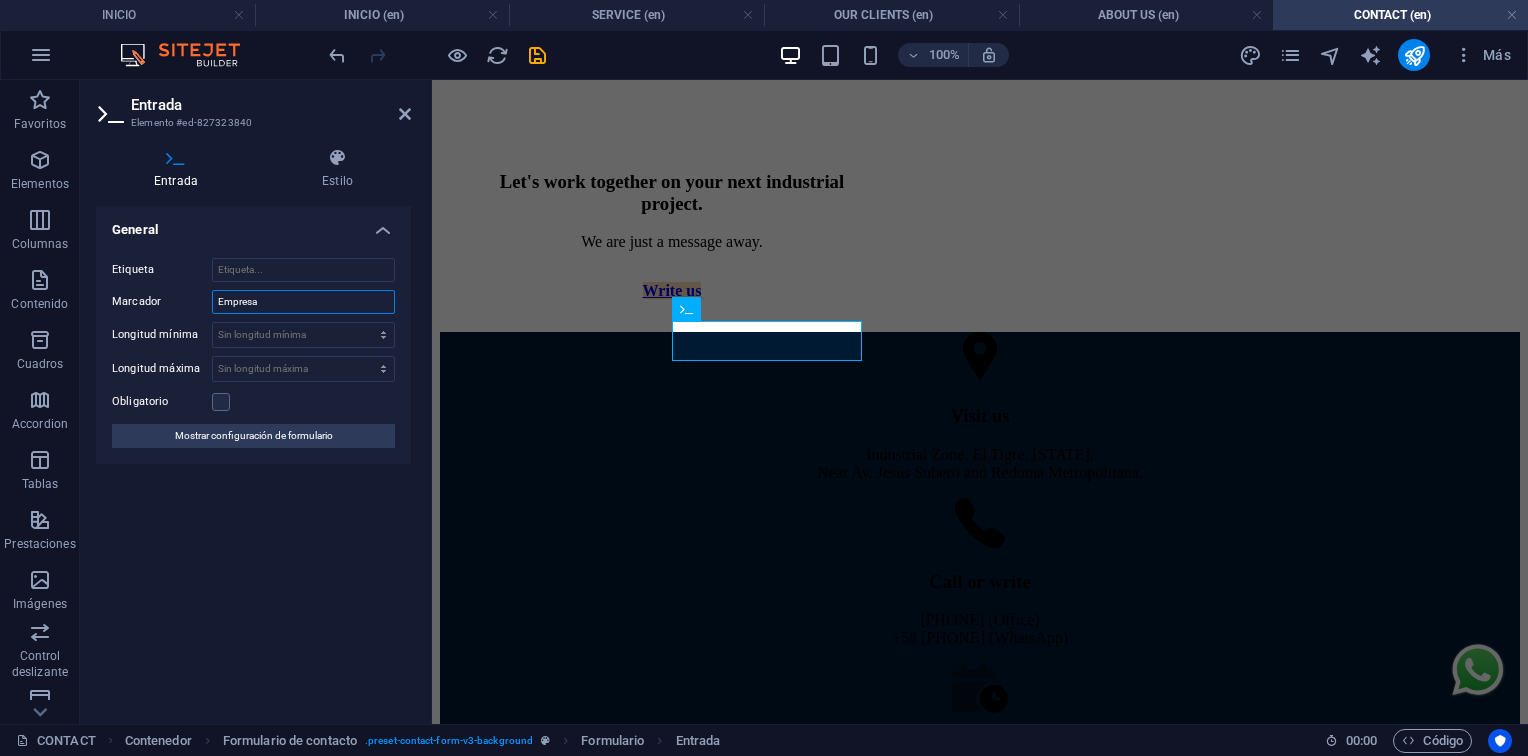 click on "Empresa" at bounding box center [303, 302] 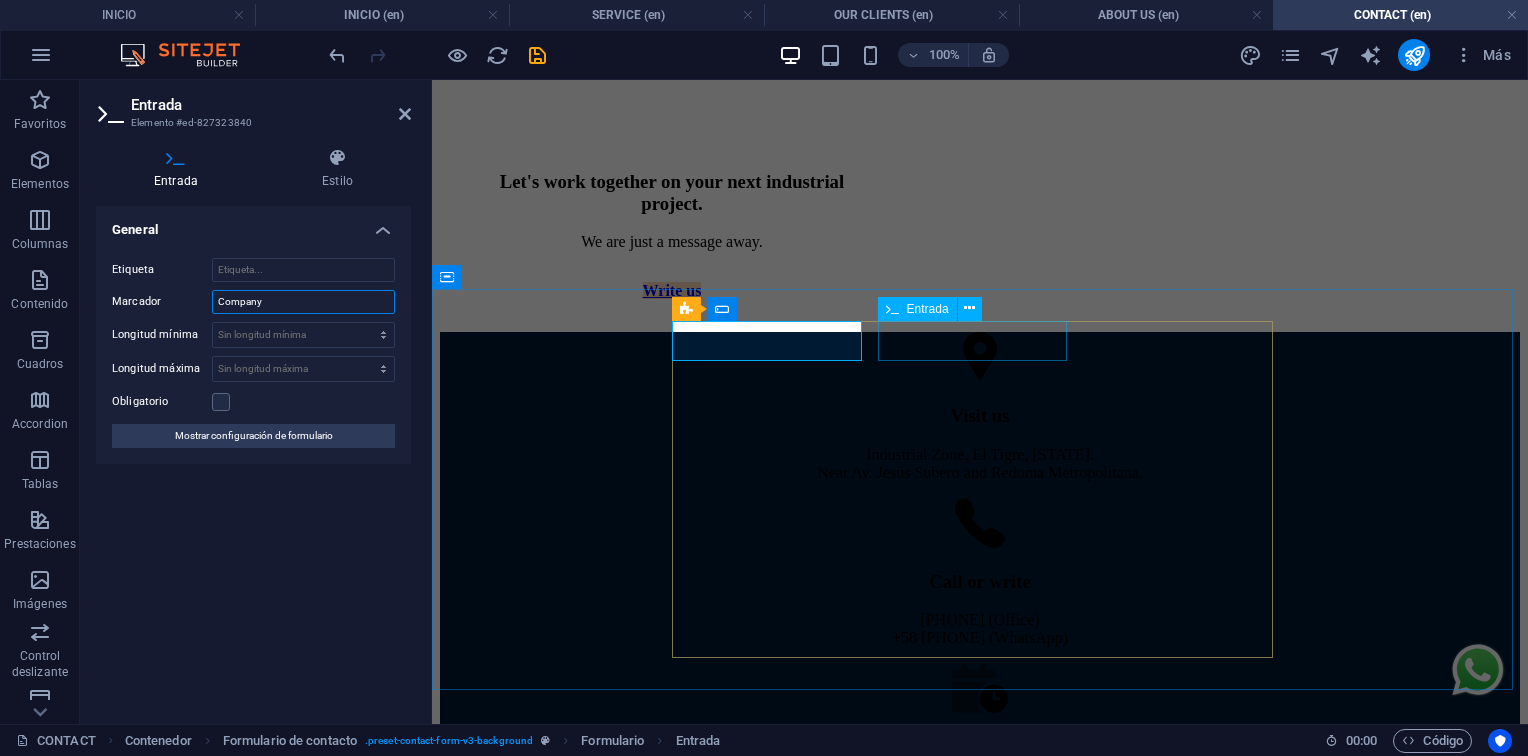 type on "Company" 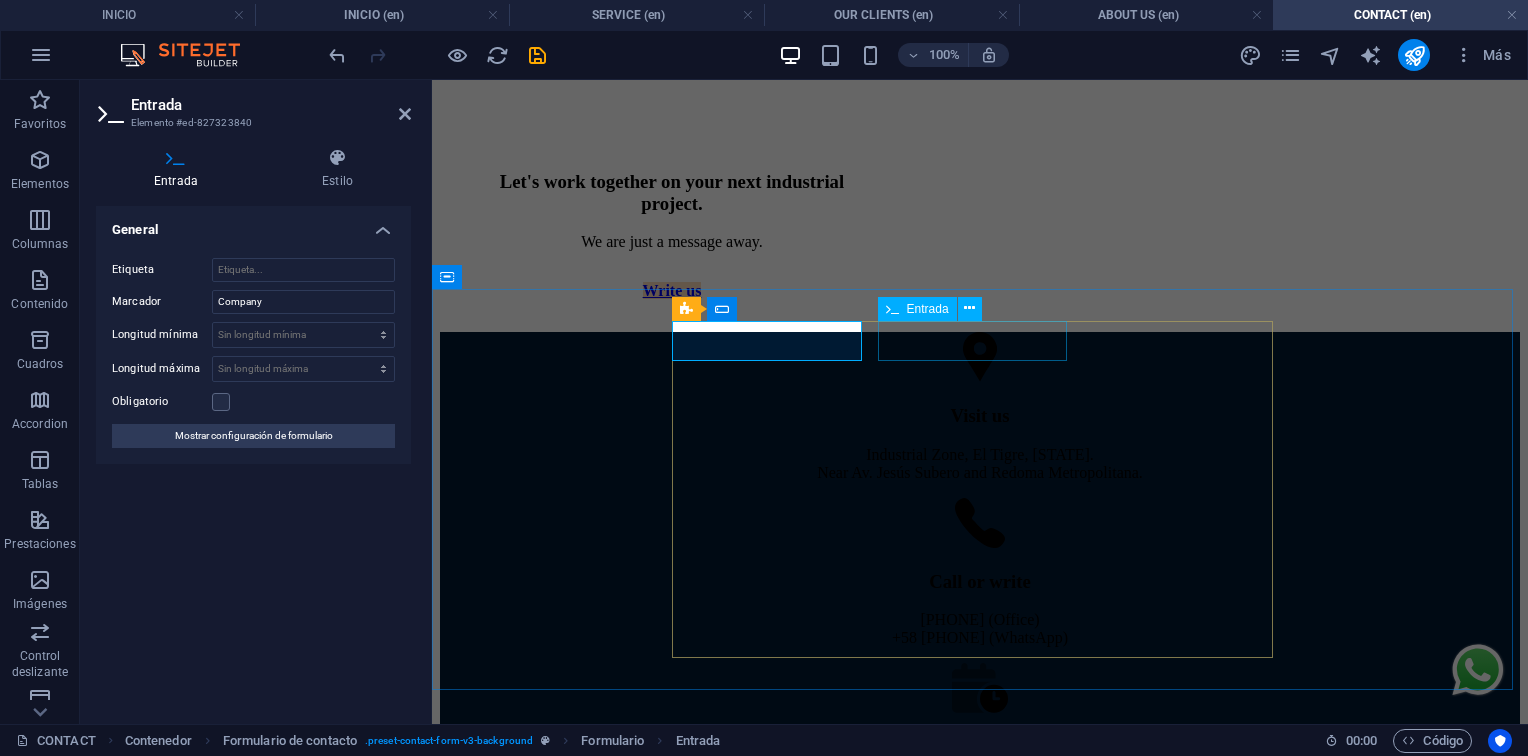 click at bounding box center [980, 874] 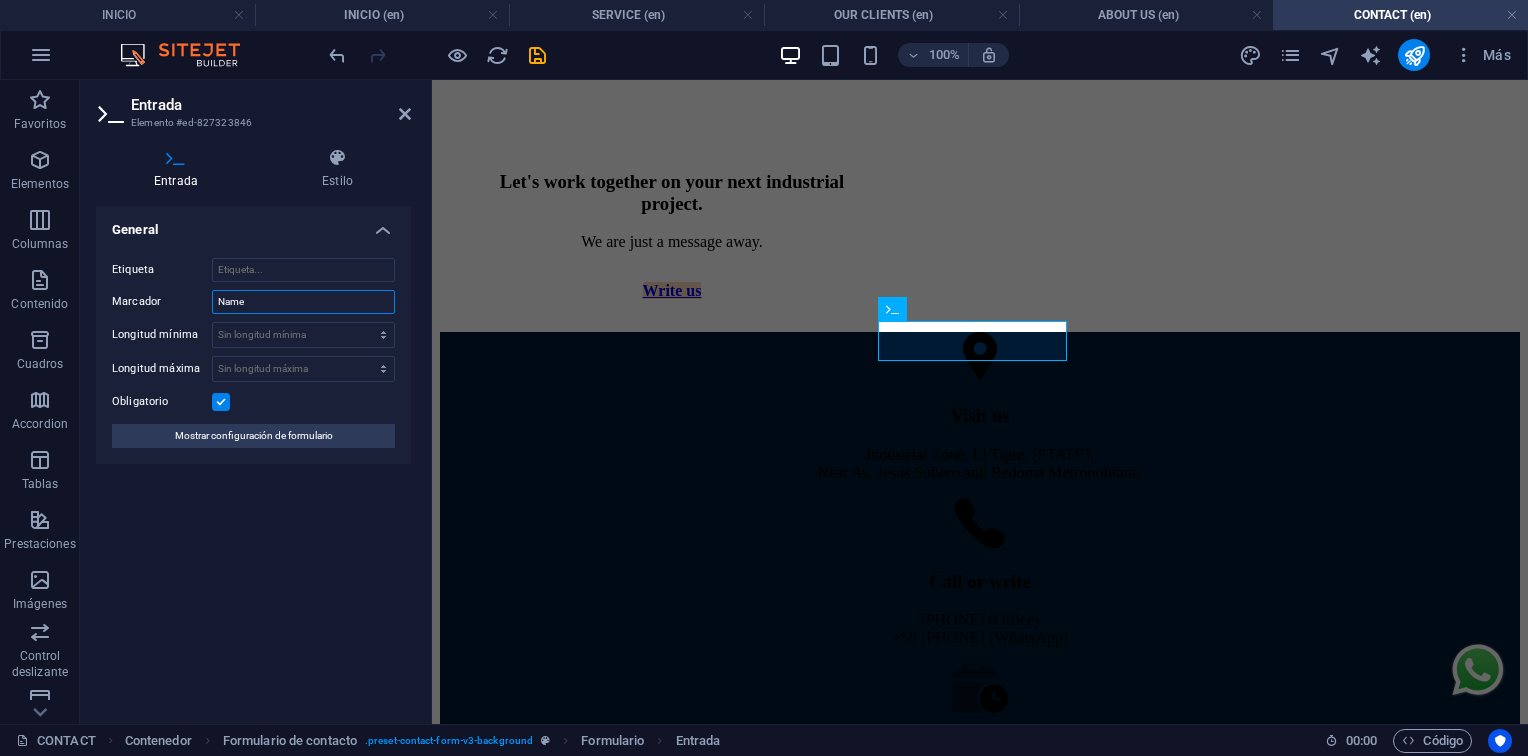 click on "Name" at bounding box center [303, 302] 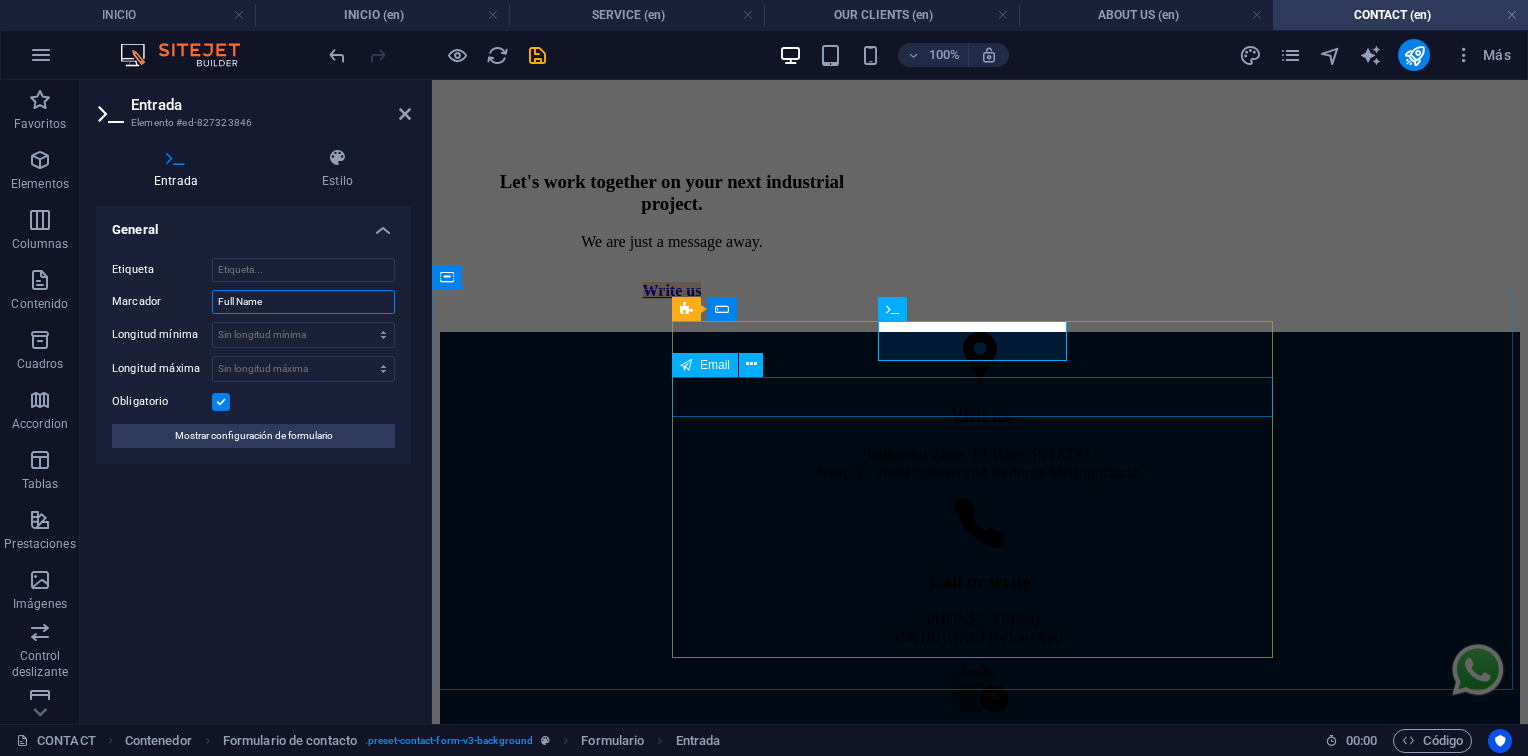 type on "Full Name" 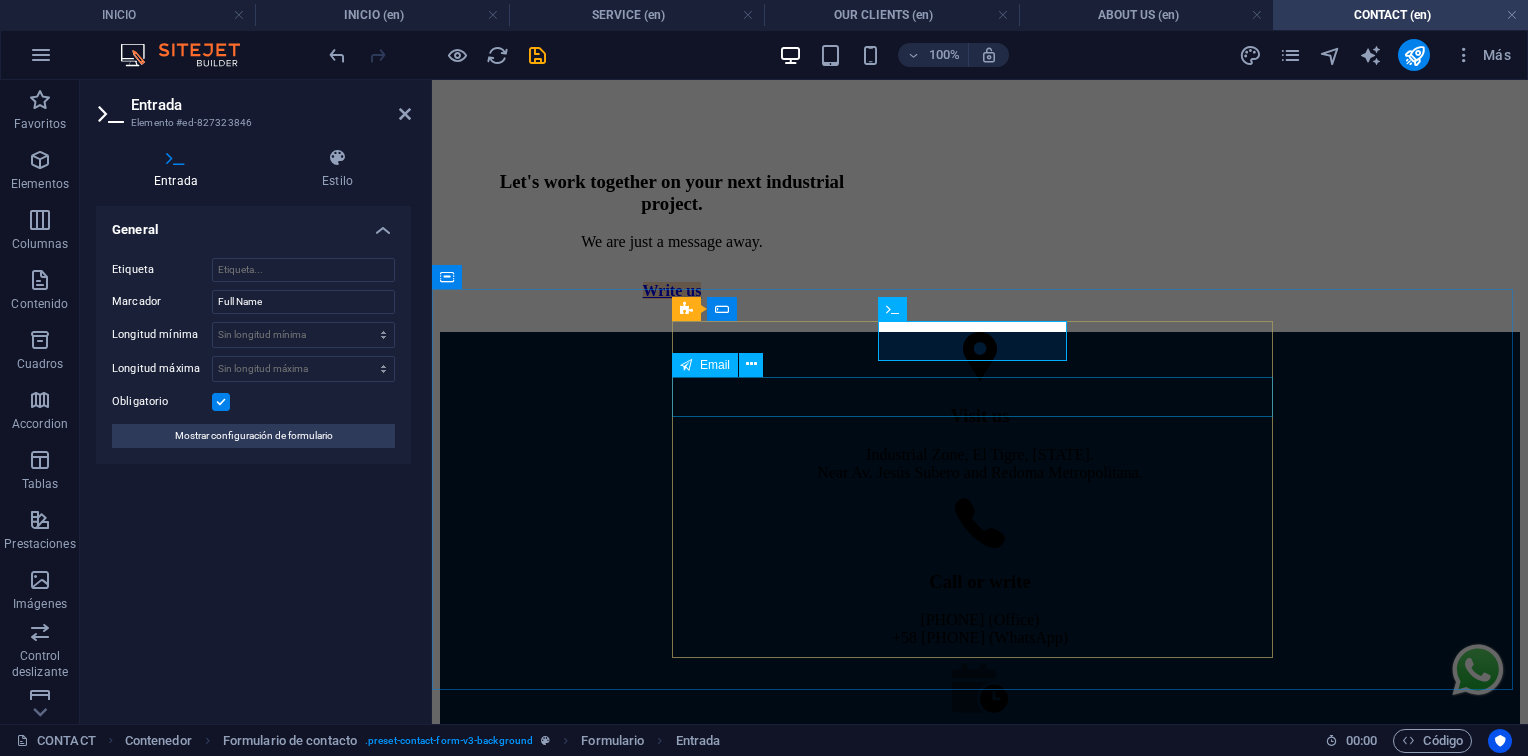 click at bounding box center [980, 916] 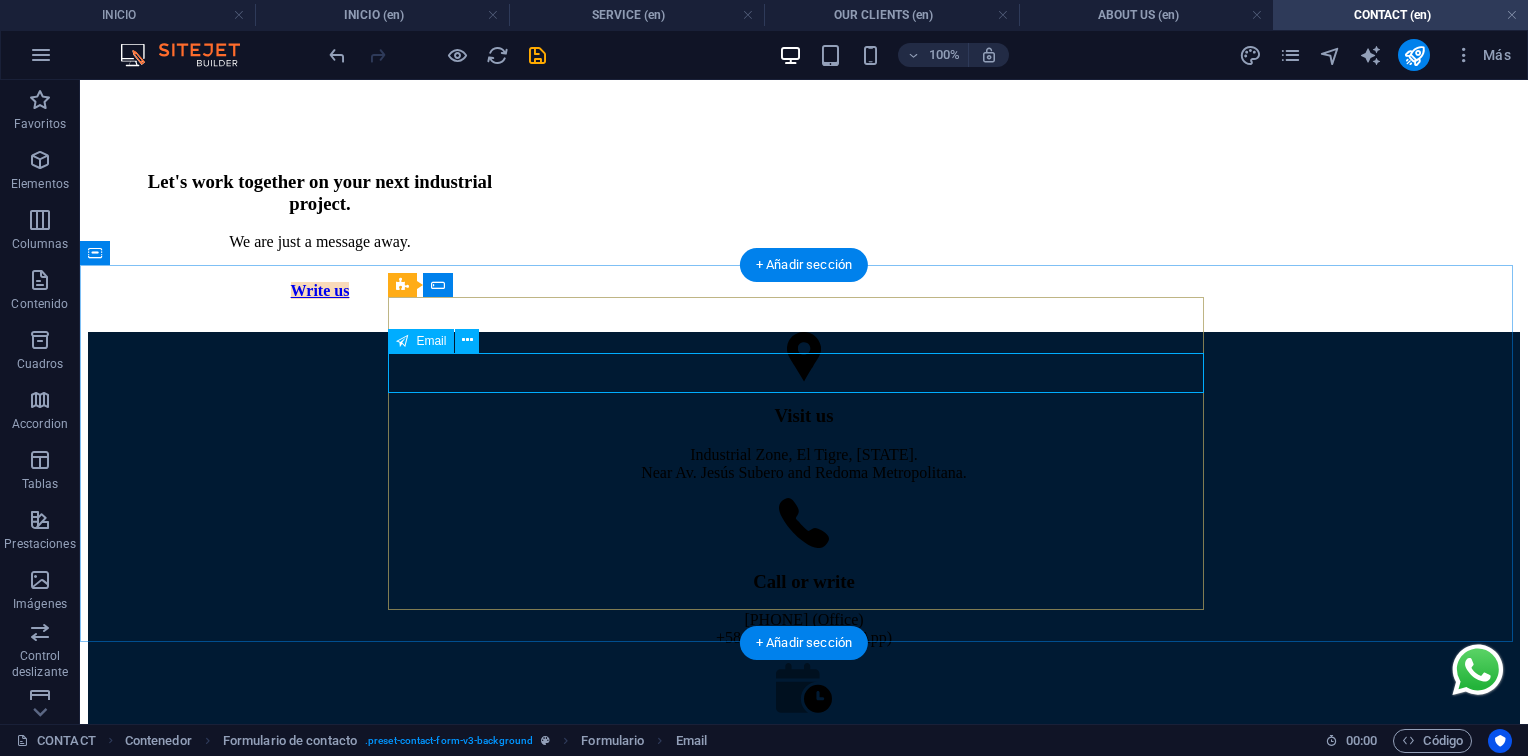 click at bounding box center (804, 916) 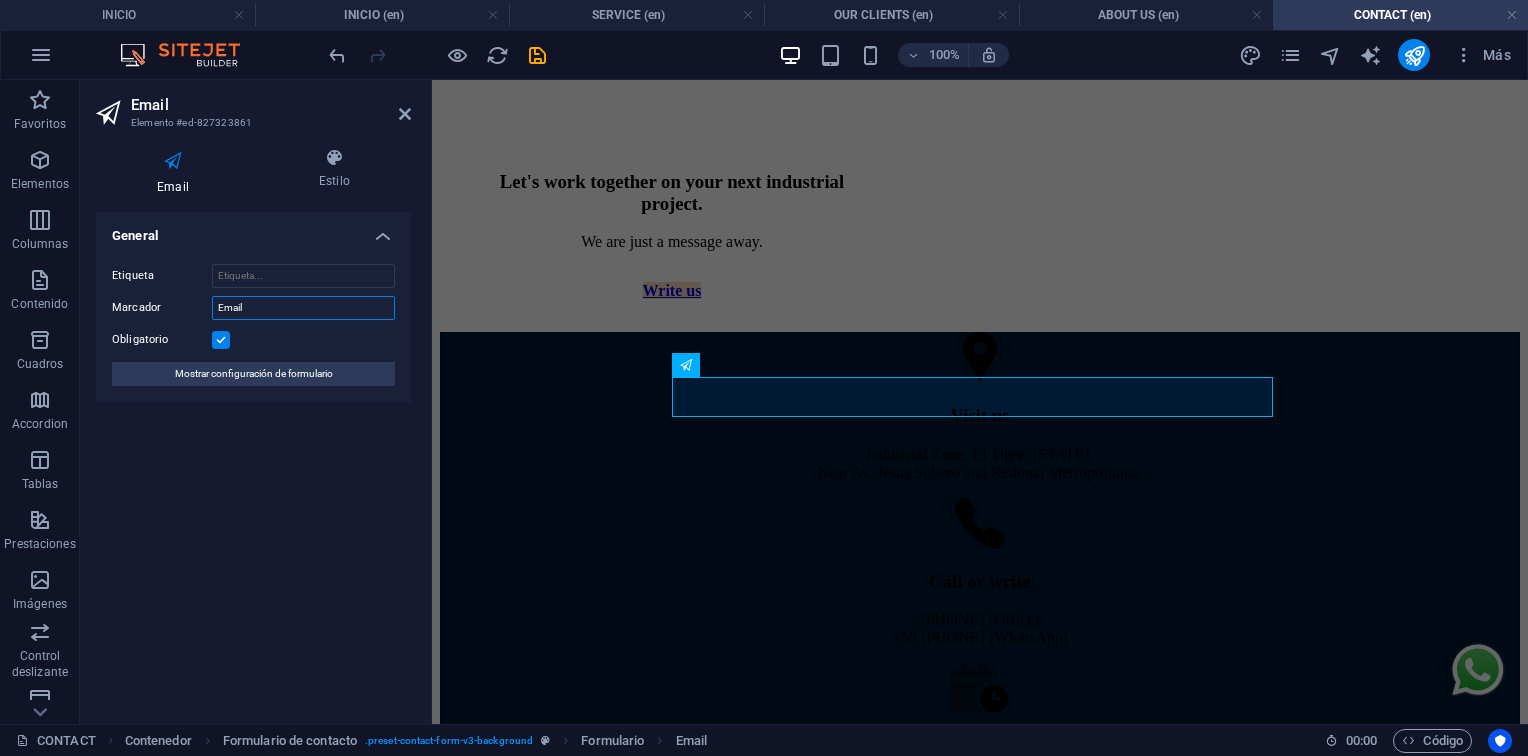 click on "Email" at bounding box center (303, 308) 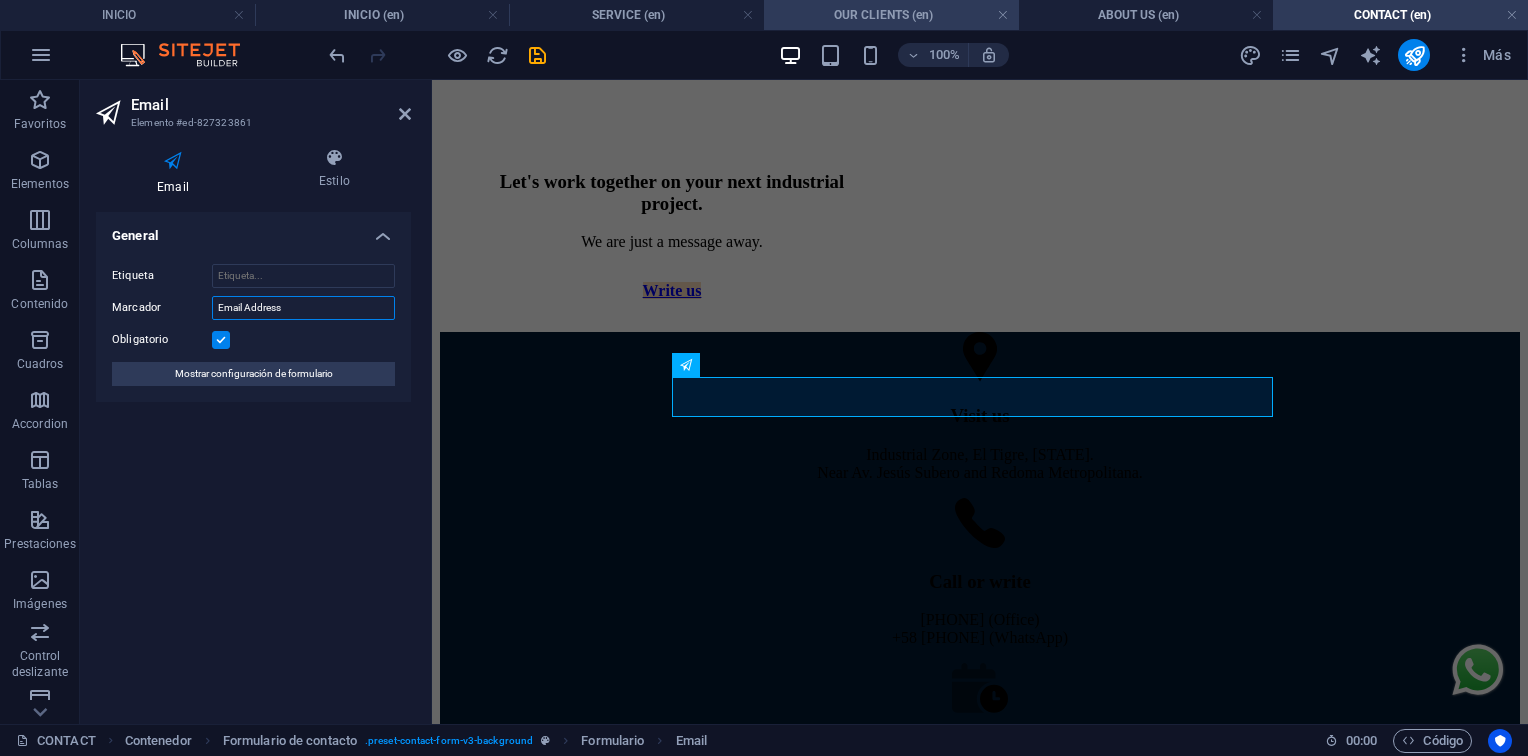 type on "Email Address" 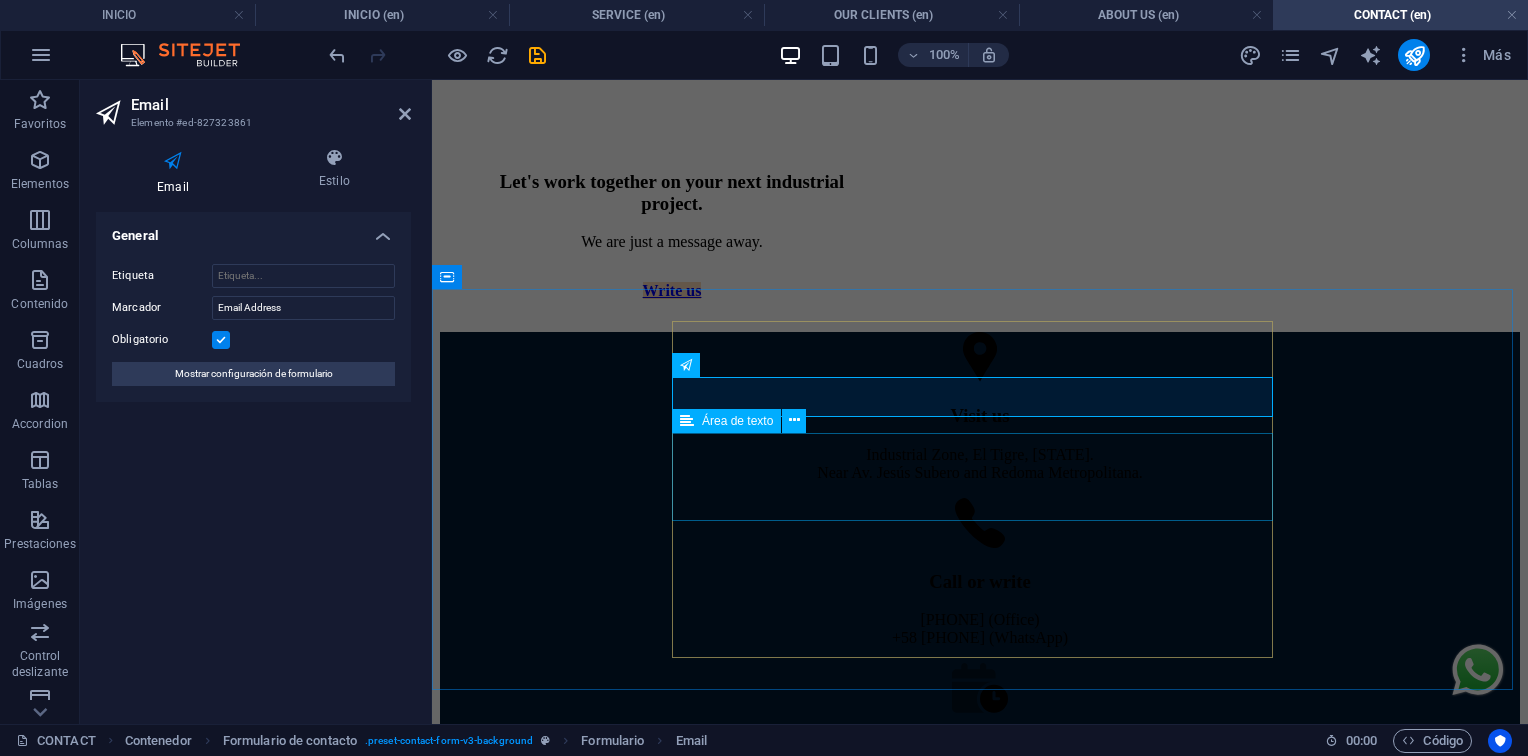 click at bounding box center (980, 959) 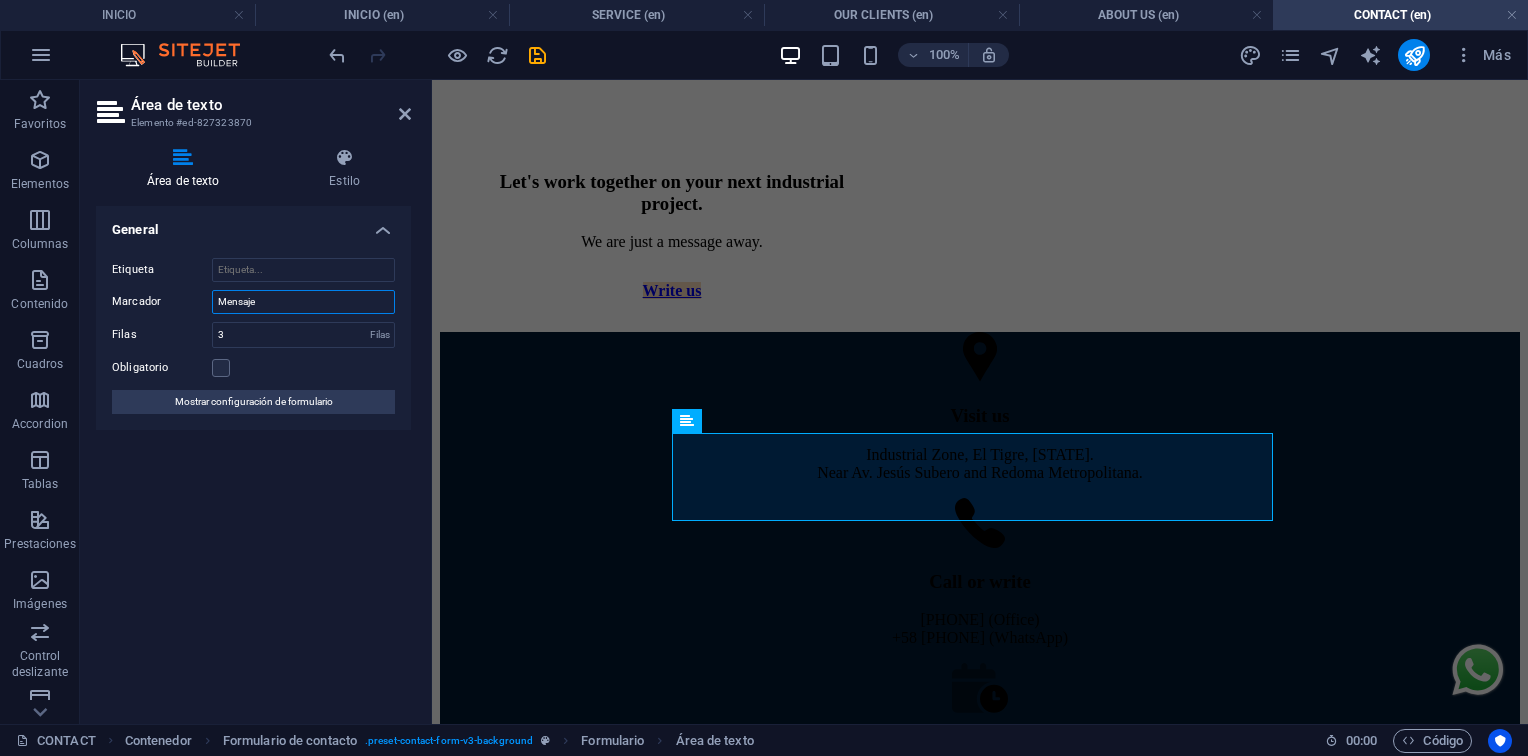 click on "Mensaje" at bounding box center [303, 302] 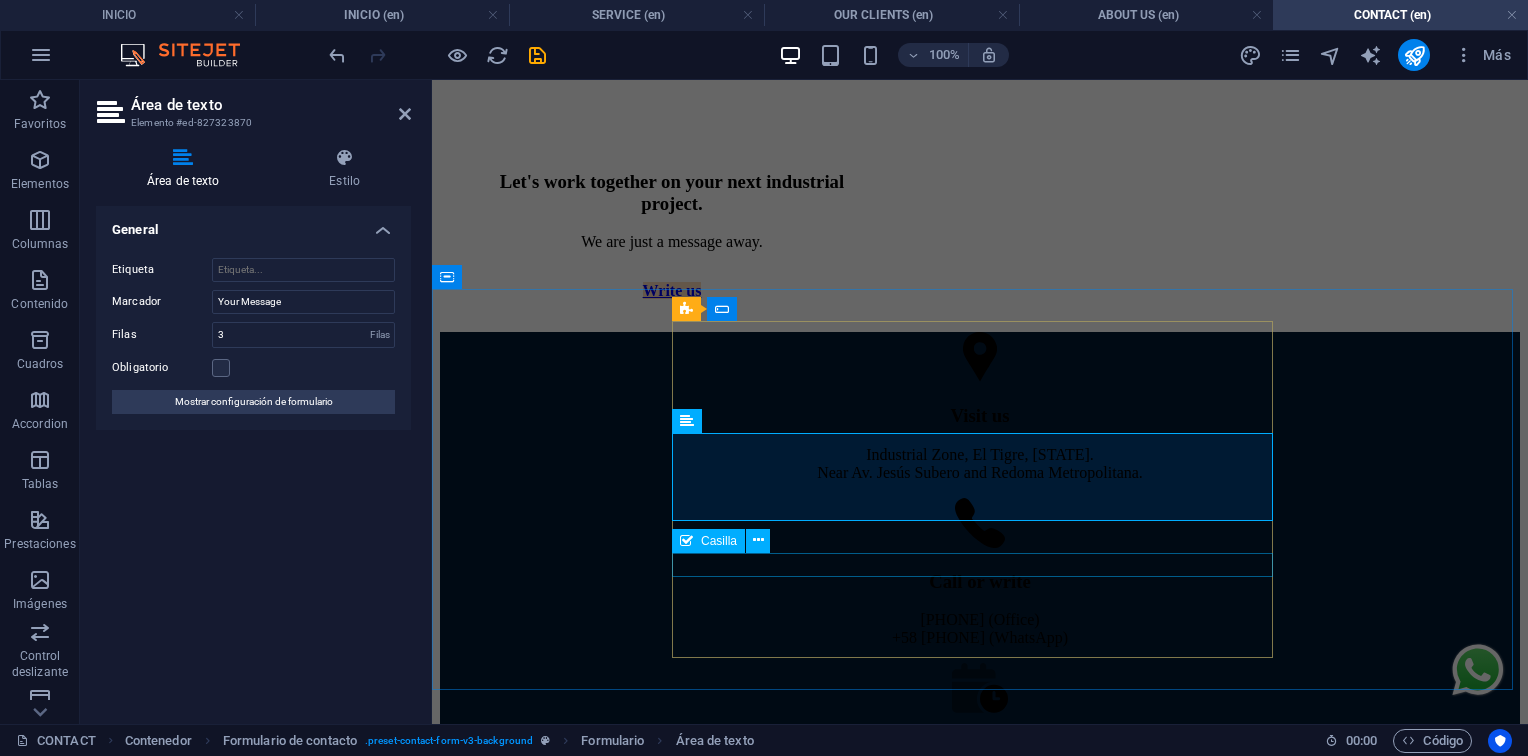 click on "Acepto los términos de Privacidad" at bounding box center (980, 1034) 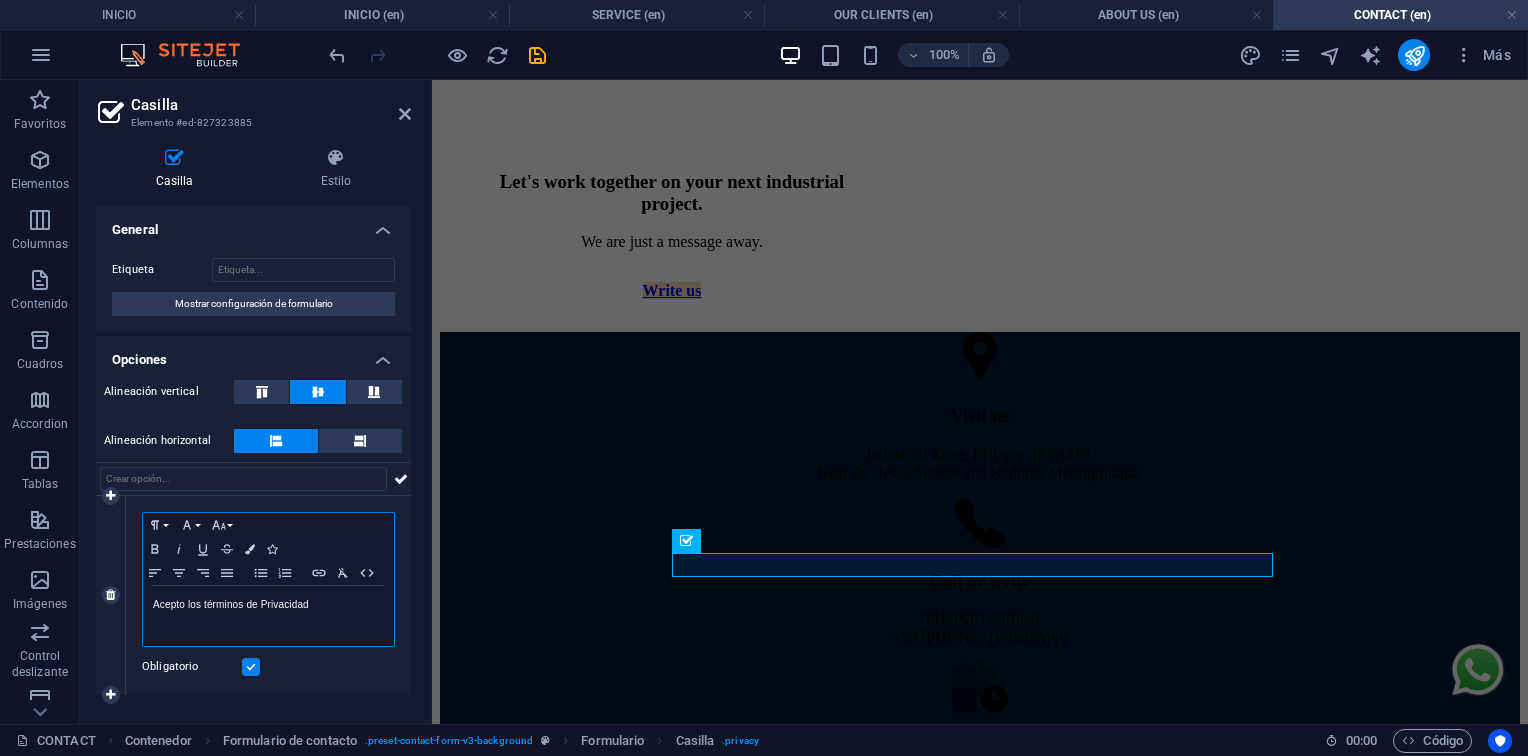 click on "Acepto los términos de Privacidad" at bounding box center (231, 604) 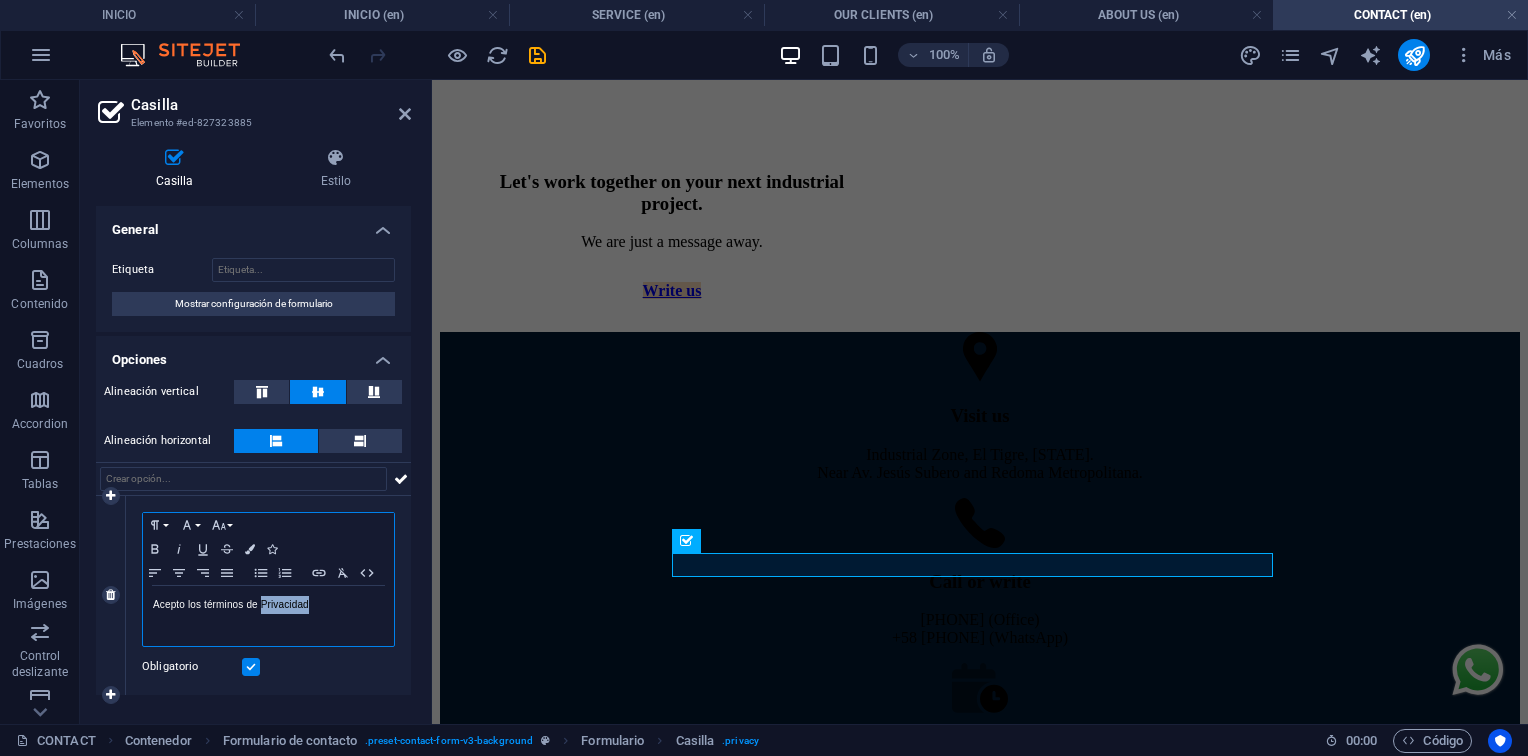 click on "Acepto los términos de Privacidad" at bounding box center (231, 604) 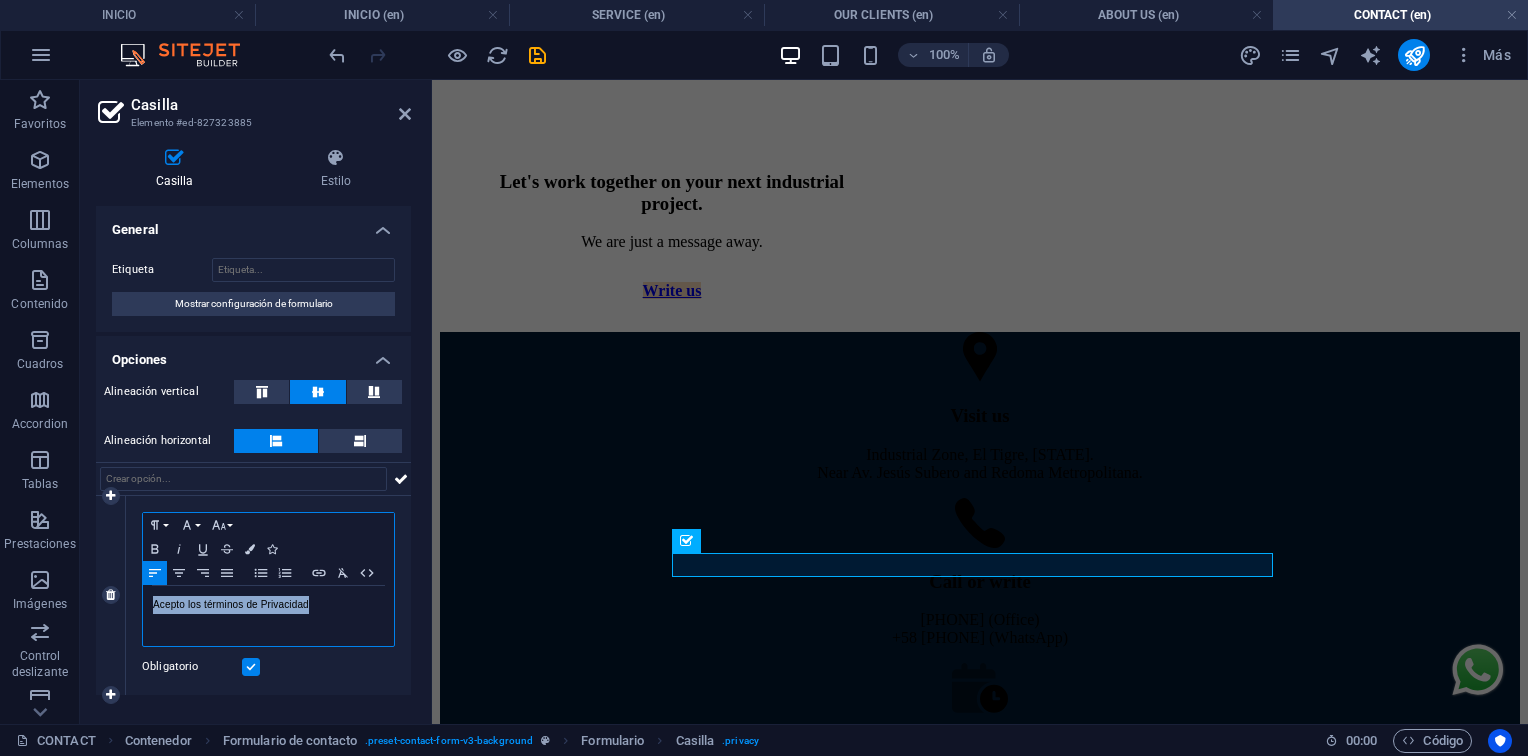 click on "Acepto los términos de Privacidad" at bounding box center (231, 604) 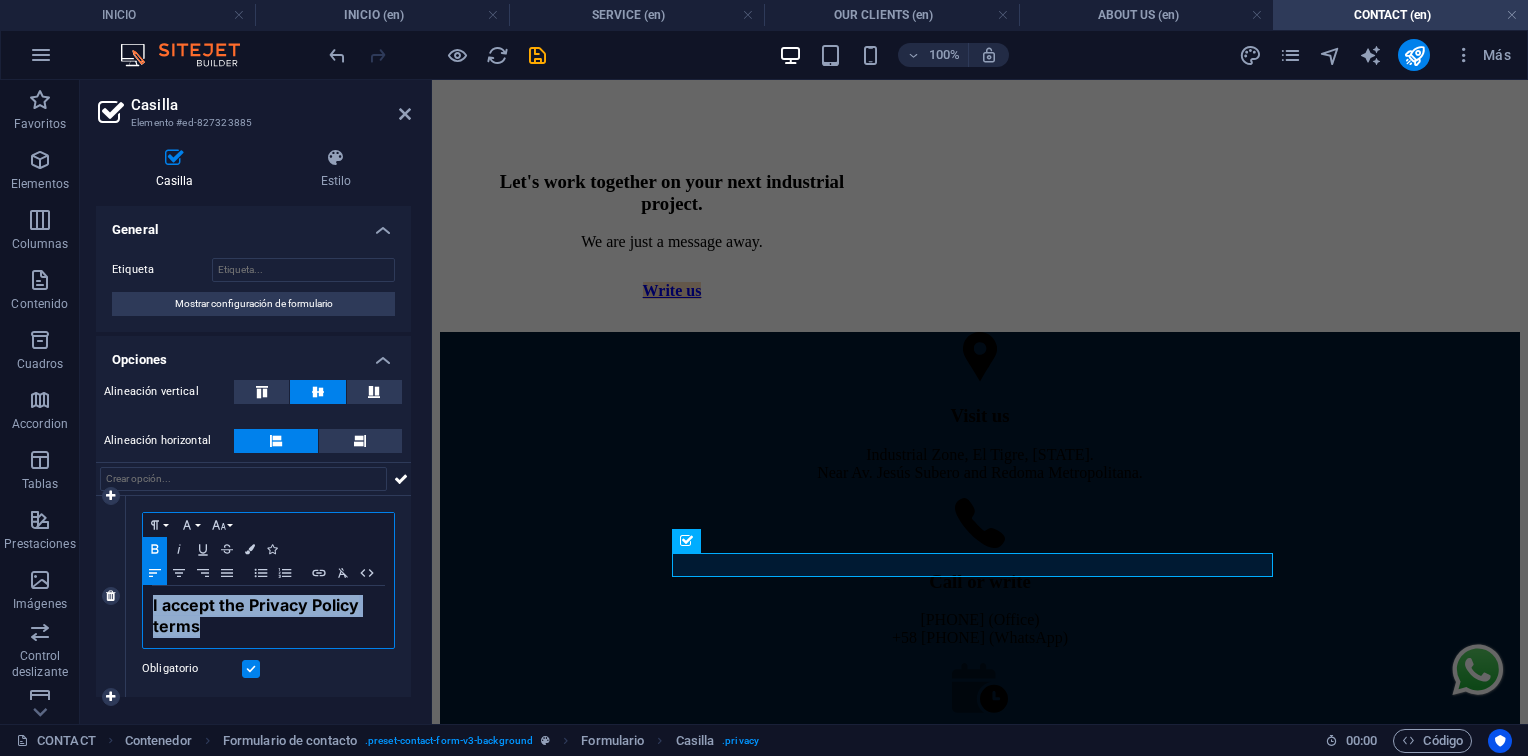 drag, startPoint x: 241, startPoint y: 636, endPoint x: 96, endPoint y: 598, distance: 149.89664 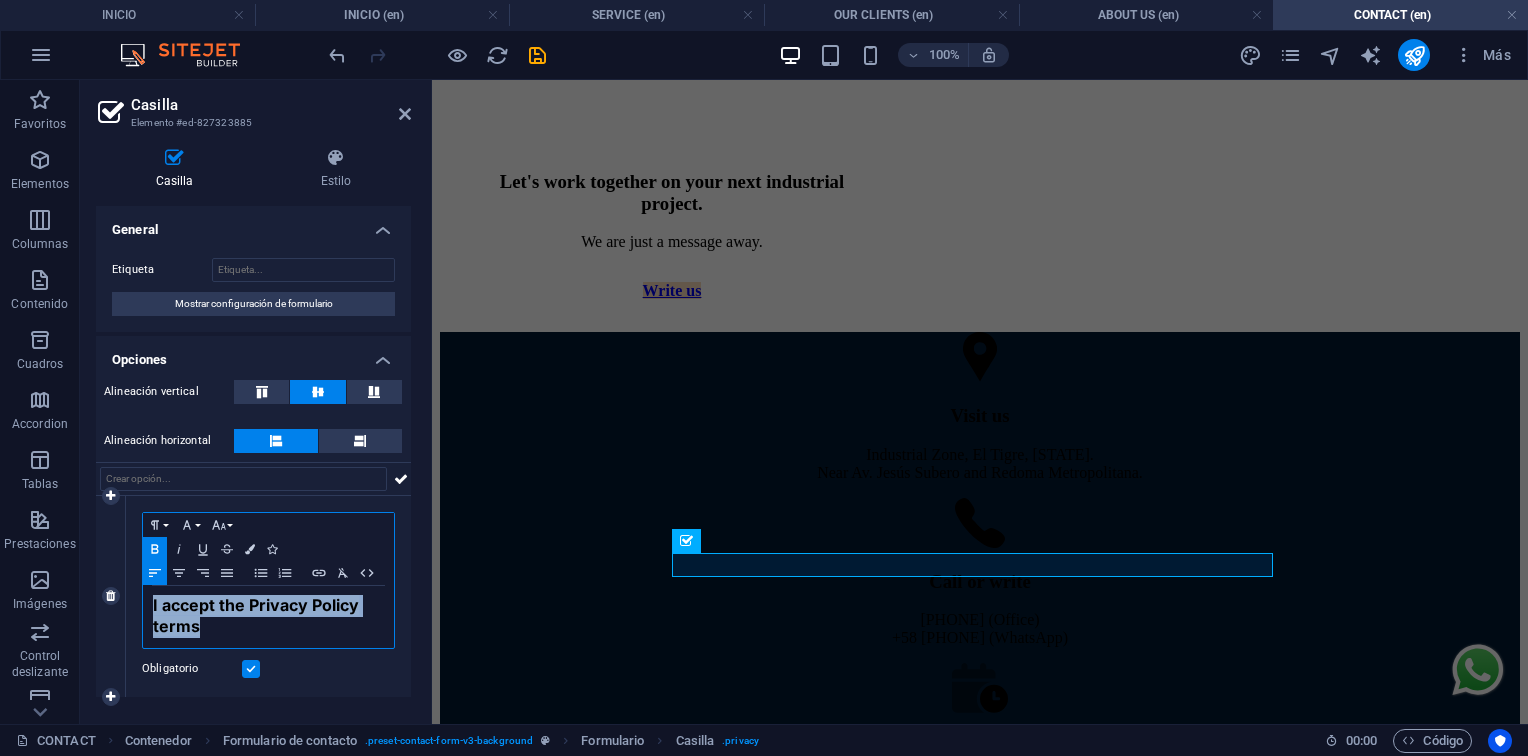 click on "1 Paragraph Format Normal Heading 1 Heading 2 Heading 3 Heading 4 Heading 5 Heading 6 Code Font Family Arial Georgia Impact Tahoma Times New Roman Verdana Lato Montserrat Open Sans Raleway Font Size 8 9 10 11 12 14 18 24 30 36 48 60 72 96 Bold Italic Underline Strikethrough Colors Icons Align Left Align Center Align Right Align Justify Unordered List Ordered List Insert Link Clear Formatting HTML ​ I accept the Privacy Policy terms Obligatorio" at bounding box center [253, 596] 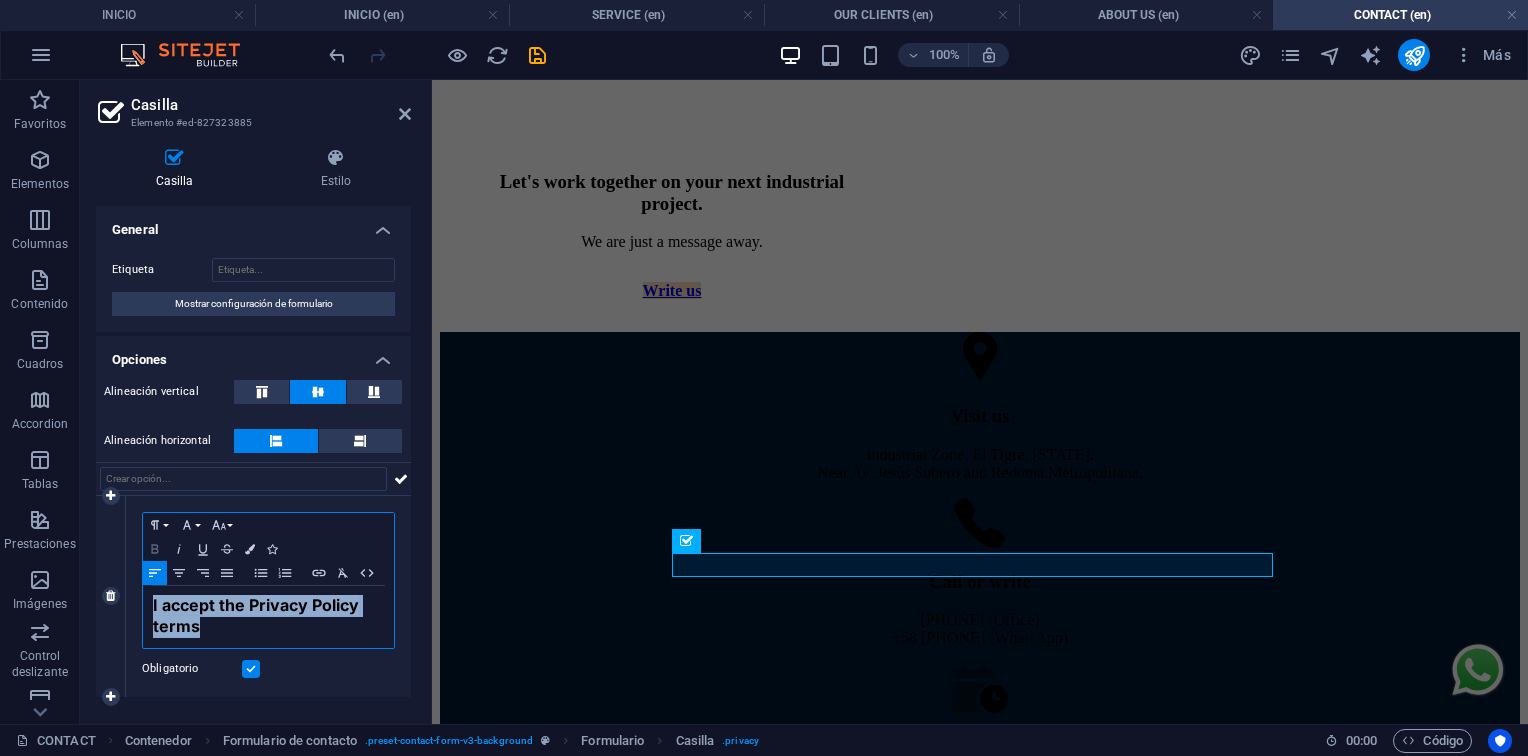 click 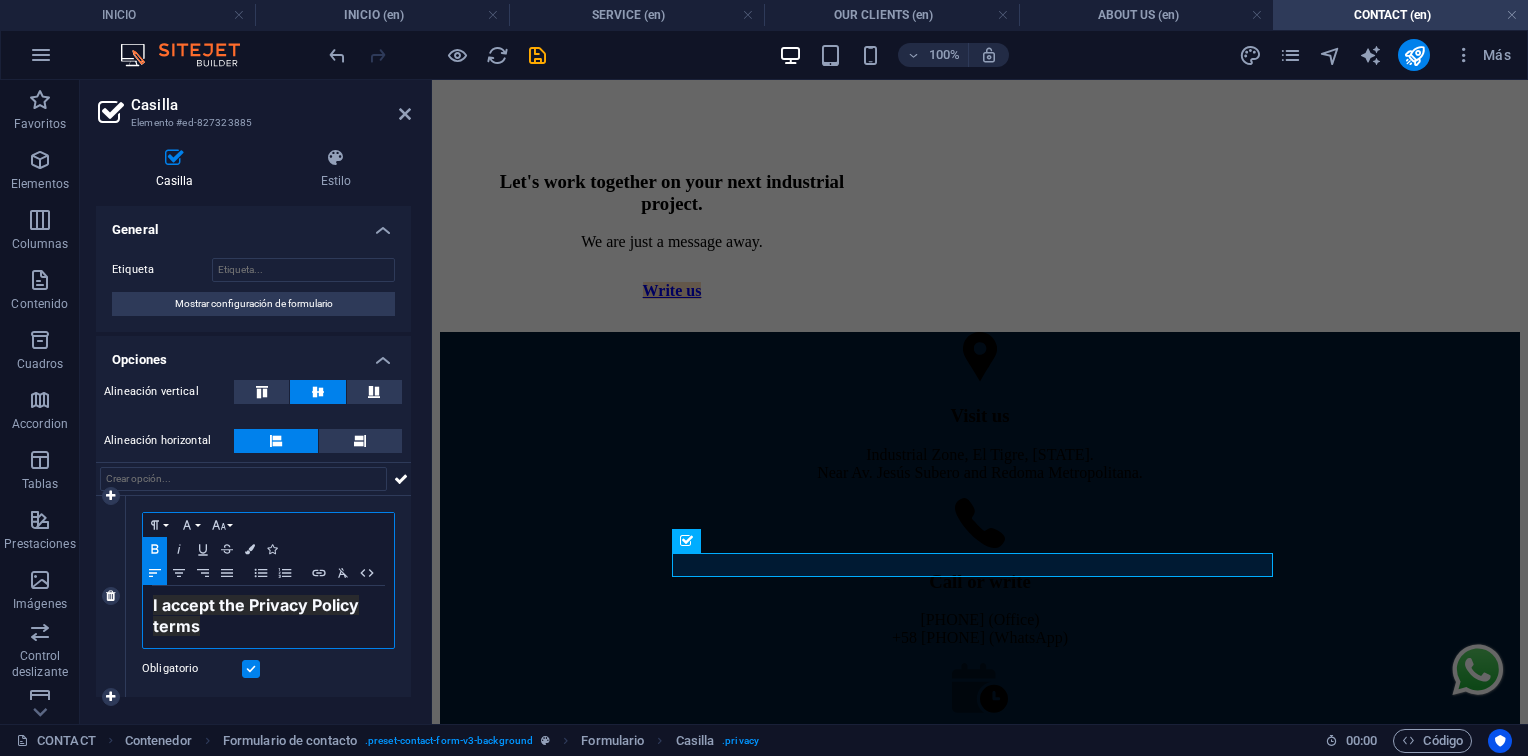 click 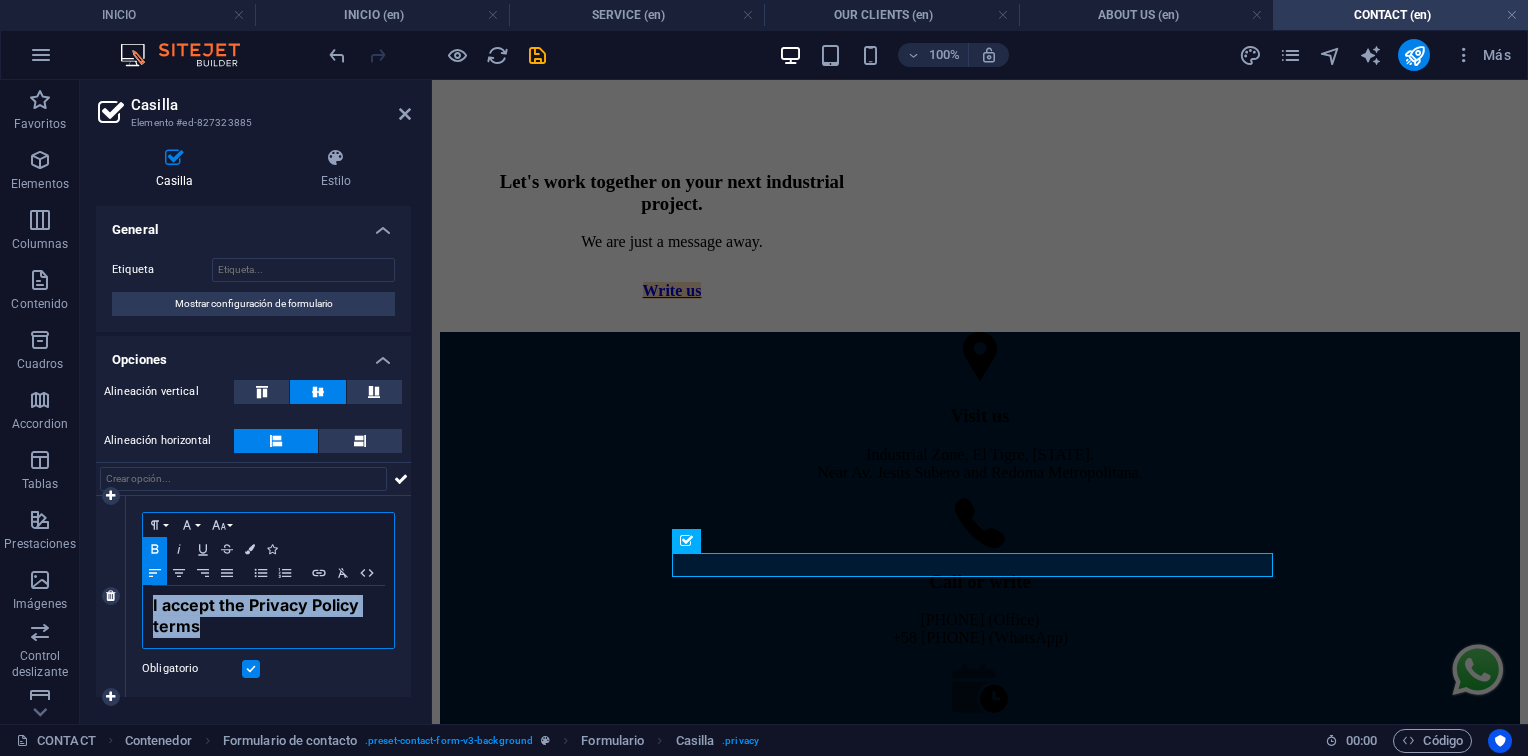 drag, startPoint x: 208, startPoint y: 634, endPoint x: 112, endPoint y: 579, distance: 110.63905 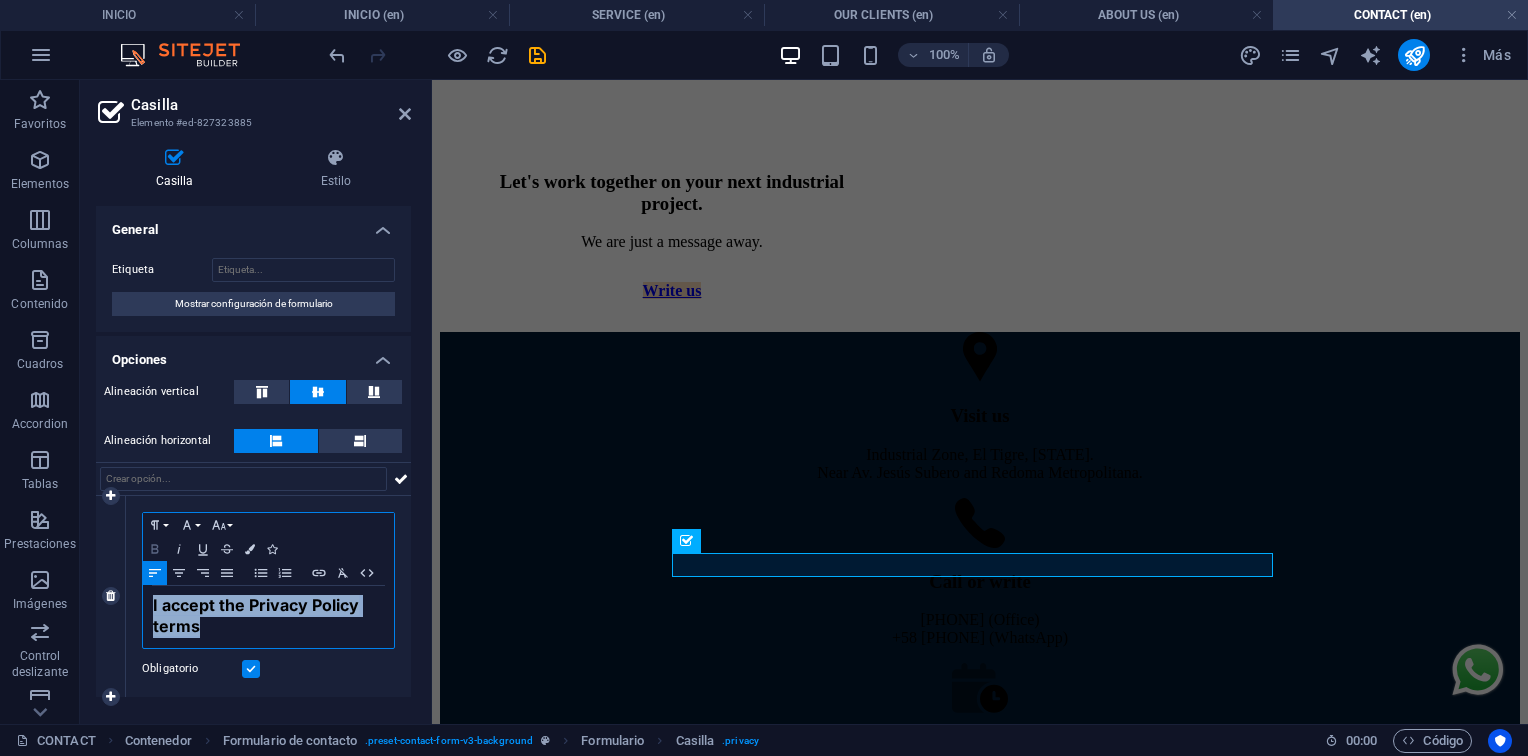 click 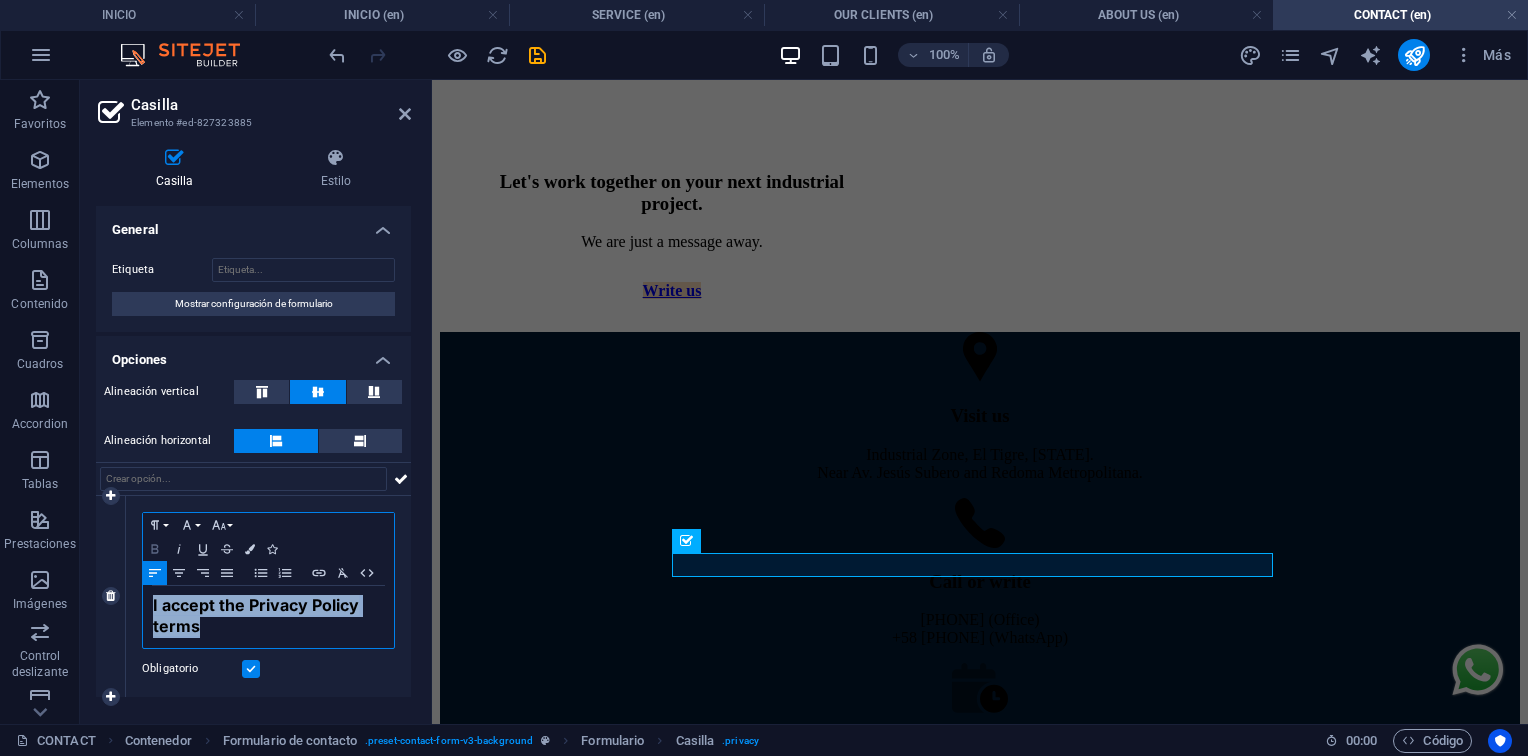 click 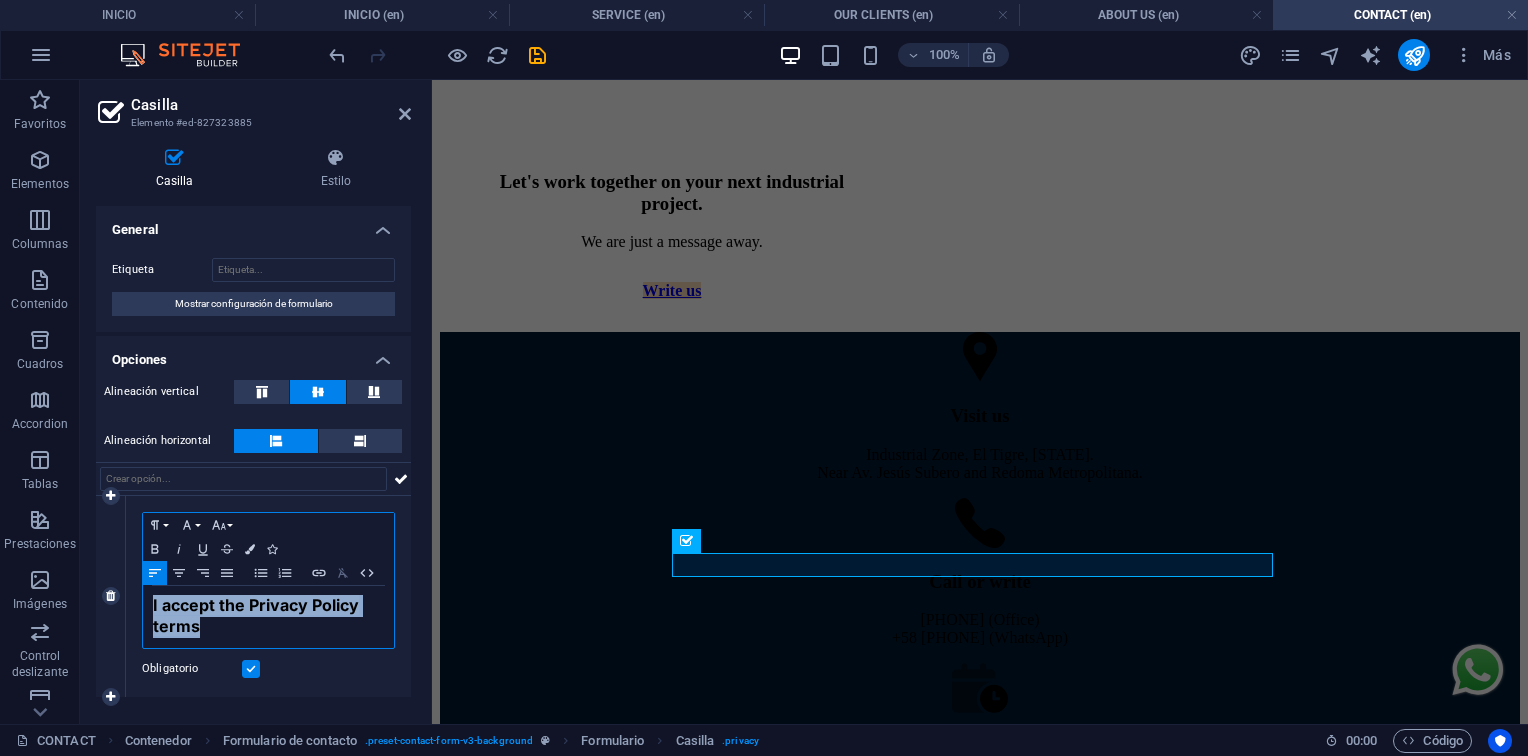 click 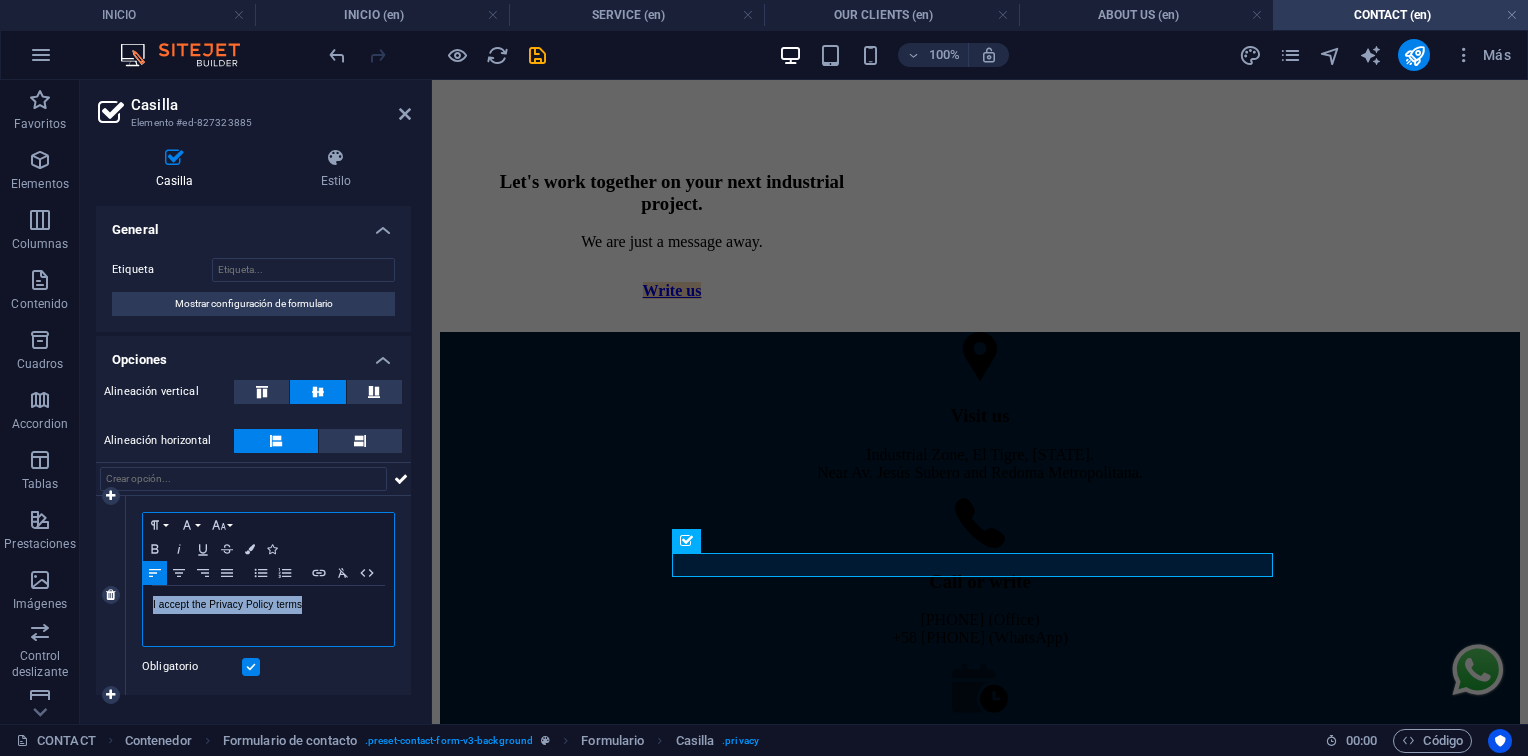 drag, startPoint x: 341, startPoint y: 606, endPoint x: 98, endPoint y: 558, distance: 247.69537 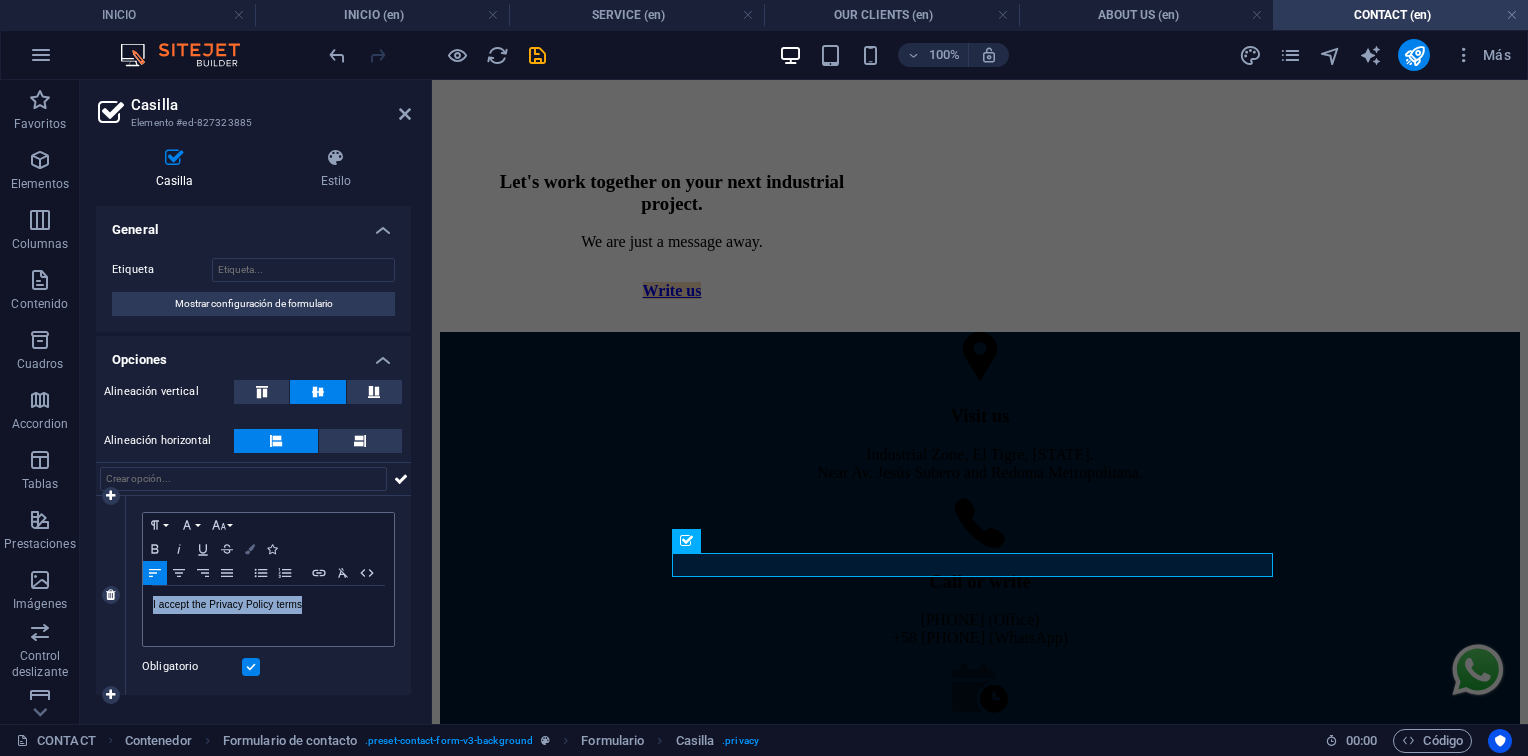 click at bounding box center (250, 549) 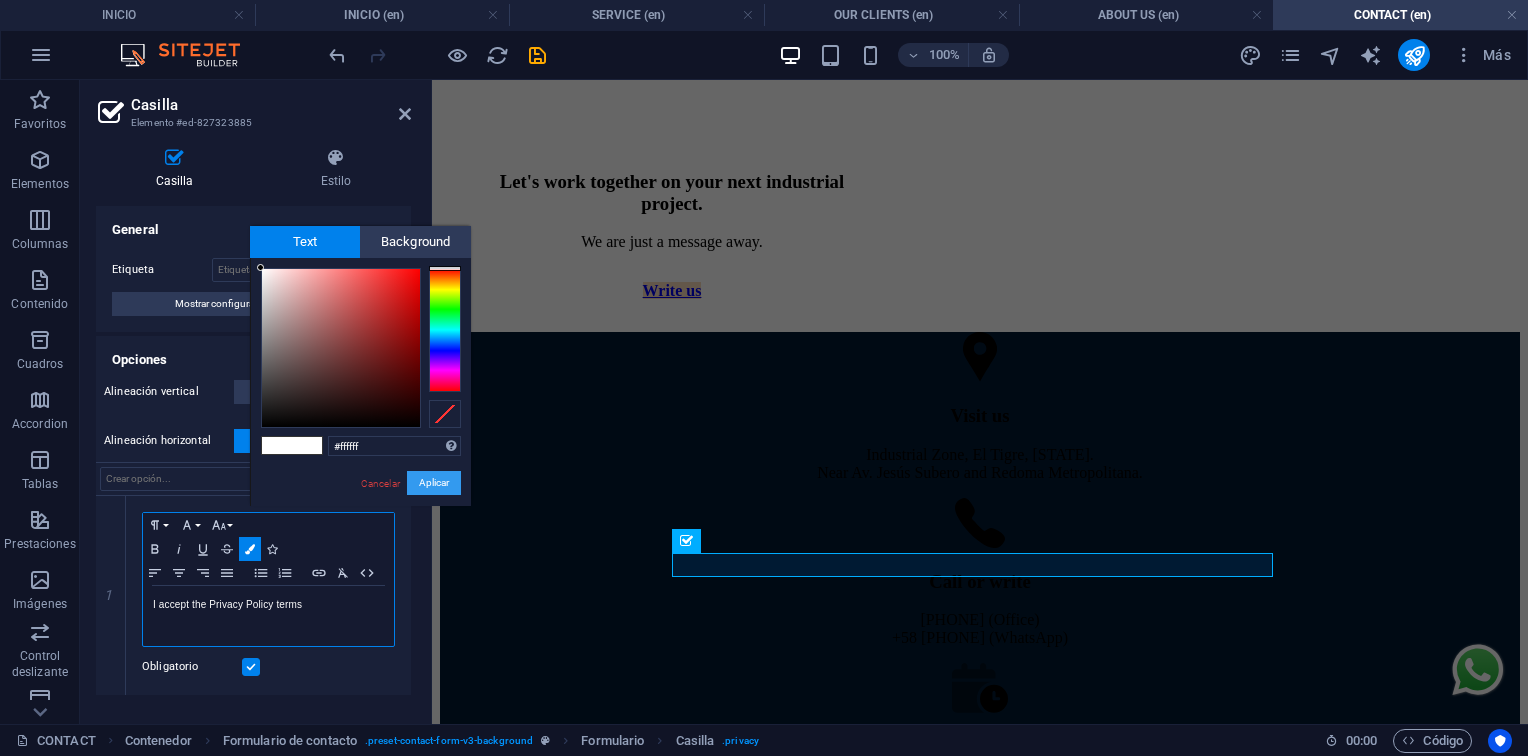click on "Aplicar" at bounding box center [434, 483] 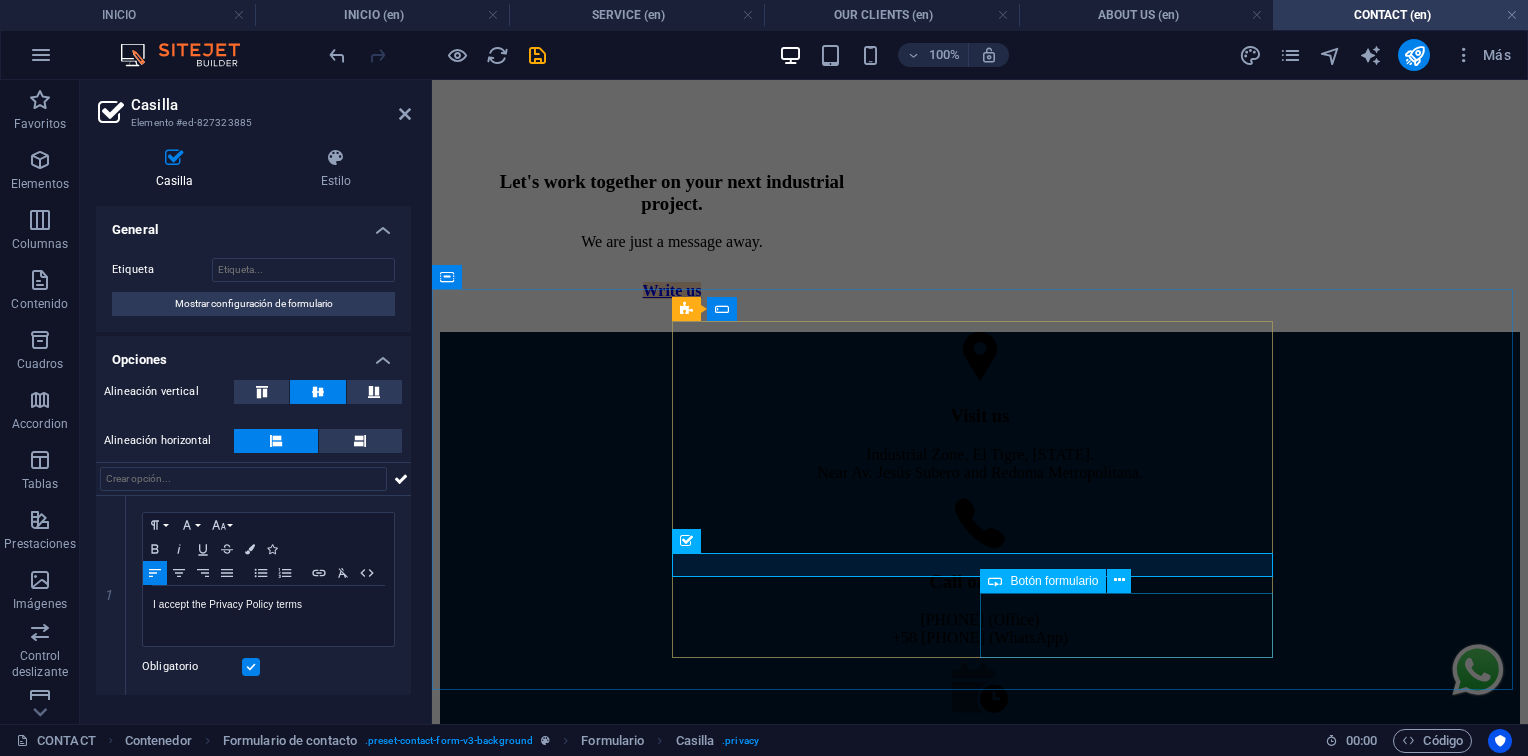 click on "Enviar" at bounding box center (980, 1170) 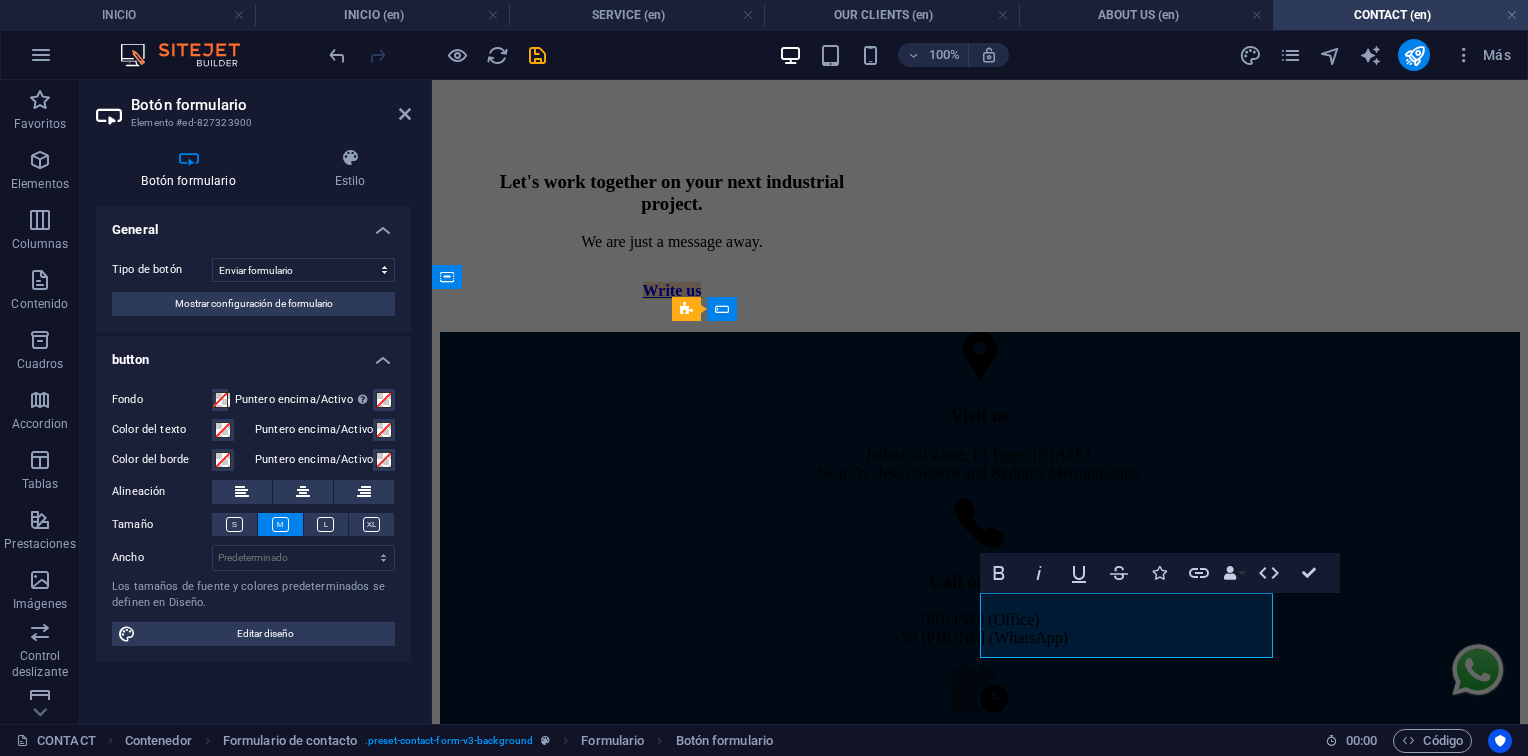type on "Enviar" 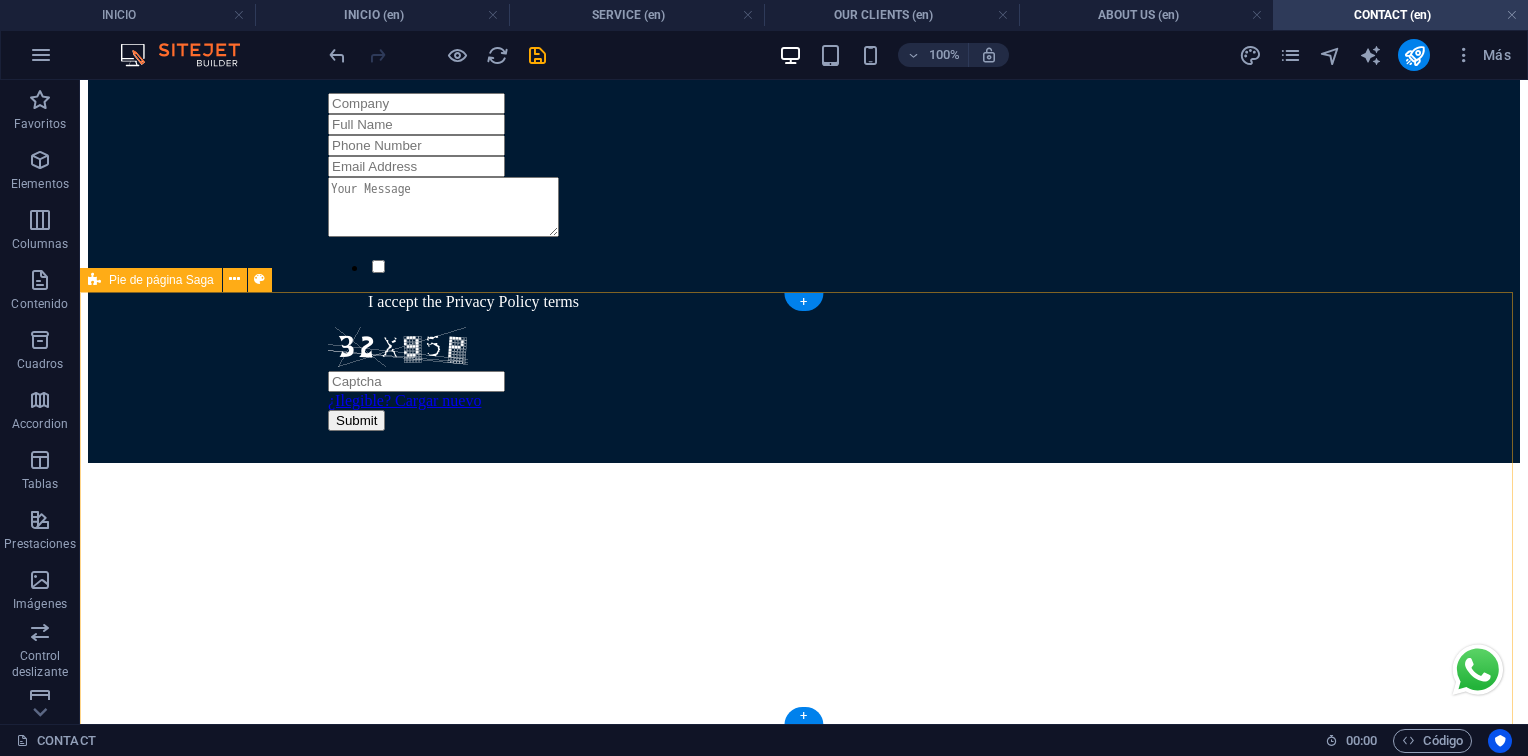 scroll, scrollTop: 1528, scrollLeft: 0, axis: vertical 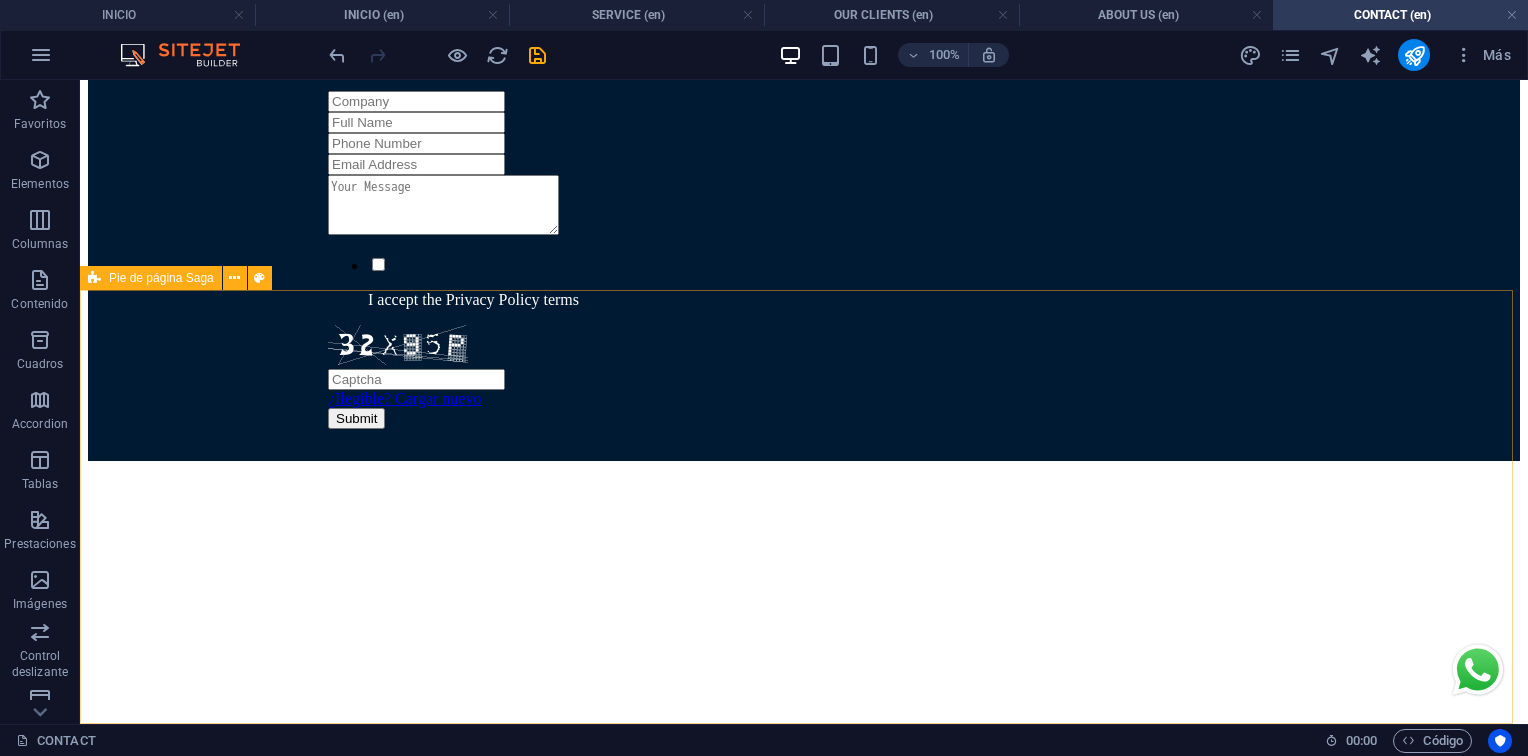 click on "Pie de página Saga" at bounding box center (161, 278) 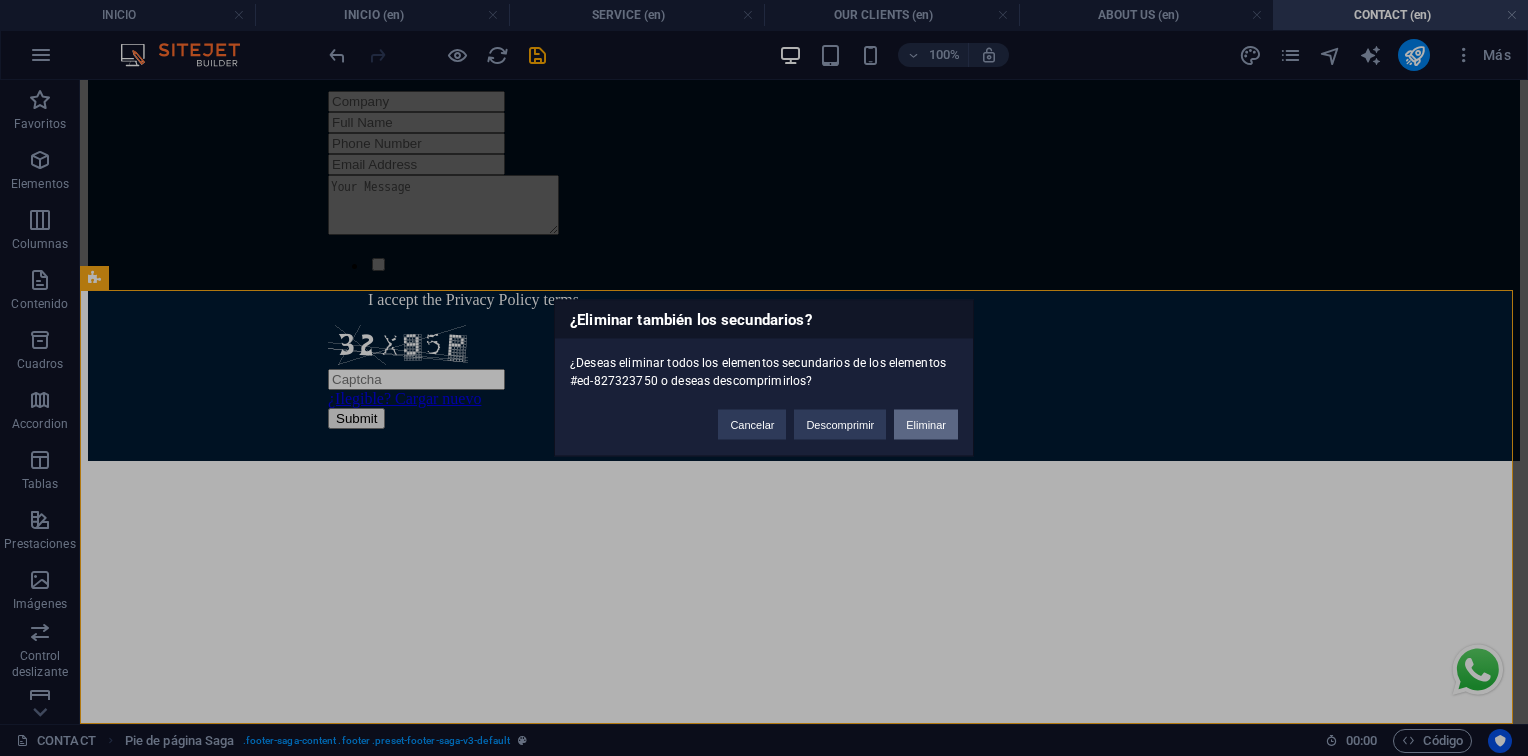 click on "Eliminar" at bounding box center (926, 425) 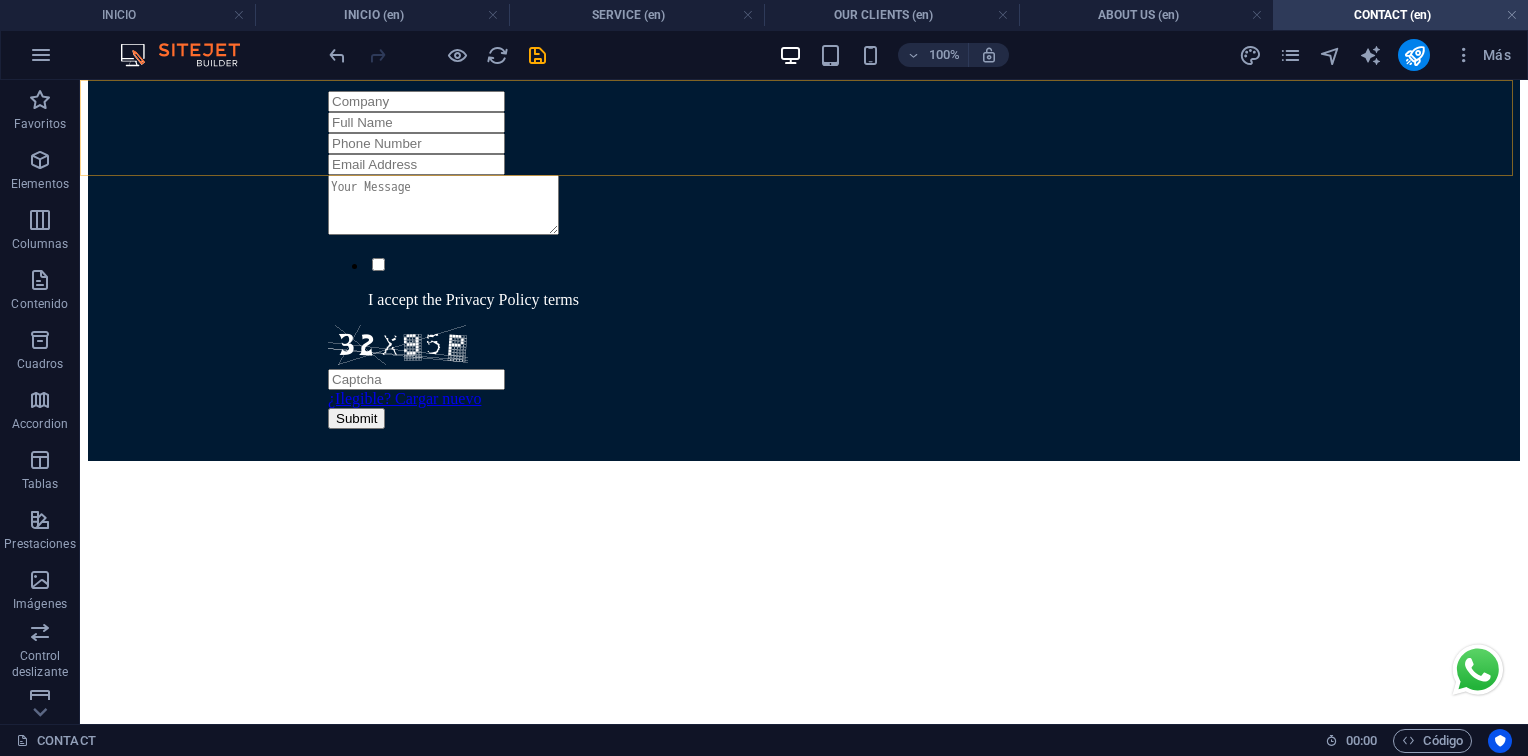 scroll, scrollTop: 1094, scrollLeft: 0, axis: vertical 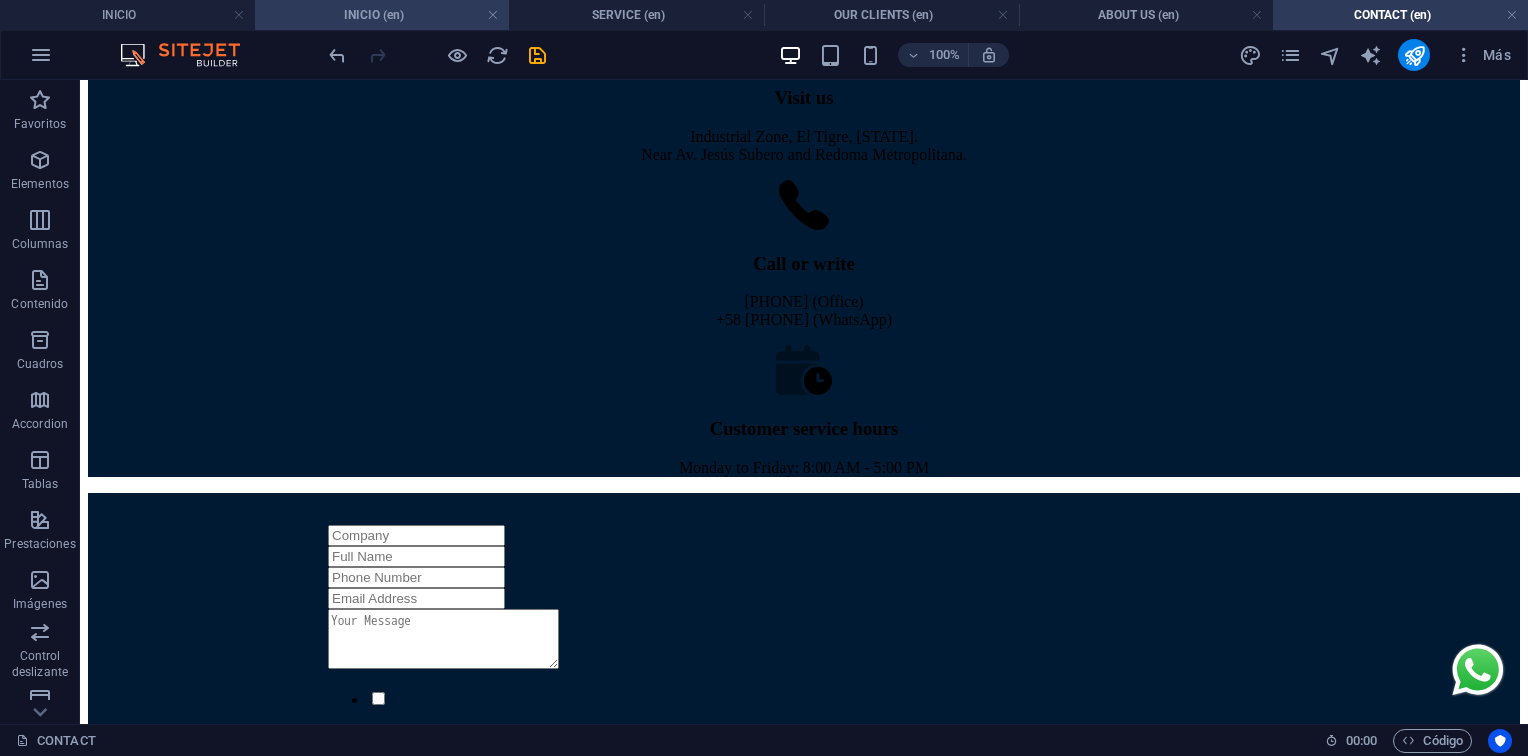 click on "INICIO (en)" at bounding box center [382, 15] 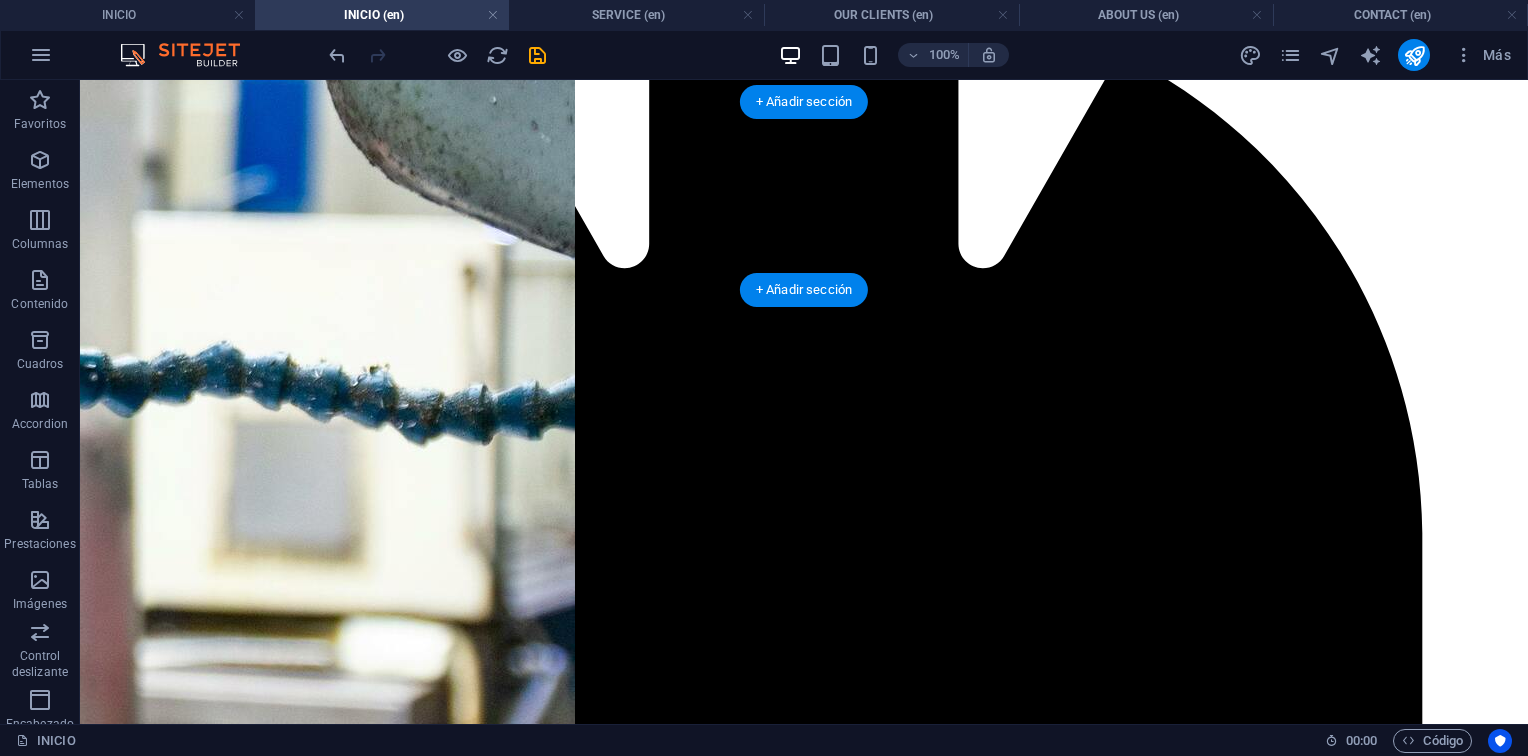 scroll, scrollTop: 0, scrollLeft: 0, axis: both 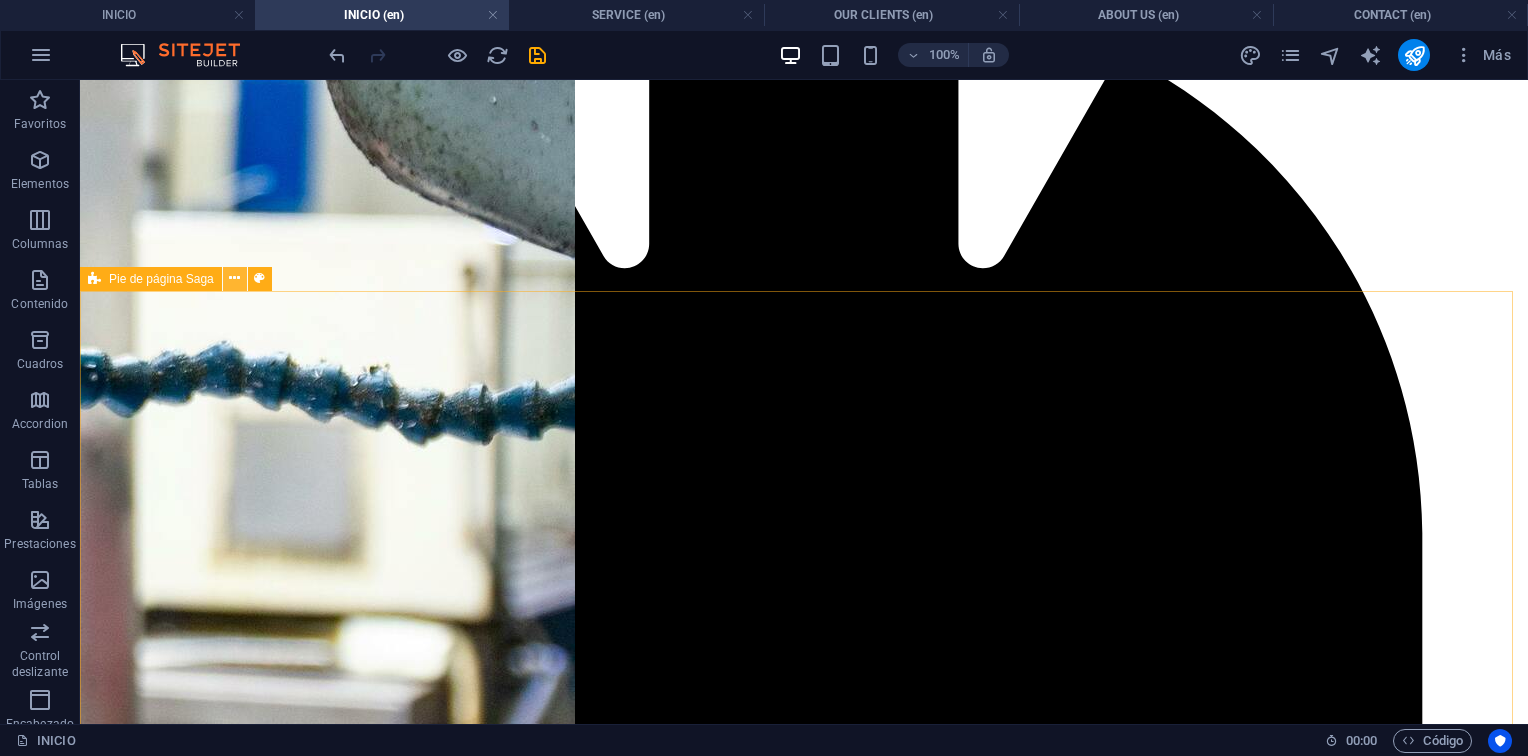 click at bounding box center [234, 278] 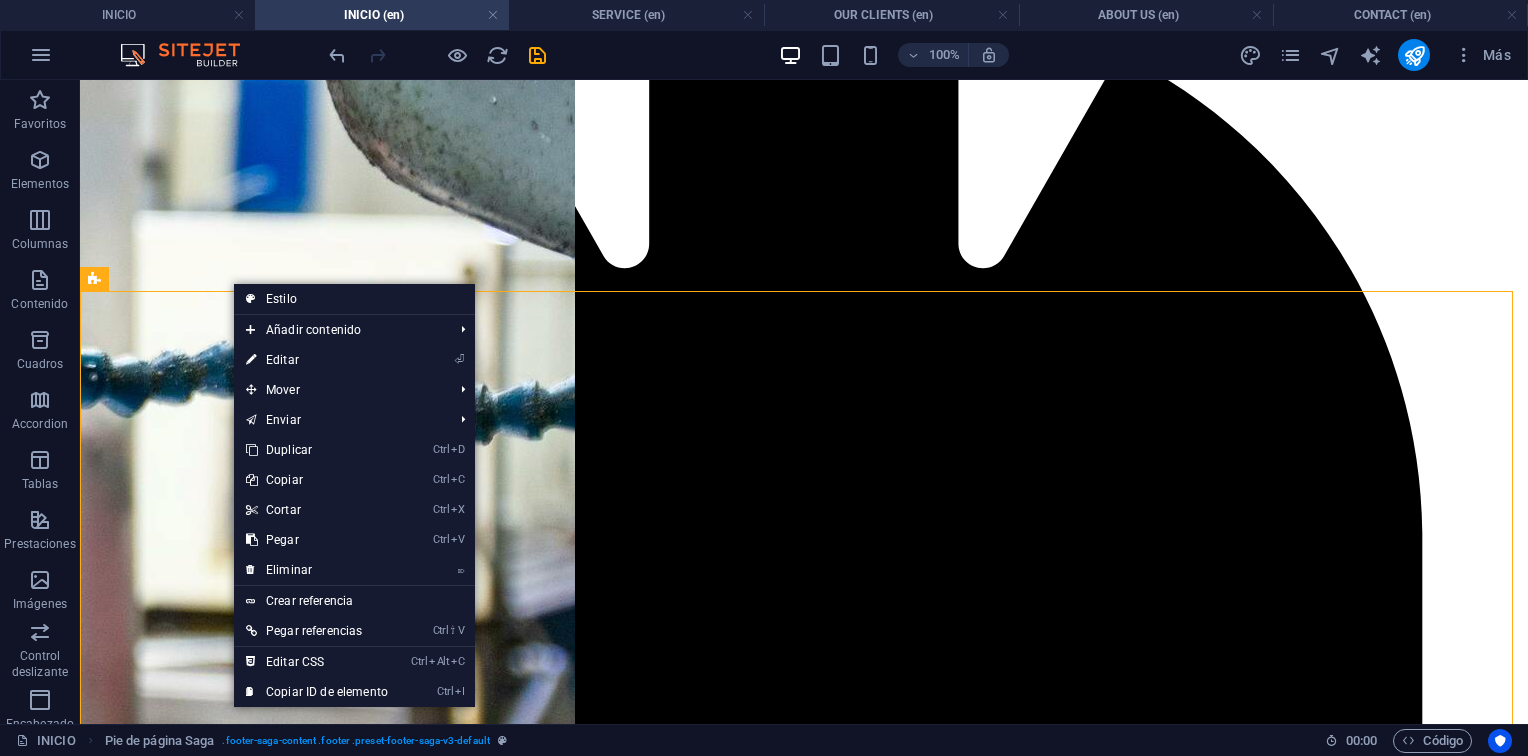 click on "Crear referencia" at bounding box center [354, 601] 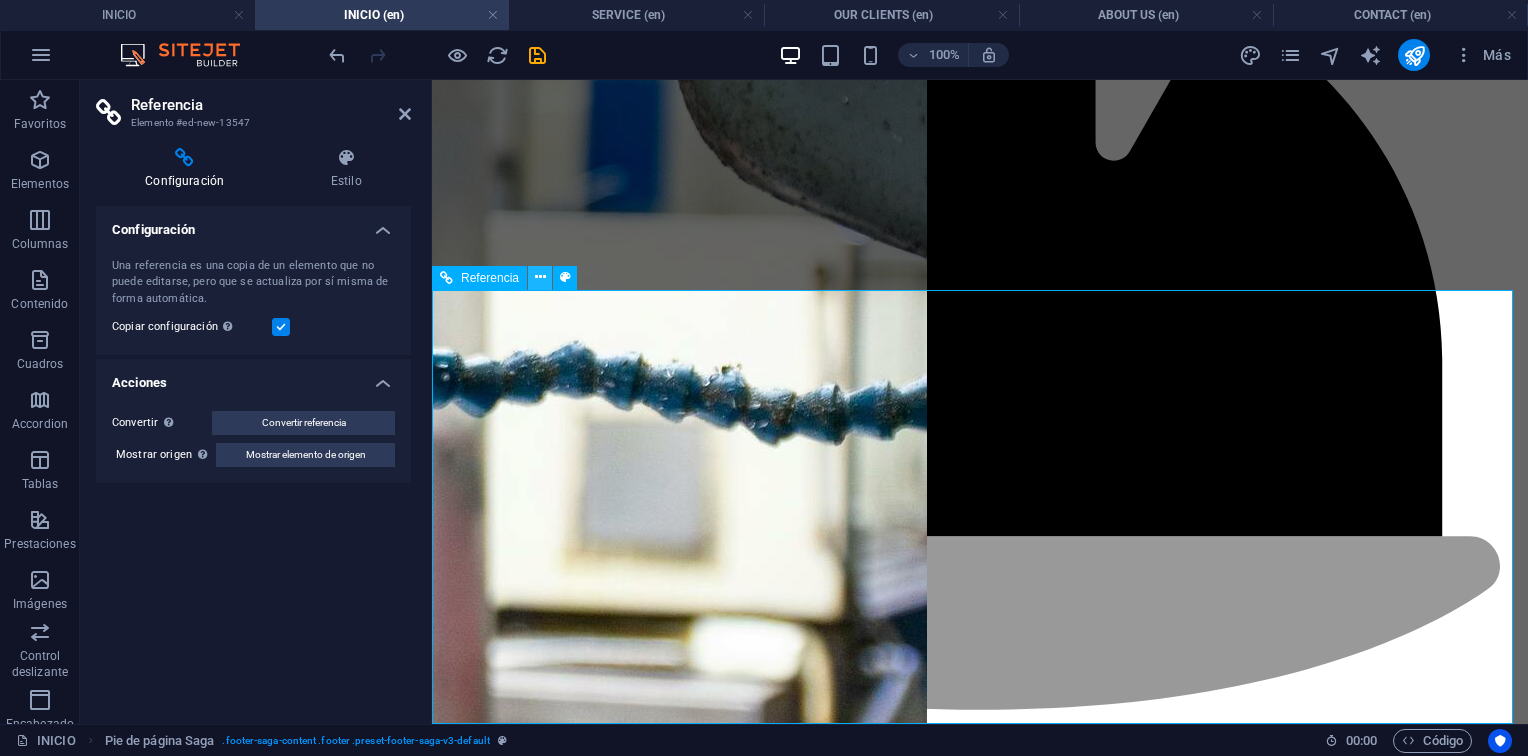 scroll, scrollTop: 1929, scrollLeft: 0, axis: vertical 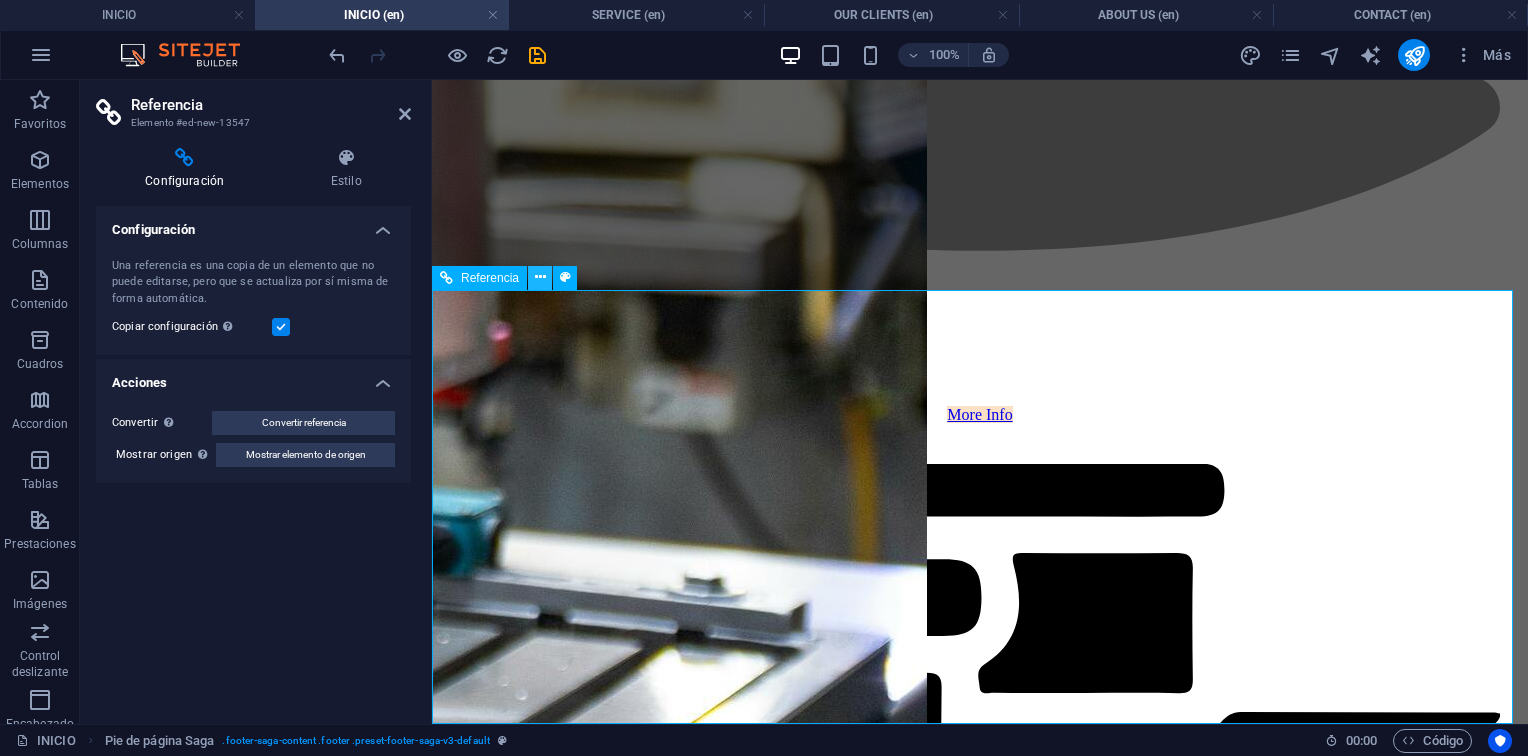 click at bounding box center [540, 277] 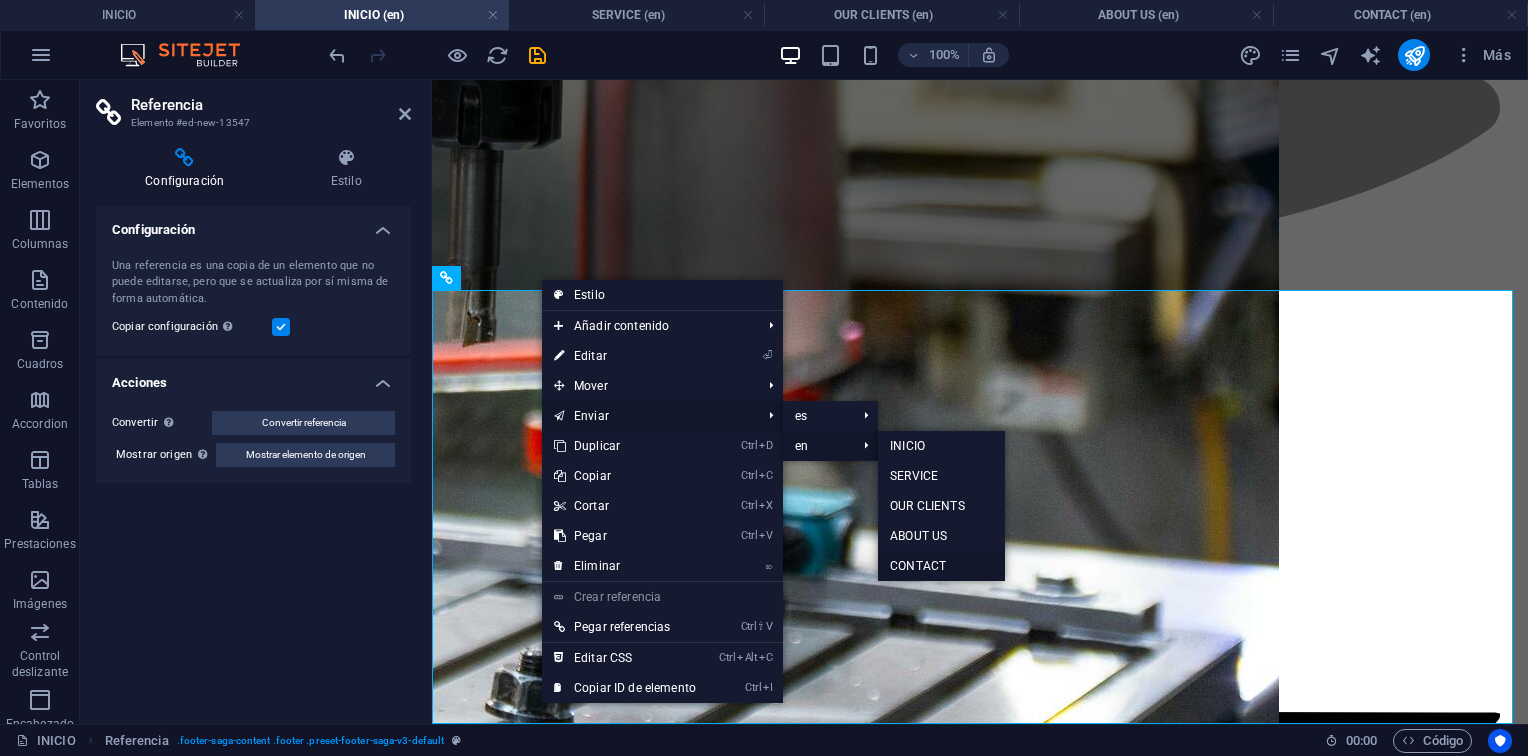 click on "CONTACT" at bounding box center (941, 566) 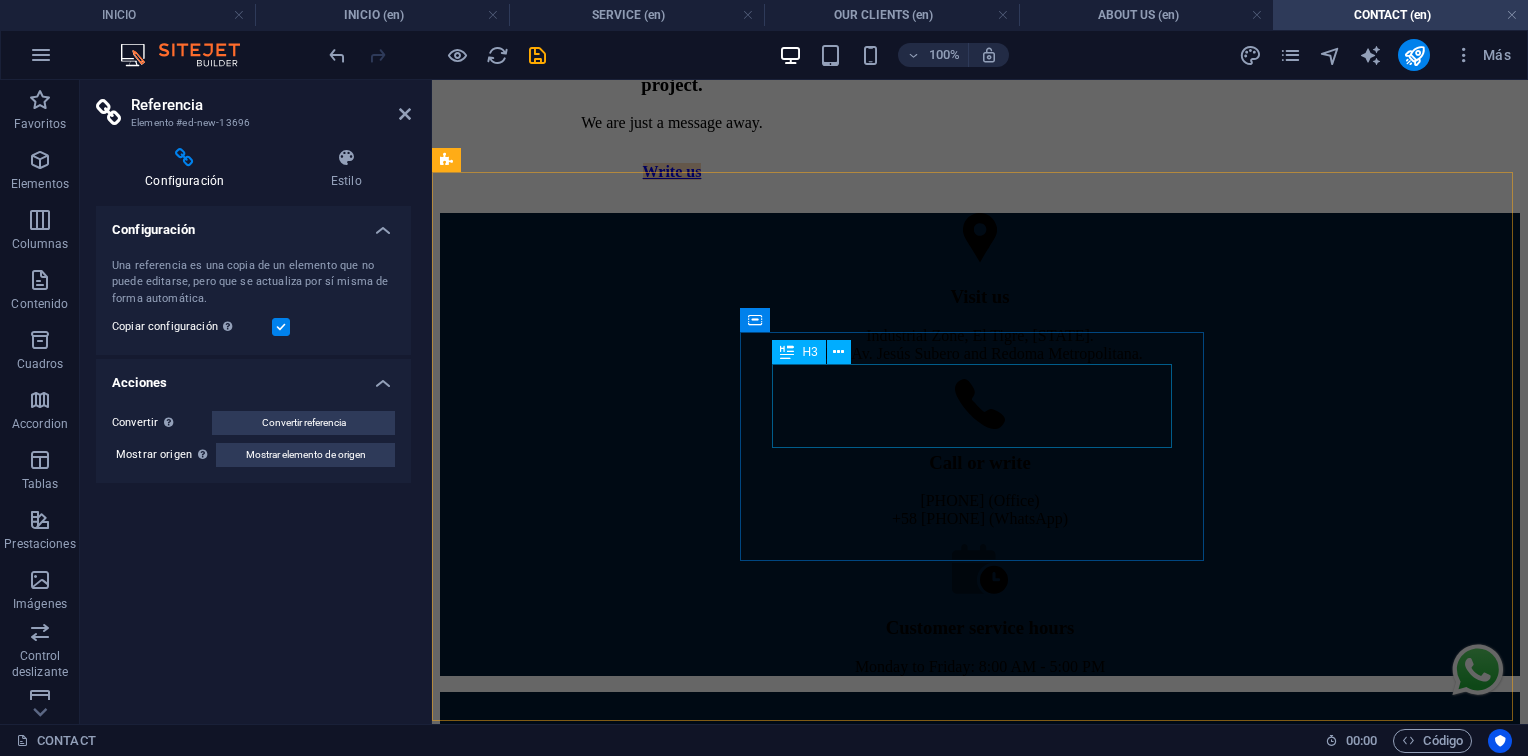 scroll, scrollTop: 0, scrollLeft: 0, axis: both 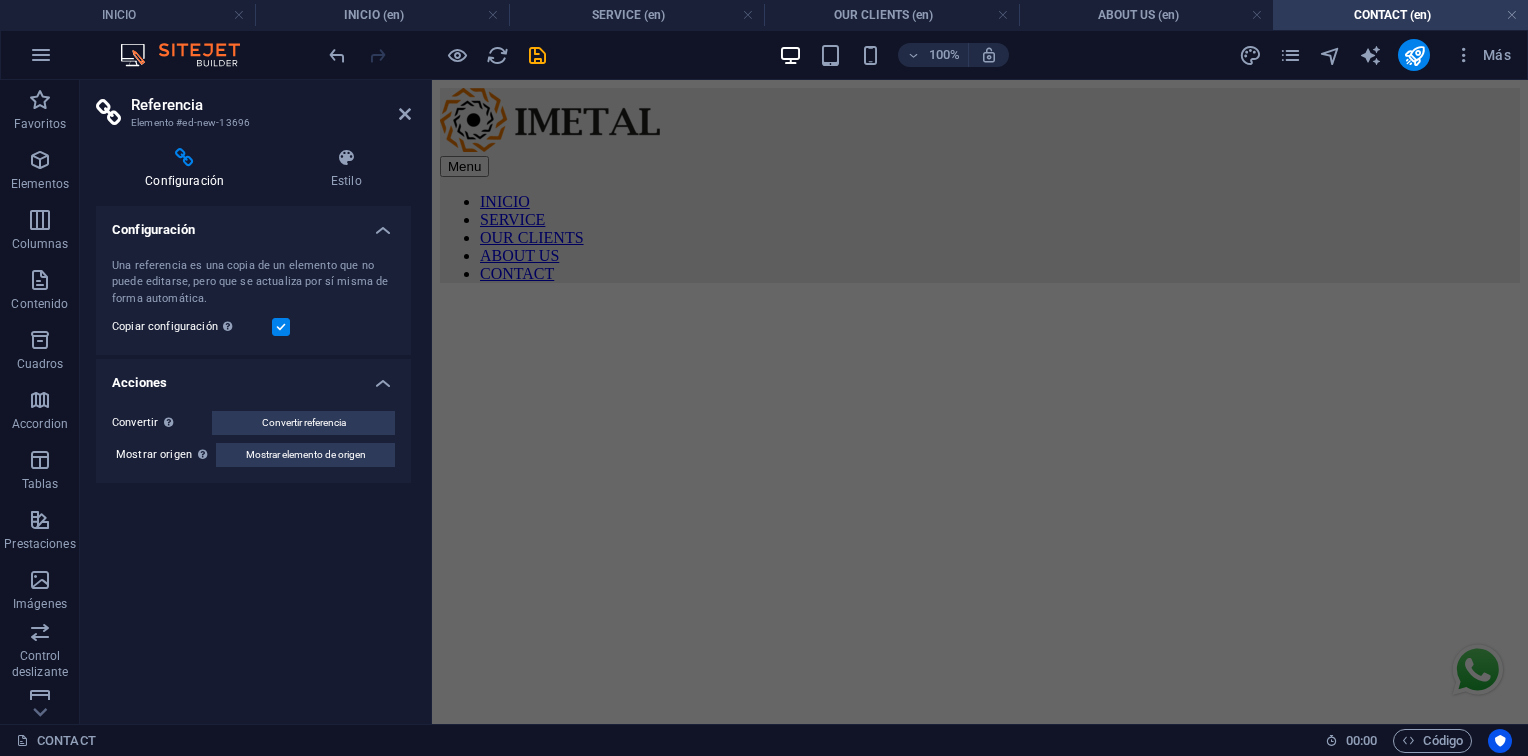 click on "Referencia Elemento #ed-new-13696" at bounding box center (253, 106) 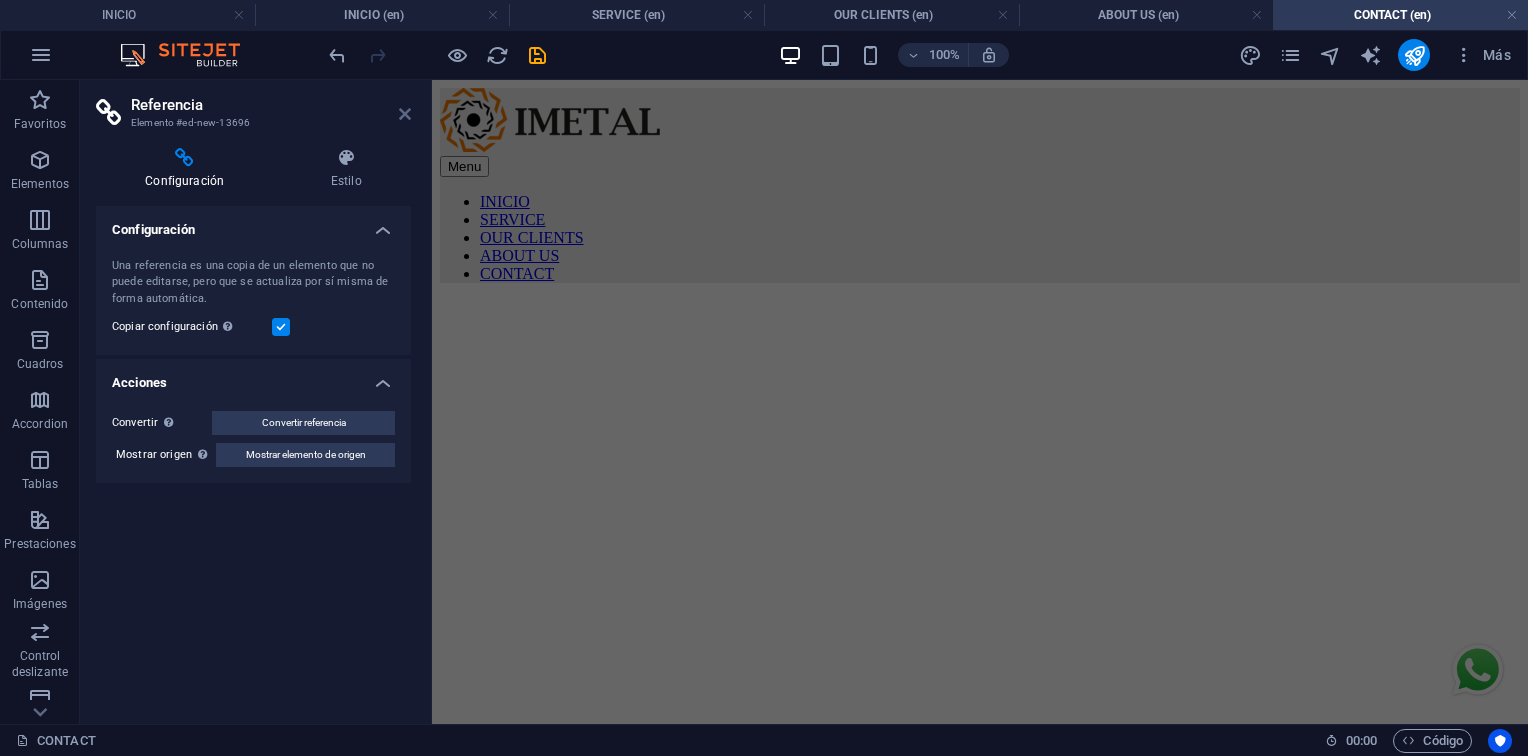 click at bounding box center (405, 114) 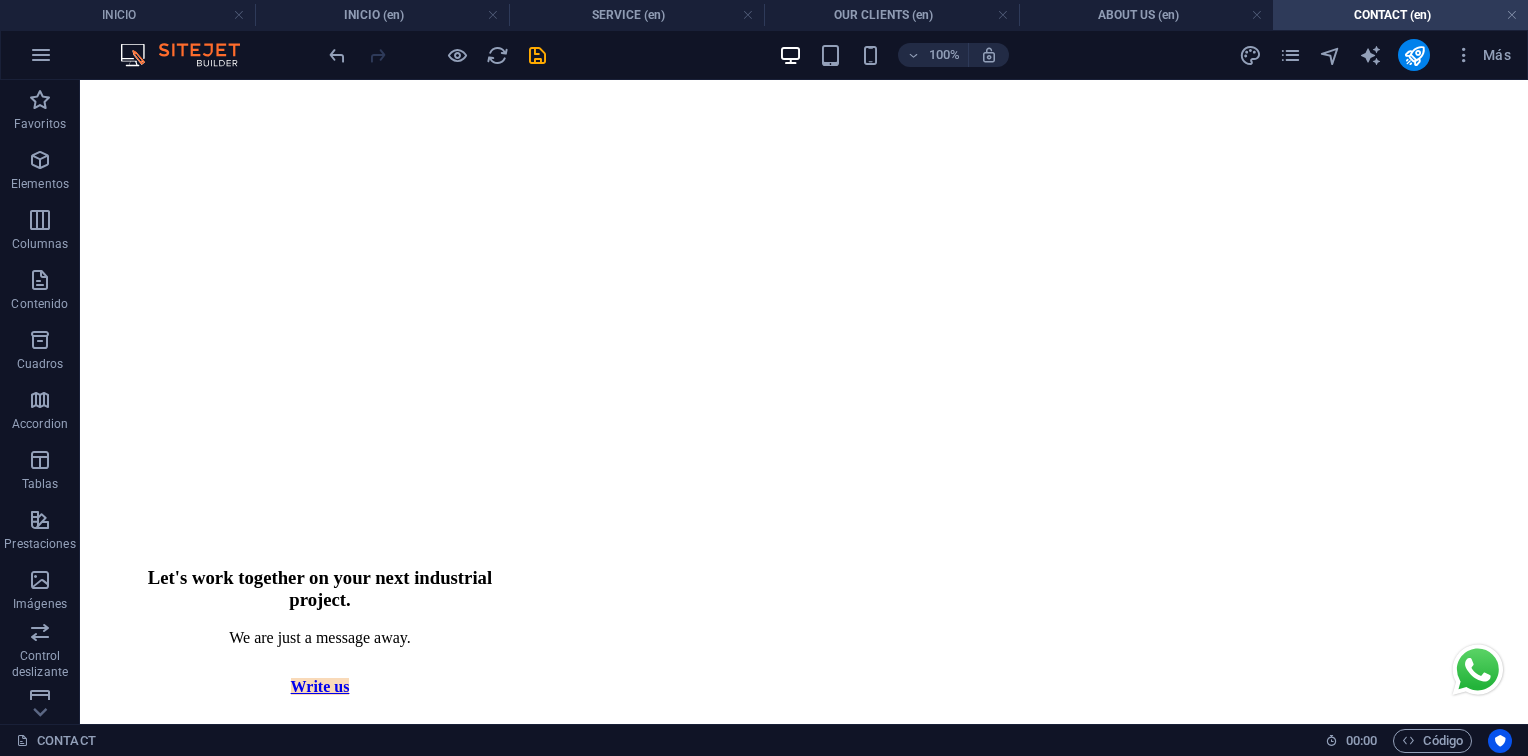 scroll, scrollTop: 0, scrollLeft: 0, axis: both 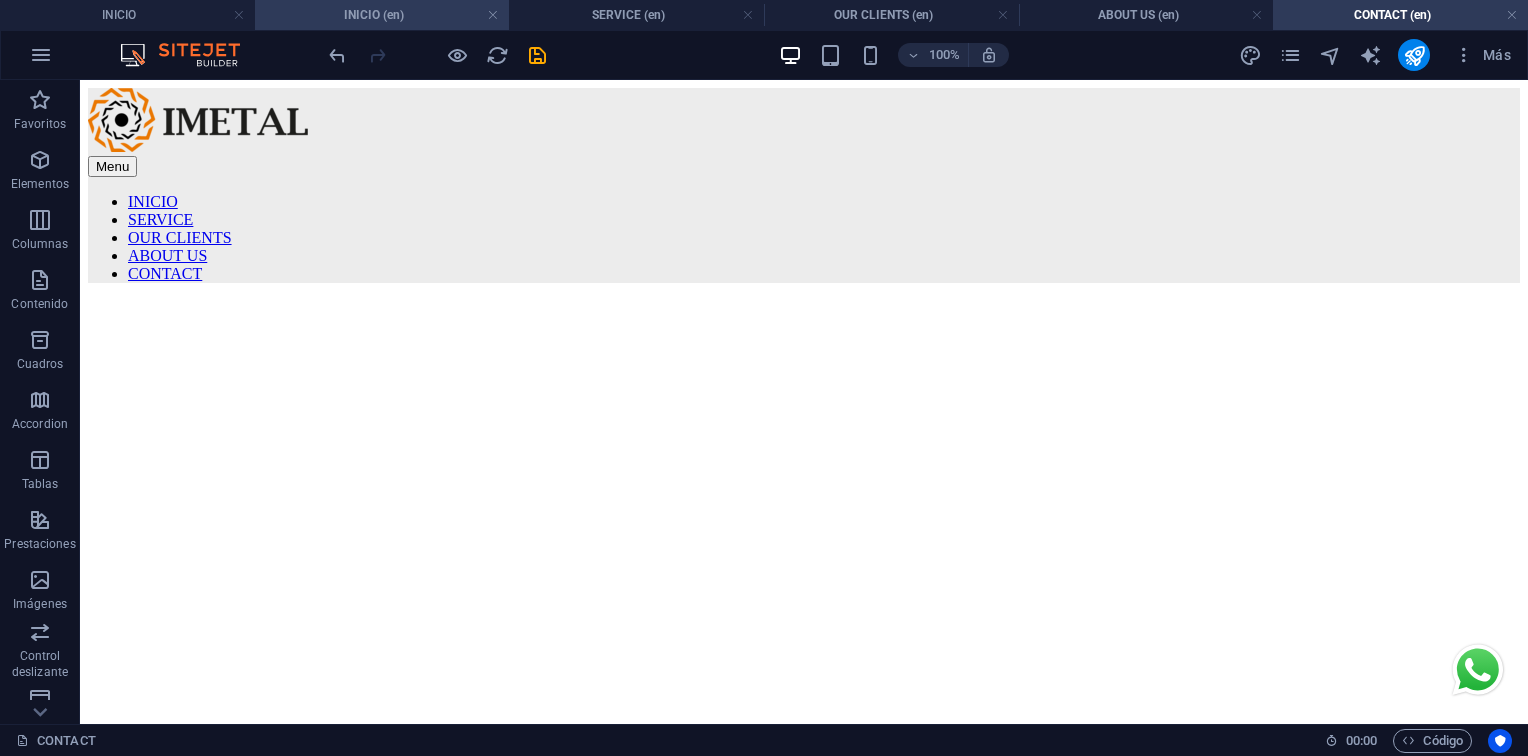 click on "INICIO (en)" at bounding box center (382, 15) 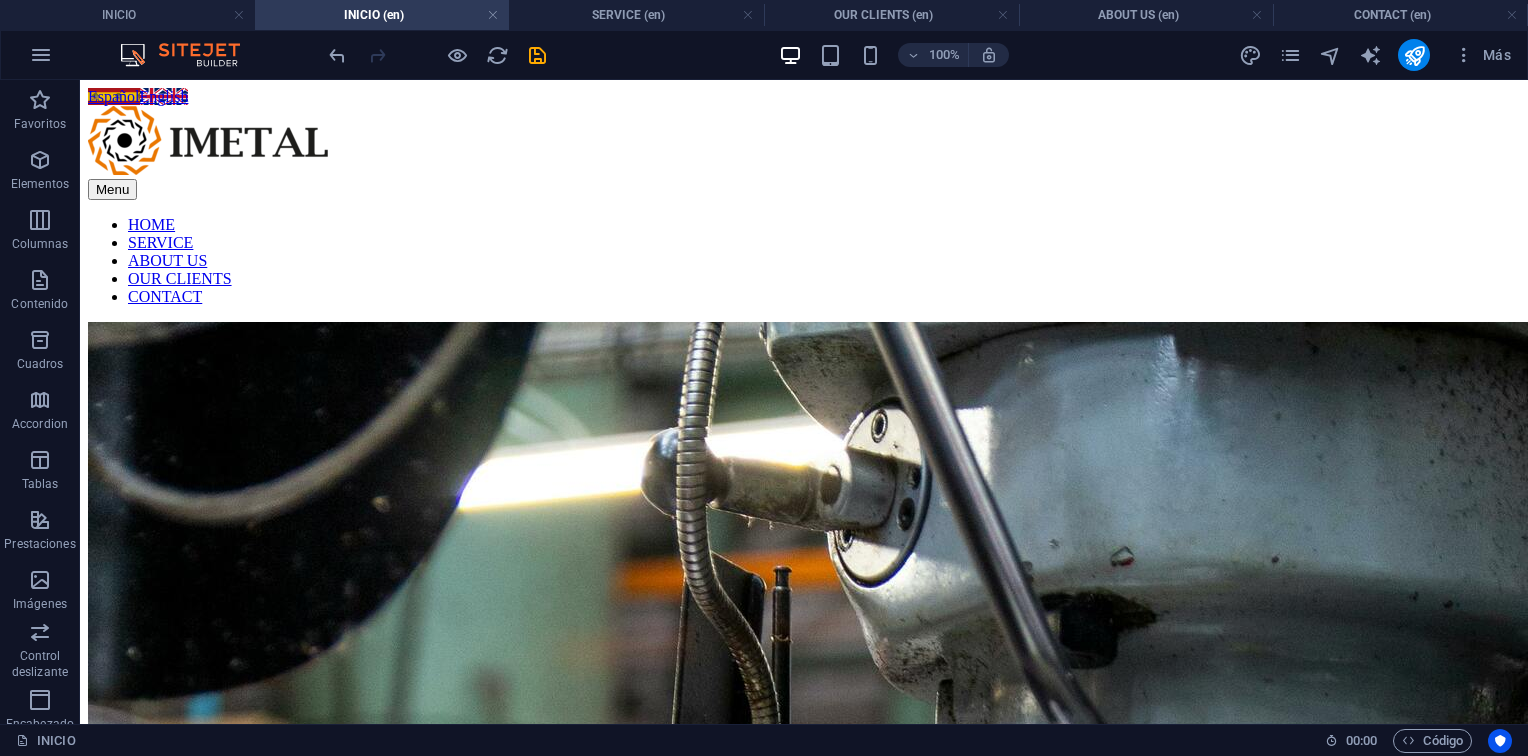 scroll, scrollTop: 1470, scrollLeft: 0, axis: vertical 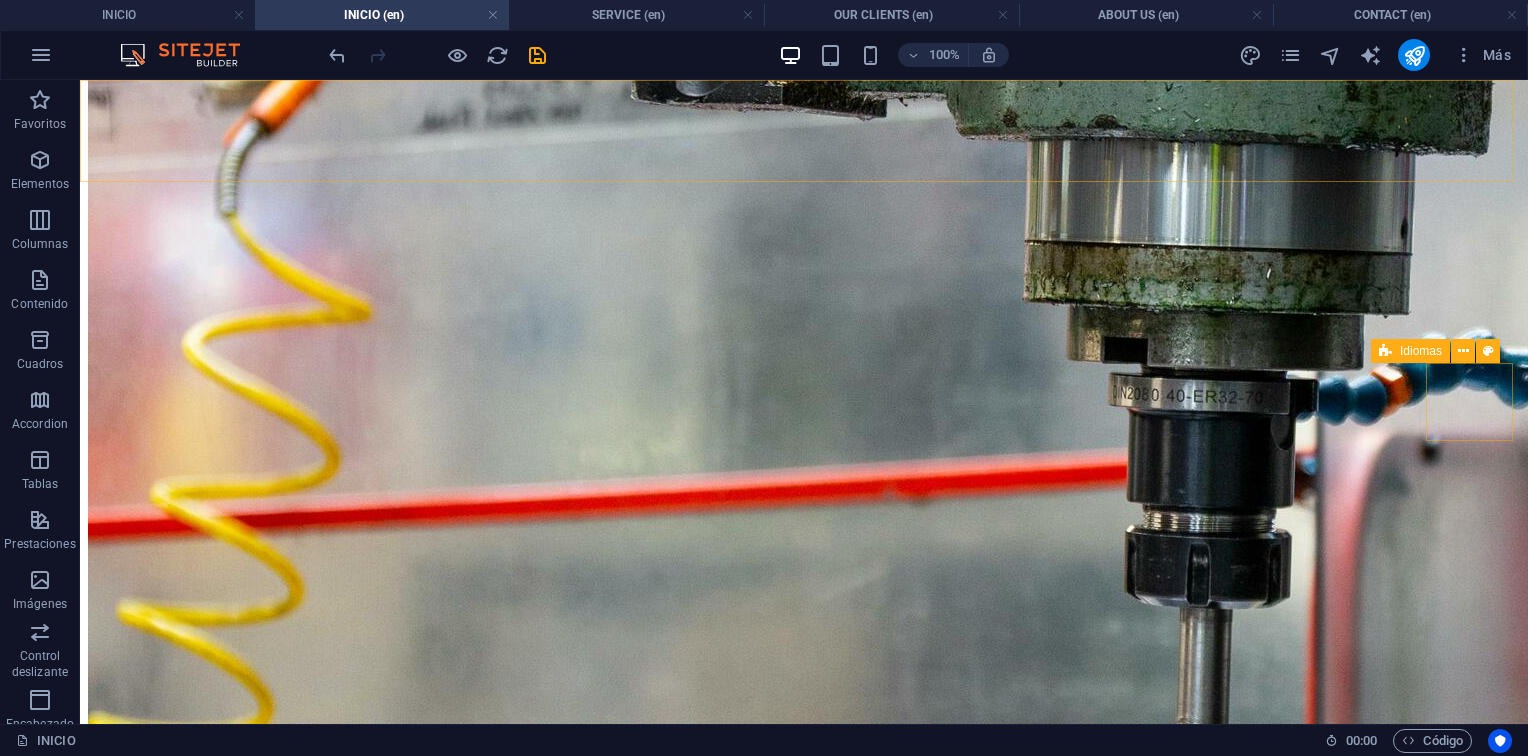 click on "Idiomas" at bounding box center (1421, 351) 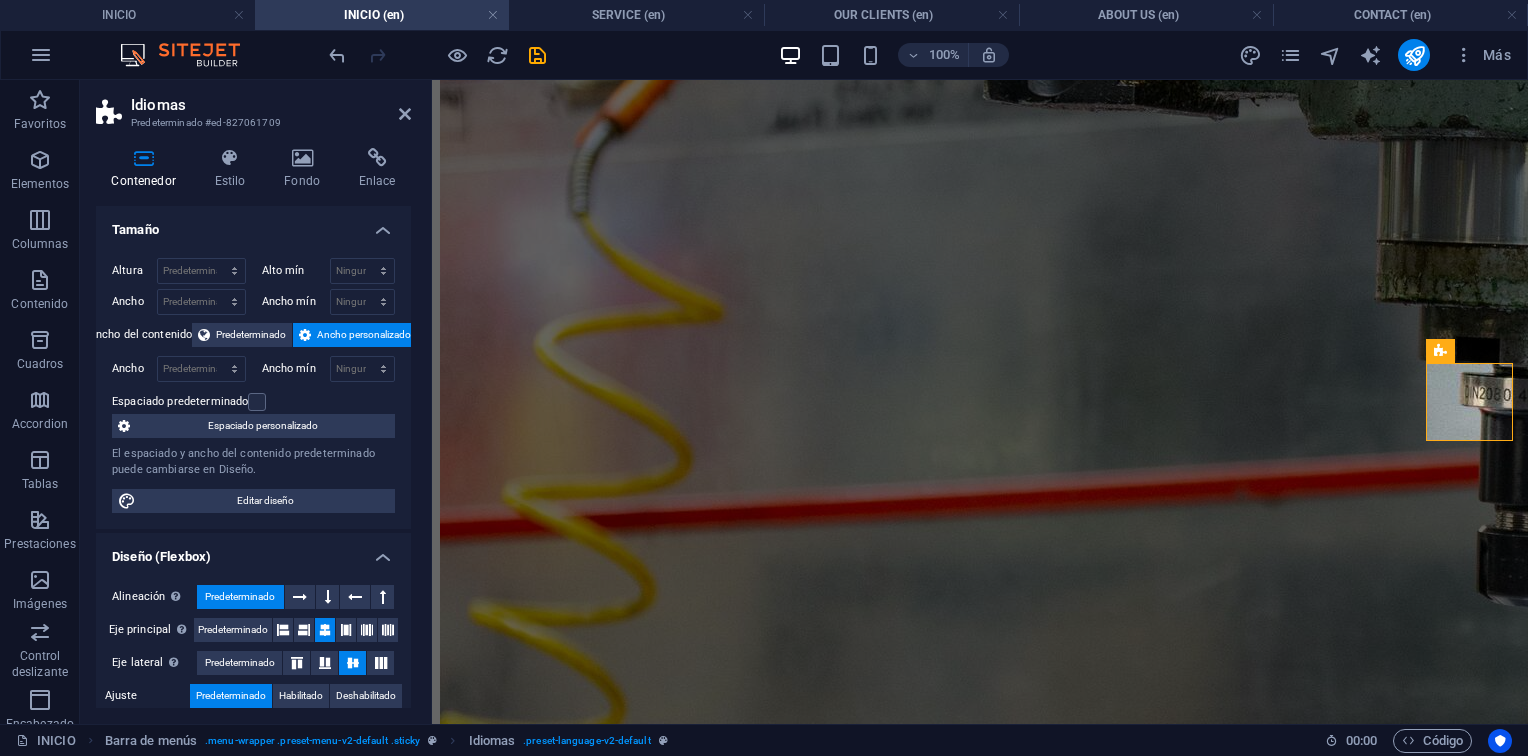 scroll, scrollTop: 1494, scrollLeft: 0, axis: vertical 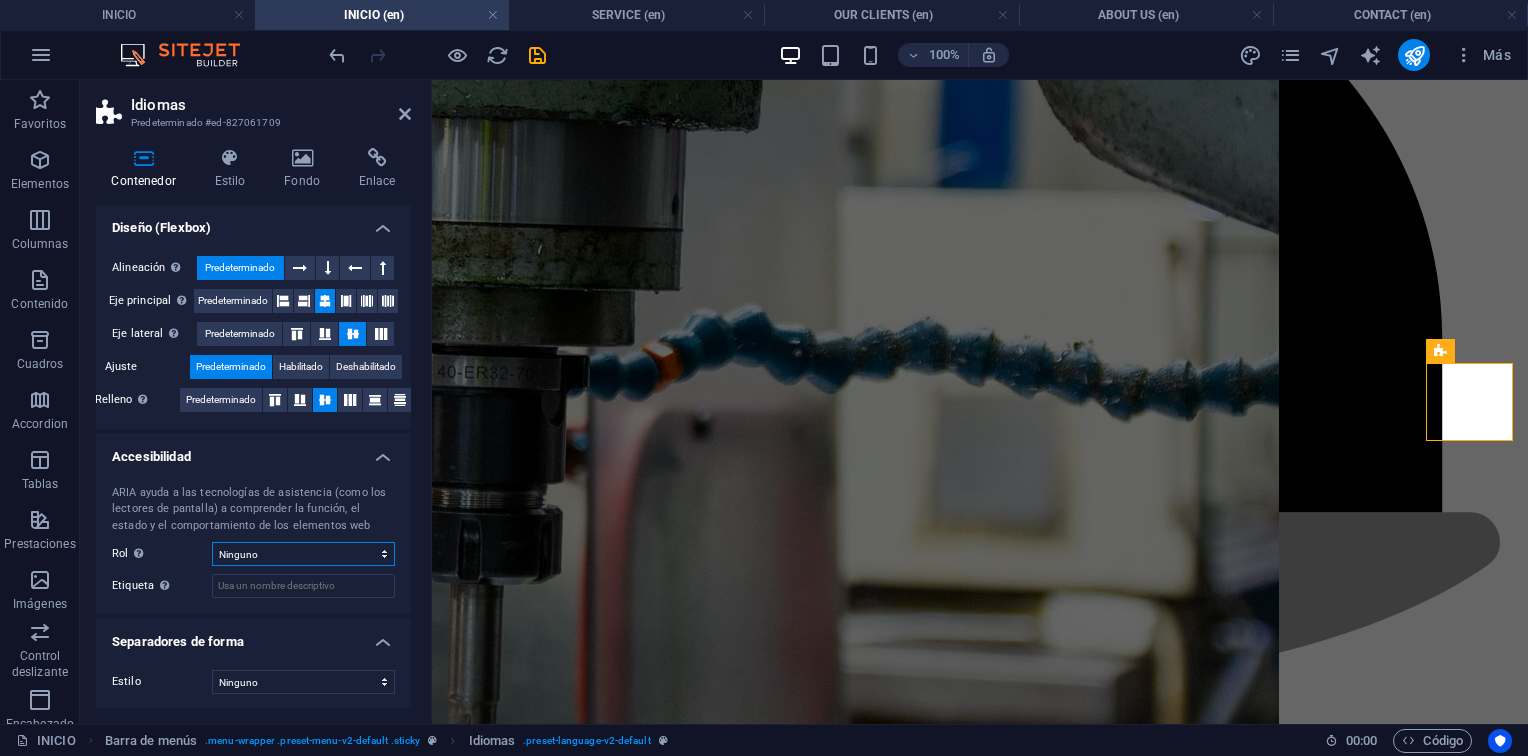 click on "Ninguno Alert Article Banner Comment Complementary Dialog Encabezado Marquee Pie de página Presentation Region Section Separator Status Timer" at bounding box center (303, 554) 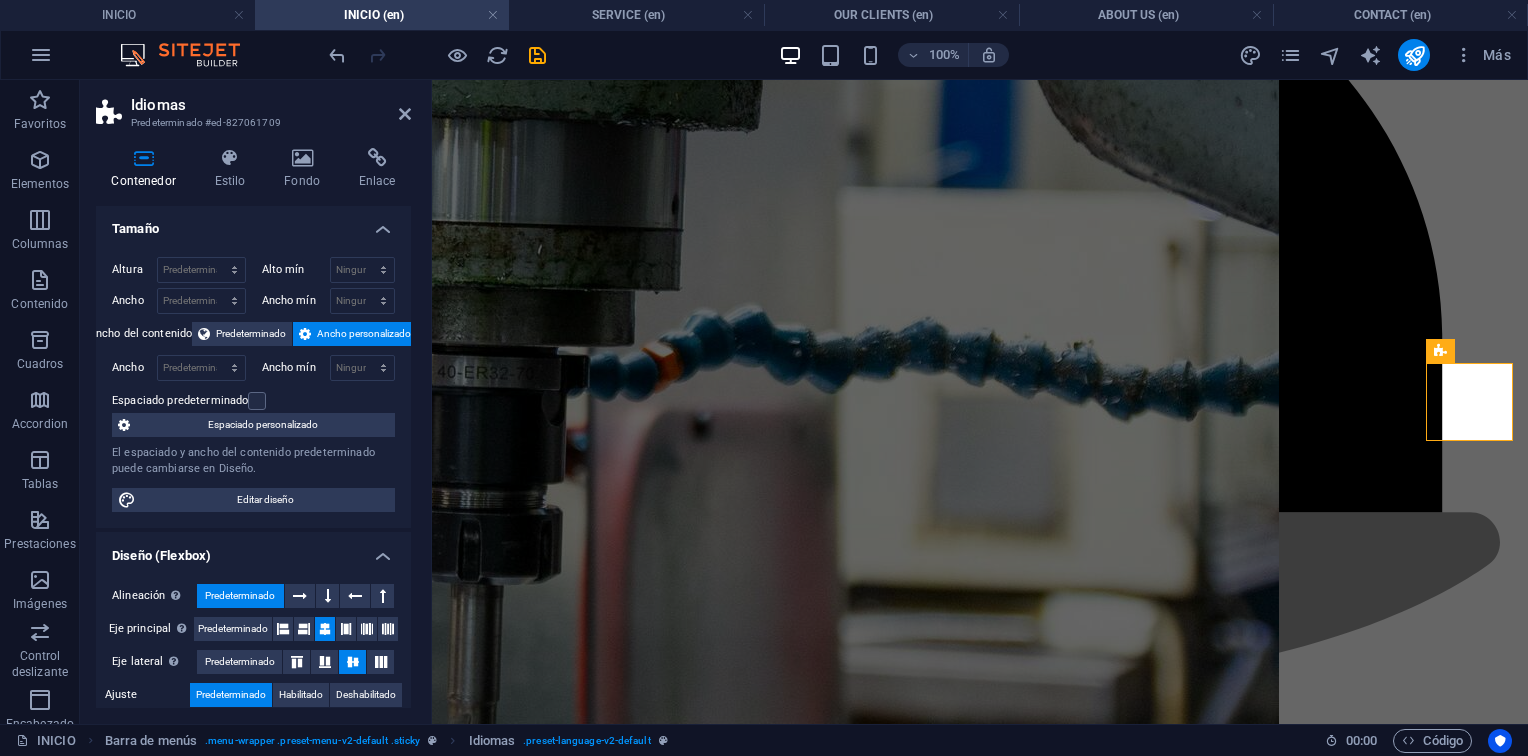 scroll, scrollTop: 0, scrollLeft: 0, axis: both 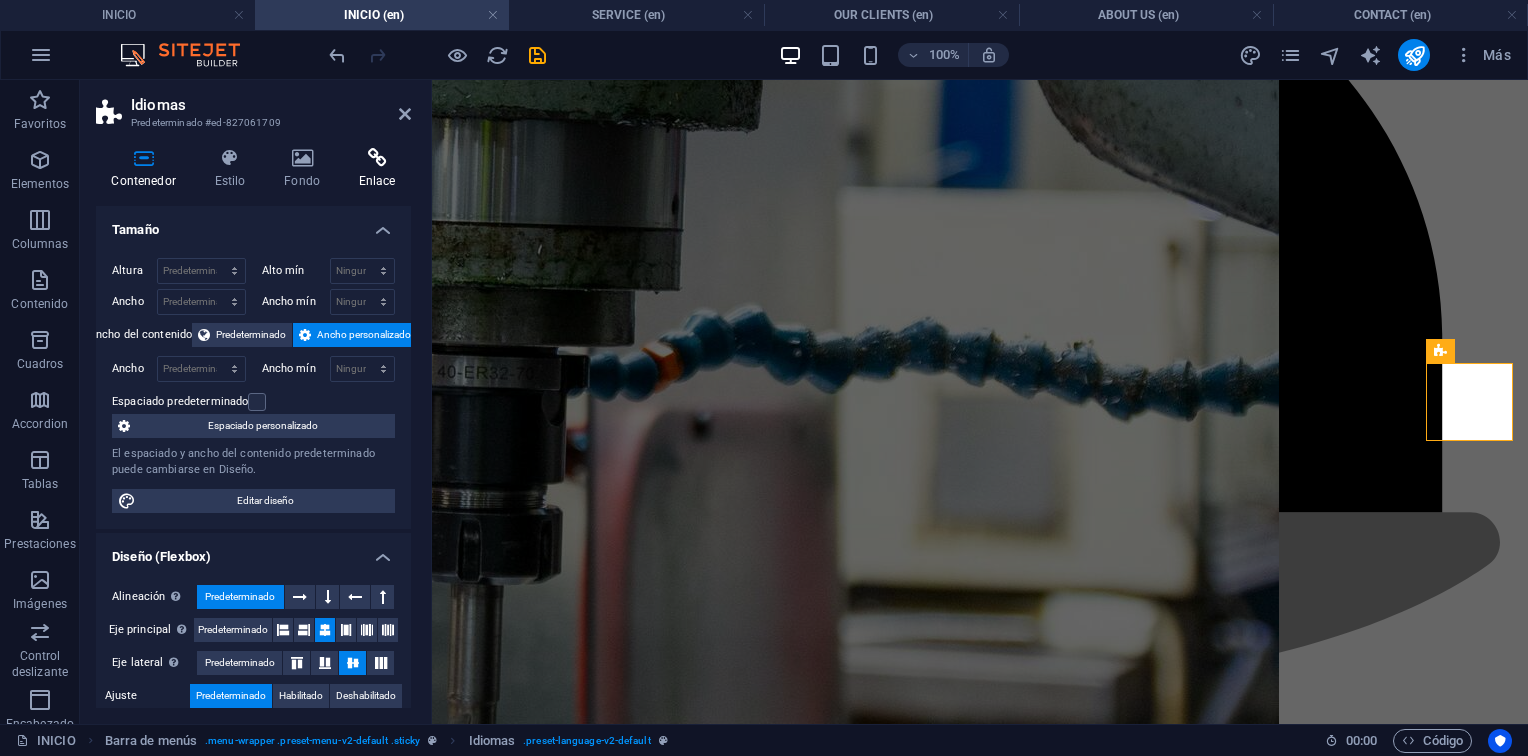 click at bounding box center [377, 158] 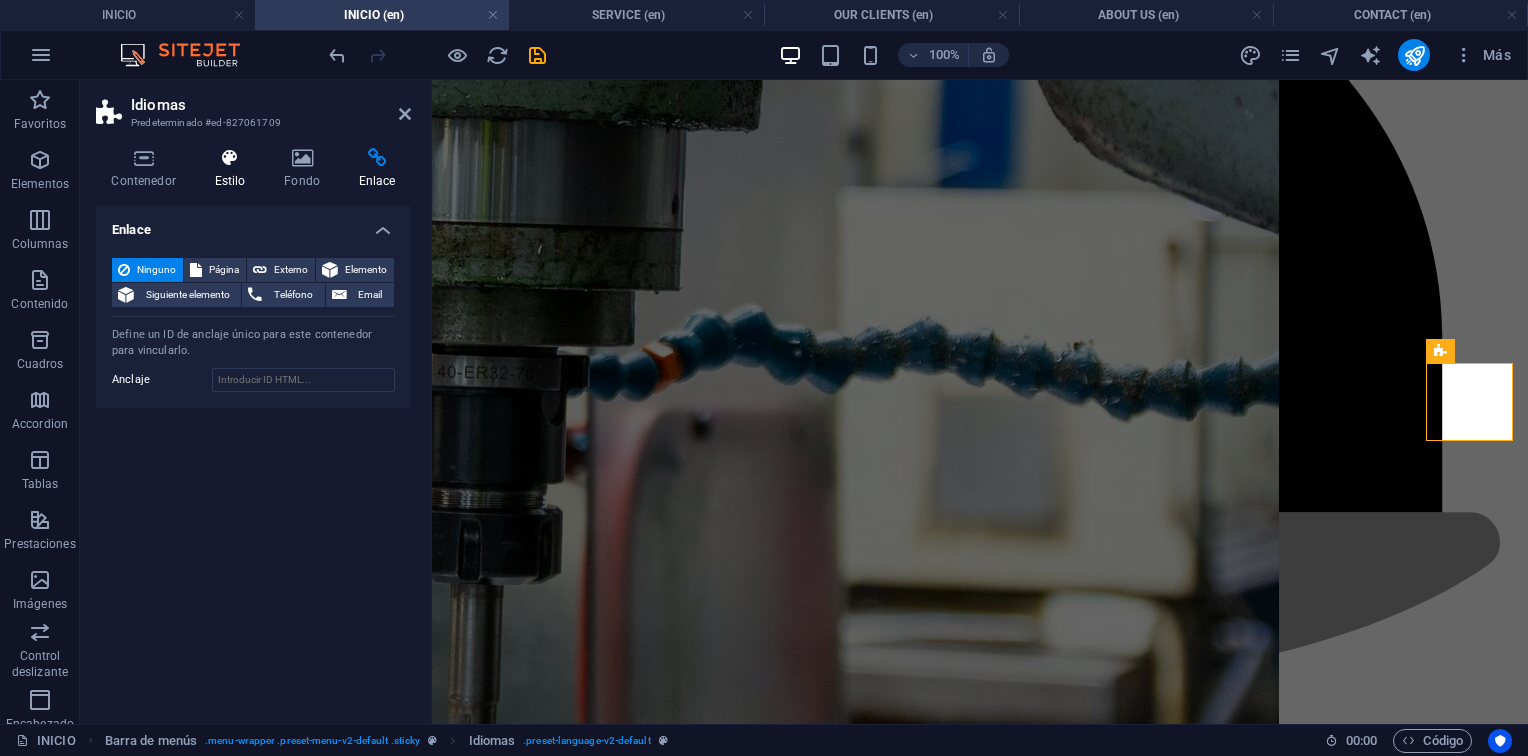 click on "Estilo" at bounding box center [234, 169] 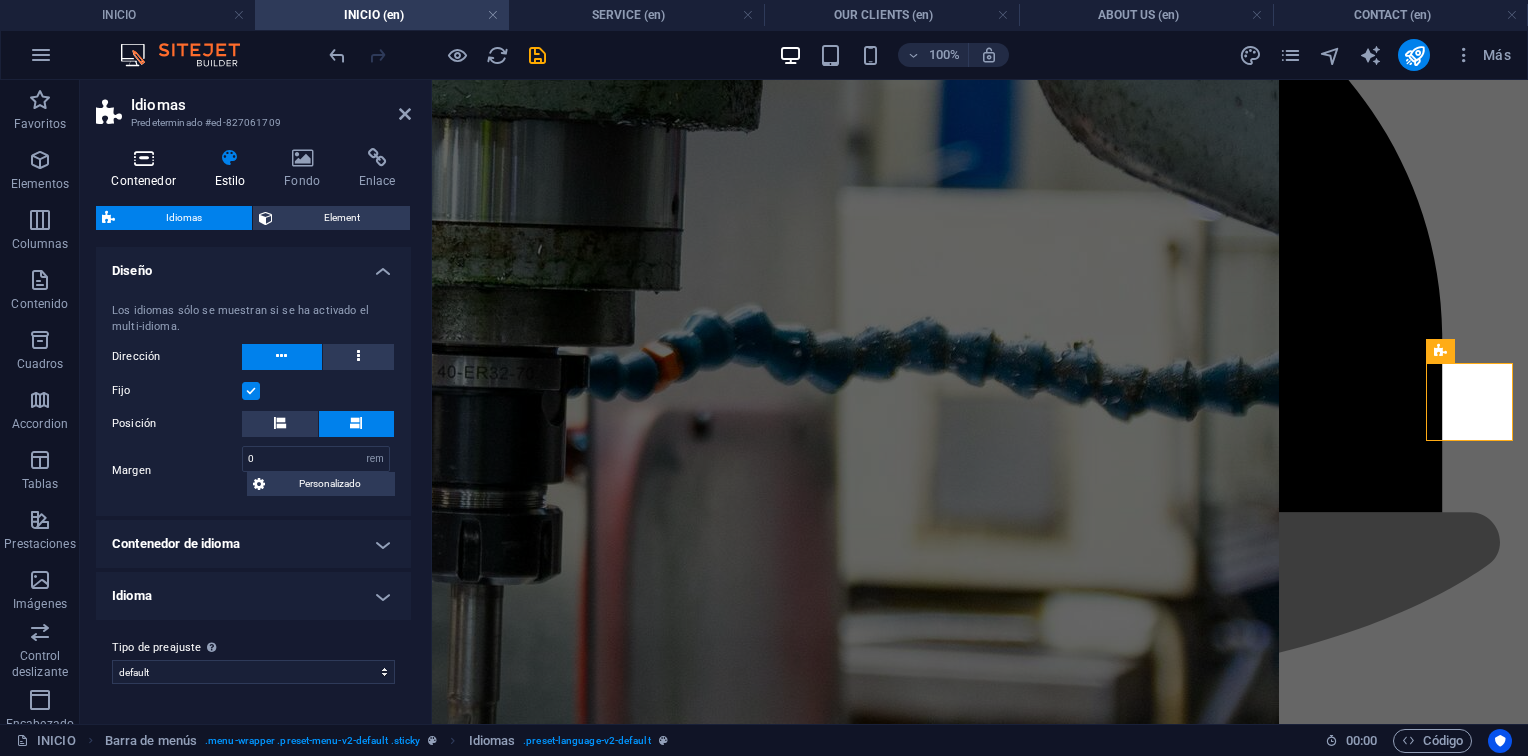 click on "Contenedor" at bounding box center (147, 169) 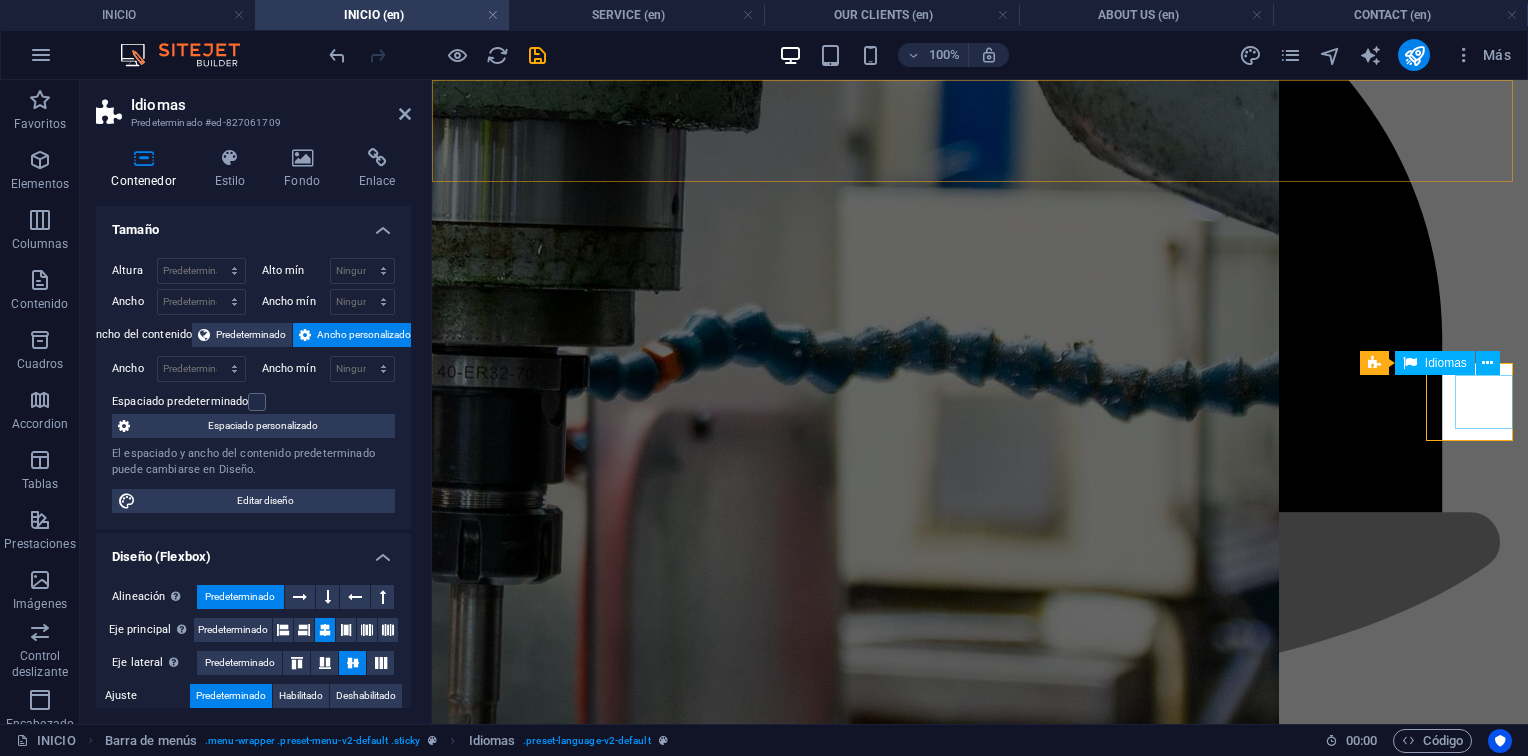click on "Español English" at bounding box center (980, -1397) 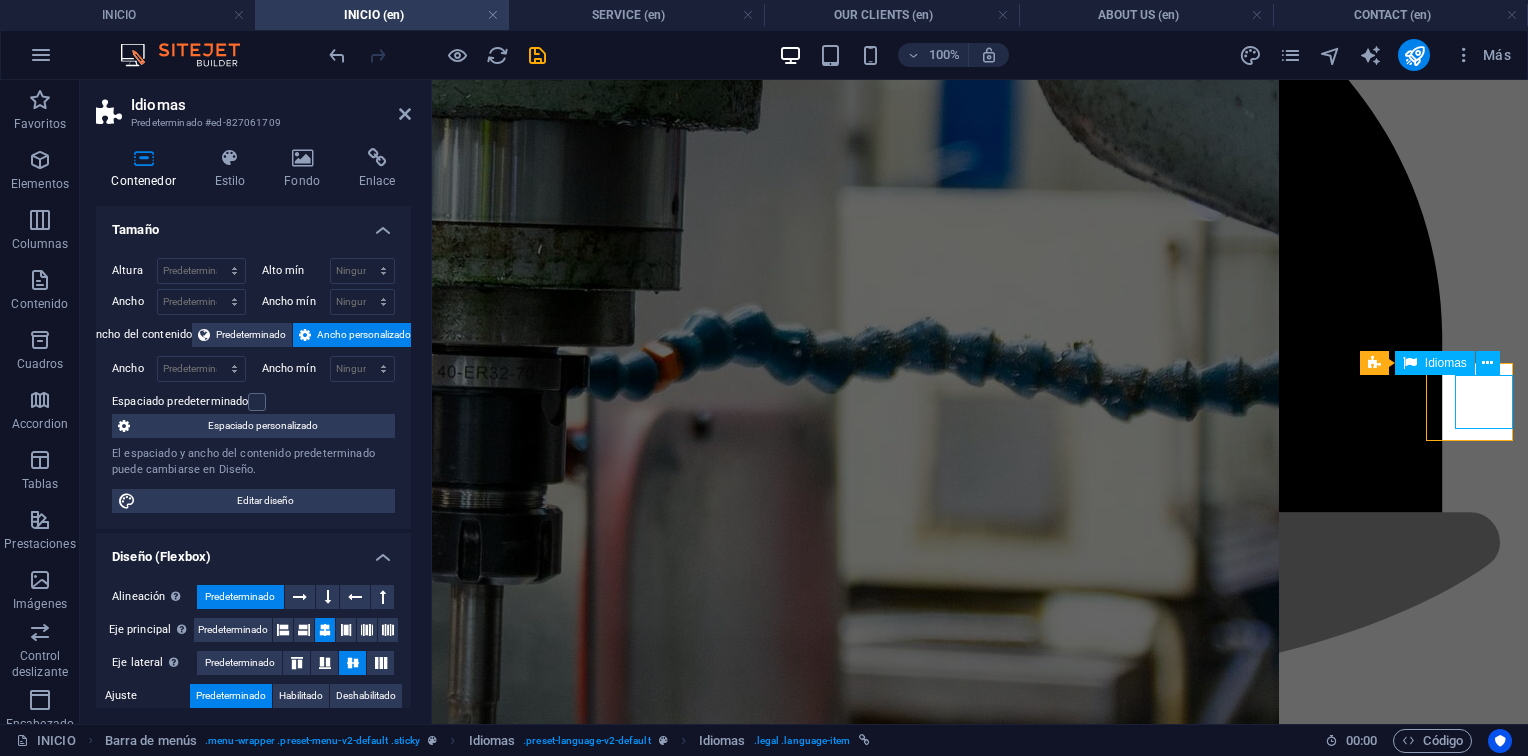 click on "Español English" at bounding box center [980, -1397] 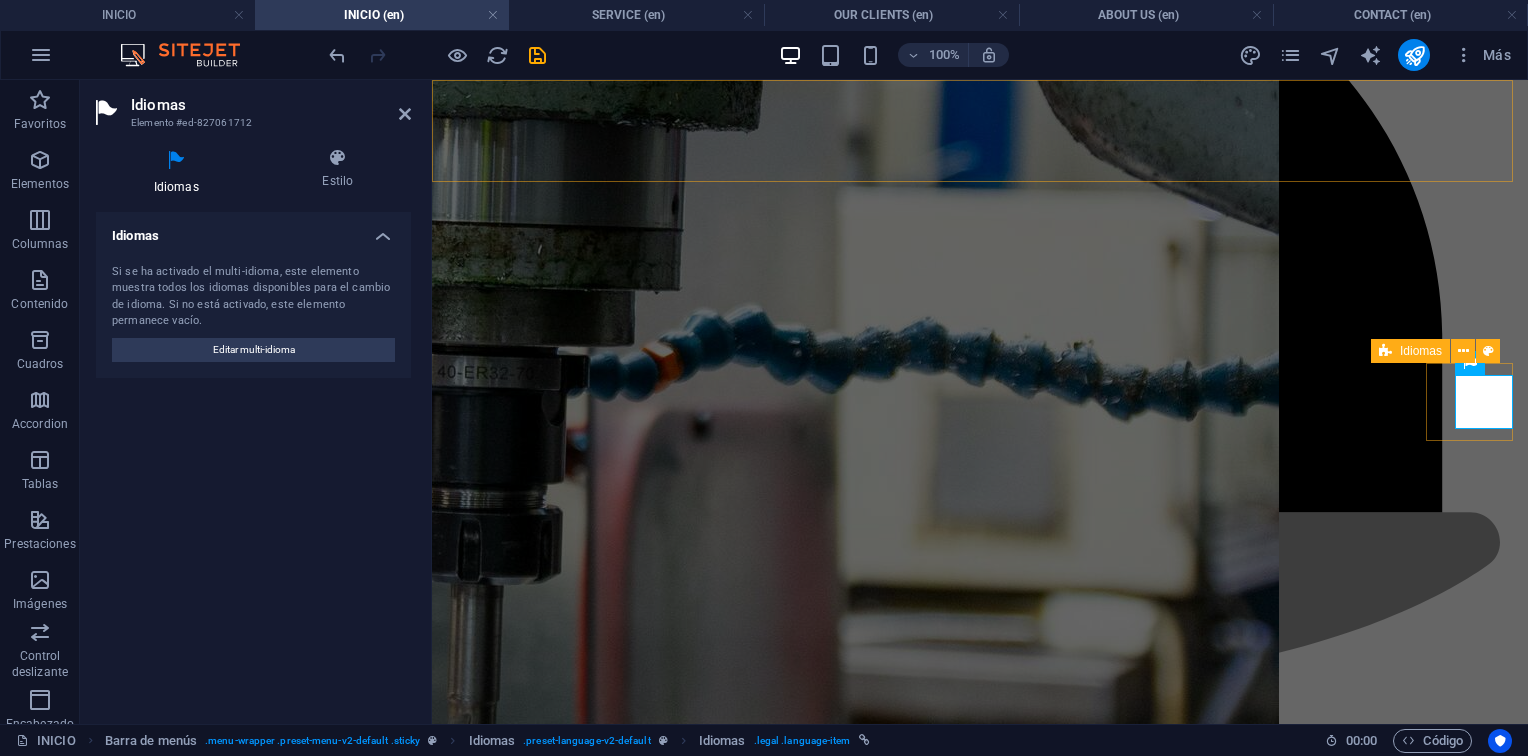 click on "Español English" at bounding box center (980, -1397) 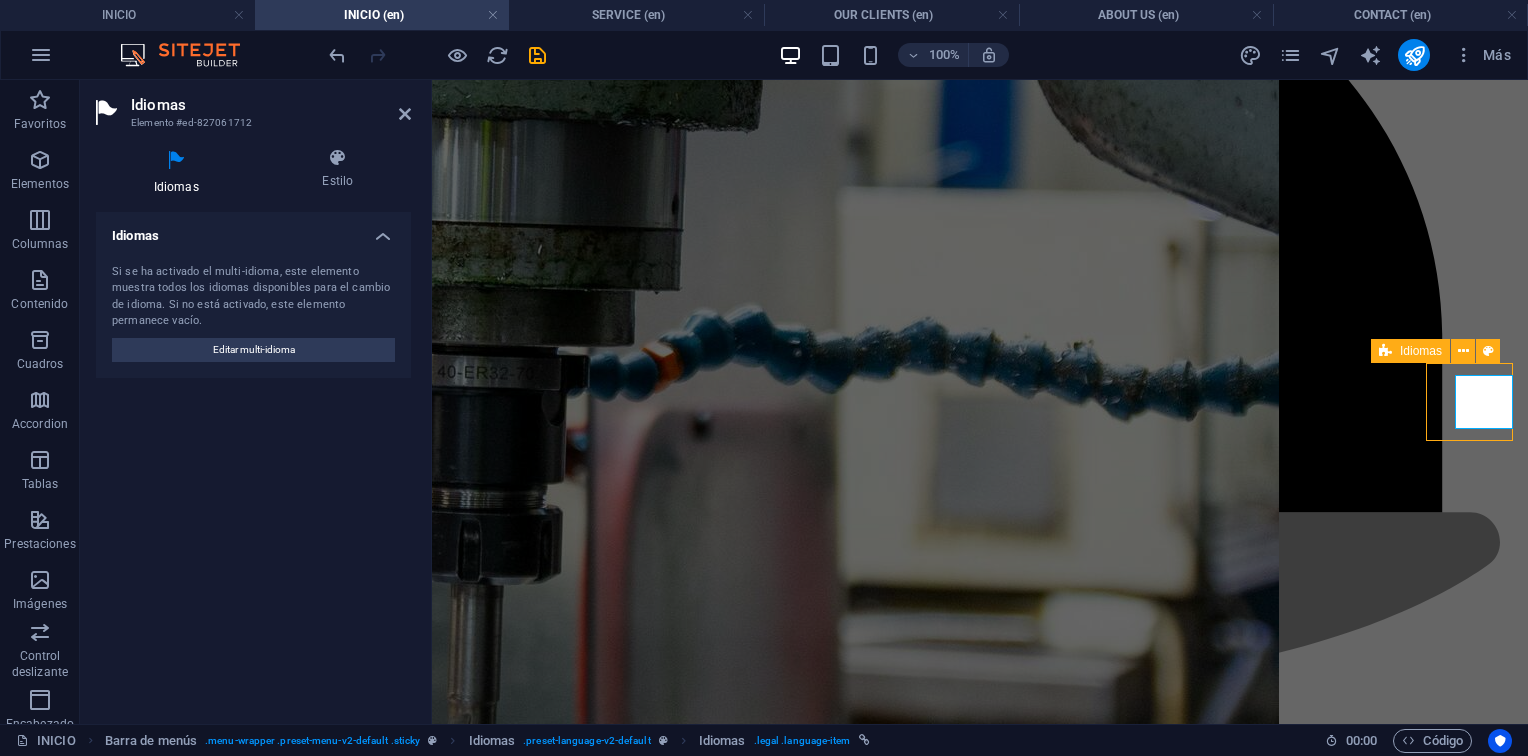 click on "Español English" at bounding box center [980, -1397] 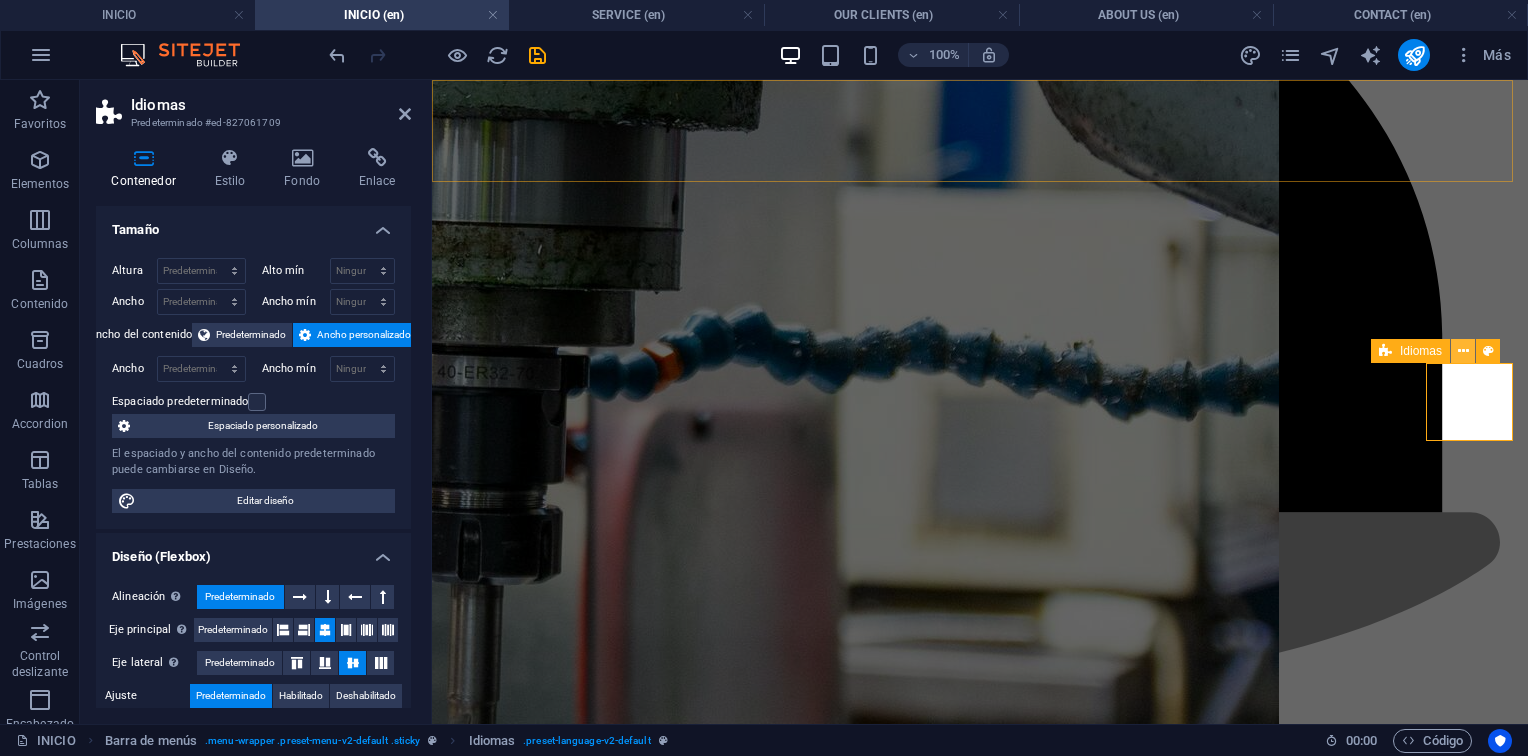 click at bounding box center (1463, 351) 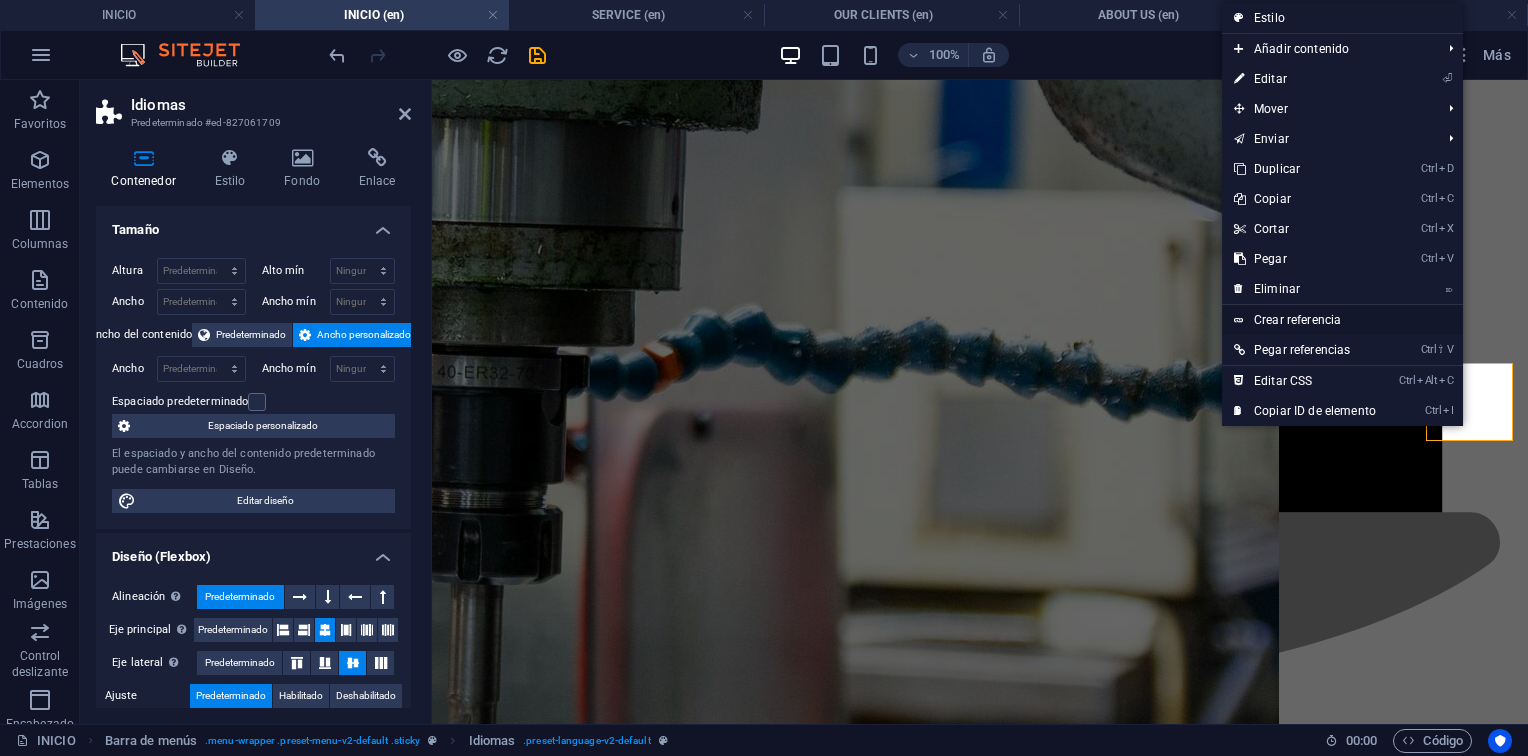 click on "Crear referencia" at bounding box center [1342, 320] 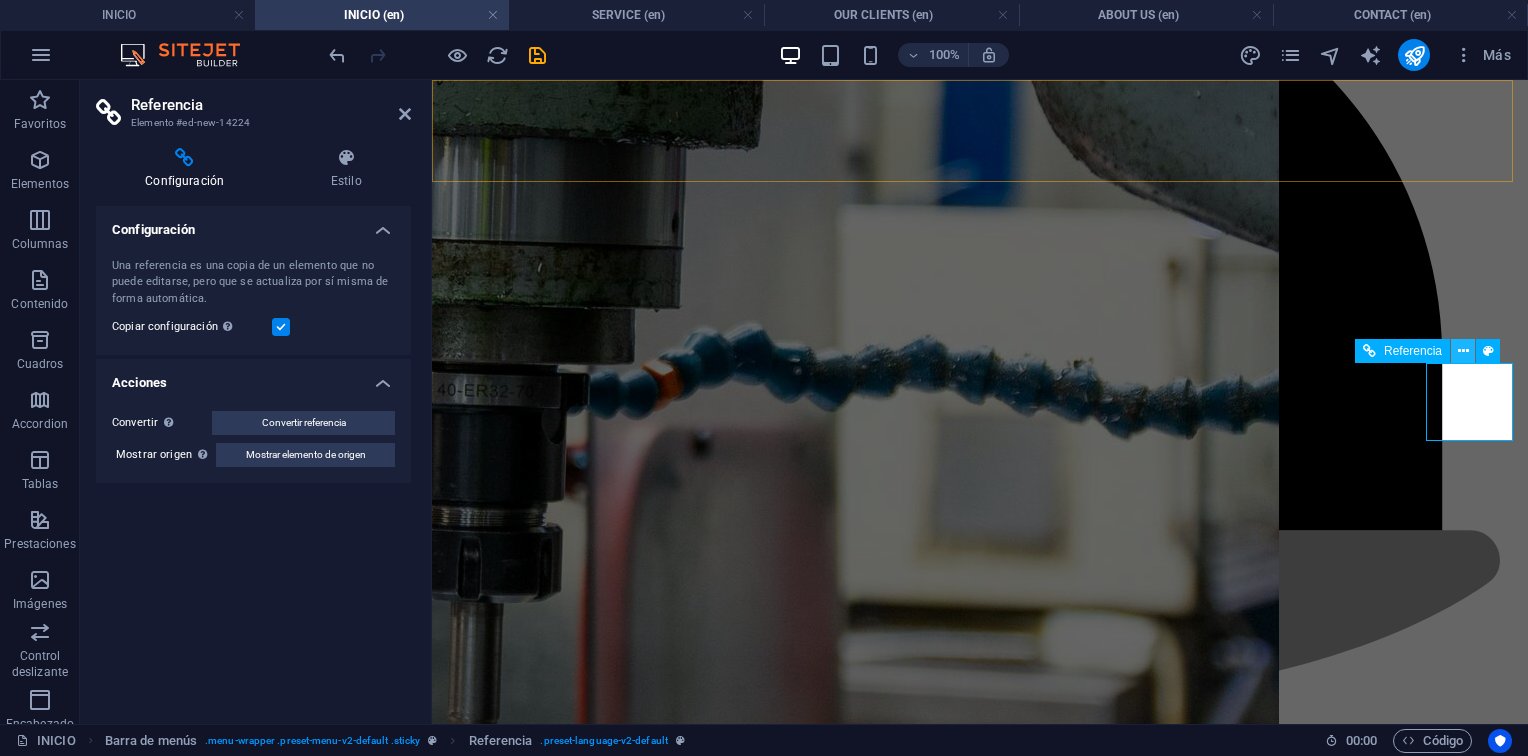click at bounding box center [1463, 351] 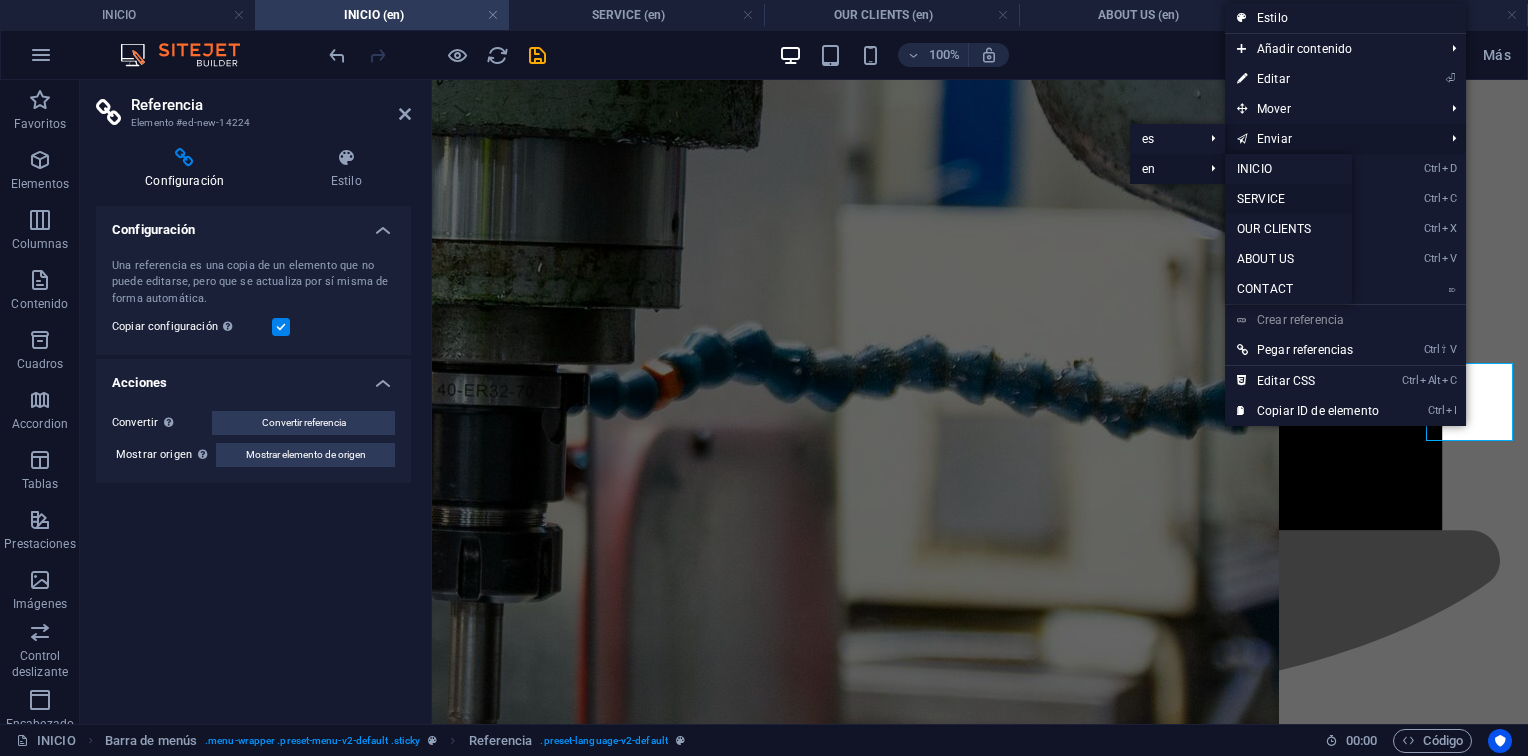 click on "SERVICE" at bounding box center (1288, 199) 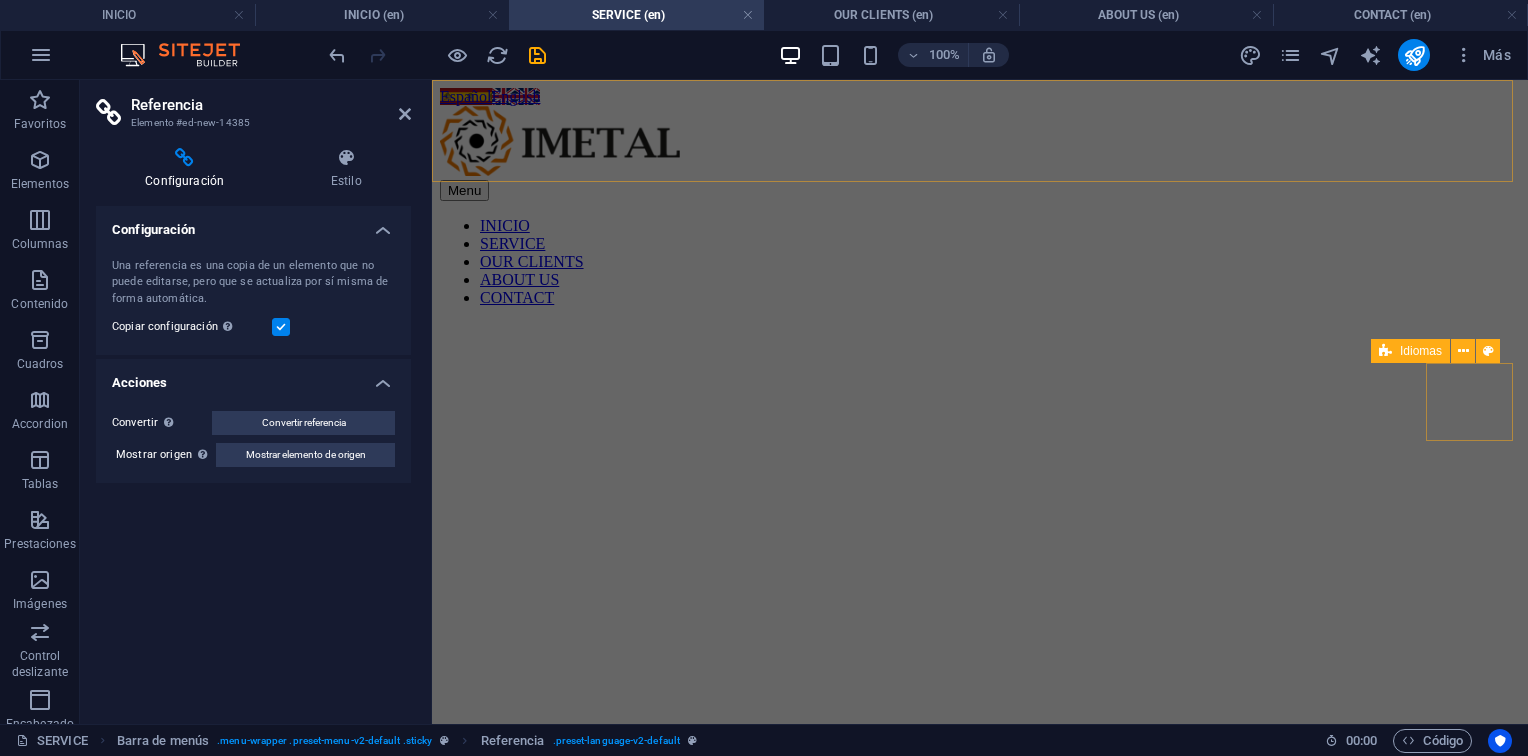 scroll, scrollTop: 3480, scrollLeft: 0, axis: vertical 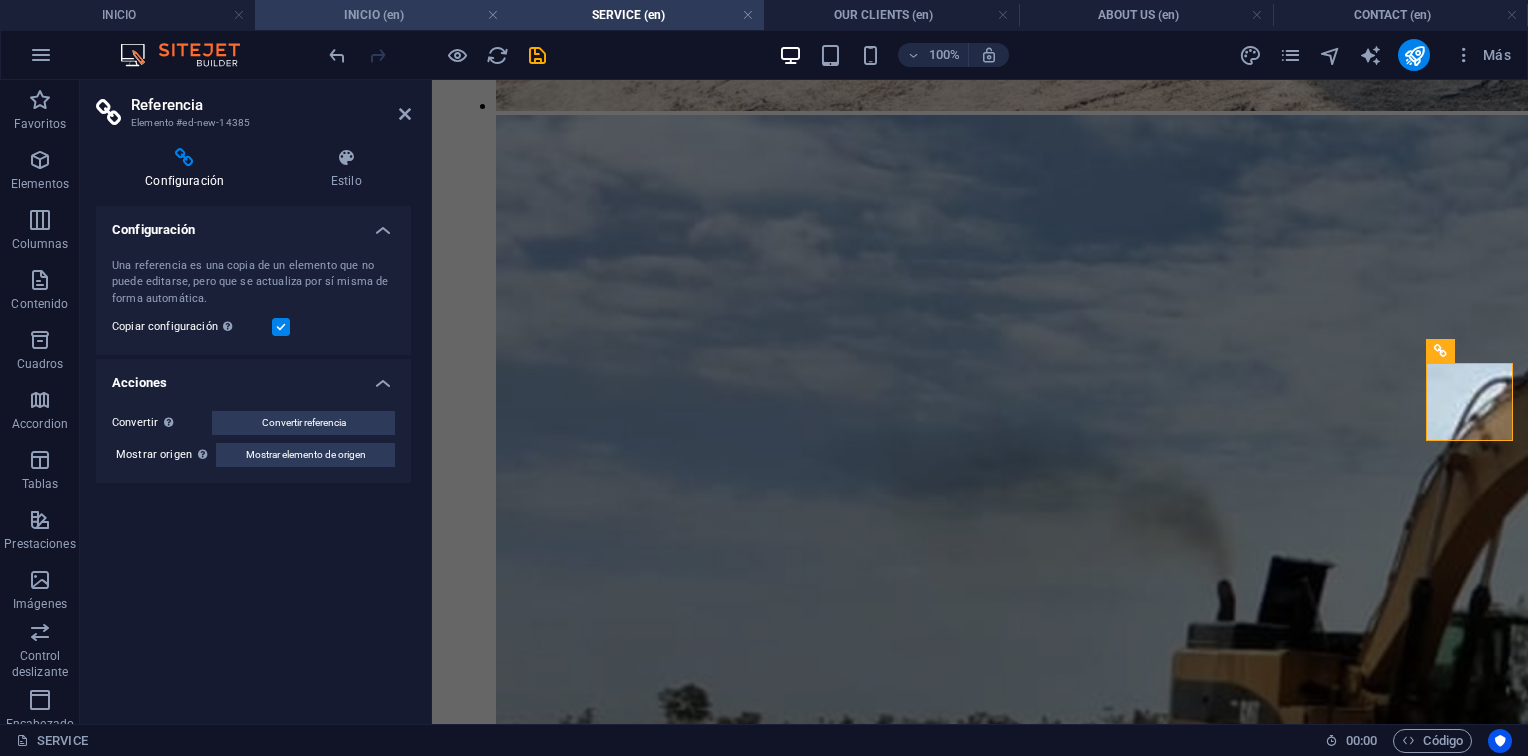 click on "INICIO (en)" at bounding box center (382, 15) 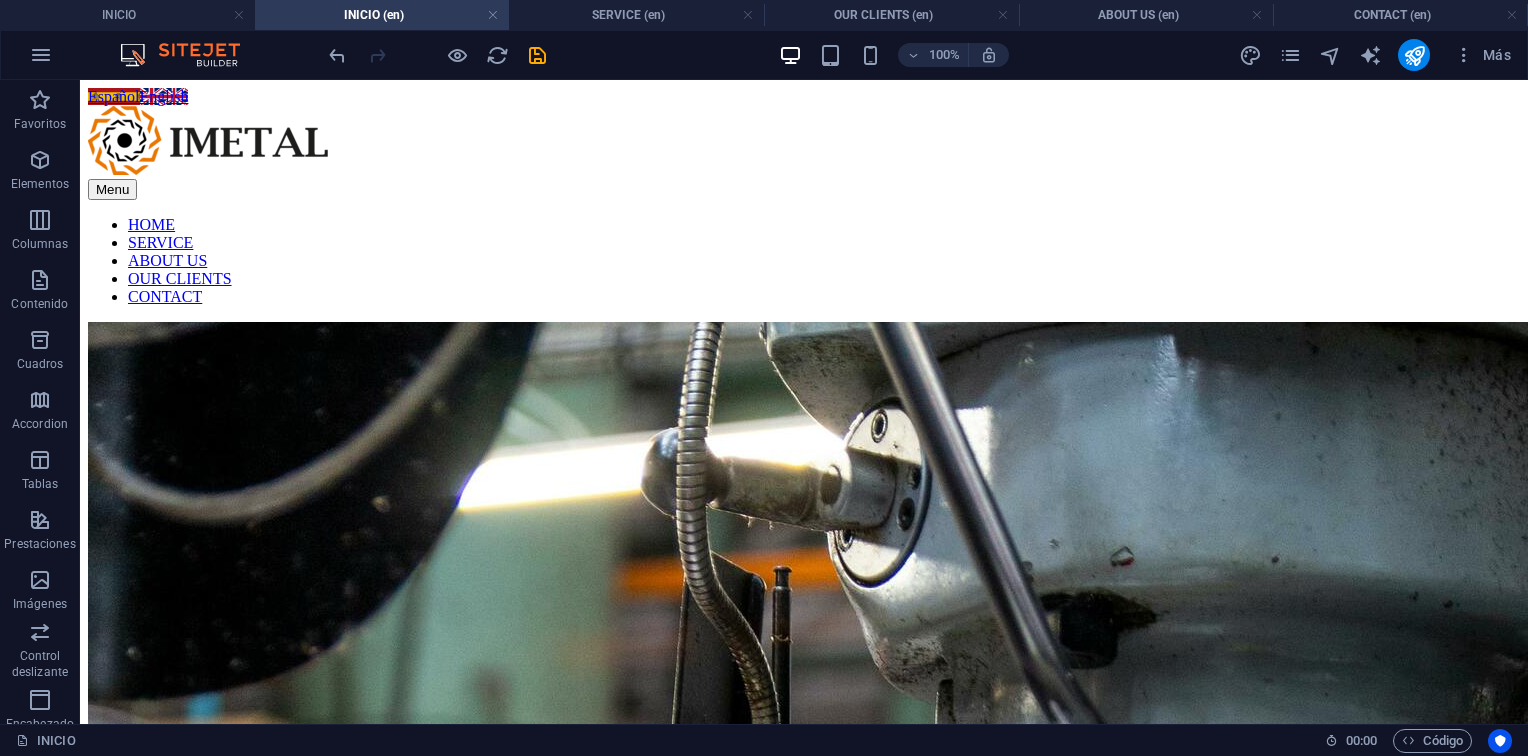 scroll, scrollTop: 0, scrollLeft: 0, axis: both 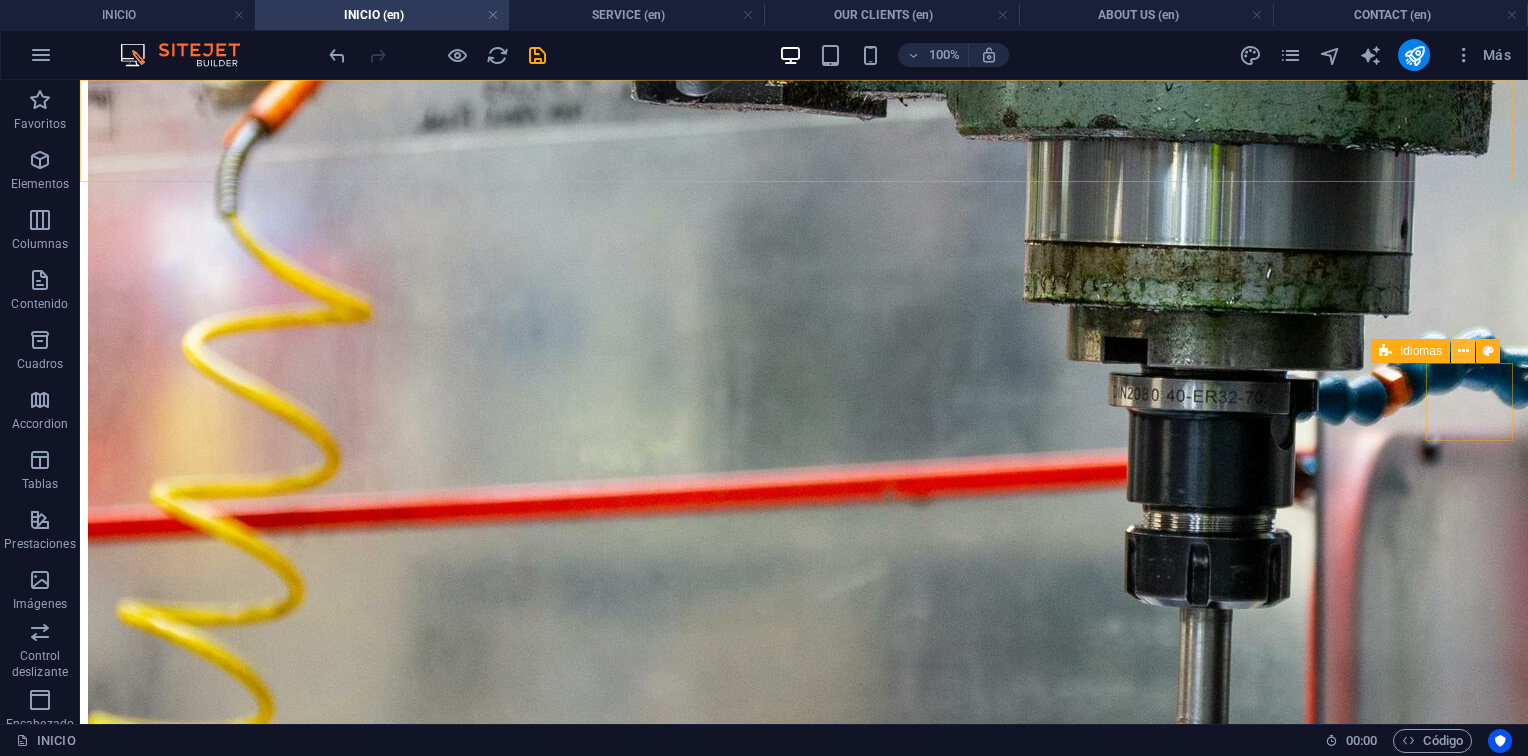 click at bounding box center [1463, 351] 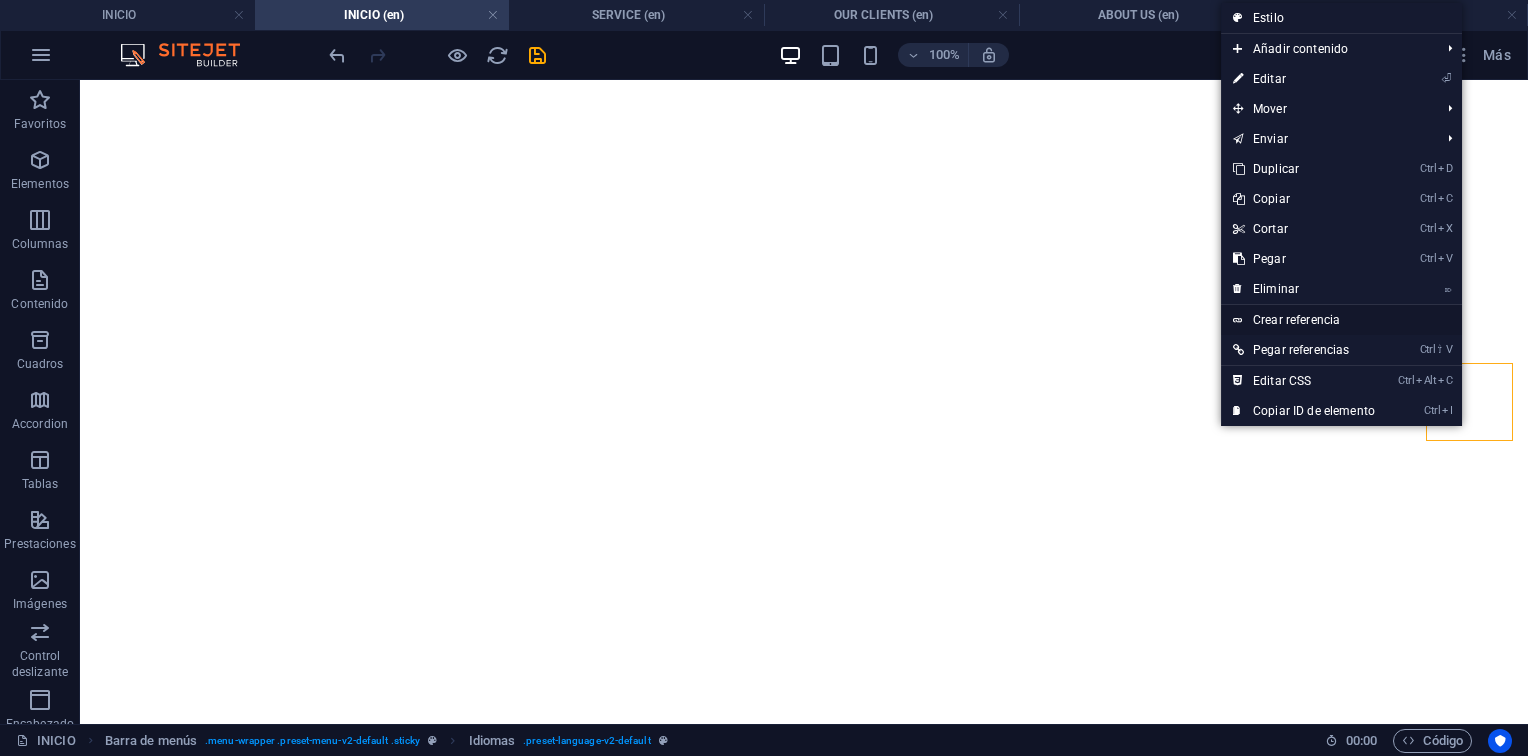 click on "Crear referencia" at bounding box center [1341, 320] 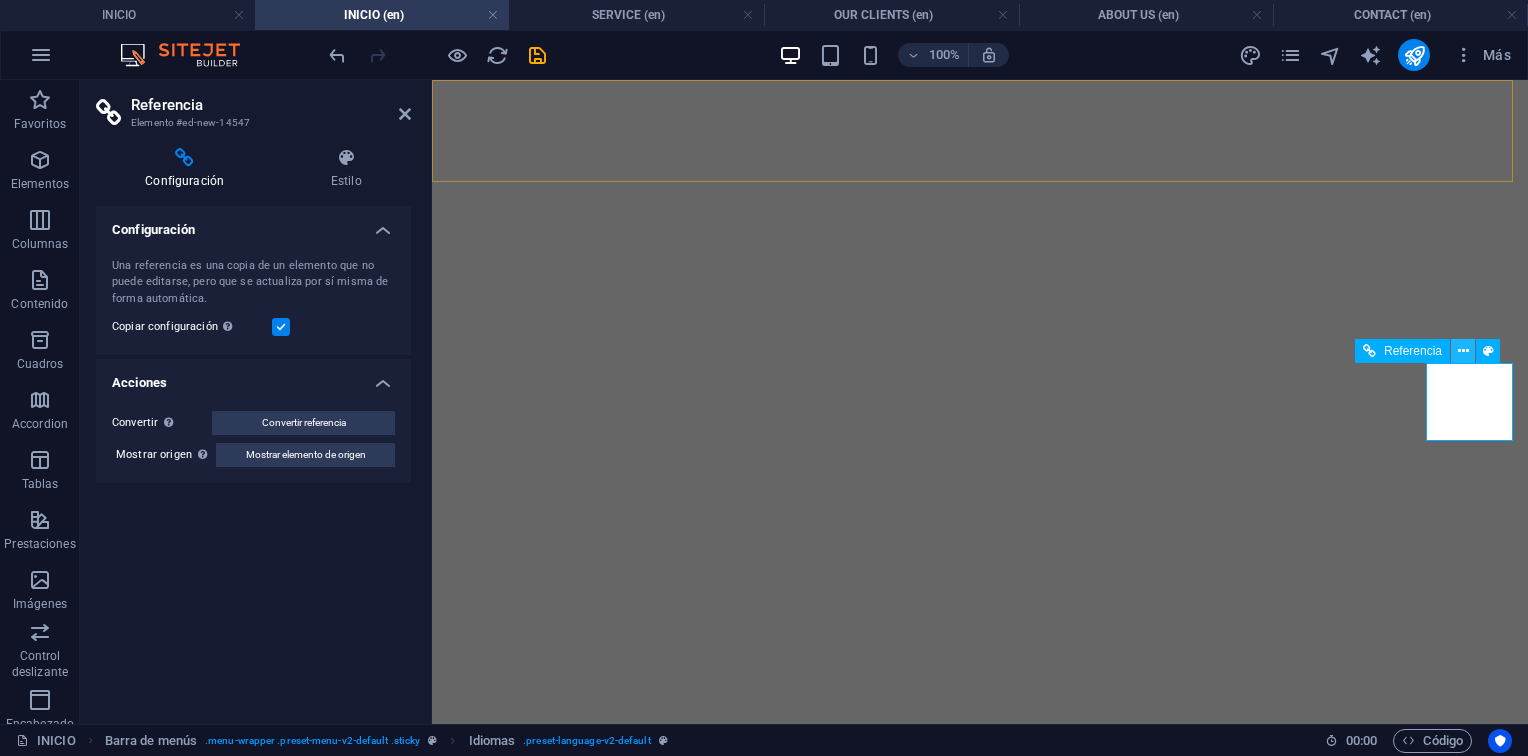 click at bounding box center (1463, 351) 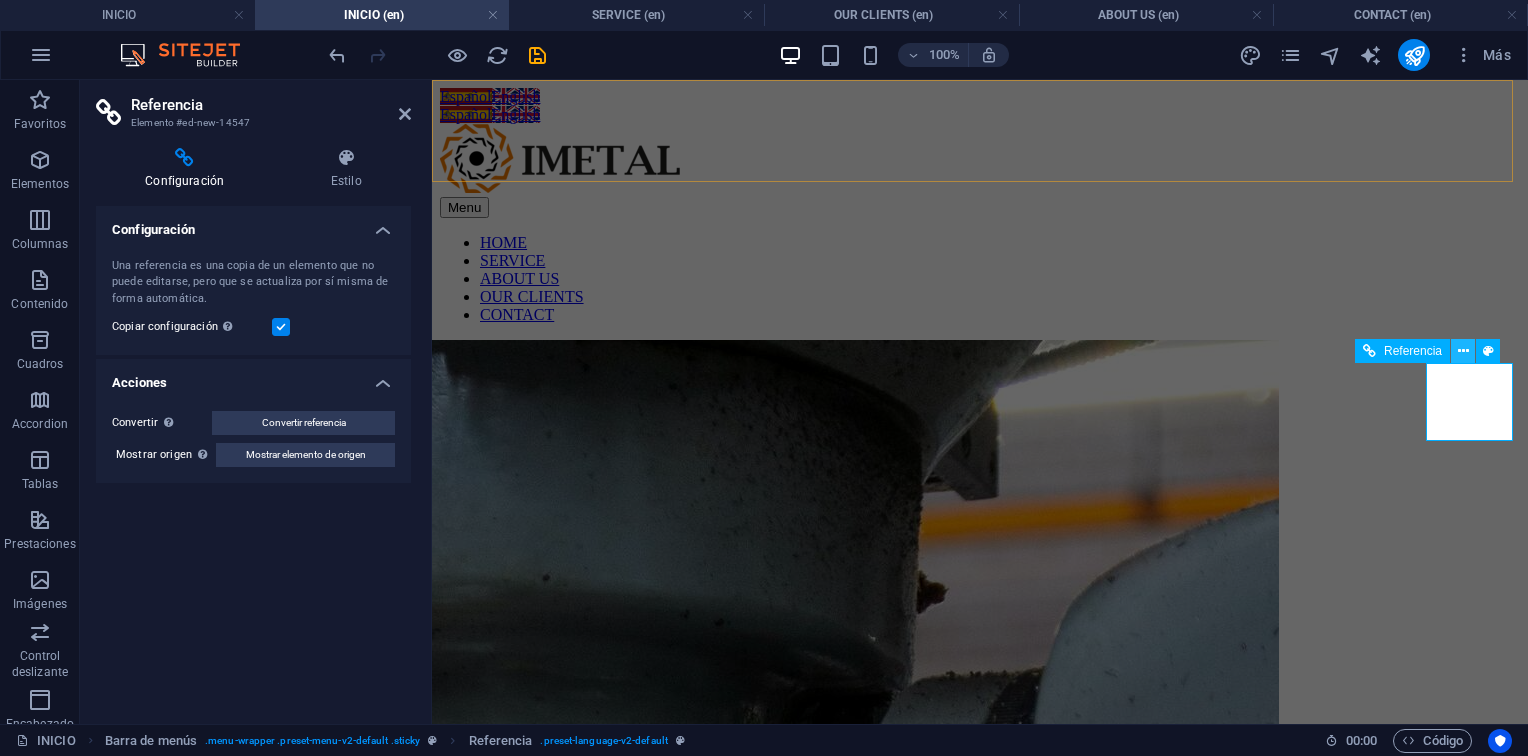 click at bounding box center [1463, 351] 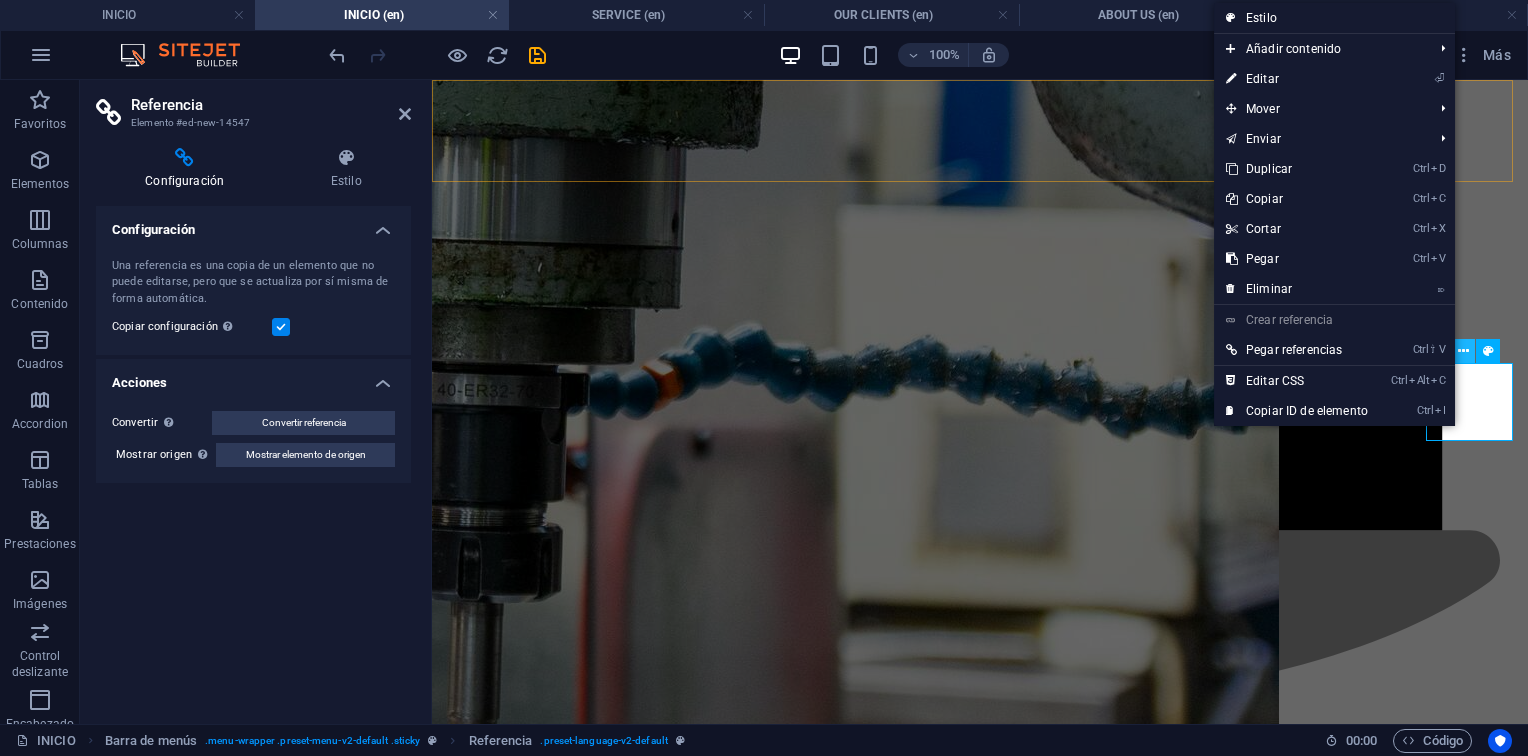 scroll, scrollTop: 0, scrollLeft: 0, axis: both 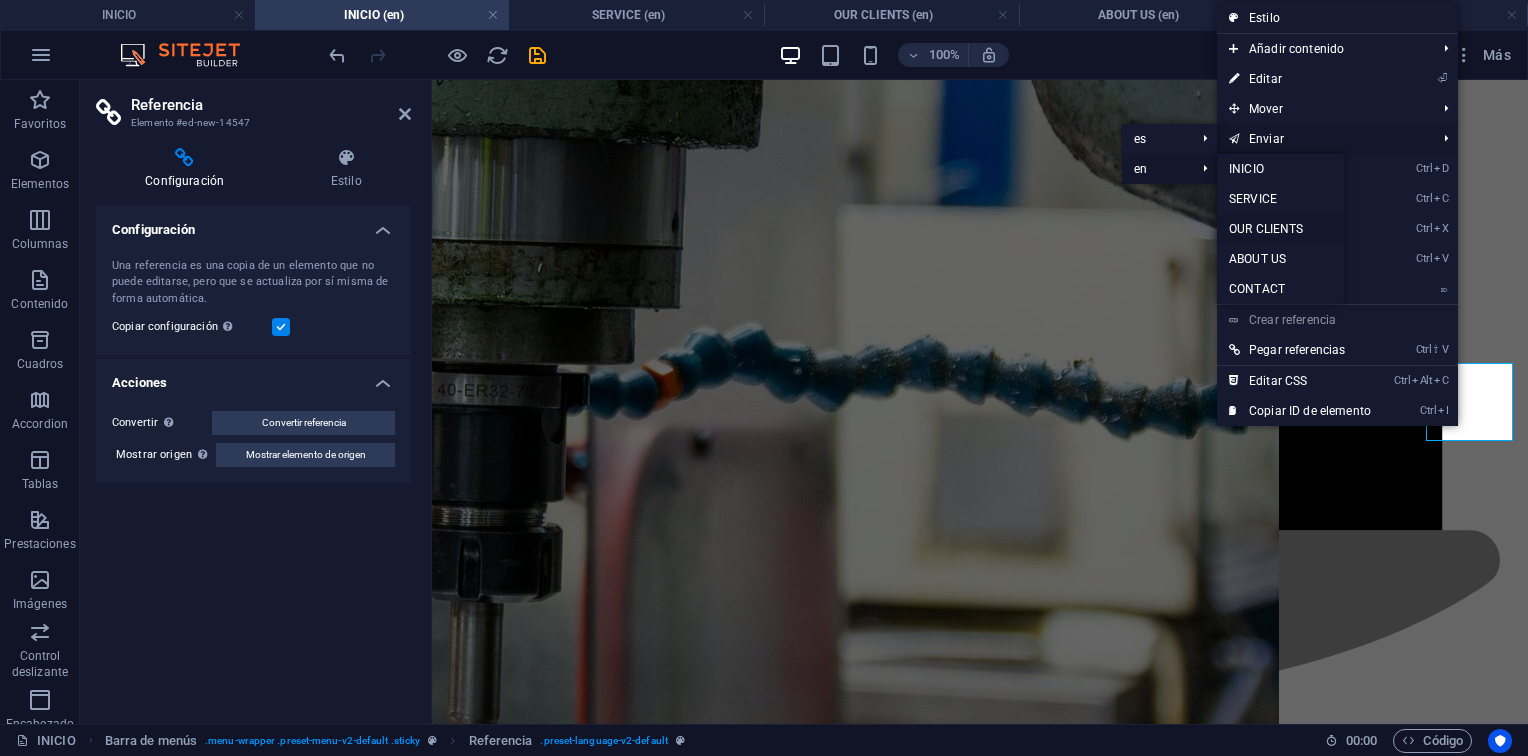 click on "OUR CLIENTS" at bounding box center (1280, 229) 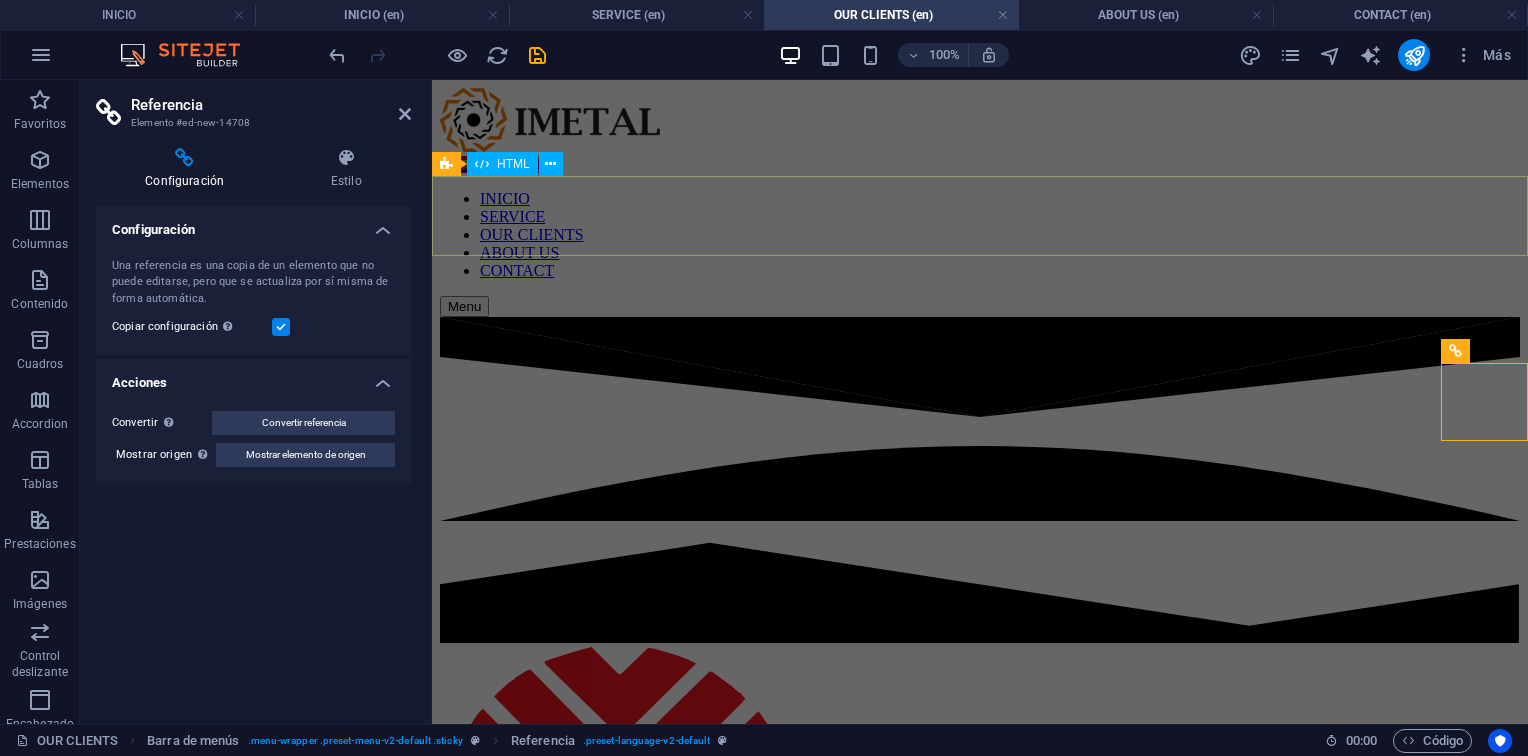 scroll, scrollTop: 0, scrollLeft: 0, axis: both 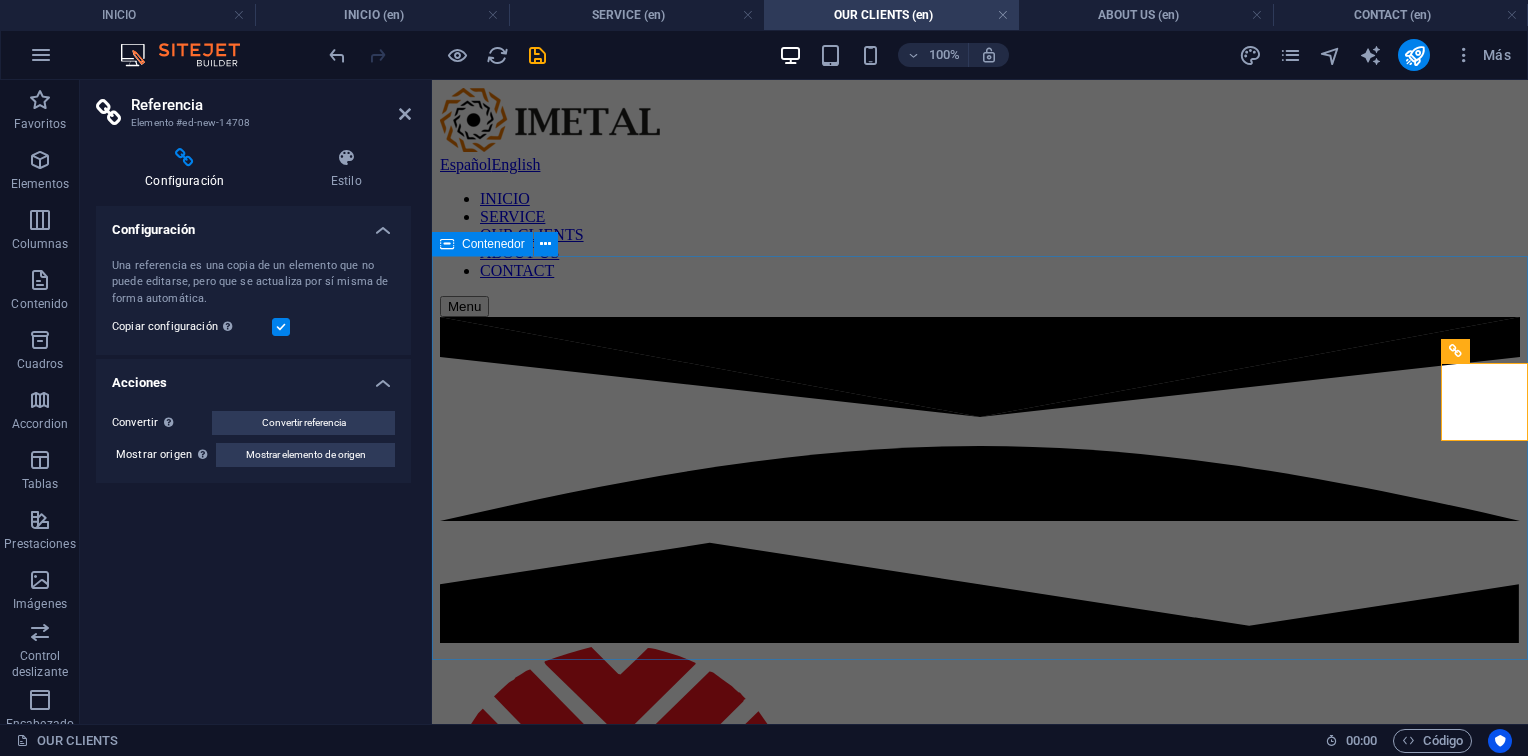 click at bounding box center [980, 1690] 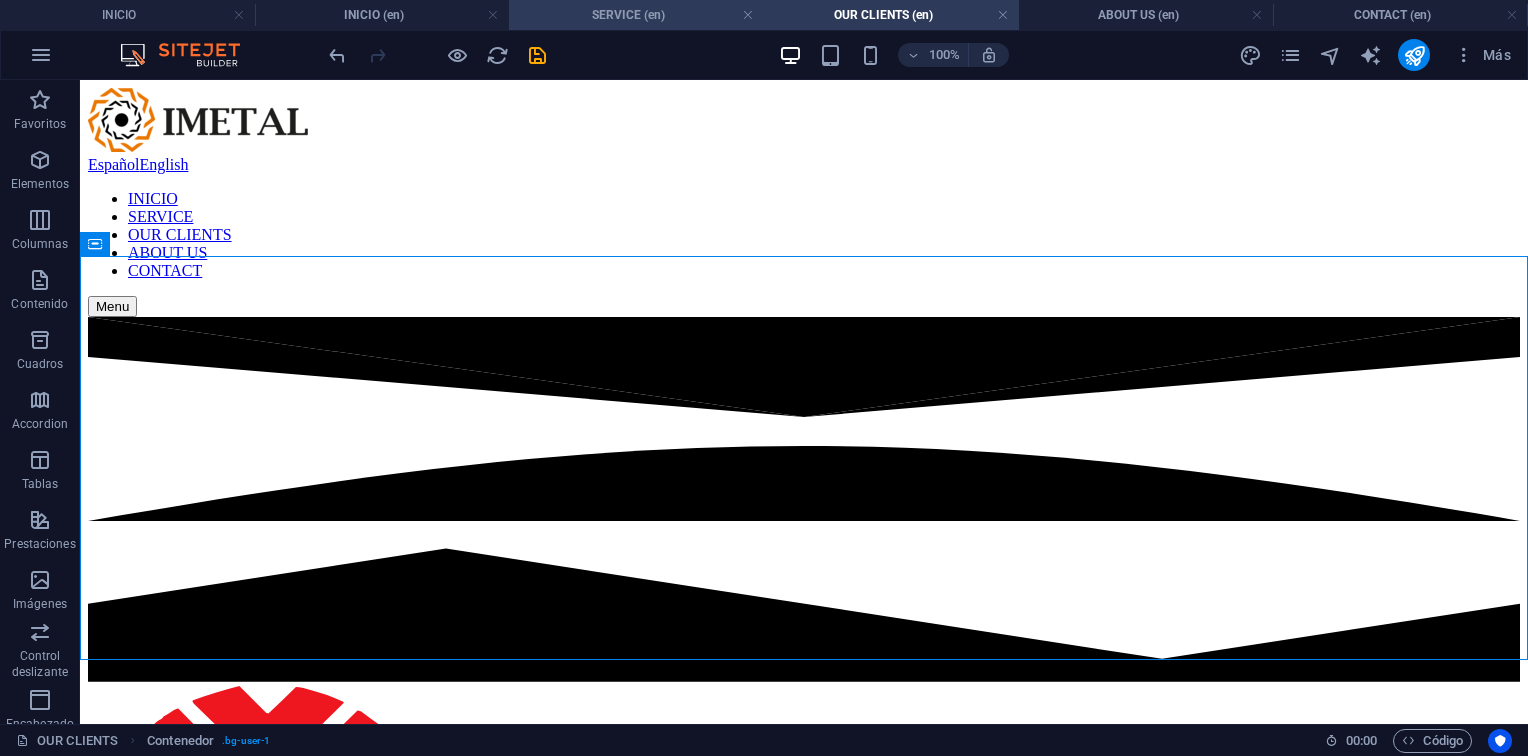 click on "SERVICE (en)" at bounding box center [636, 15] 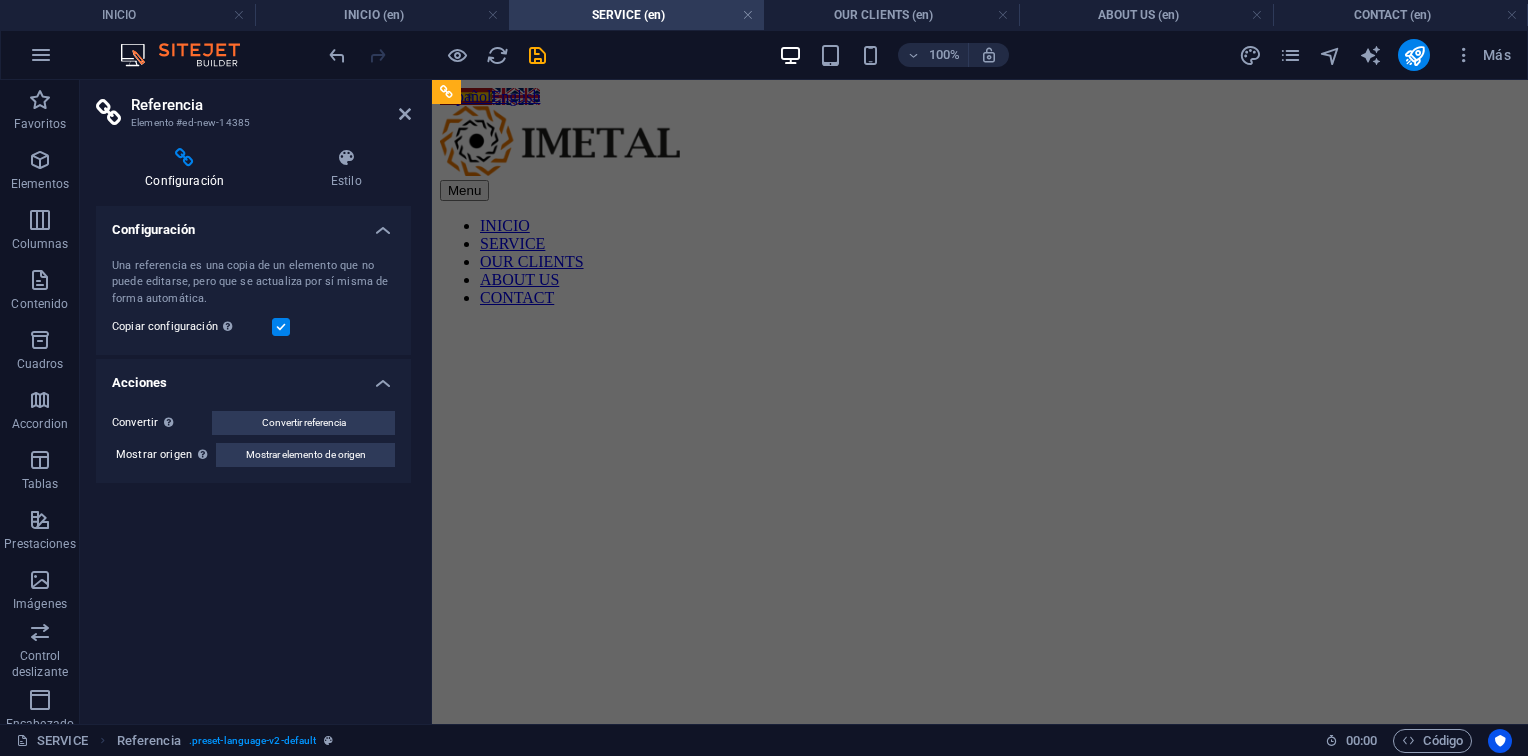 scroll, scrollTop: 3480, scrollLeft: 0, axis: vertical 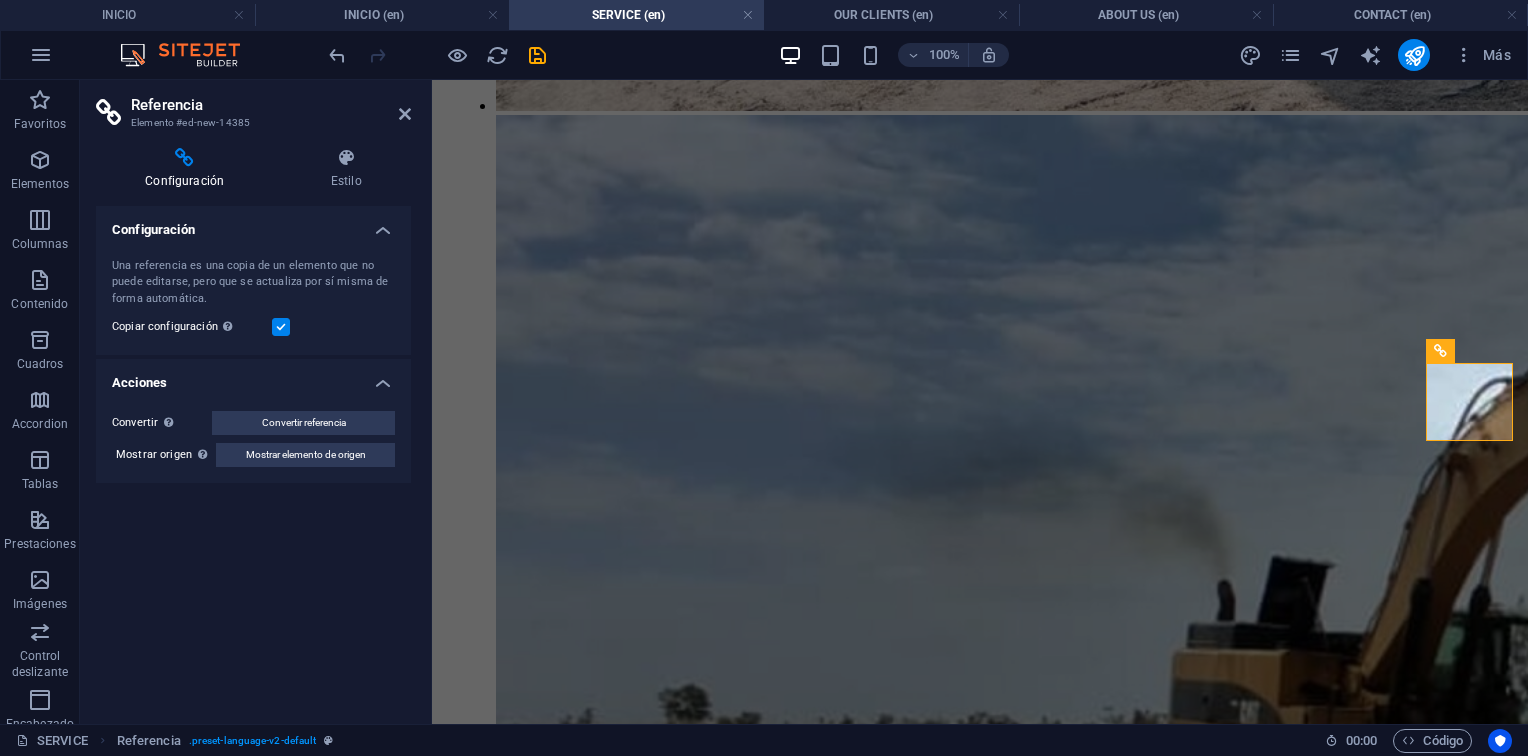 click at bounding box center [980, 5988] 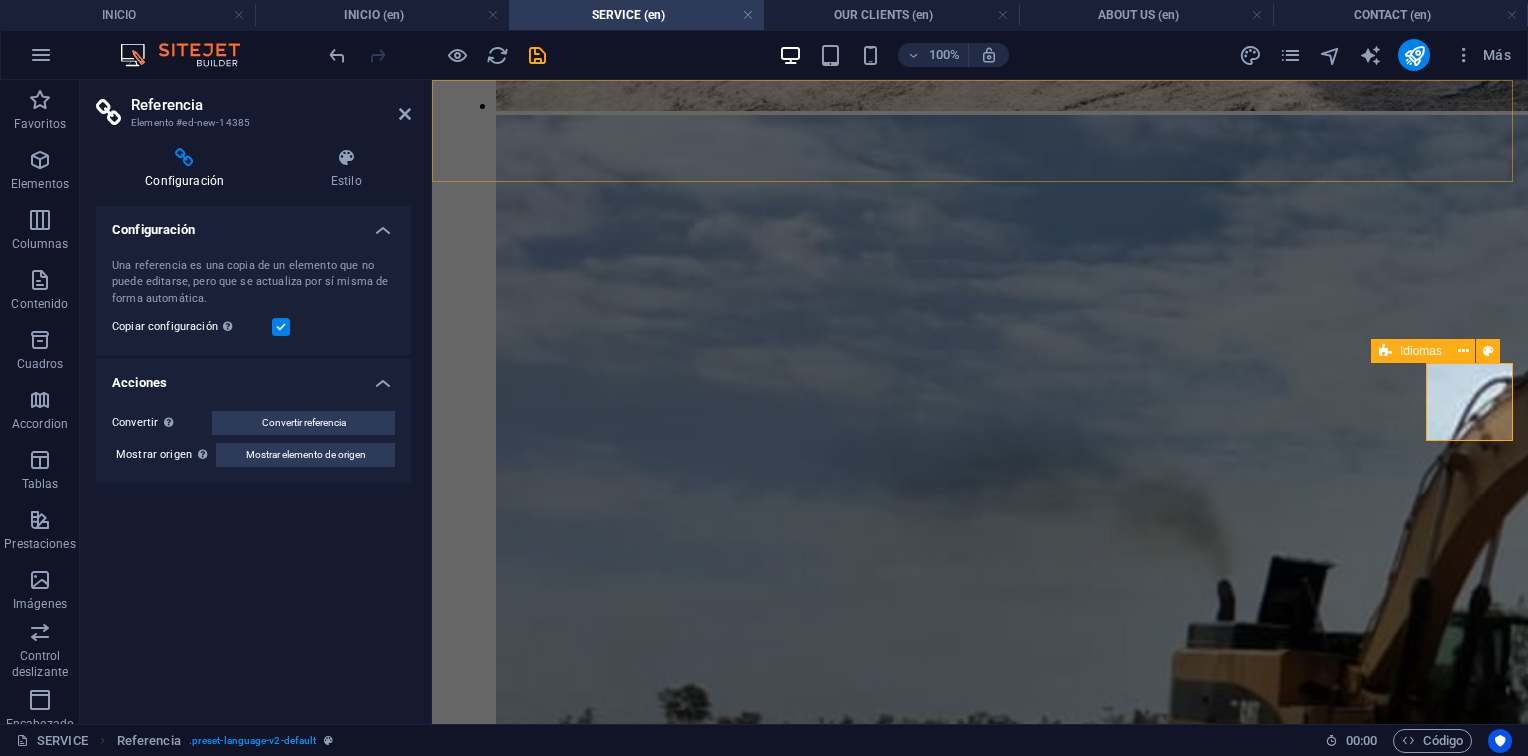 click on "Español English" at bounding box center (980, -3383) 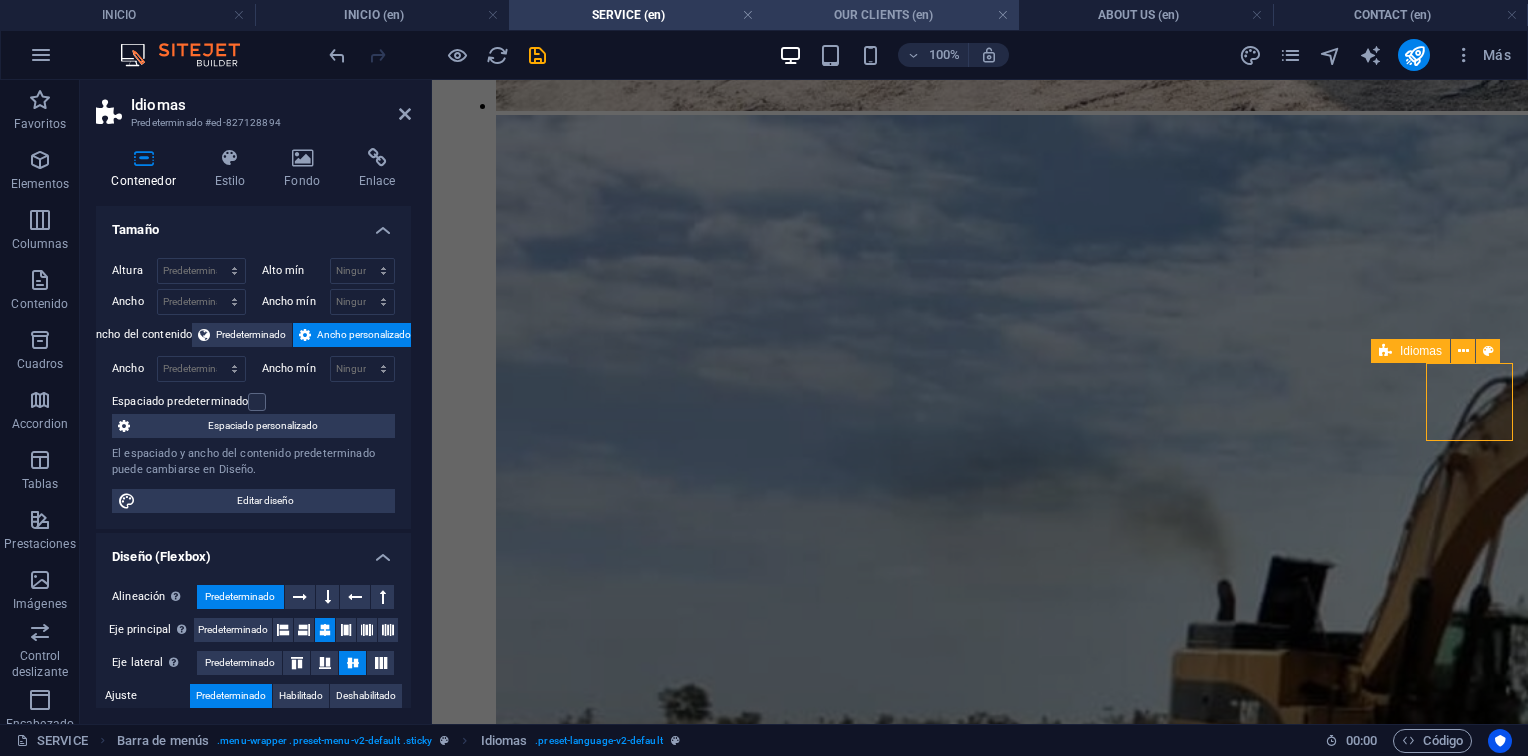 click on "OUR CLIENTS (en)" at bounding box center [891, 15] 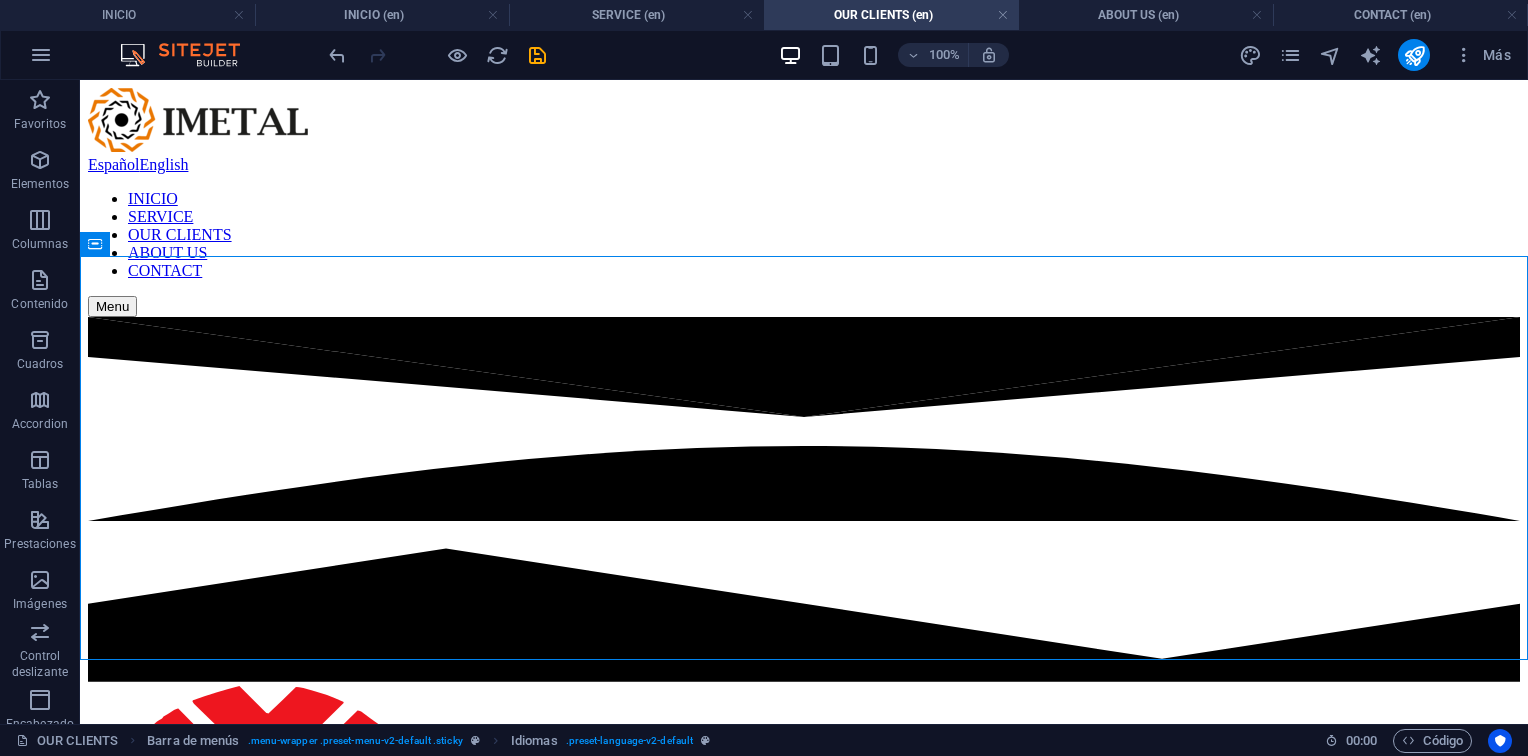 scroll, scrollTop: 0, scrollLeft: 0, axis: both 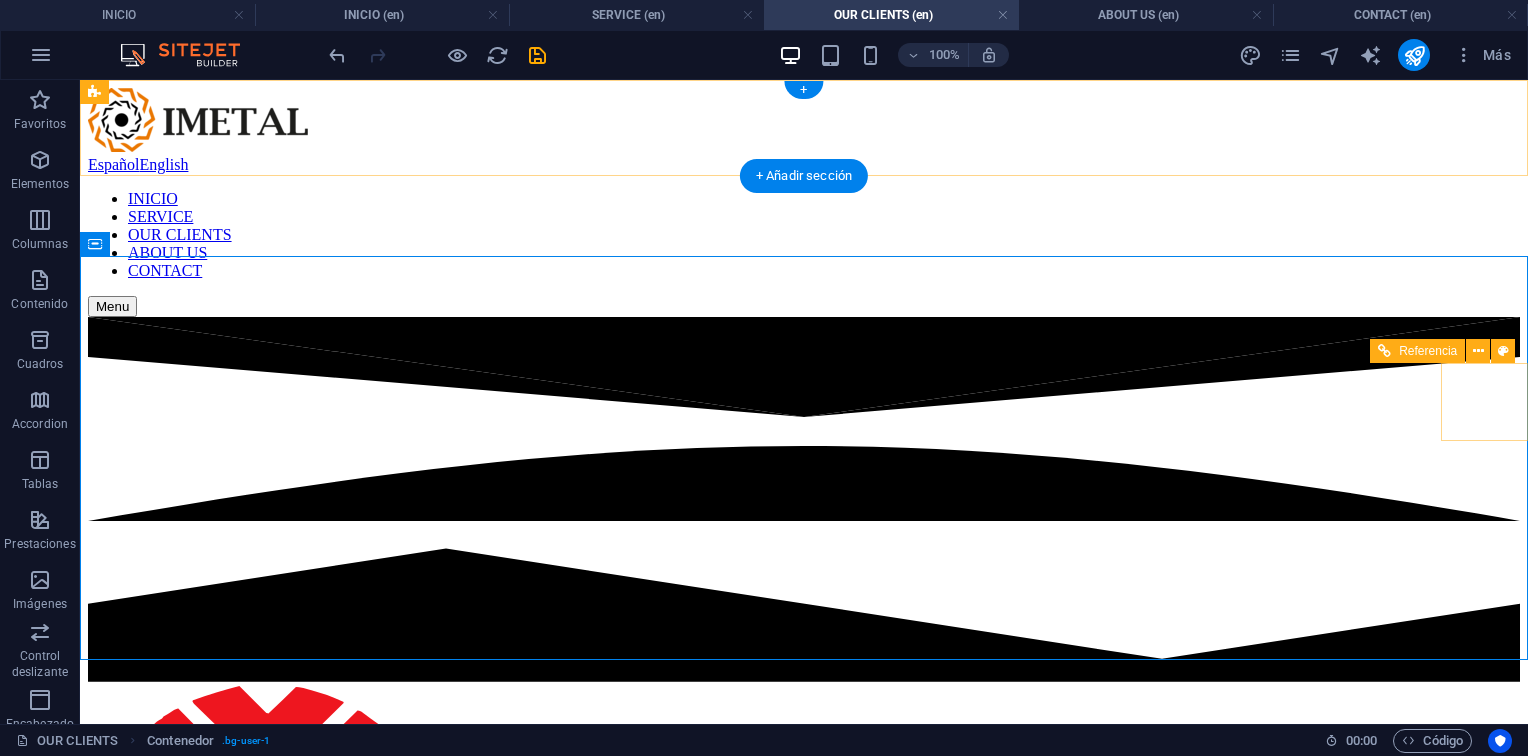 click on "Español English" at bounding box center (804, 165) 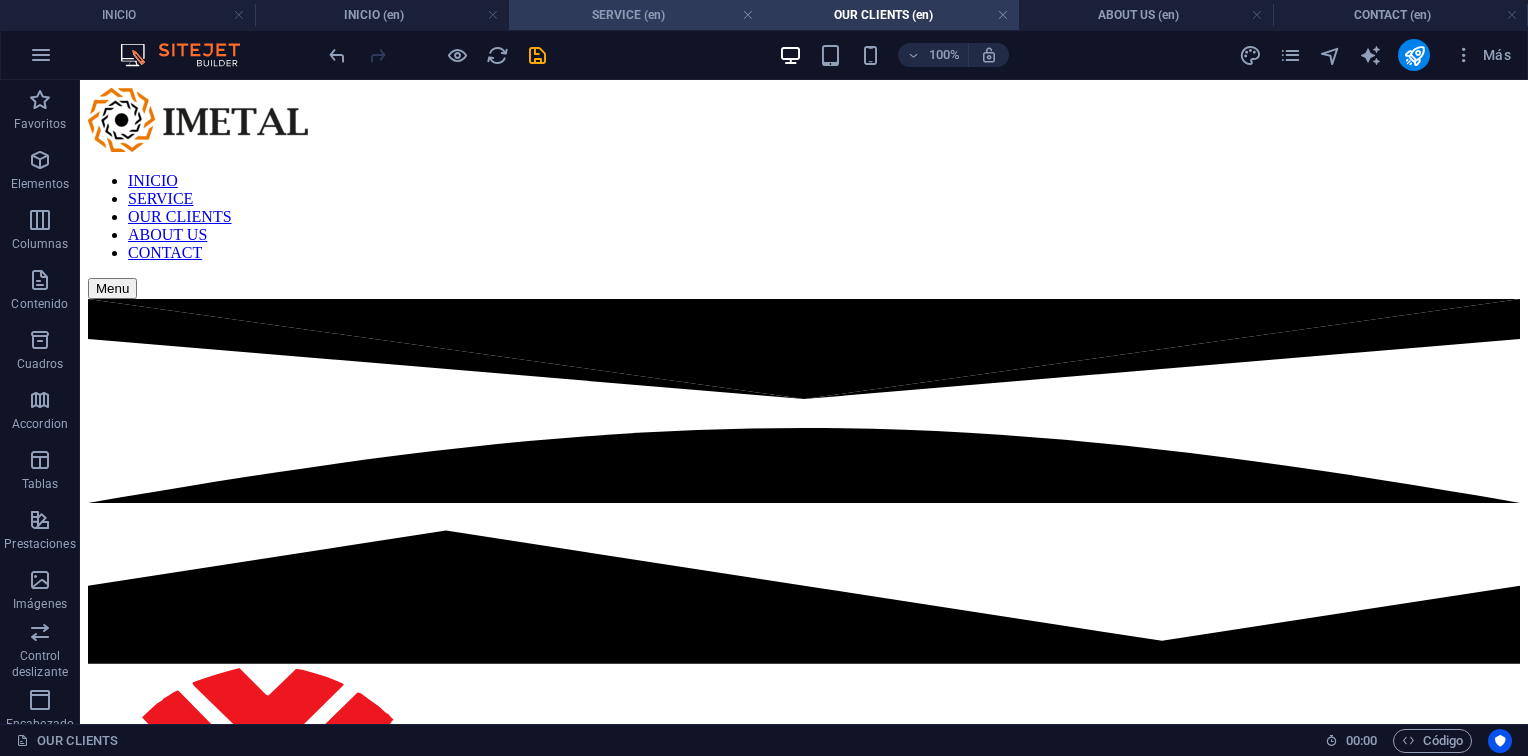 click on "SERVICE (en)" at bounding box center (636, 15) 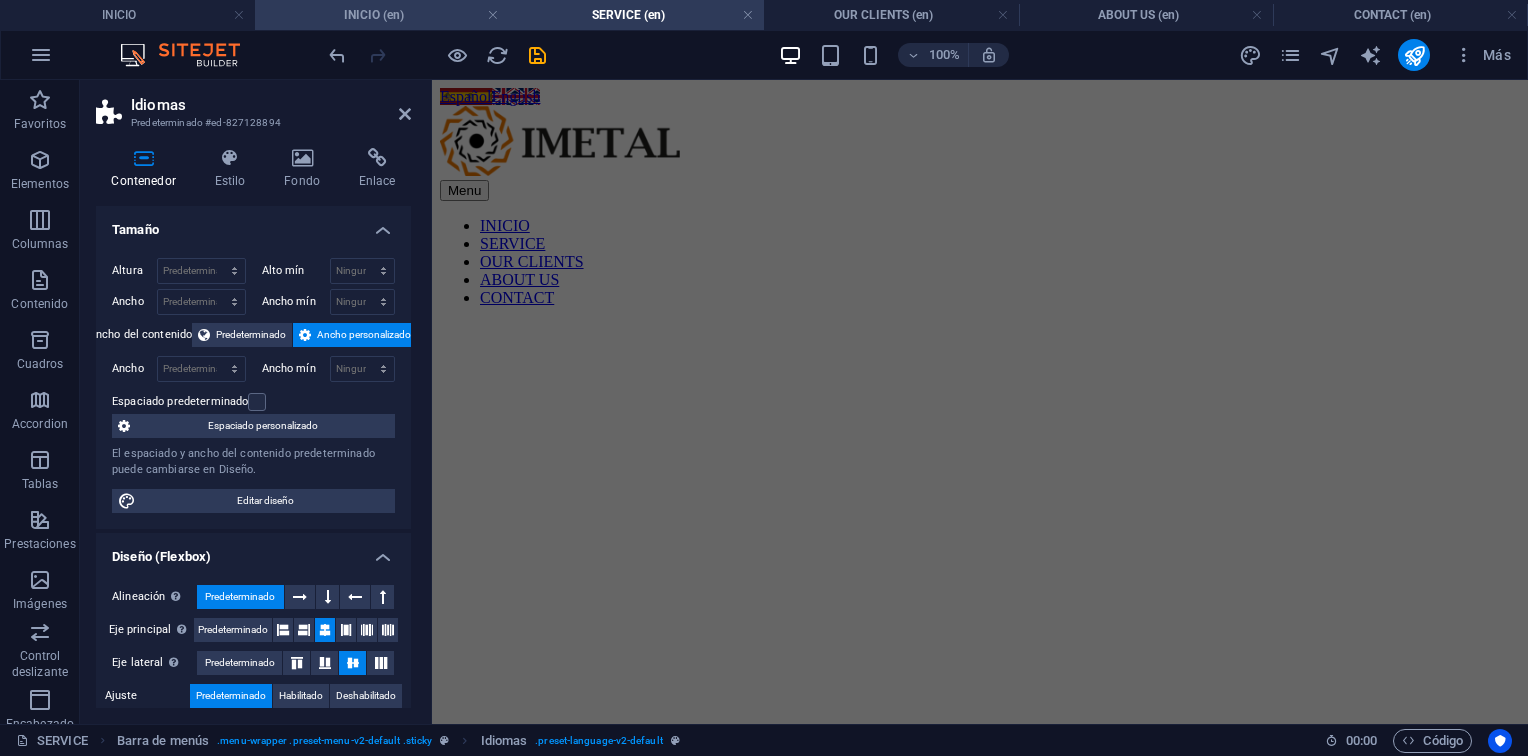 scroll, scrollTop: 3480, scrollLeft: 0, axis: vertical 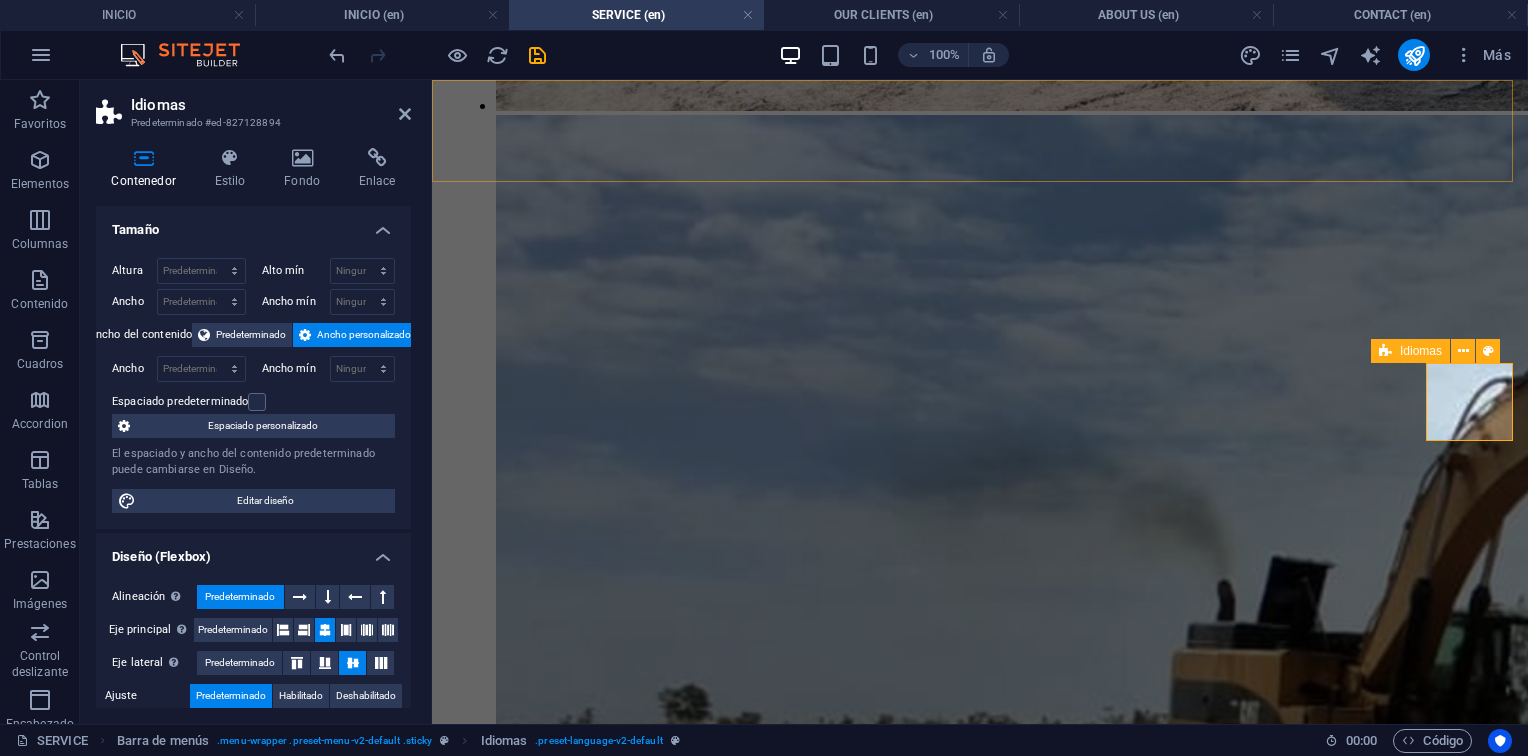 click on "Idiomas" at bounding box center [1421, 351] 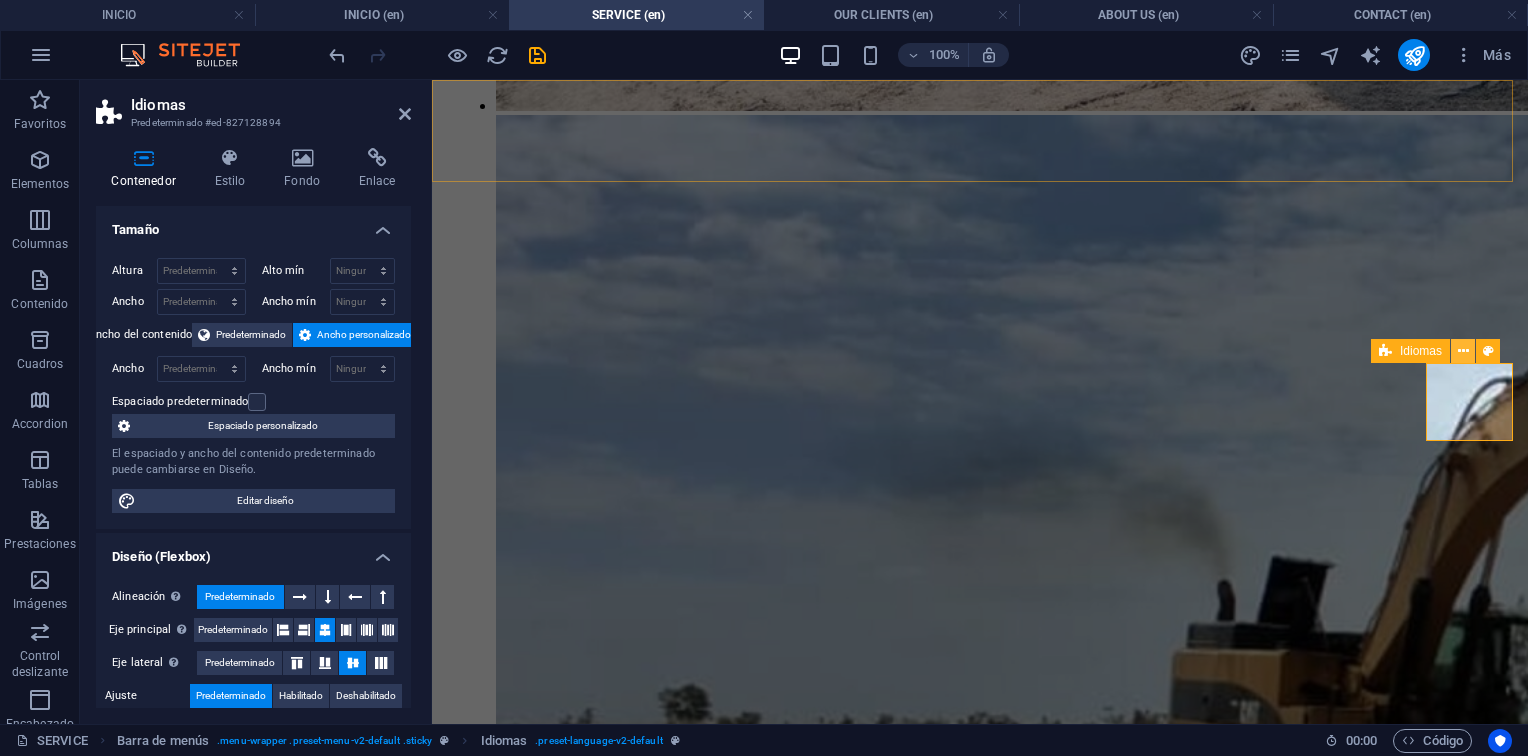click at bounding box center [1463, 351] 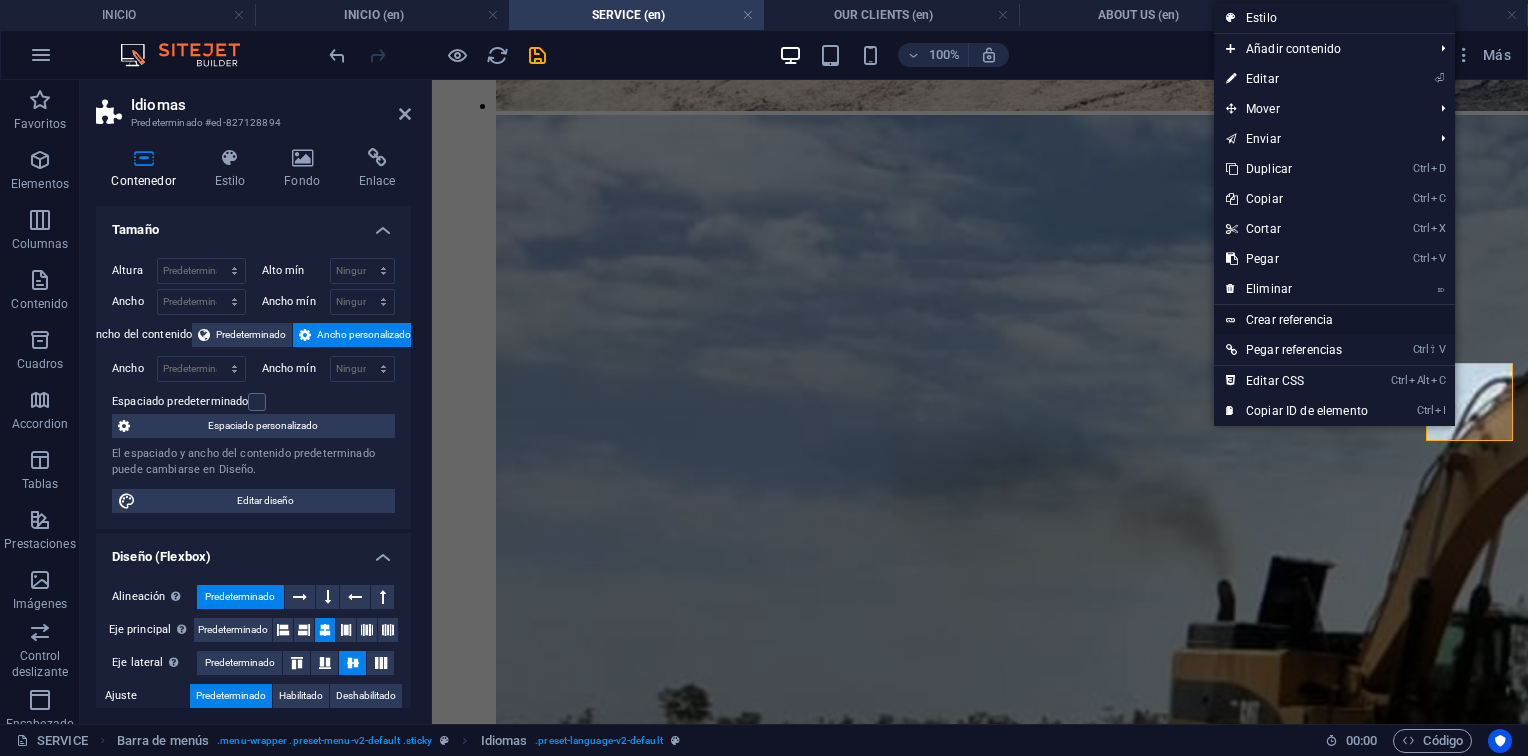 click on "Crear referencia" at bounding box center (1334, 320) 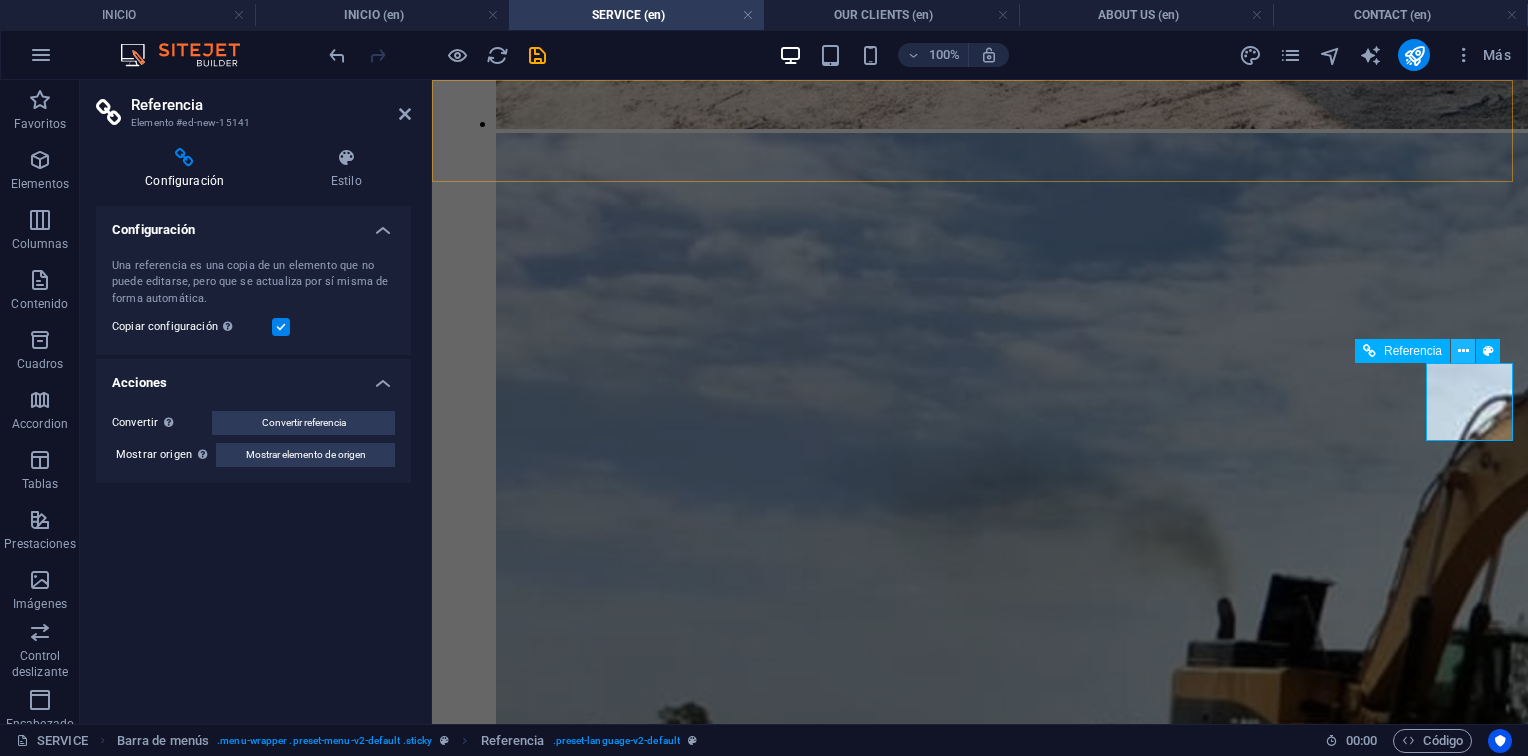 click at bounding box center (1463, 351) 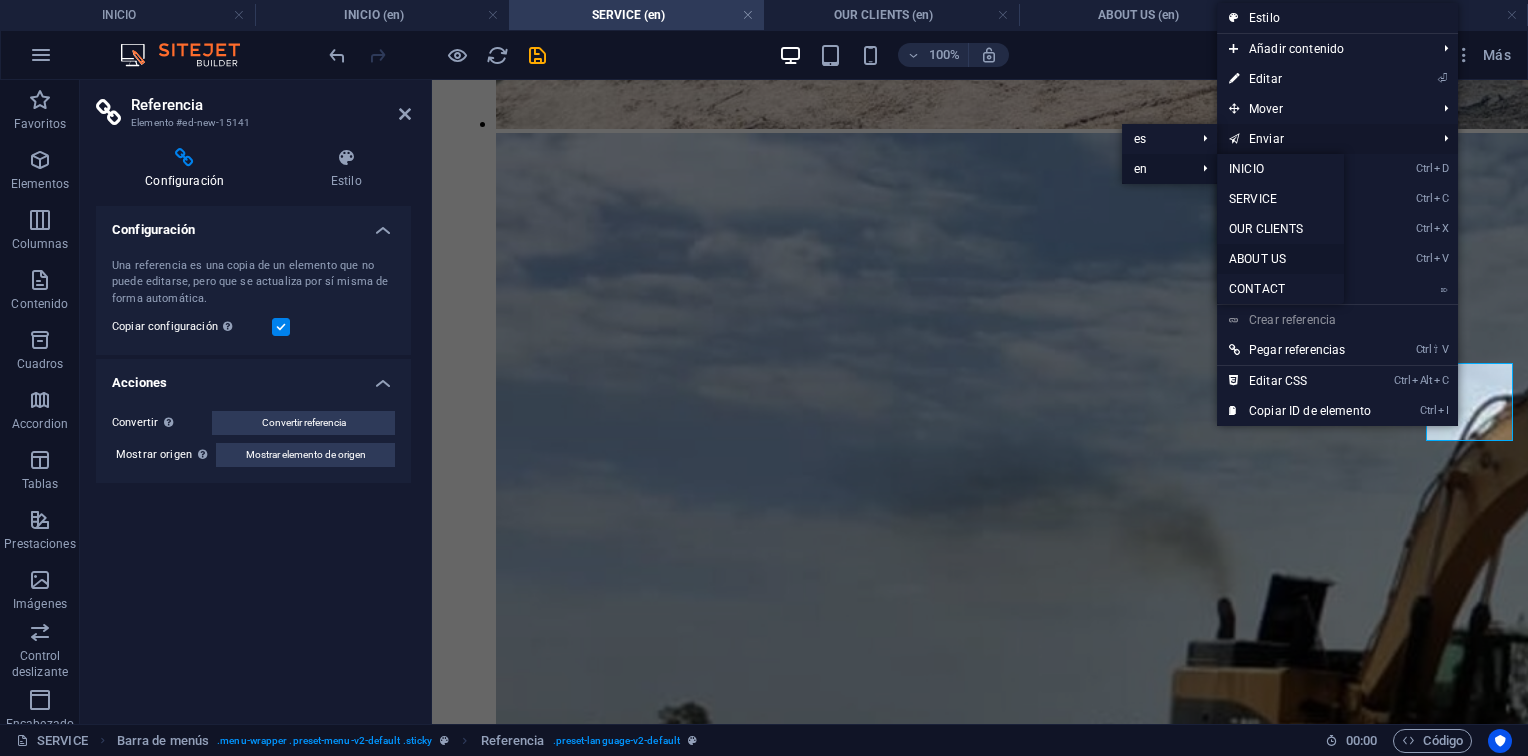 click on "ABOUT US" at bounding box center [1280, 259] 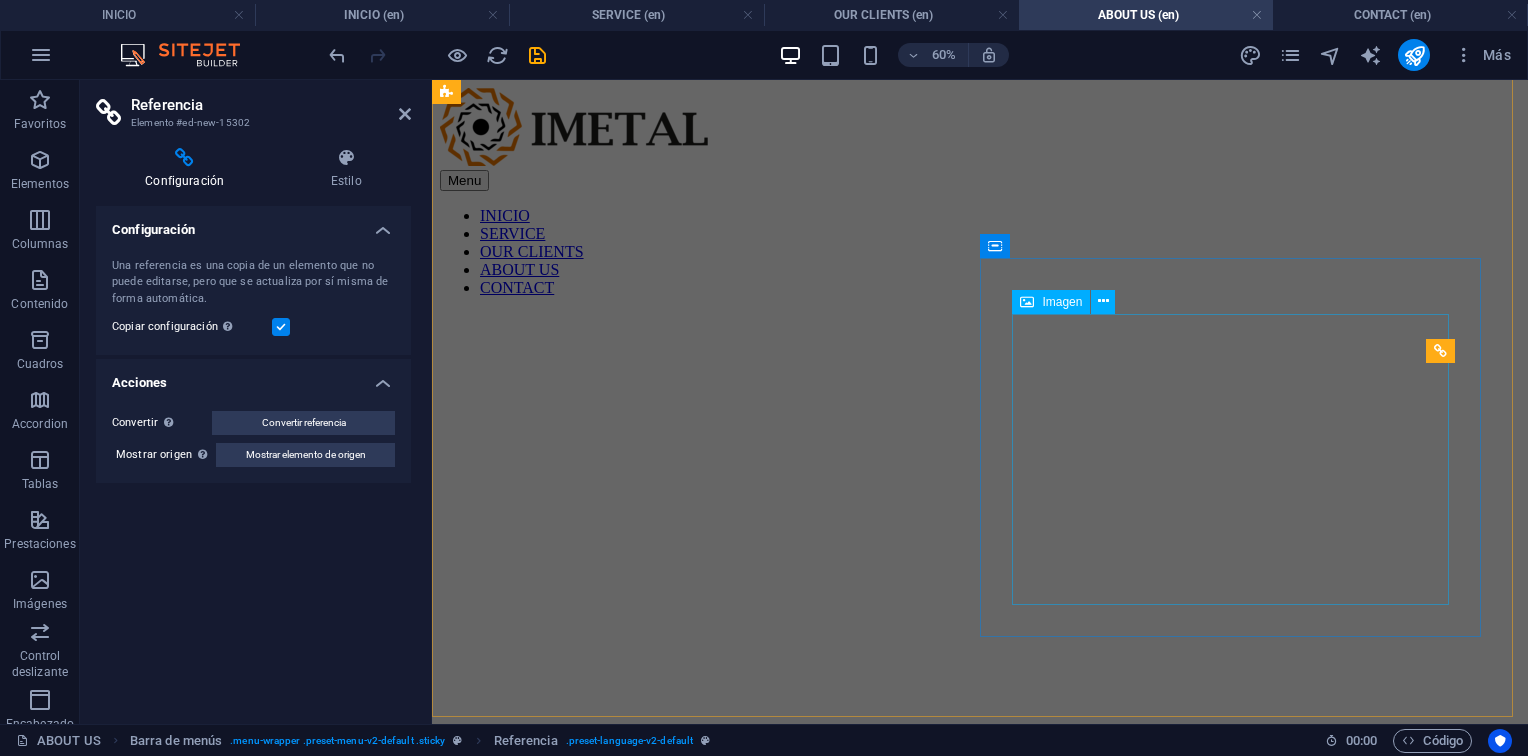 scroll, scrollTop: 1373, scrollLeft: 0, axis: vertical 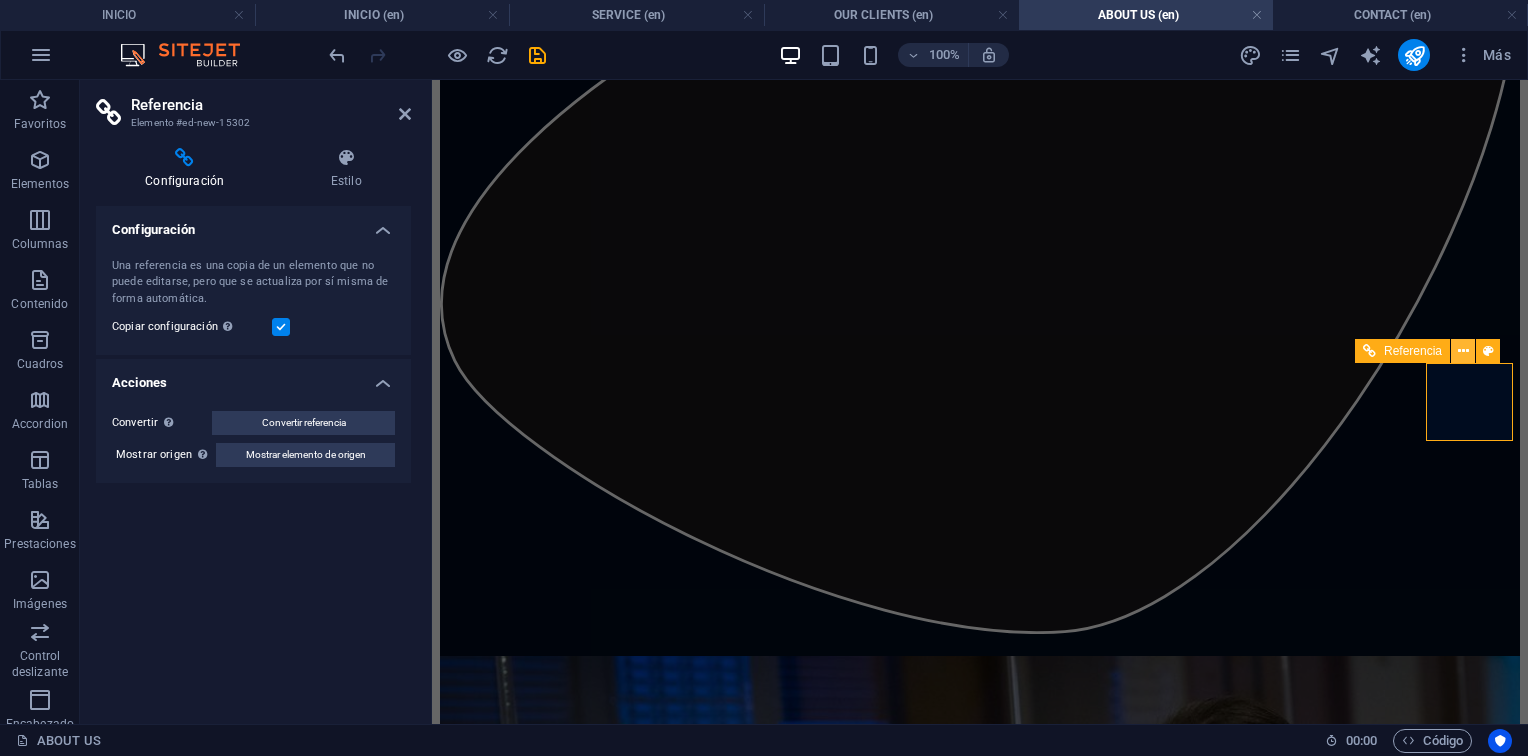 click at bounding box center [1463, 351] 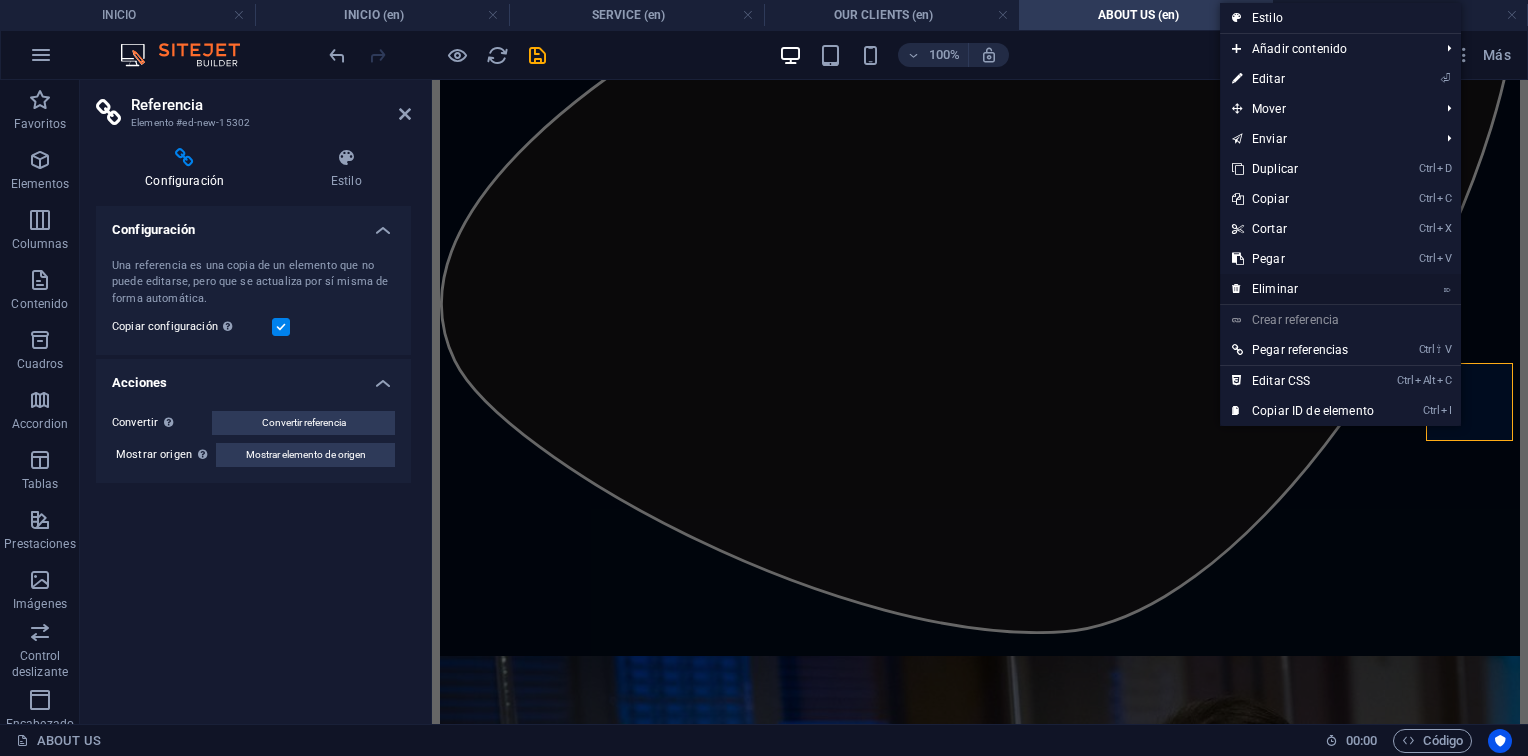 click on "⌦  Eliminar" at bounding box center (1303, 289) 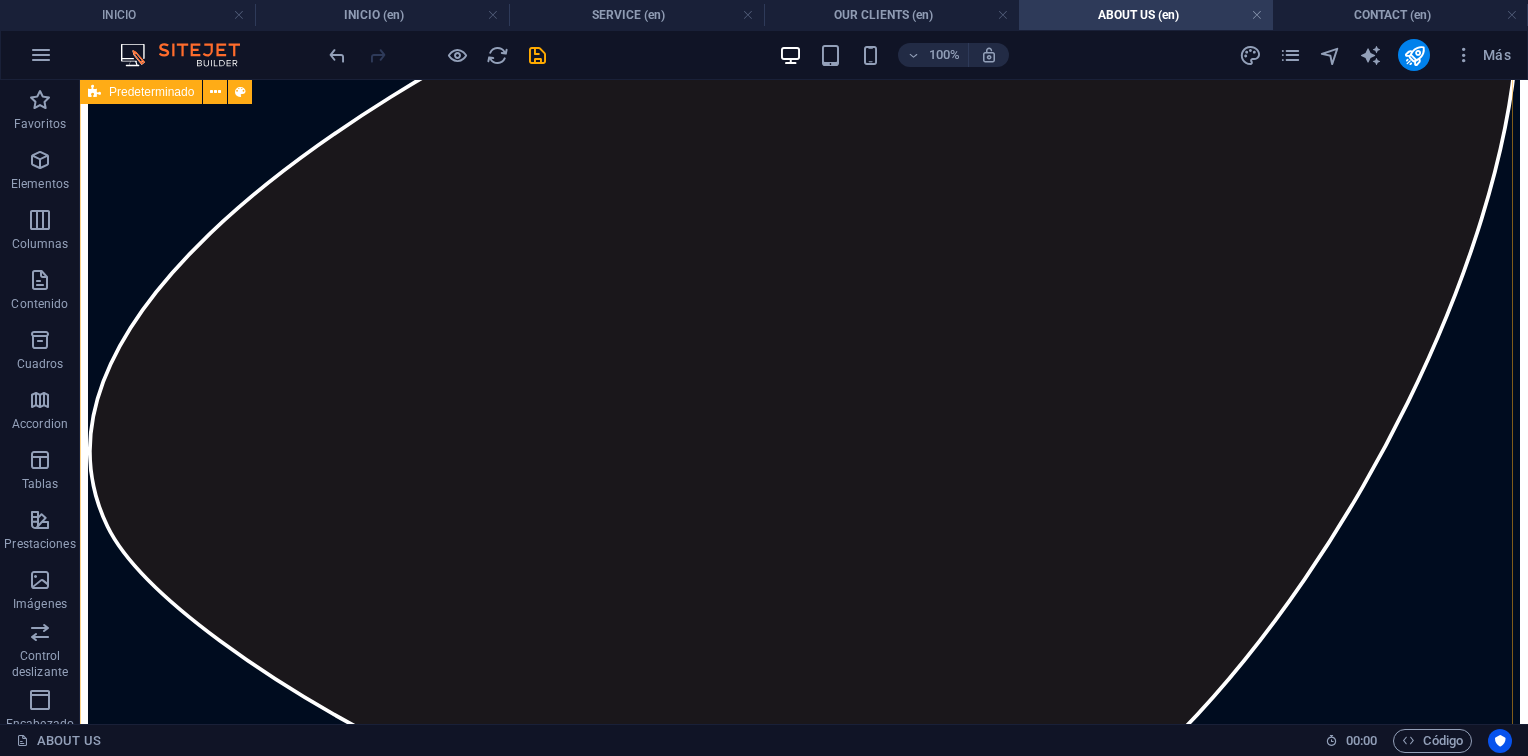 scroll, scrollTop: 1445, scrollLeft: 0, axis: vertical 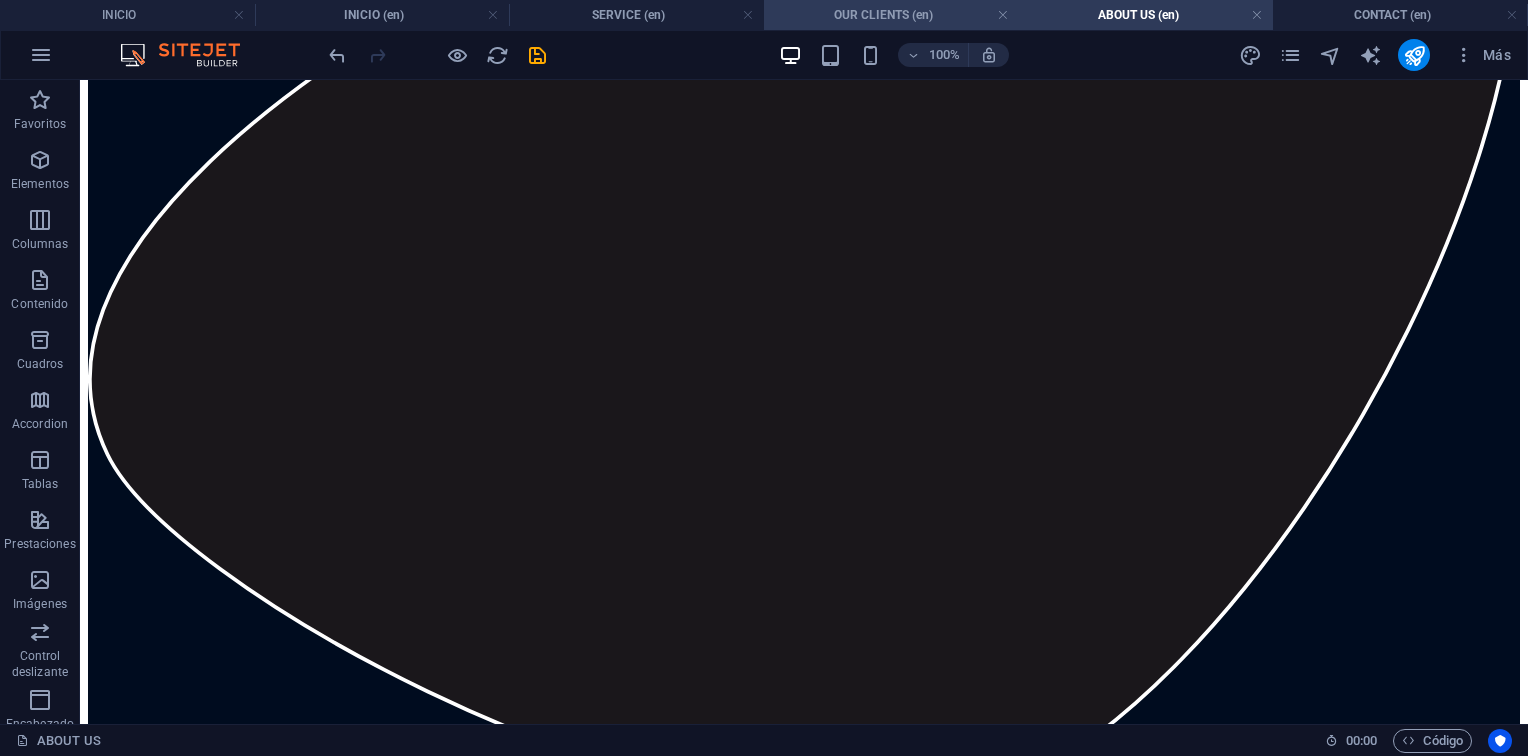 click on "OUR CLIENTS (en)" at bounding box center [891, 15] 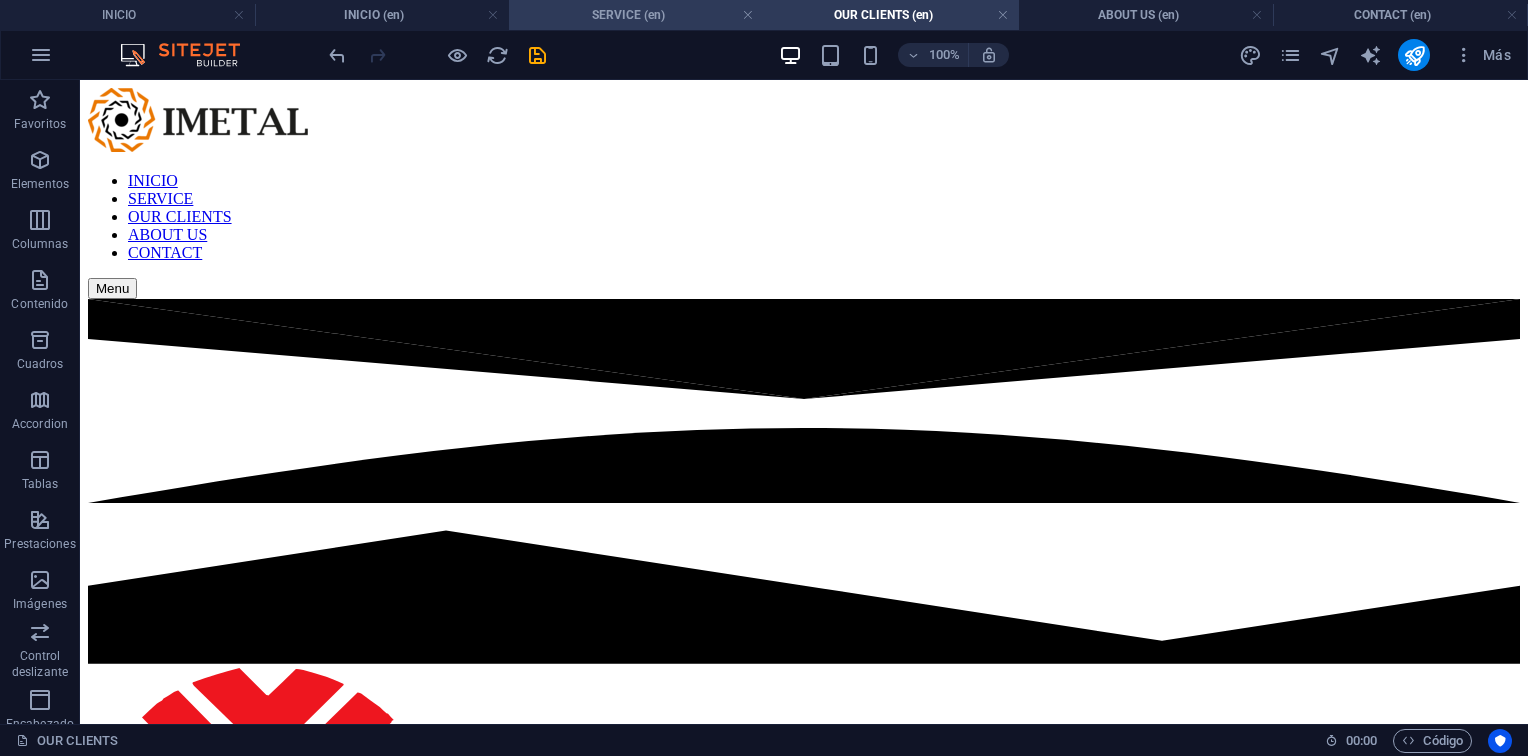 click on "SERVICE (en)" at bounding box center [636, 15] 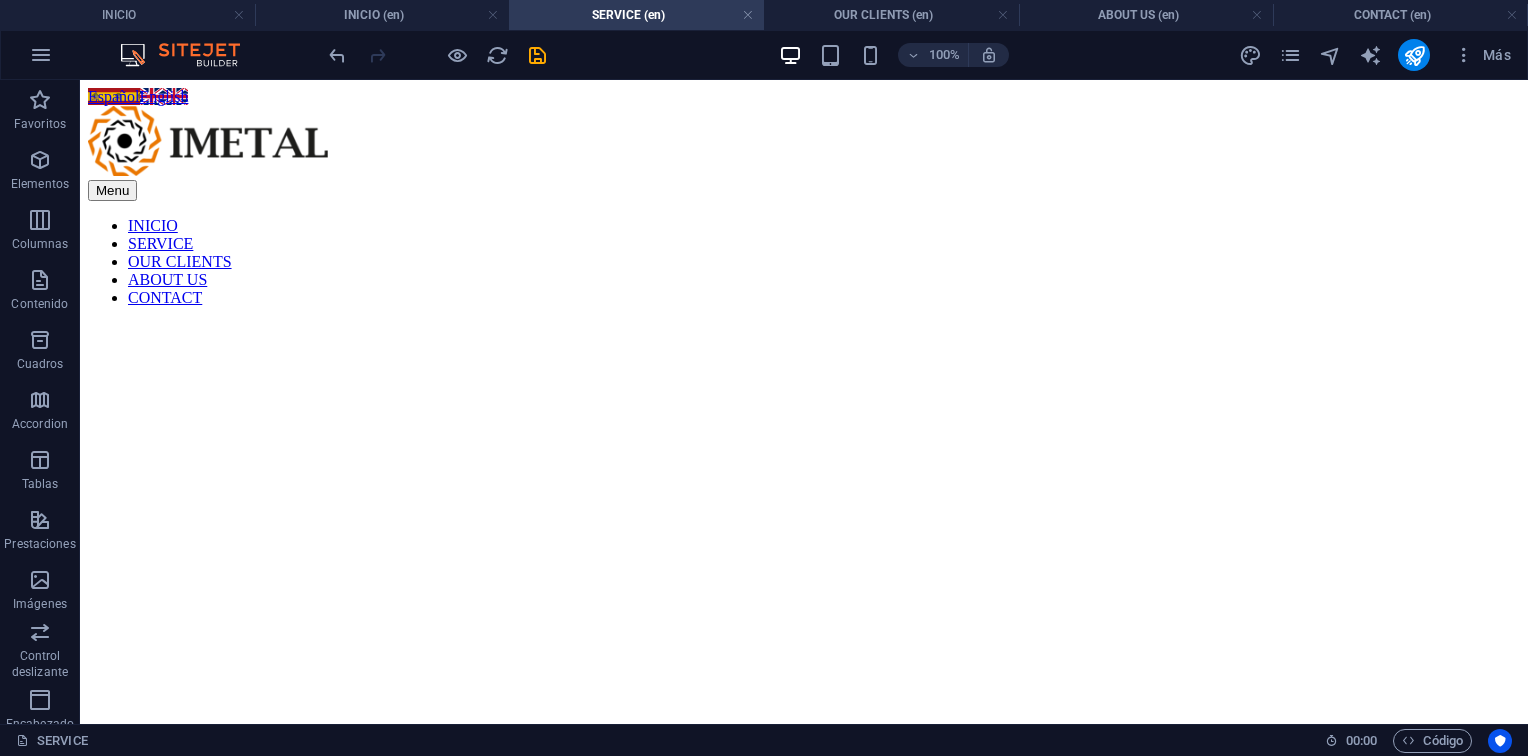 scroll, scrollTop: 3322, scrollLeft: 0, axis: vertical 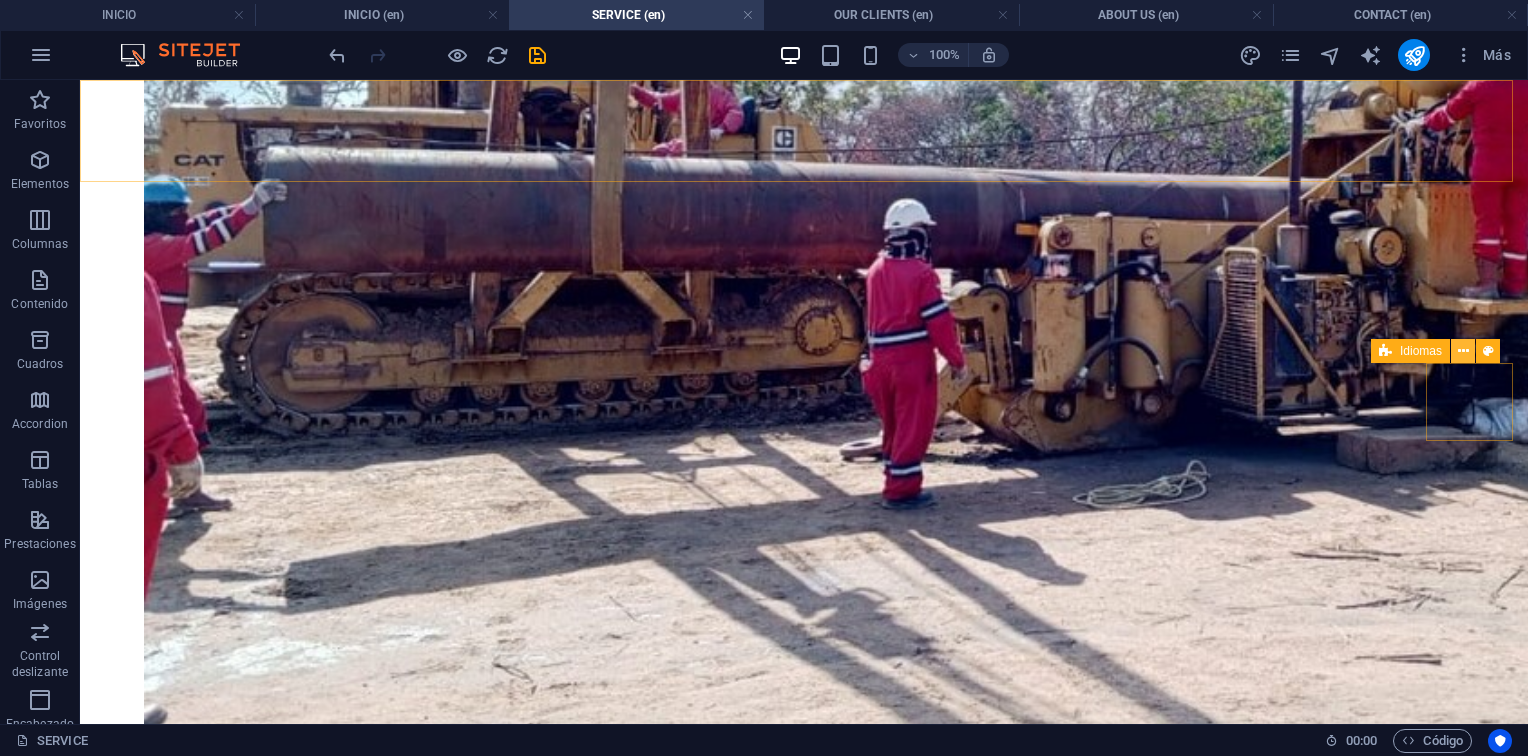 click at bounding box center (1463, 351) 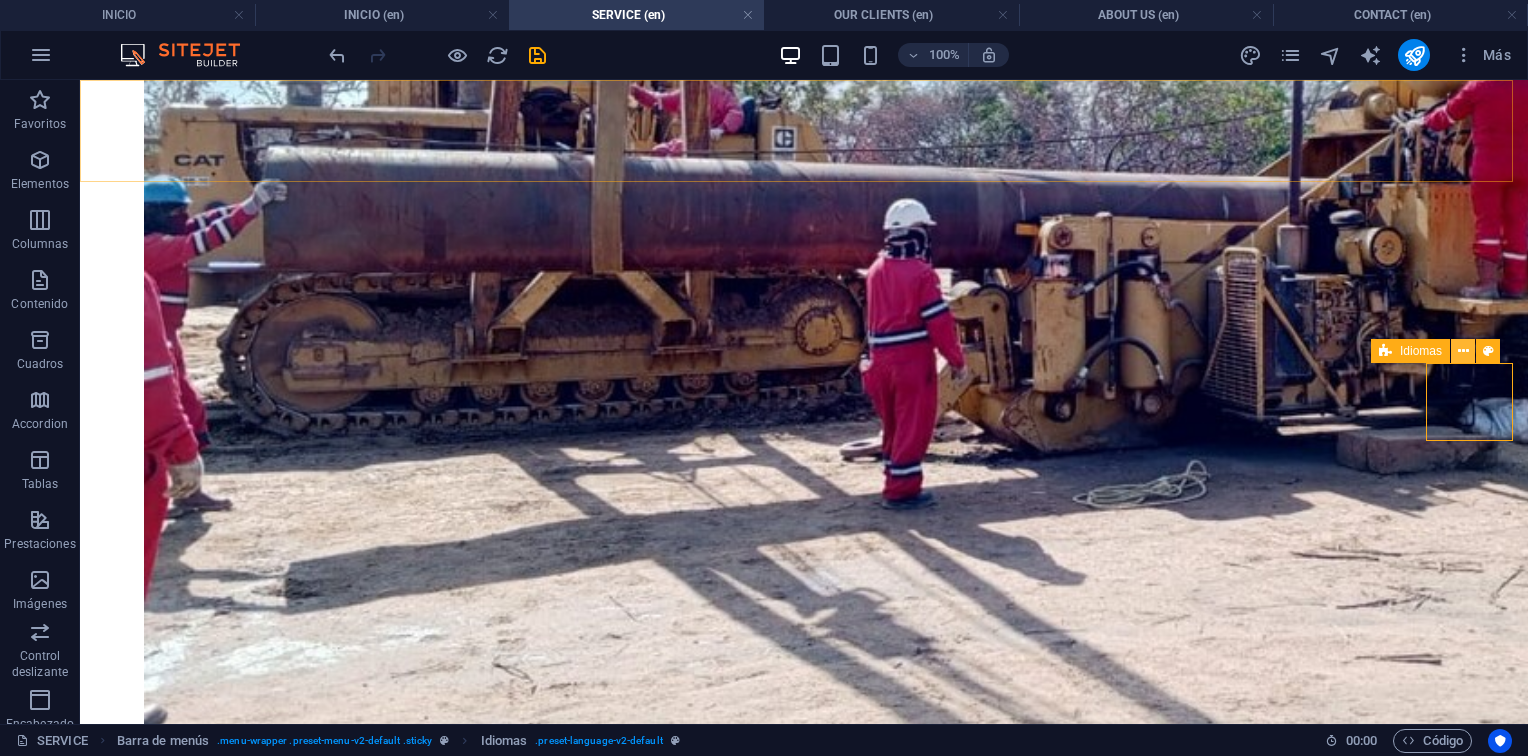 click at bounding box center [1463, 351] 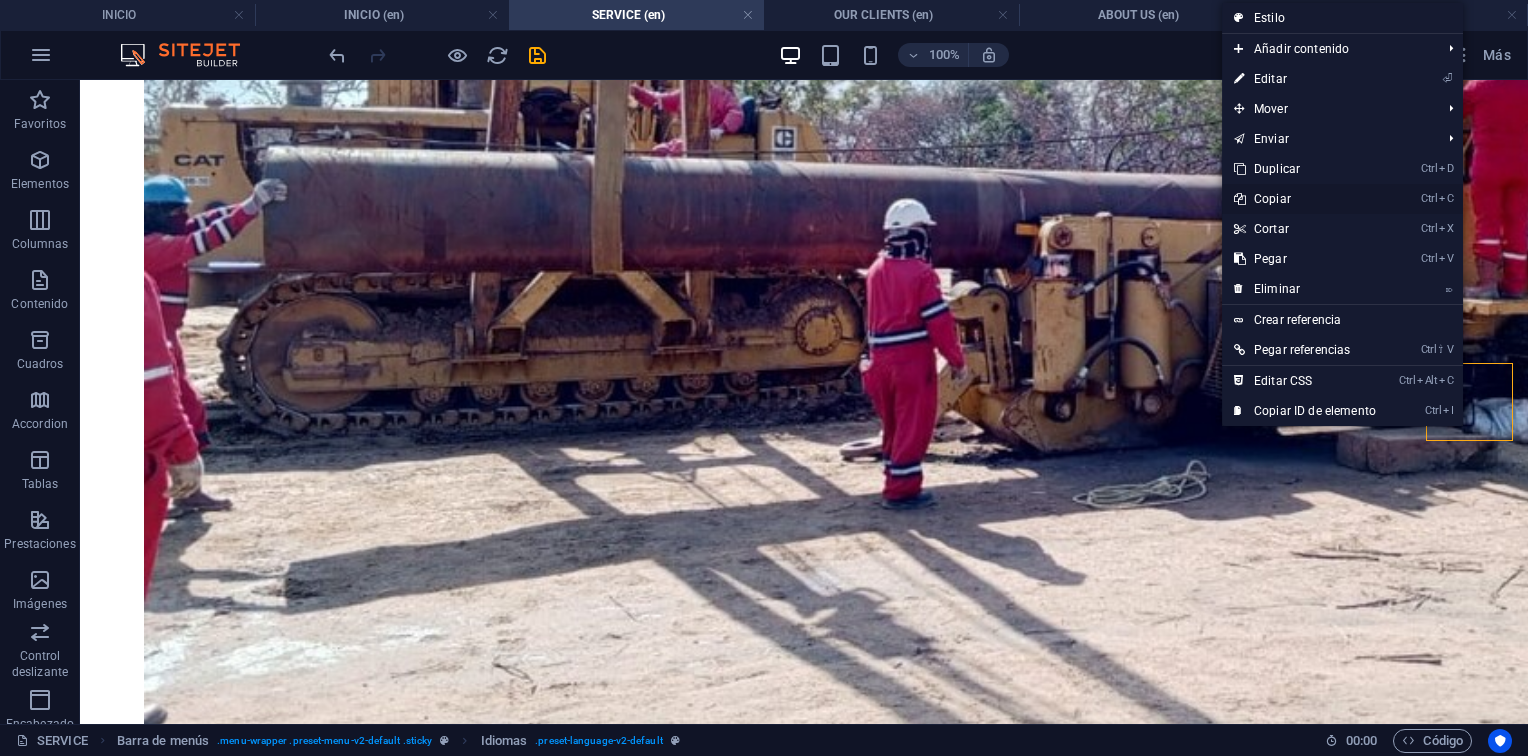 click on "Ctrl C  Copiar" at bounding box center [1305, 199] 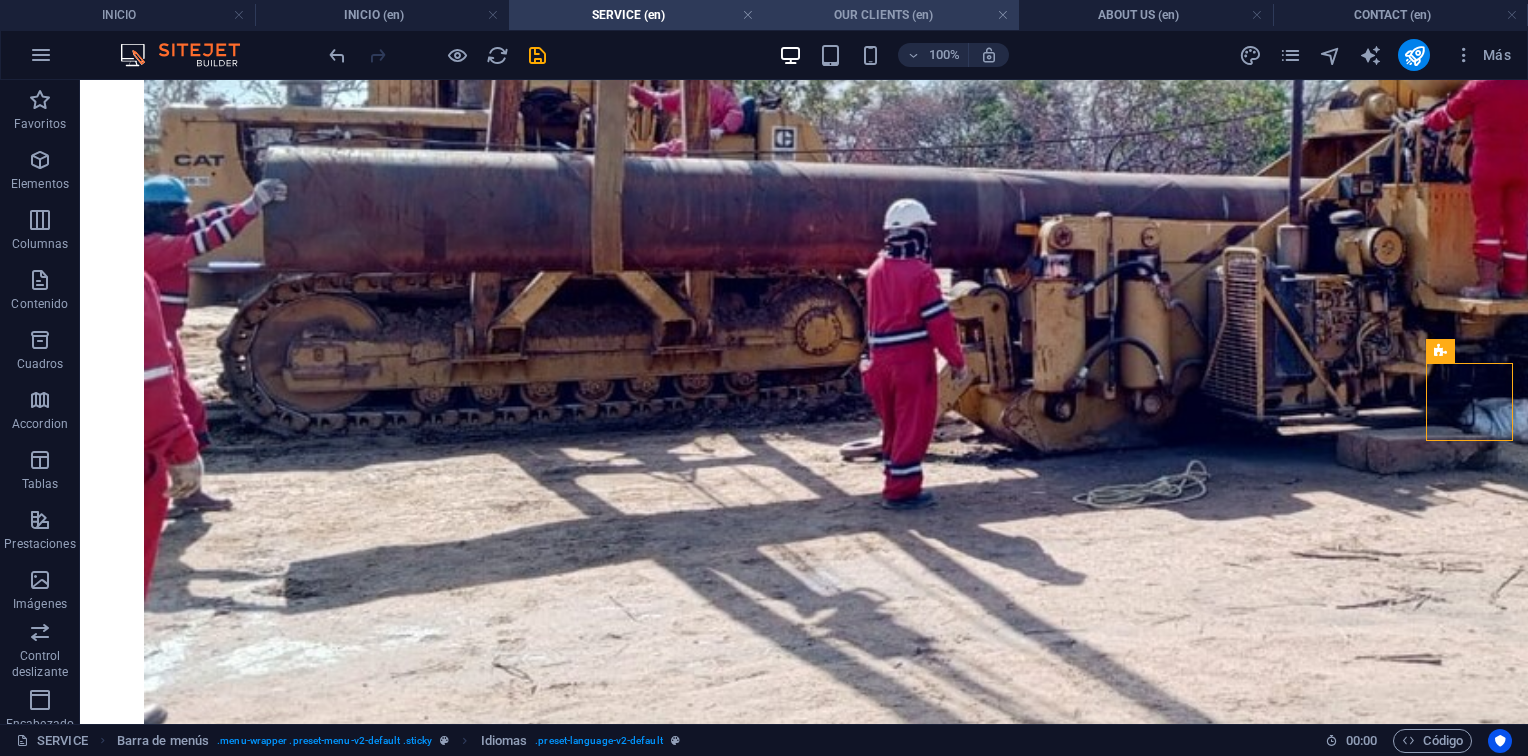 click on "OUR CLIENTS (en)" at bounding box center [891, 15] 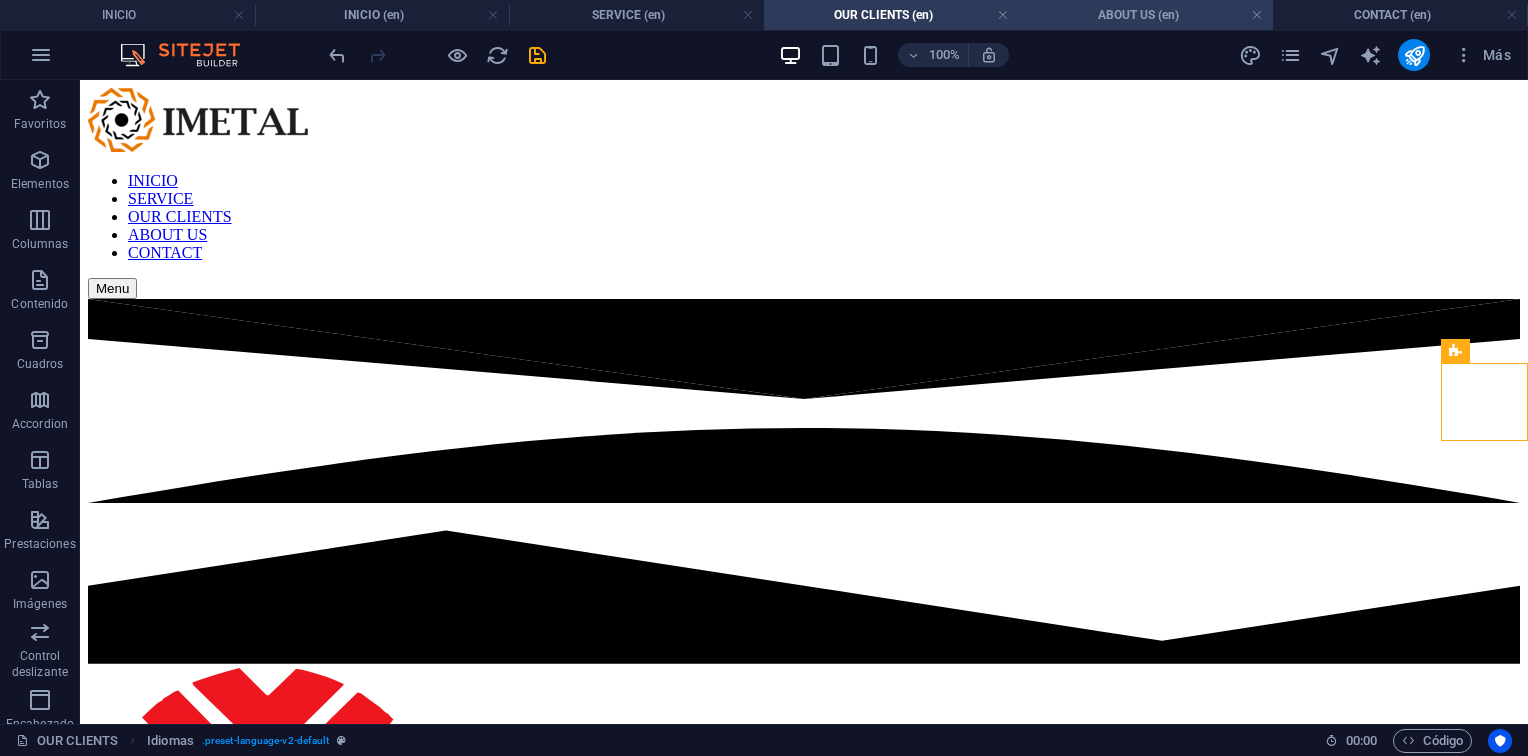 click on "ABOUT US (en)" at bounding box center (1146, 15) 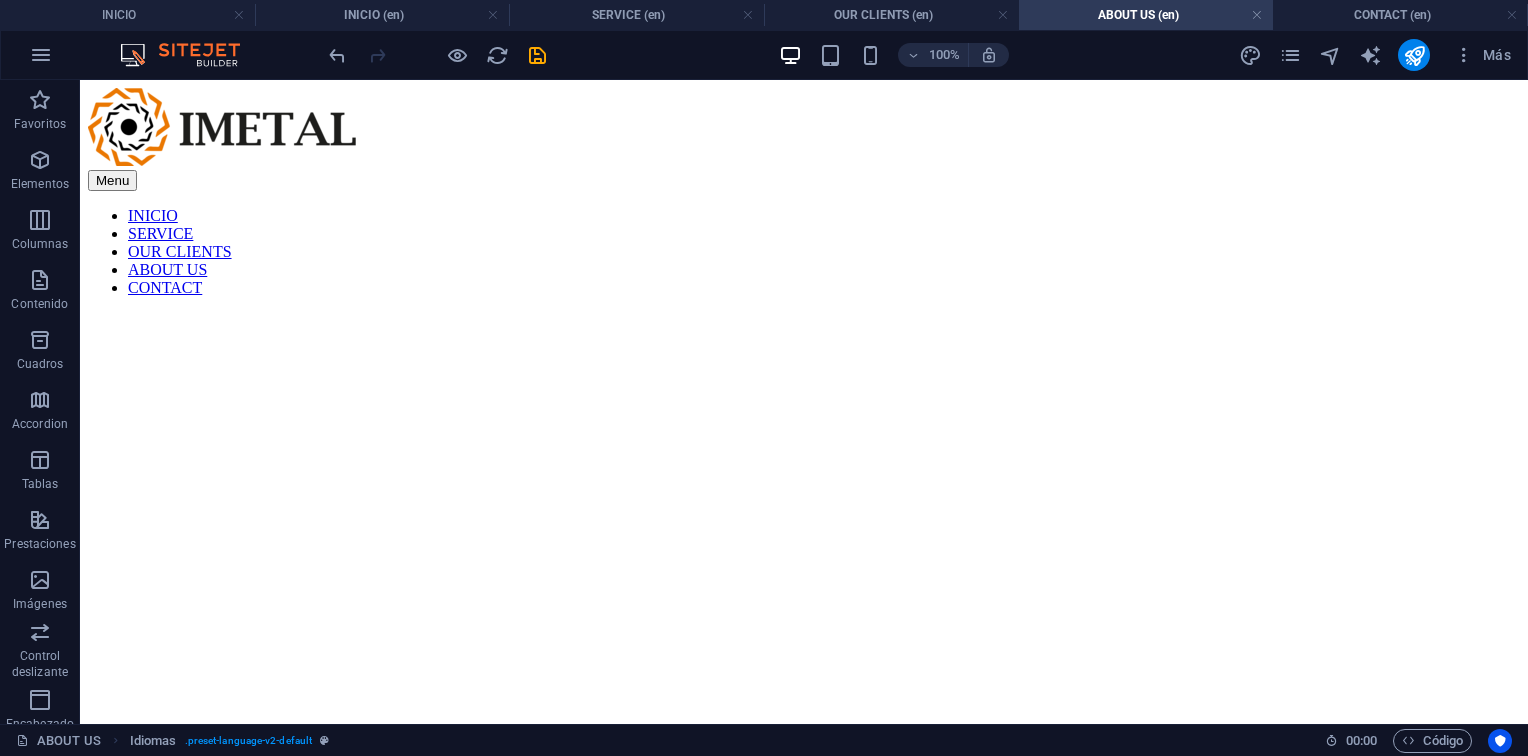 scroll, scrollTop: 1445, scrollLeft: 0, axis: vertical 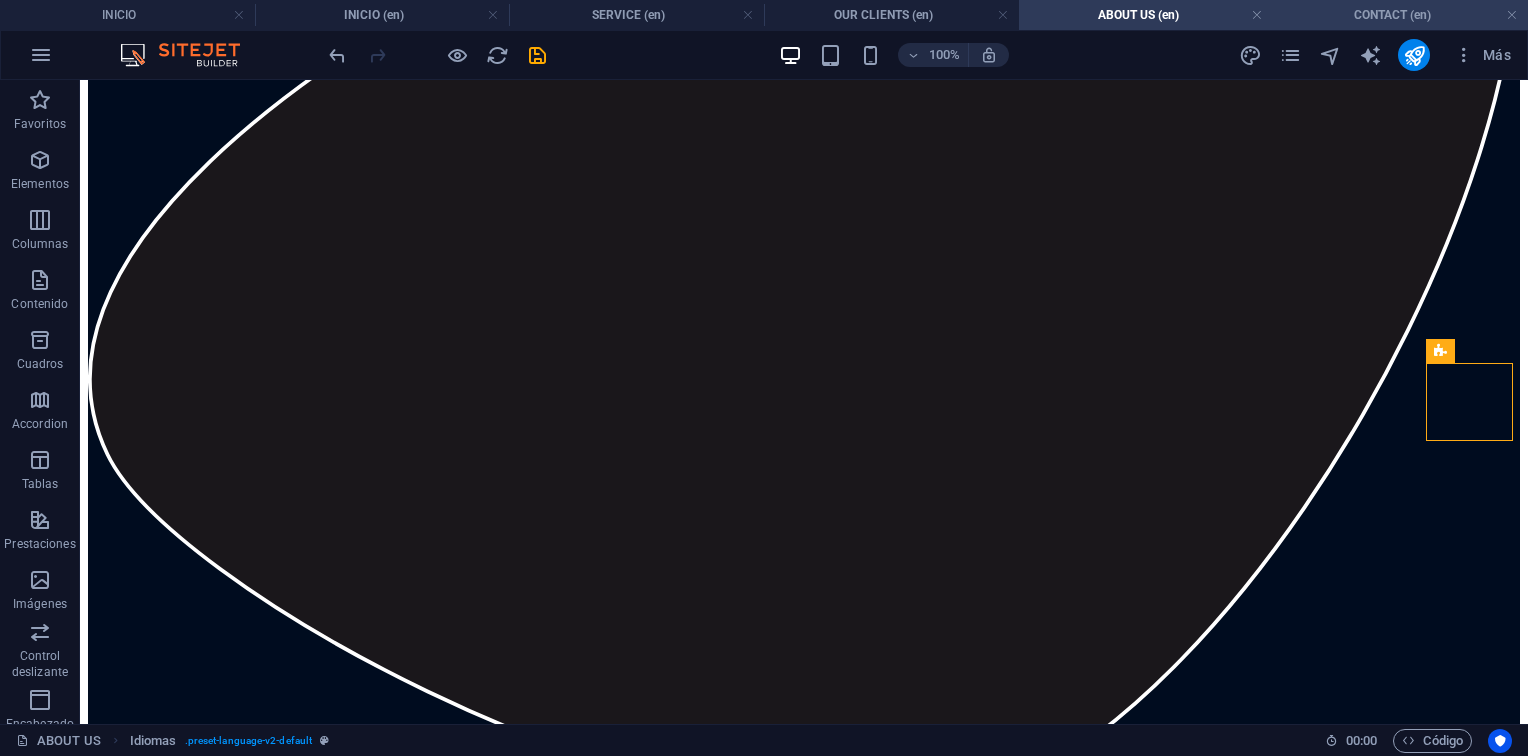 click on "CONTACT (en)" at bounding box center [1400, 15] 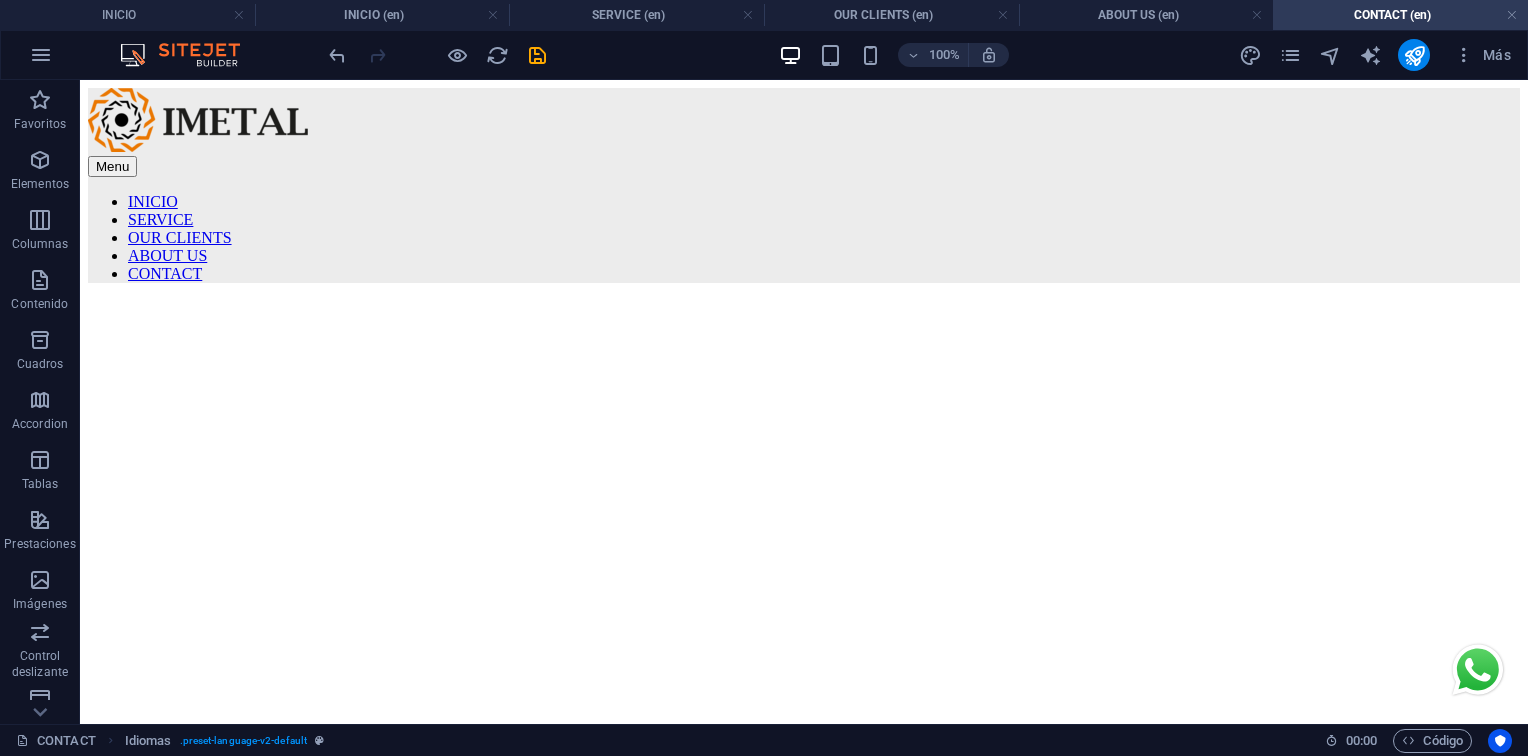 scroll, scrollTop: 0, scrollLeft: 0, axis: both 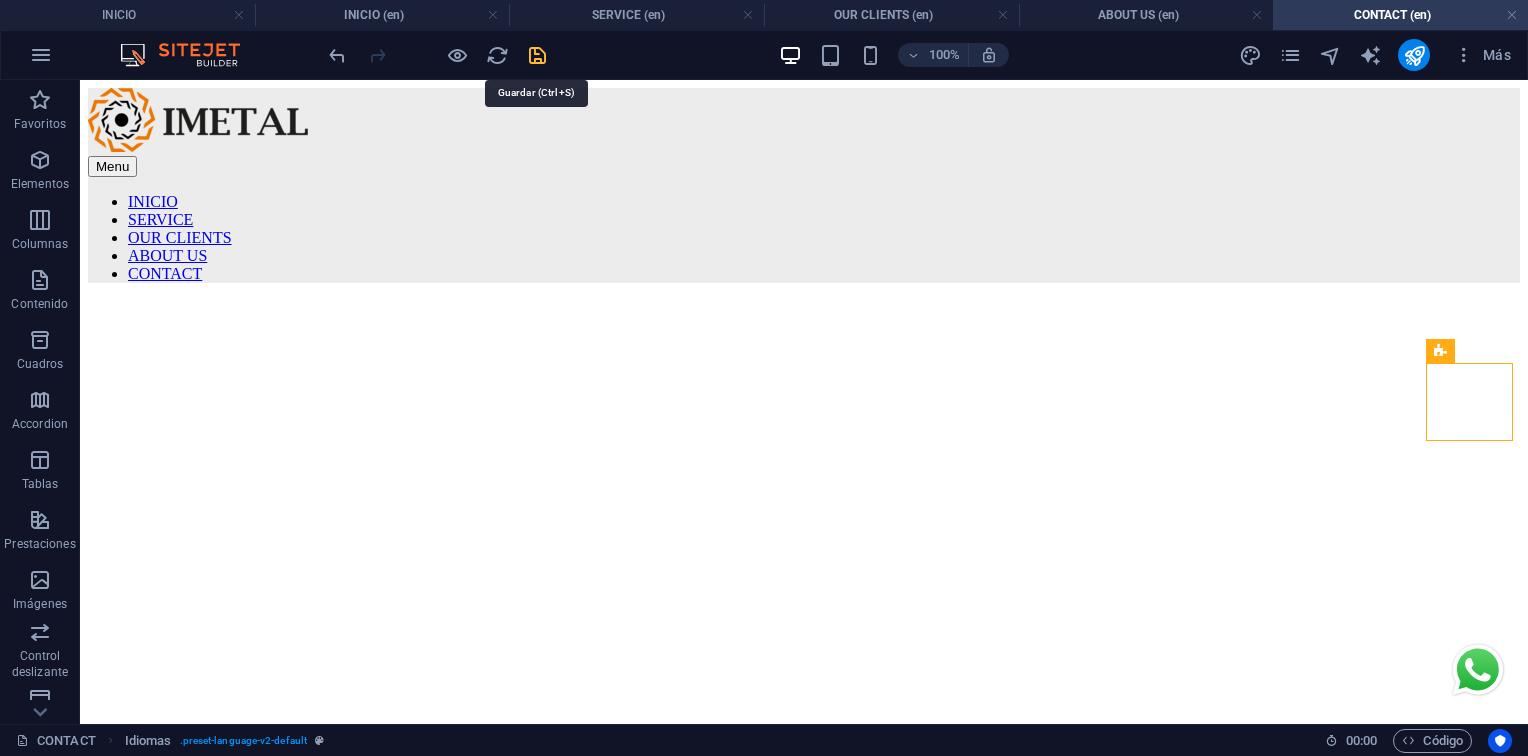 click at bounding box center (537, 55) 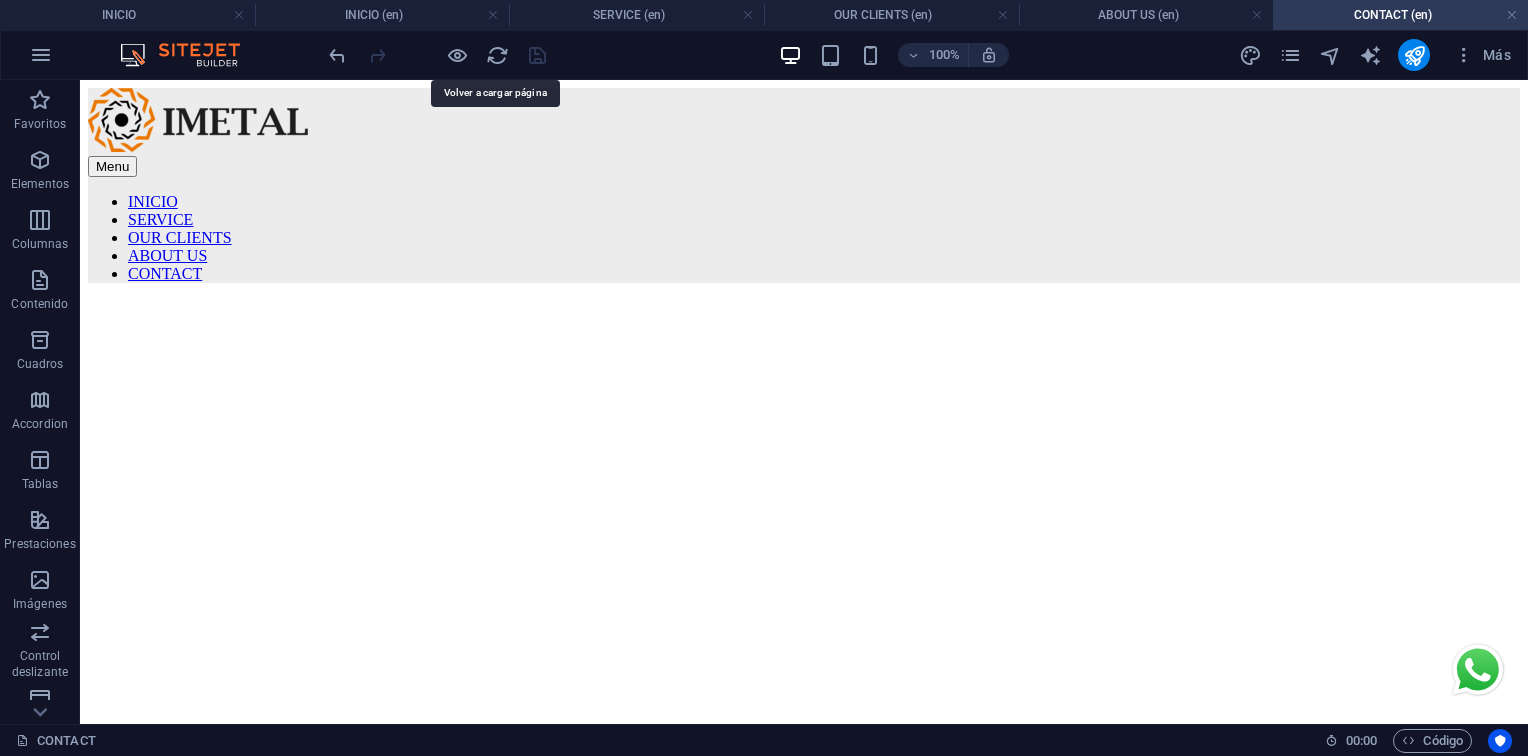 click at bounding box center [497, 55] 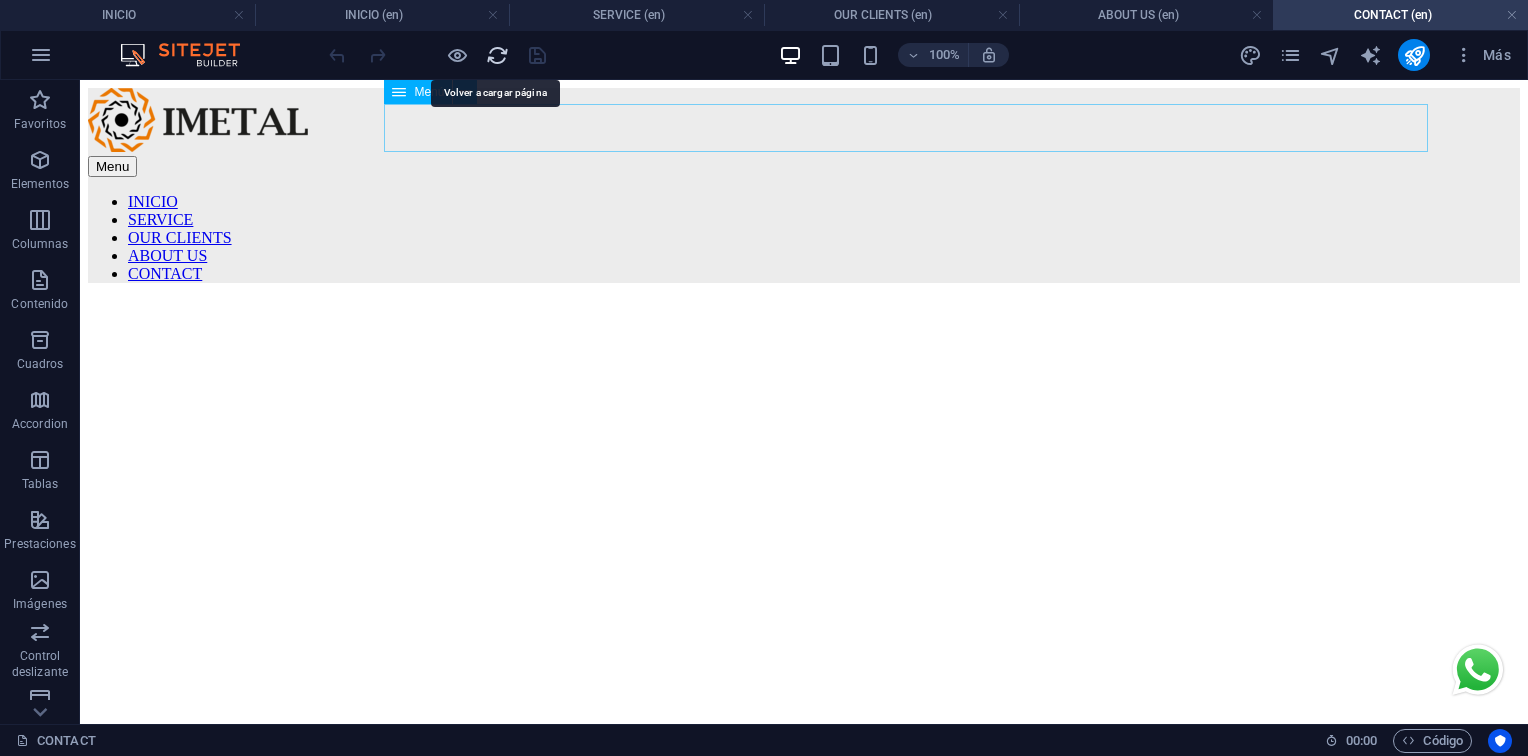 click at bounding box center [497, 55] 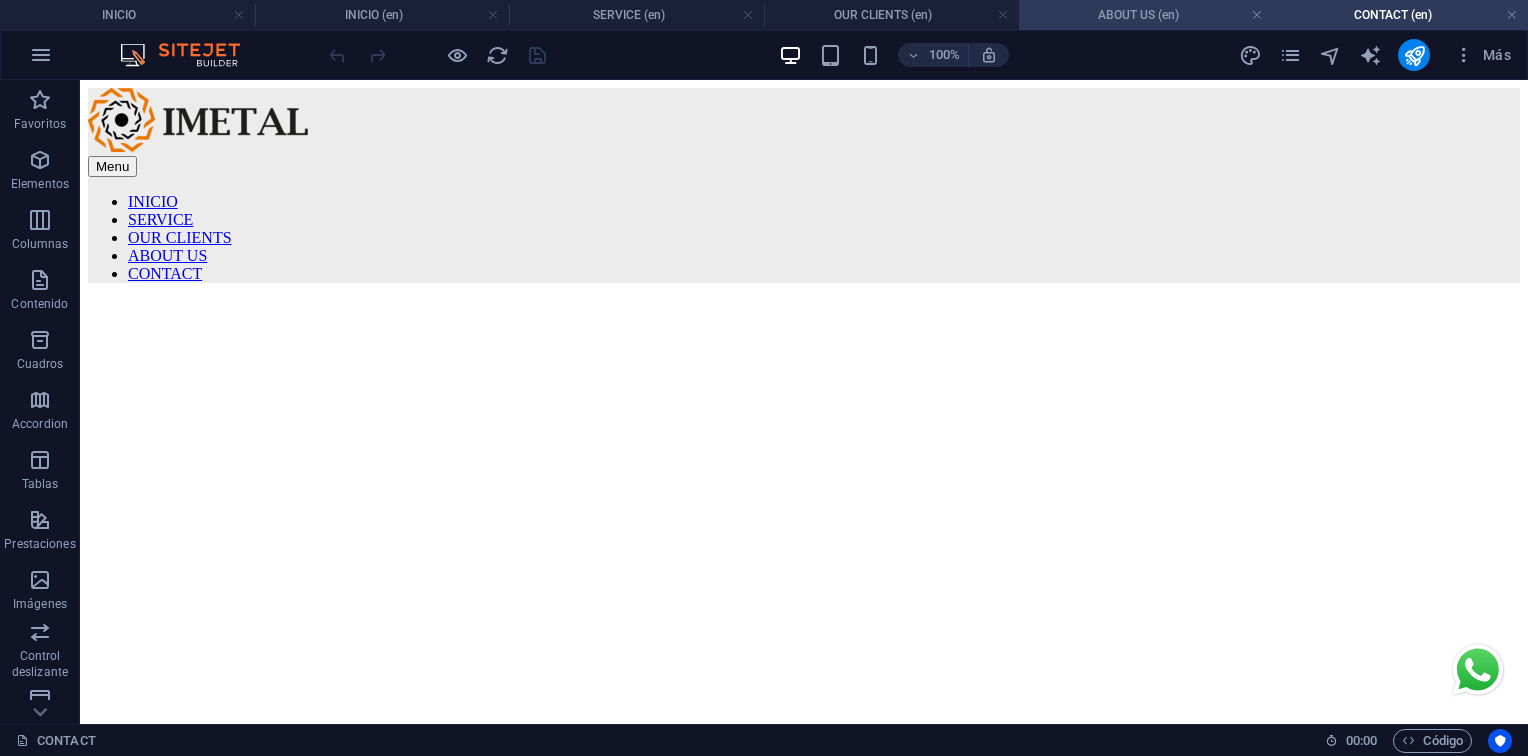 click on "ABOUT US (en)" at bounding box center (1146, 15) 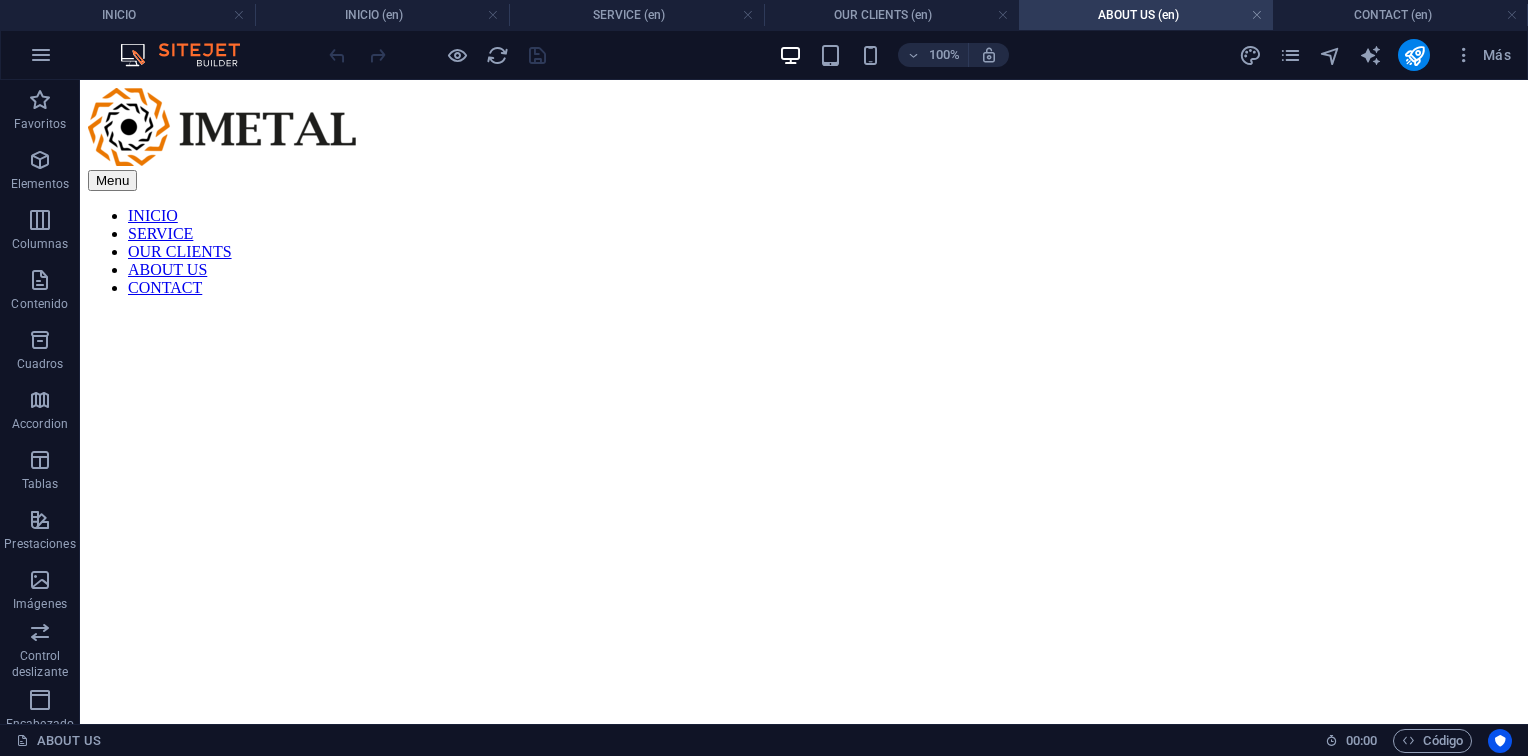 scroll, scrollTop: 1445, scrollLeft: 0, axis: vertical 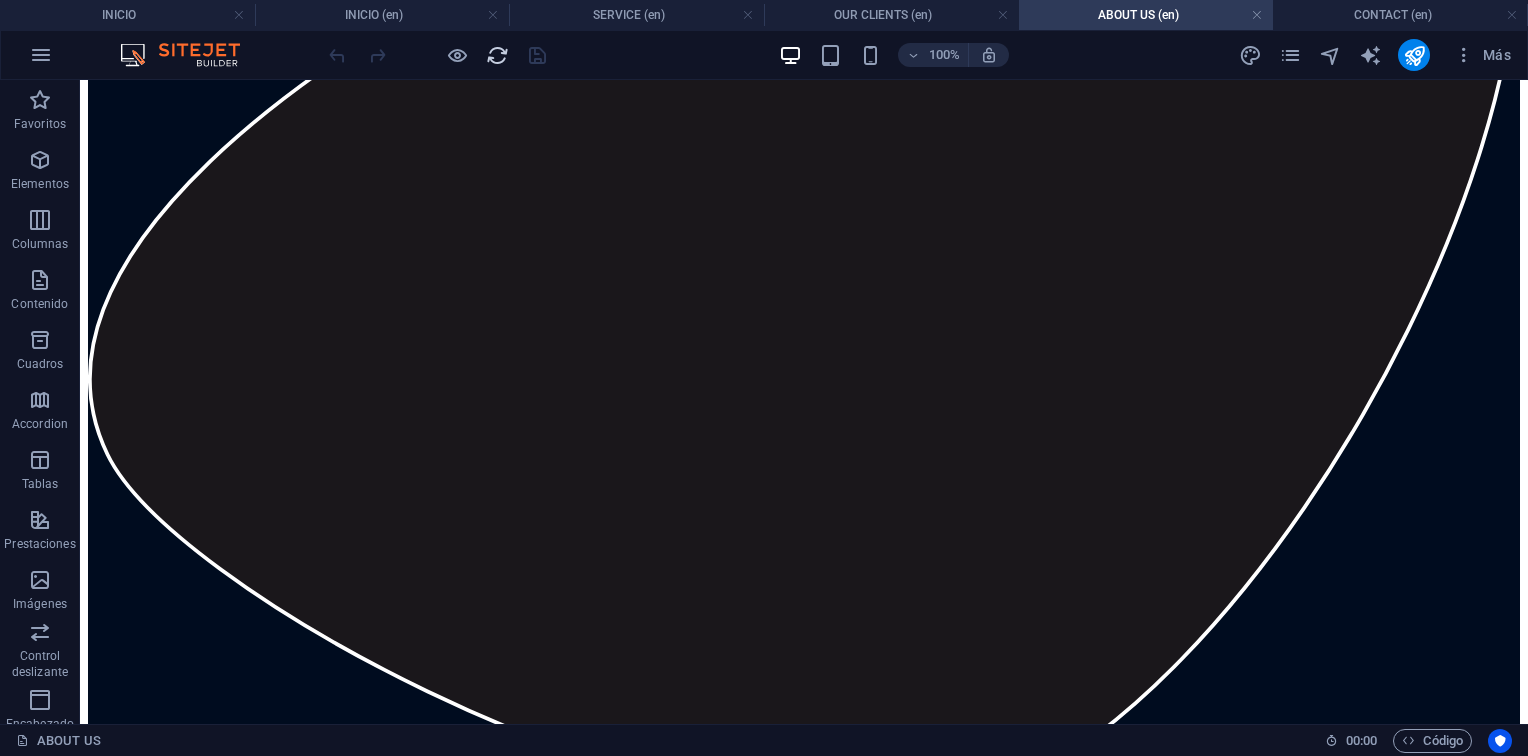 click at bounding box center (497, 55) 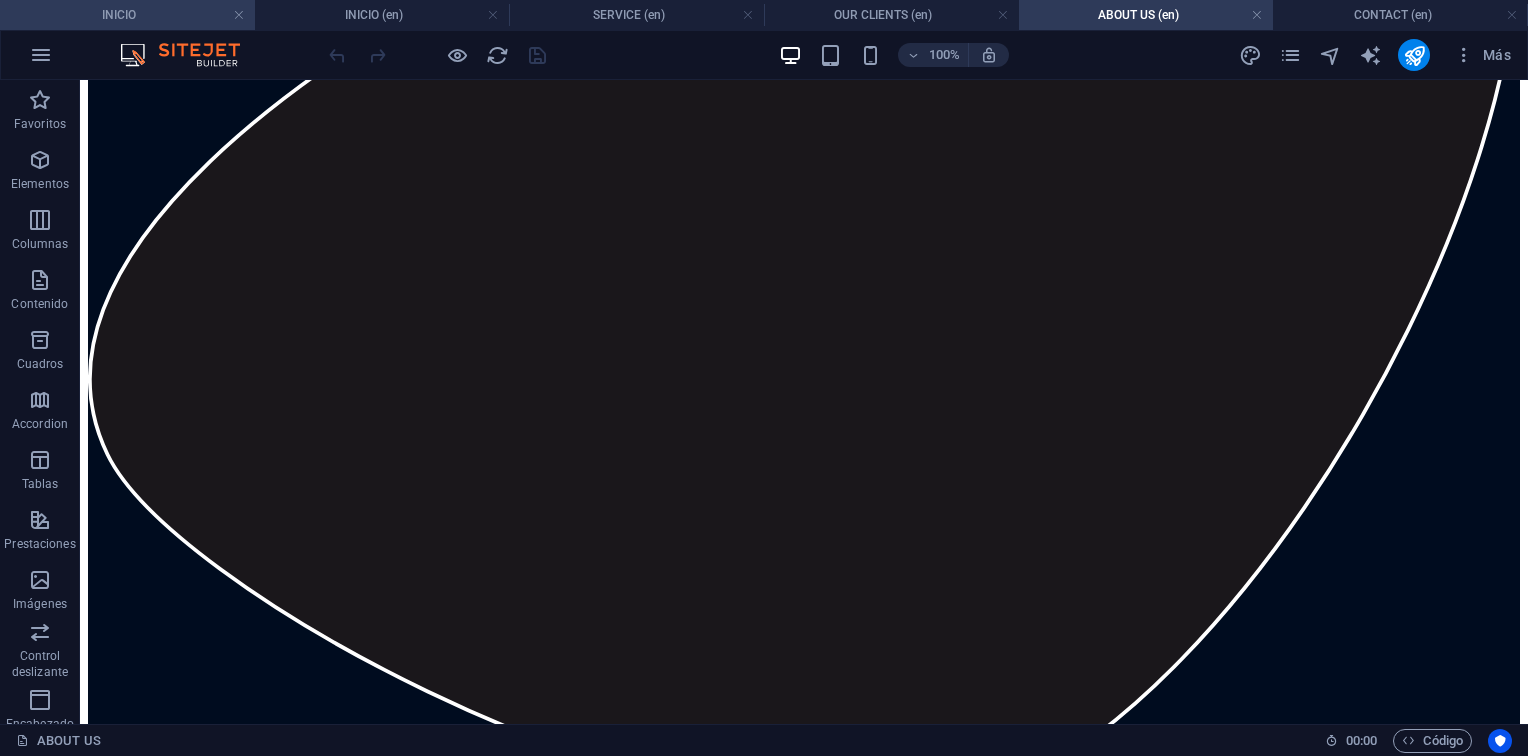 click on "INICIO" at bounding box center (127, 15) 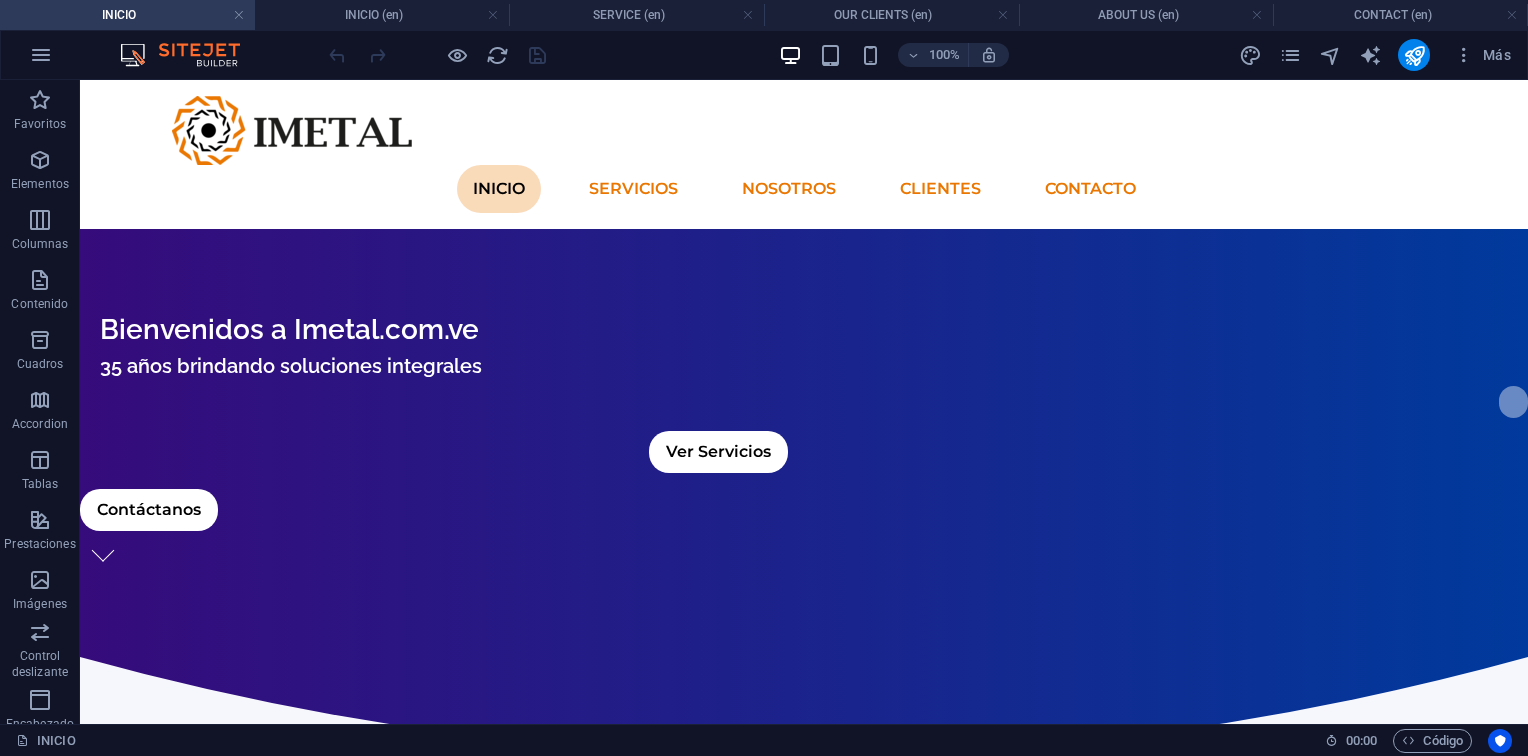 scroll, scrollTop: 1476, scrollLeft: 0, axis: vertical 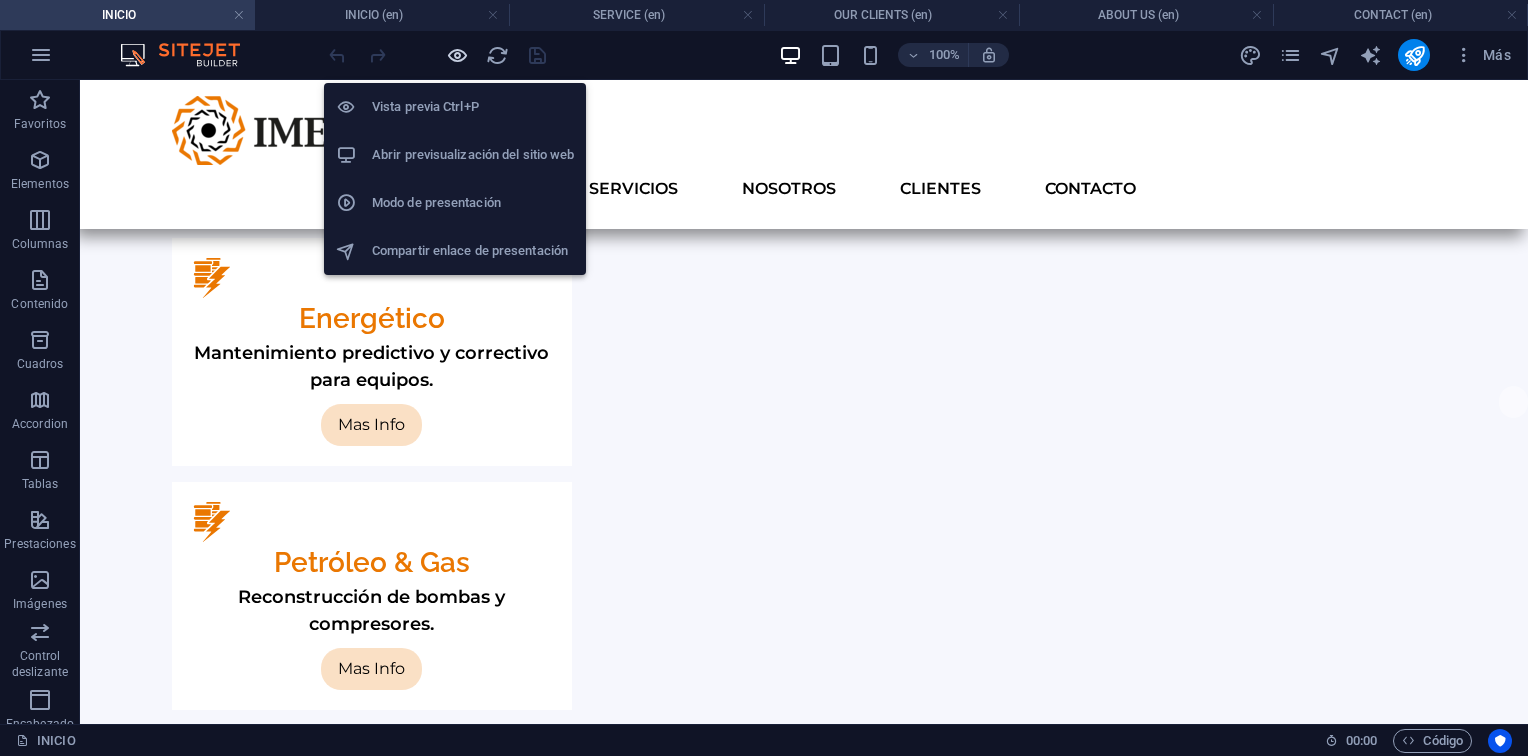 click at bounding box center [457, 55] 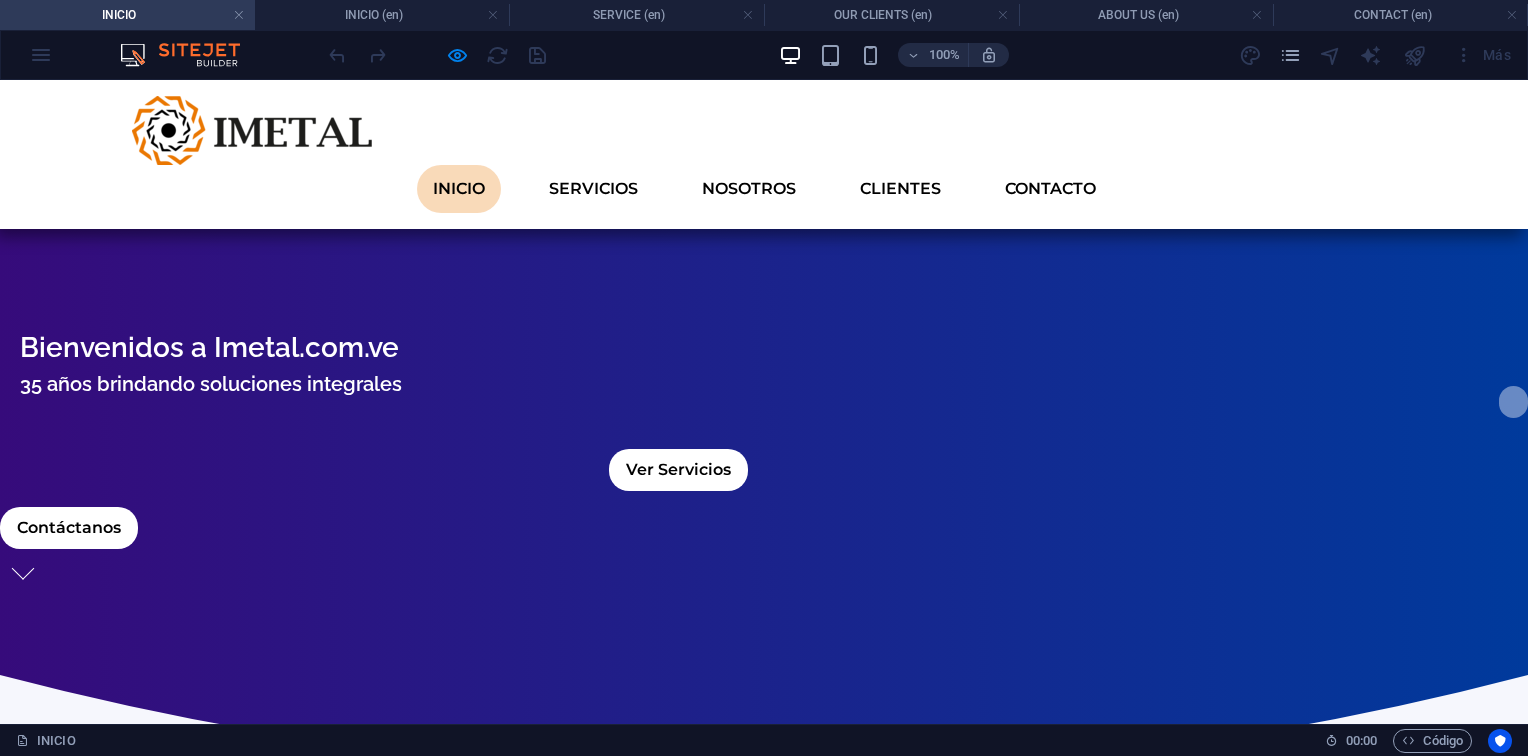 scroll, scrollTop: 0, scrollLeft: 0, axis: both 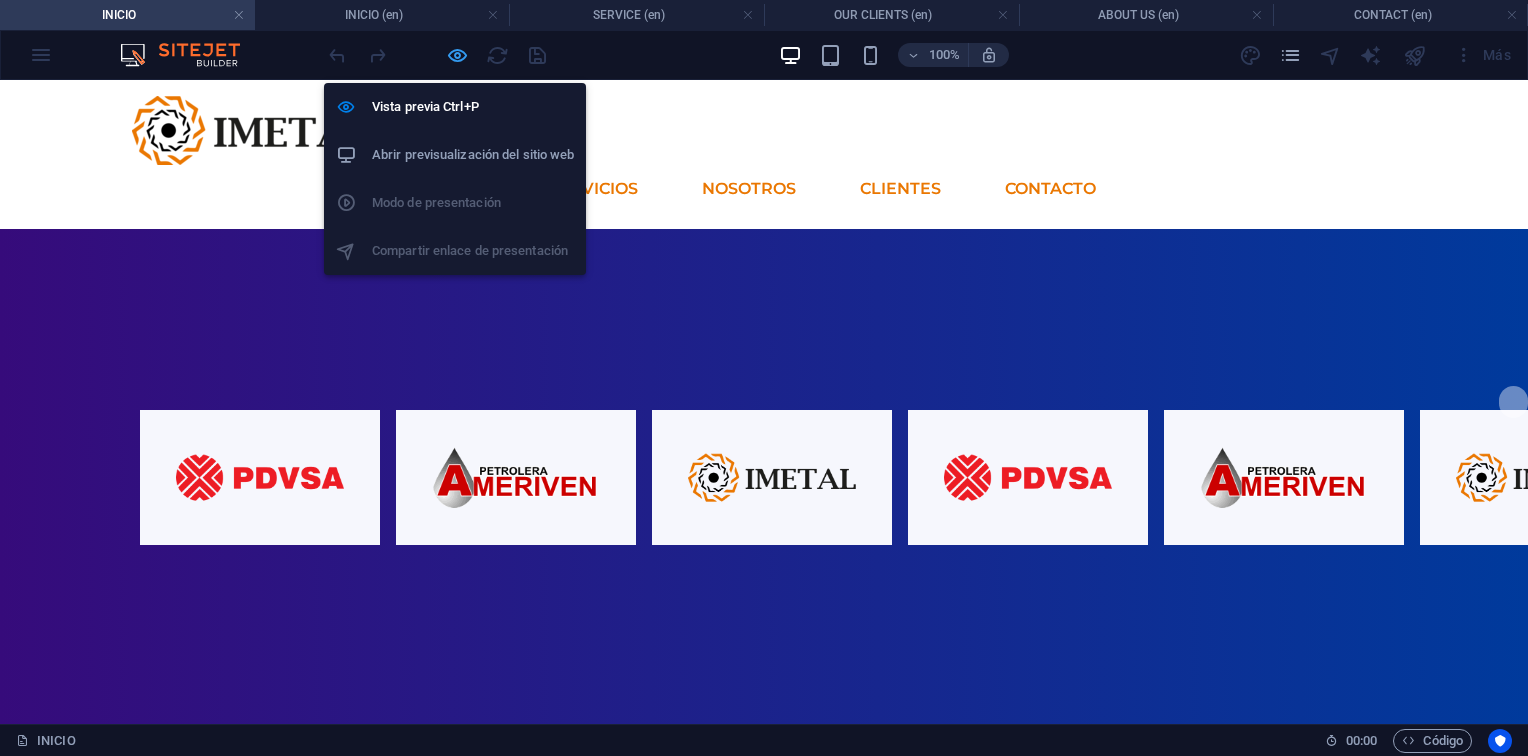 click at bounding box center (457, 55) 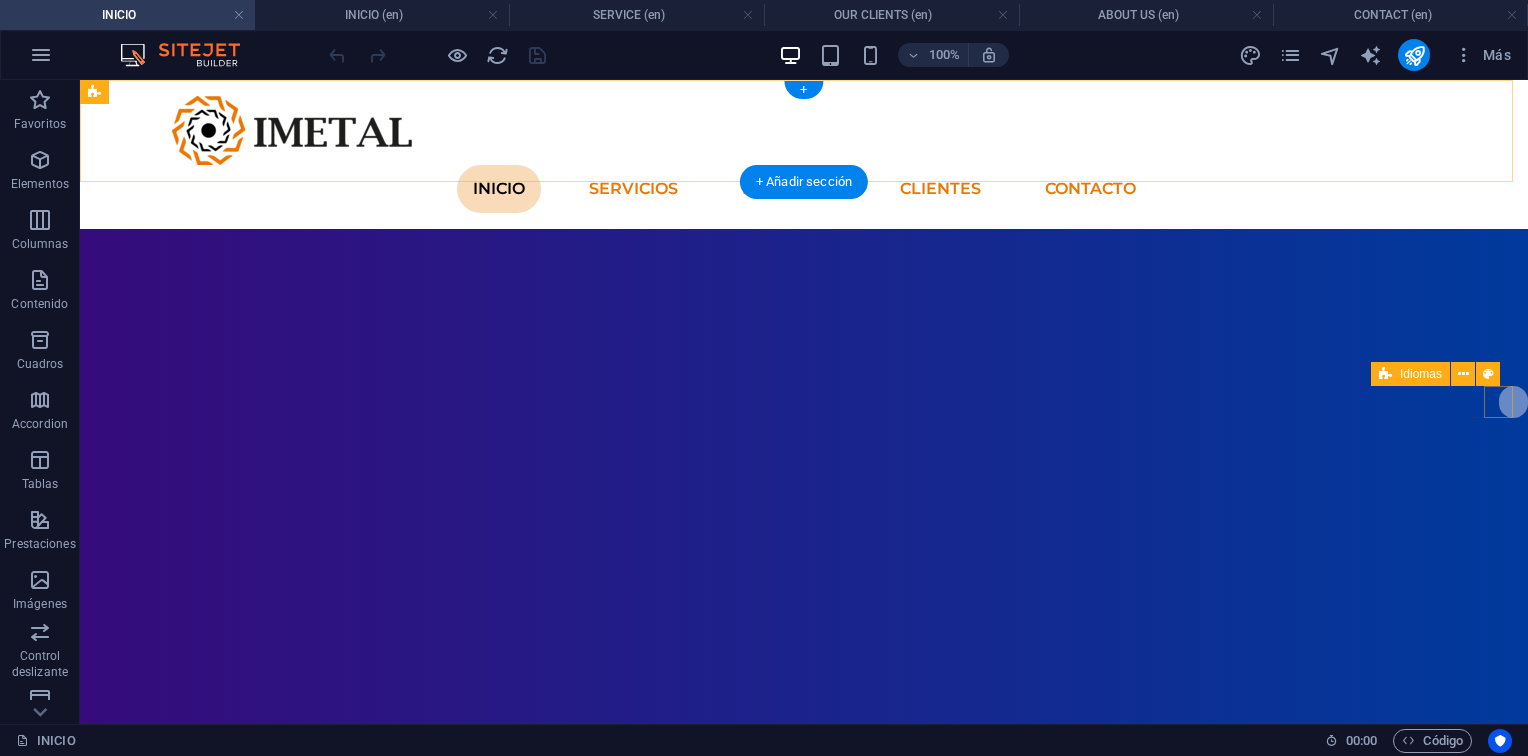 click at bounding box center [1513, 402] 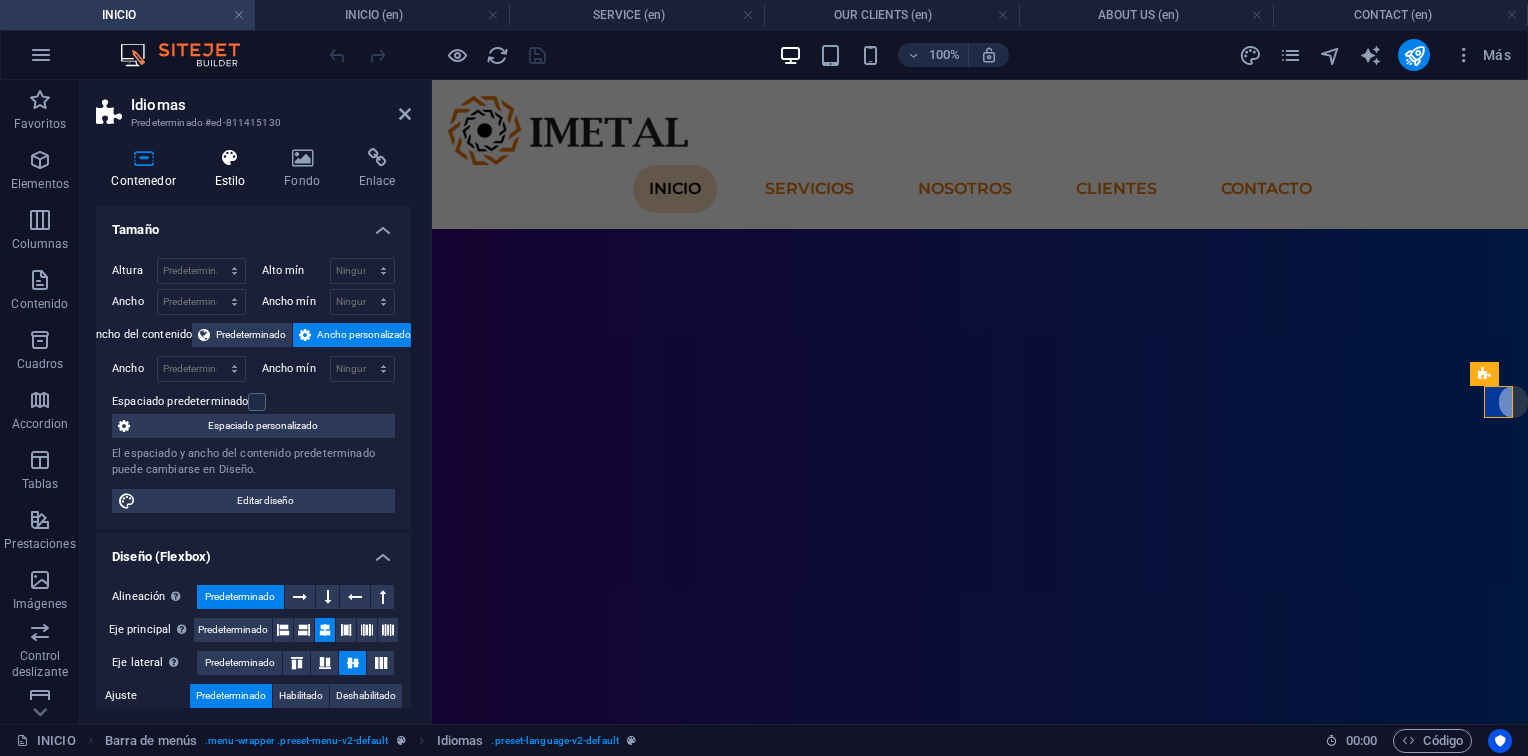 click on "Estilo" at bounding box center (234, 169) 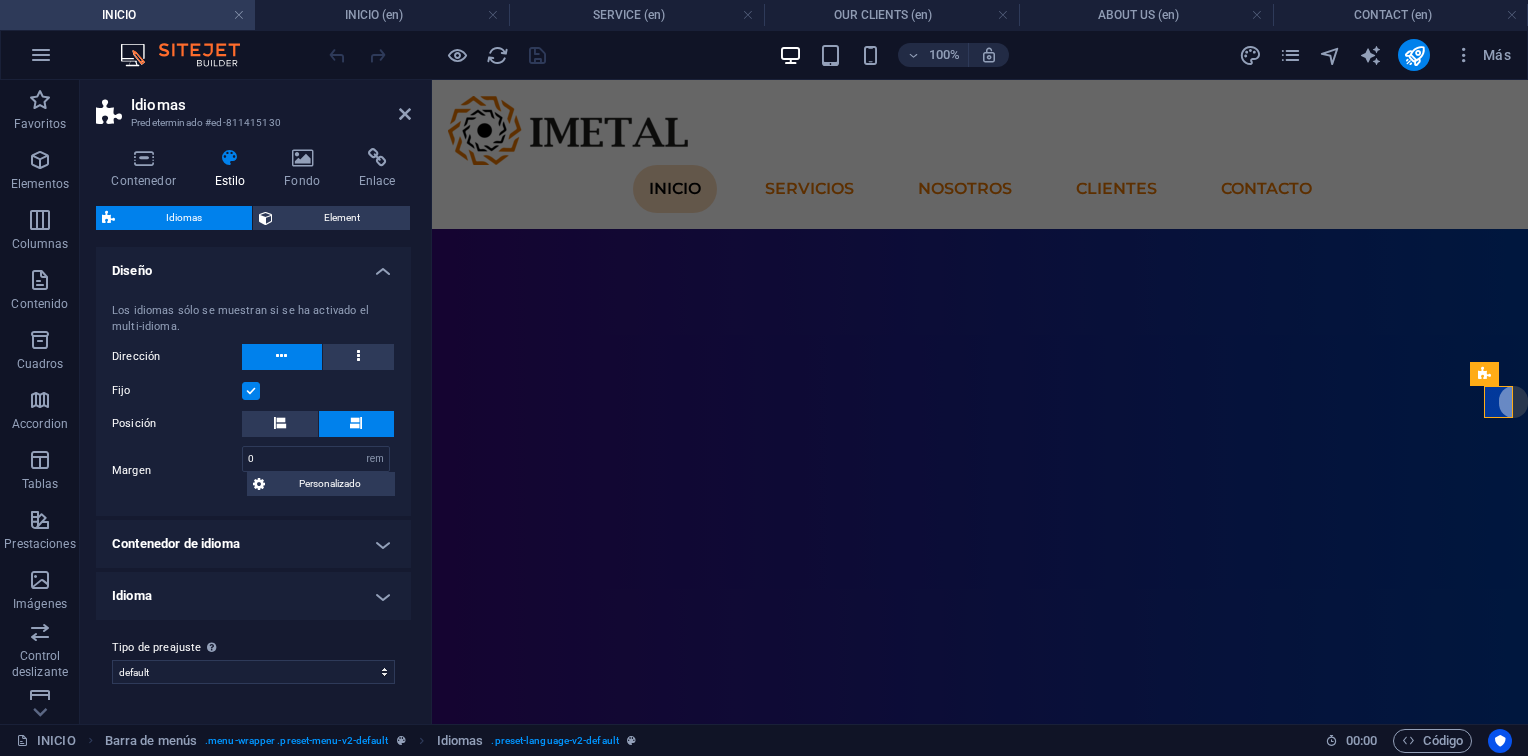 click on "Idiomas" at bounding box center (183, 218) 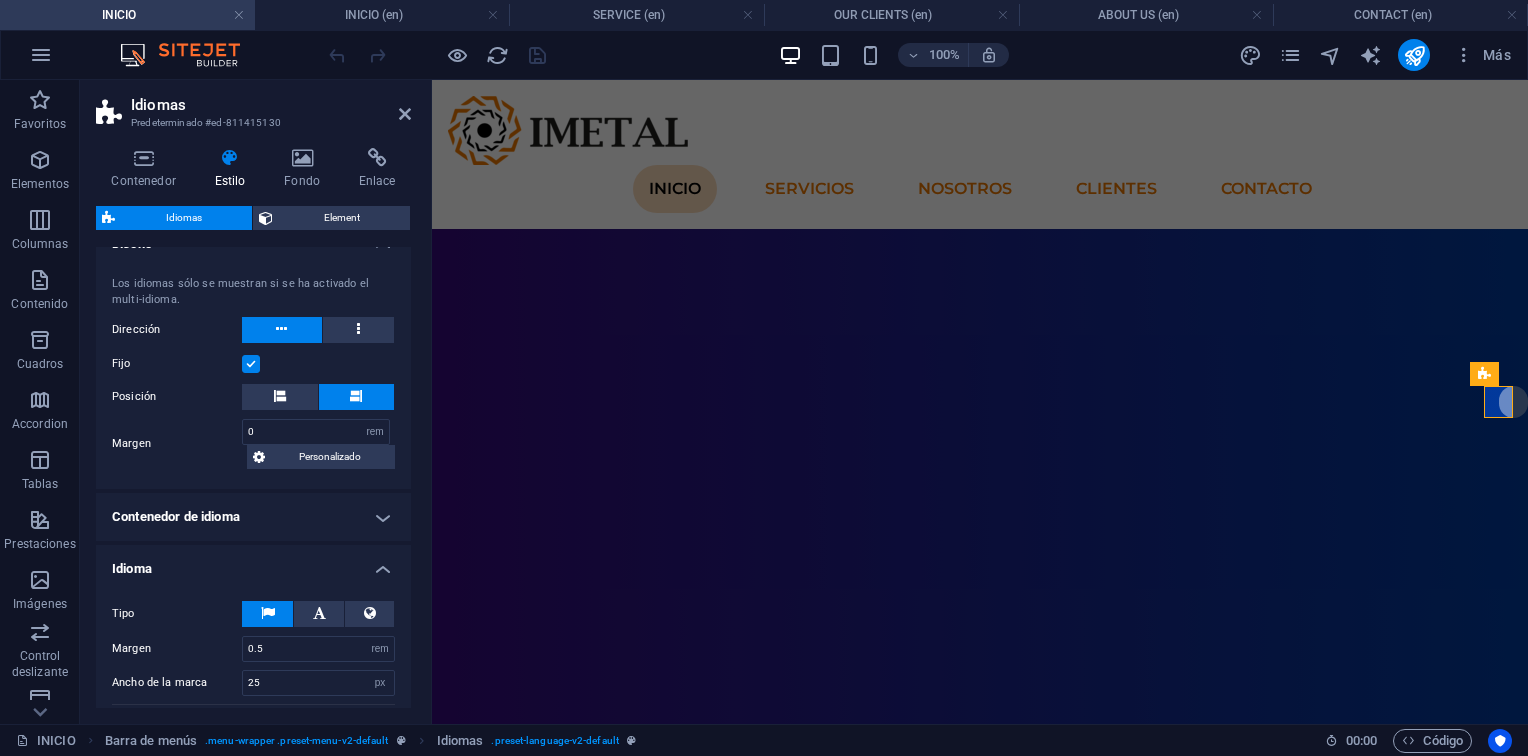 scroll, scrollTop: 0, scrollLeft: 0, axis: both 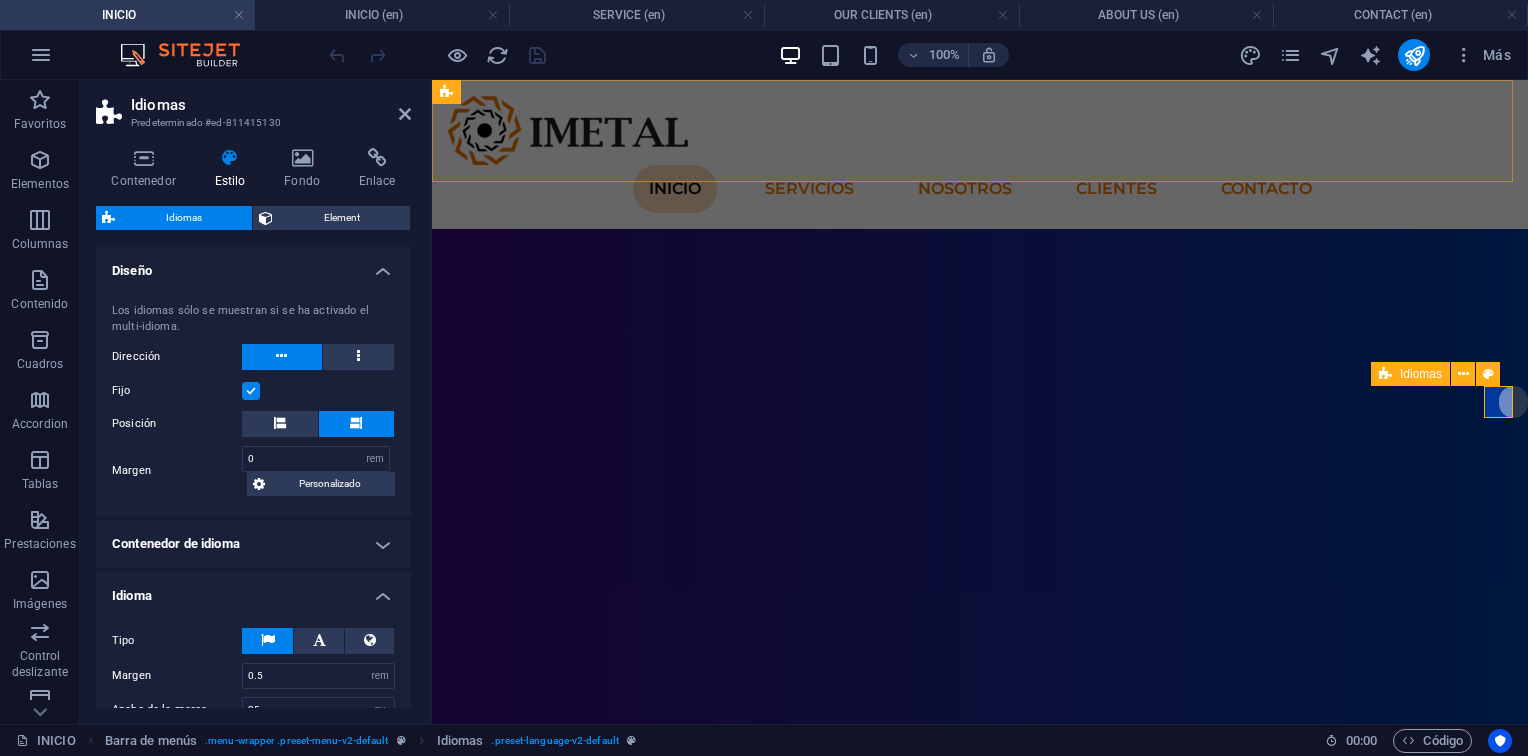 click at bounding box center [1513, 402] 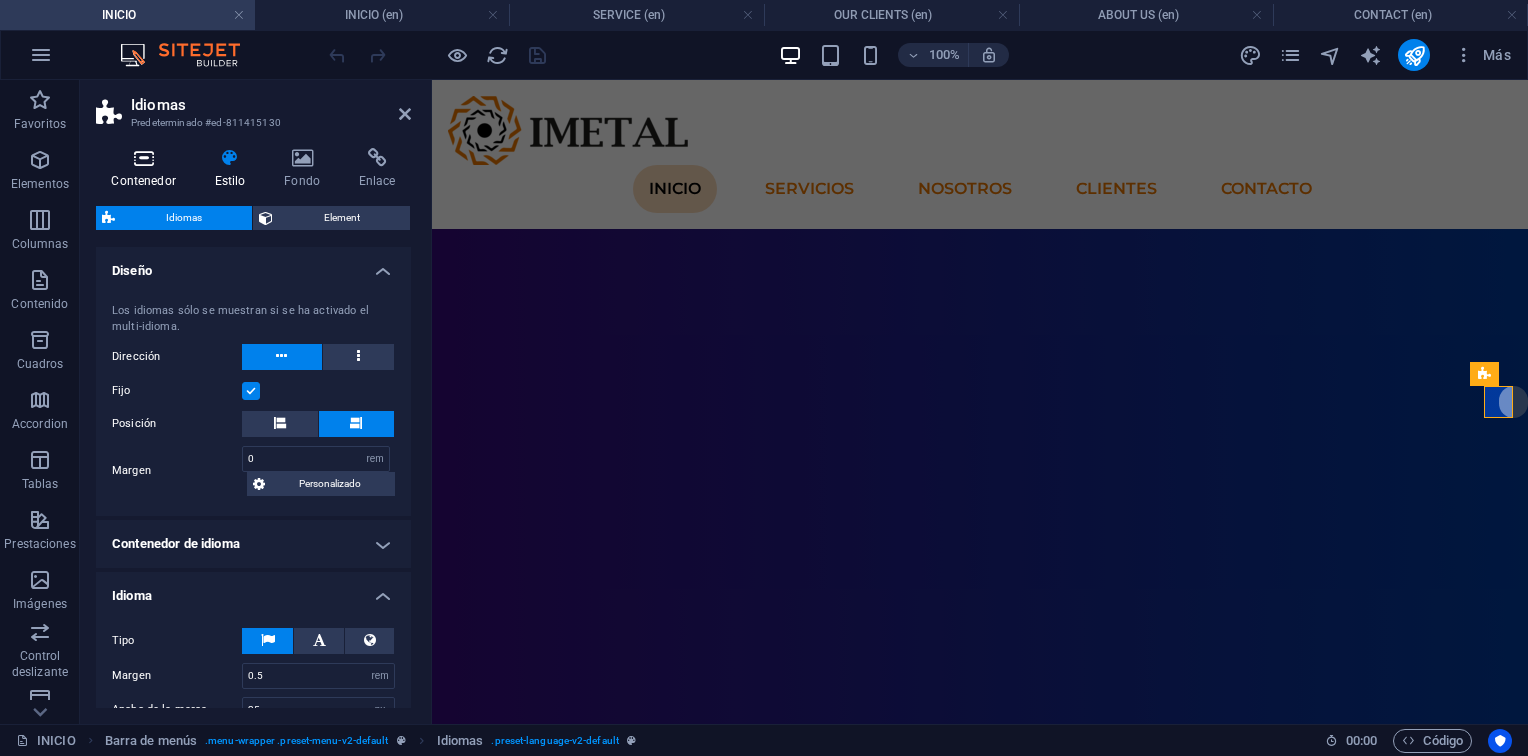 click on "Contenedor" at bounding box center (147, 169) 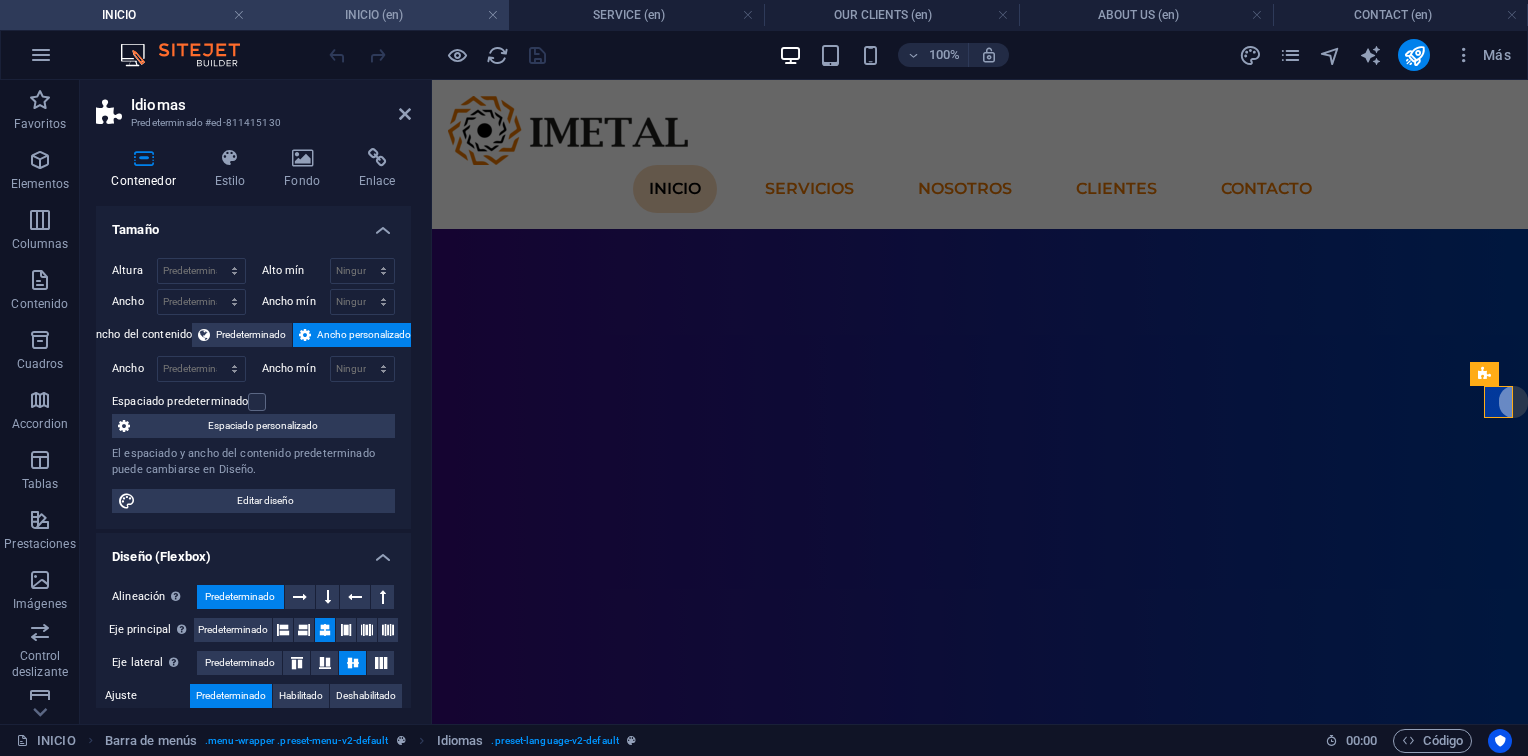 click on "INICIO (en)" at bounding box center [382, 15] 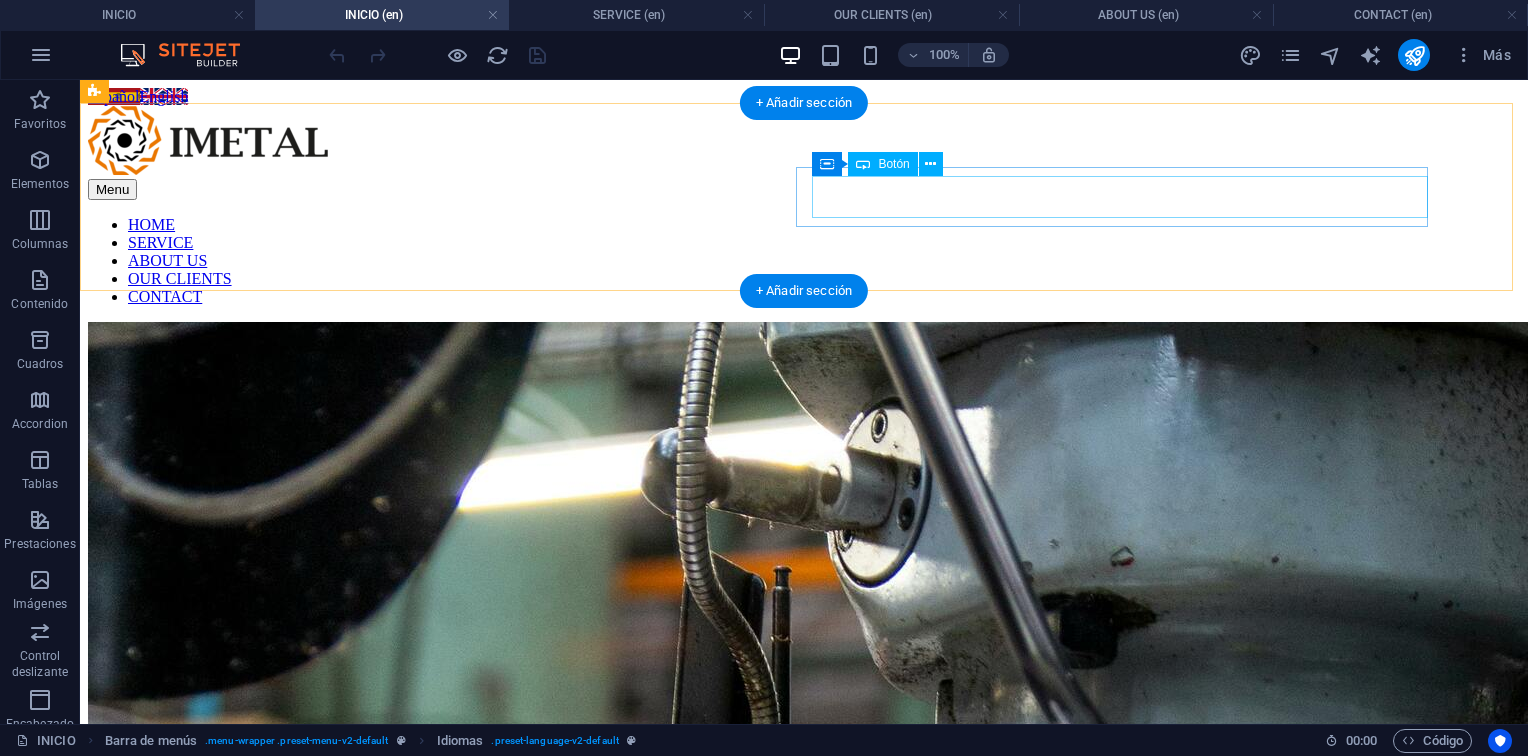 scroll, scrollTop: 1470, scrollLeft: 0, axis: vertical 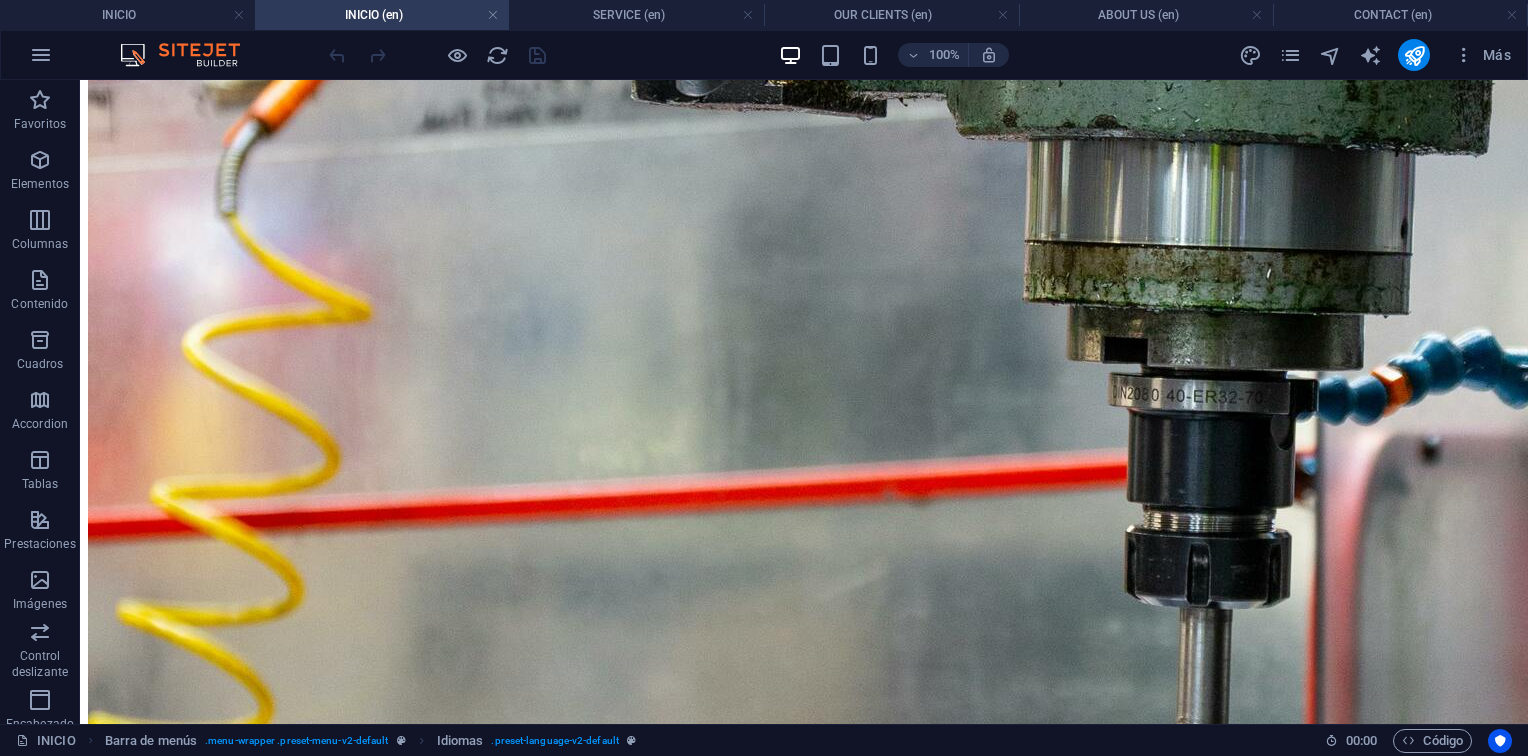 click on "100% Más" at bounding box center [764, 55] 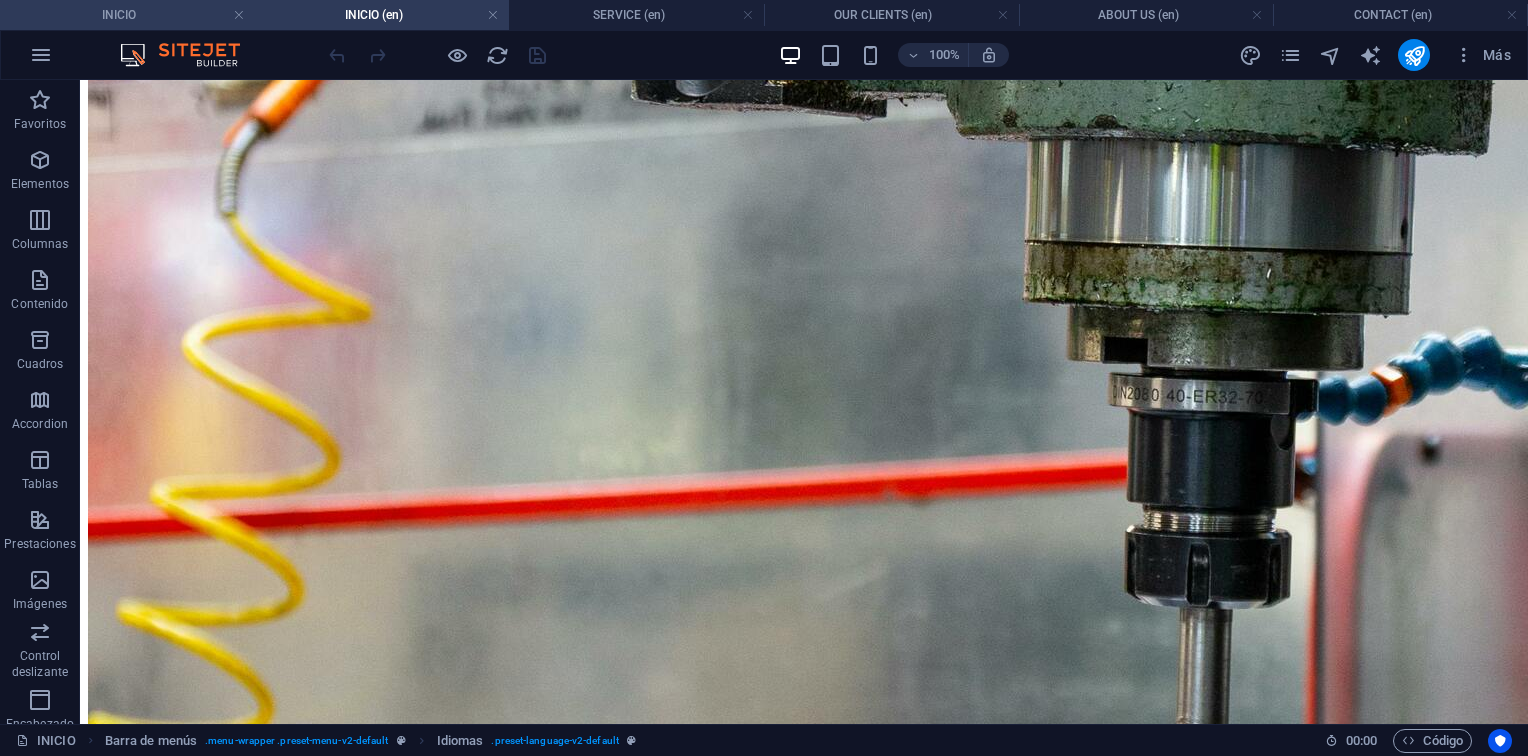 click on "INICIO" at bounding box center [127, 15] 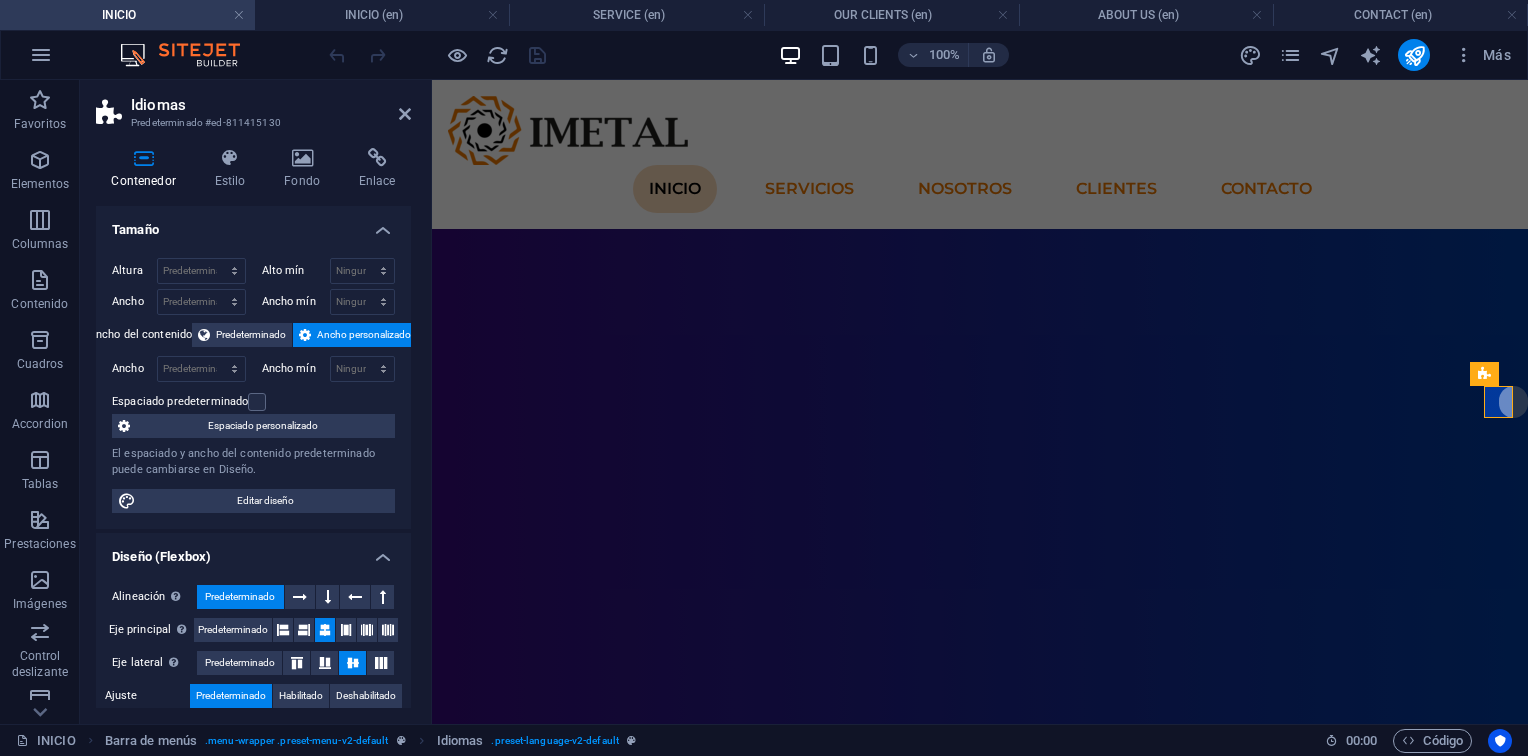 scroll, scrollTop: 0, scrollLeft: 0, axis: both 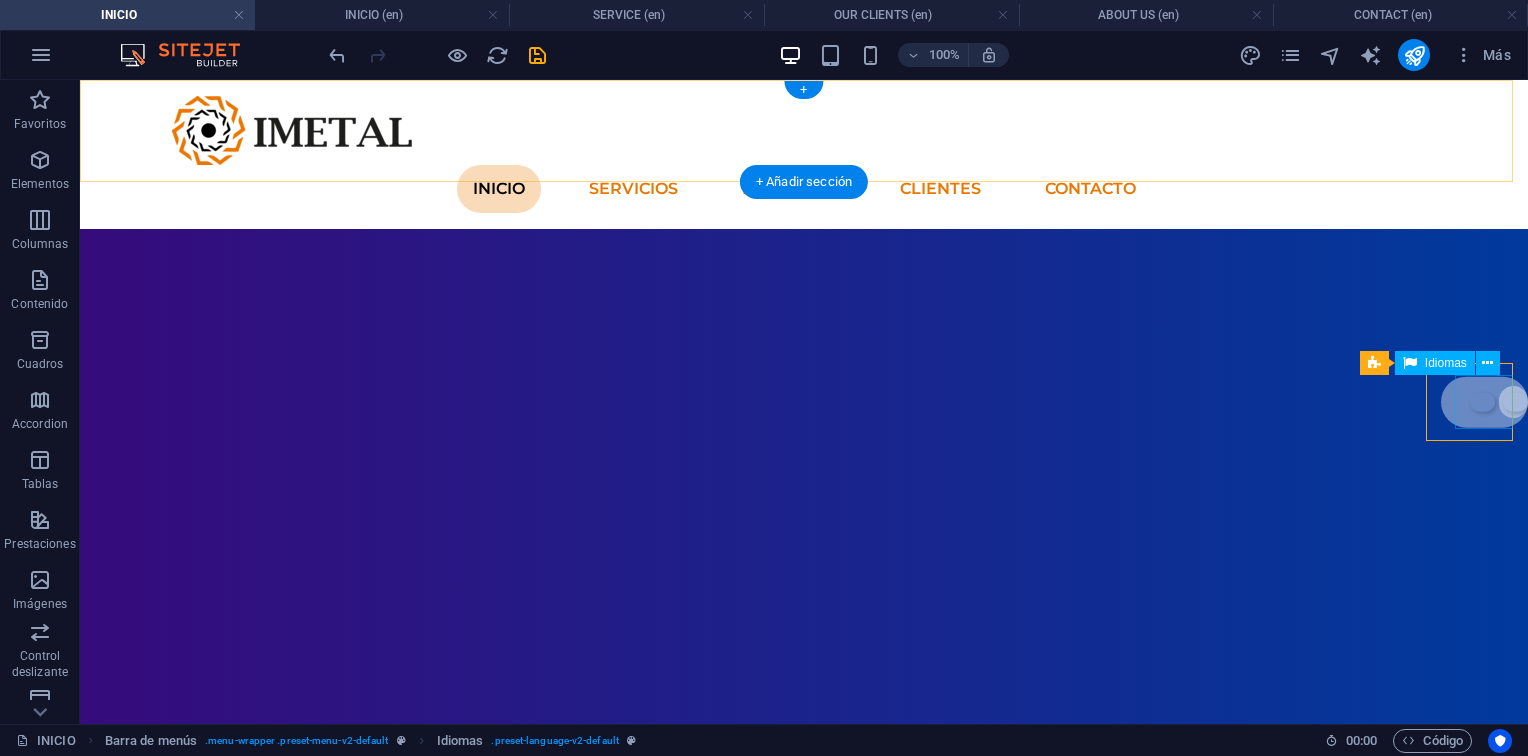click on "Español English" at bounding box center [1499, 402] 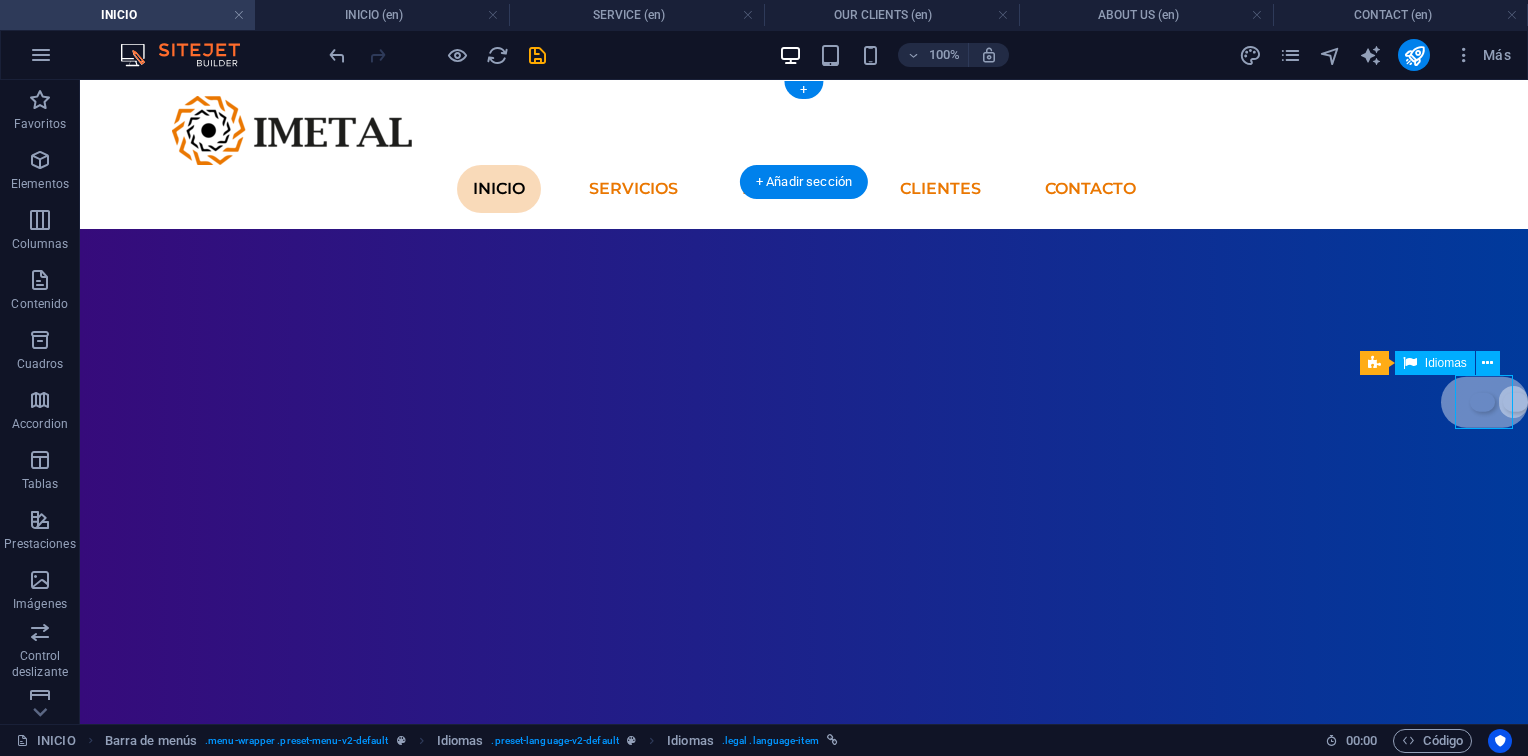 click on "Español English" at bounding box center [1499, 402] 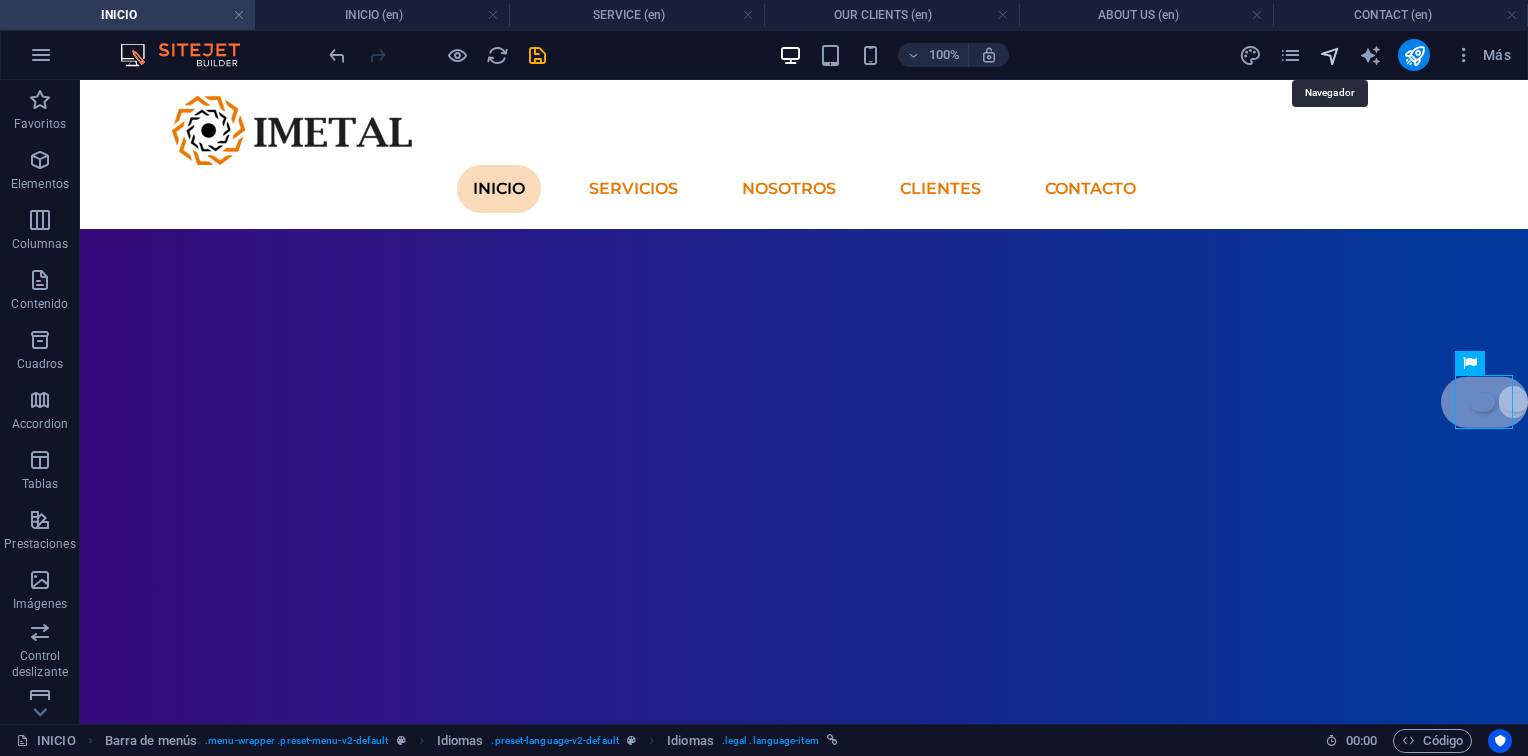 click at bounding box center (1330, 55) 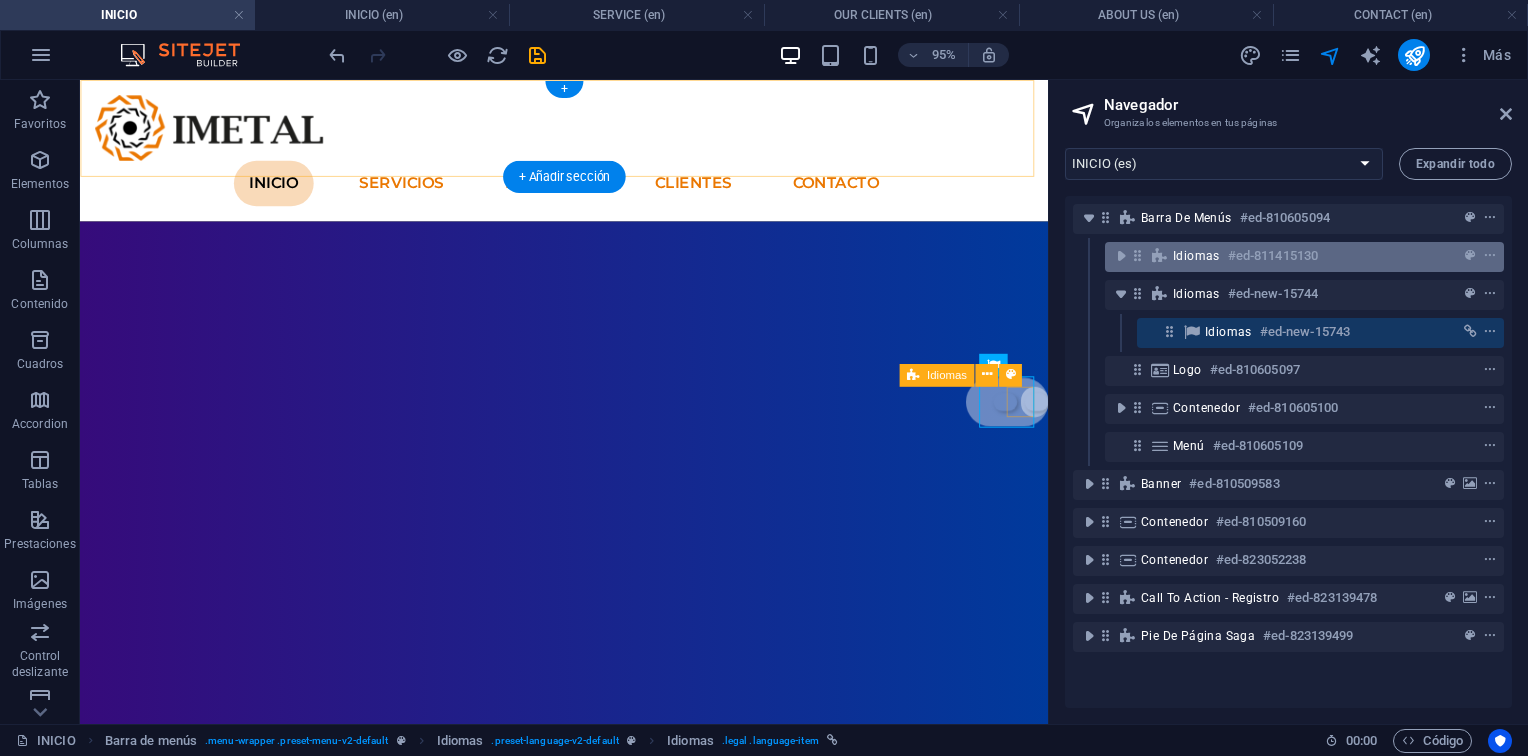 click on "#ed-811415130" at bounding box center [1273, 256] 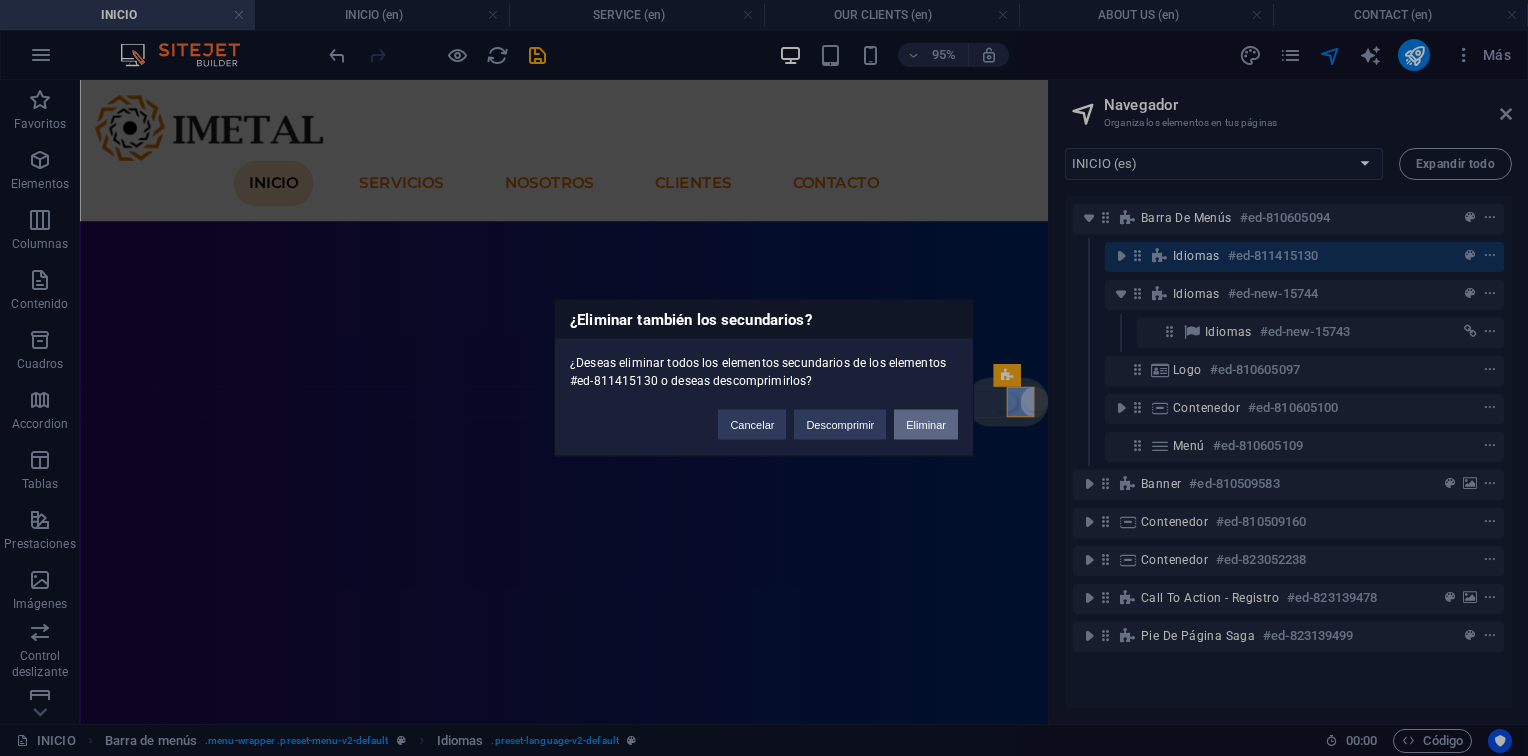 click on "Eliminar" at bounding box center (926, 425) 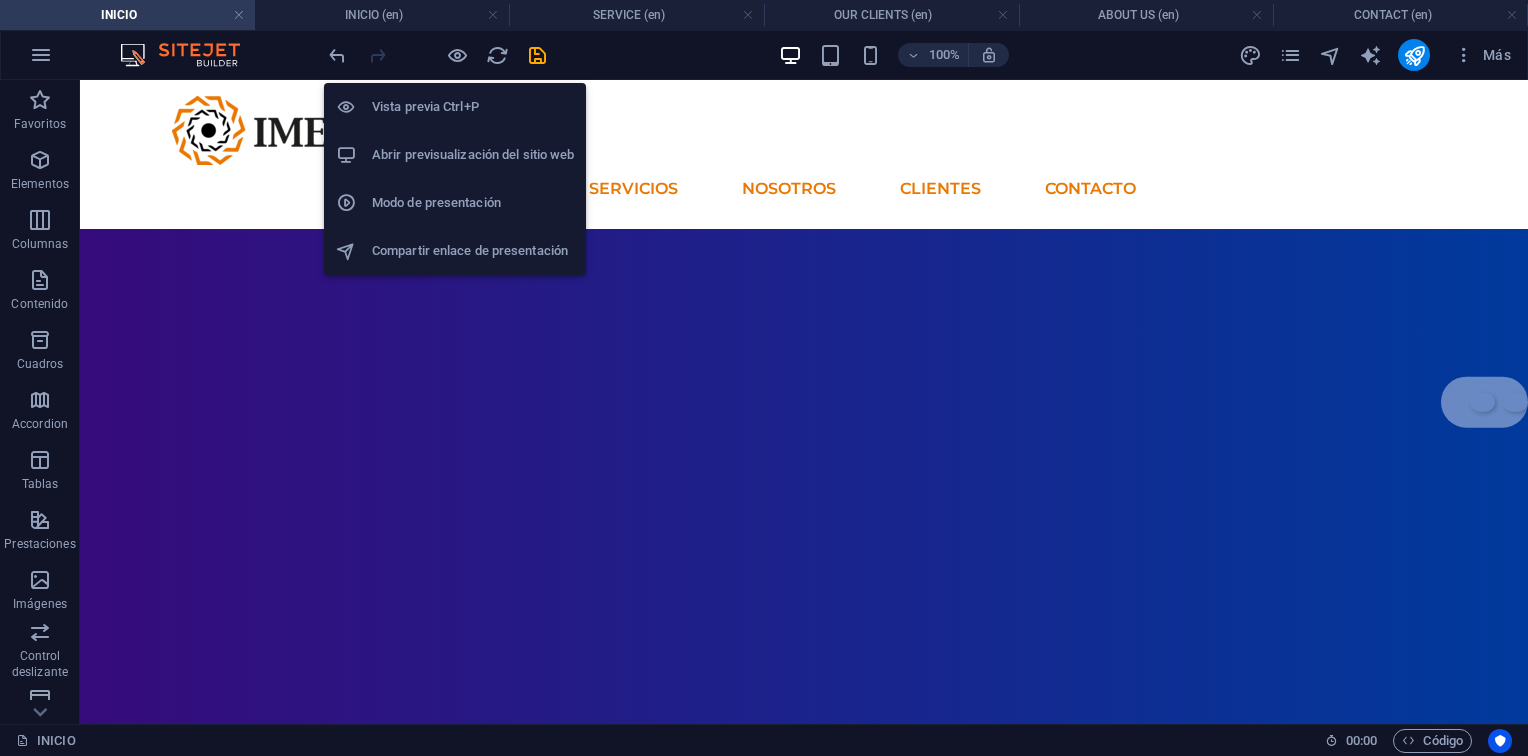 drag, startPoint x: 462, startPoint y: 45, endPoint x: 520, endPoint y: 92, distance: 74.65253 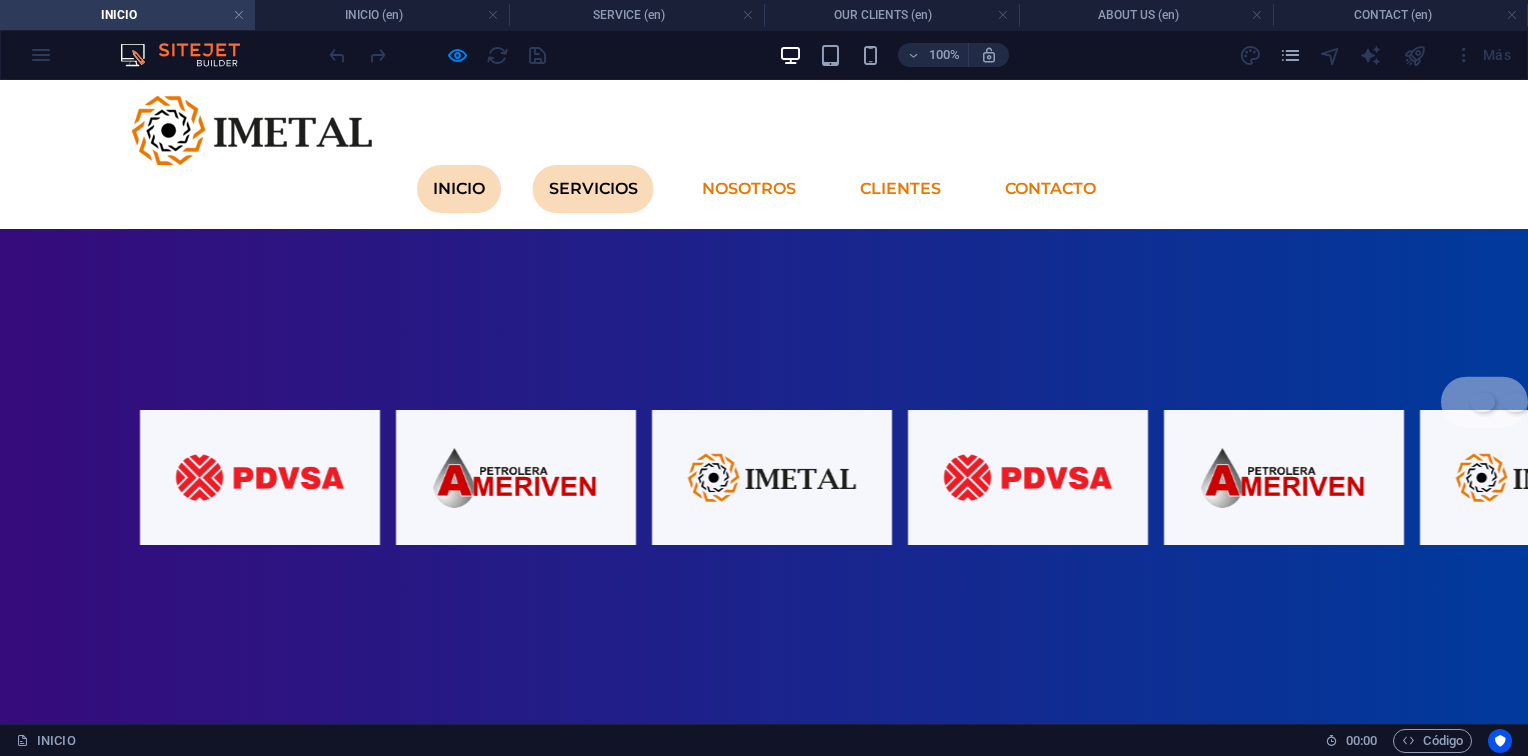 click on "SERVICIOS" at bounding box center [593, 189] 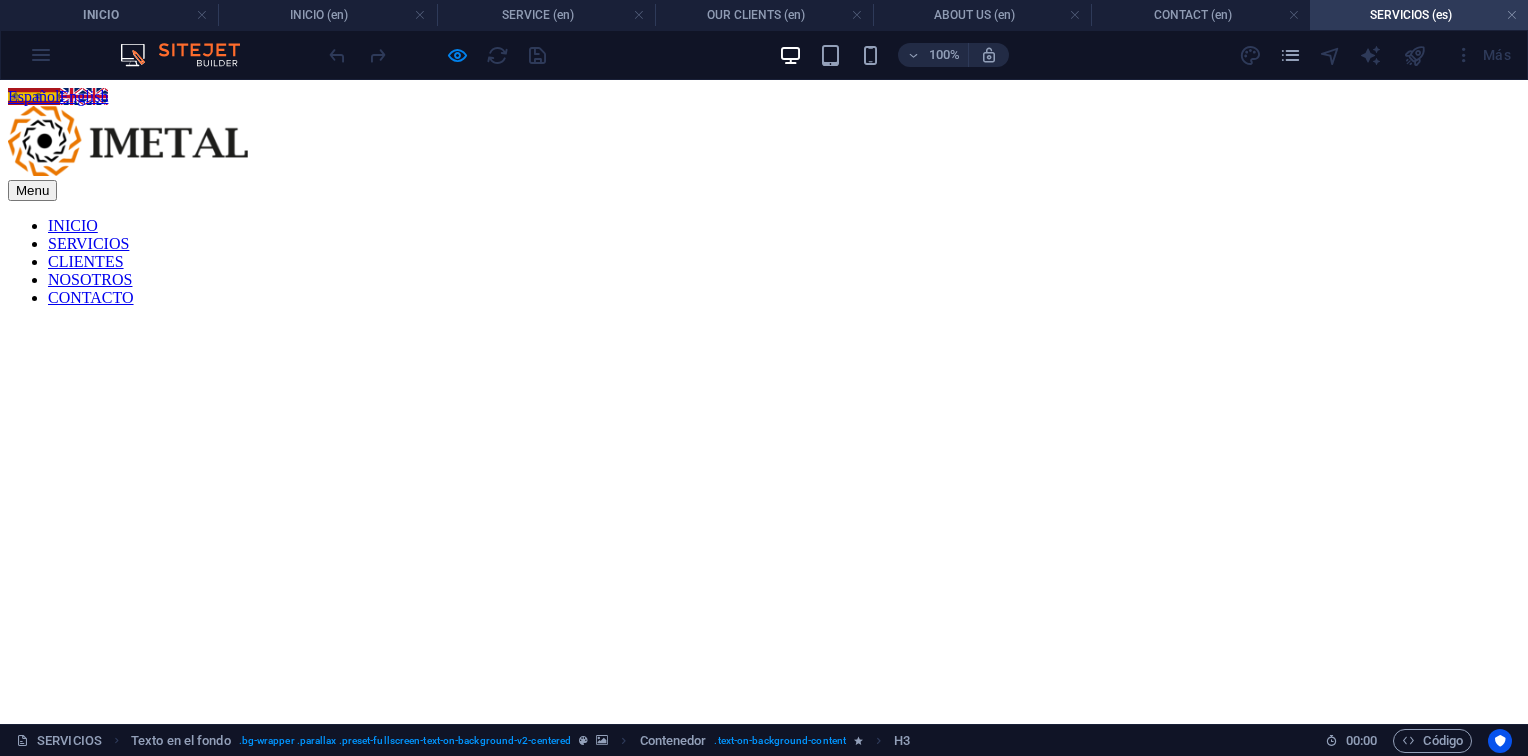 scroll, scrollTop: 0, scrollLeft: 0, axis: both 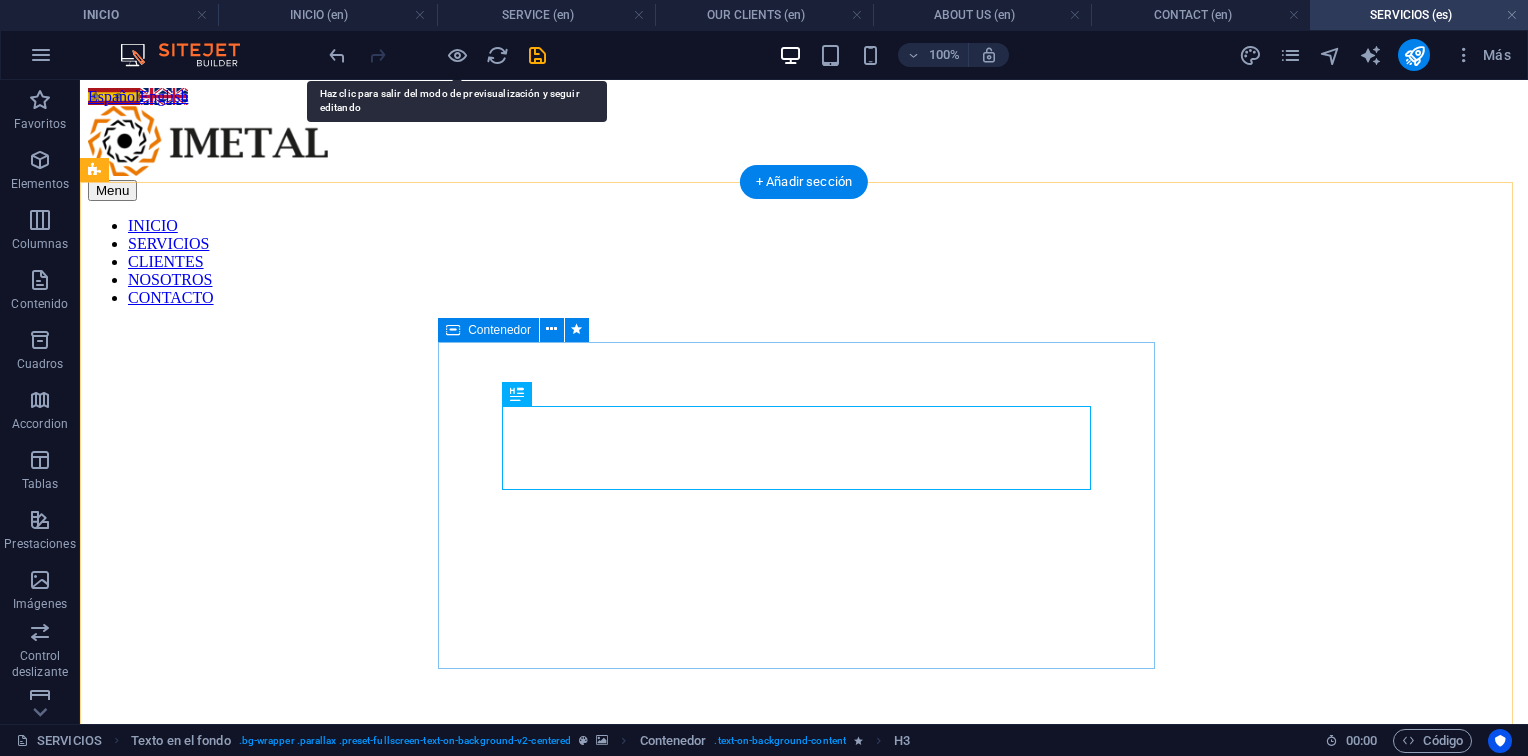 click on "Soluciones técnicas especializadas  para la industria energética y petrolera Servicios con calidad, responsabilidad y seguridad. Contáctanos" at bounding box center (804, 1070) 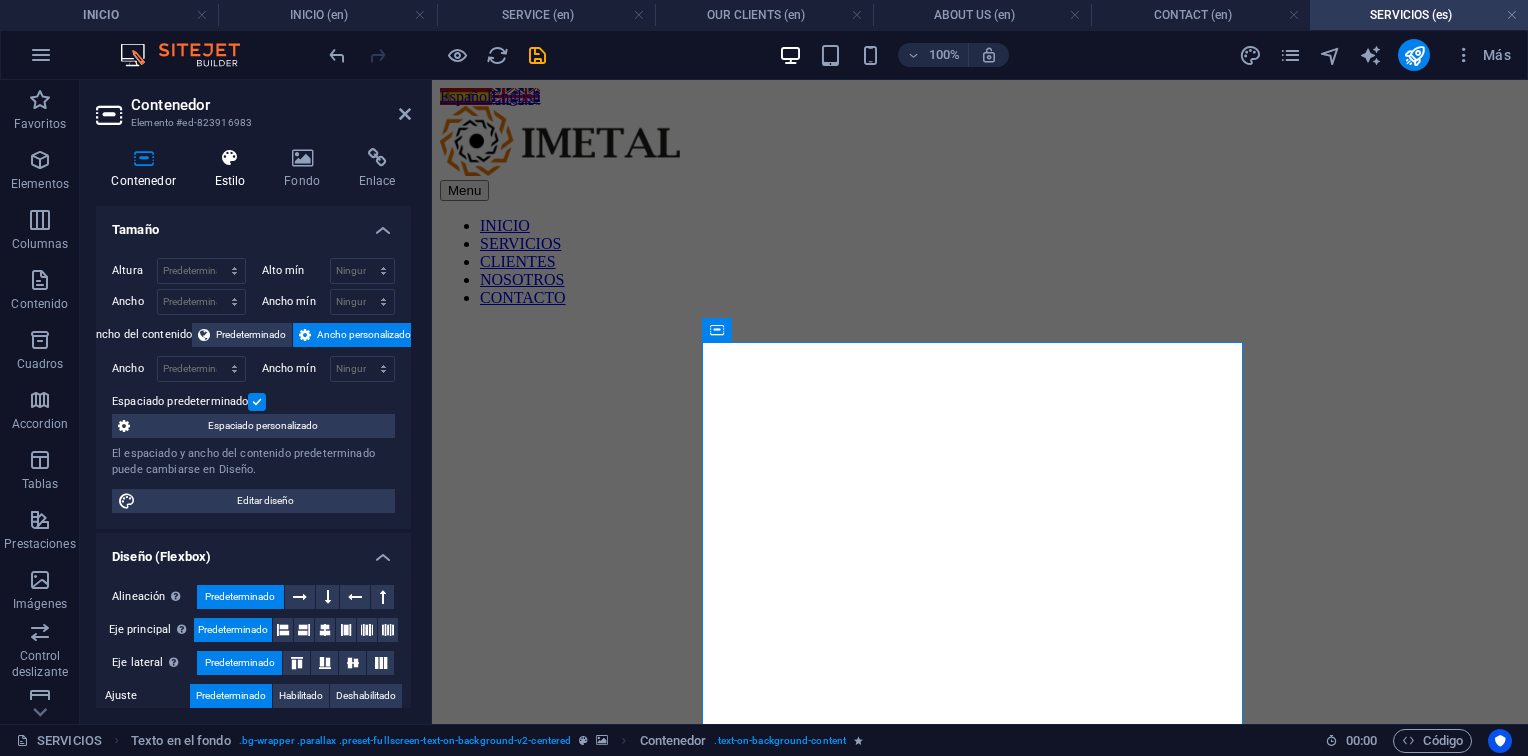 click on "Estilo" at bounding box center [234, 169] 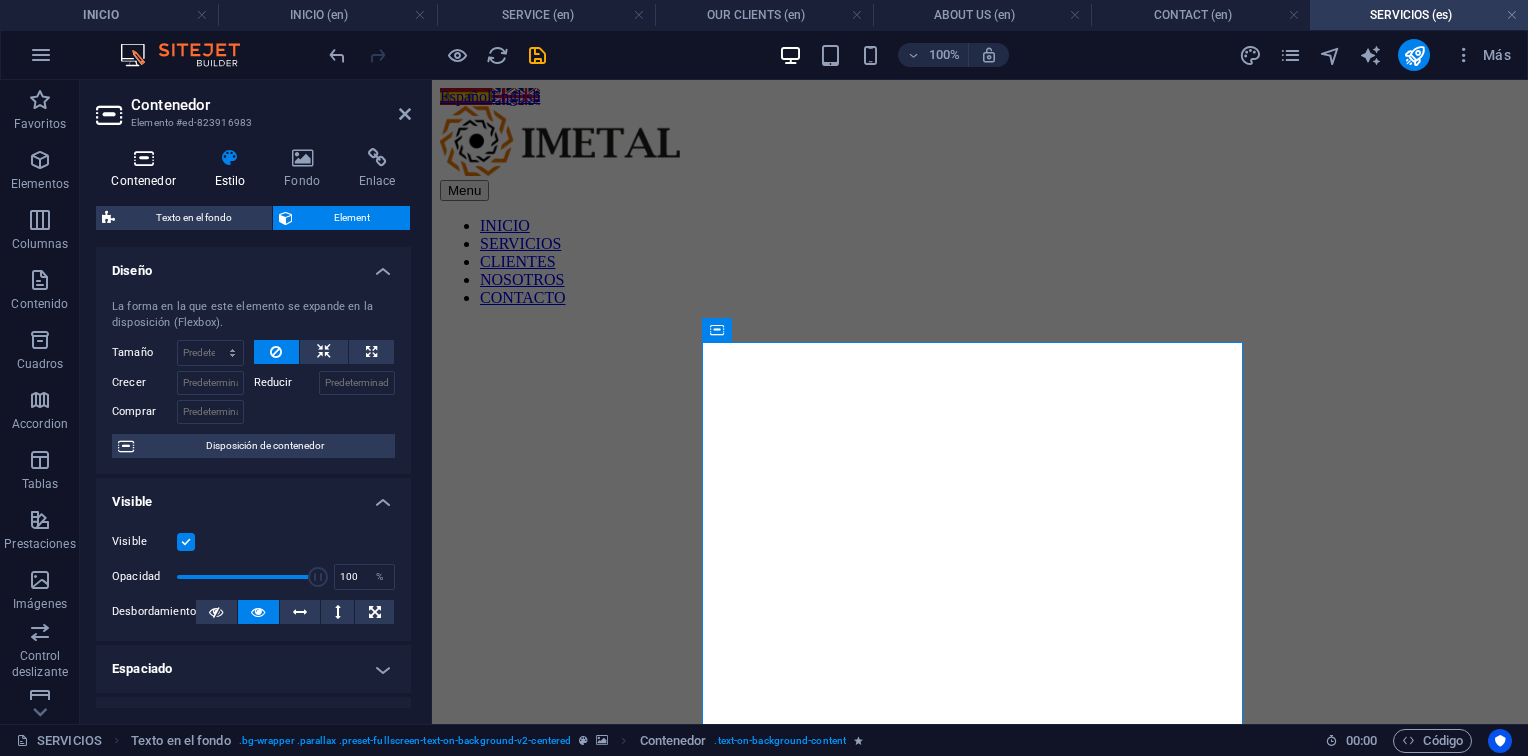 drag, startPoint x: 135, startPoint y: 170, endPoint x: 145, endPoint y: 168, distance: 10.198039 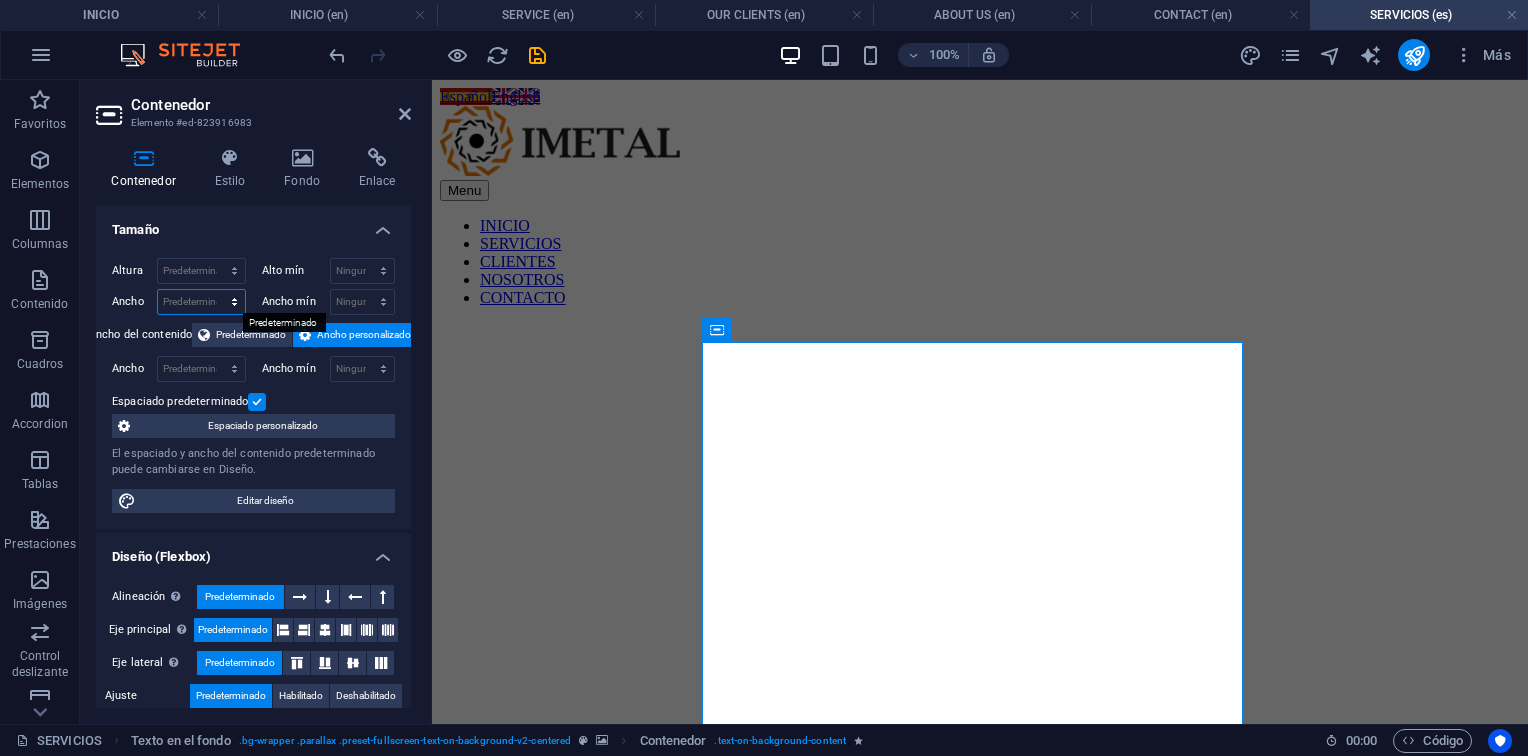 click on "Predeterminado px rem % em vh vw" at bounding box center [201, 302] 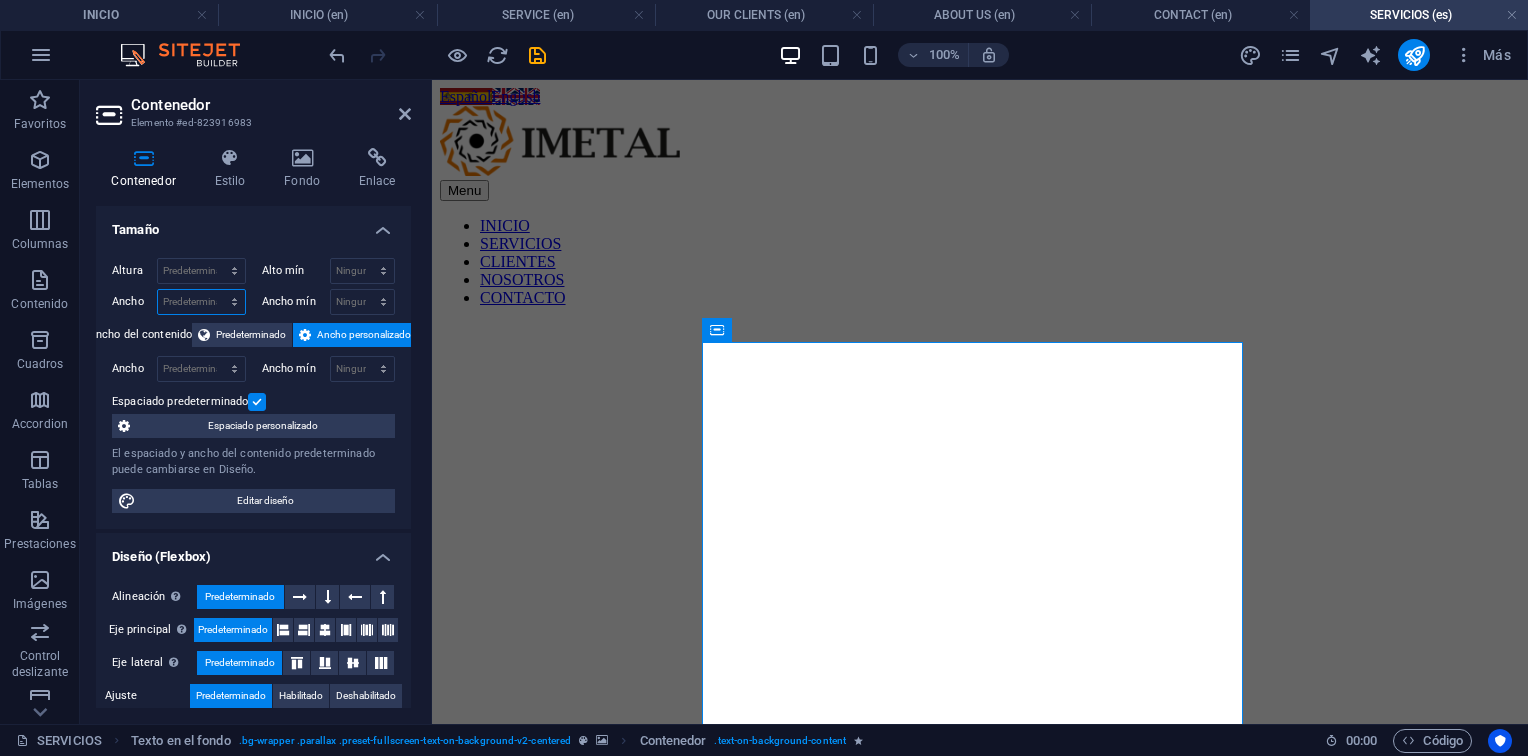 select on "rem" 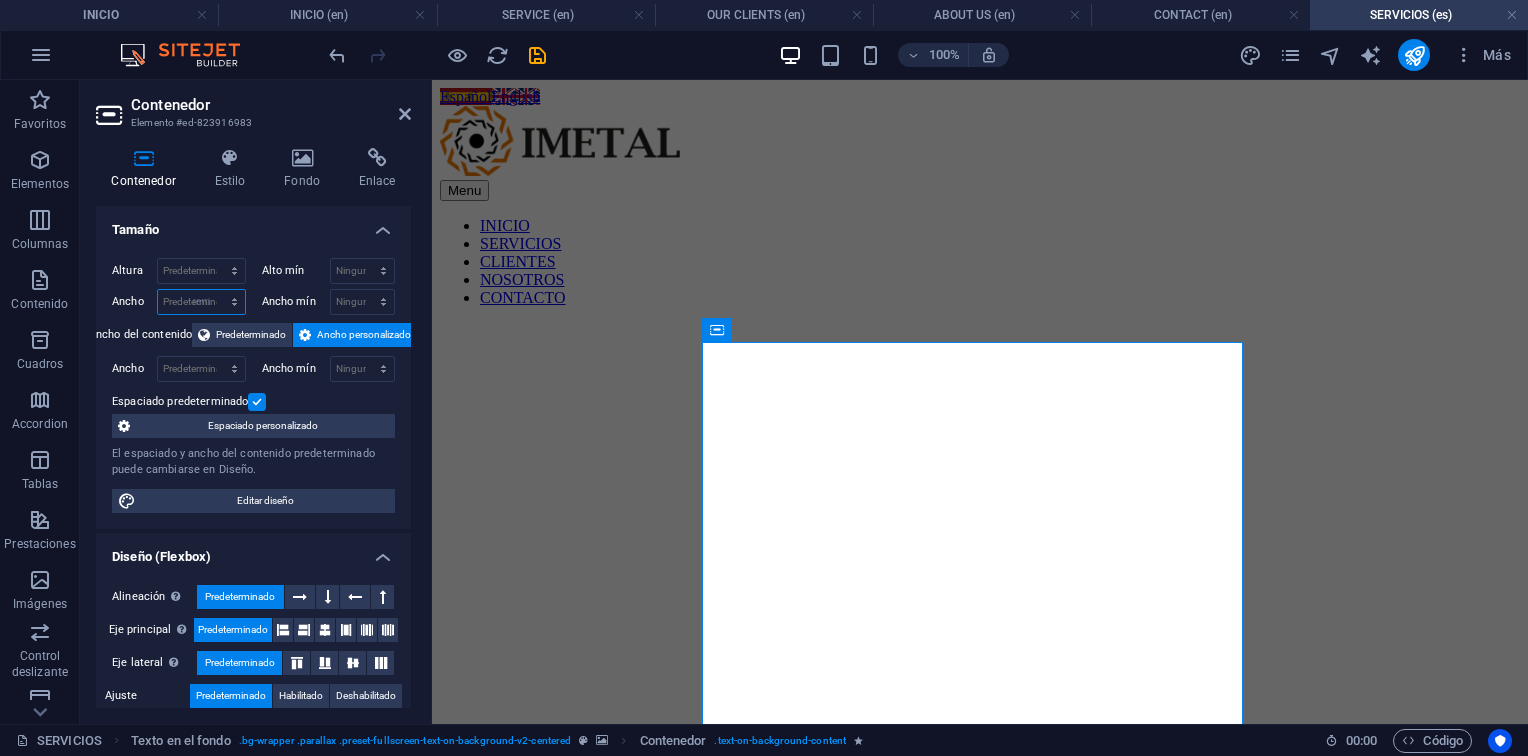 click on "Predeterminado px rem % em vh vw" at bounding box center [201, 302] 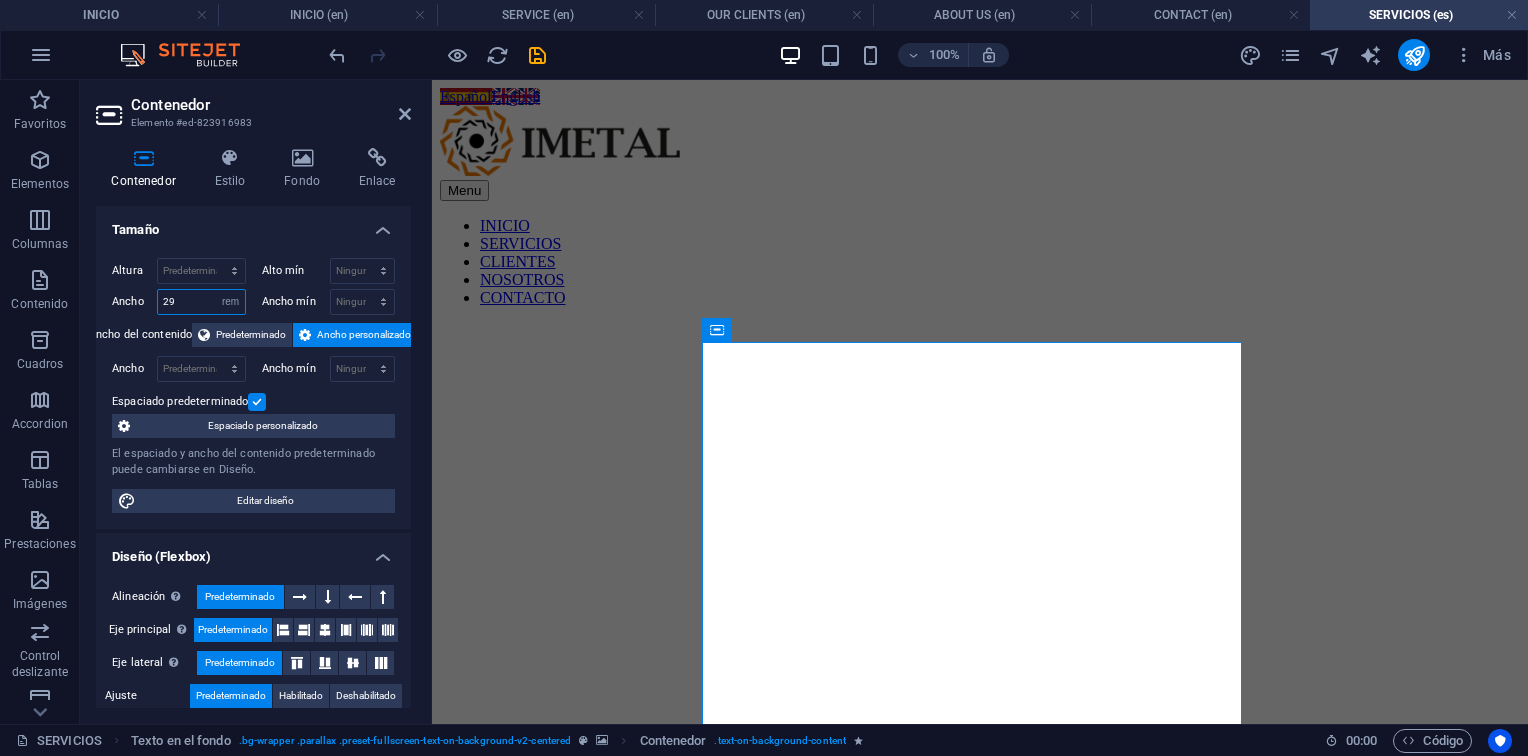 type on "29" 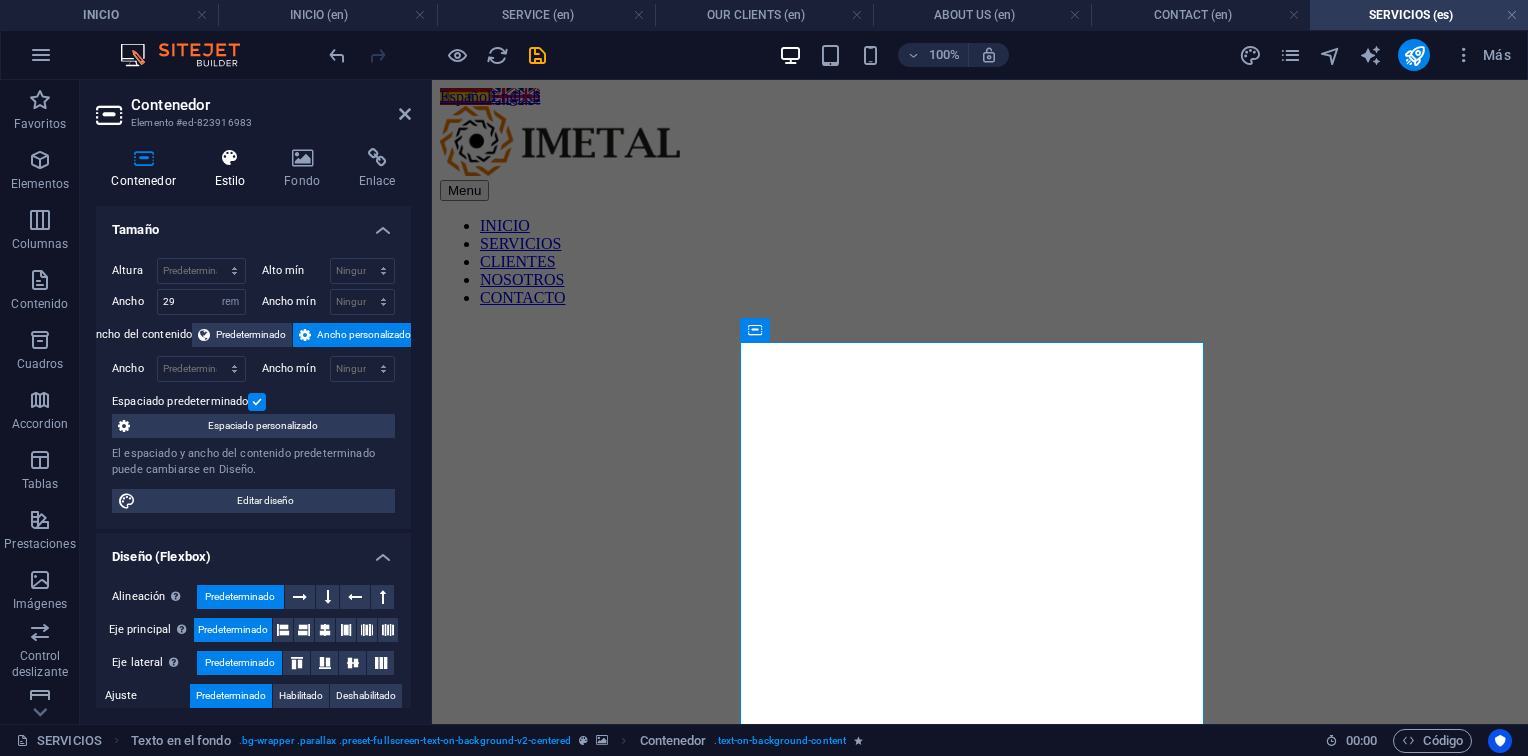 click at bounding box center [230, 158] 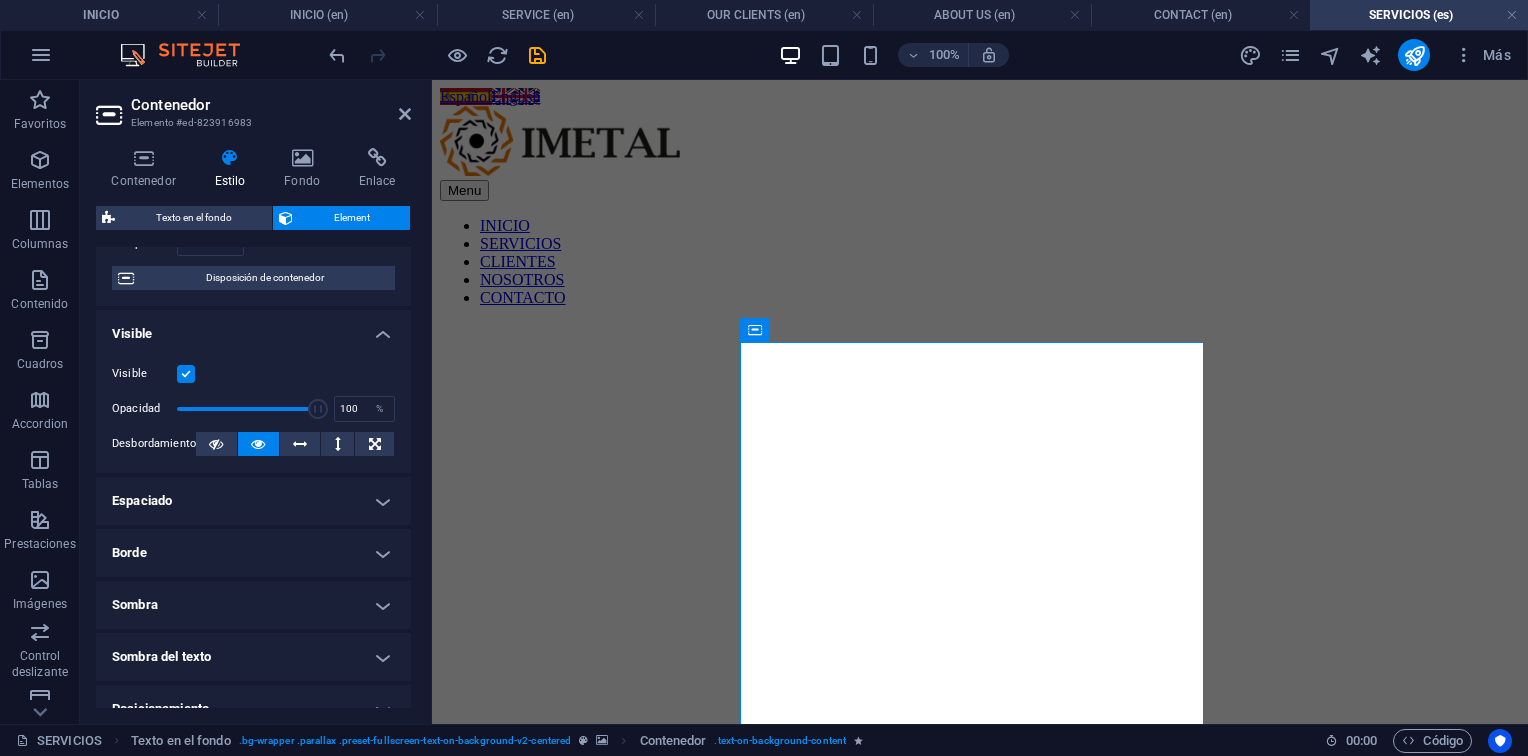 scroll, scrollTop: 100, scrollLeft: 0, axis: vertical 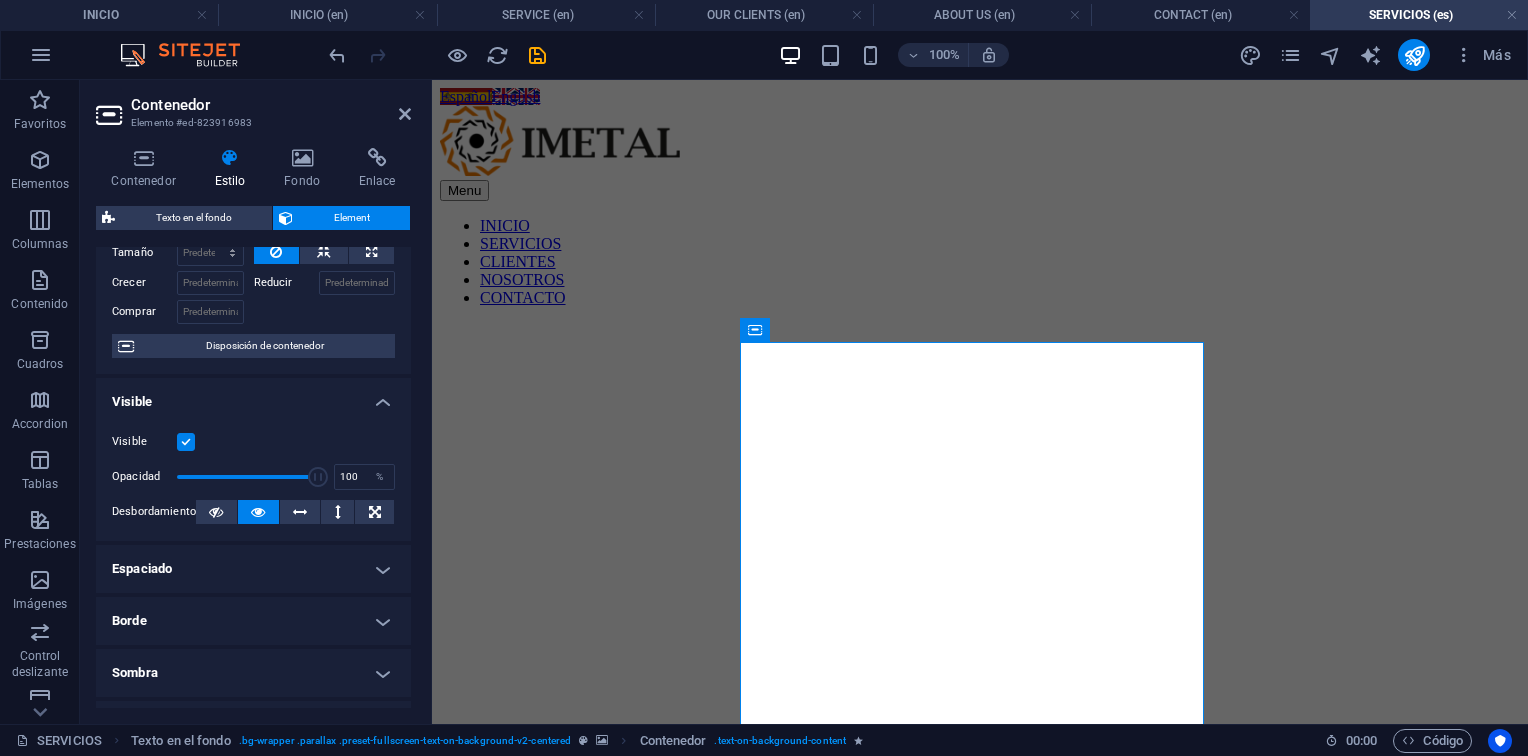 click on "Espaciado" at bounding box center (253, 569) 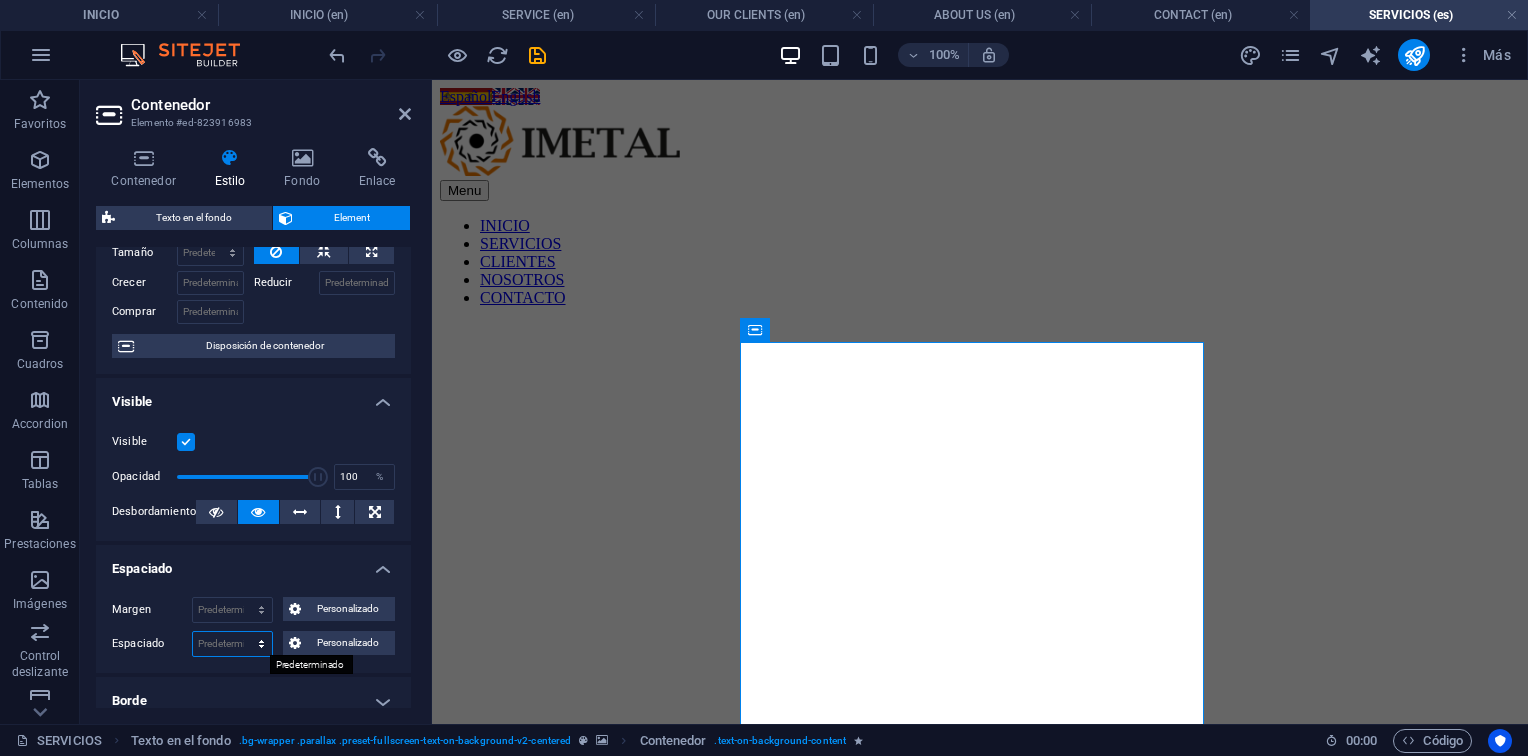 click on "Predeterminado px rem % vh vw Personalizado" at bounding box center (232, 644) 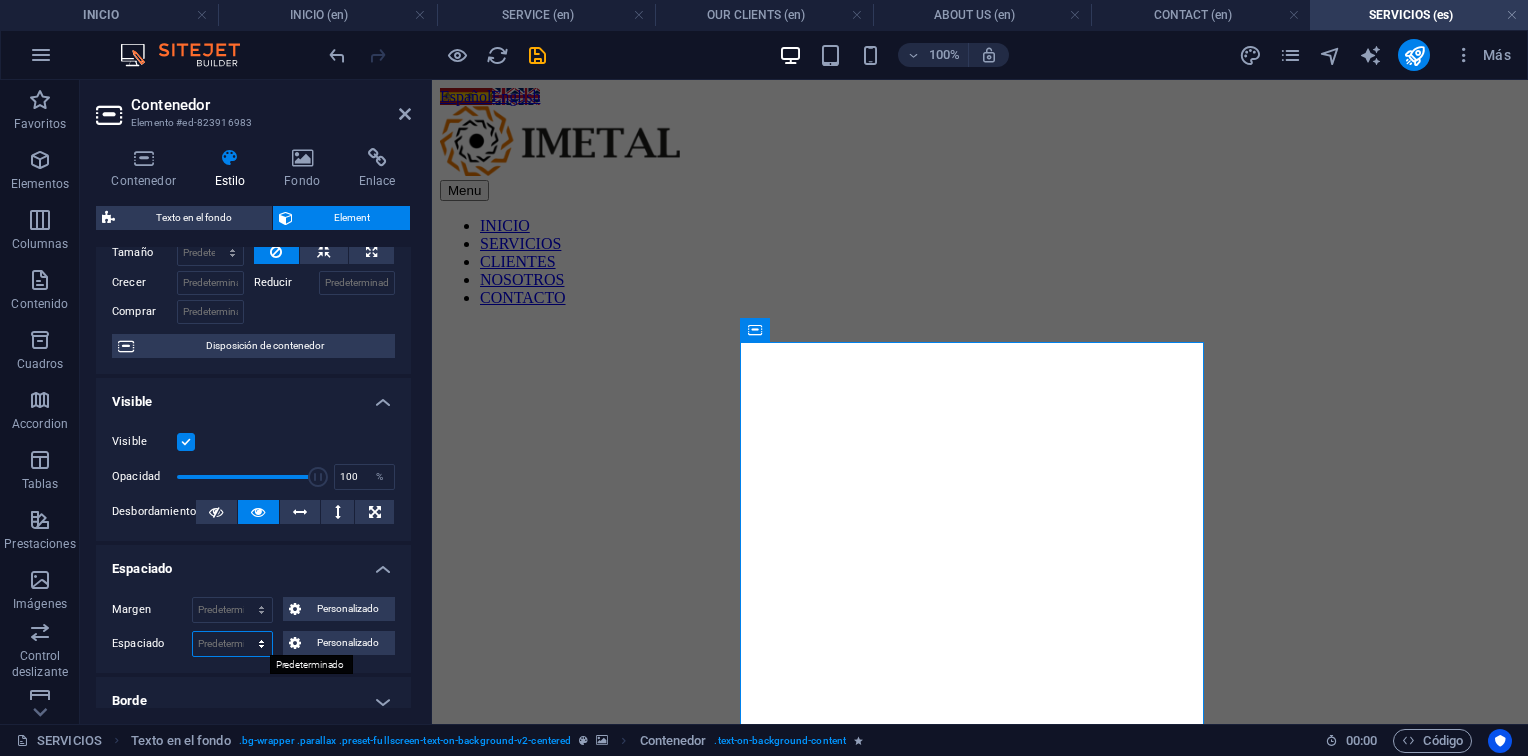 select on "rem" 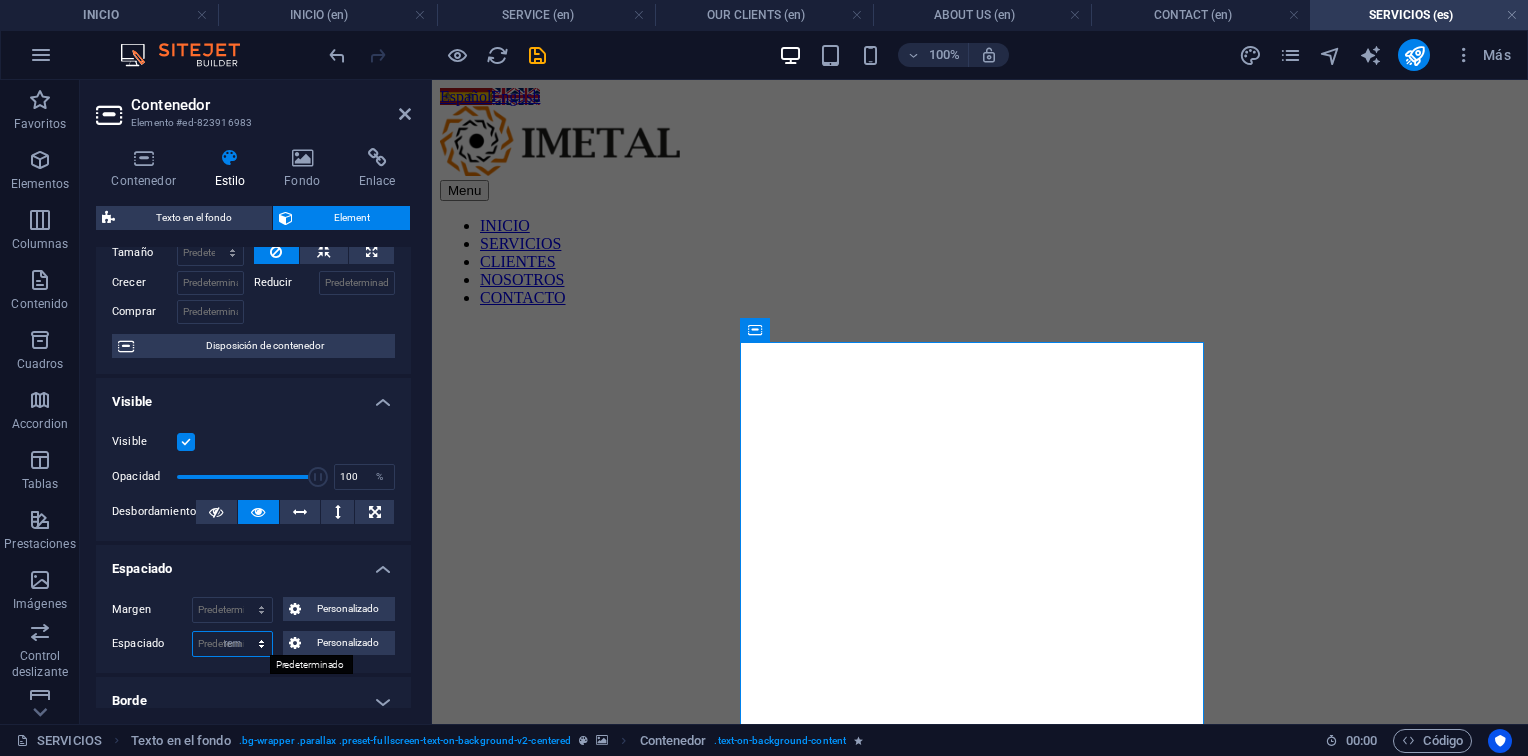 click on "Predeterminado px rem % vh vw Personalizado" at bounding box center (232, 644) 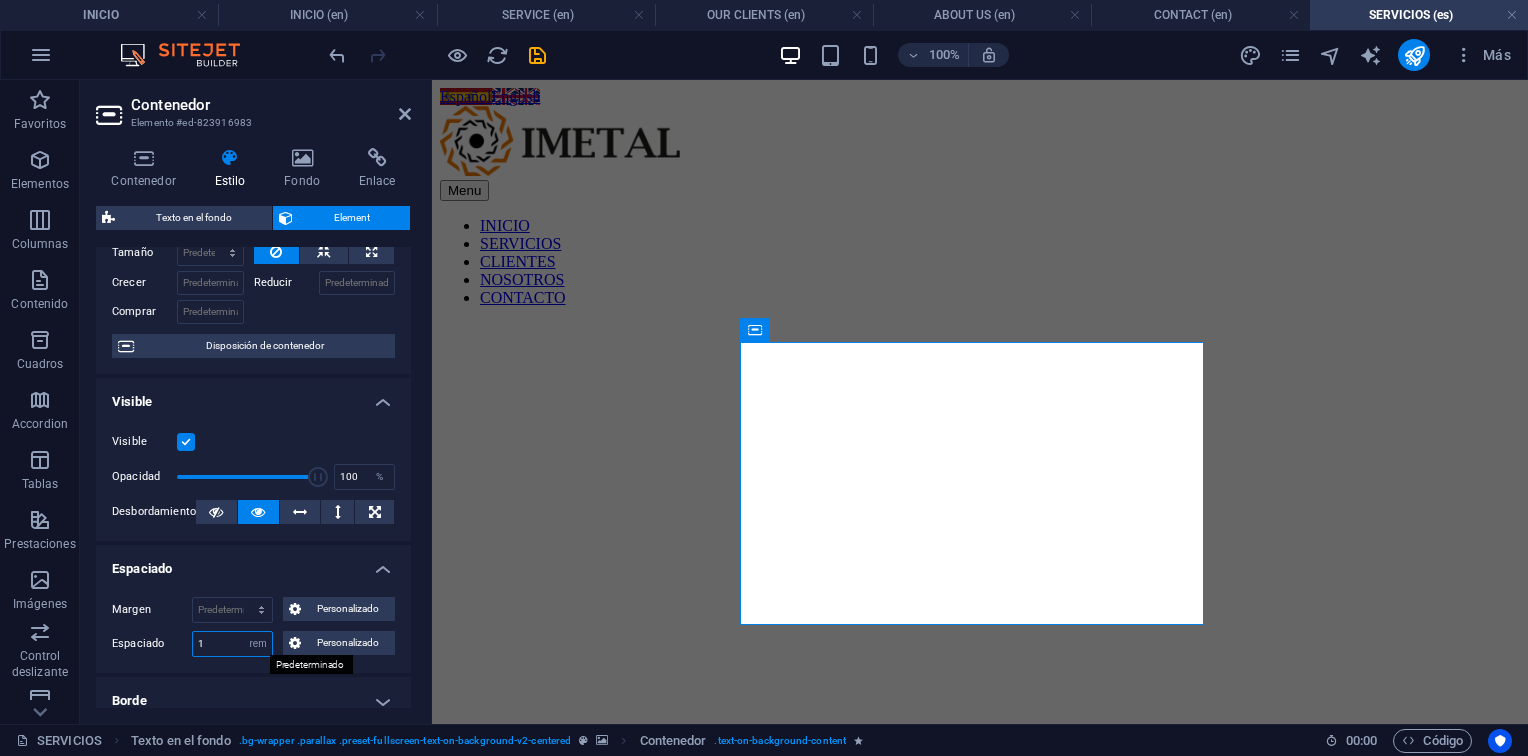 type on "1" 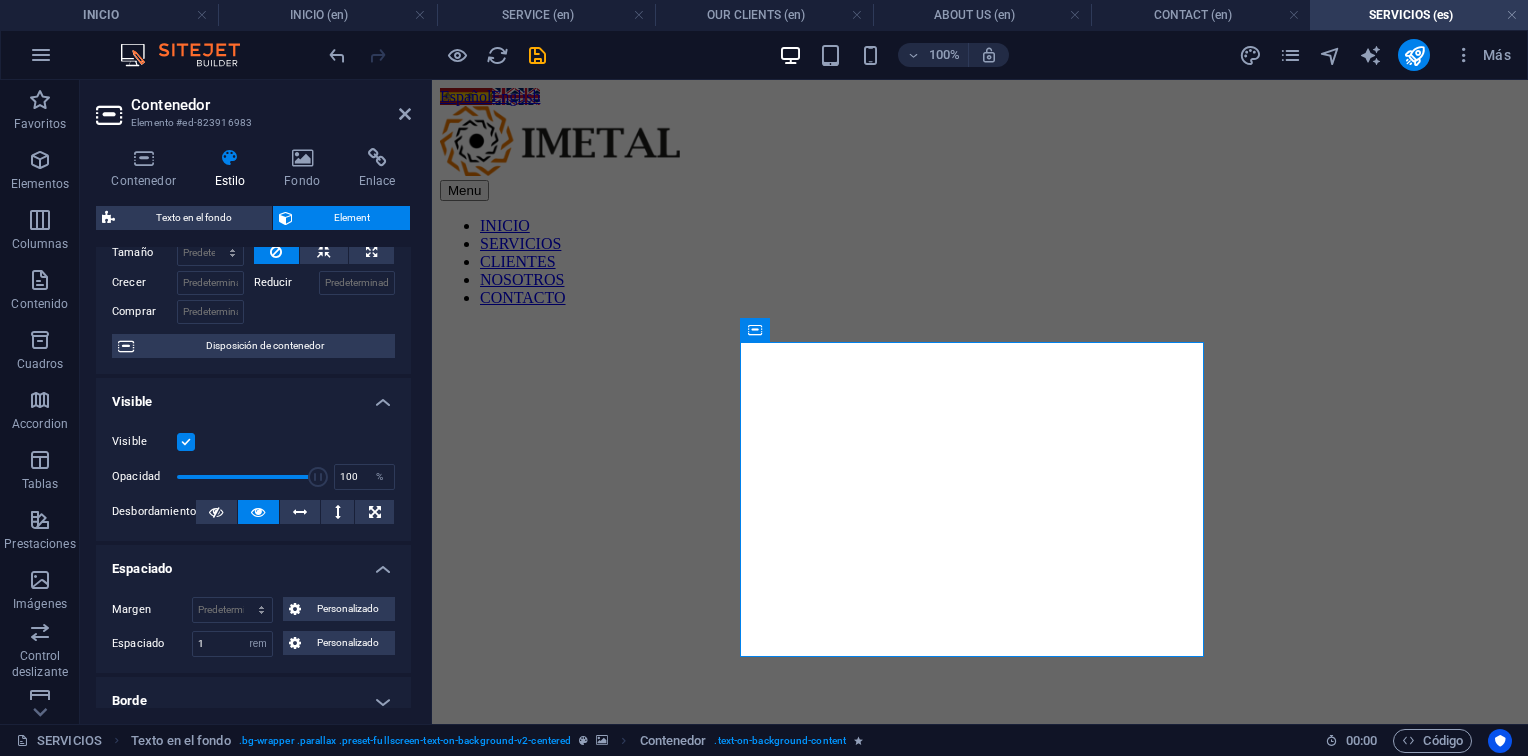 click on "Contenedor" at bounding box center (271, 105) 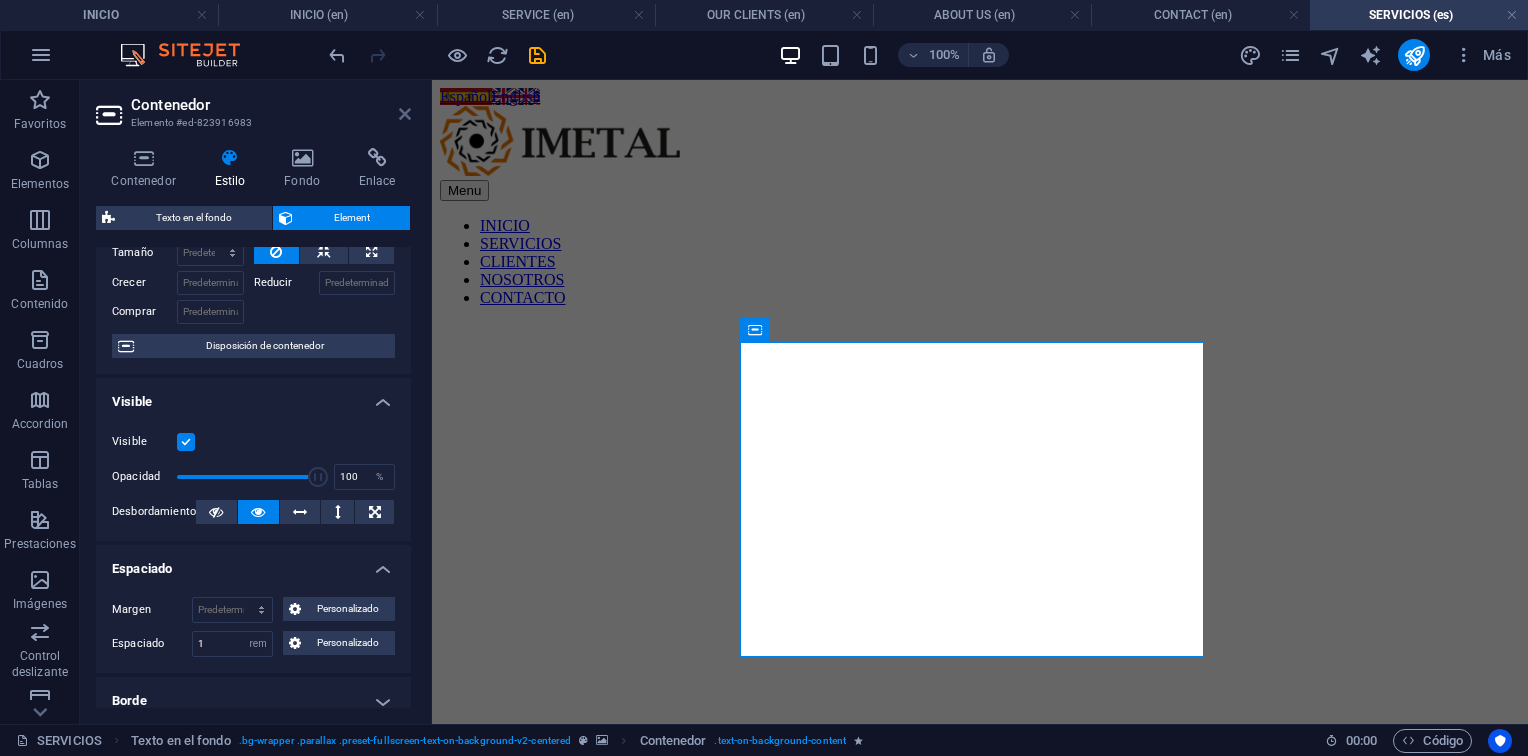 click at bounding box center (405, 114) 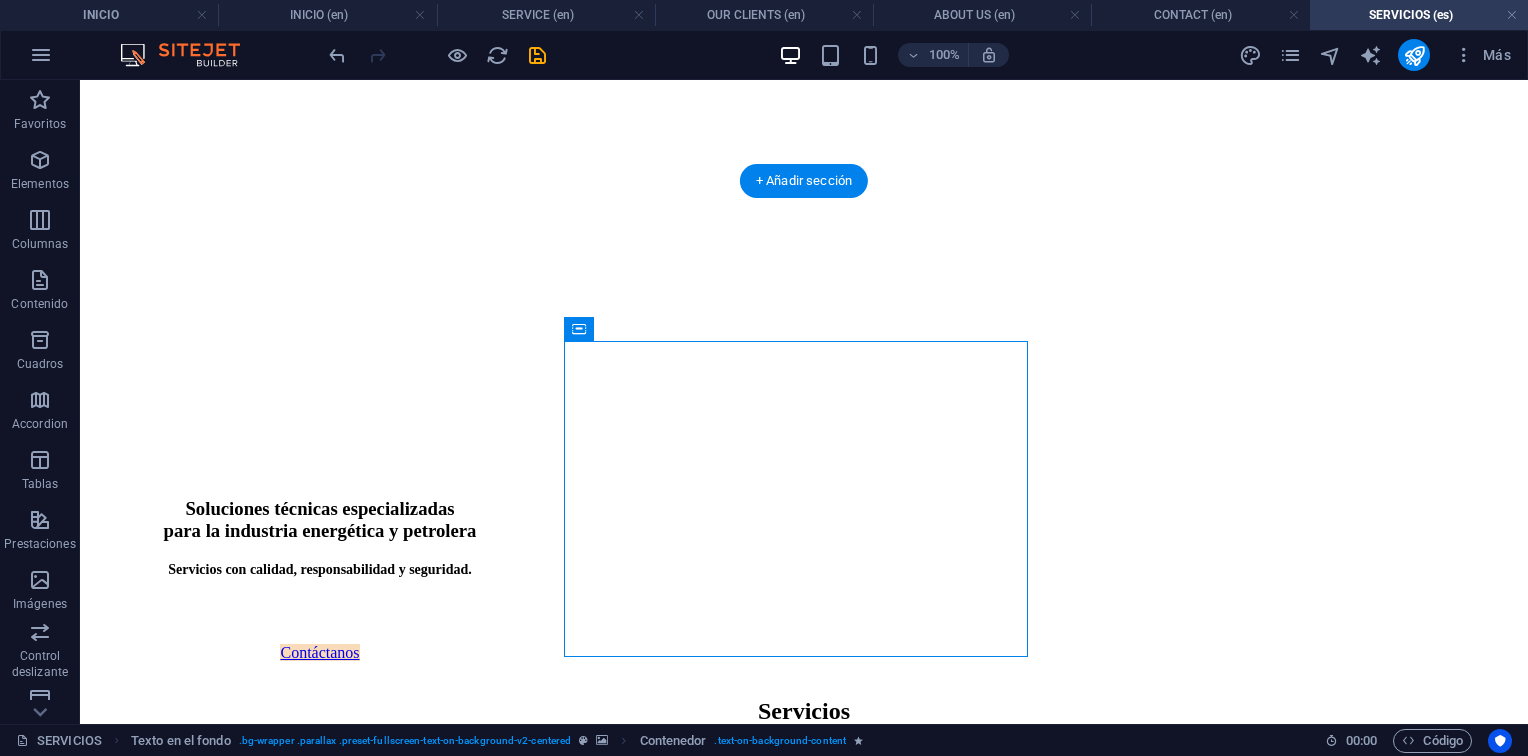 scroll, scrollTop: 0, scrollLeft: 0, axis: both 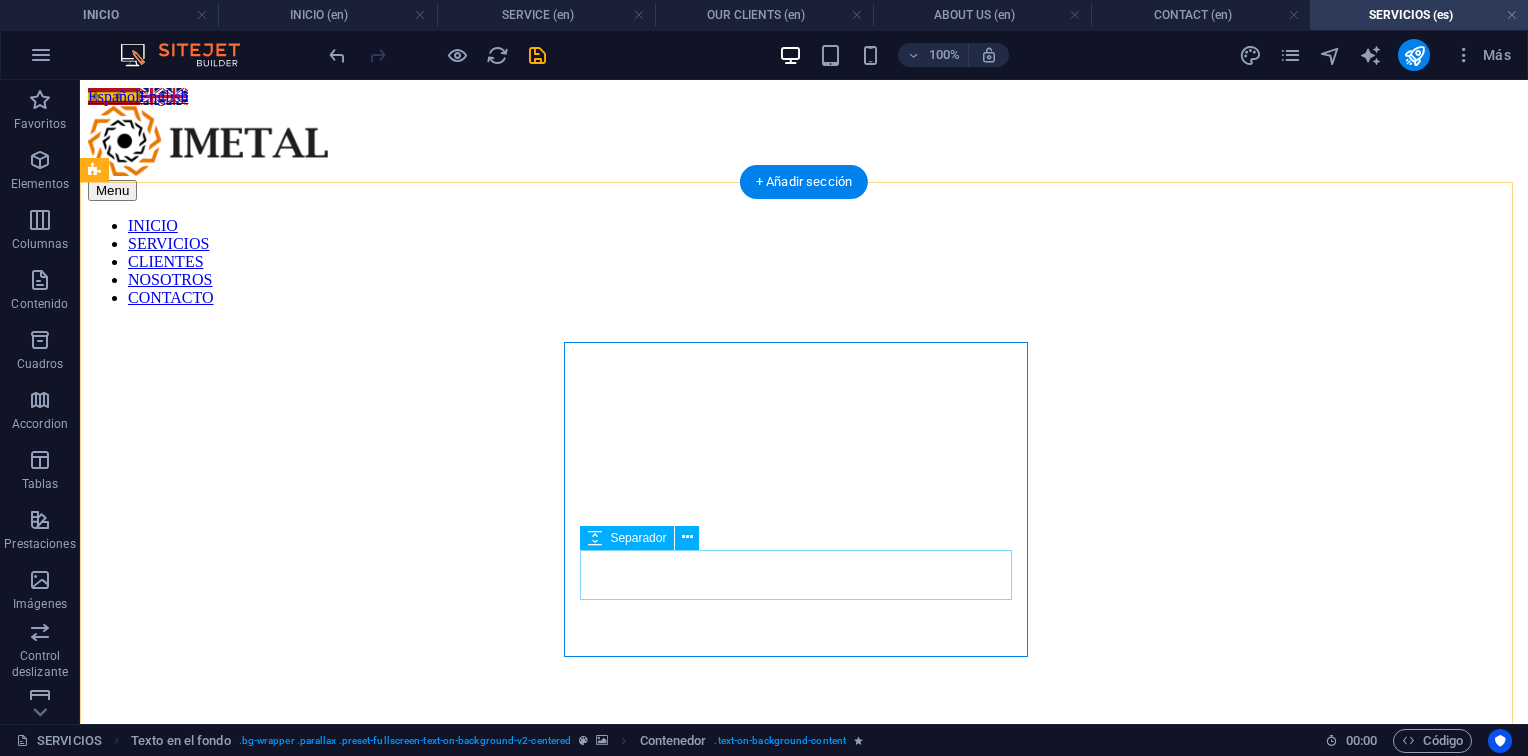 click at bounding box center [320, 1119] 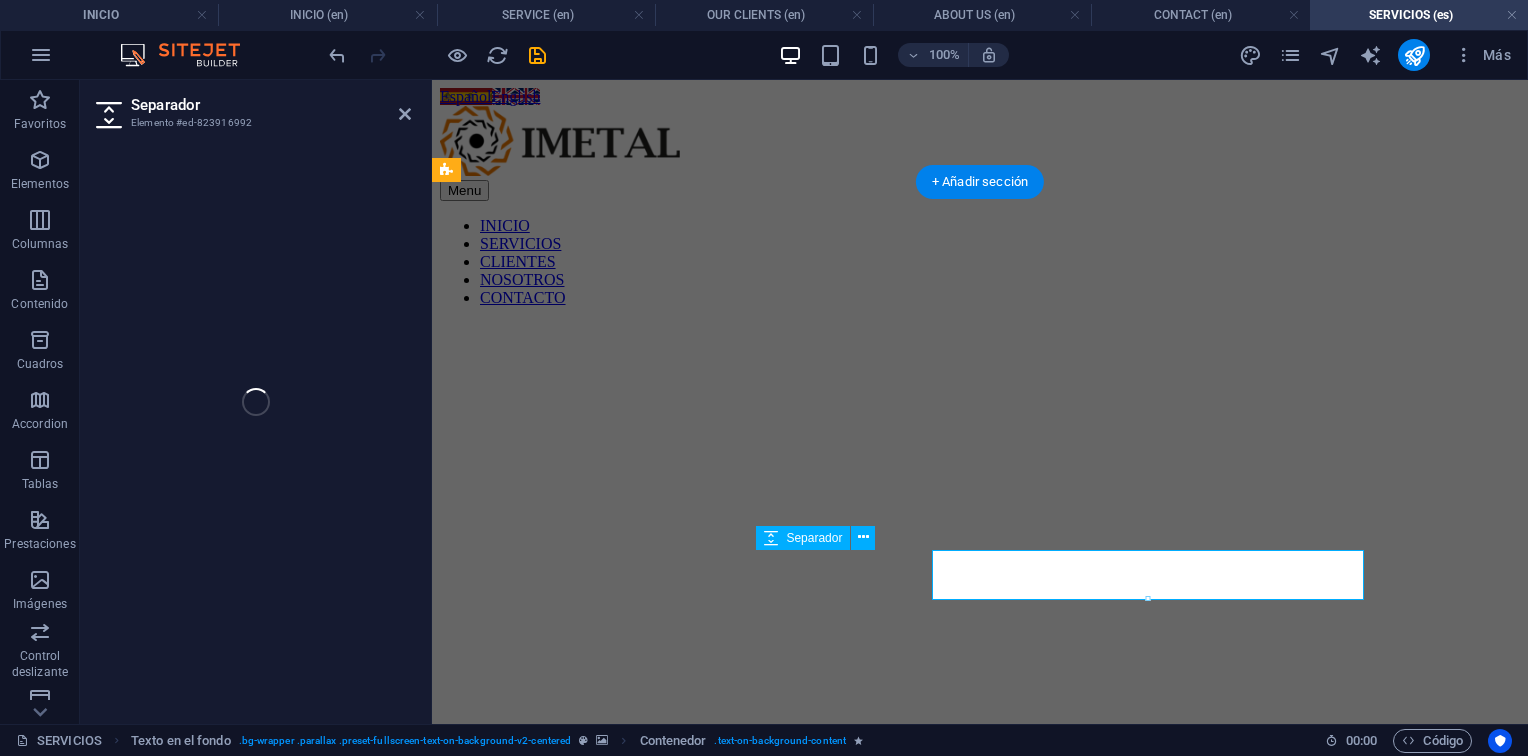 select on "px" 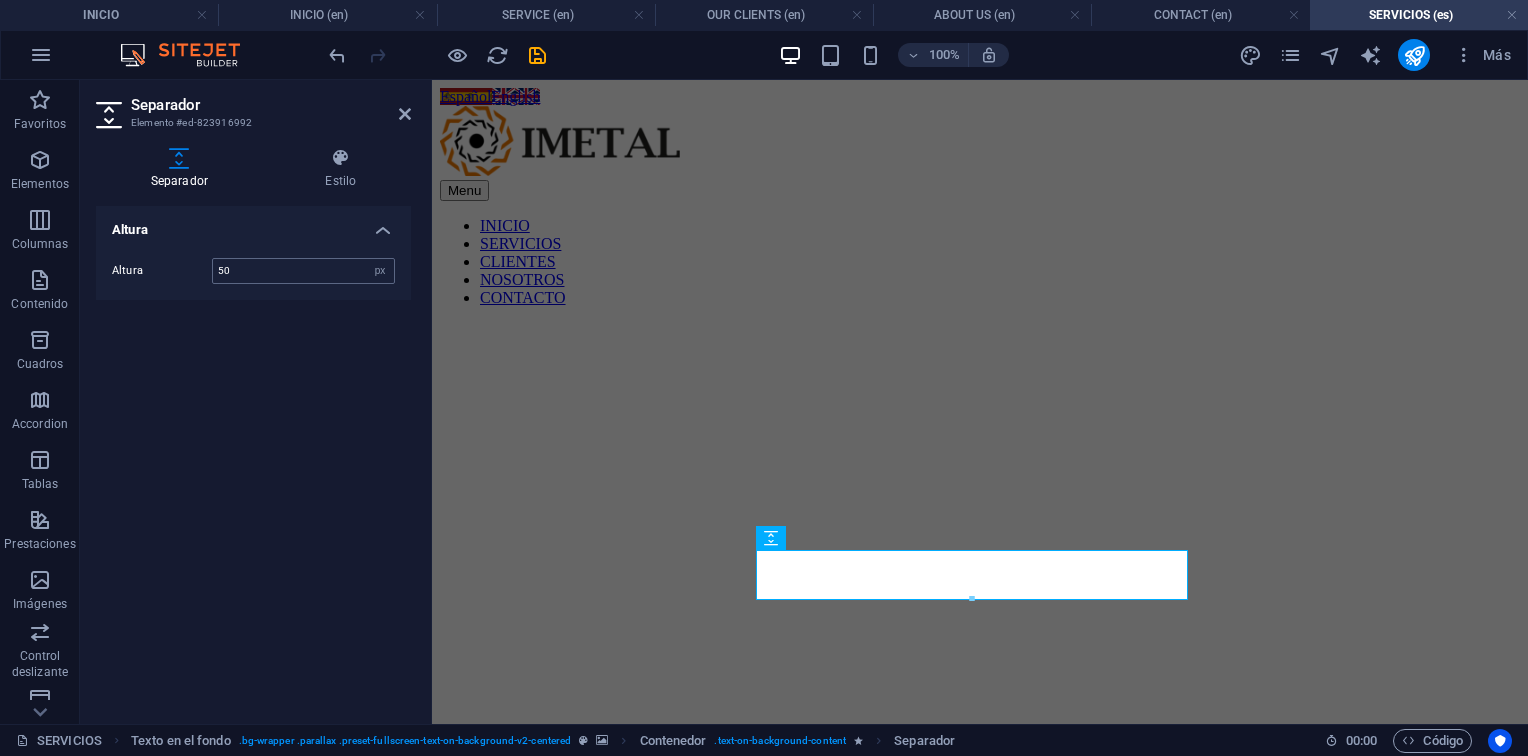 click on "50" at bounding box center (303, 271) 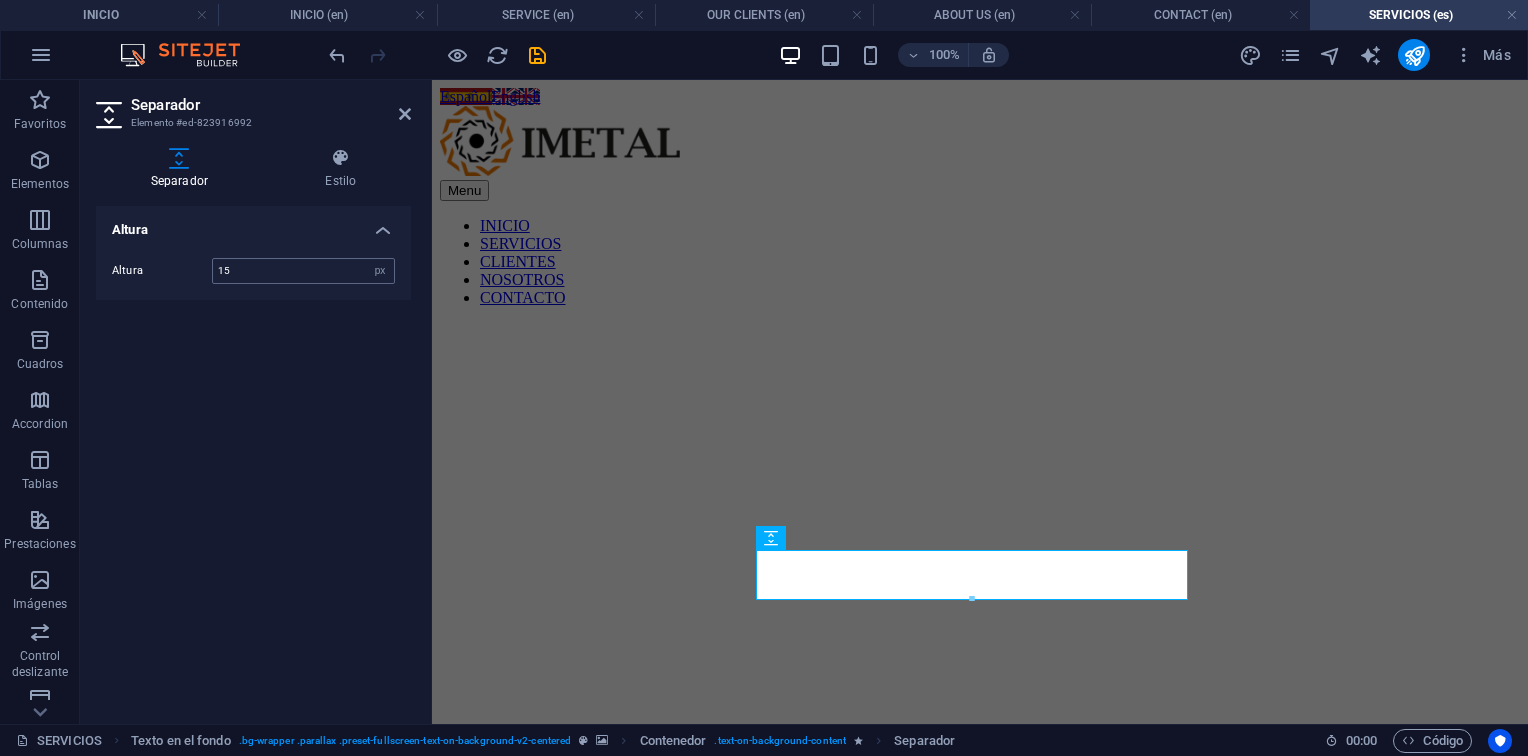 type on "15" 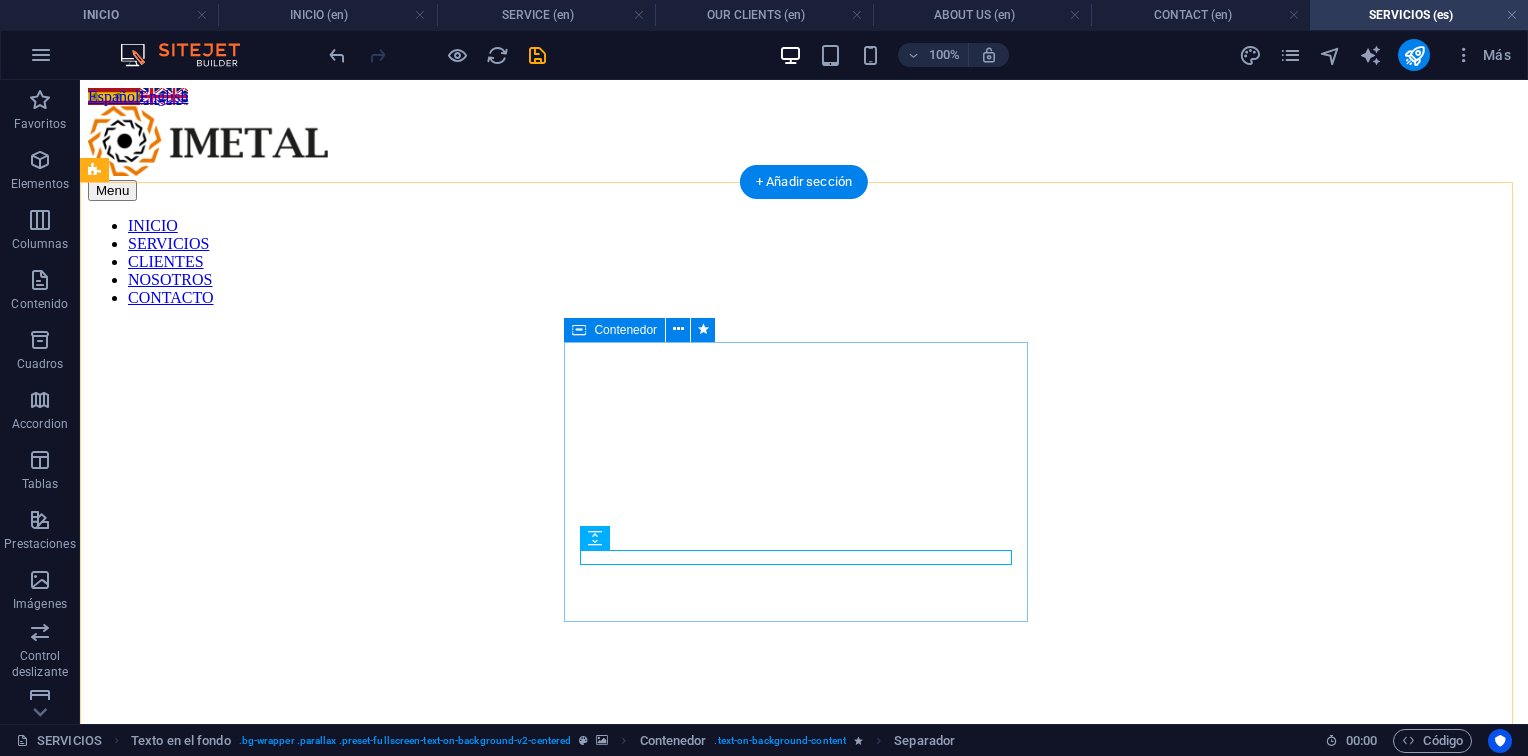 click on "Soluciones técnicas especializadas  para la industria energética y petrolera Servicios con calidad, responsabilidad y seguridad. Contáctanos" at bounding box center (320, 1036) 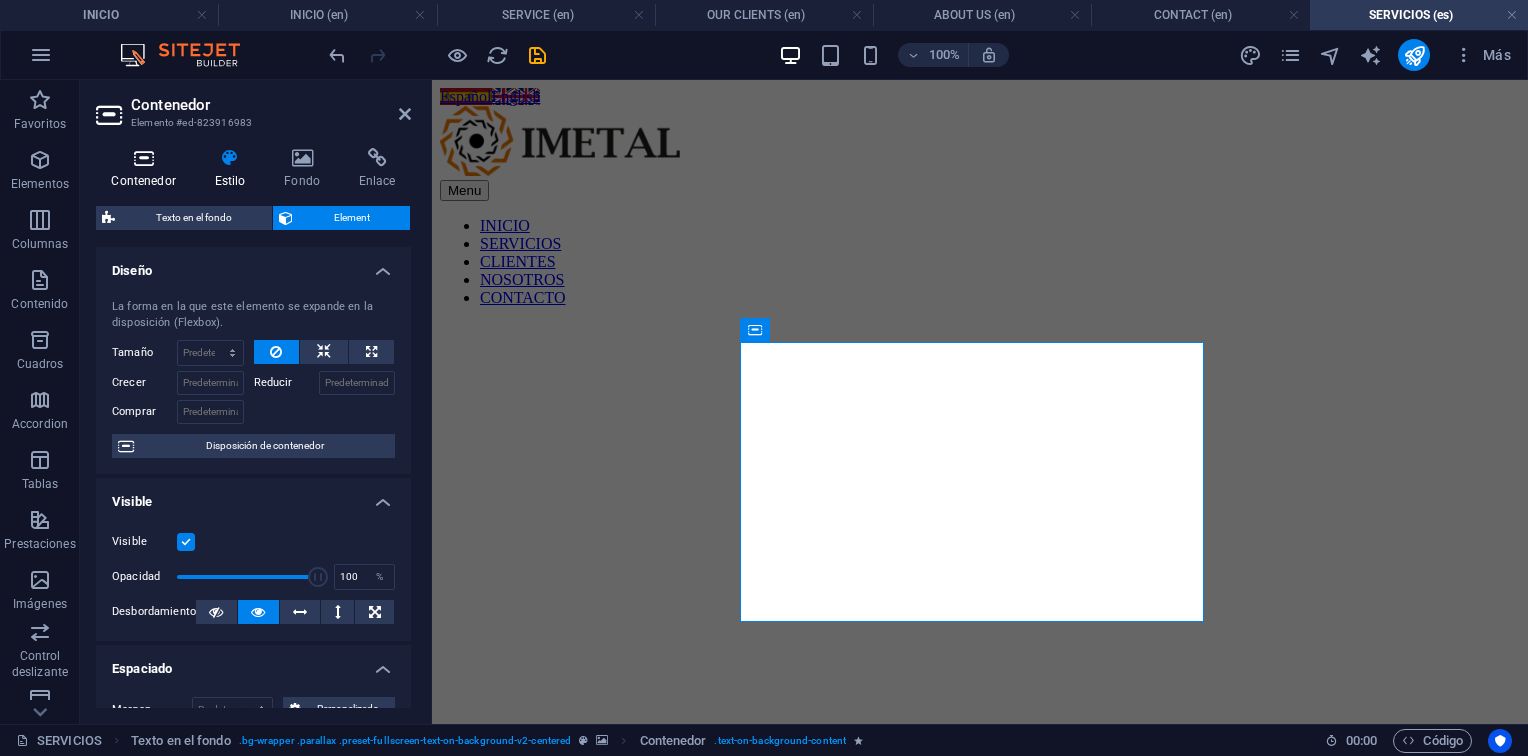 click at bounding box center (143, 158) 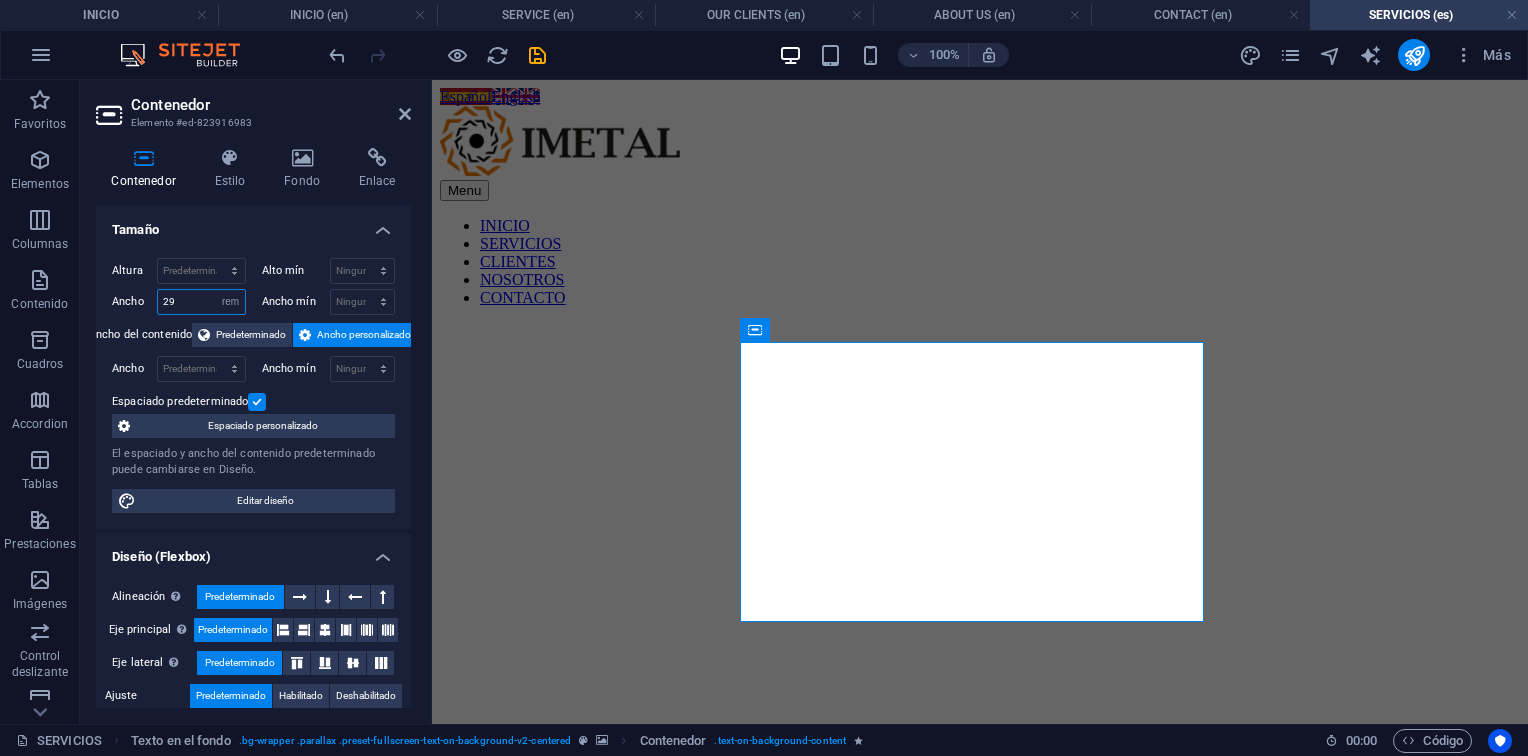 click on "29" at bounding box center [201, 302] 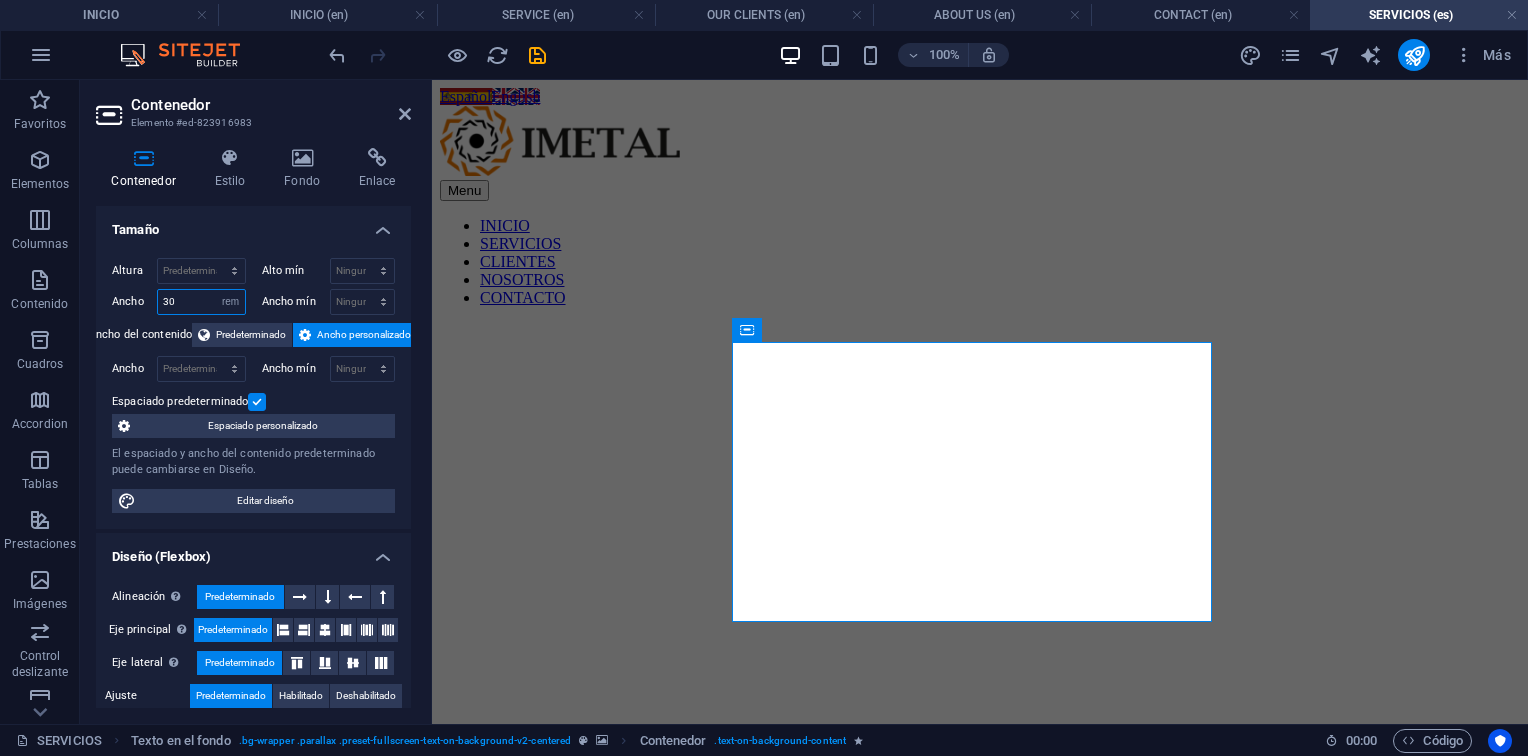 click on "30" at bounding box center (201, 302) 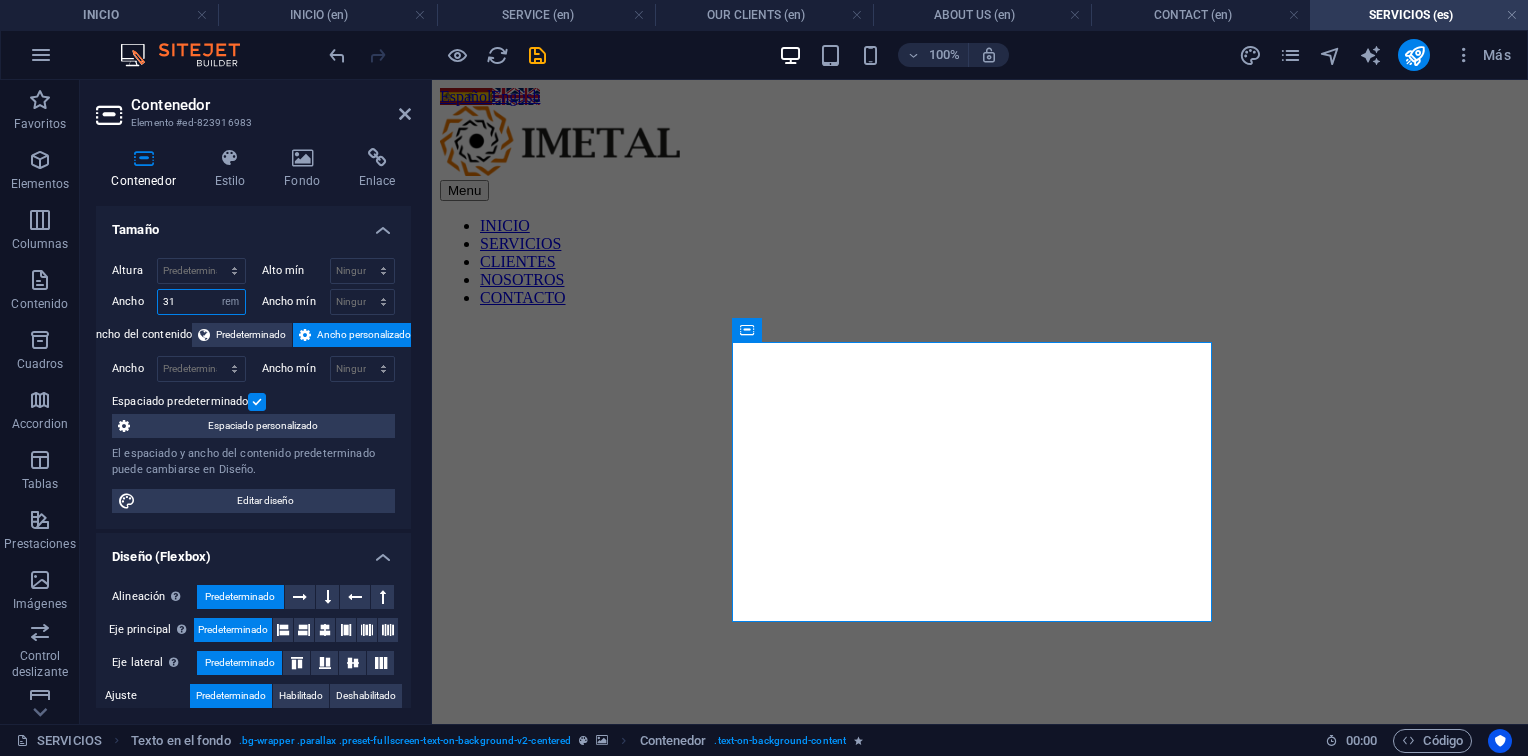 type on "31" 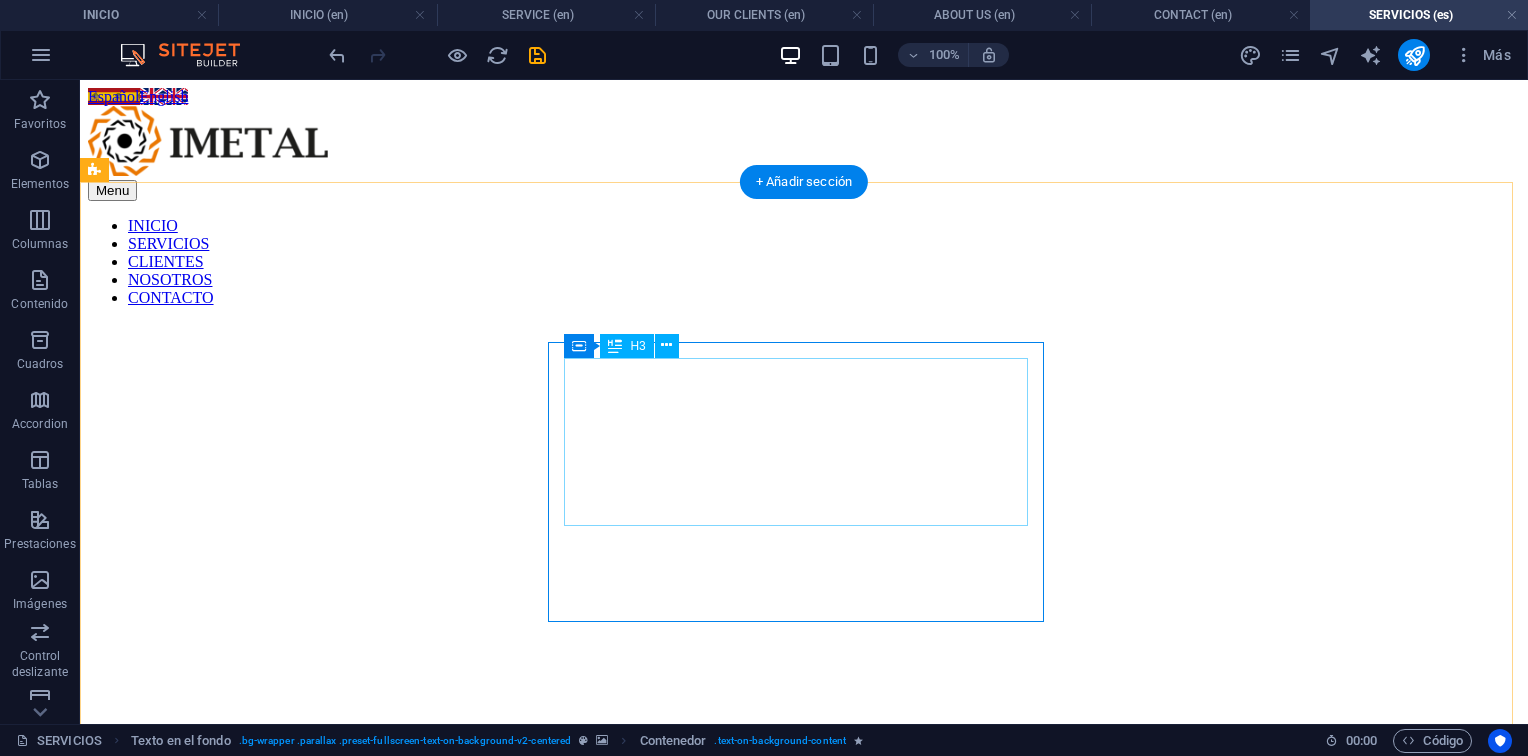 click on "Soluciones técnicas especializadas  para la industria energética y petrolera" at bounding box center [336, 1003] 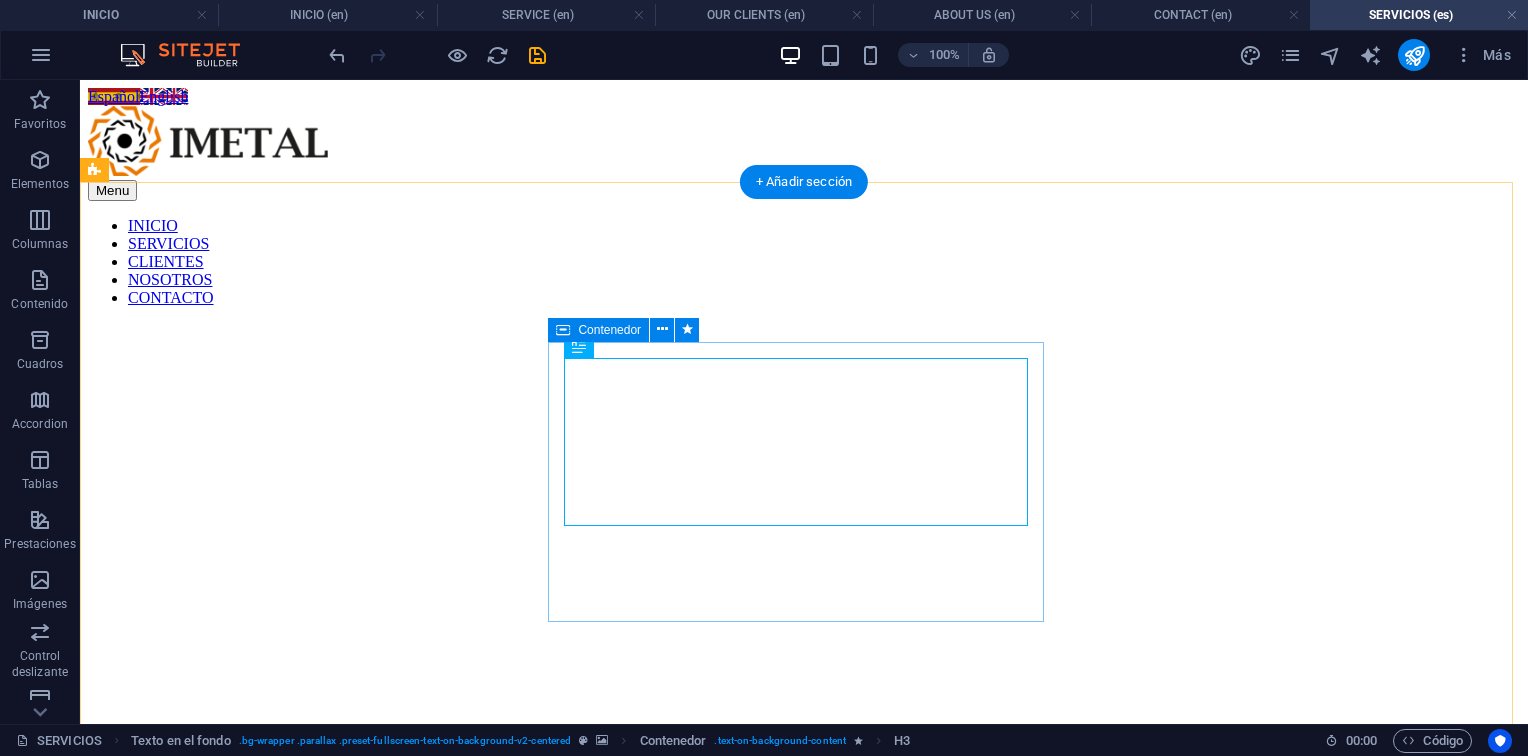 click on "Soluciones técnicas especializadas  para la industria energética y petrolera Servicios con calidad, responsabilidad y seguridad. Contáctanos" at bounding box center (336, 1036) 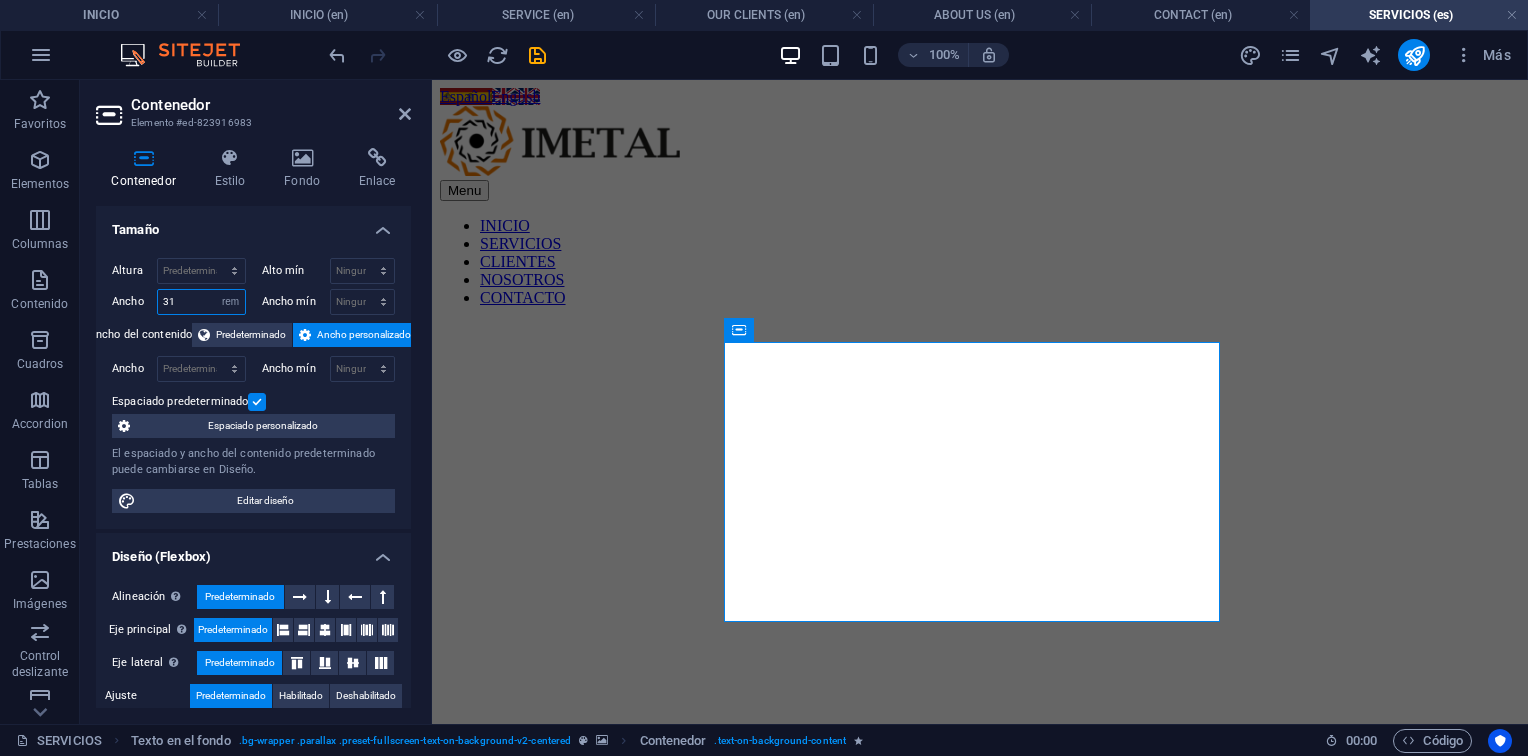 click on "31" at bounding box center [201, 302] 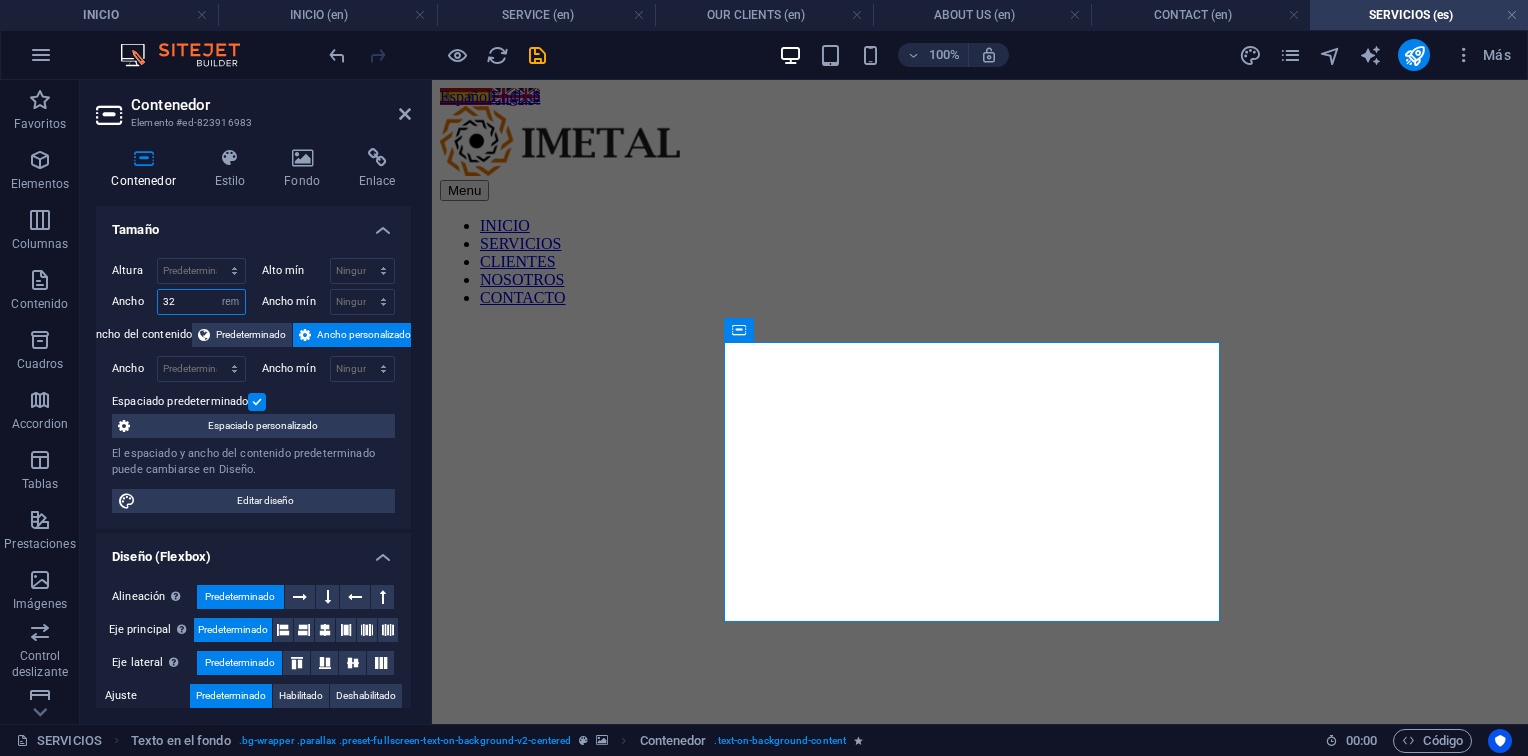 type on "32" 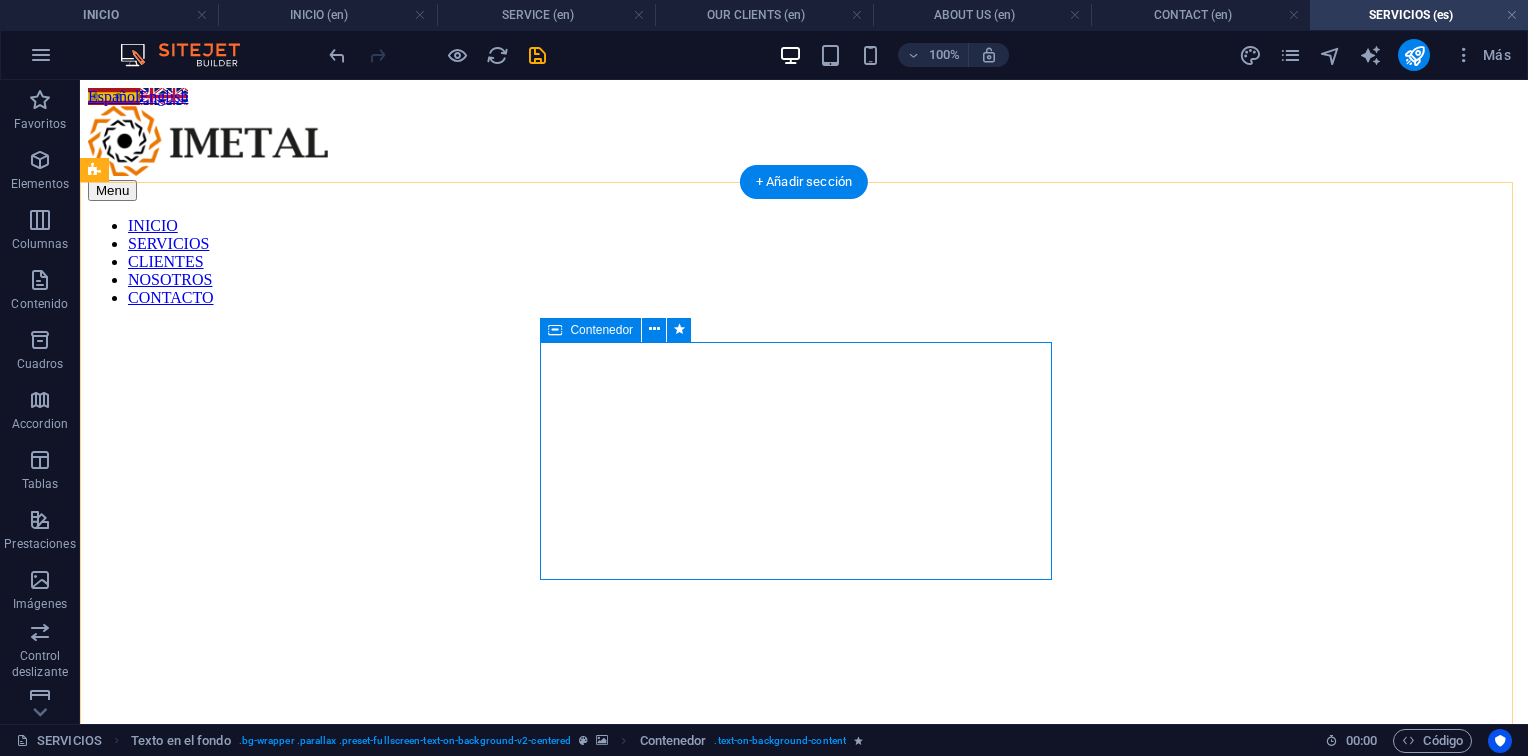 click on "Soluciones técnicas especializadas  para la industria energética y petrolera Servicios con calidad, responsabilidad y seguridad. Contáctanos" at bounding box center (344, 1015) 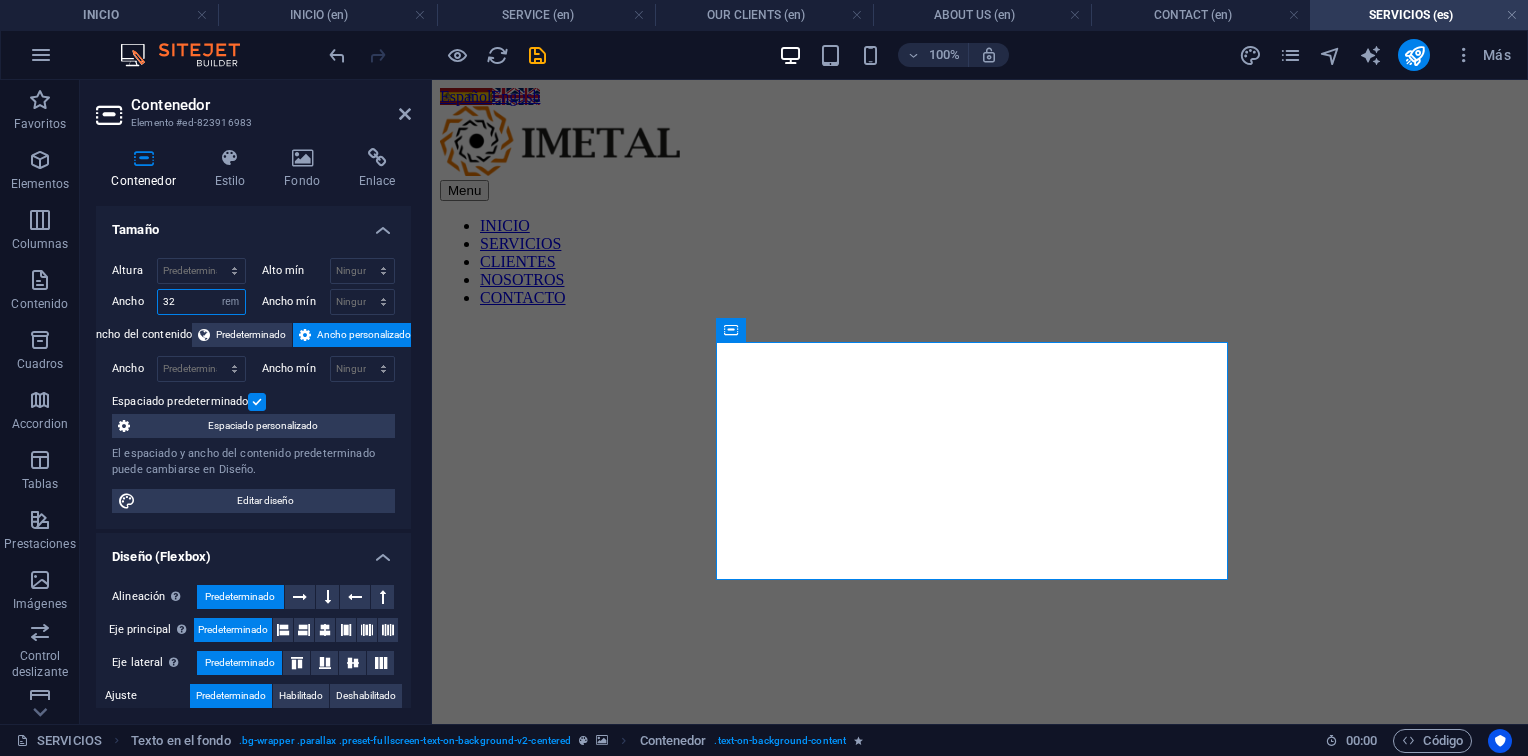 click on "32" at bounding box center (201, 302) 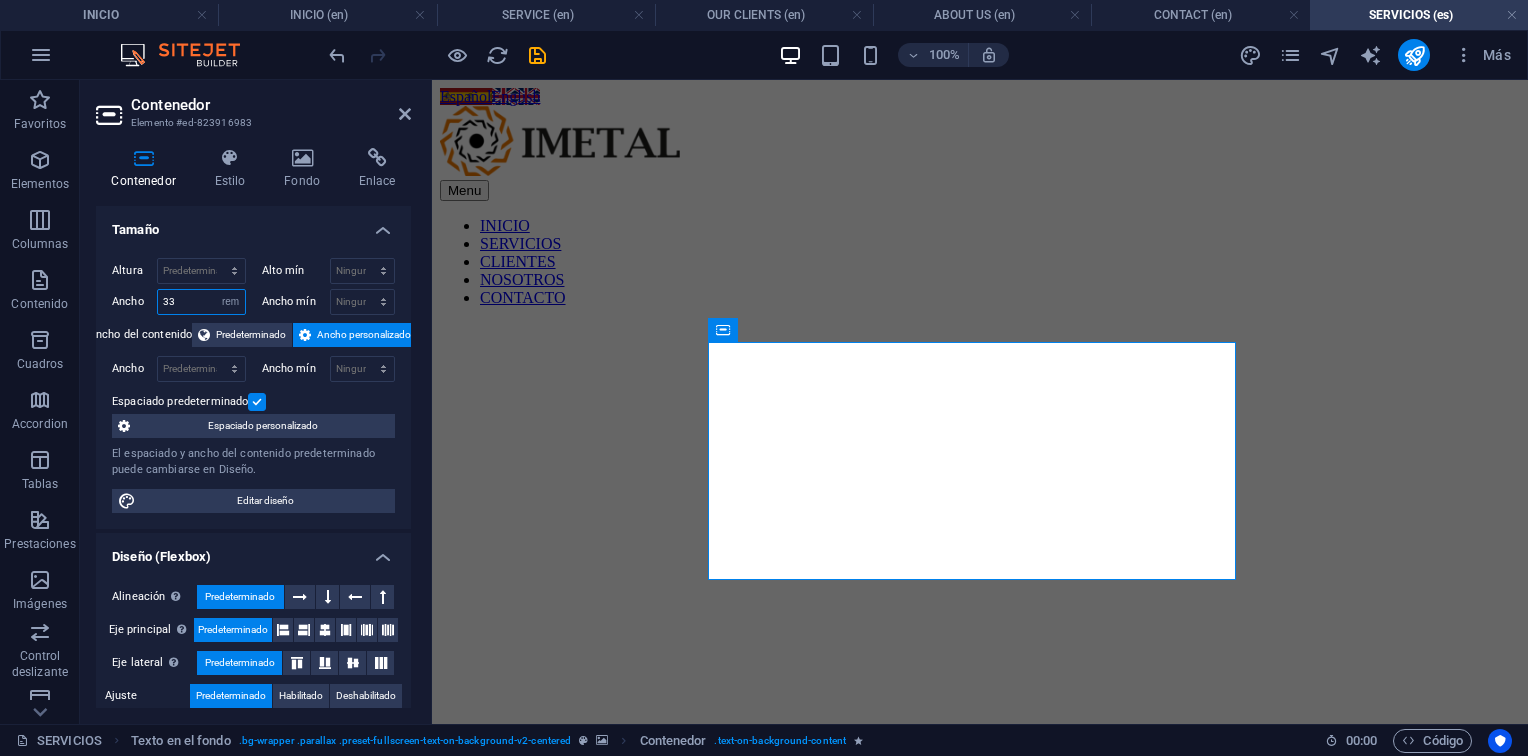 click on "33" at bounding box center (201, 302) 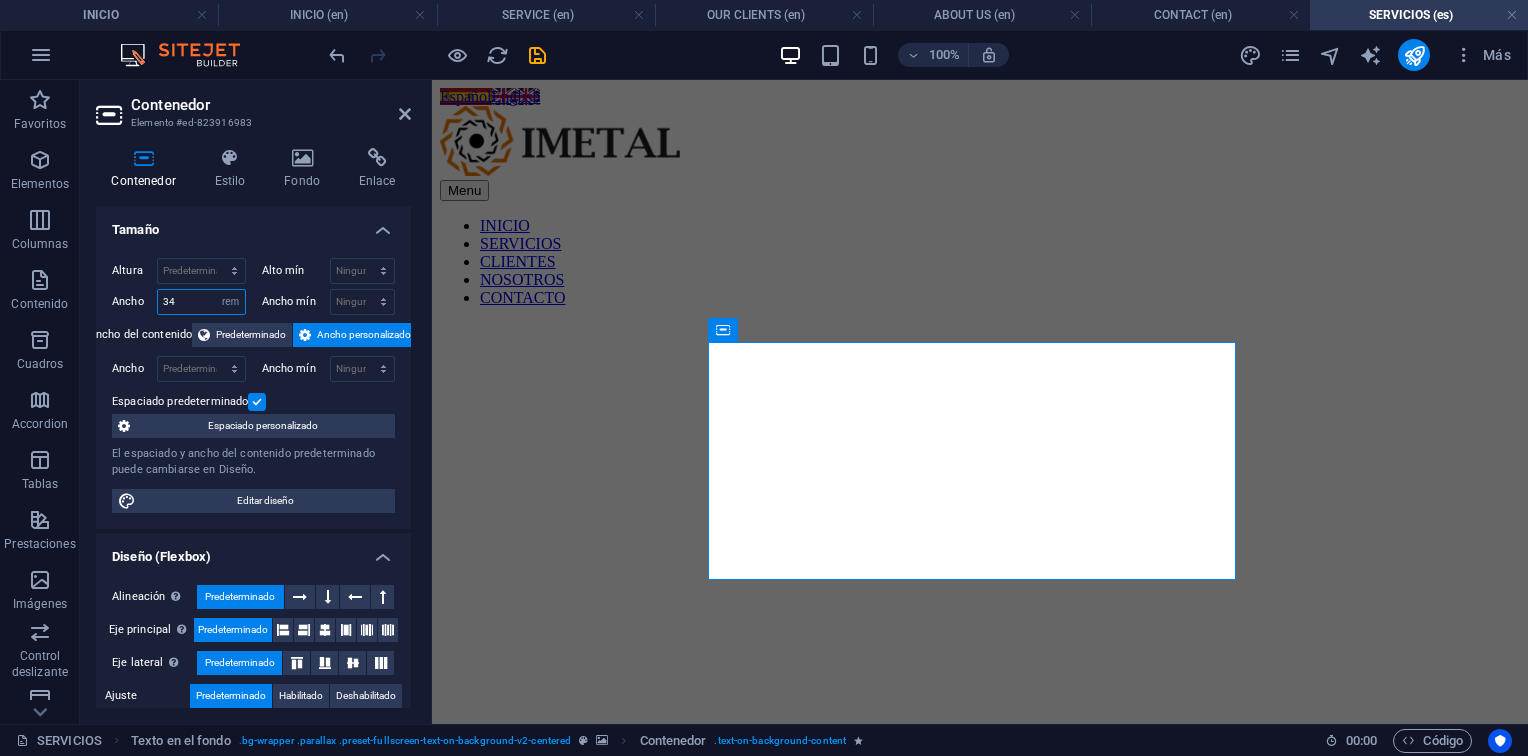 type on "34" 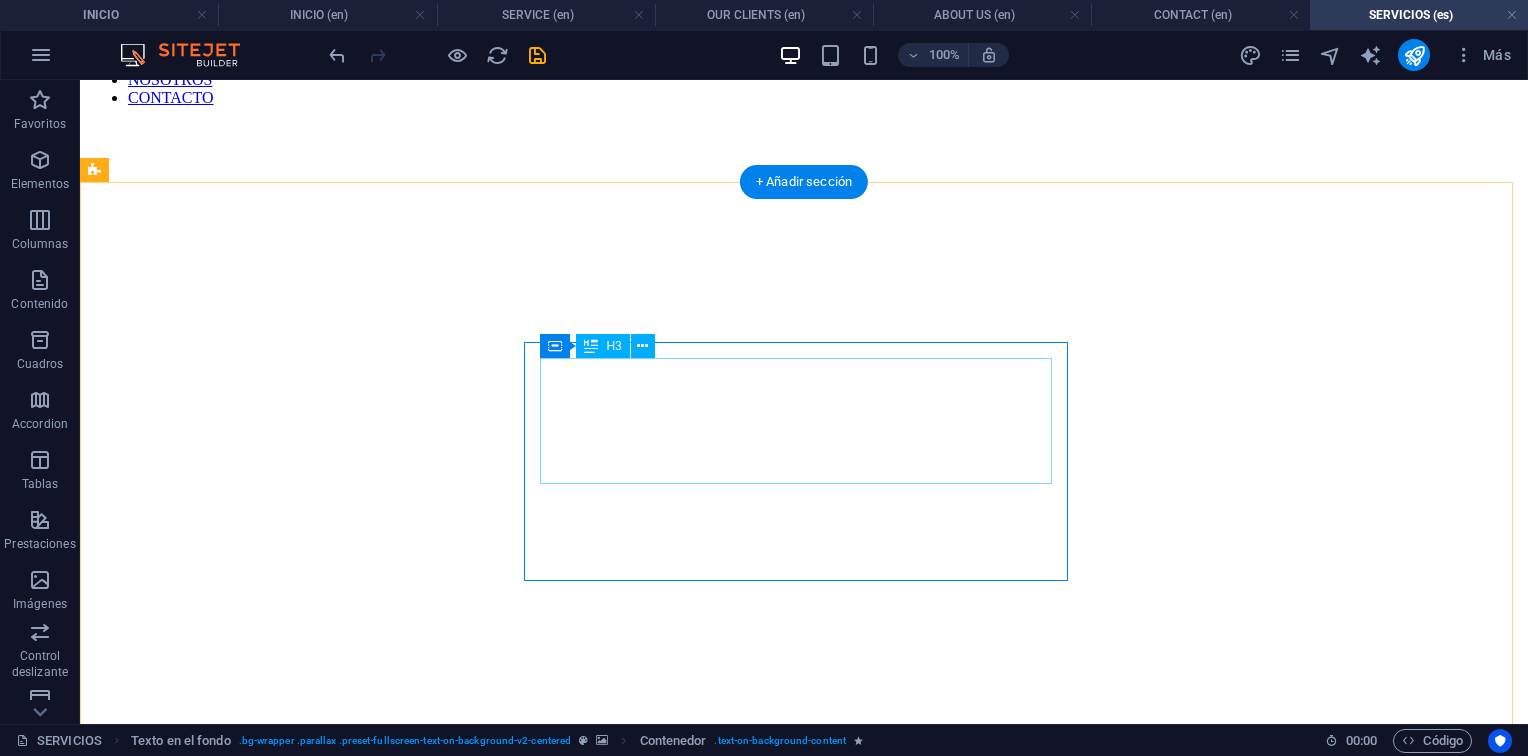 scroll, scrollTop: 0, scrollLeft: 0, axis: both 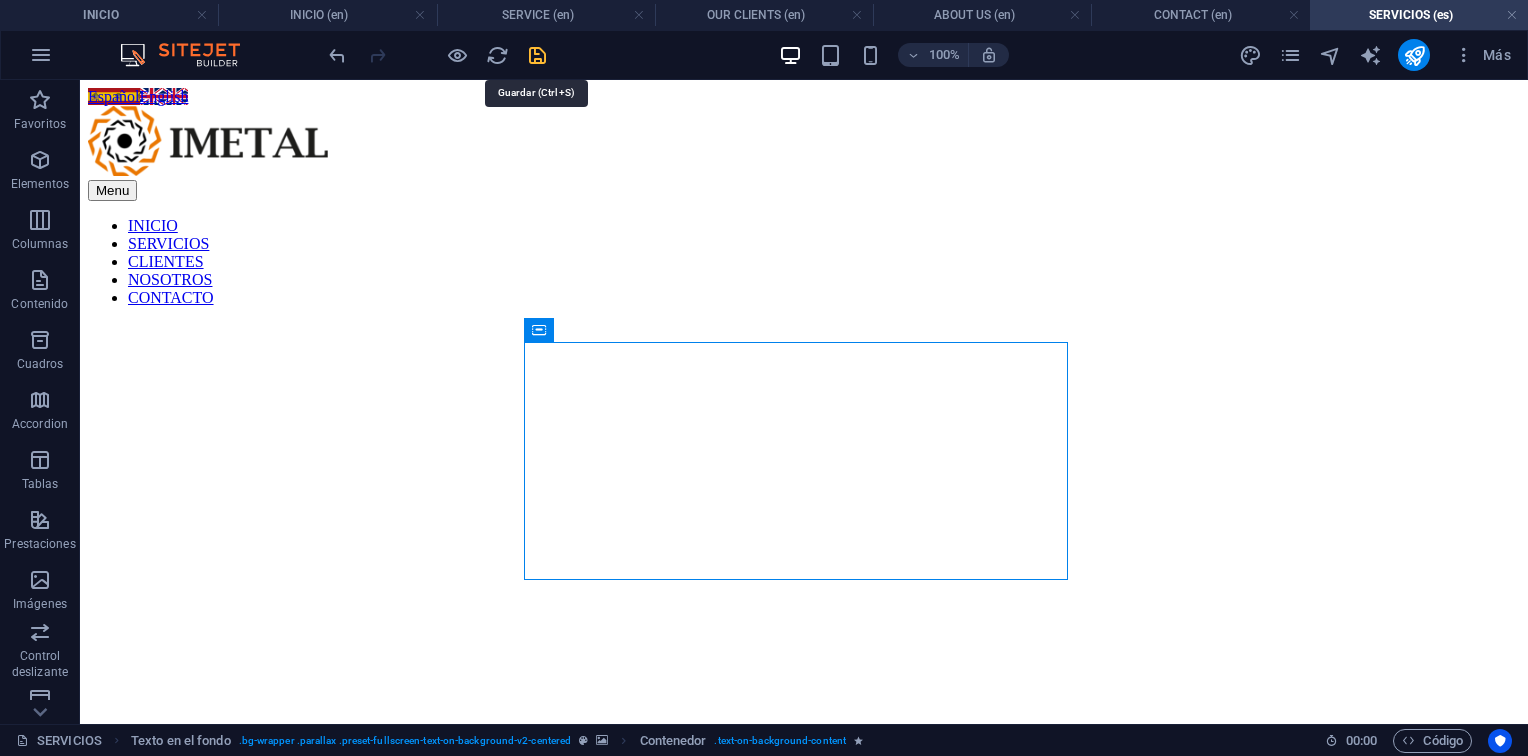 click at bounding box center (537, 55) 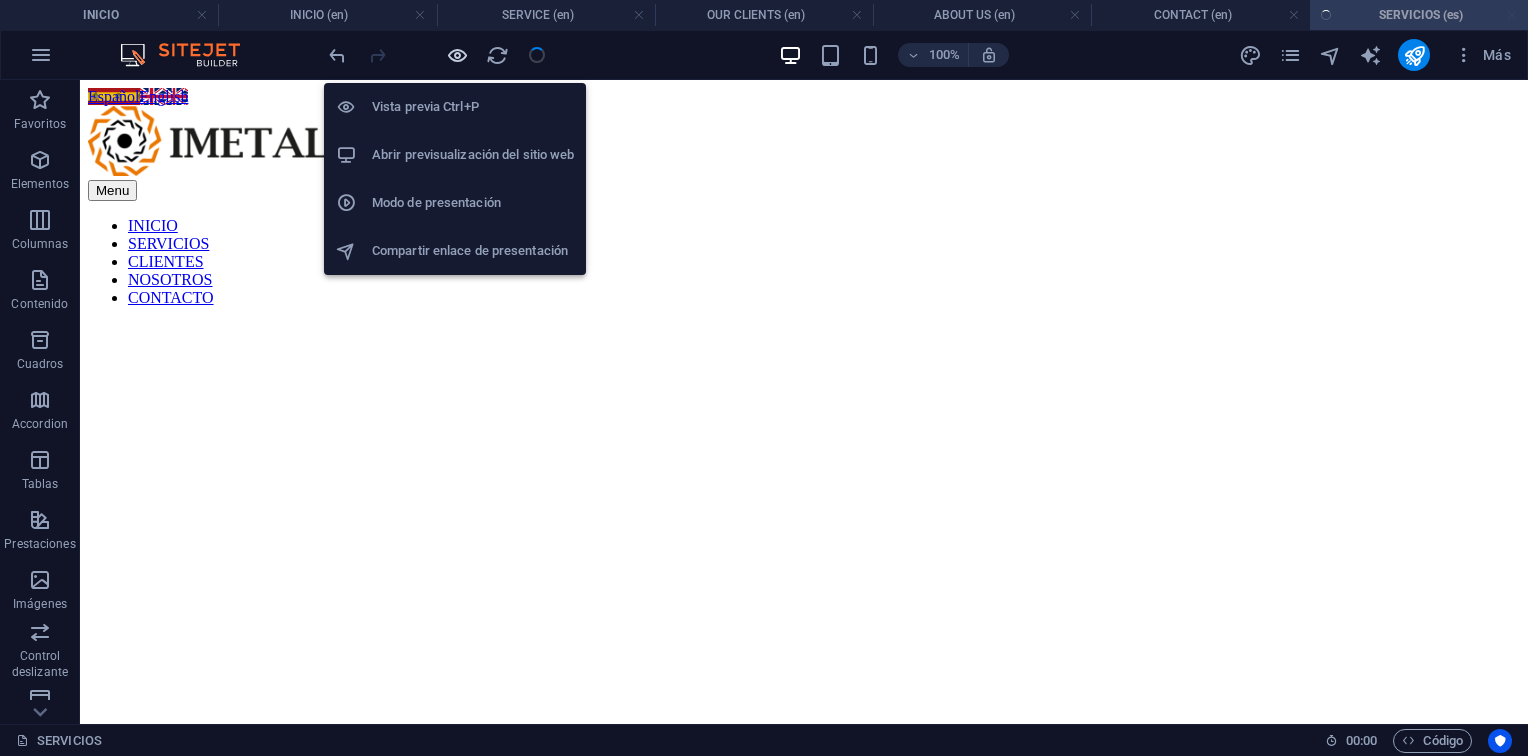 drag, startPoint x: 462, startPoint y: 57, endPoint x: 873, endPoint y: 115, distance: 415.0723 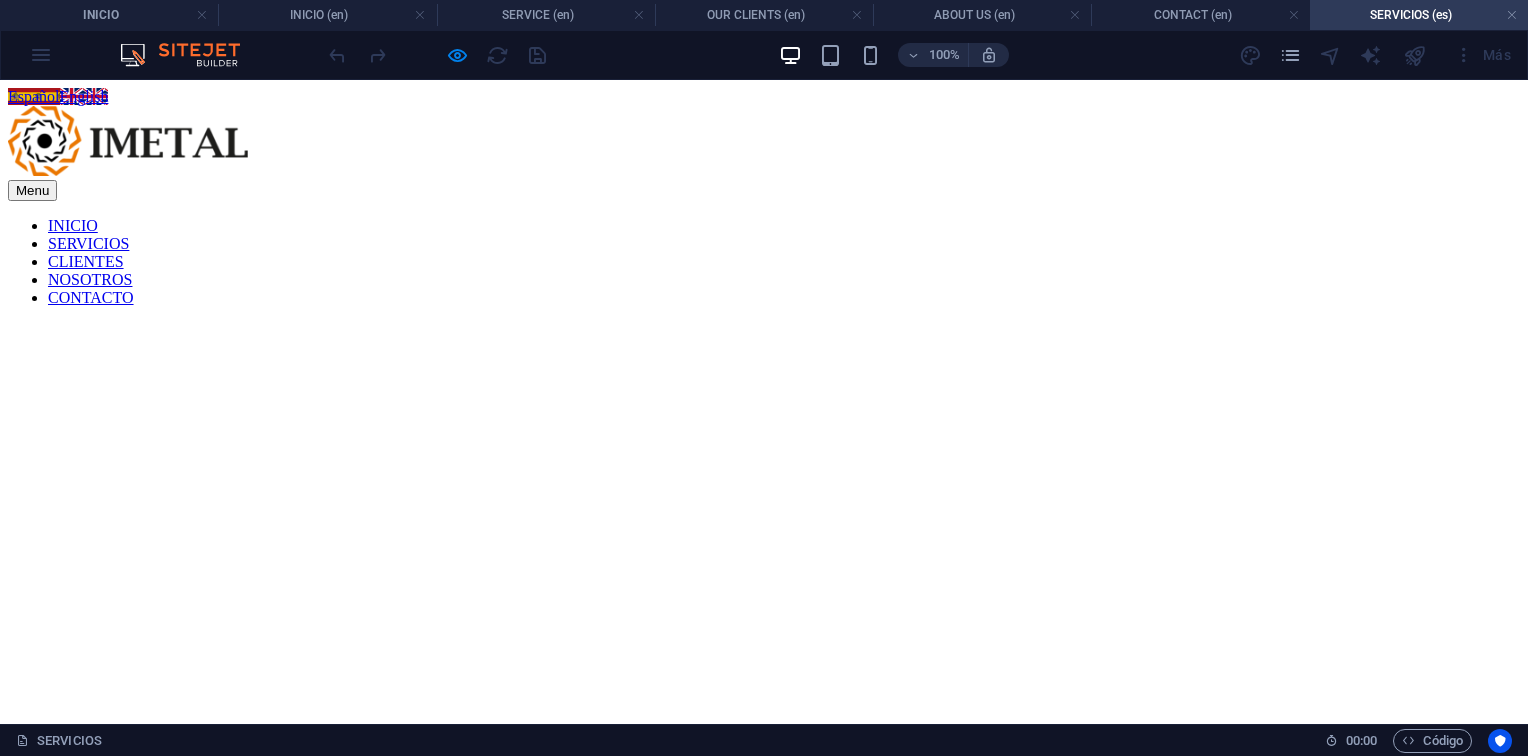 click on "CLIENTES" at bounding box center [86, 261] 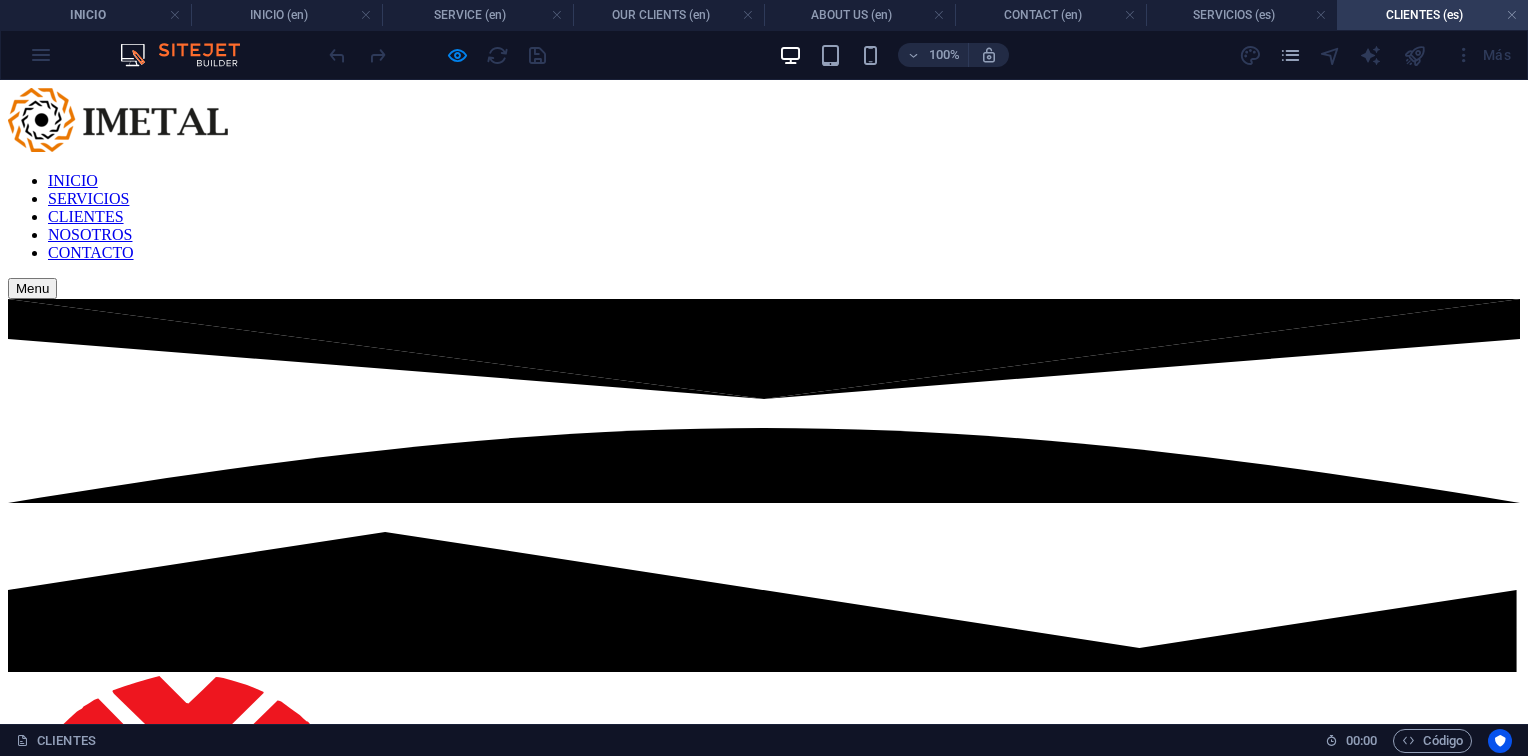 scroll, scrollTop: 0, scrollLeft: 0, axis: both 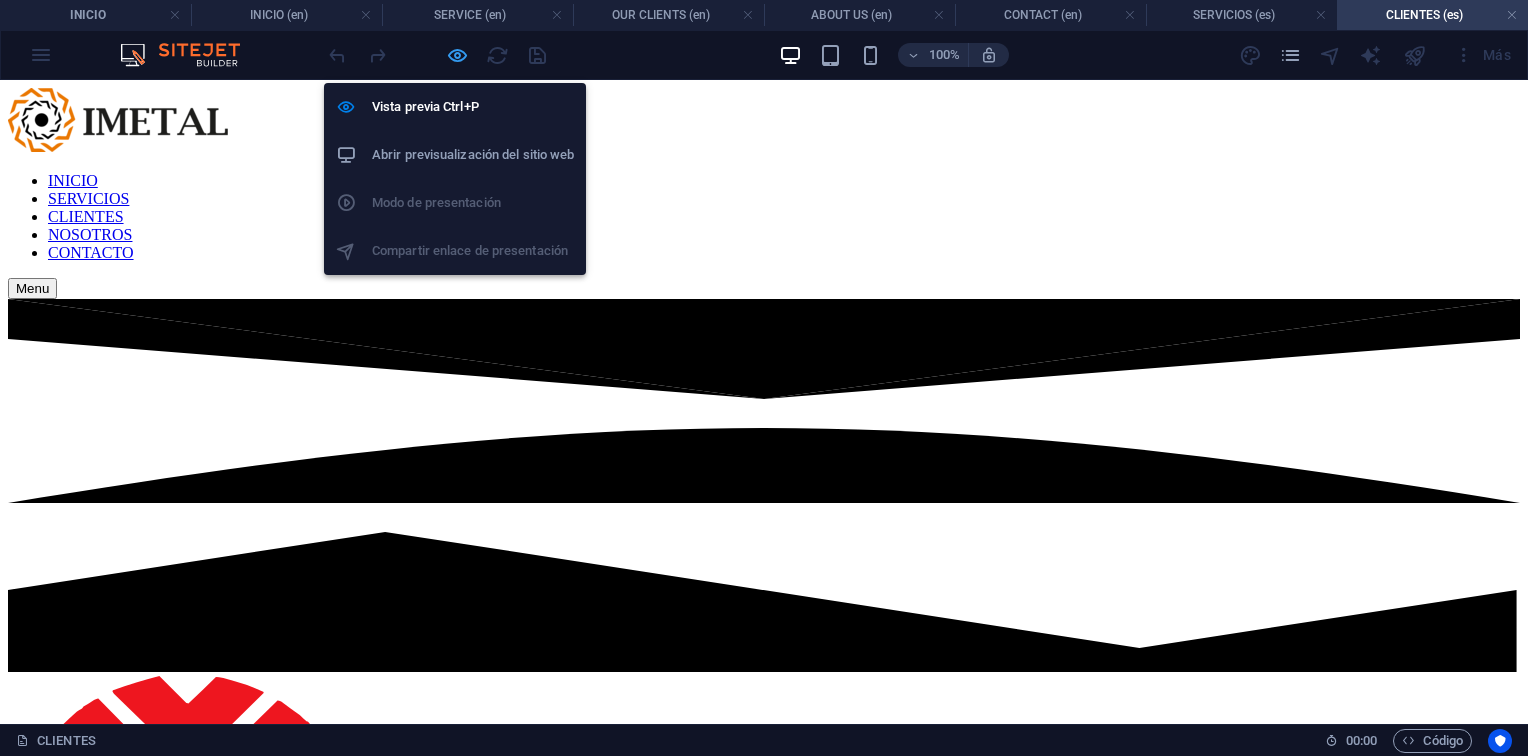drag, startPoint x: 451, startPoint y: 53, endPoint x: 690, endPoint y: 134, distance: 252.35292 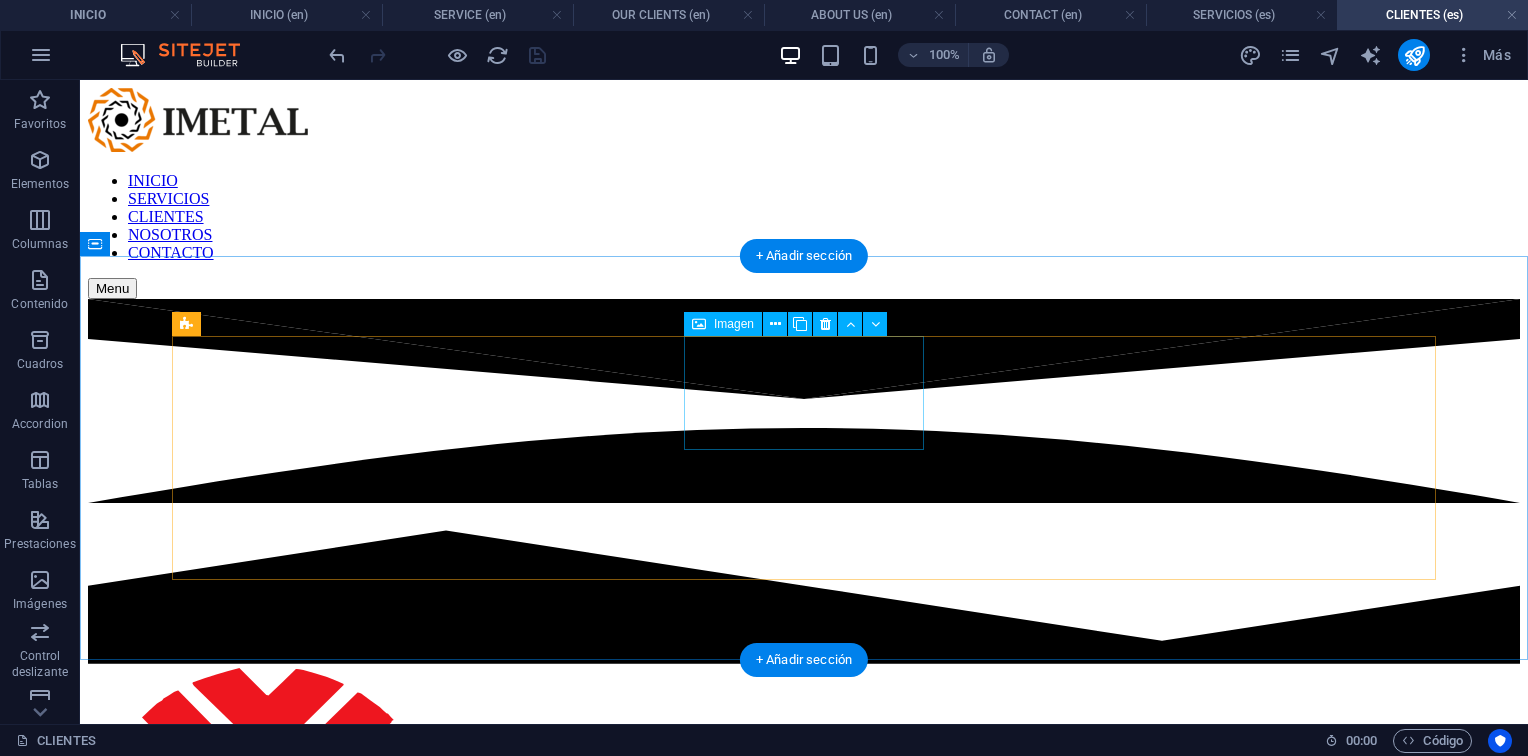 type 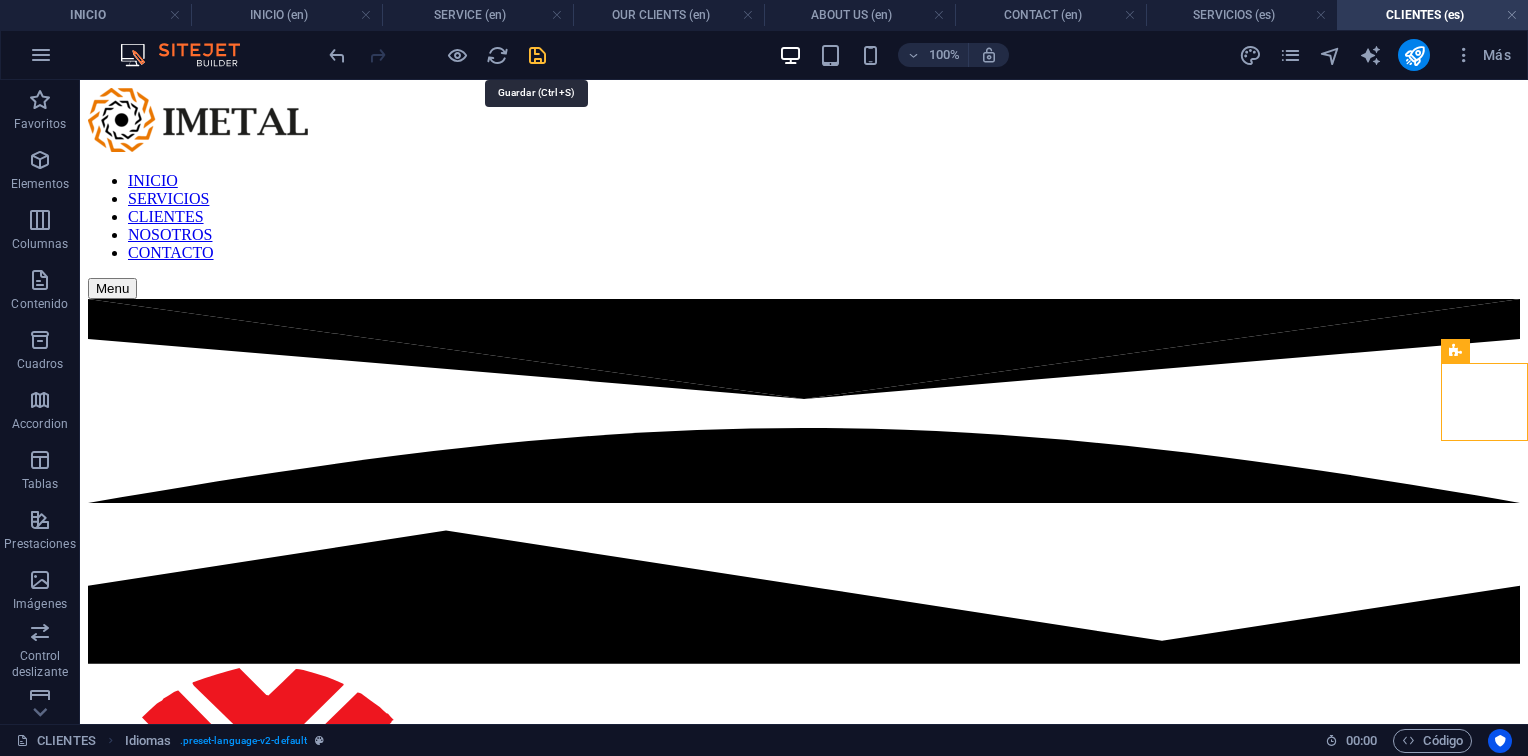 drag, startPoint x: 546, startPoint y: 62, endPoint x: 974, endPoint y: 52, distance: 428.11682 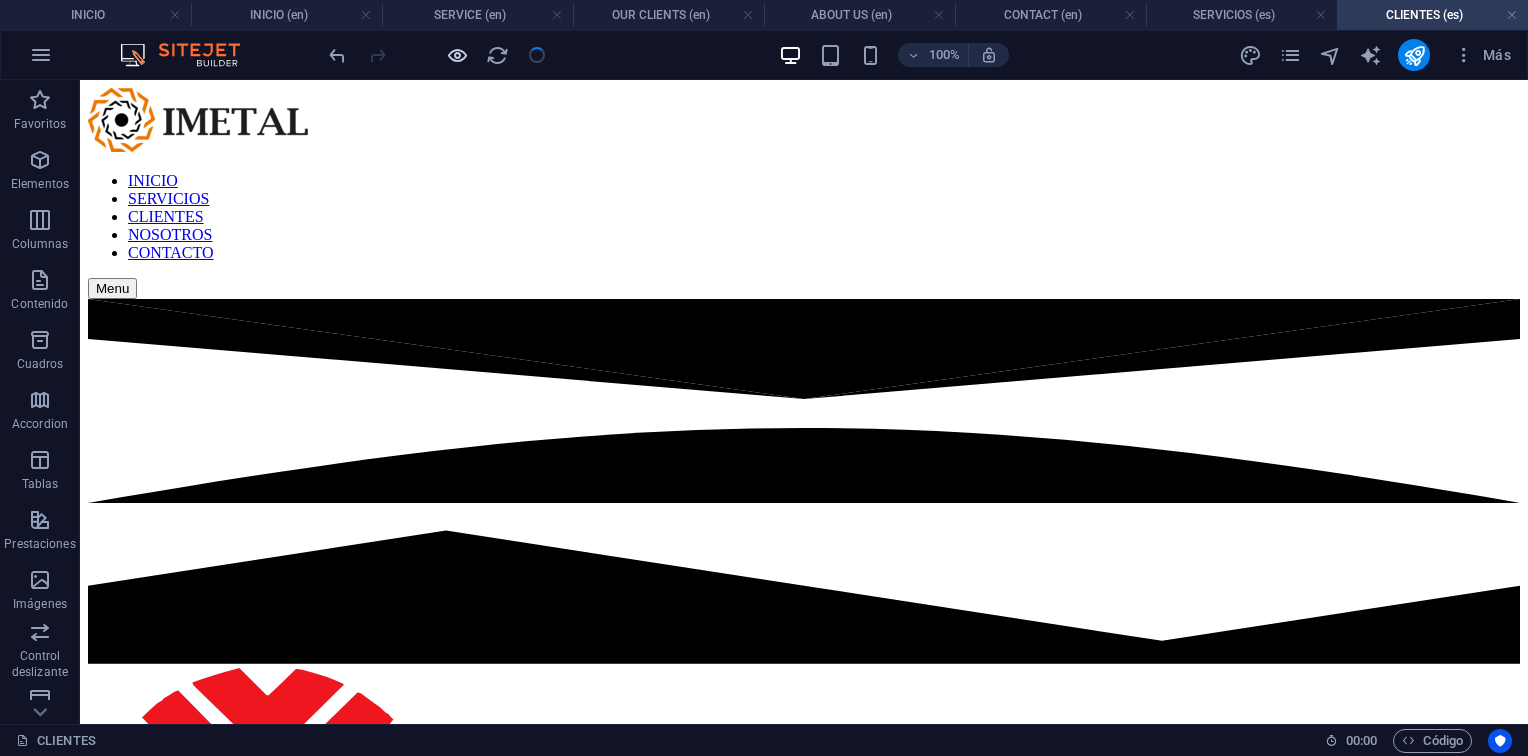 click at bounding box center (457, 55) 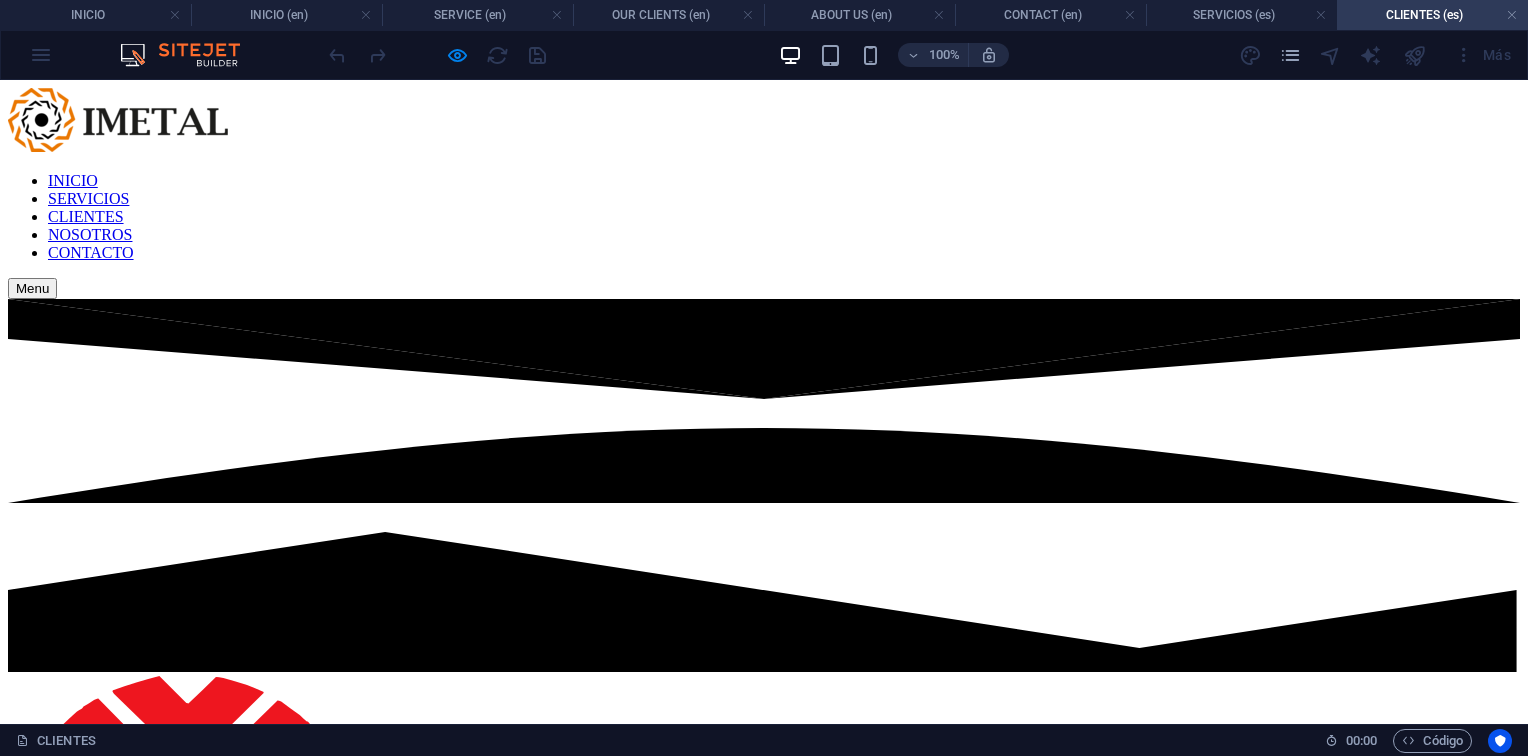 click on "NOSOTROS" at bounding box center [90, 234] 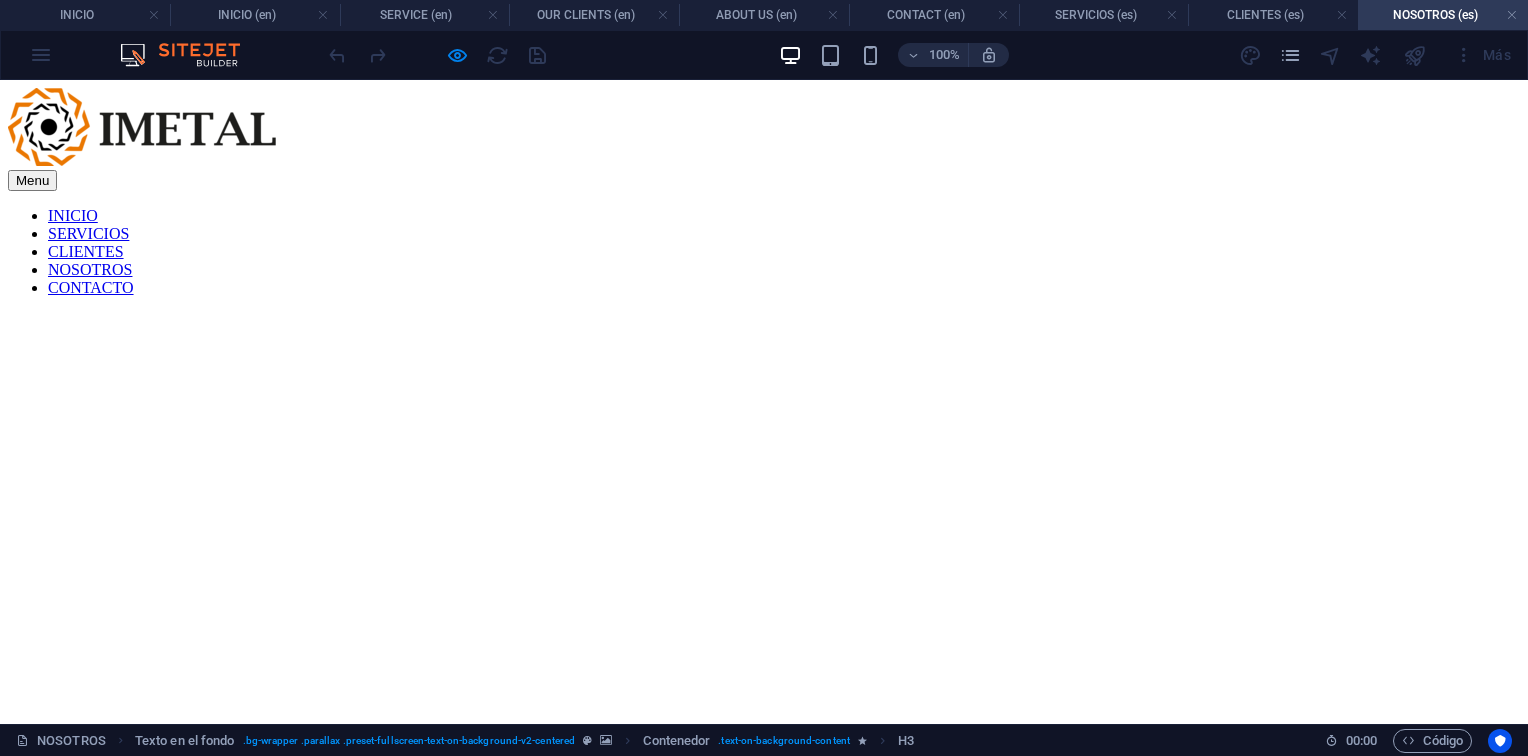 scroll, scrollTop: 0, scrollLeft: 0, axis: both 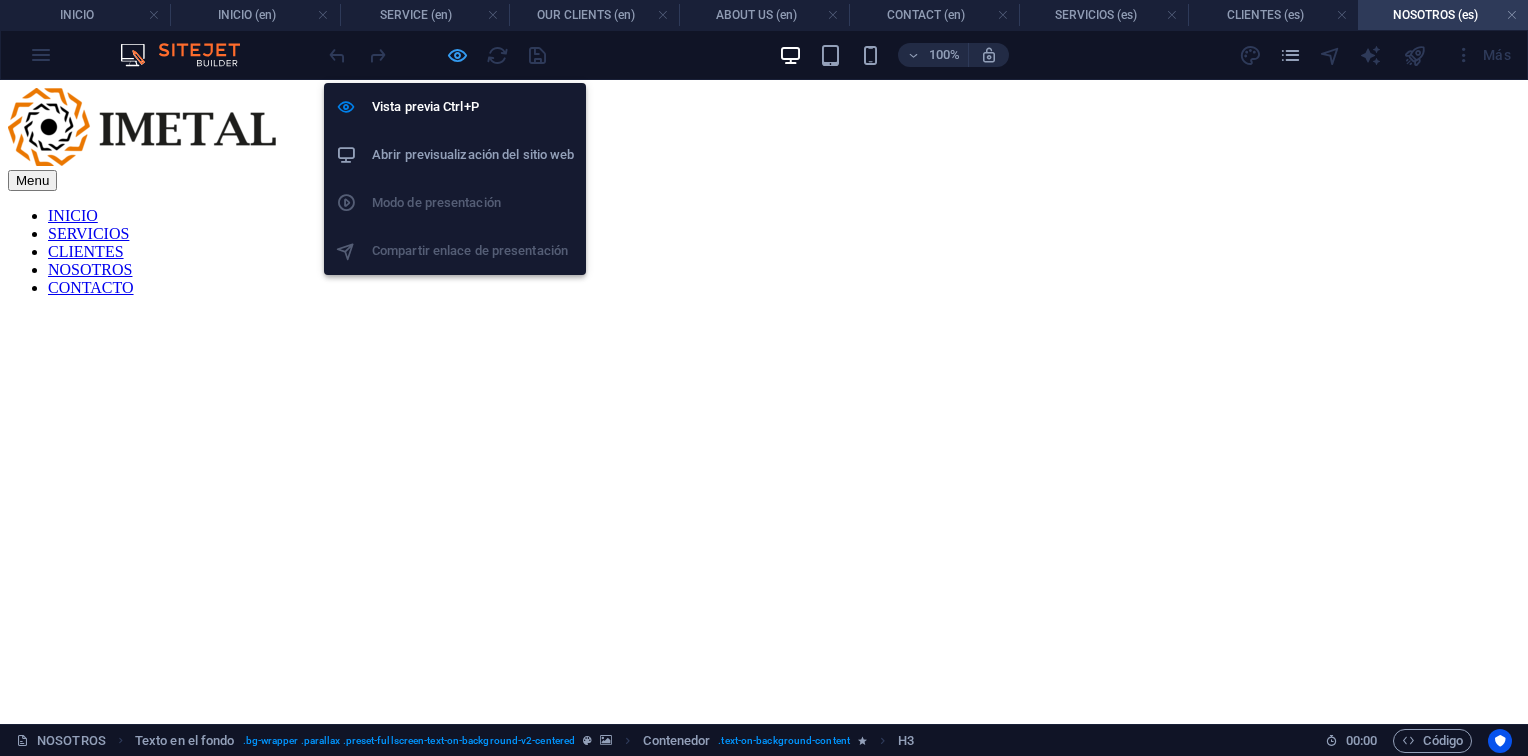 click at bounding box center (457, 55) 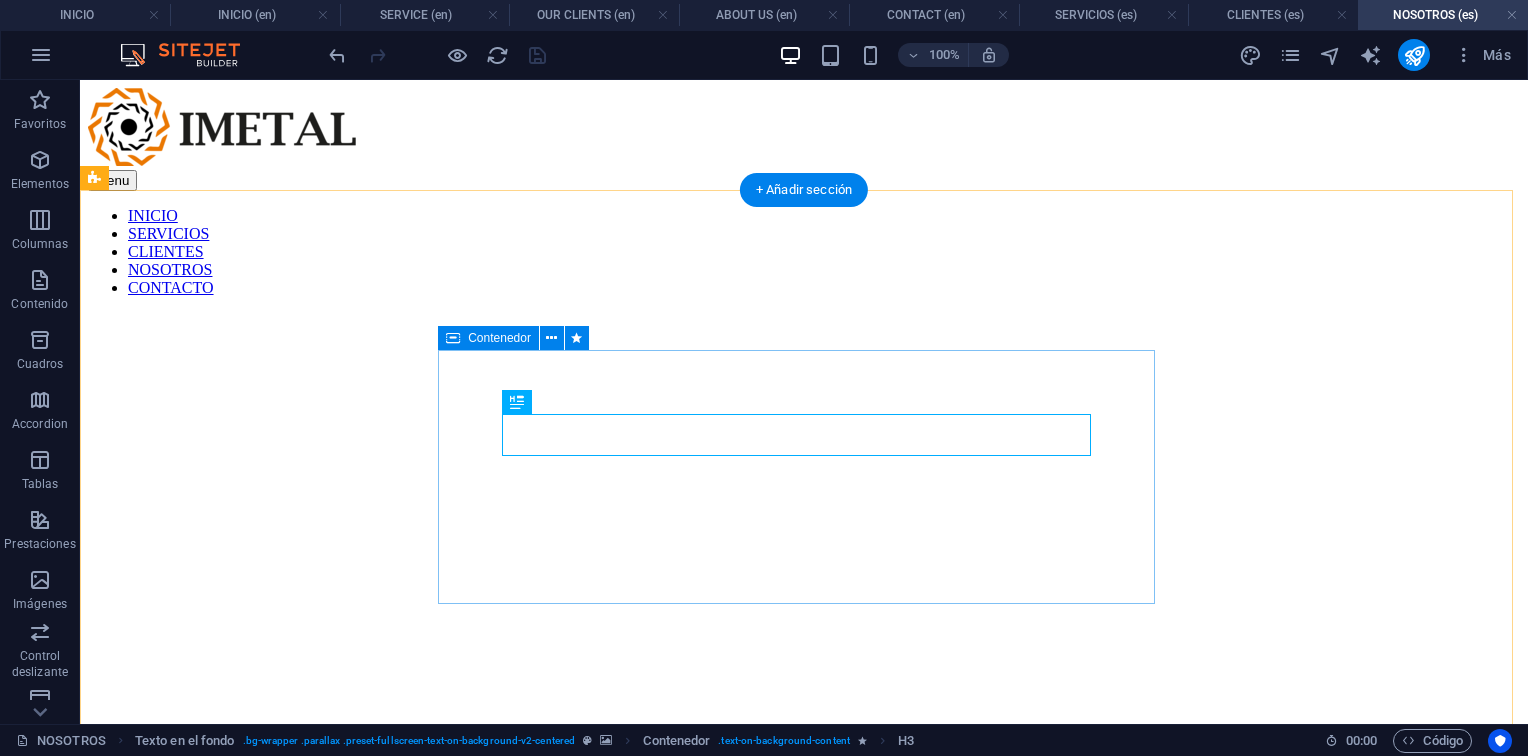 click on "Construyendo soluciones industriales Desde 1990 Ver Servicios" at bounding box center [804, 996] 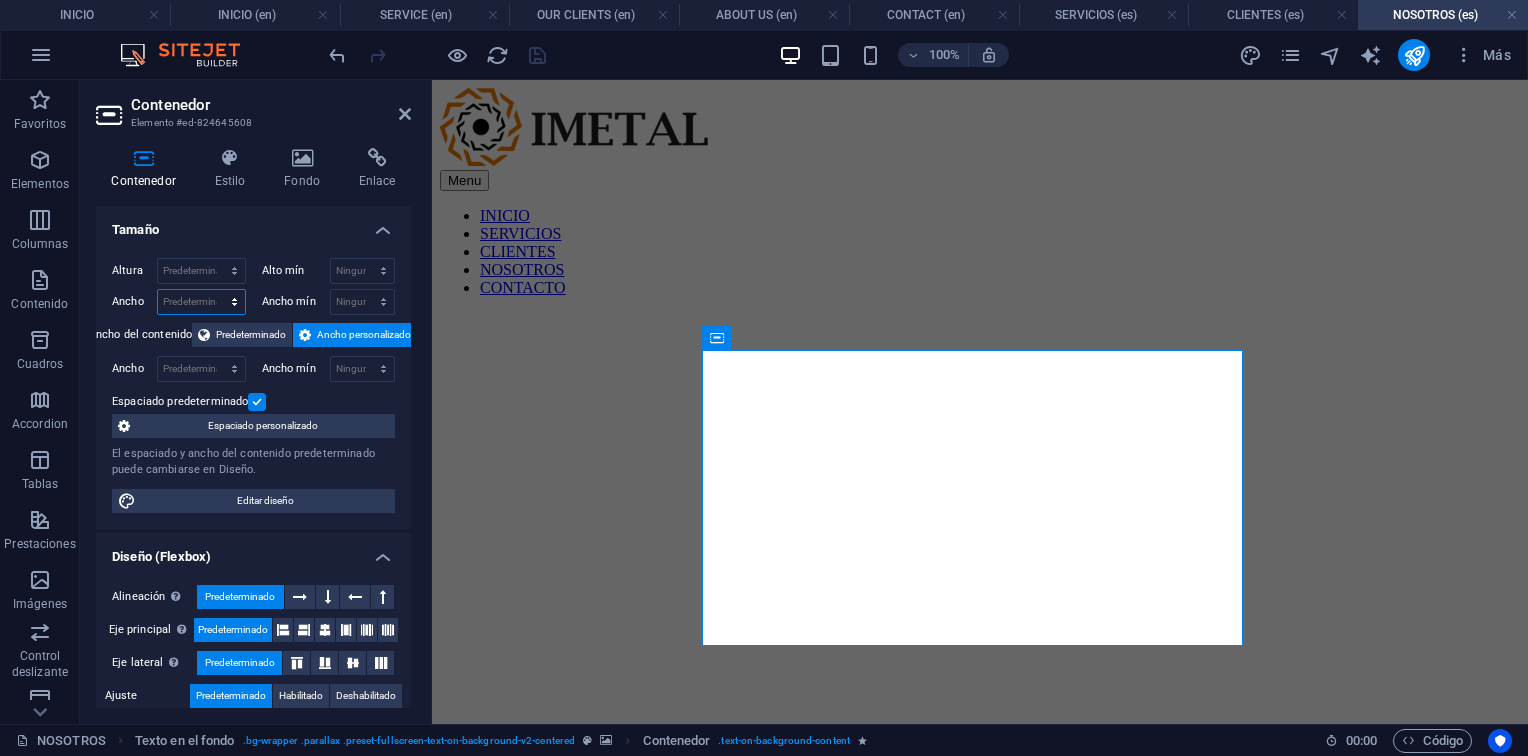 click on "Predeterminado px rem % em vh vw" at bounding box center (201, 302) 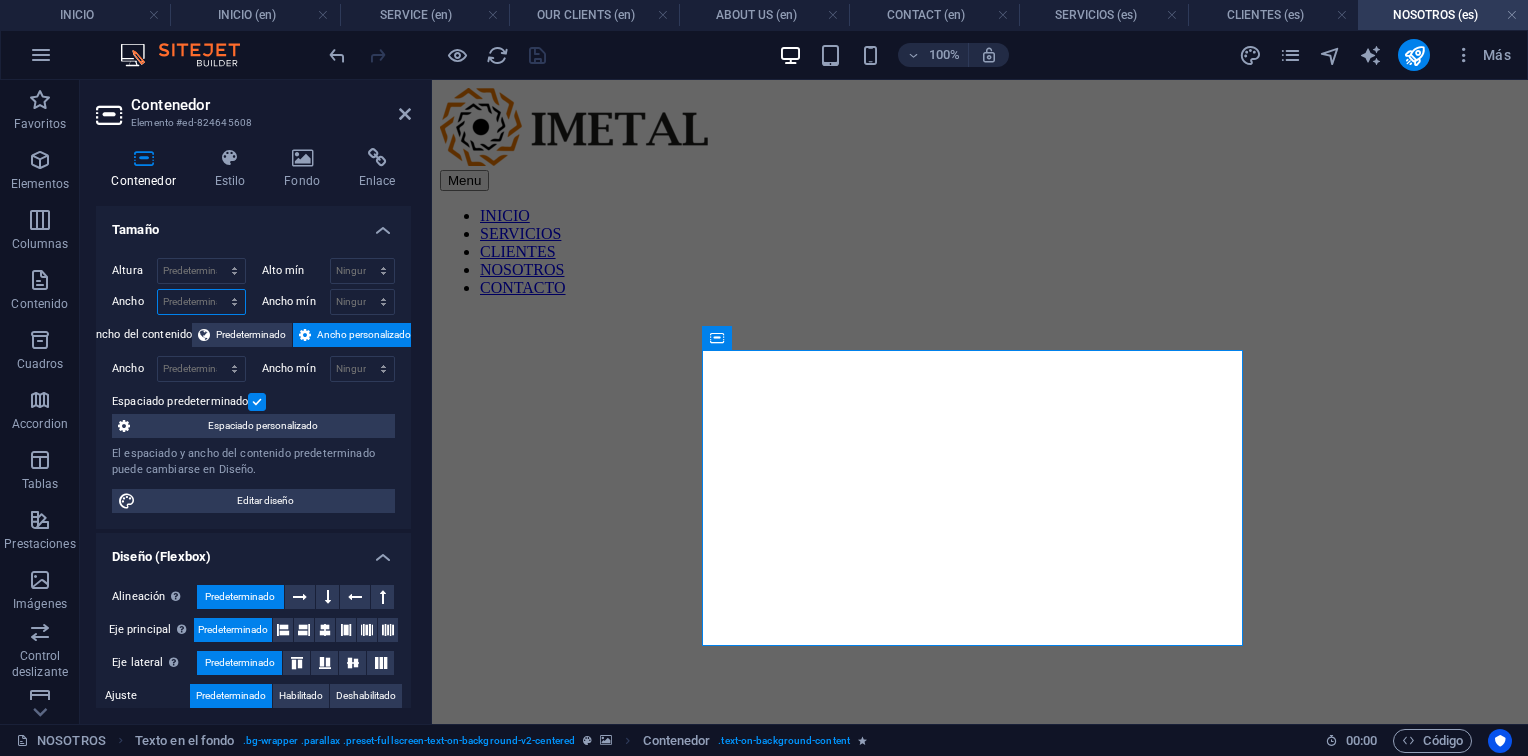 click on "Predeterminado px rem % em vh vw" at bounding box center (201, 302) 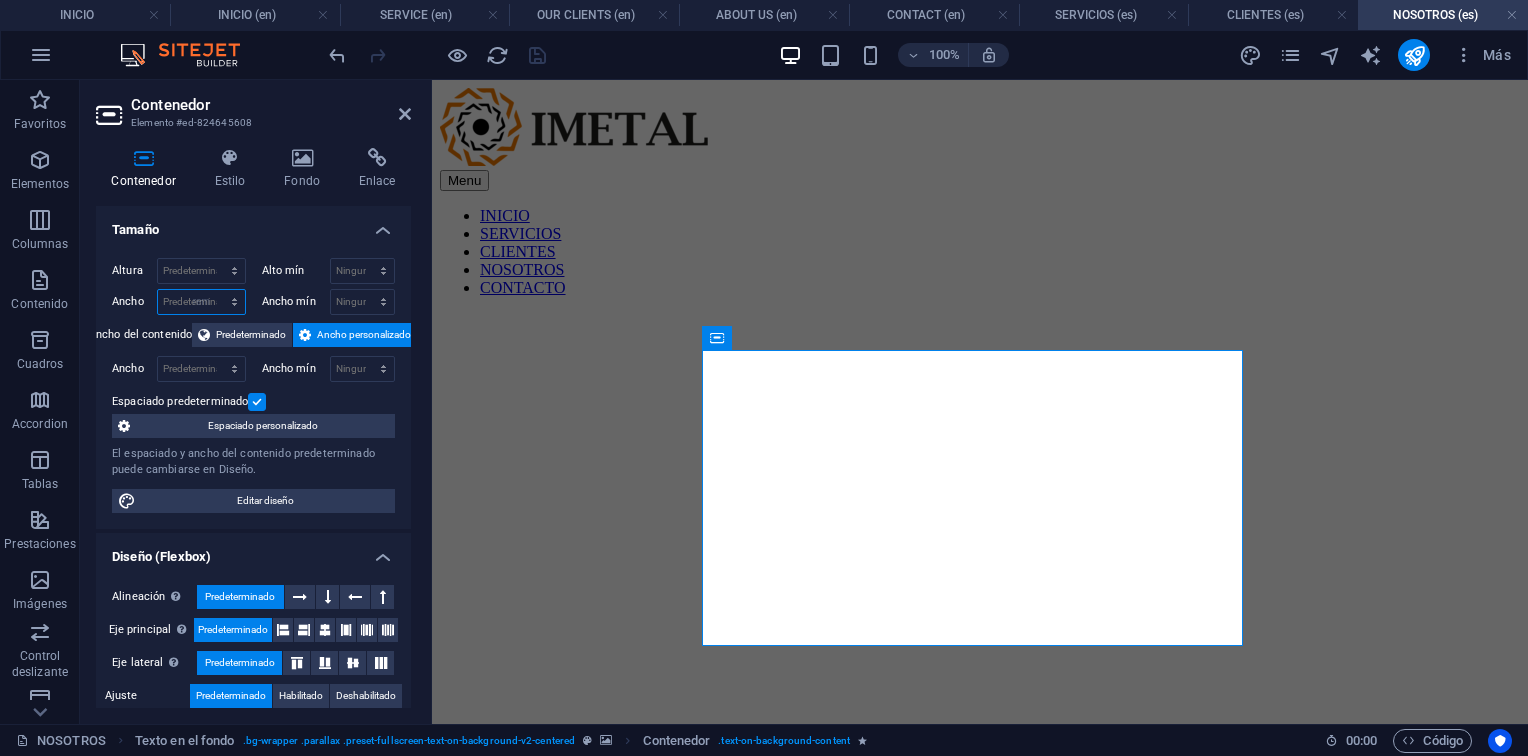 click on "Predeterminado px rem % em vh vw" at bounding box center [201, 302] 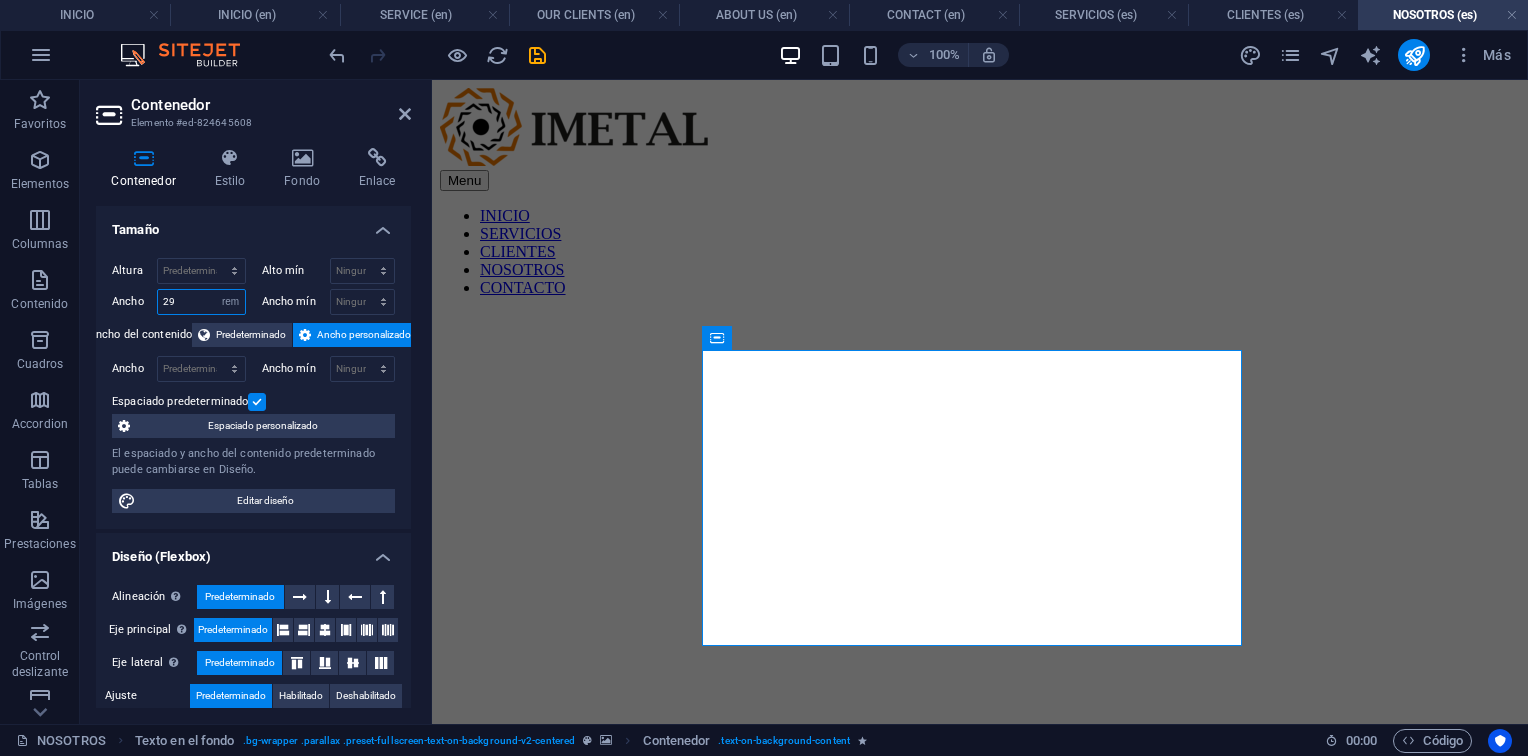 type on "29" 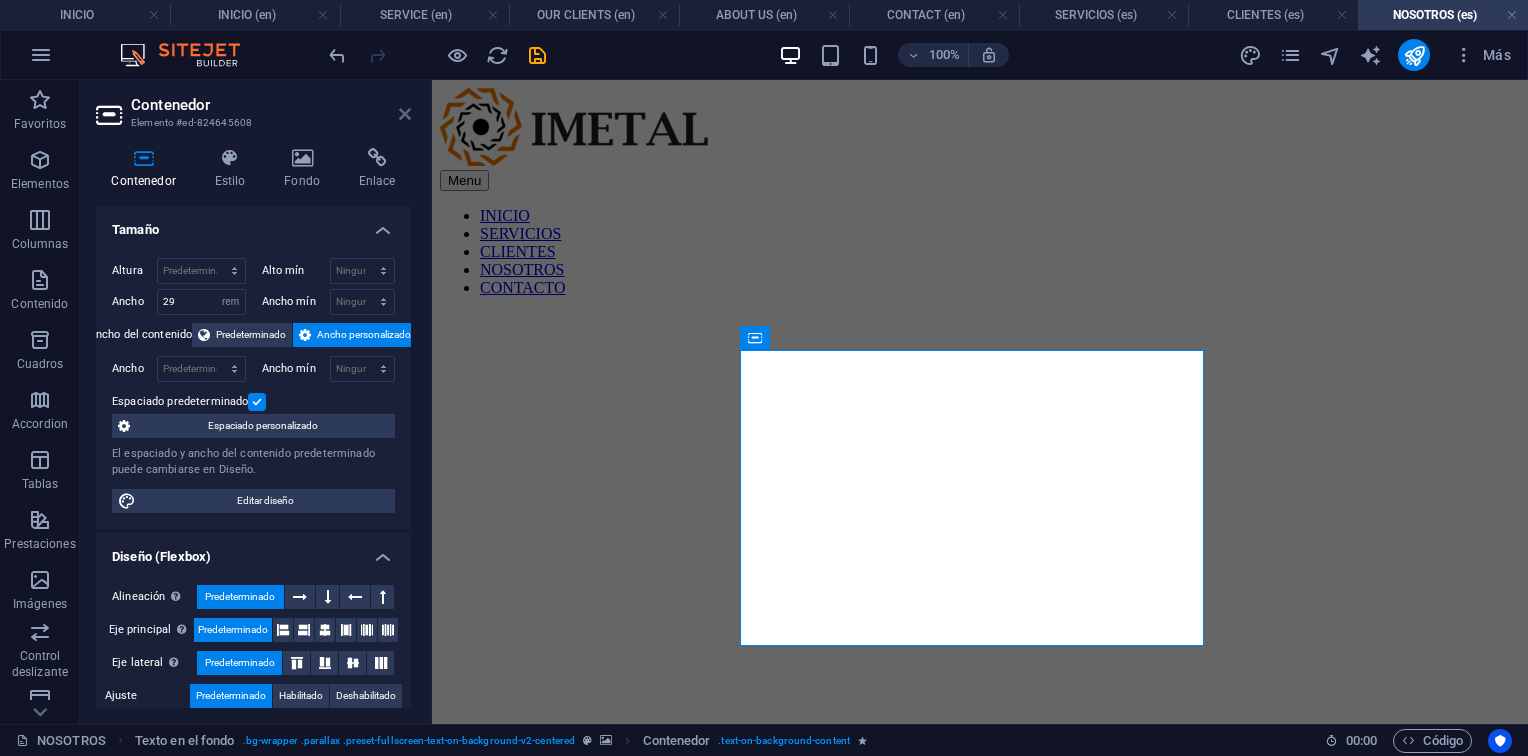 click at bounding box center [405, 114] 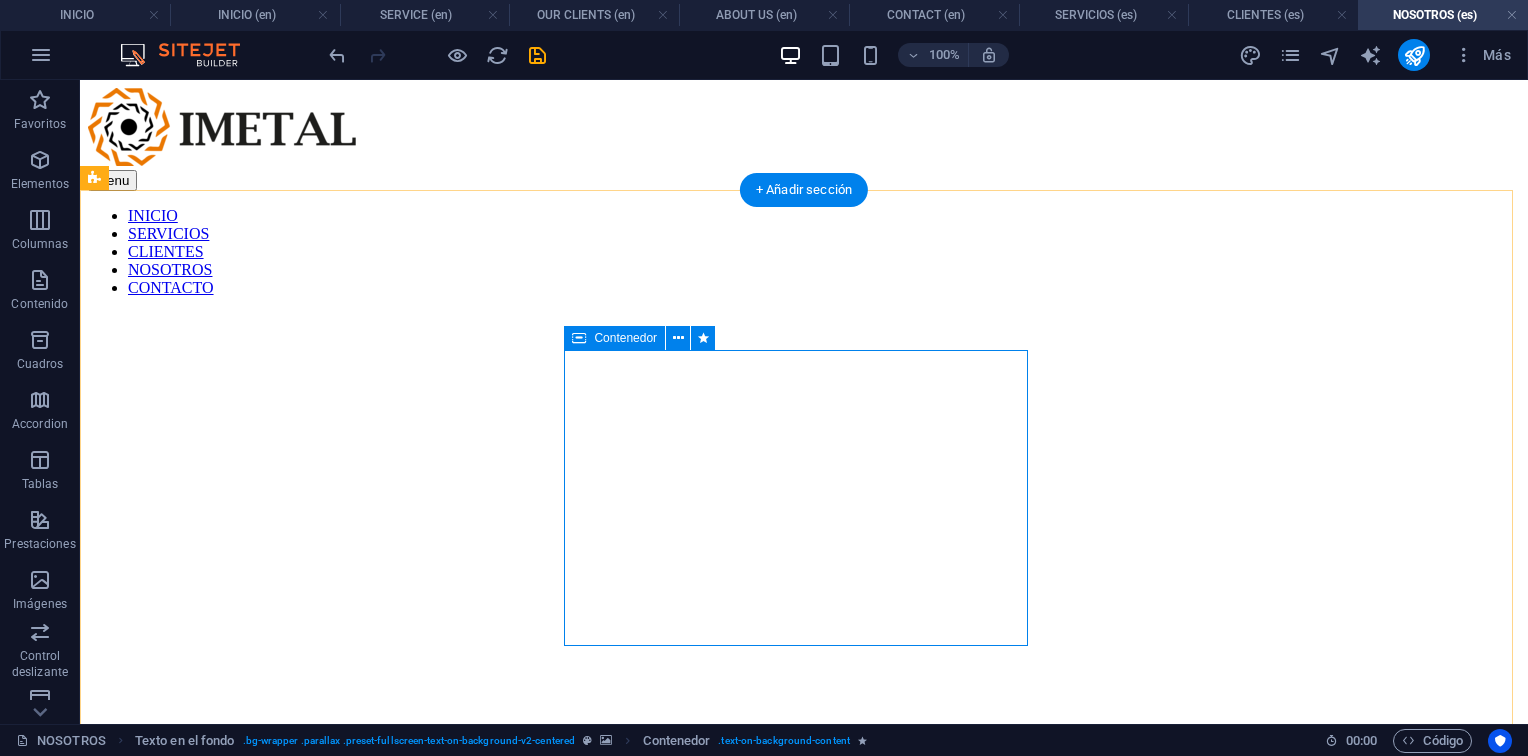 click on "Construyendo soluciones industriales Desde 1990 Ver Servicios" at bounding box center [320, 1017] 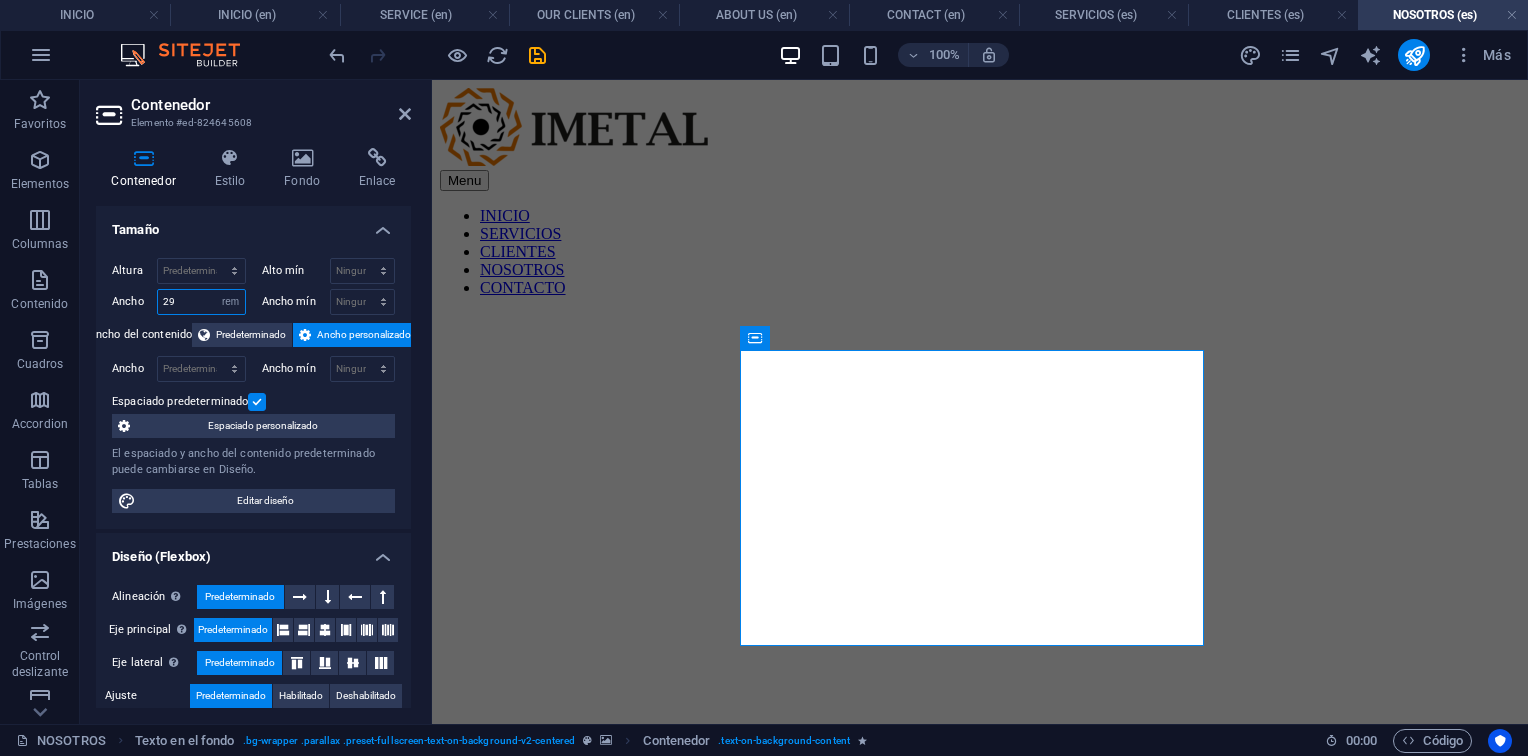 click on "29" at bounding box center (201, 302) 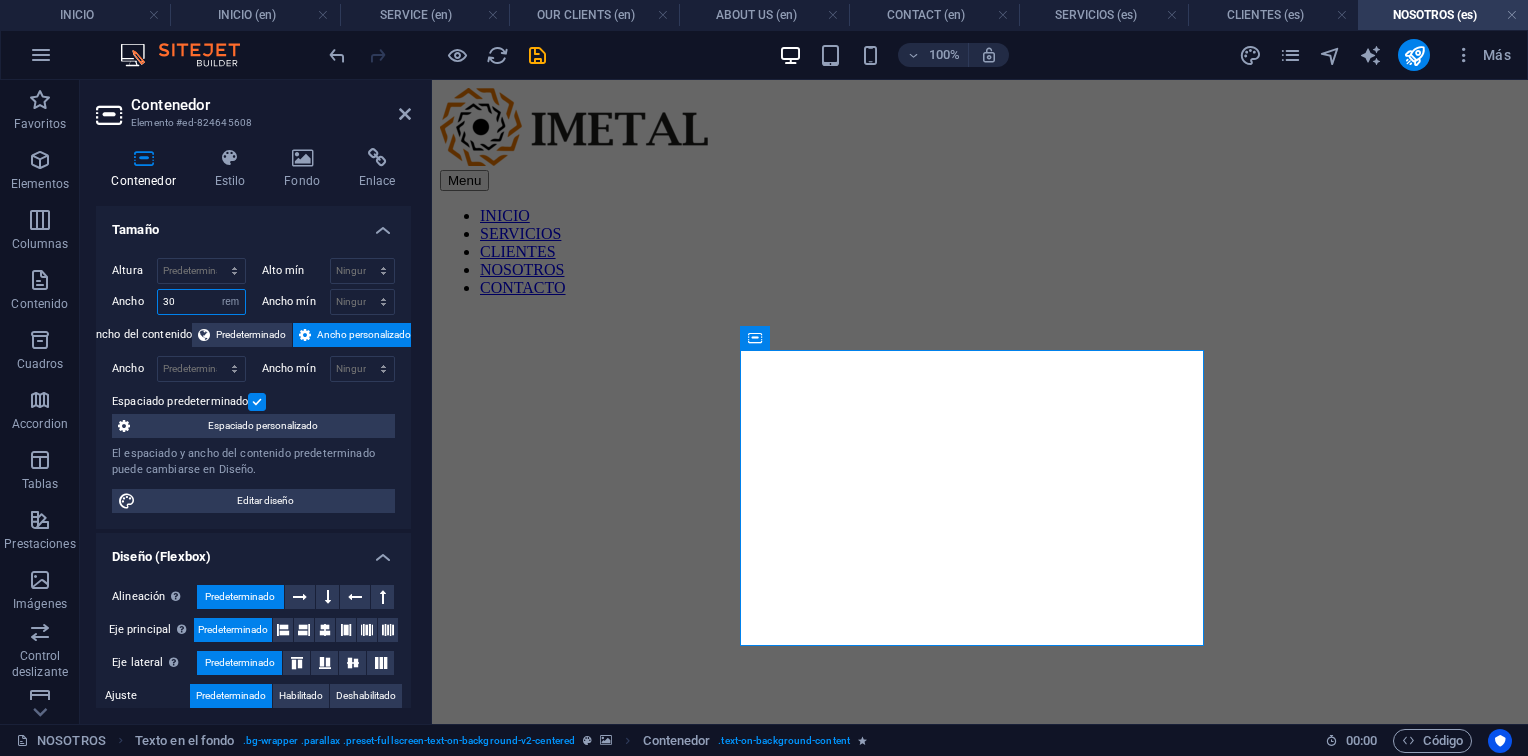type on "30" 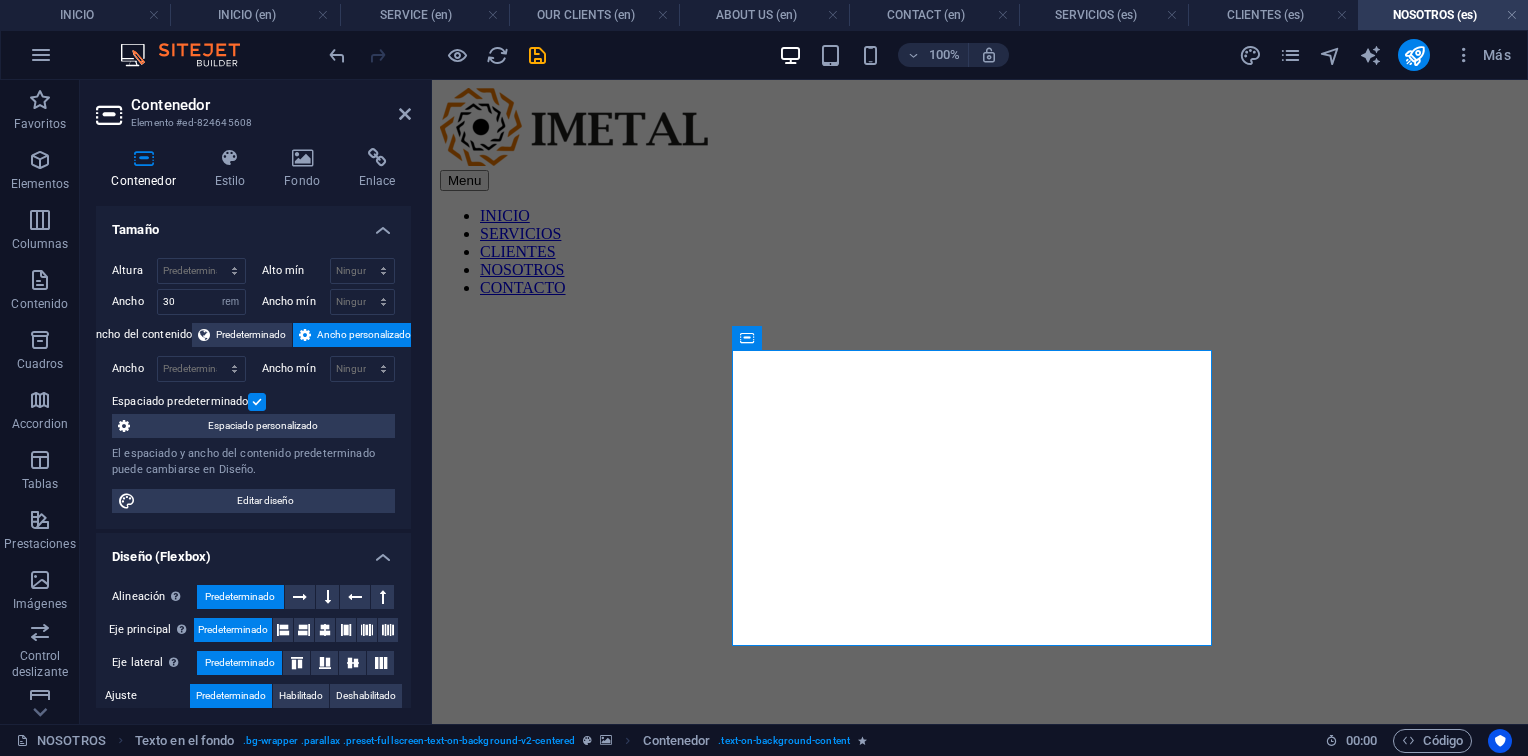 drag, startPoint x: 223, startPoint y: 174, endPoint x: 179, endPoint y: 310, distance: 142.94055 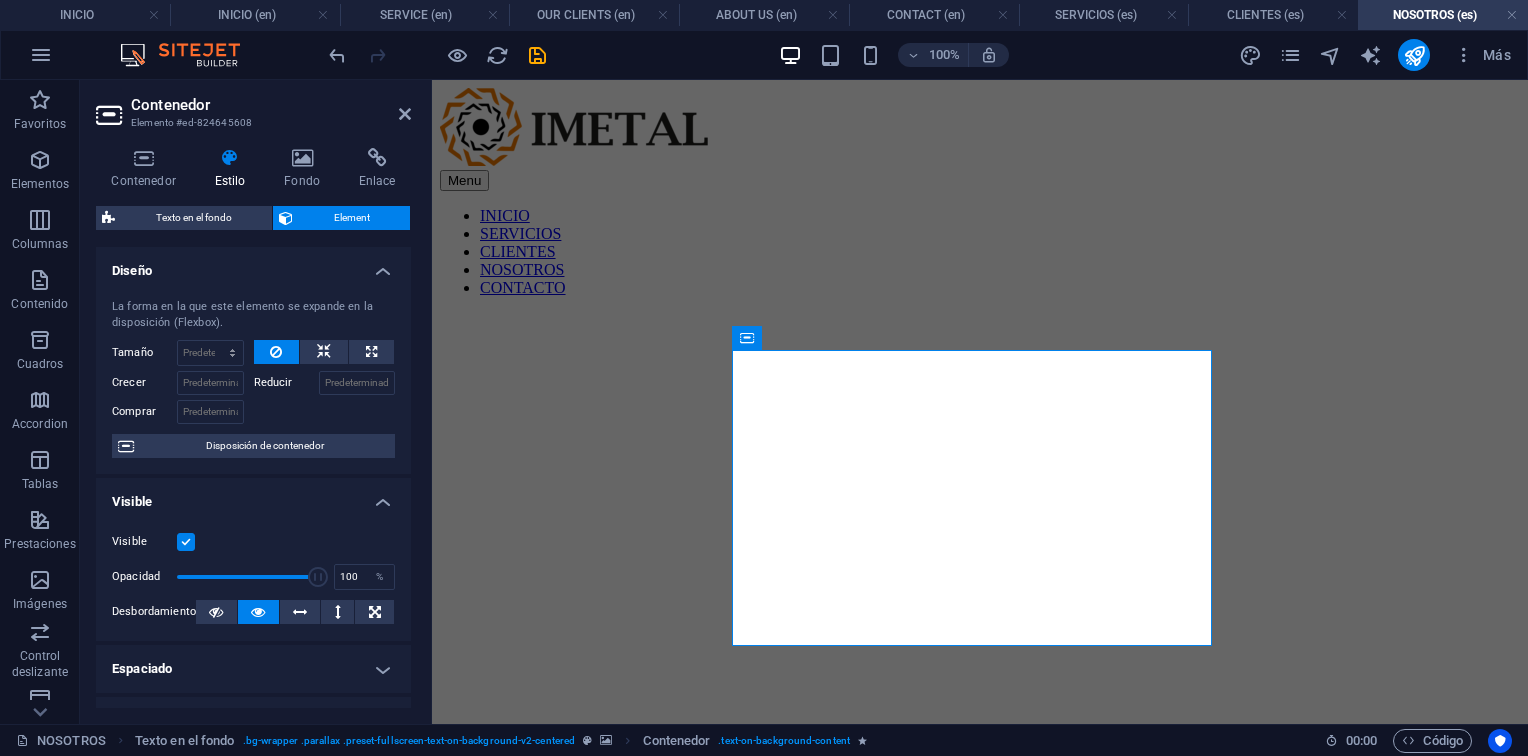 scroll, scrollTop: 300, scrollLeft: 0, axis: vertical 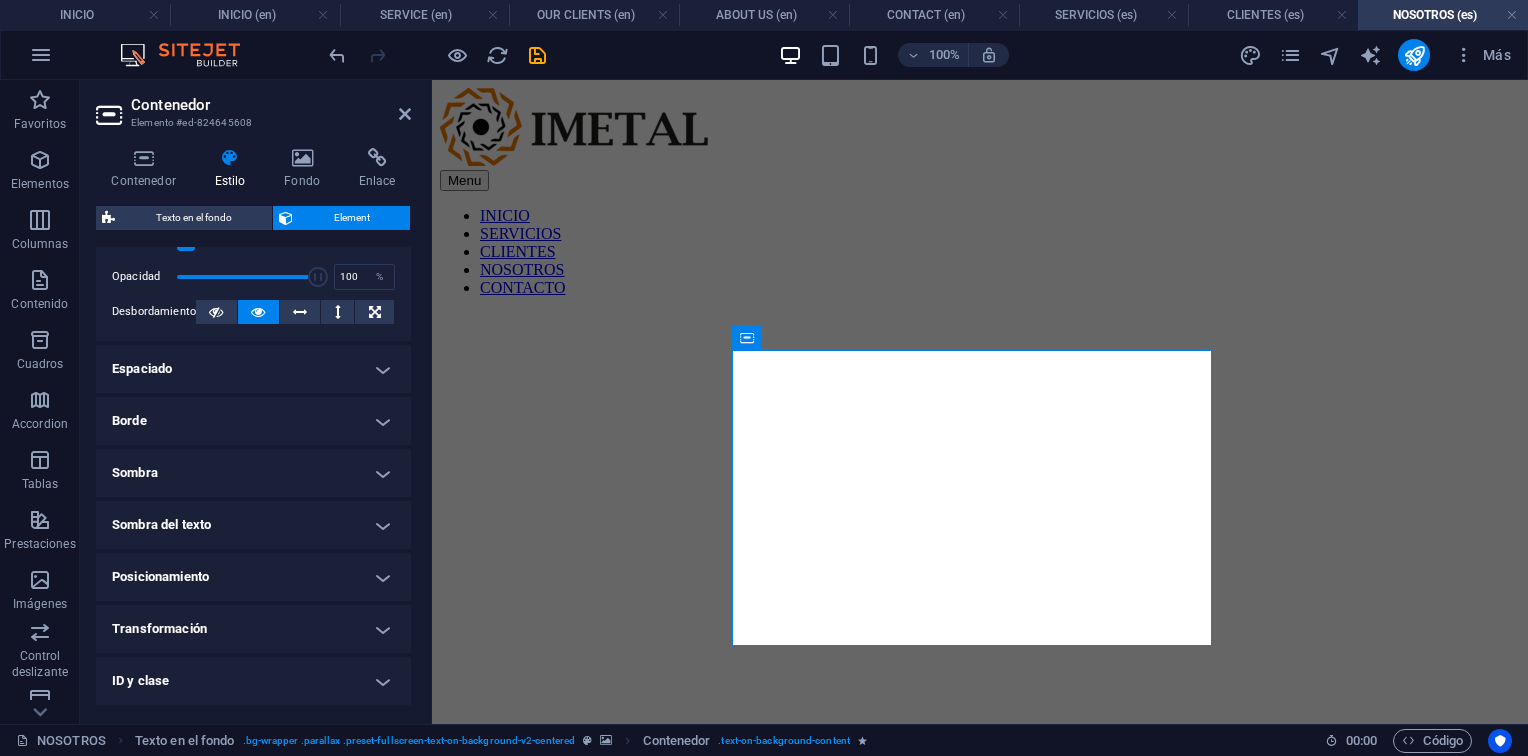 click on "Espaciado" at bounding box center [253, 369] 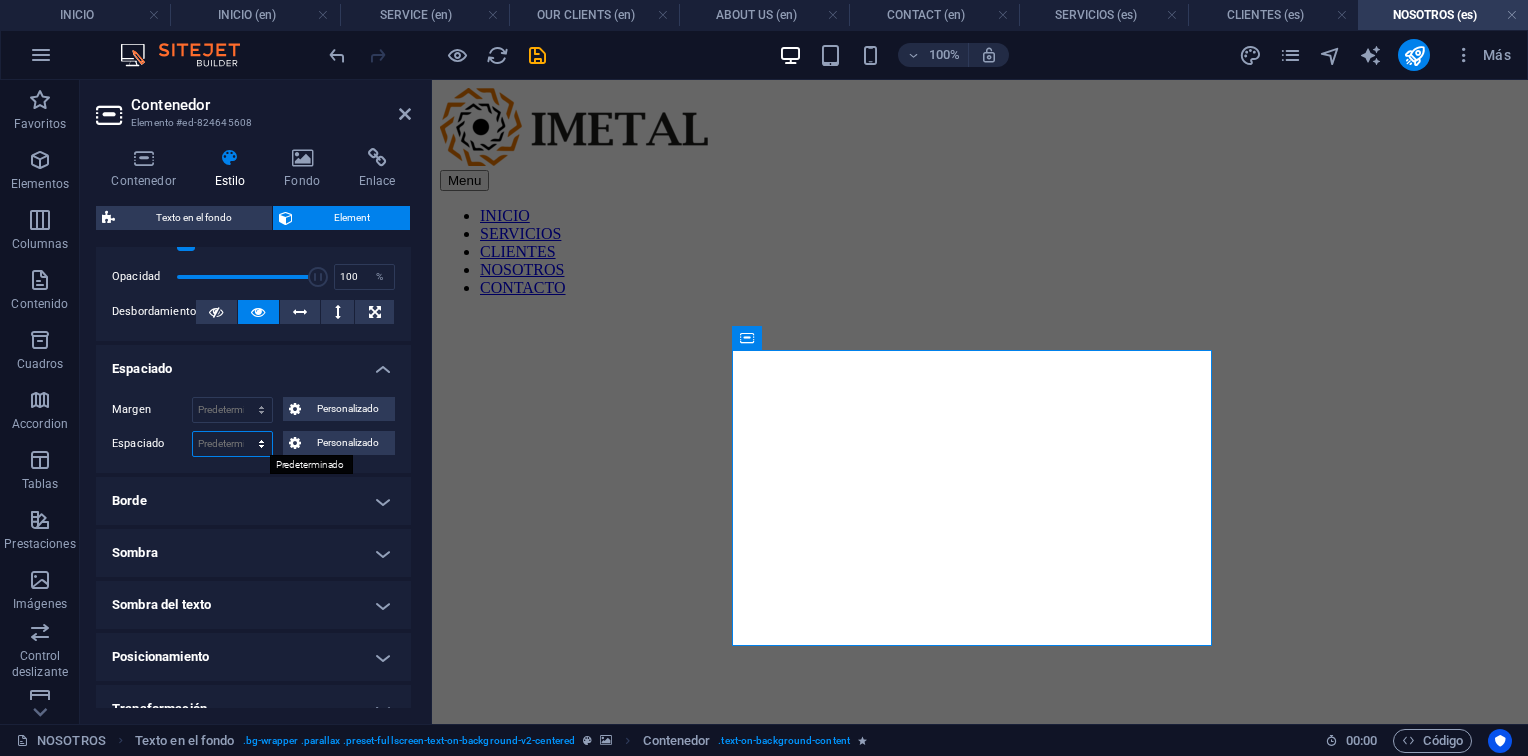click on "Predeterminado px rem % vh vw Personalizado" at bounding box center [232, 444] 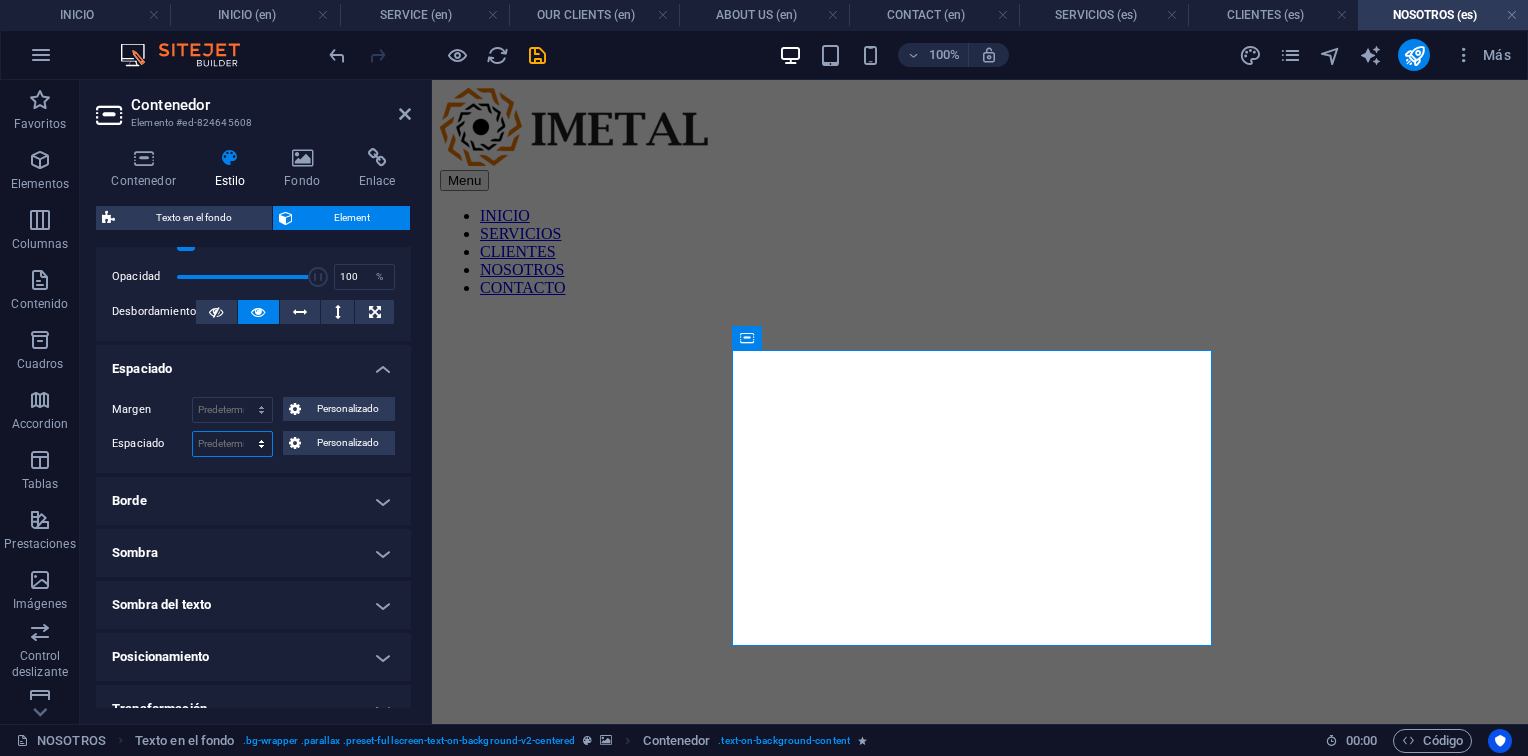 select on "rem" 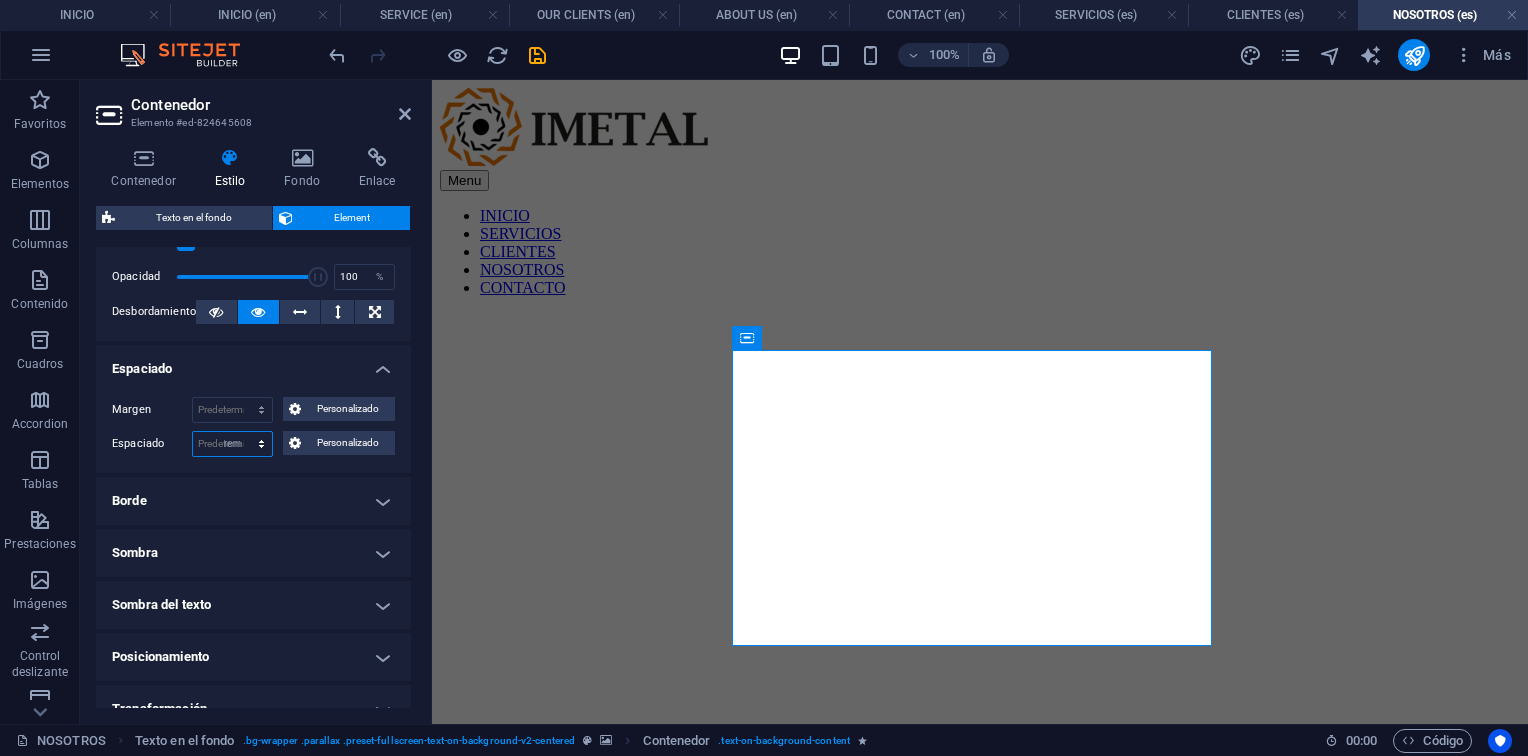 click on "Predeterminado px rem % vh vw Personalizado" at bounding box center (232, 444) 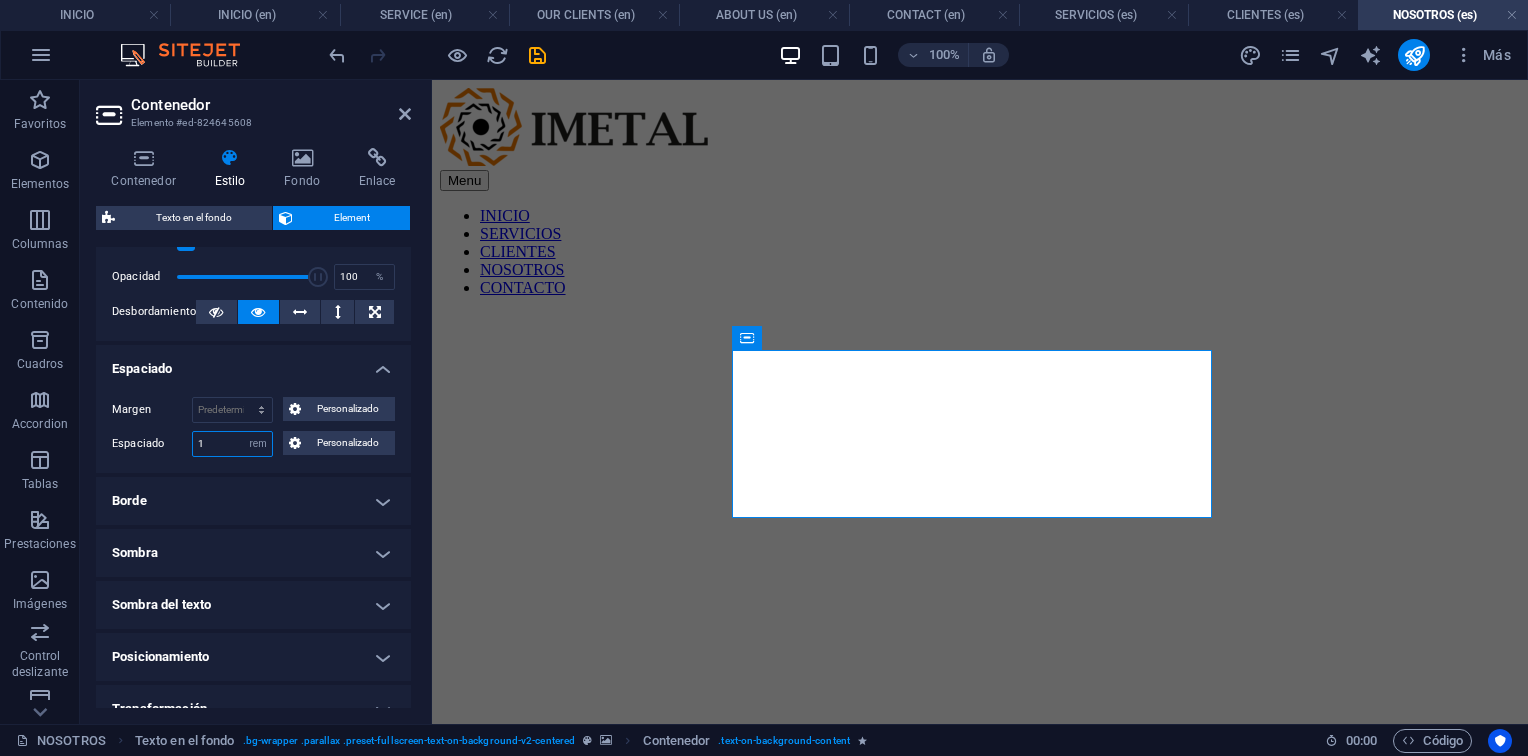 type on "1" 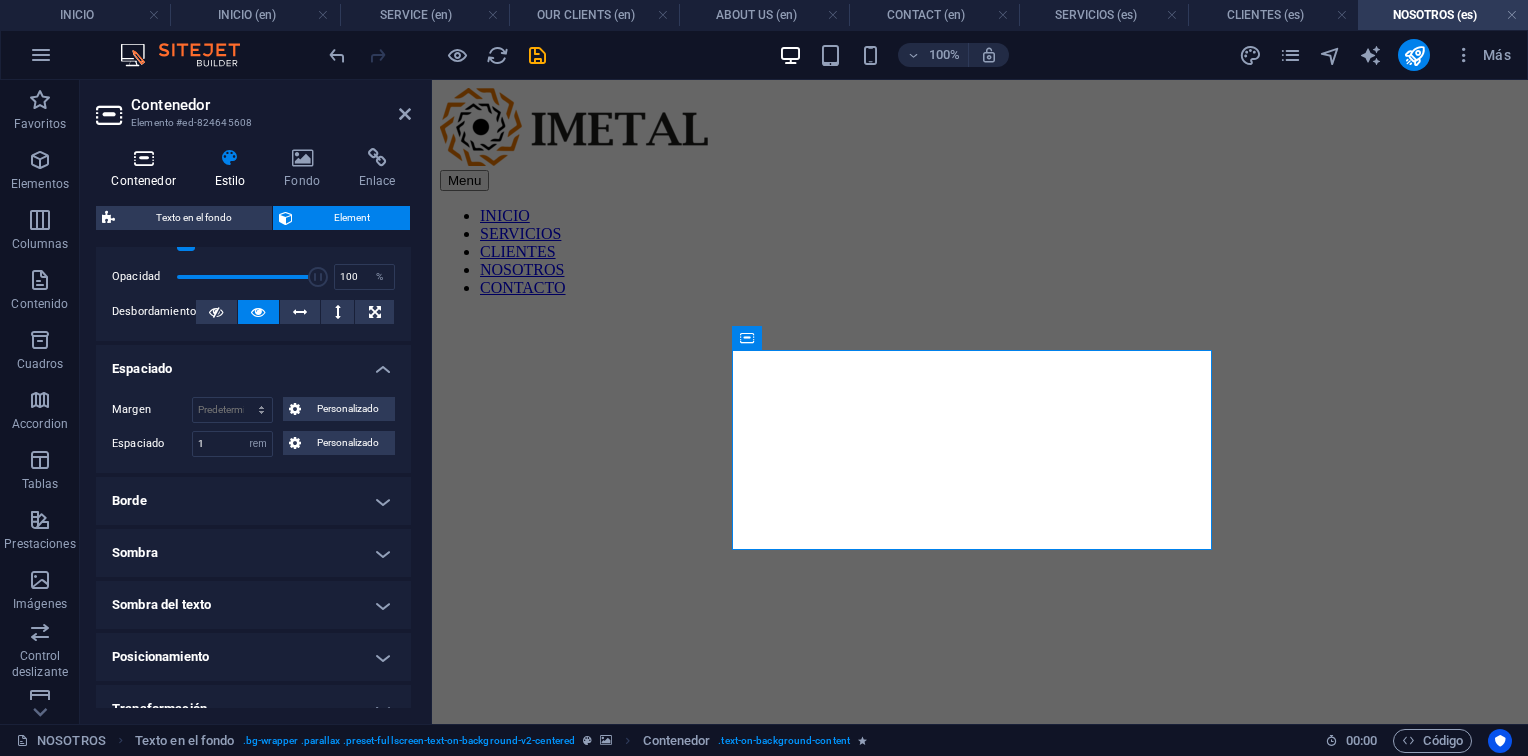 click at bounding box center (143, 158) 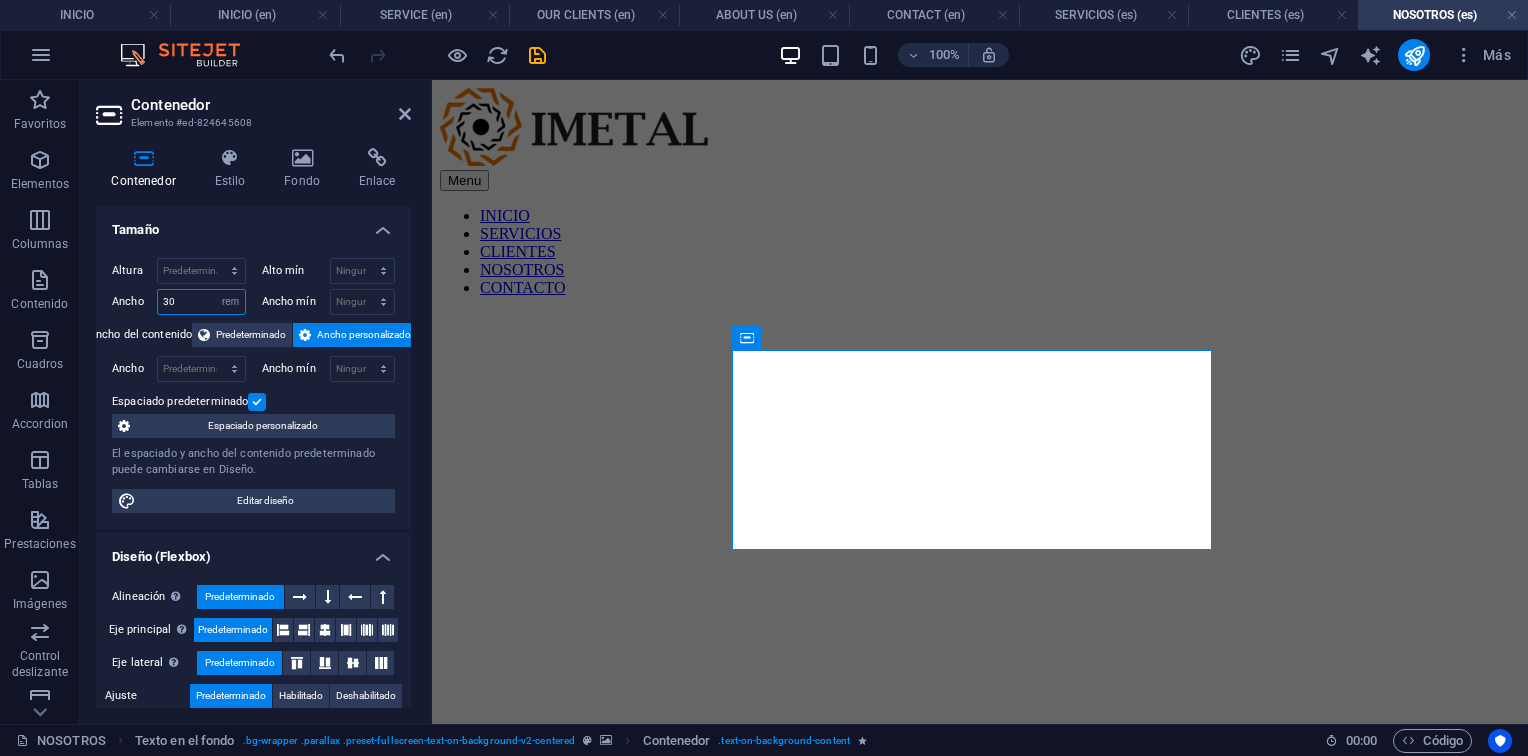 click on "30" at bounding box center (201, 302) 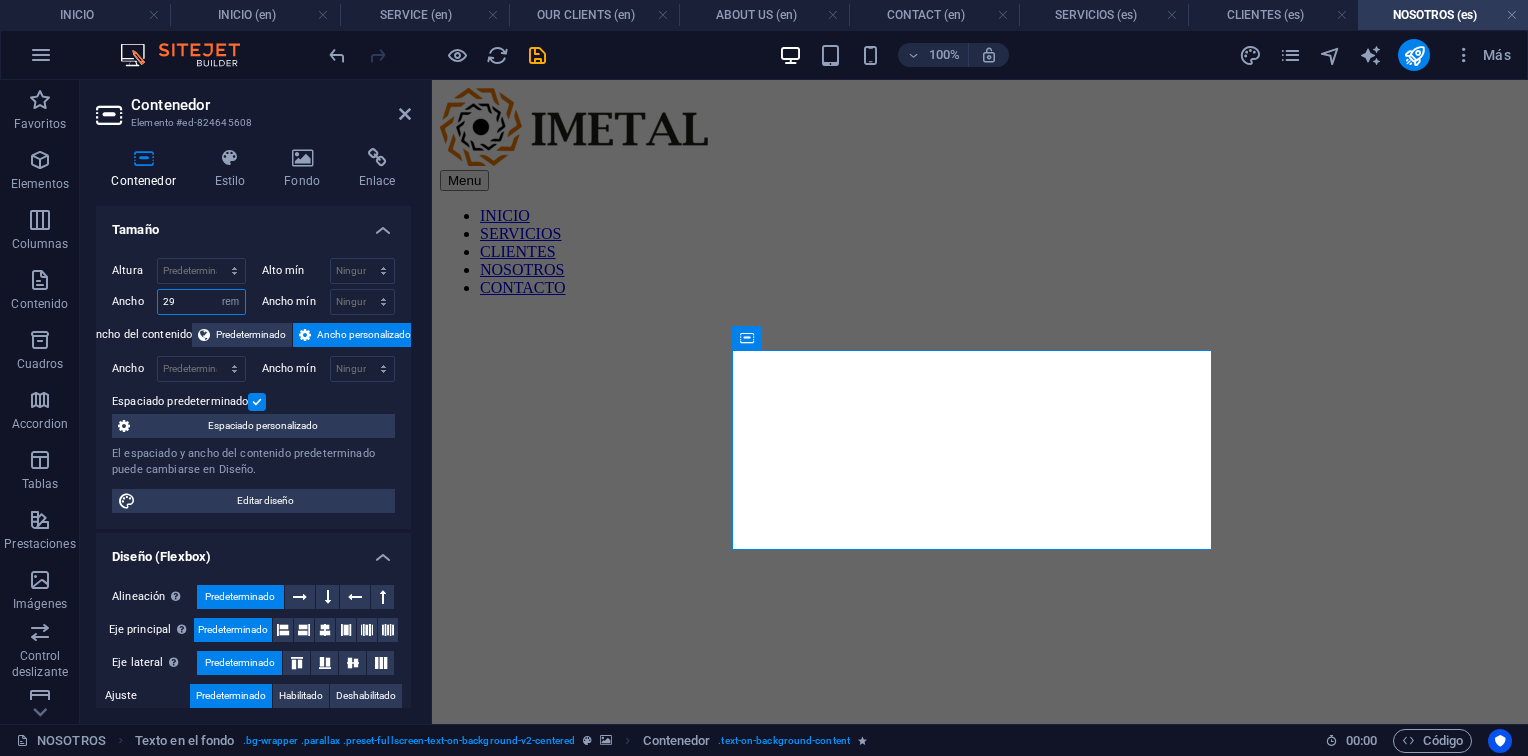 type on "29" 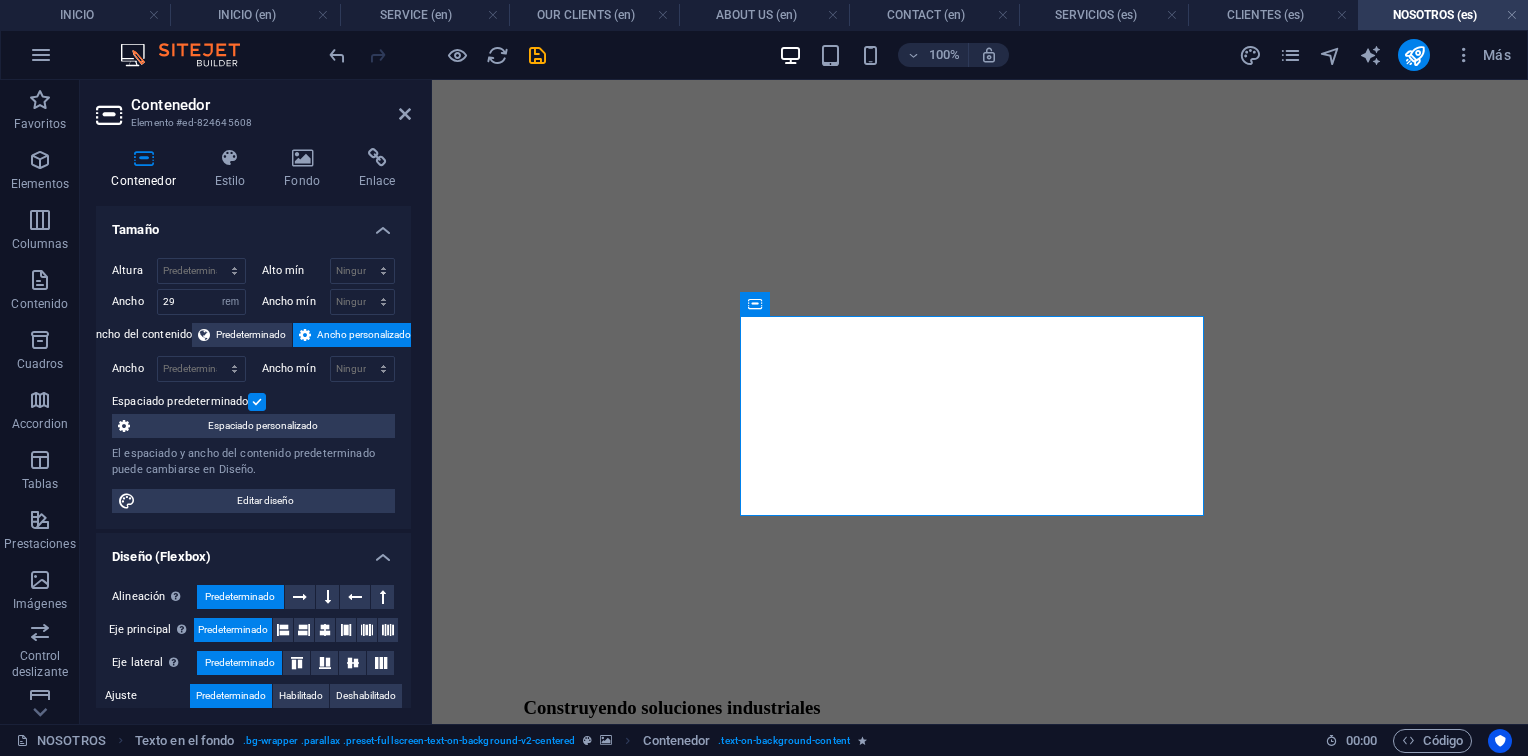 scroll, scrollTop: 33, scrollLeft: 0, axis: vertical 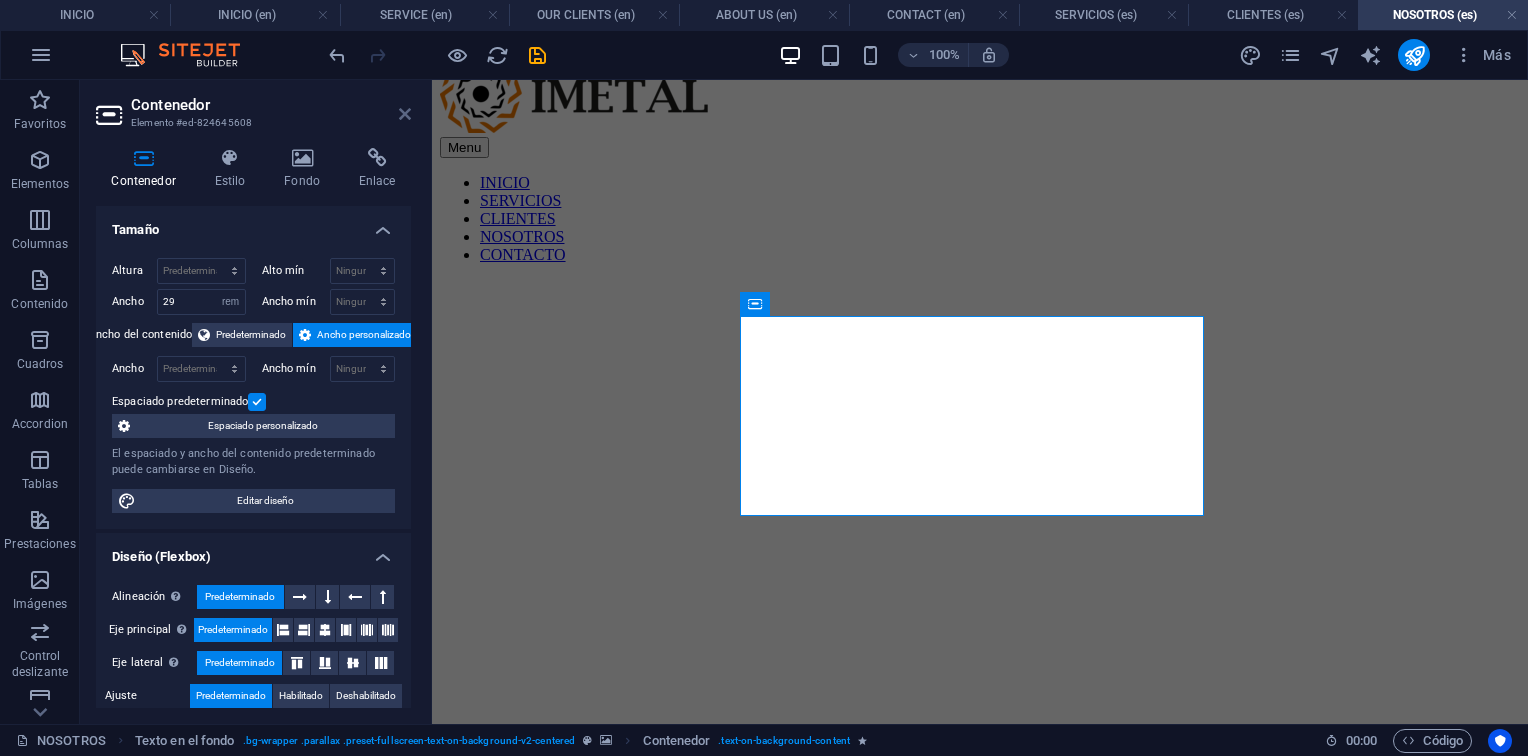 click on "Contenedor Elemento #ed-824645608" at bounding box center (253, 106) 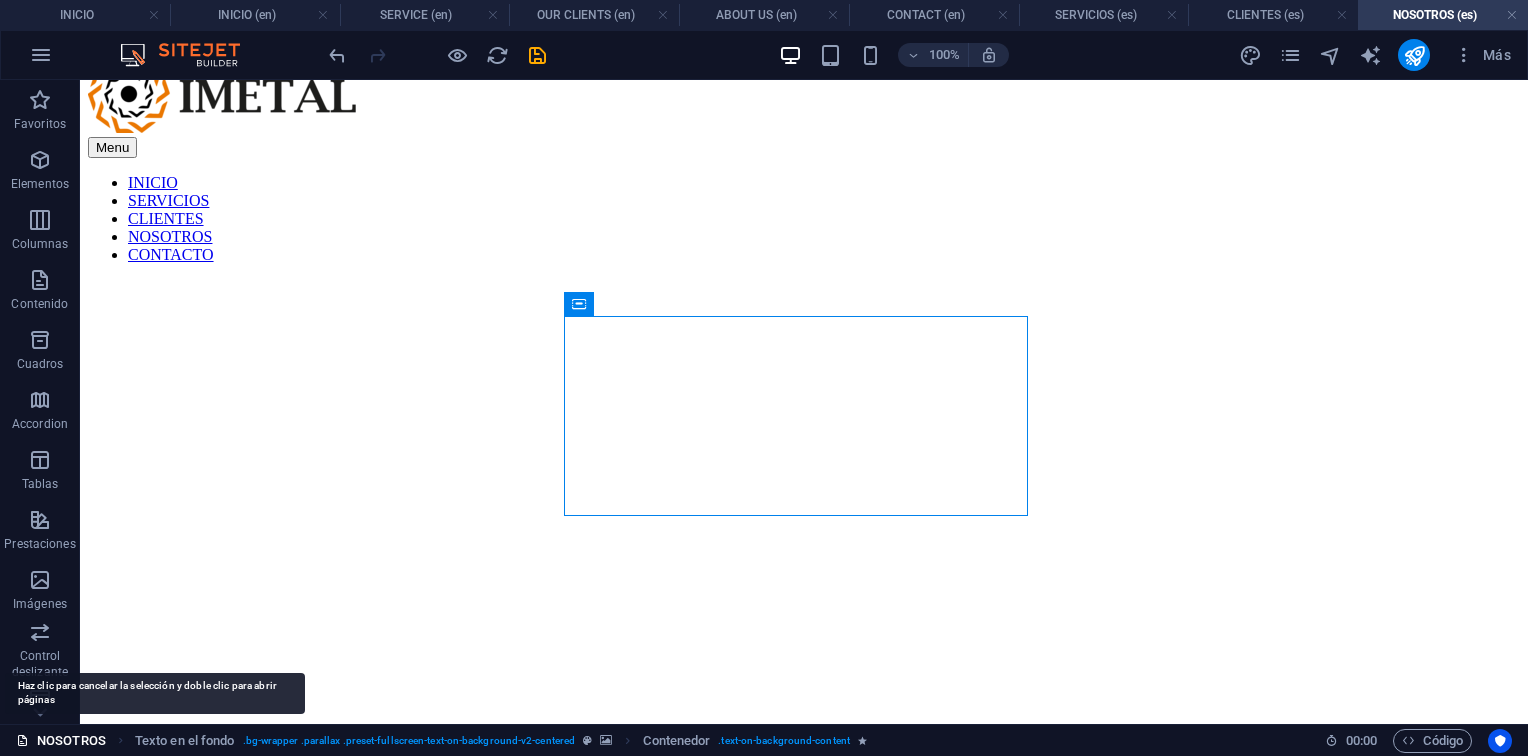 click on "NOSOTROS" at bounding box center [61, 741] 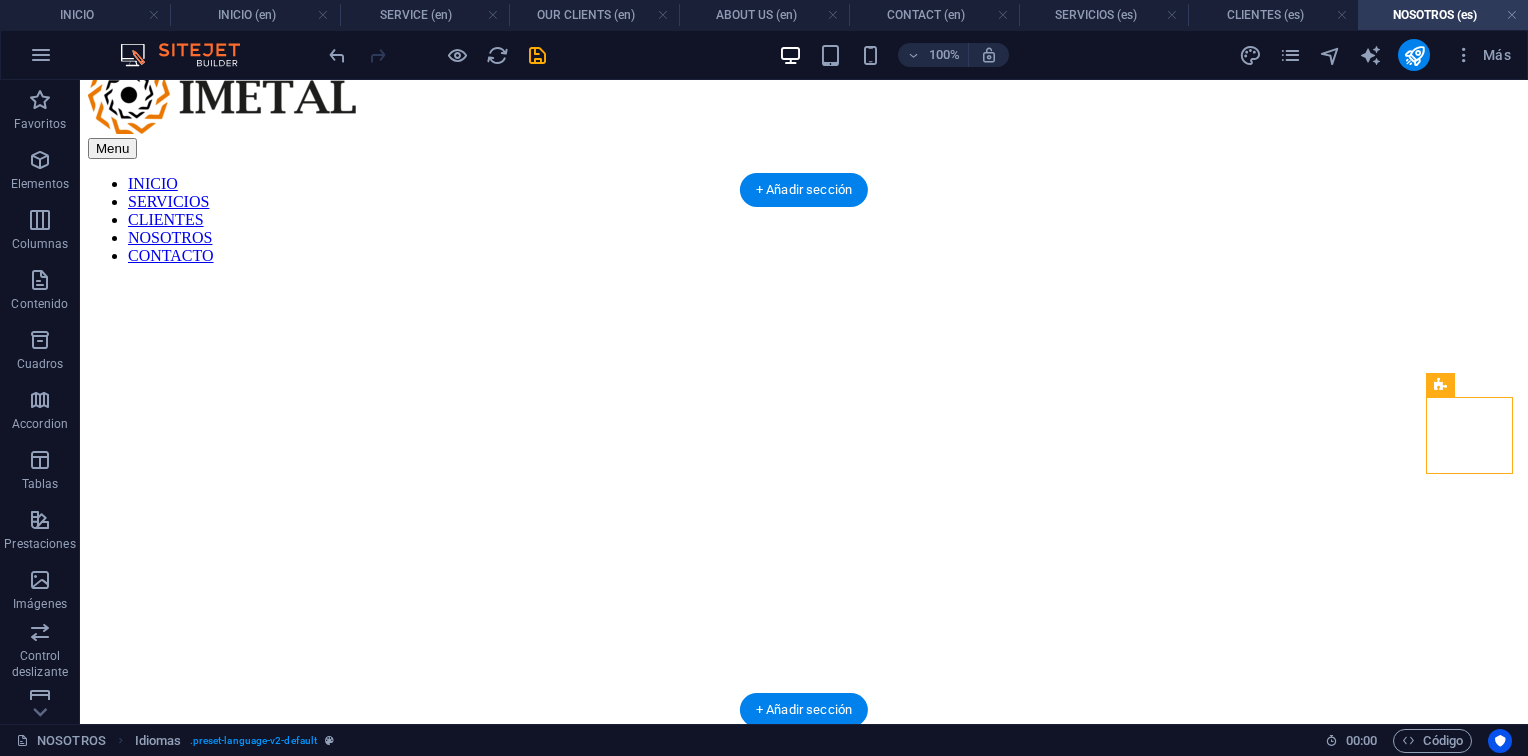 scroll, scrollTop: 0, scrollLeft: 0, axis: both 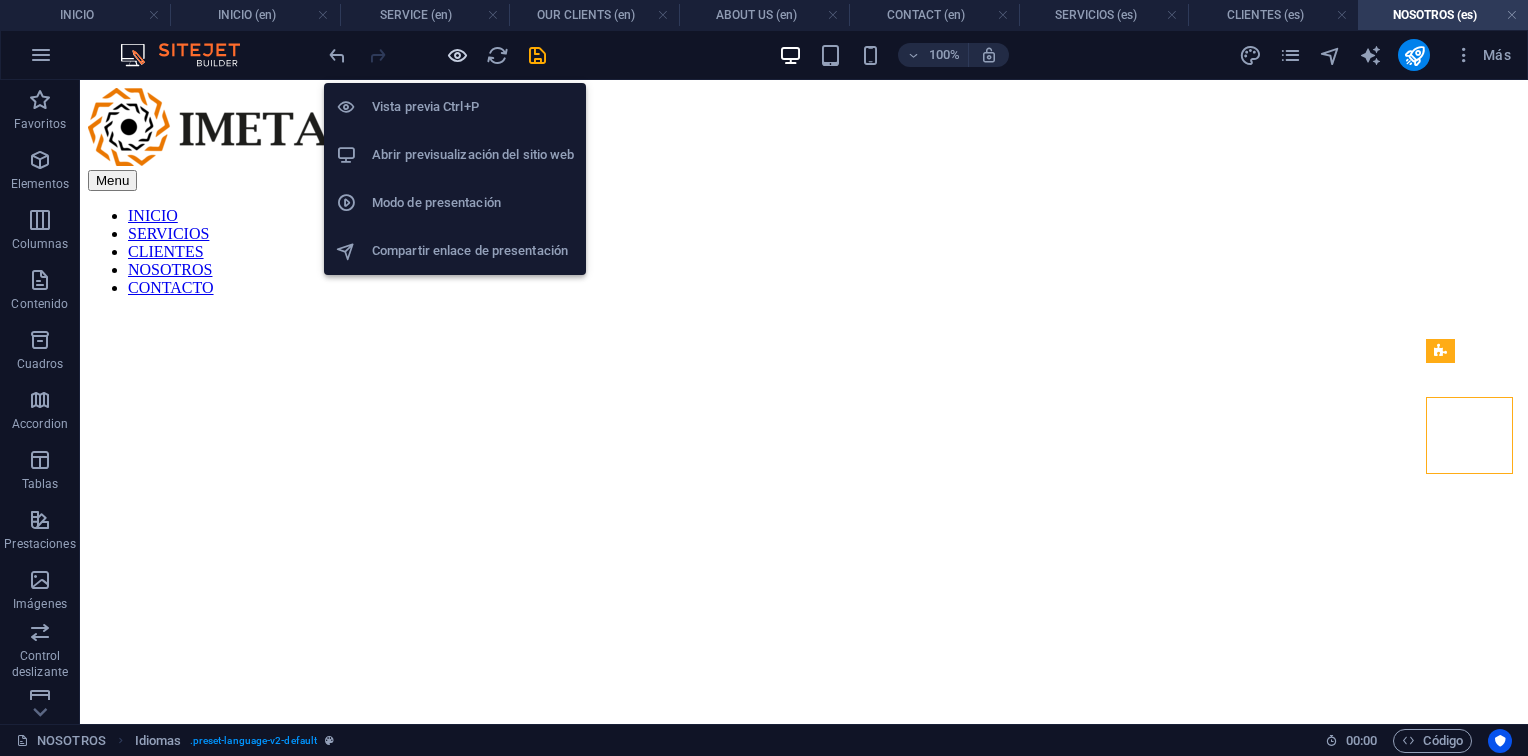 drag, startPoint x: 466, startPoint y: 50, endPoint x: 1164, endPoint y: 77, distance: 698.52203 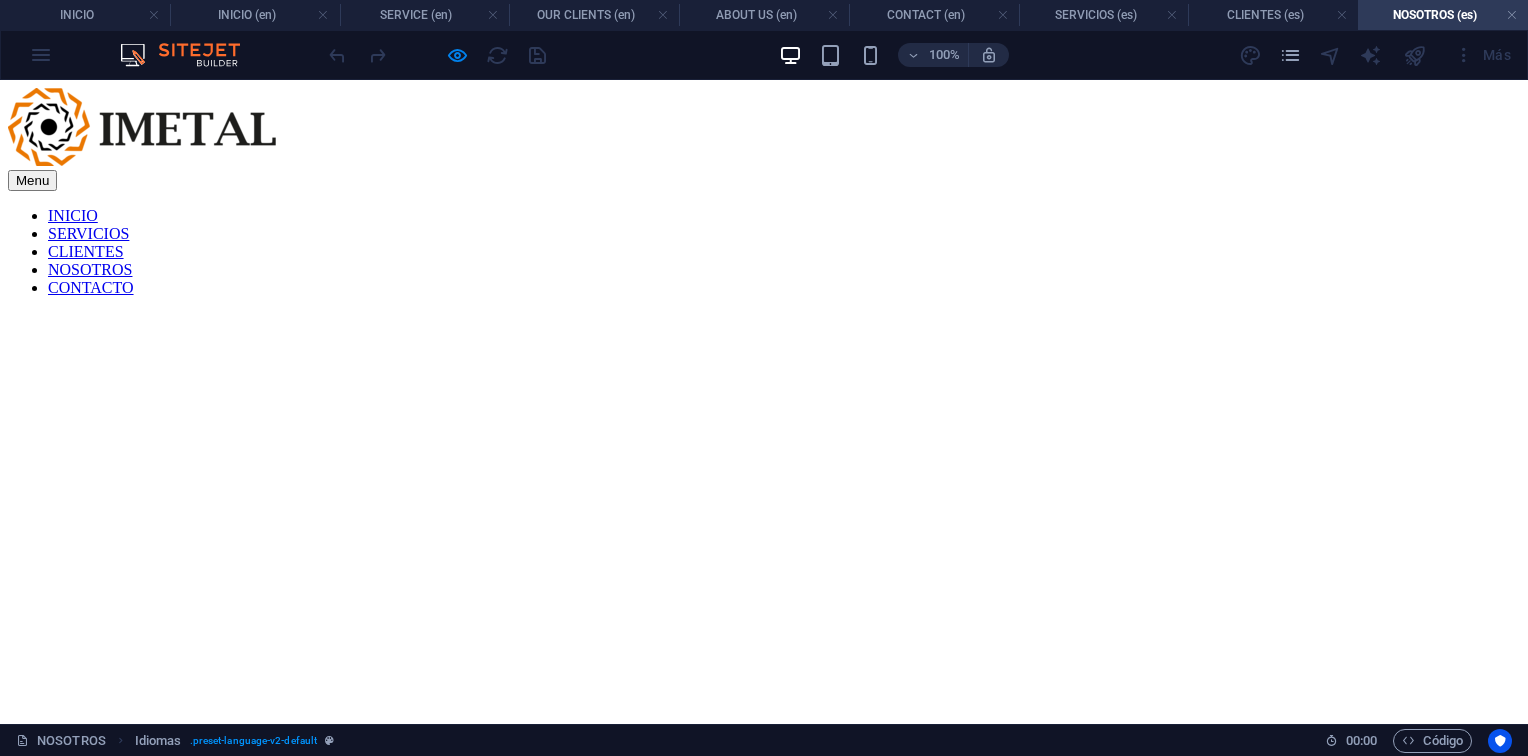 click on "CONTACTO" at bounding box center (91, 287) 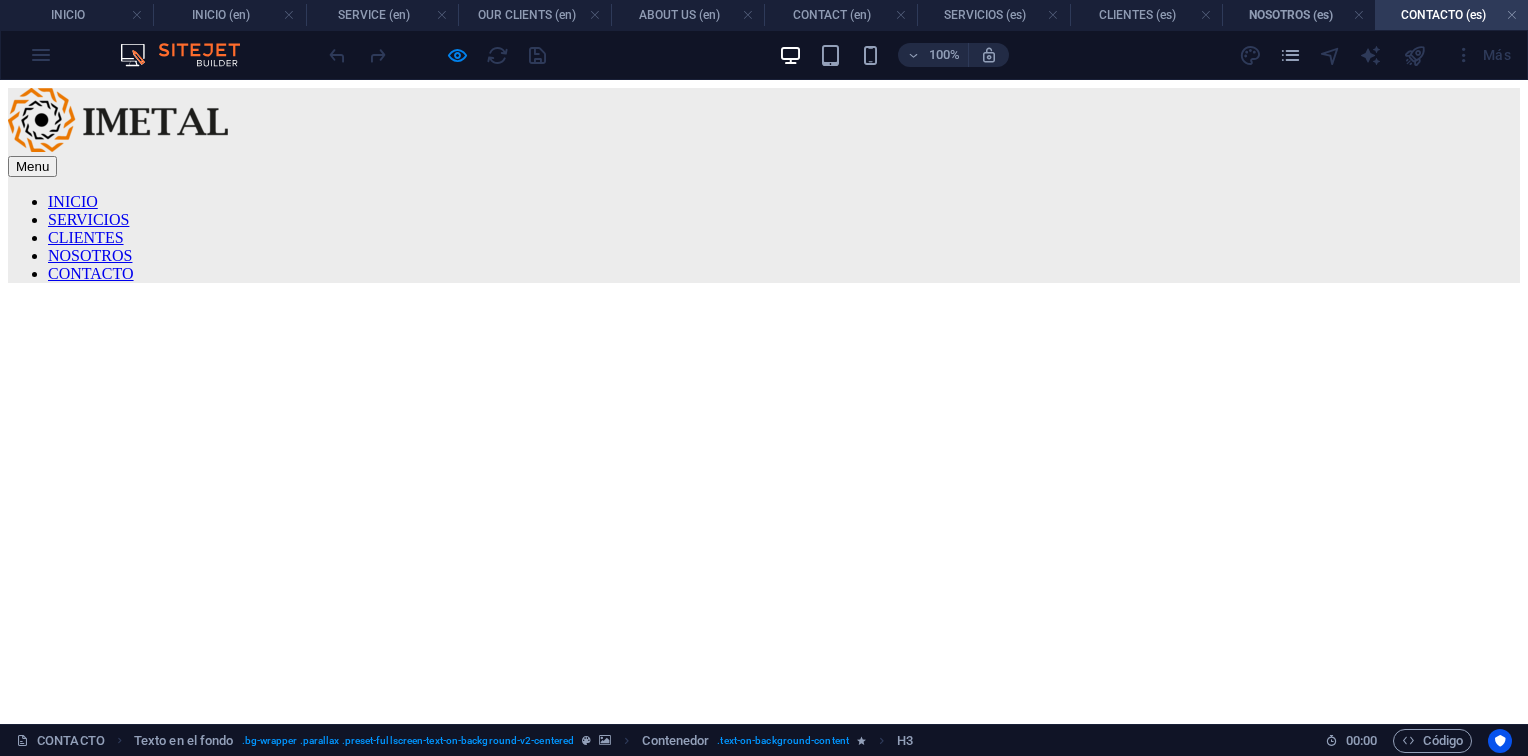 scroll, scrollTop: 0, scrollLeft: 0, axis: both 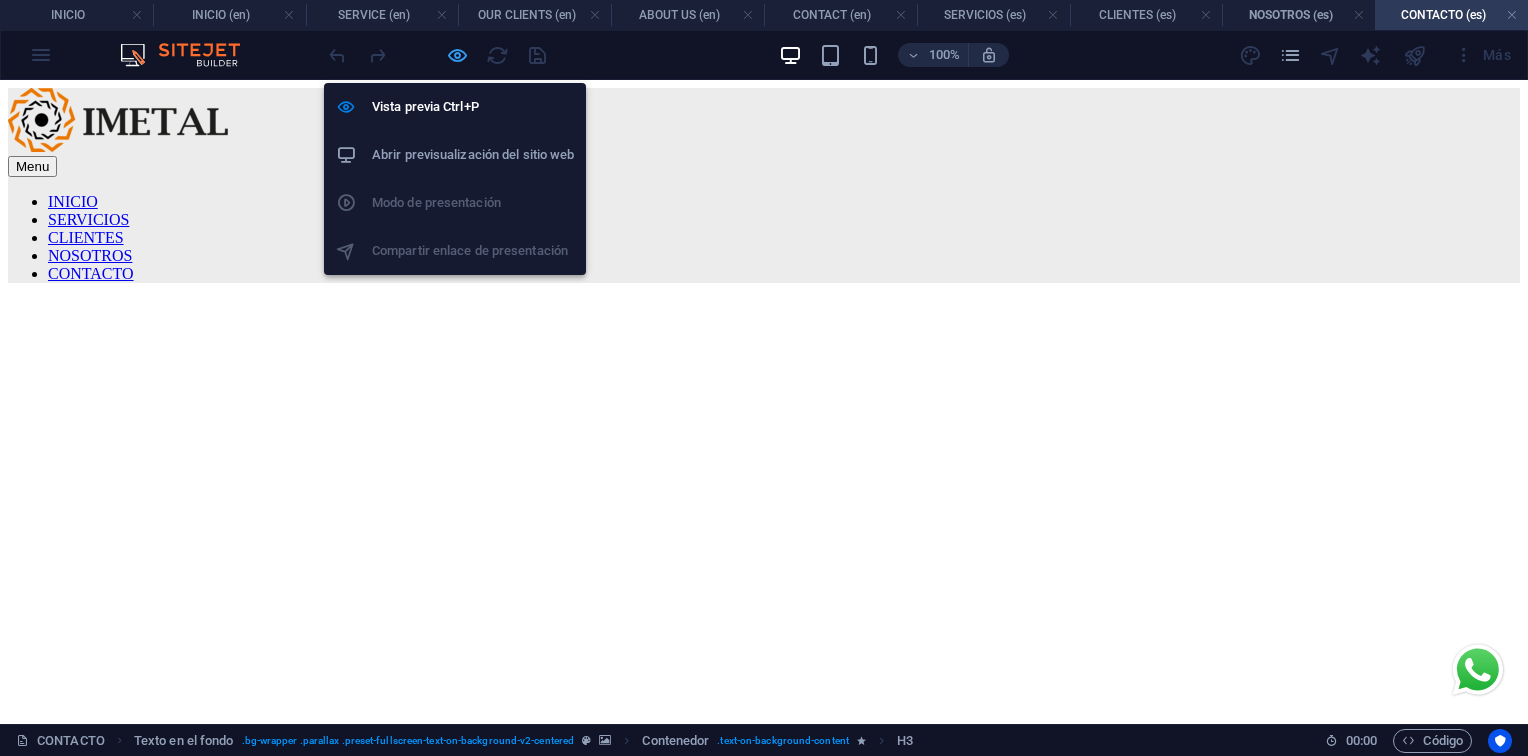 drag, startPoint x: 761, startPoint y: 281, endPoint x: 456, endPoint y: 54, distance: 380.20258 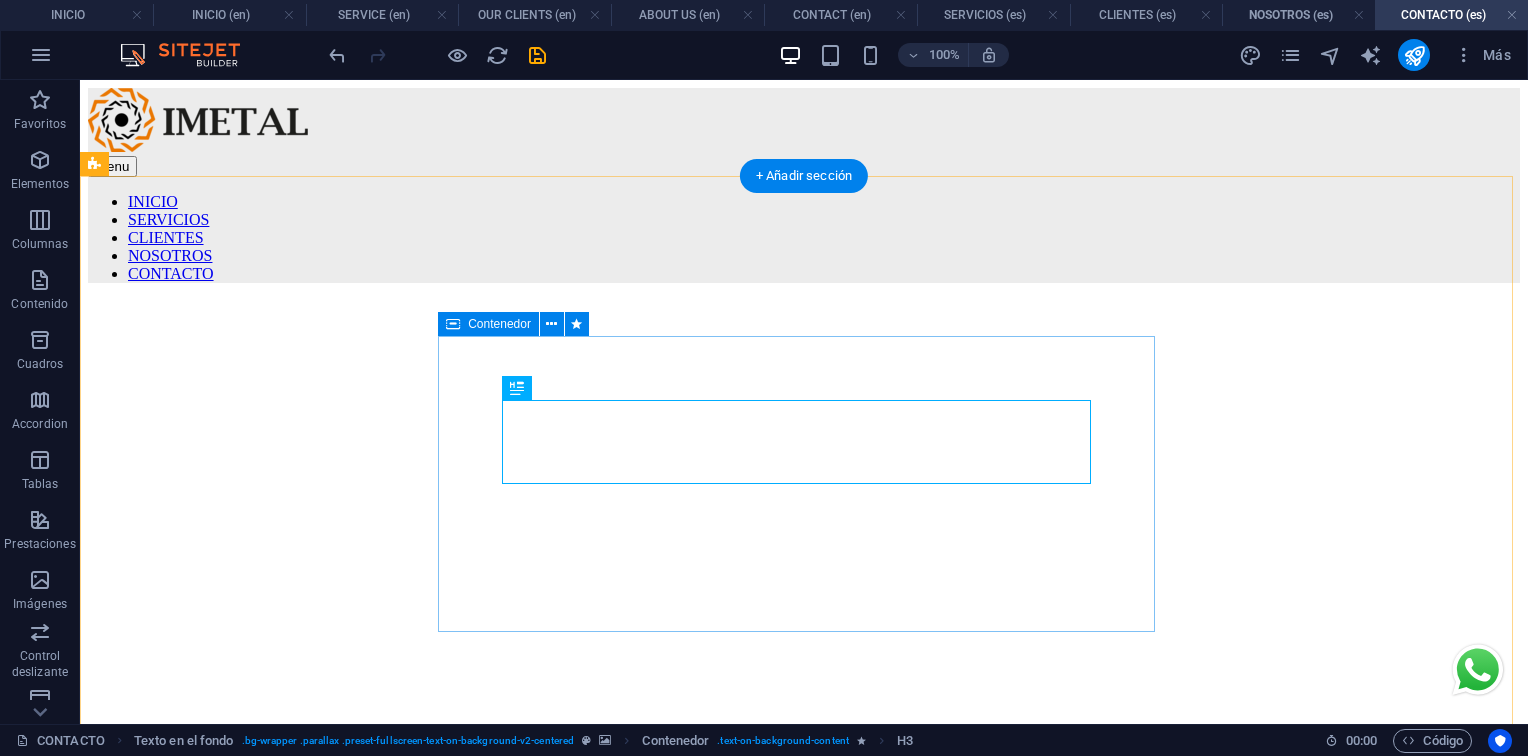 click on "Trabajemos juntos en tu próximo proyecto industrial   Estamos a un mensaje de distancia. Escribenos" at bounding box center (804, 1003) 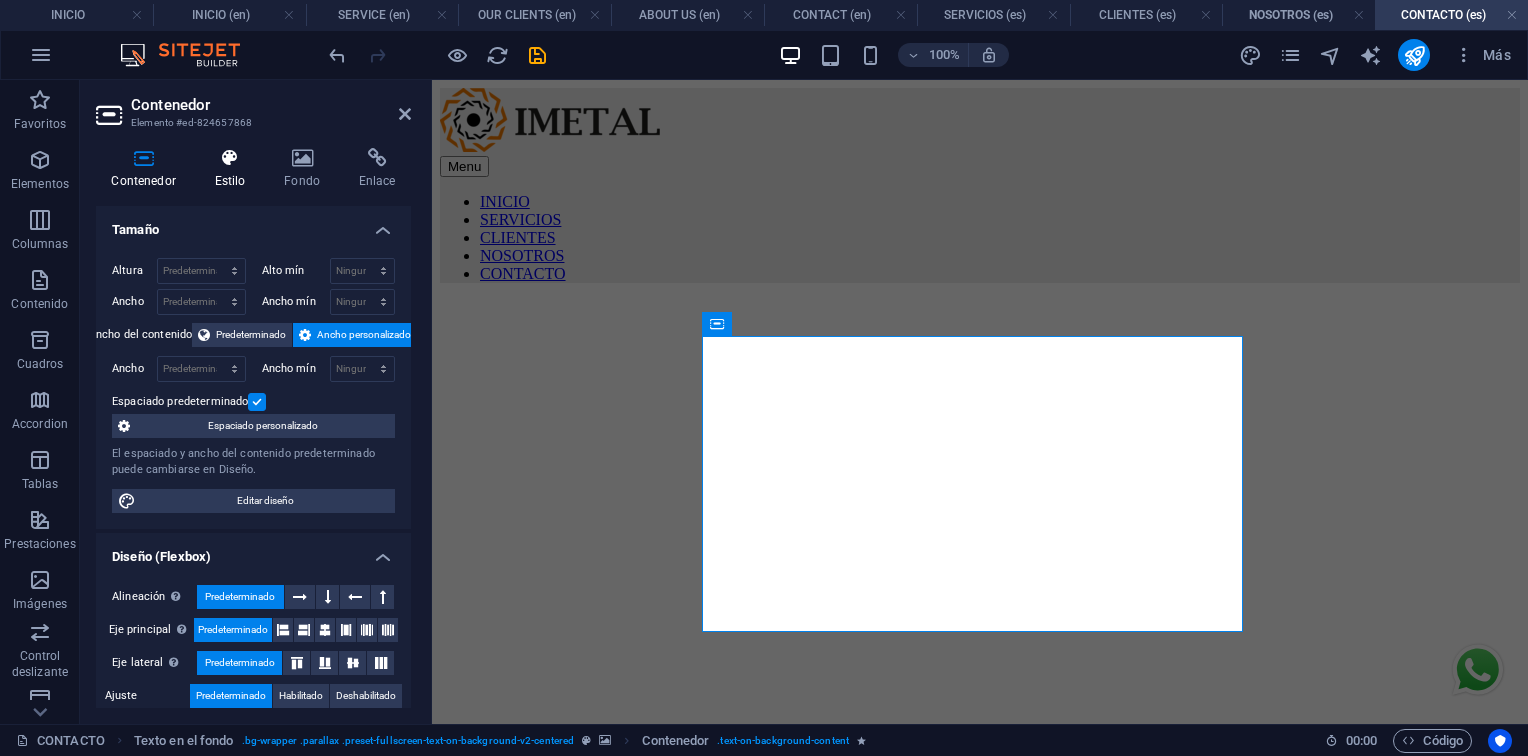 click at bounding box center [230, 158] 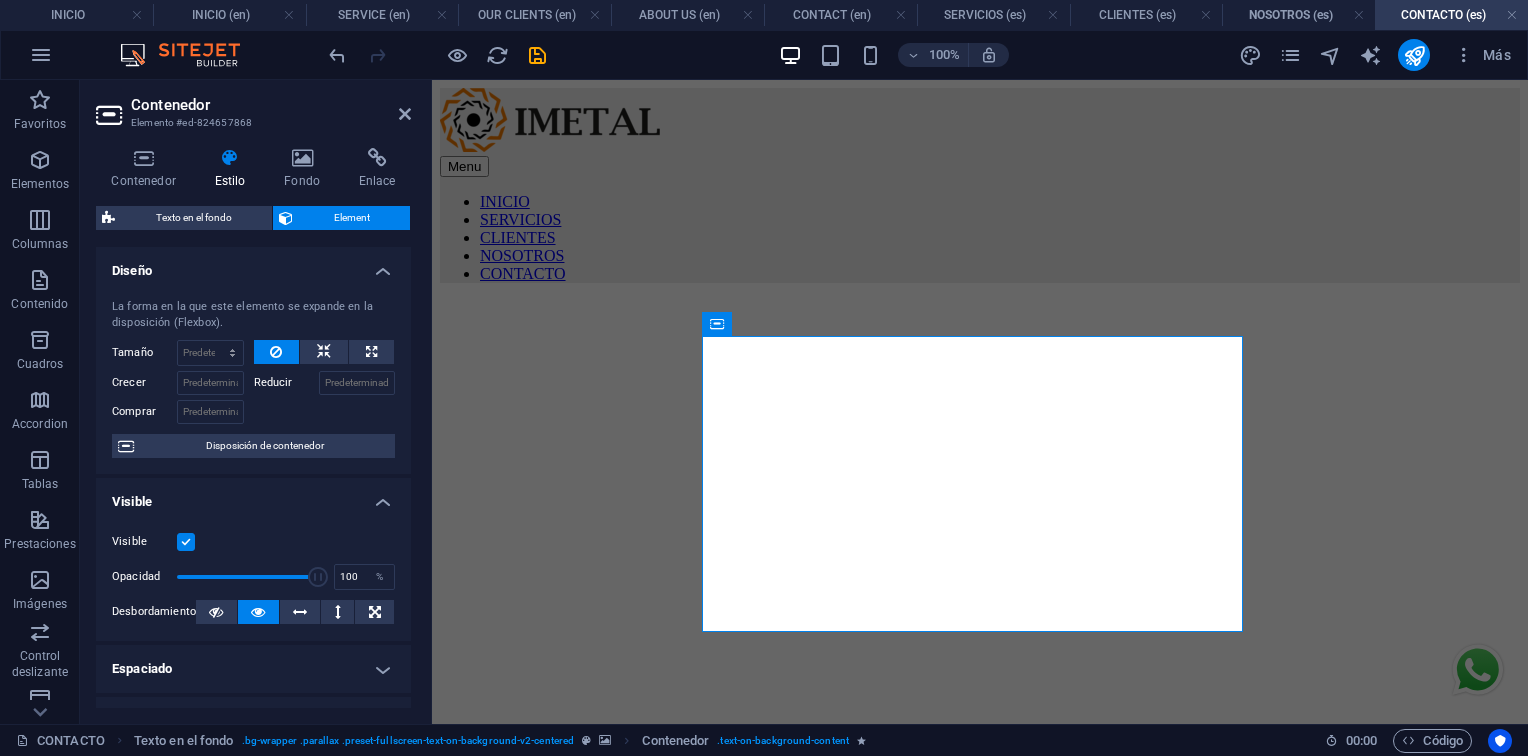 scroll, scrollTop: 400, scrollLeft: 0, axis: vertical 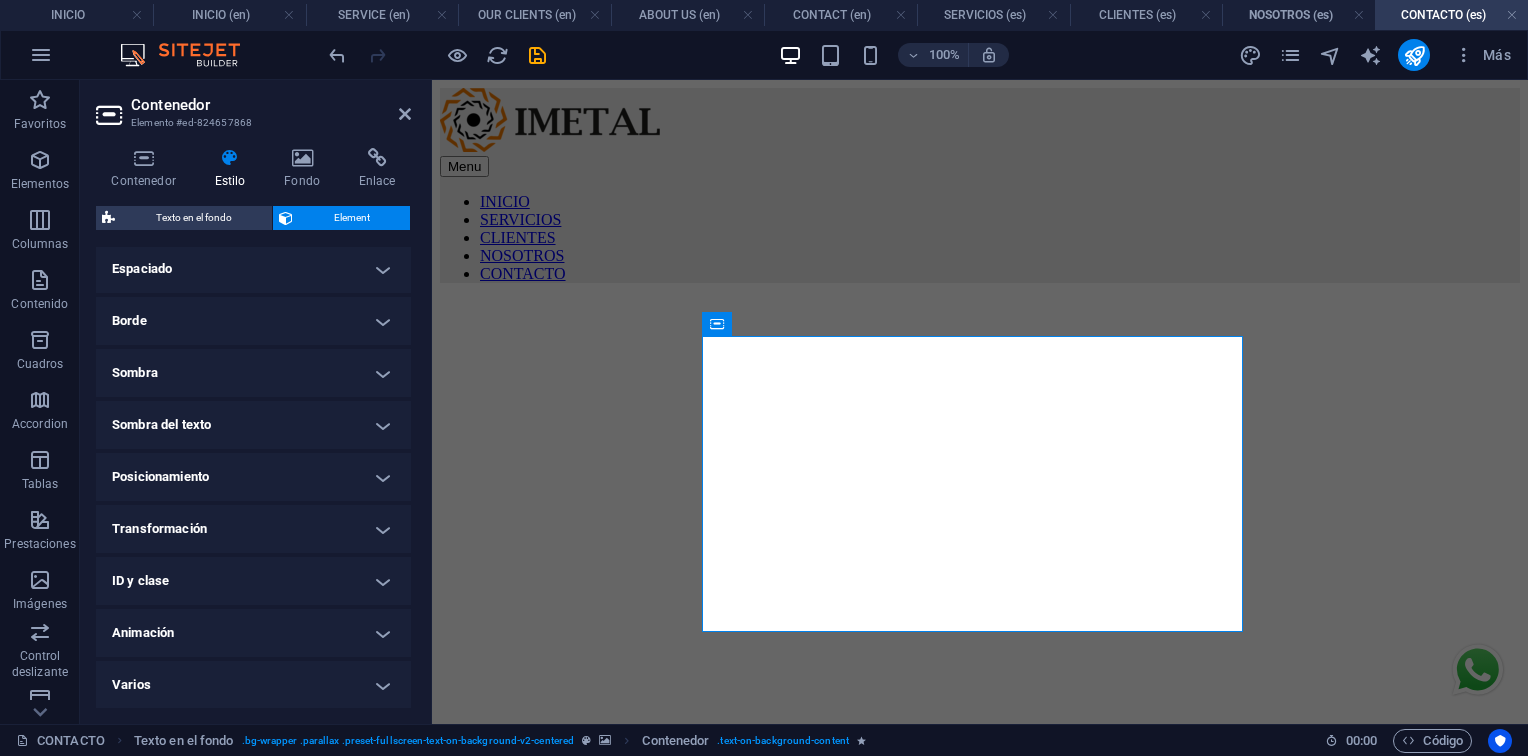 click on "Espaciado" at bounding box center (253, 269) 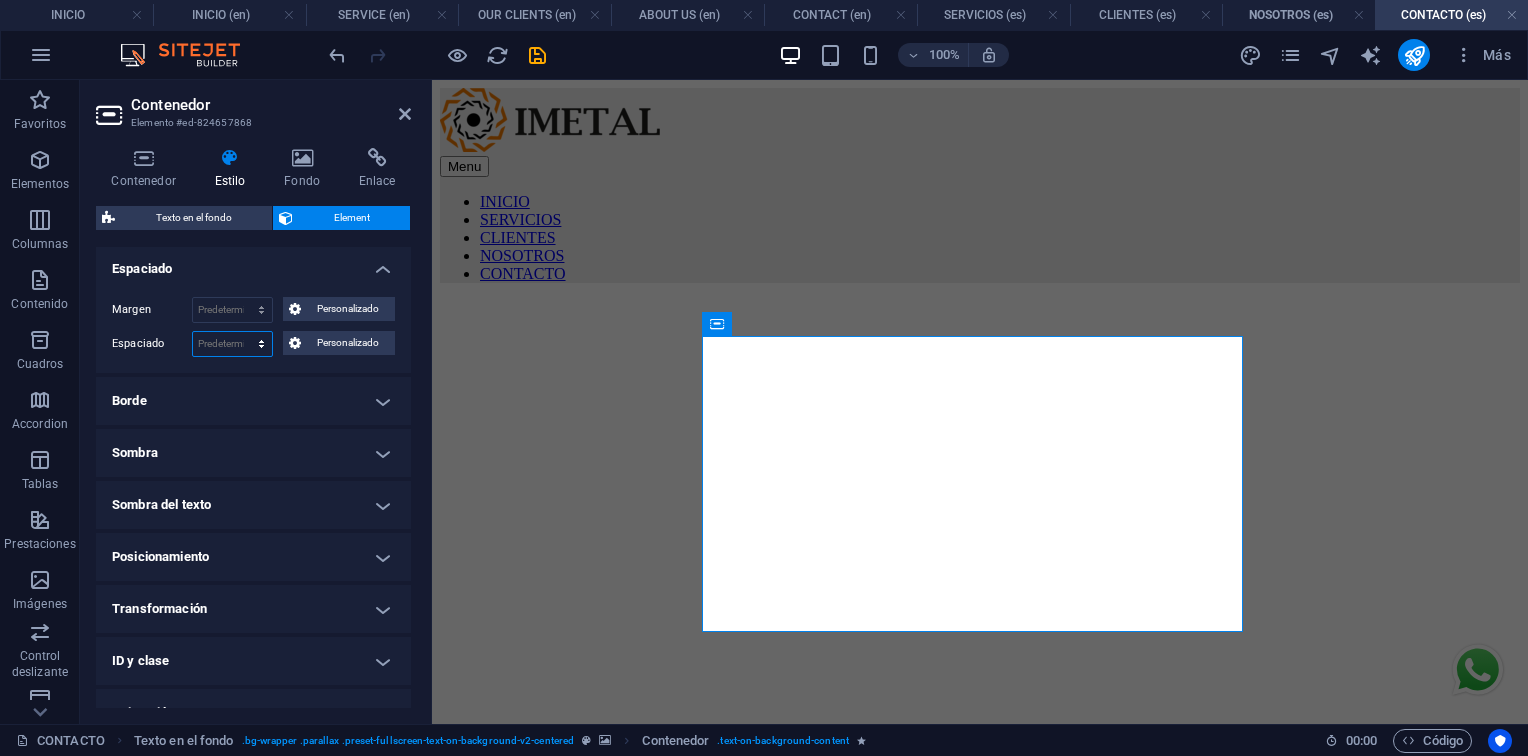 click on "Predeterminado px rem % vh vw Personalizado" at bounding box center [232, 344] 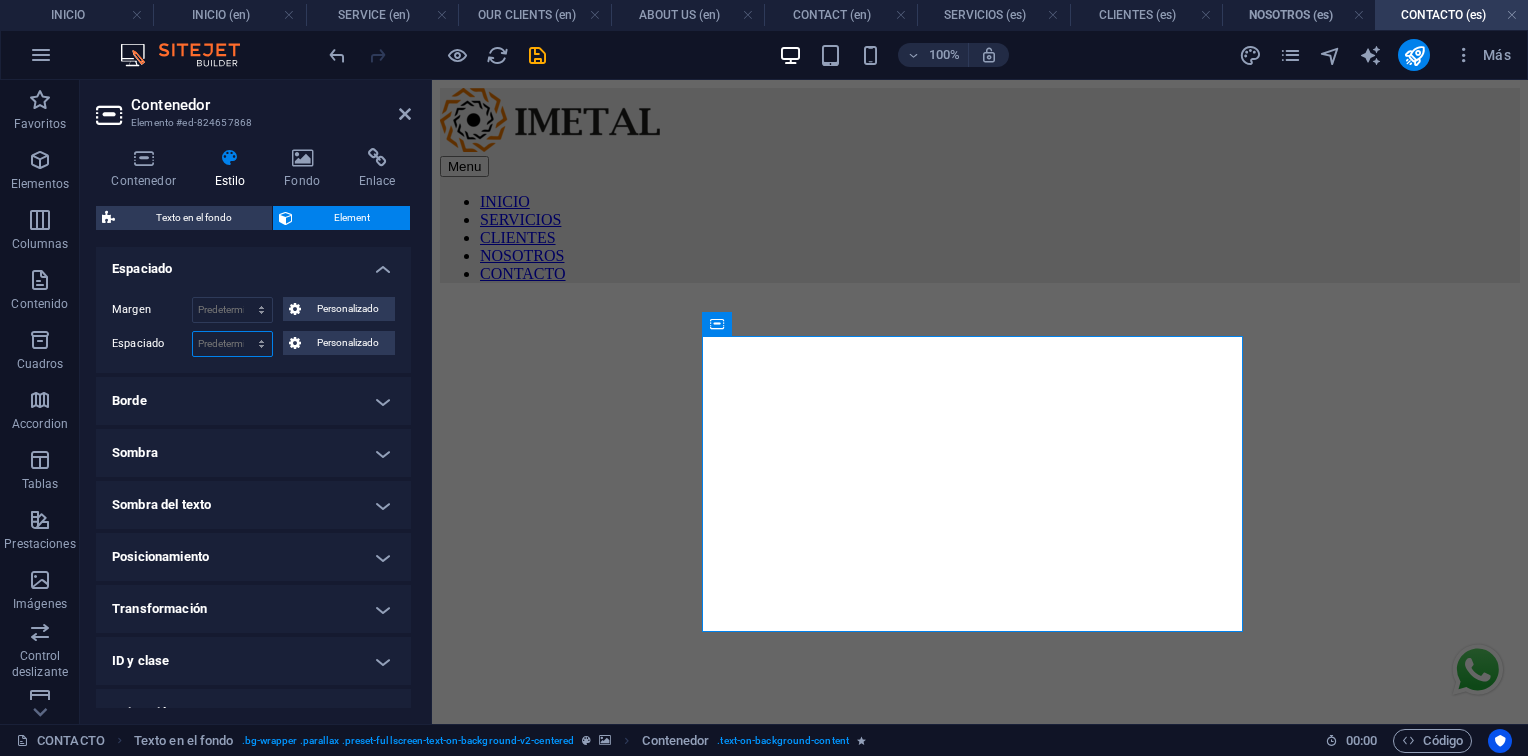 select on "rem" 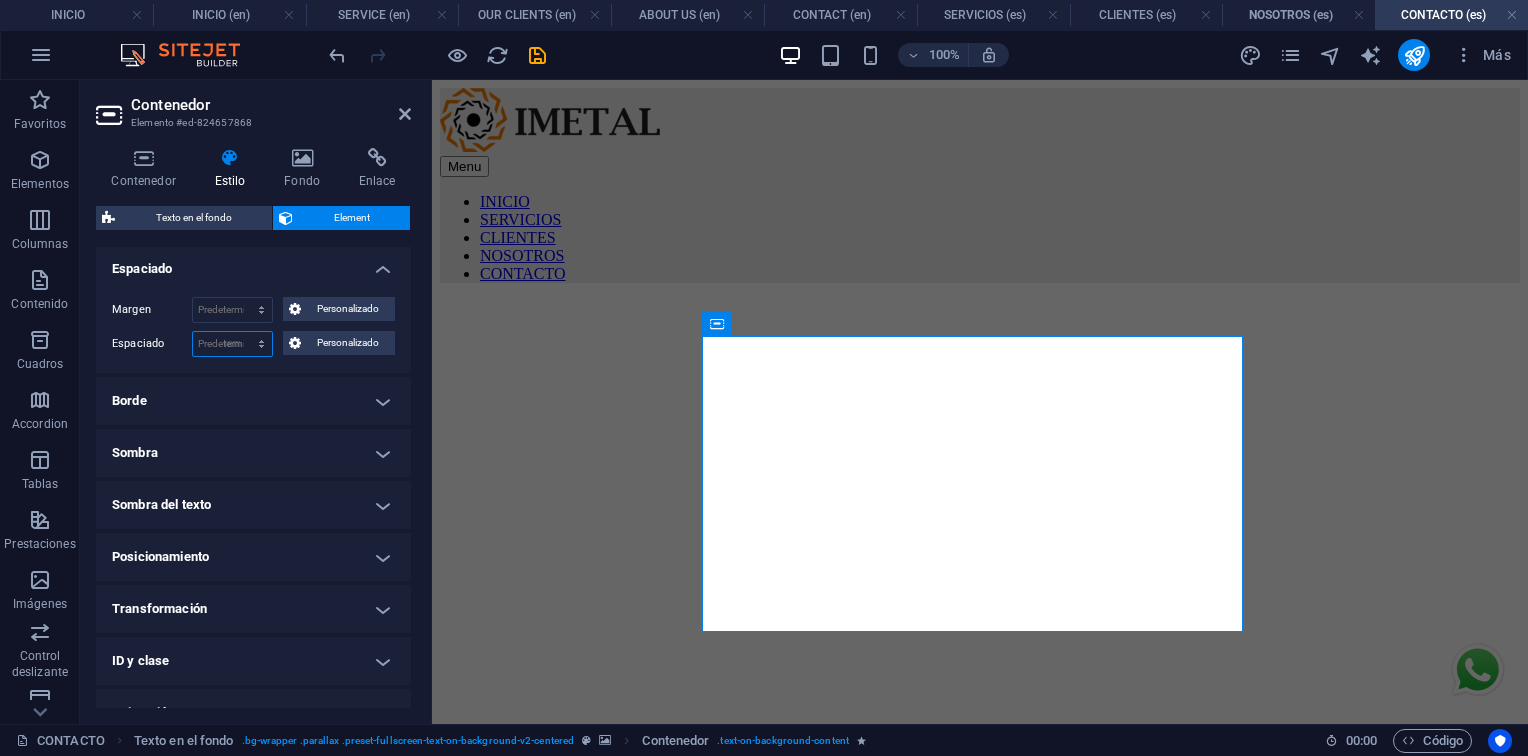 click on "Predeterminado px rem % vh vw Personalizado" at bounding box center (232, 344) 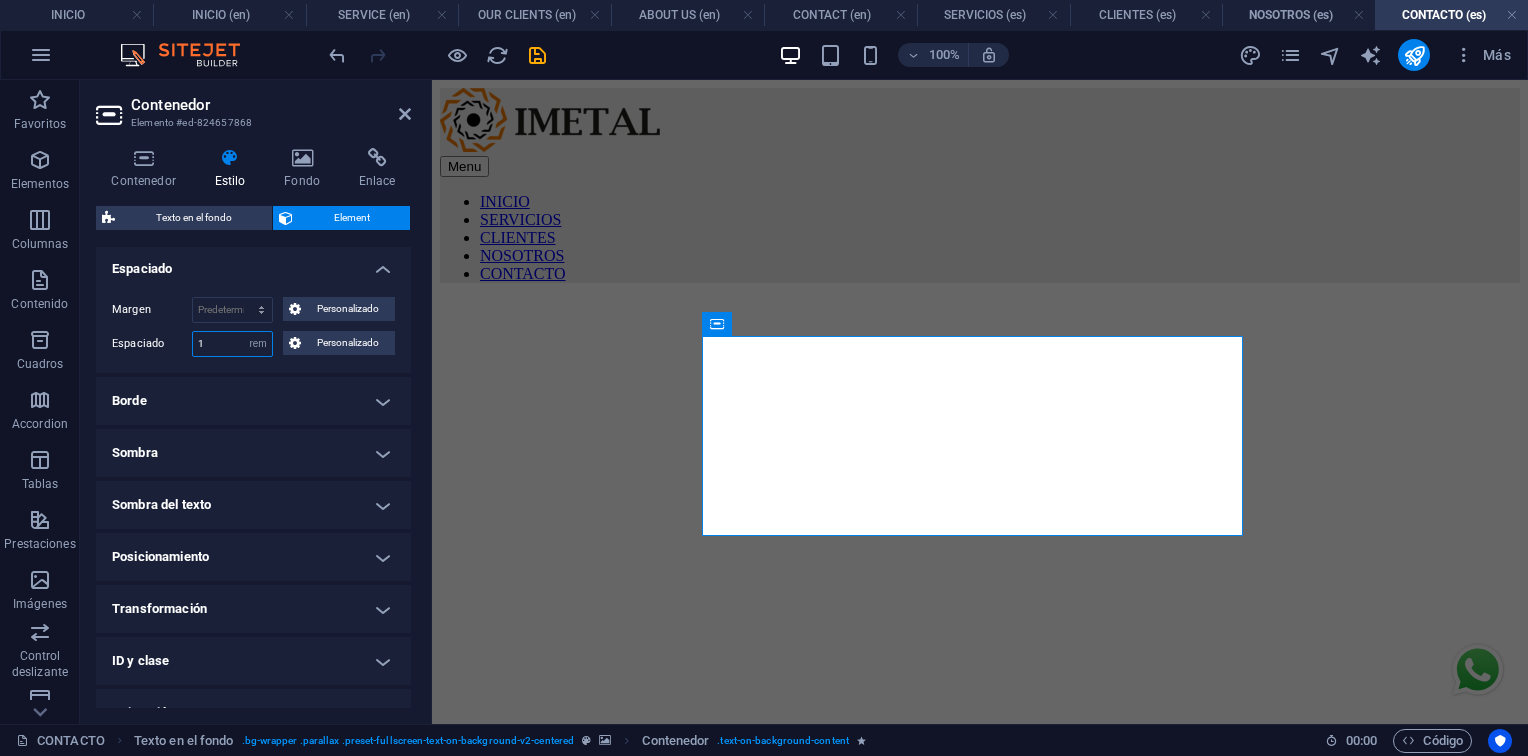 click on "1" at bounding box center [232, 344] 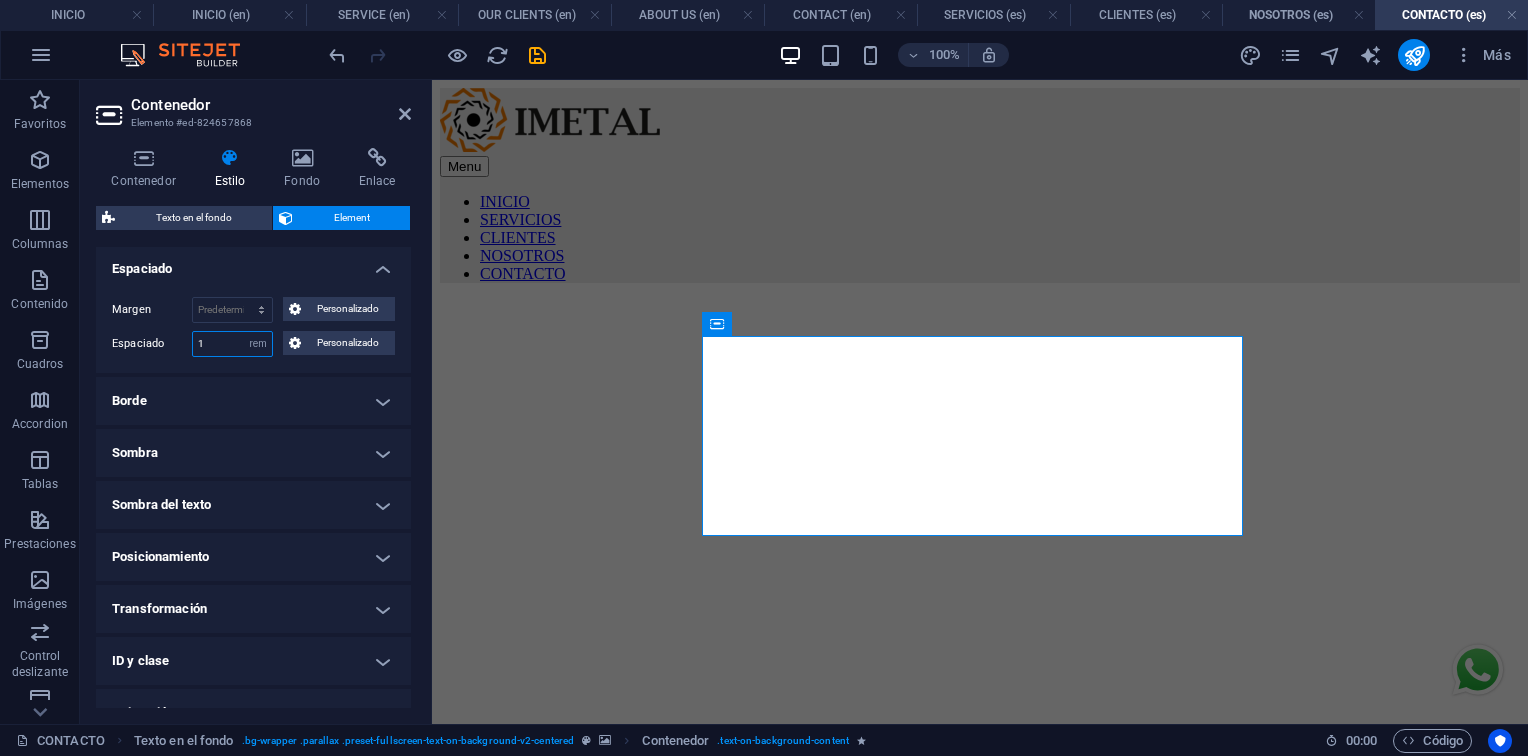 click on "1" at bounding box center [232, 344] 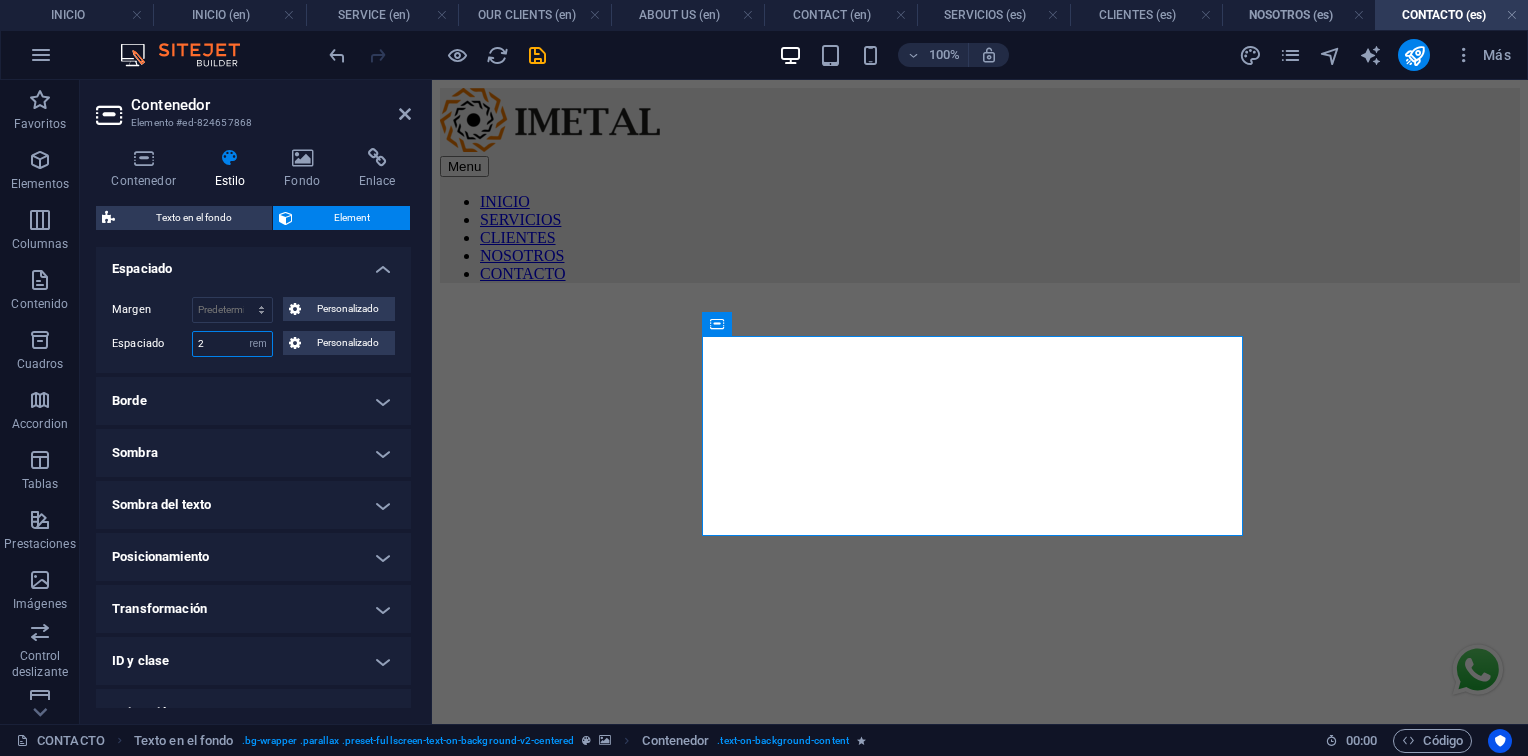 type on "2" 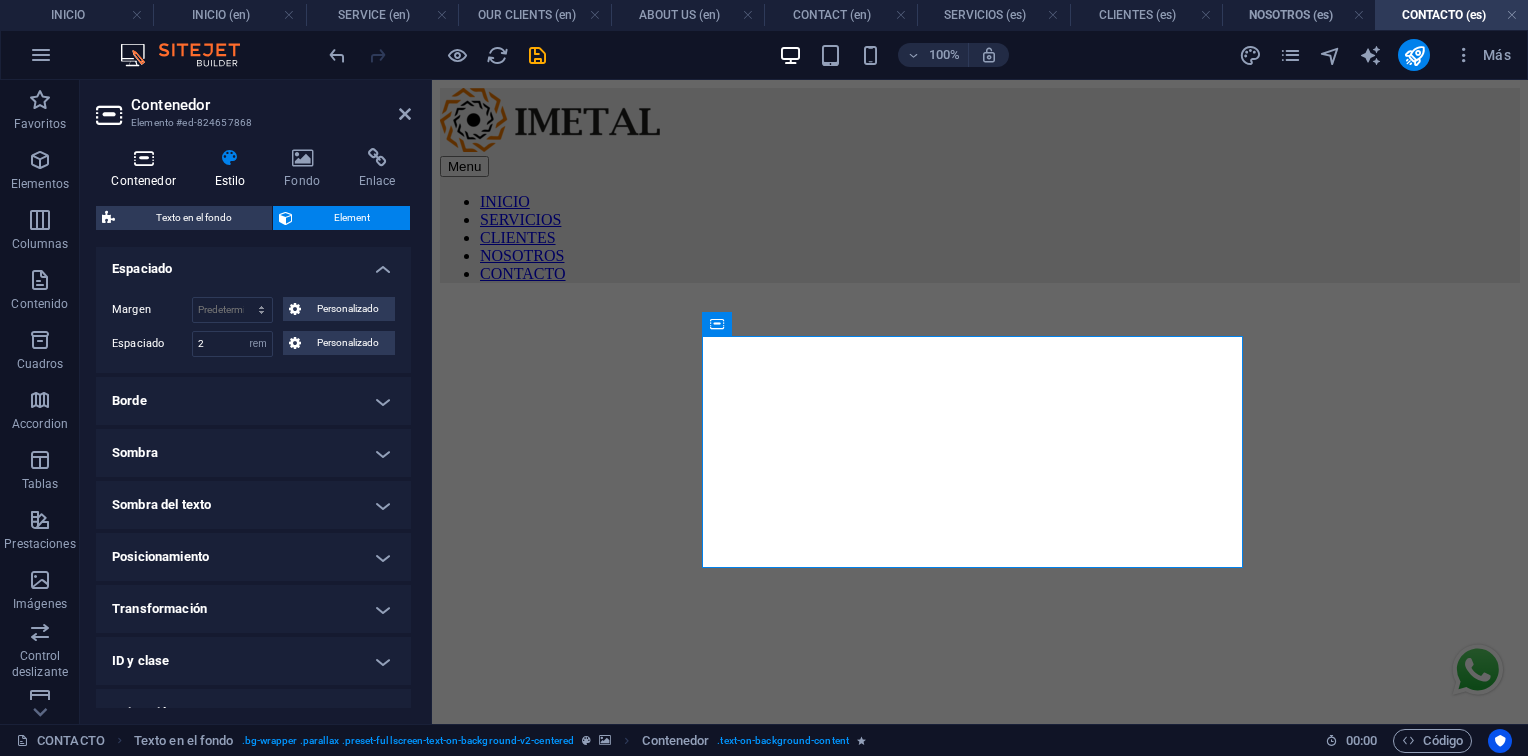 click at bounding box center (143, 158) 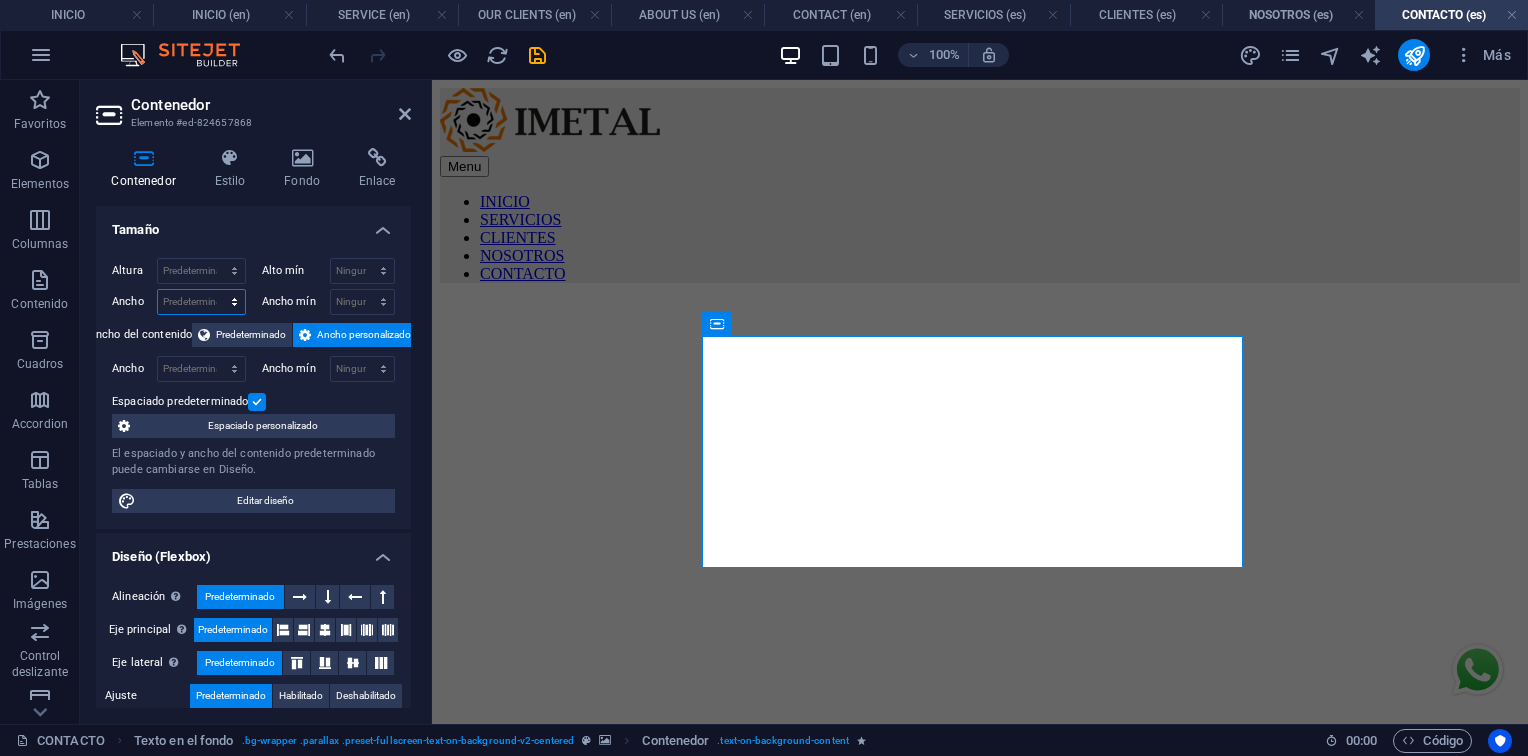 click on "Predeterminado px rem % em vh vw" at bounding box center (201, 302) 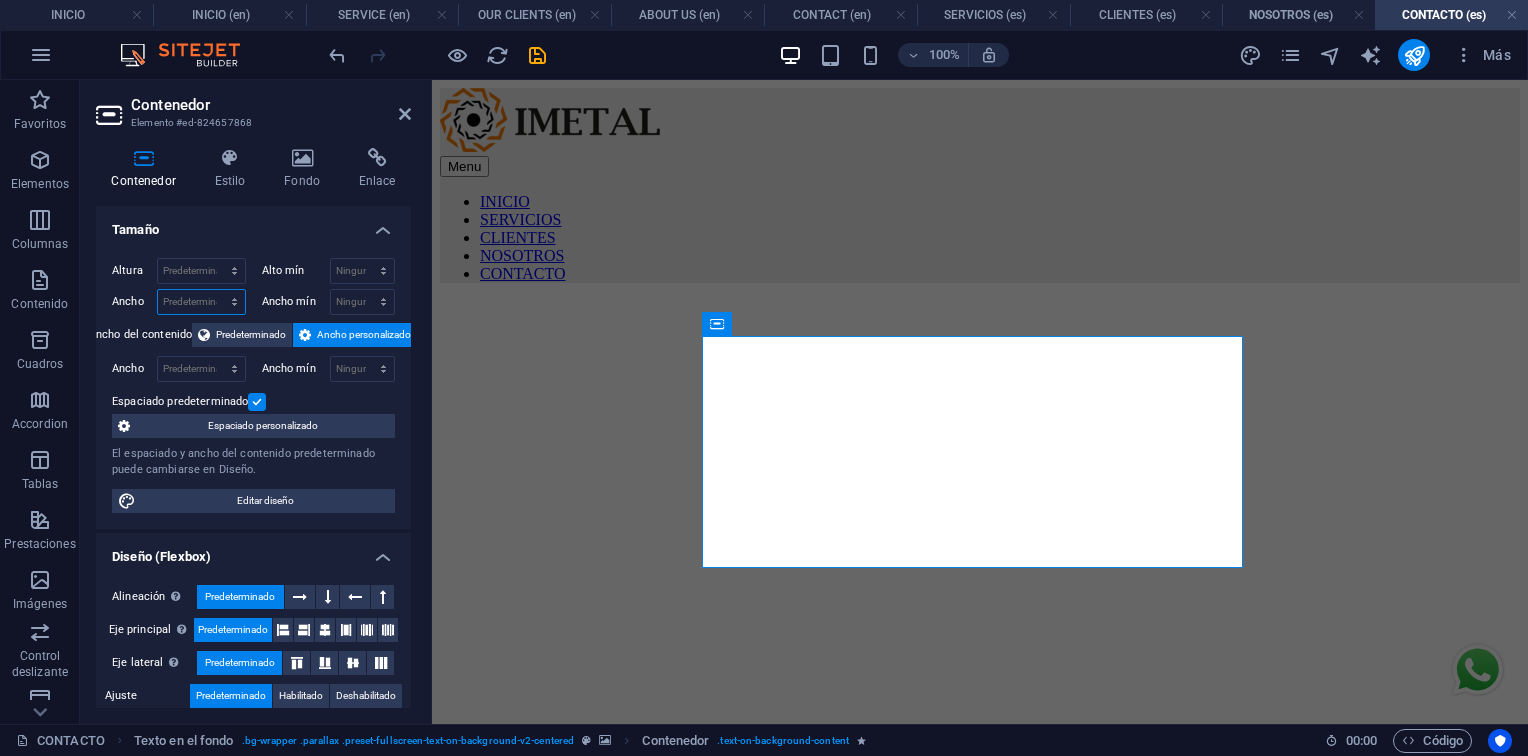 select on "rem" 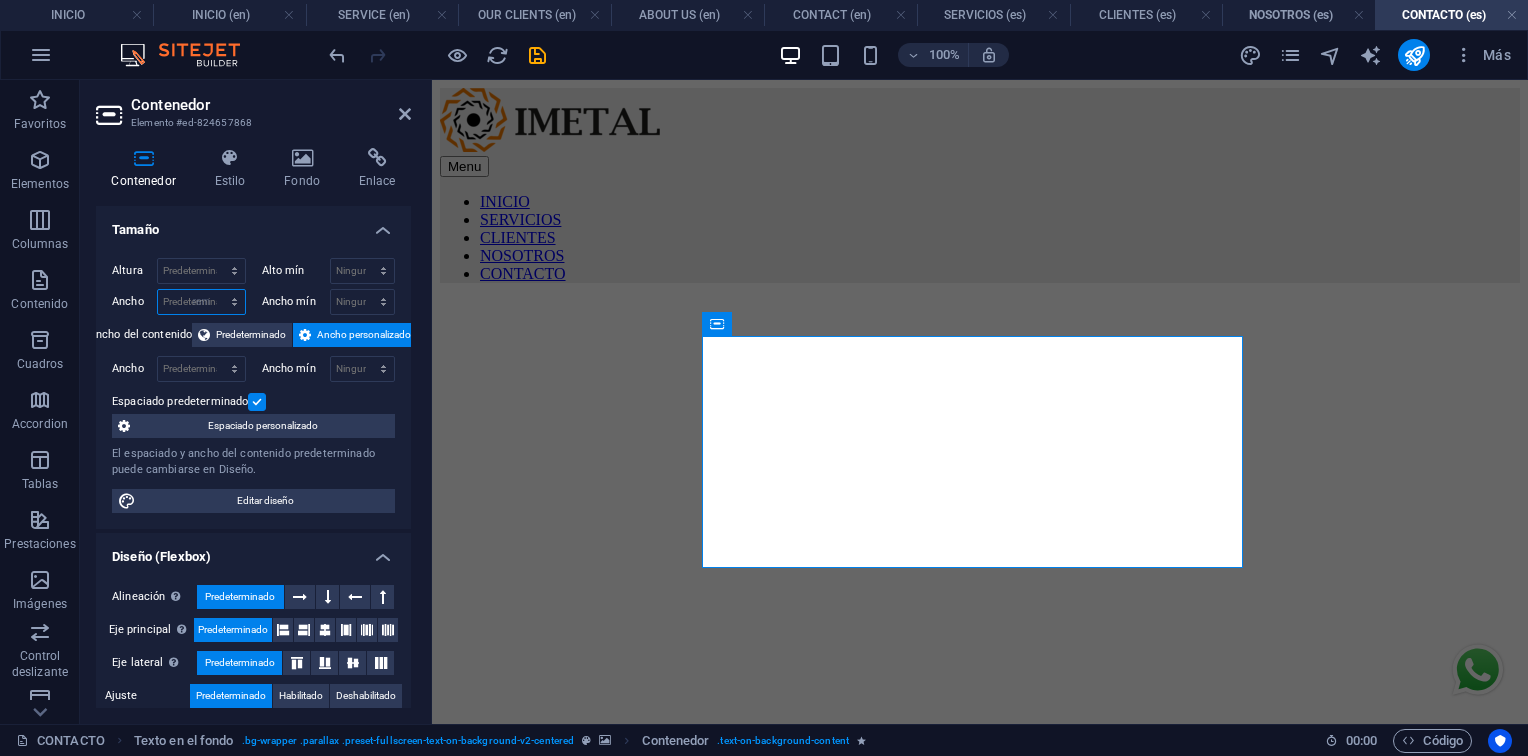 click on "Predeterminado px rem % em vh vw" at bounding box center (201, 302) 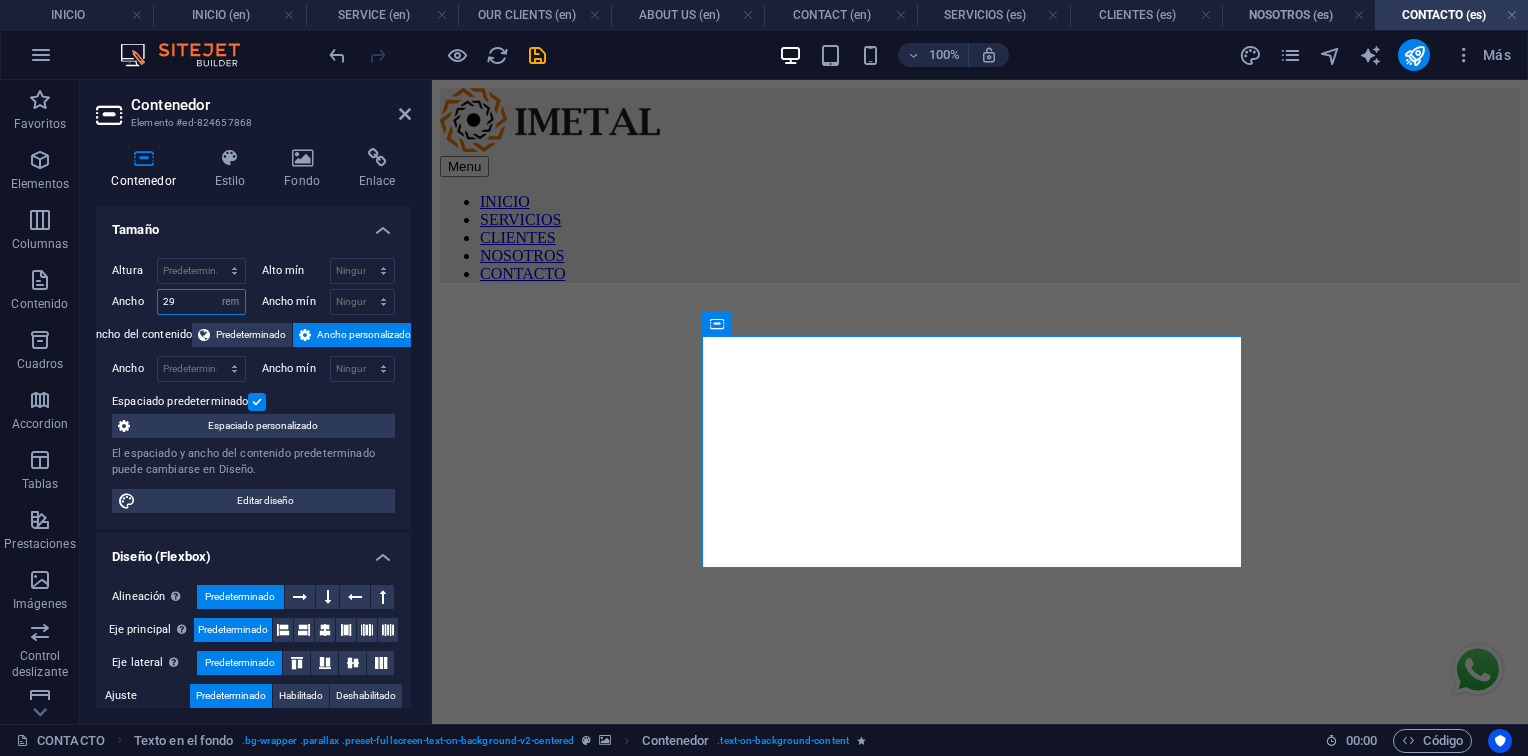 type on "29" 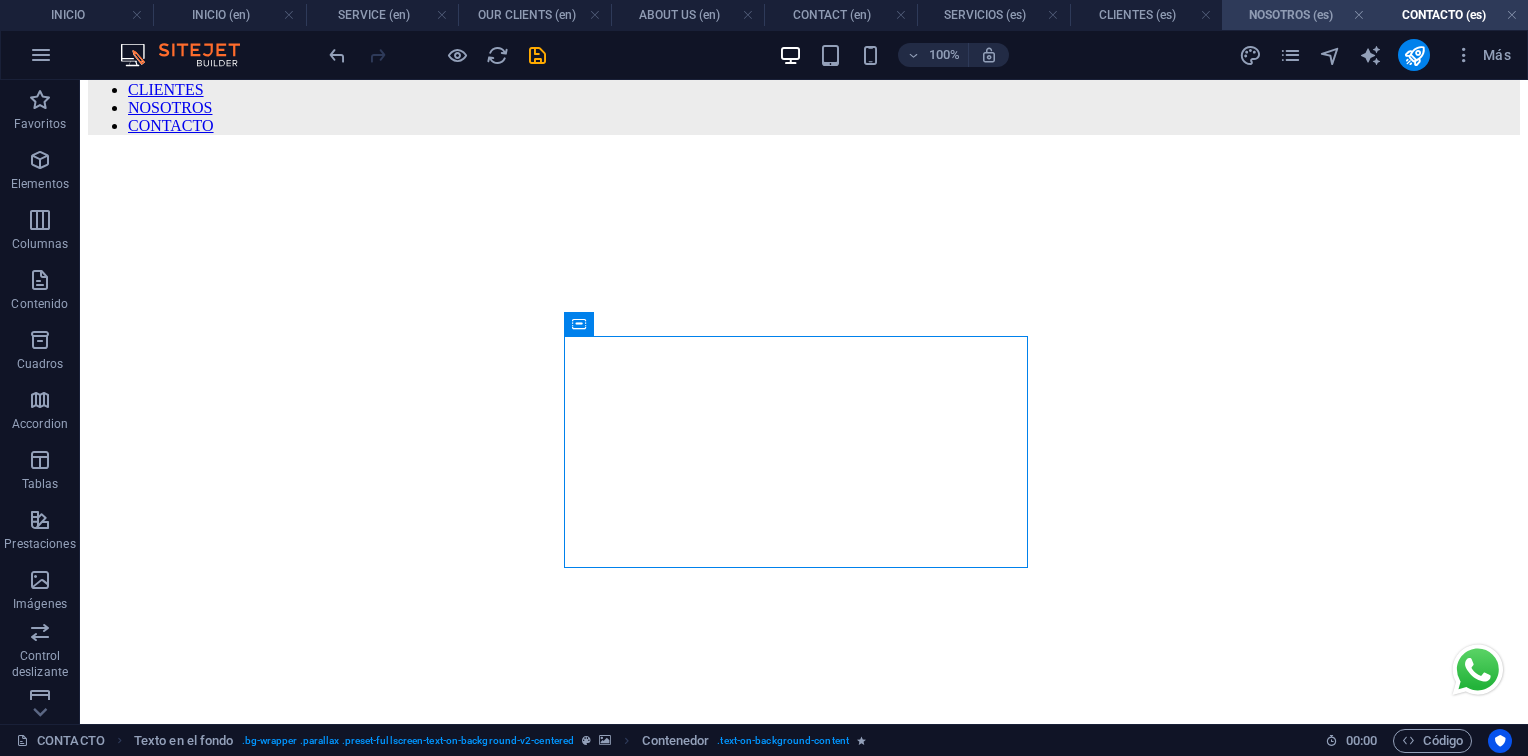 scroll, scrollTop: 0, scrollLeft: 0, axis: both 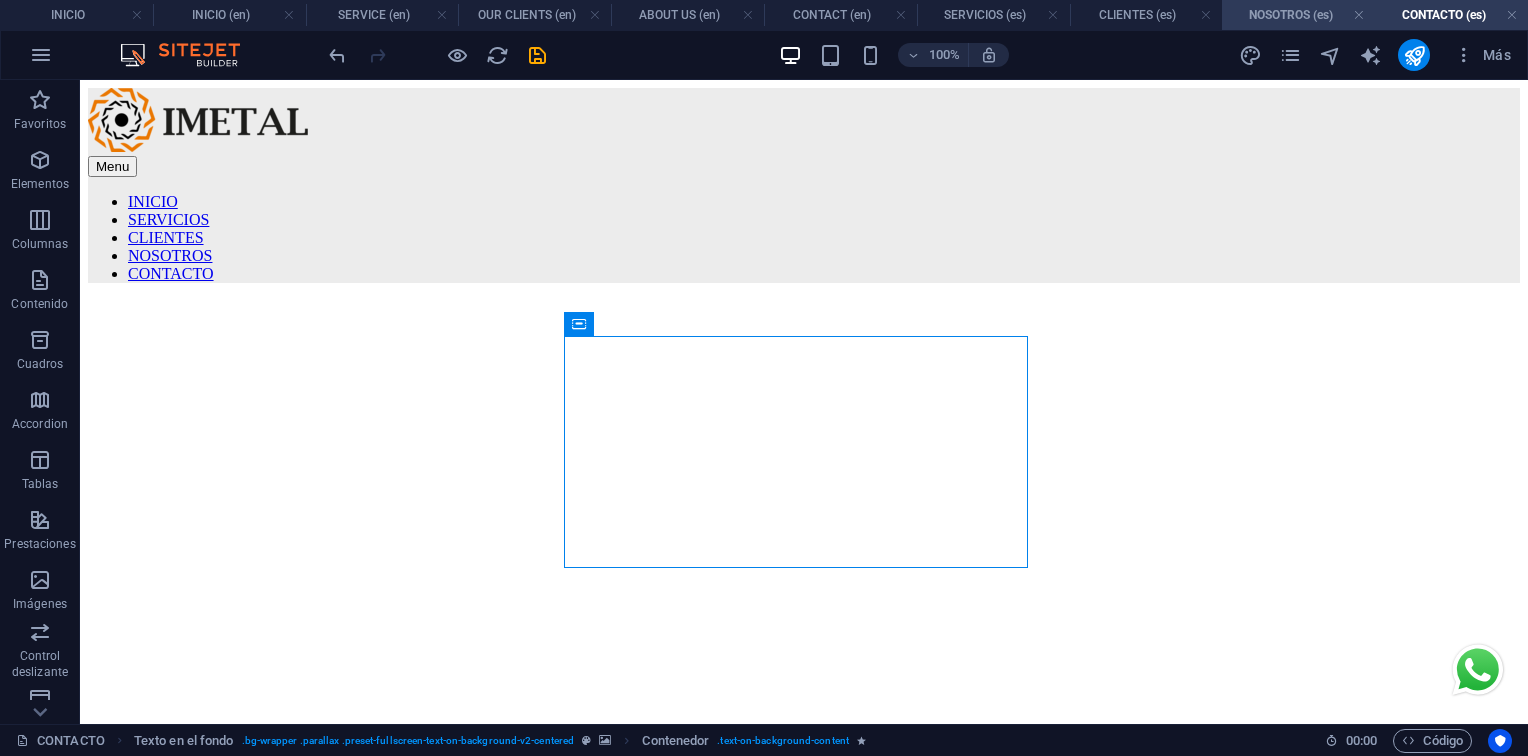 click on "NOSOTROS (es)" at bounding box center [1298, 15] 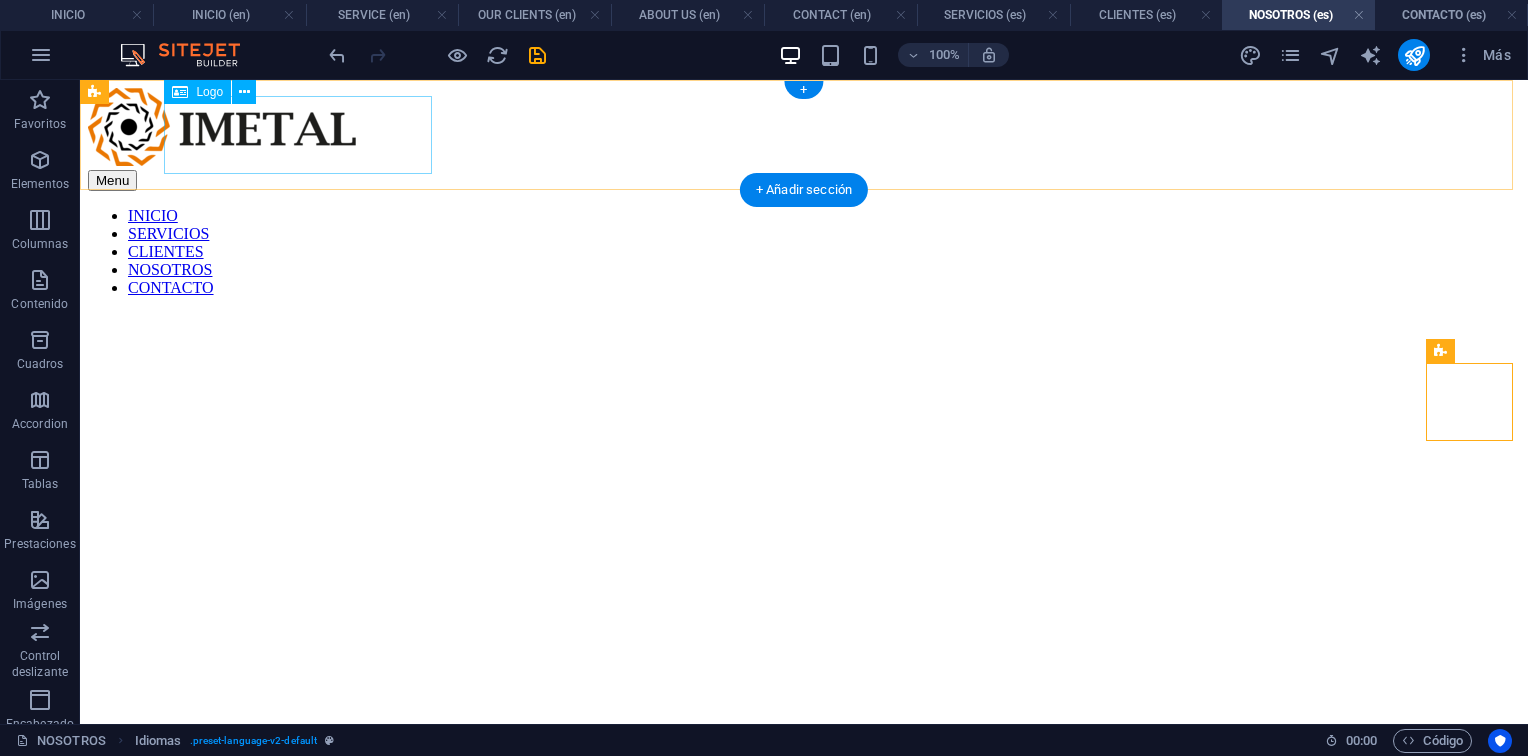 click at bounding box center [804, 129] 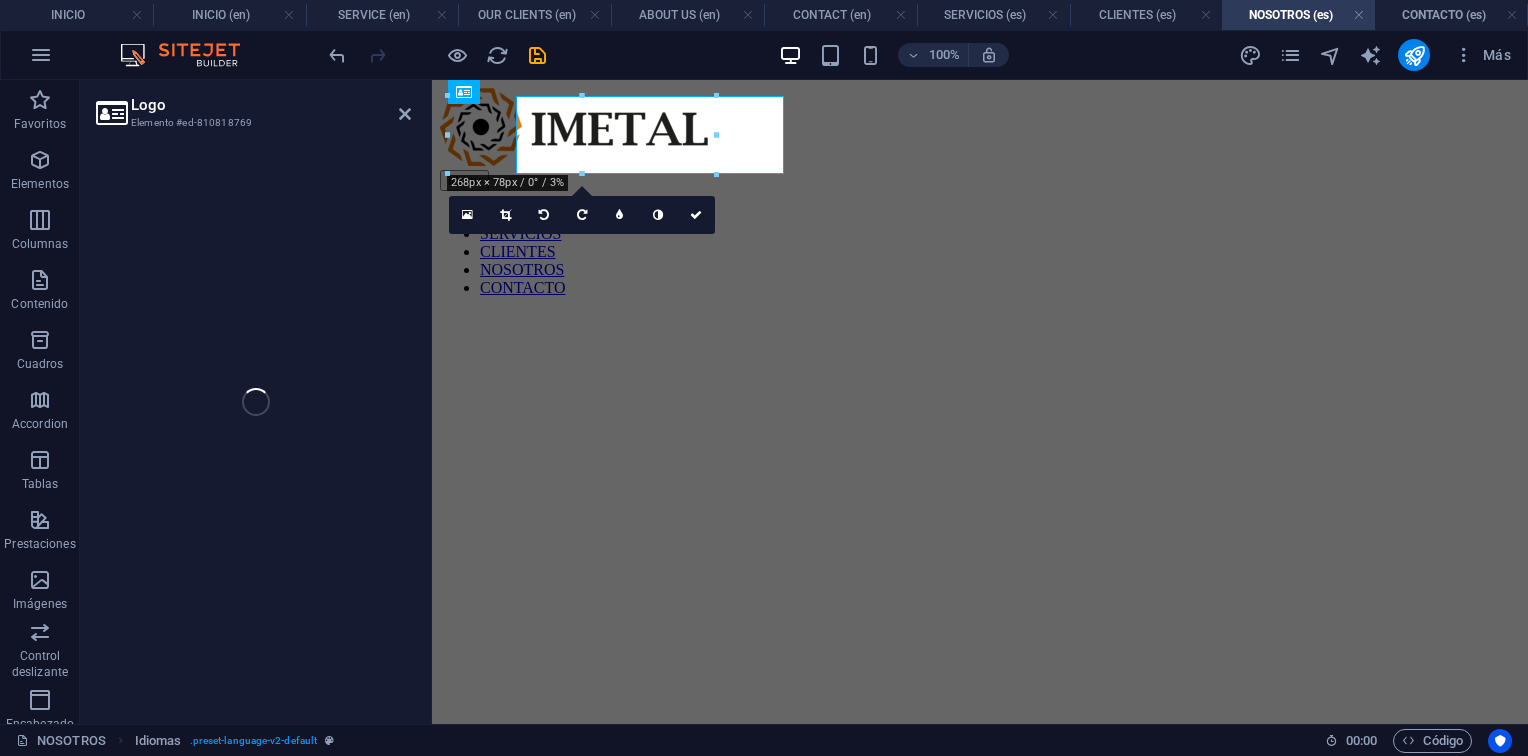 select on "px" 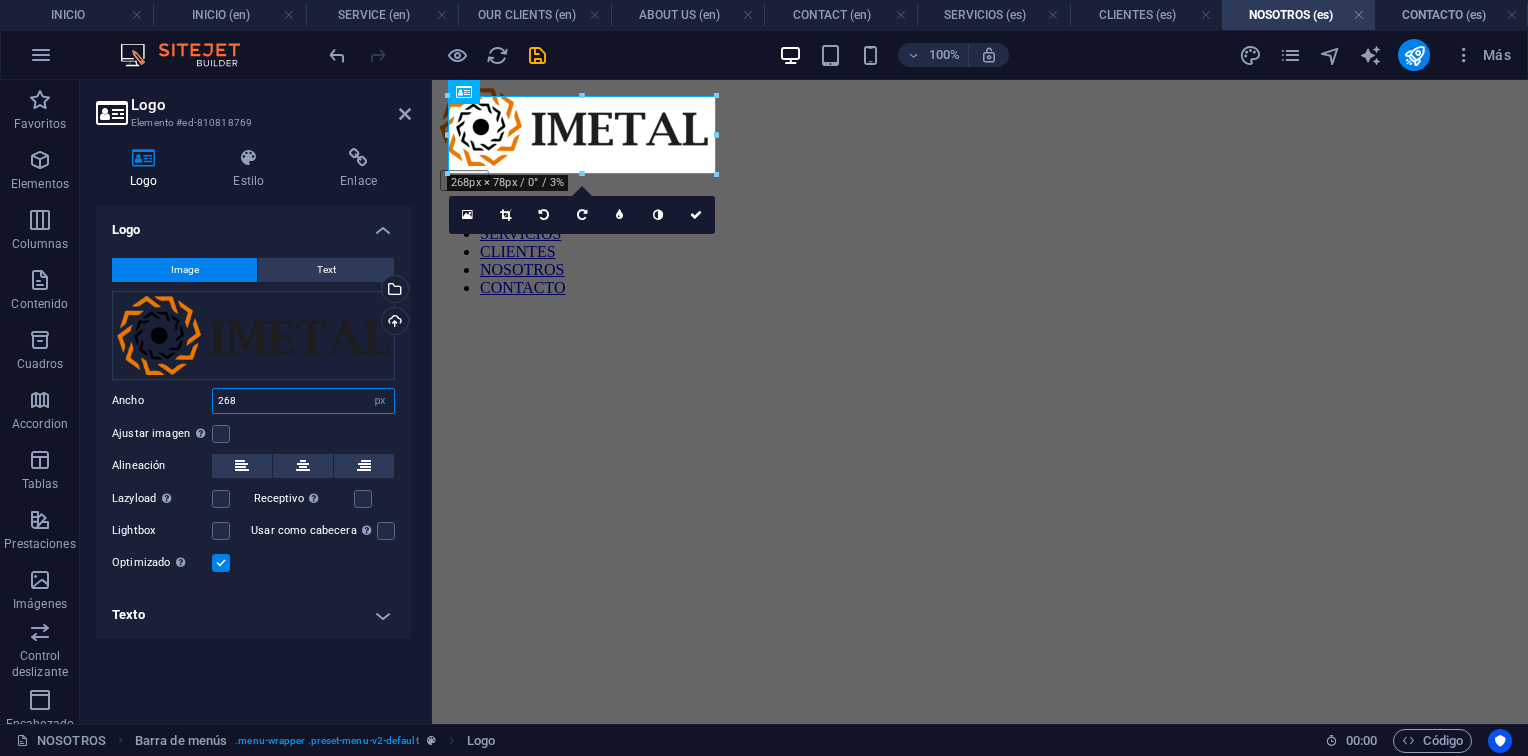 click on "268" at bounding box center (303, 401) 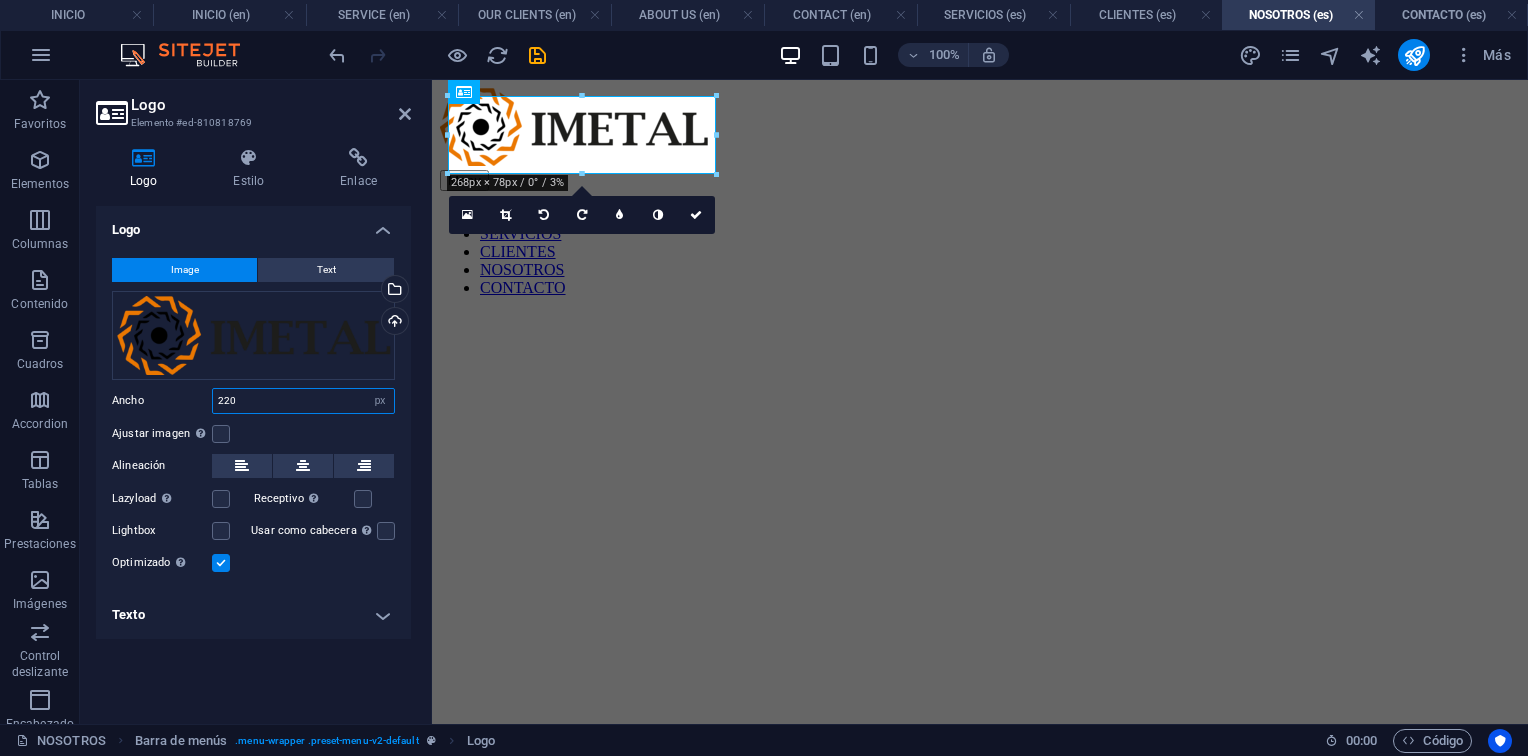 type on "220" 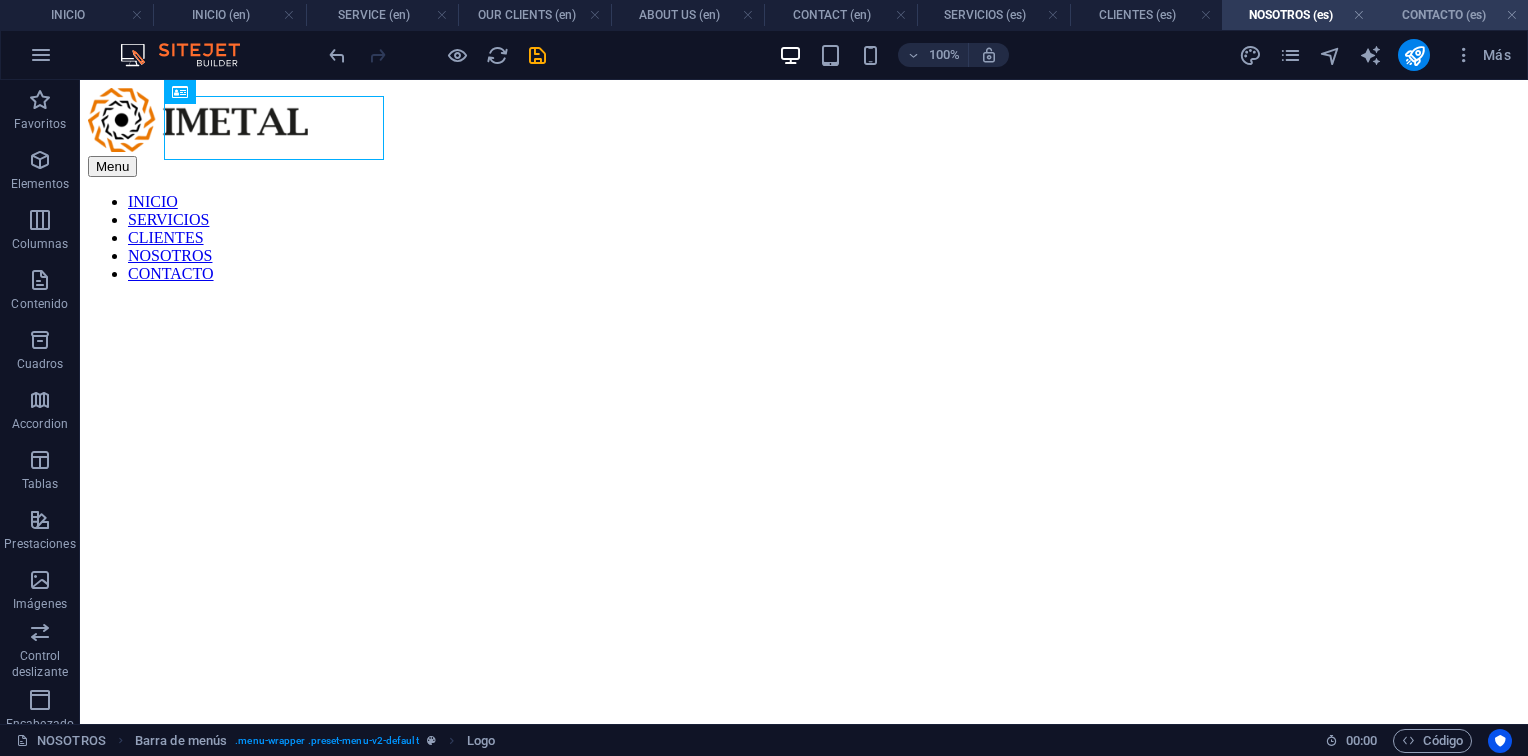 click on "CONTACTO (es)" at bounding box center [1451, 15] 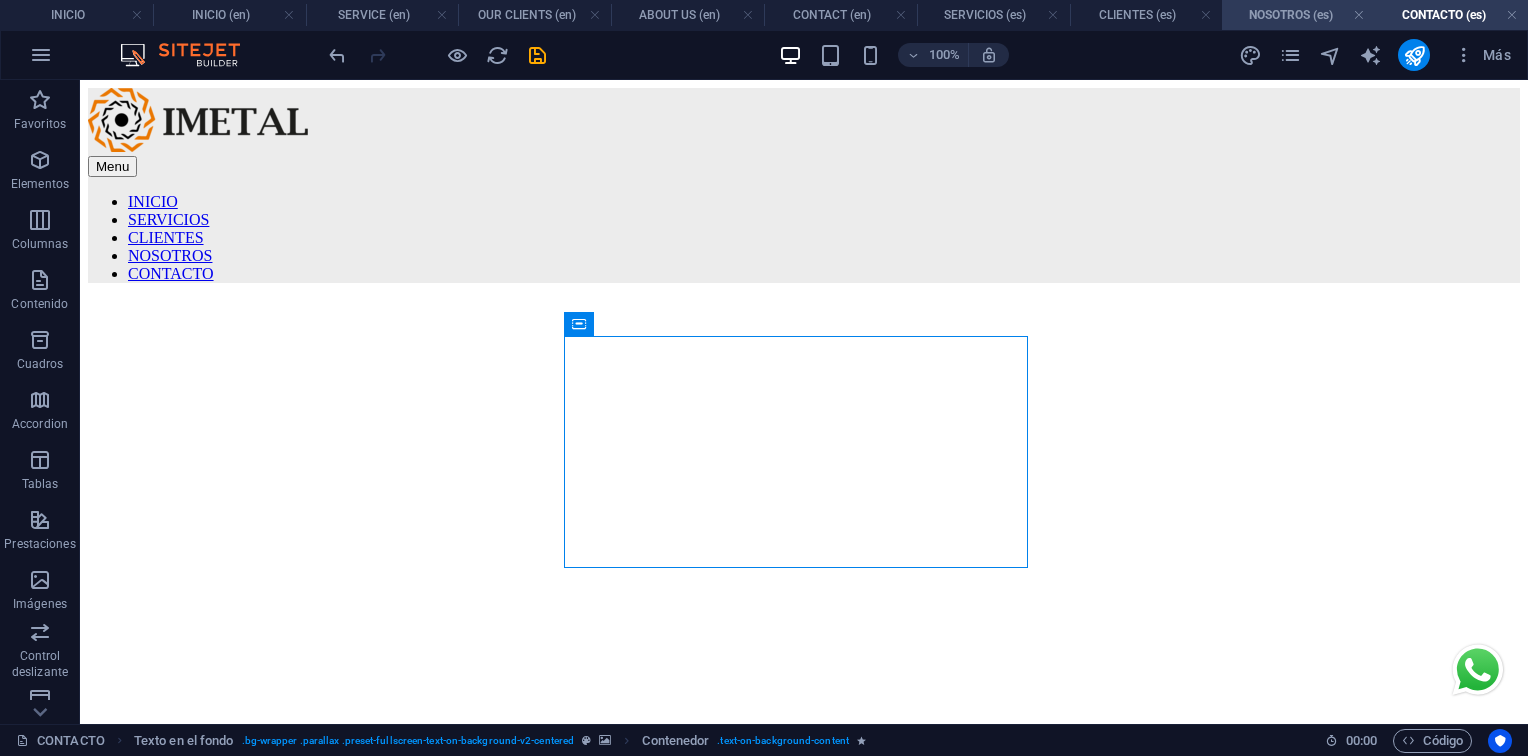 click on "NOSOTROS (es)" at bounding box center [1298, 15] 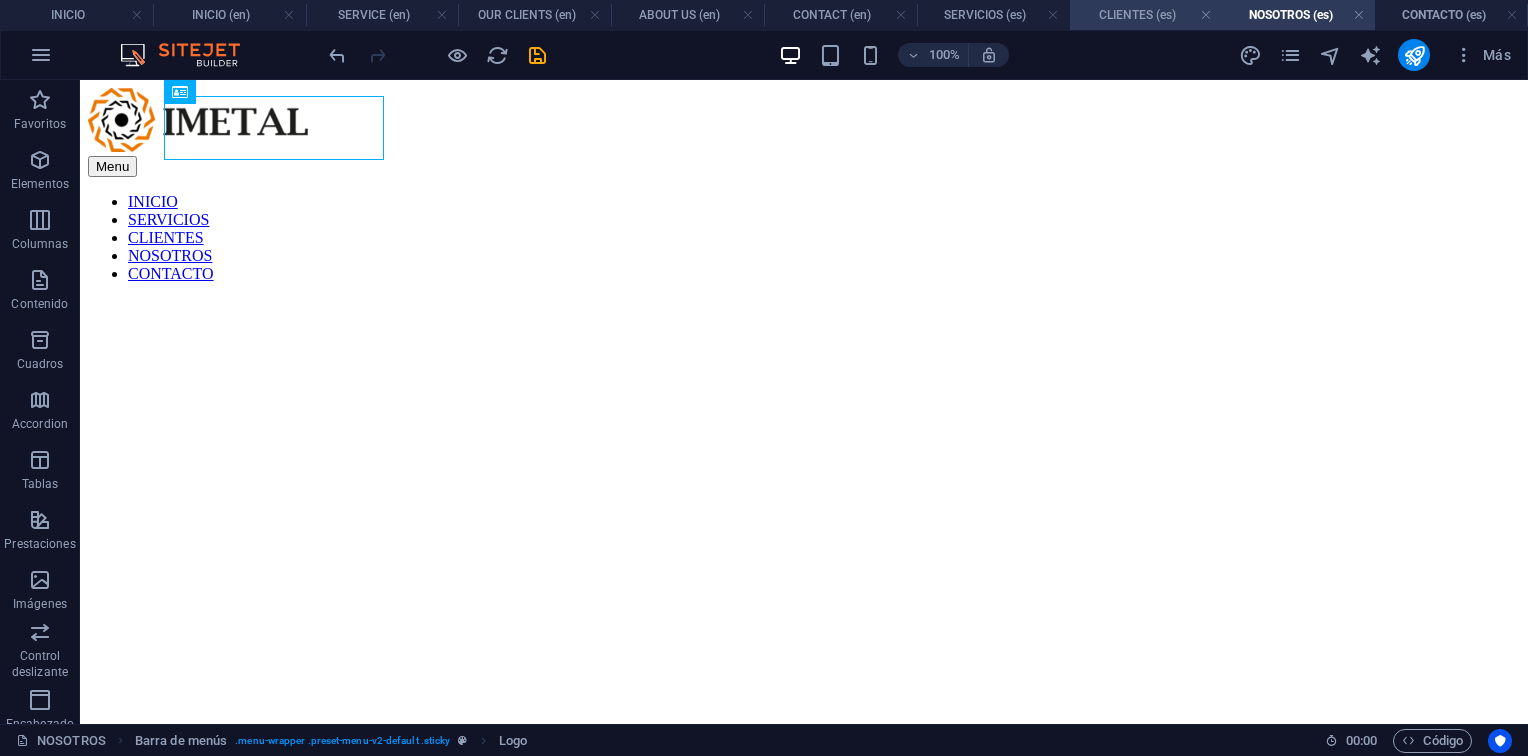click on "CLIENTES (es)" at bounding box center [1146, 15] 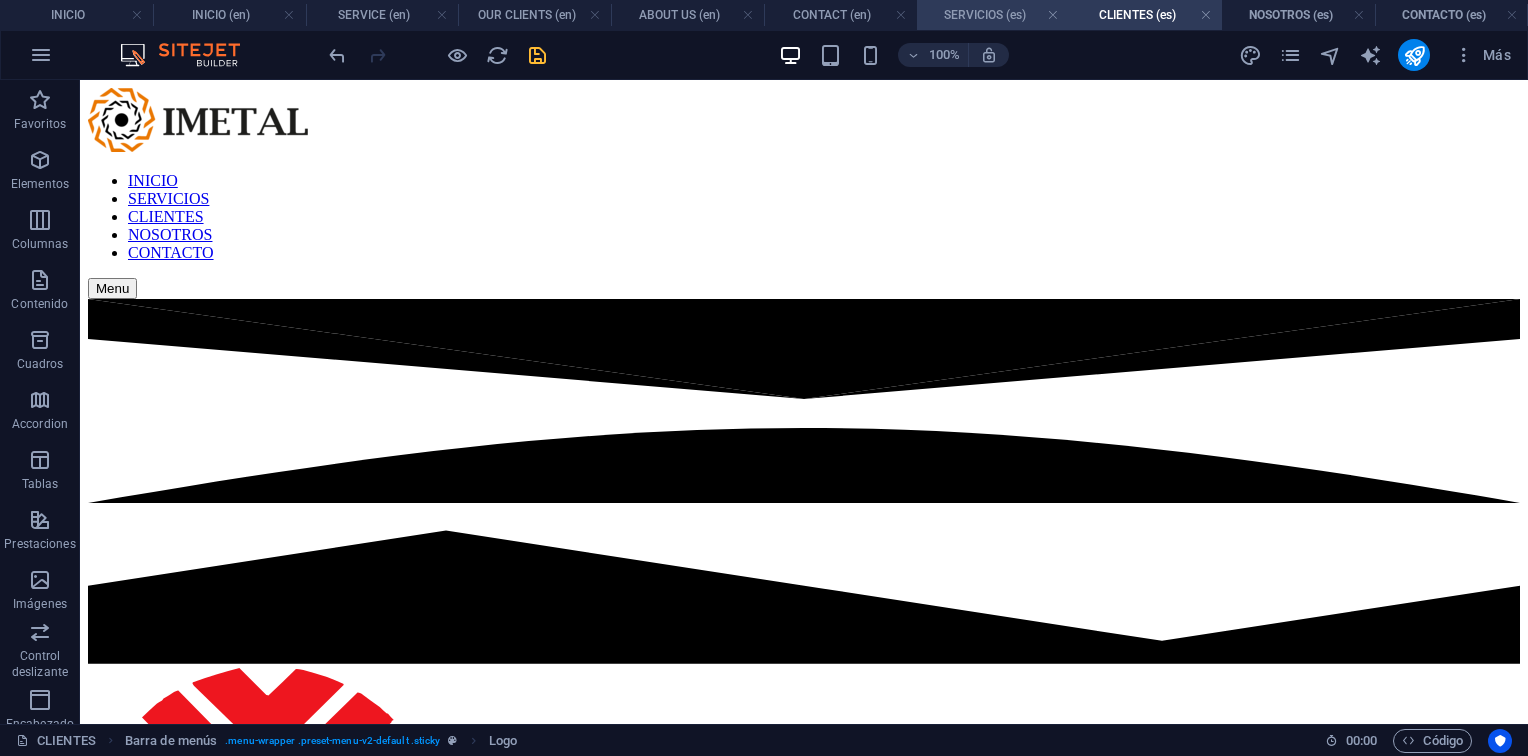 click on "SERVICIOS (es)" at bounding box center [993, 15] 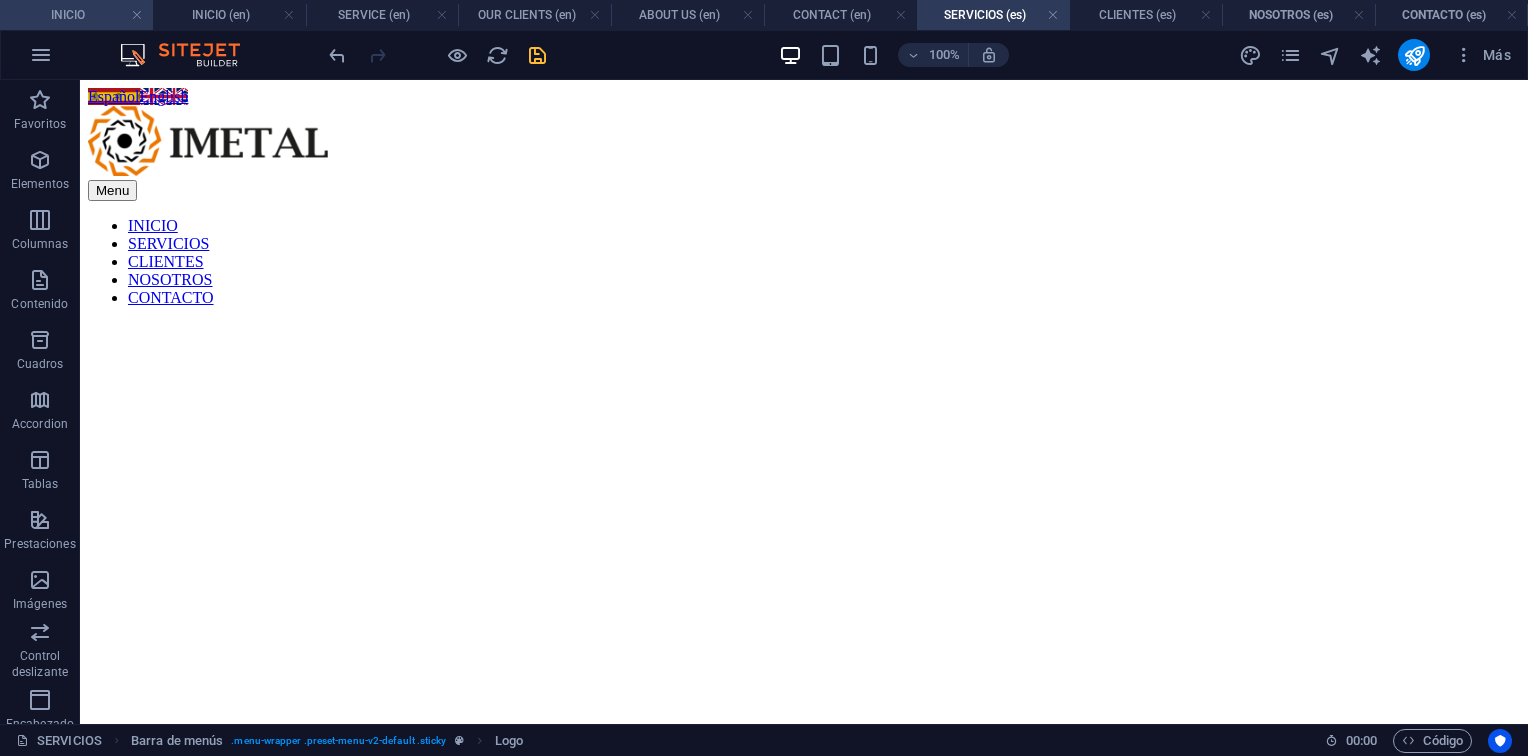 click on "INICIO" at bounding box center [76, 15] 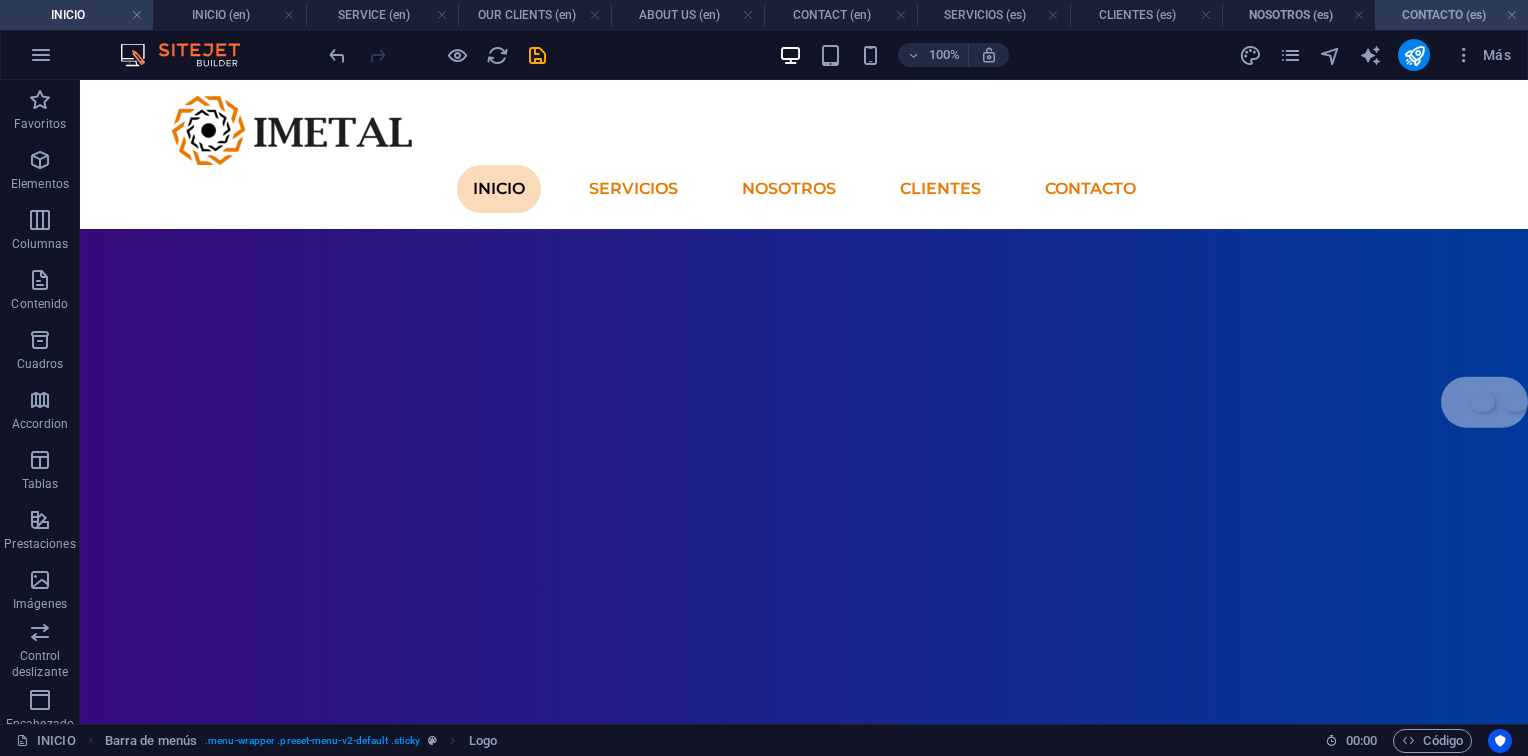 click on "CONTACTO (es)" at bounding box center [1451, 15] 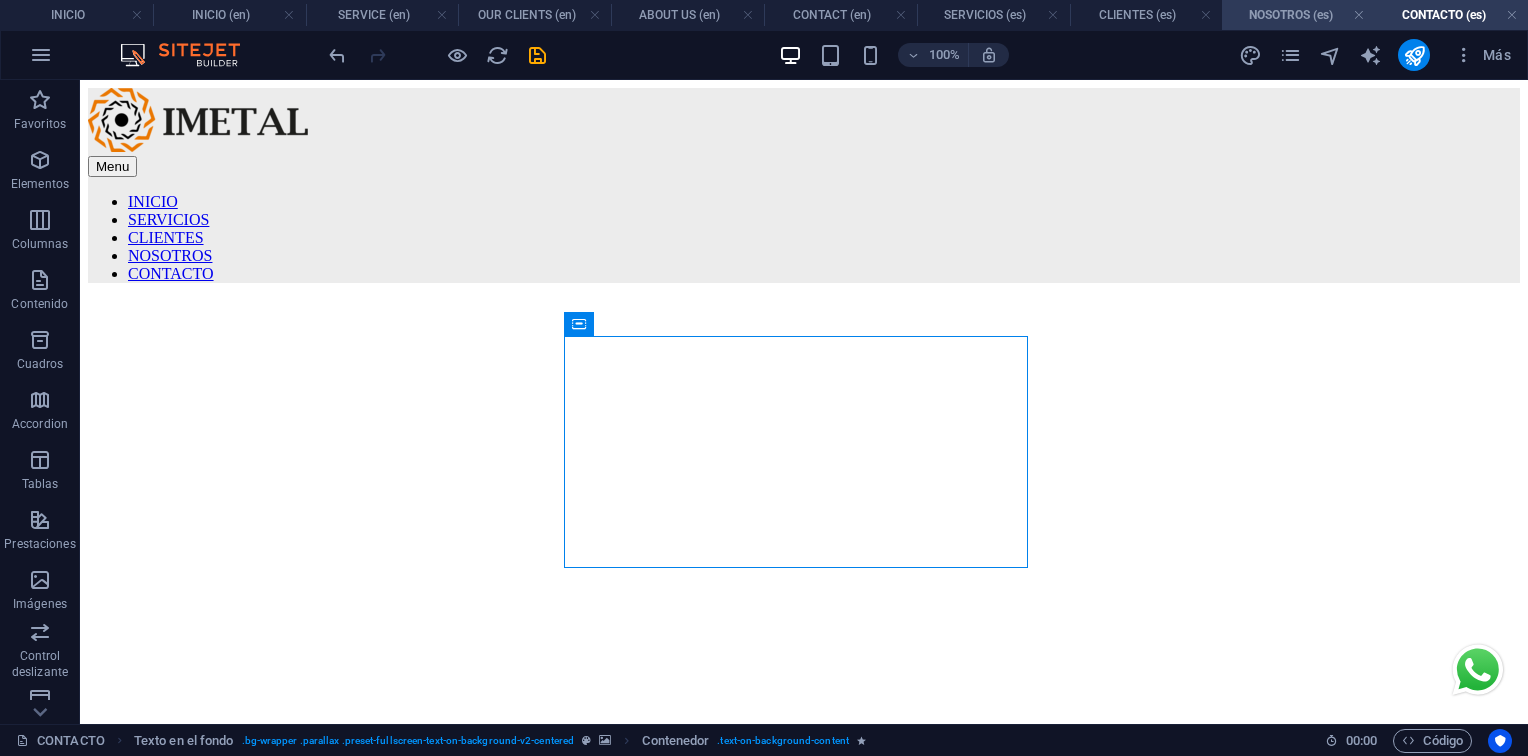 click on "NOSOTROS (es)" at bounding box center (1298, 15) 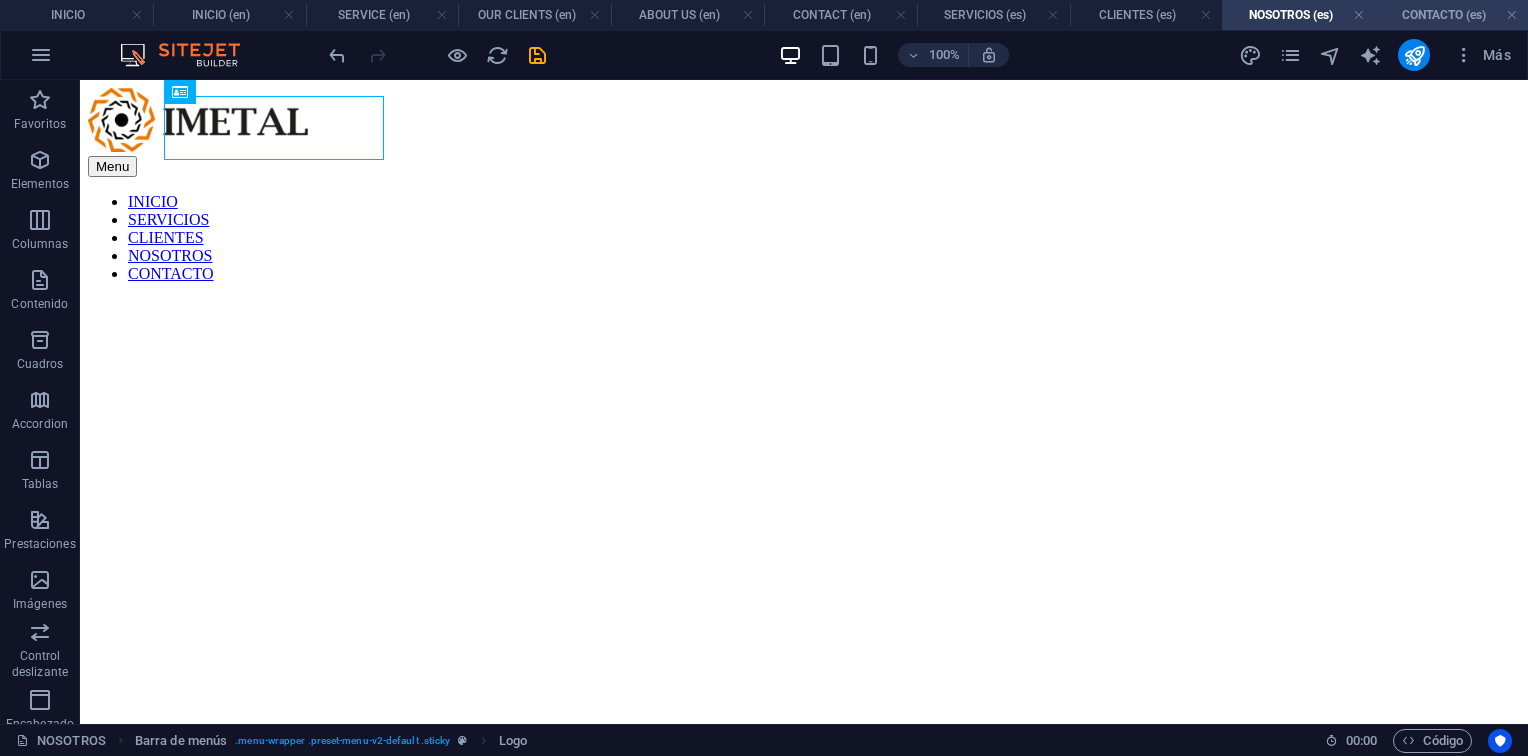 click on "CONTACTO (es)" at bounding box center (1451, 15) 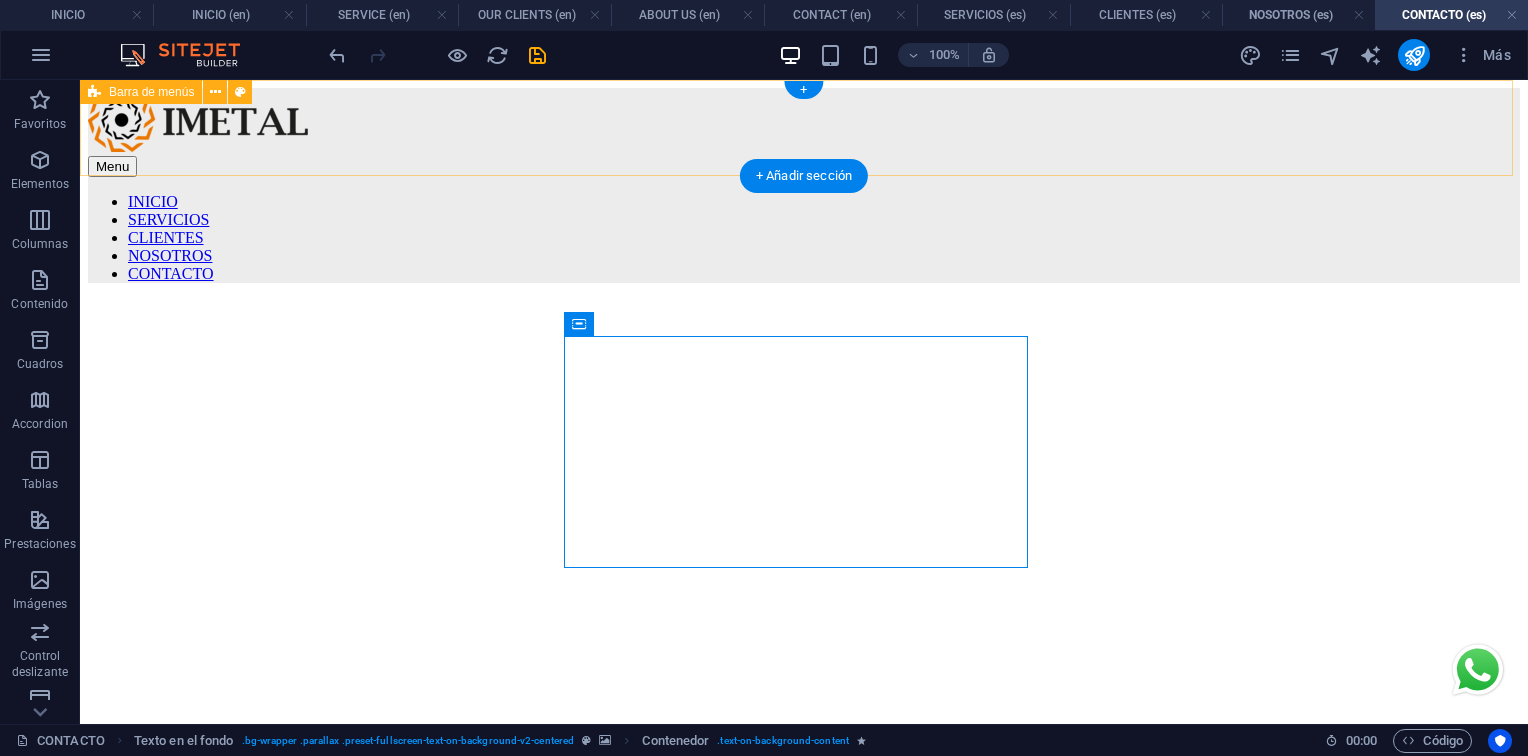 click on "Menu INICIO SERVICIOS CLIENTES NOSOTROS CONTACTO" at bounding box center (804, 185) 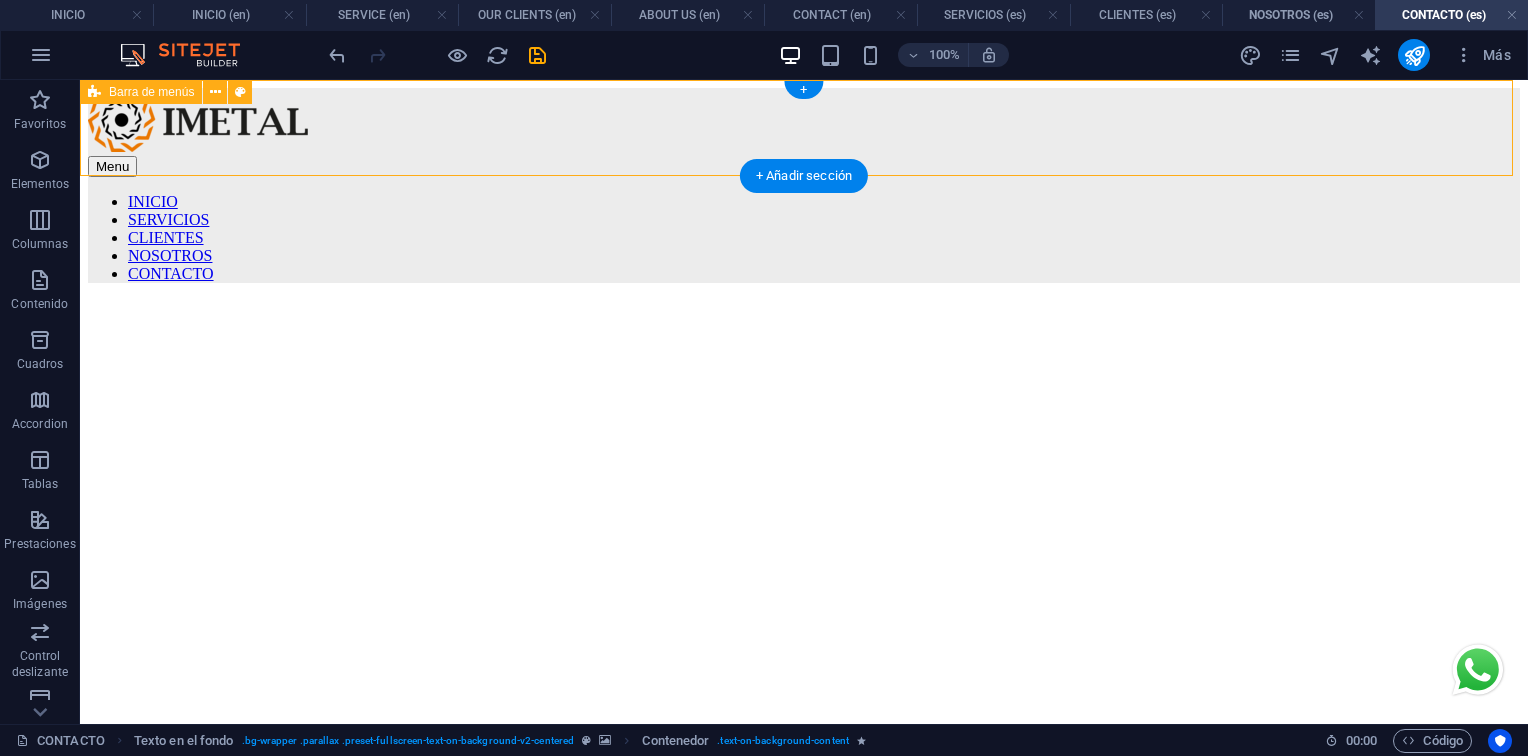 click on "Menu INICIO SERVICIOS CLIENTES NOSOTROS CONTACTO" at bounding box center [804, 185] 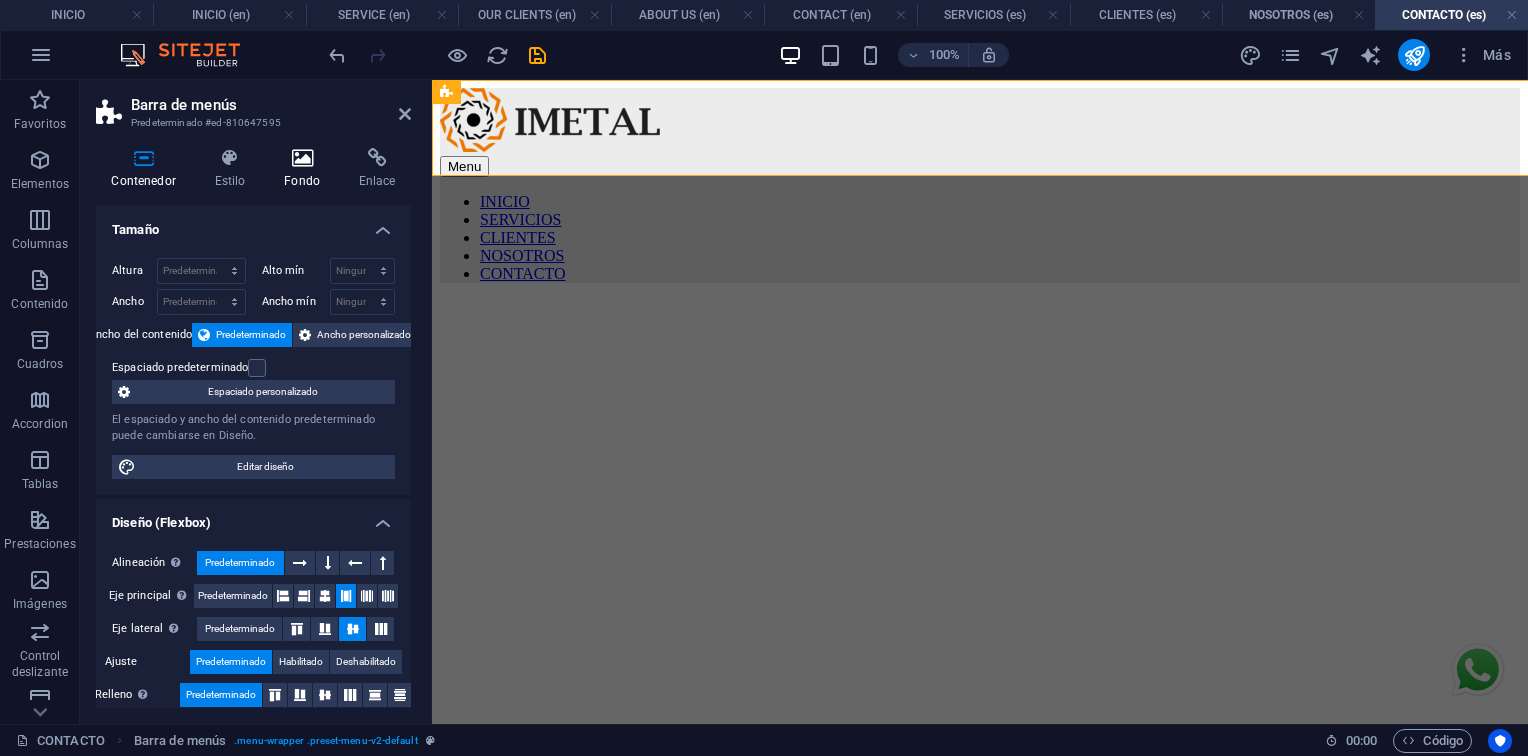 click on "Fondo" at bounding box center [306, 169] 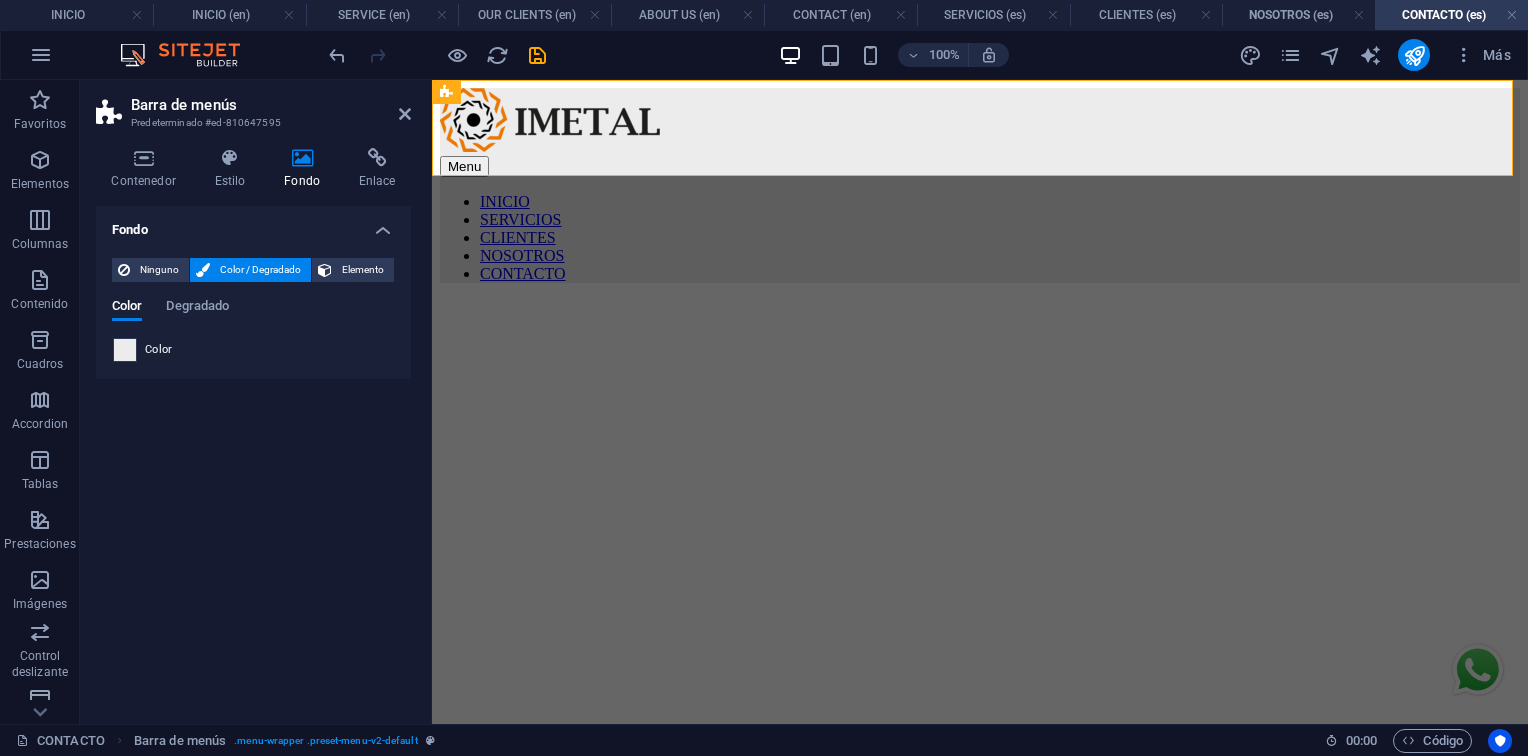click at bounding box center (125, 350) 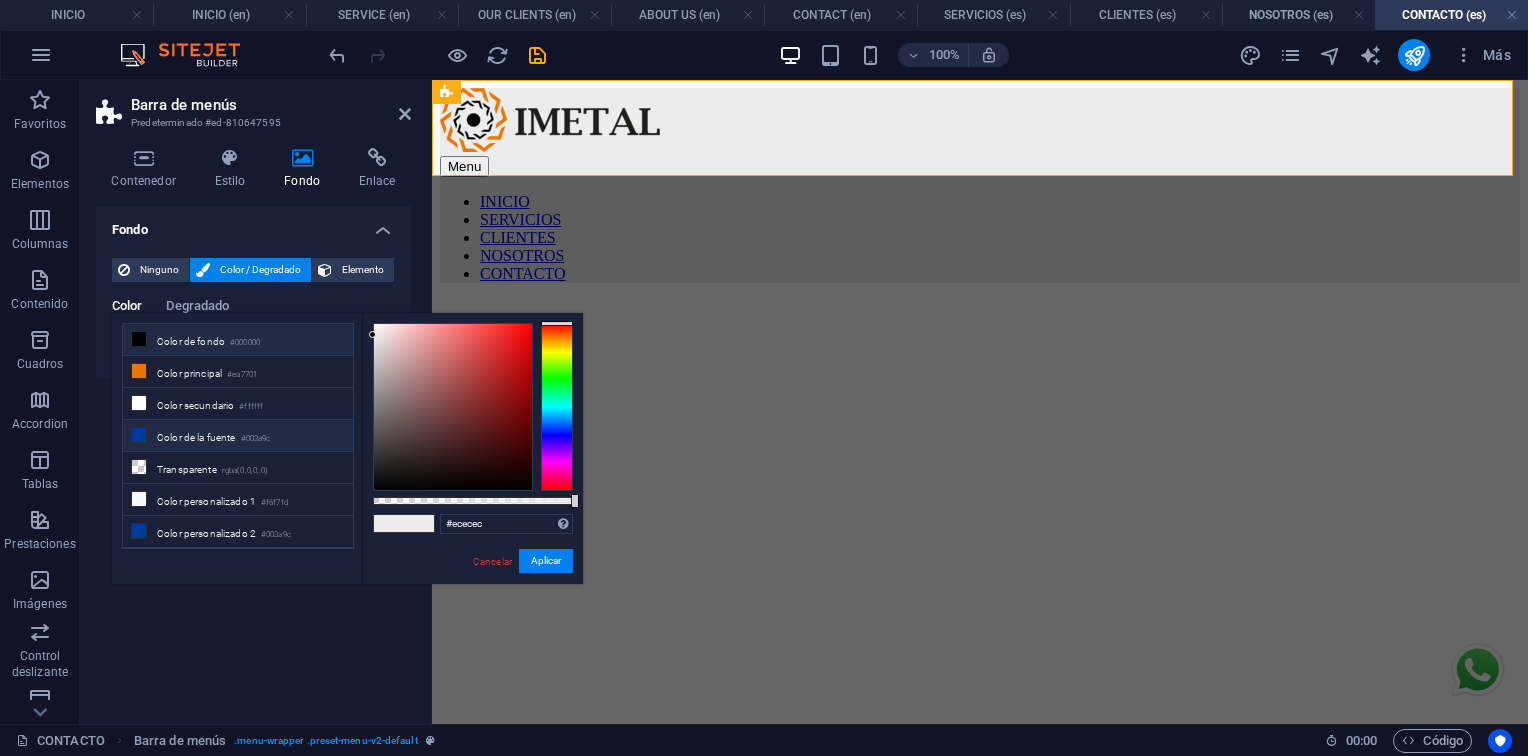 drag, startPoint x: 219, startPoint y: 402, endPoint x: 271, endPoint y: 431, distance: 59.5399 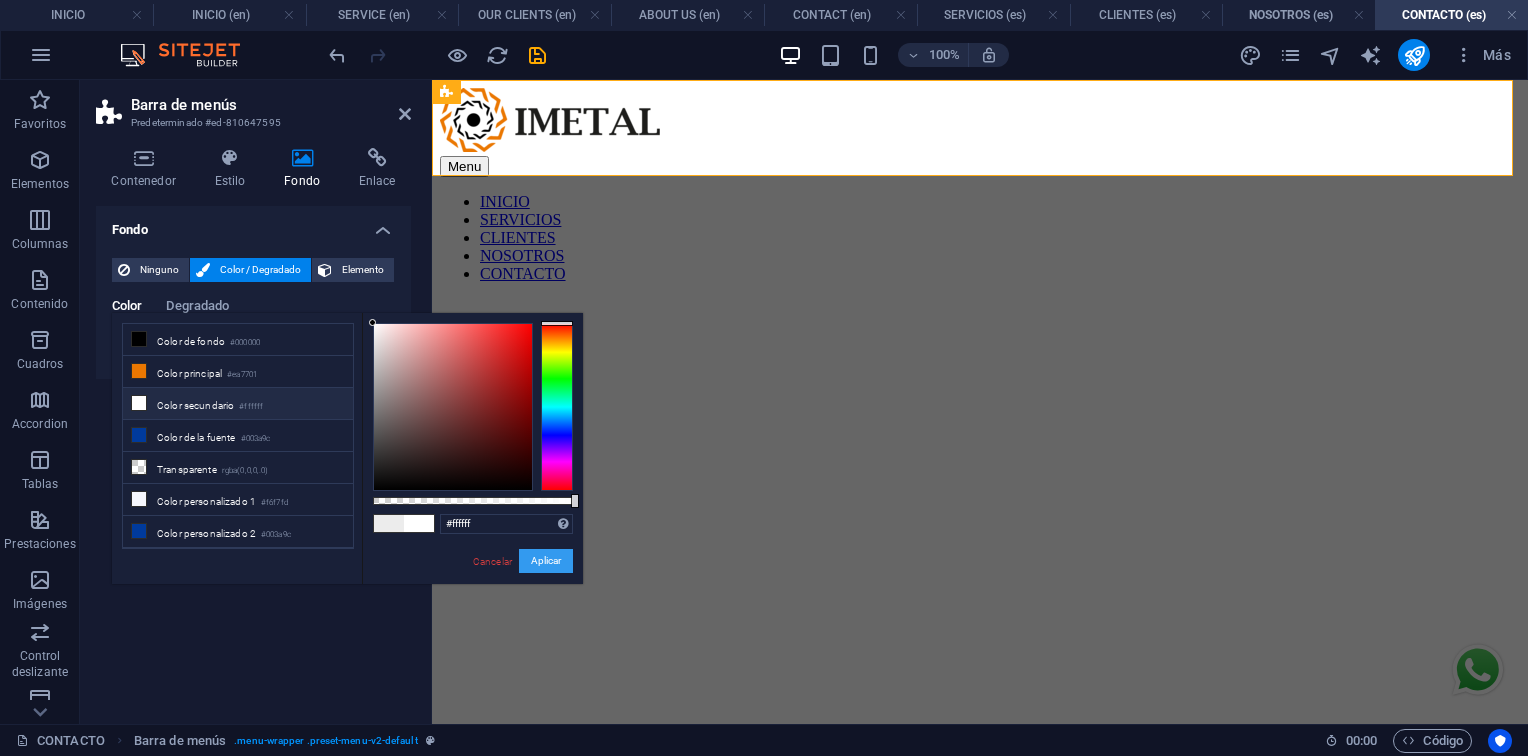 drag, startPoint x: 554, startPoint y: 558, endPoint x: 122, endPoint y: 481, distance: 438.80862 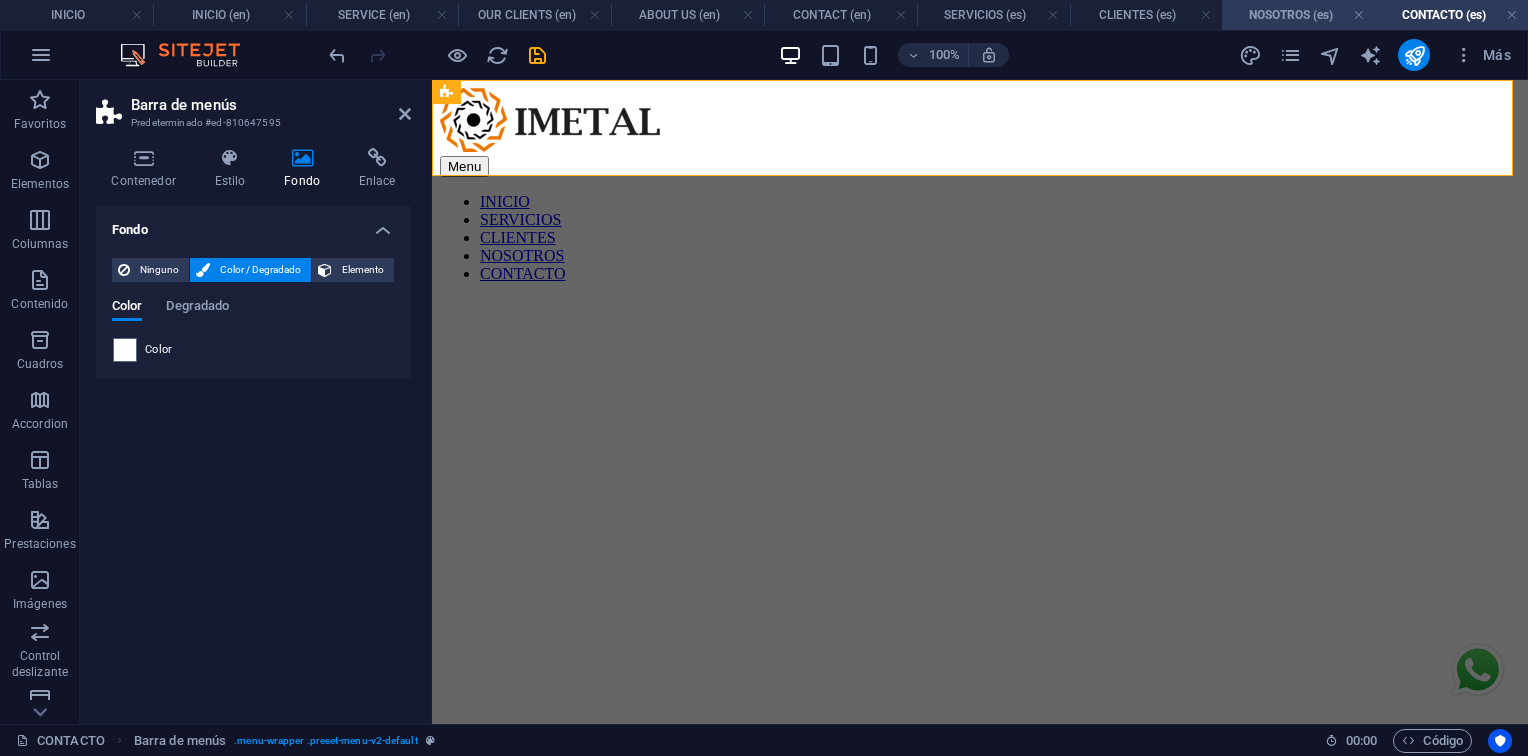click on "NOSOTROS (es)" at bounding box center (1298, 15) 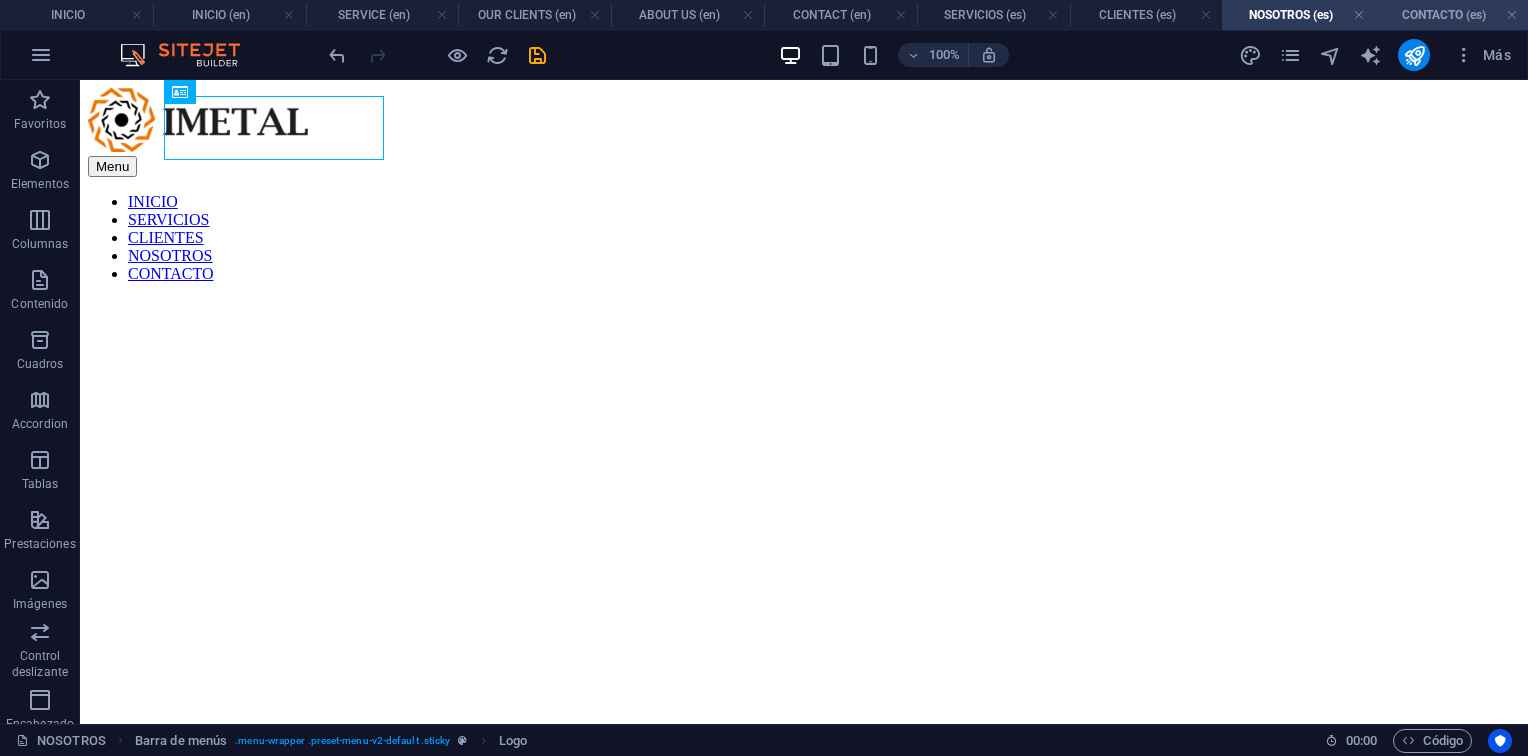 click on "CONTACTO (es)" at bounding box center [1451, 15] 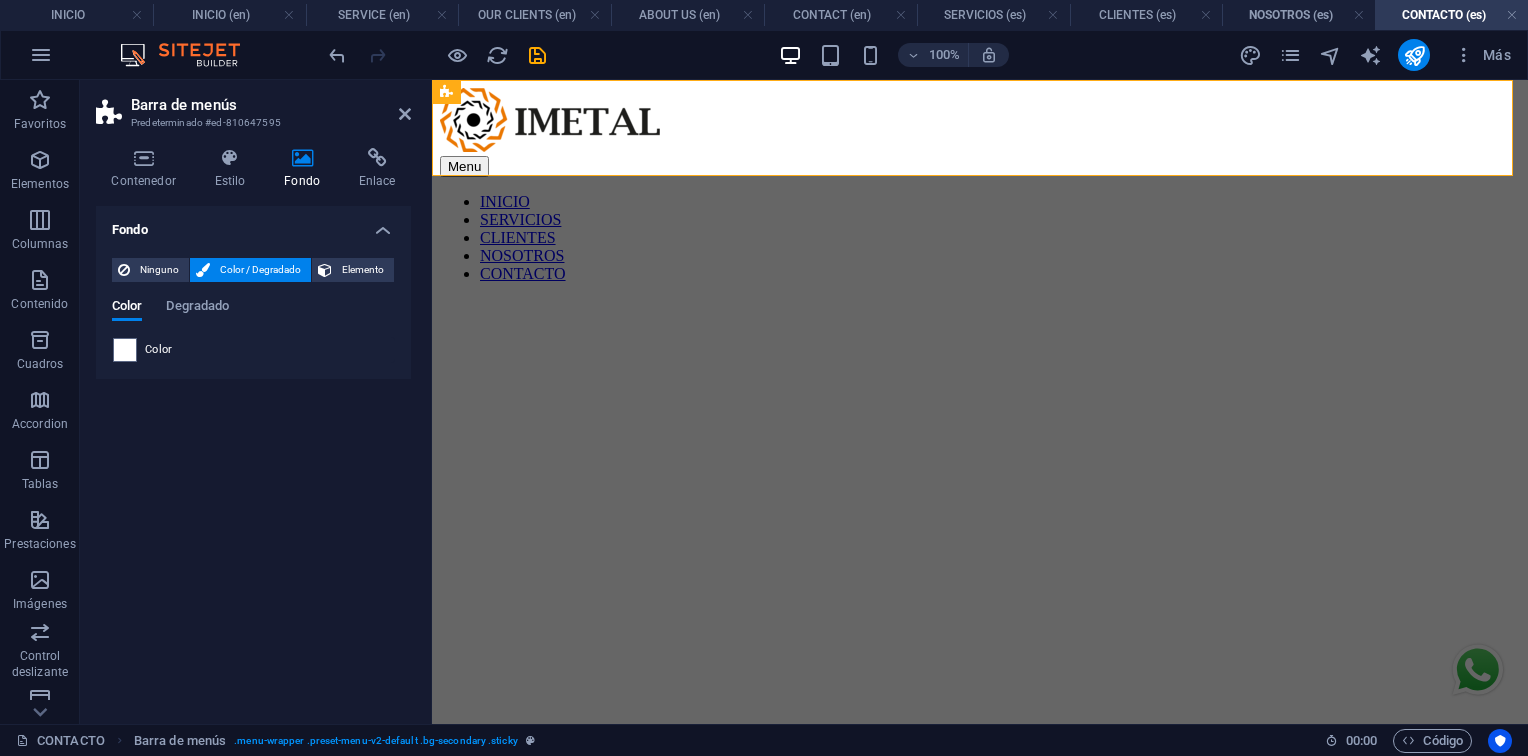 click on "Barra de menús Predeterminado #ed-810647595" at bounding box center [253, 106] 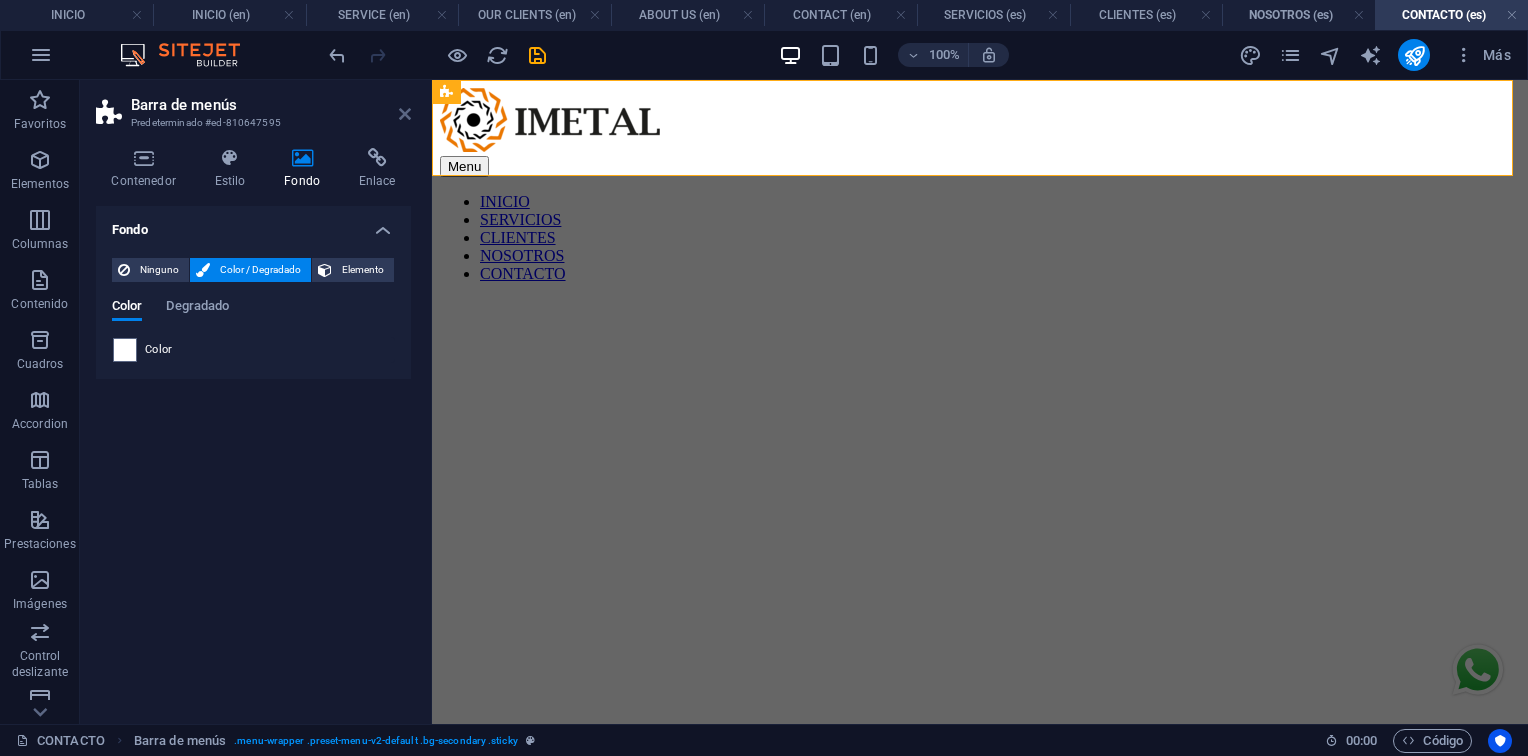 click at bounding box center [405, 114] 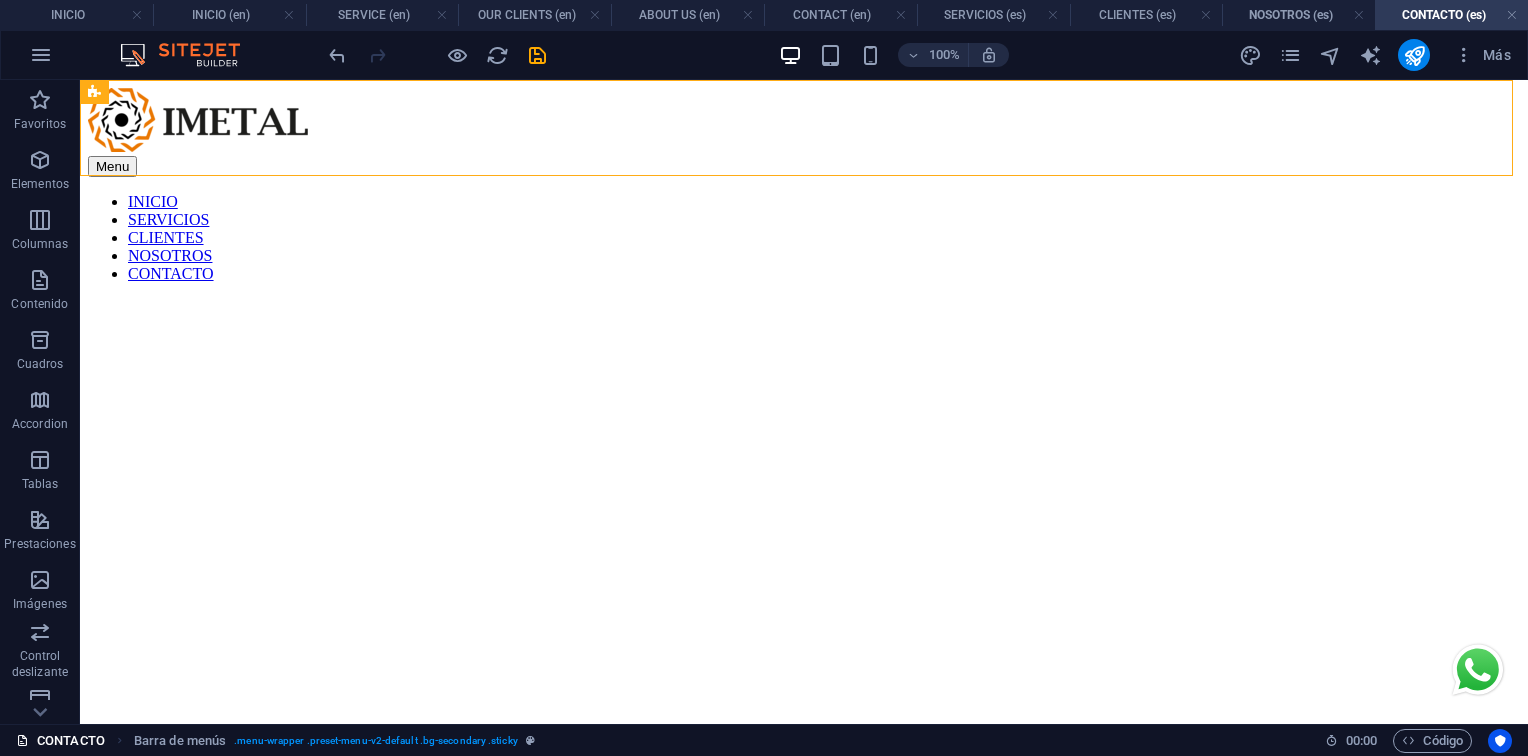 click on "CONTACTO" at bounding box center [60, 741] 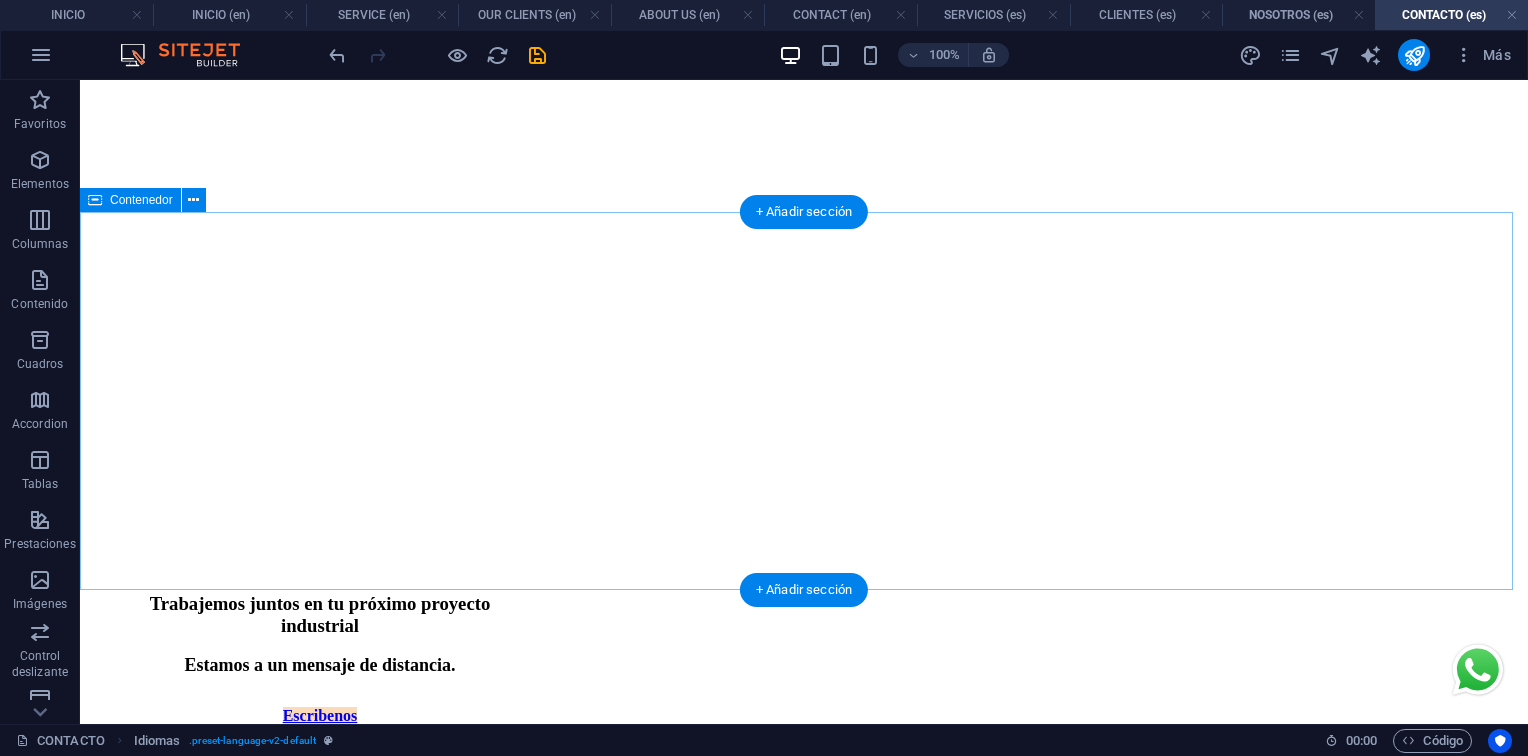 scroll, scrollTop: 855, scrollLeft: 0, axis: vertical 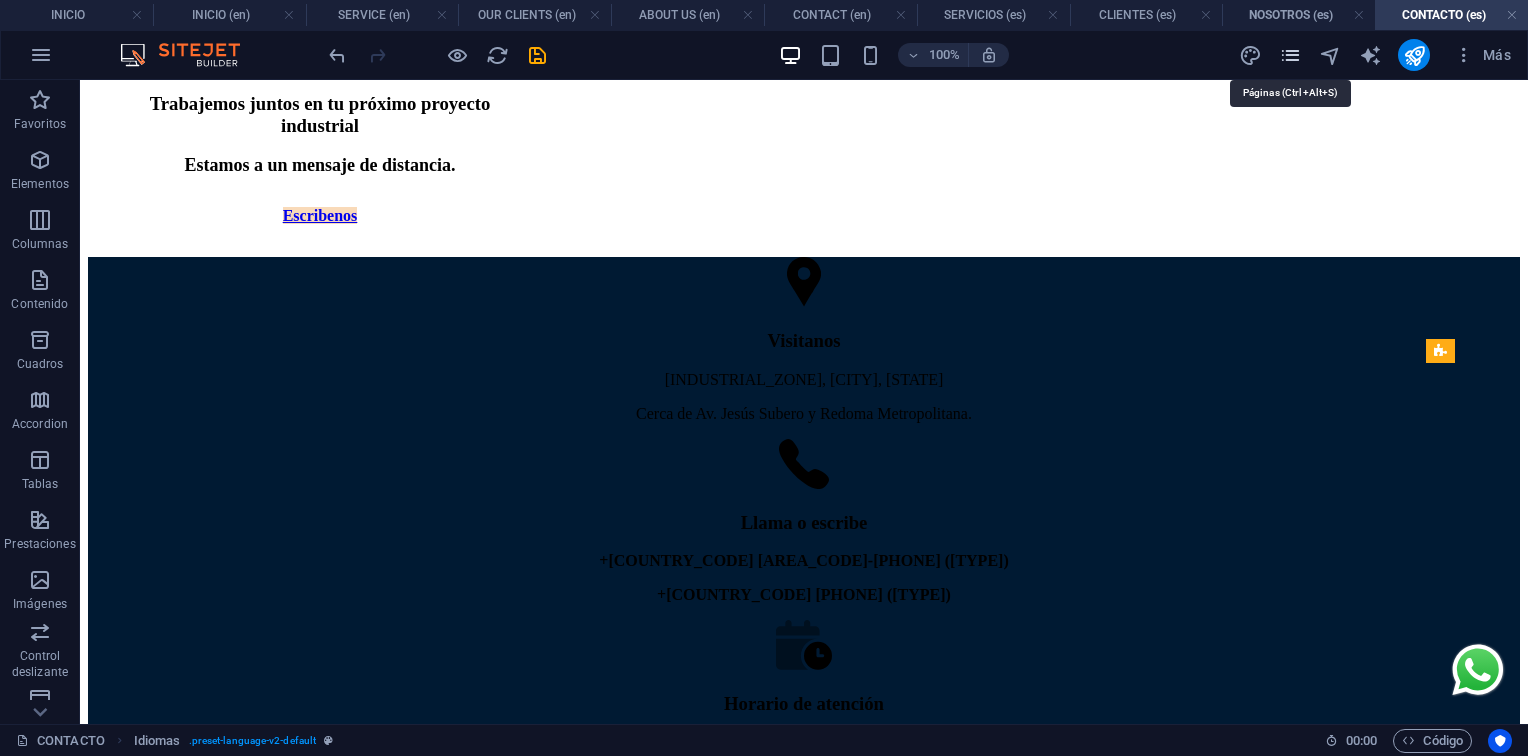 click at bounding box center (1290, 55) 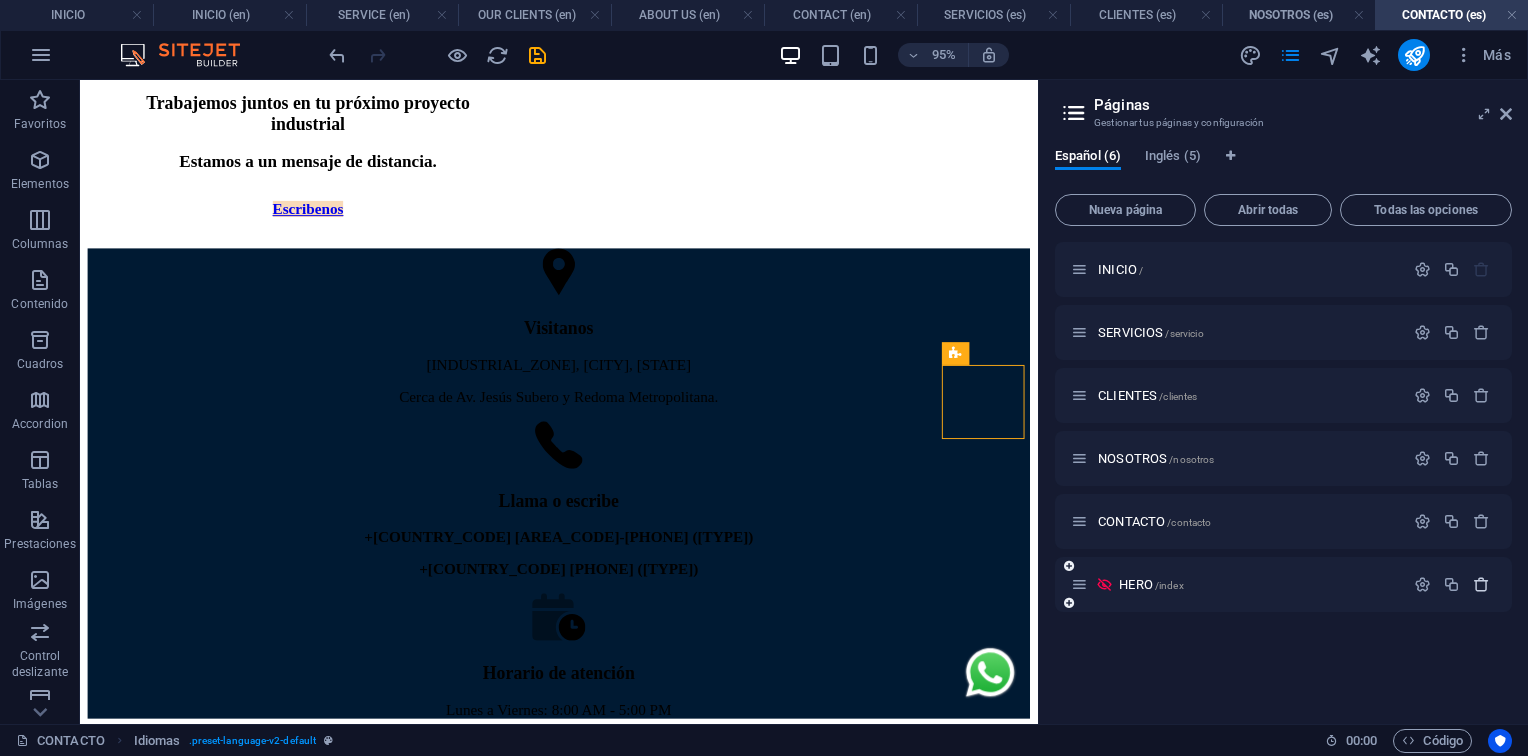 click at bounding box center (1481, 584) 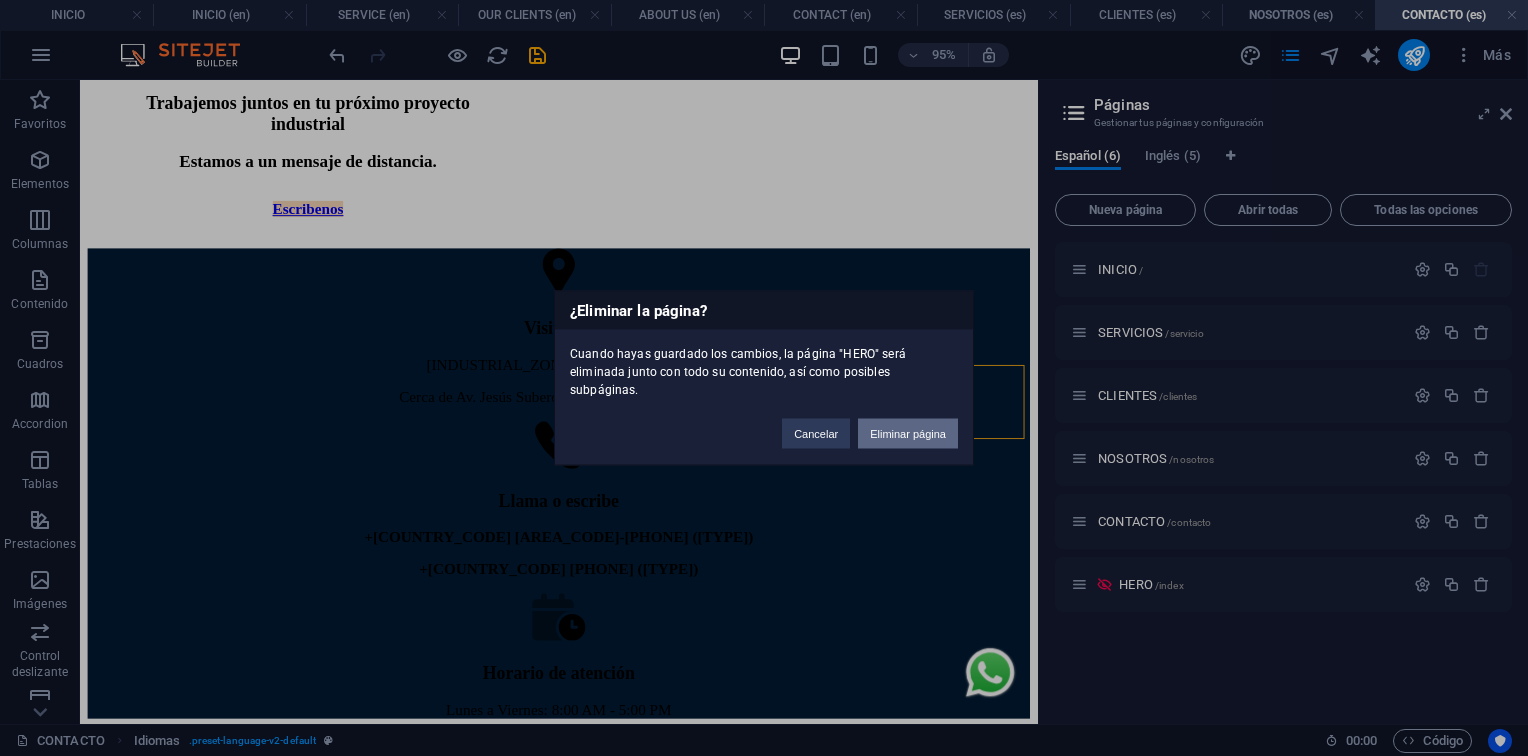 click on "Eliminar página" at bounding box center (908, 434) 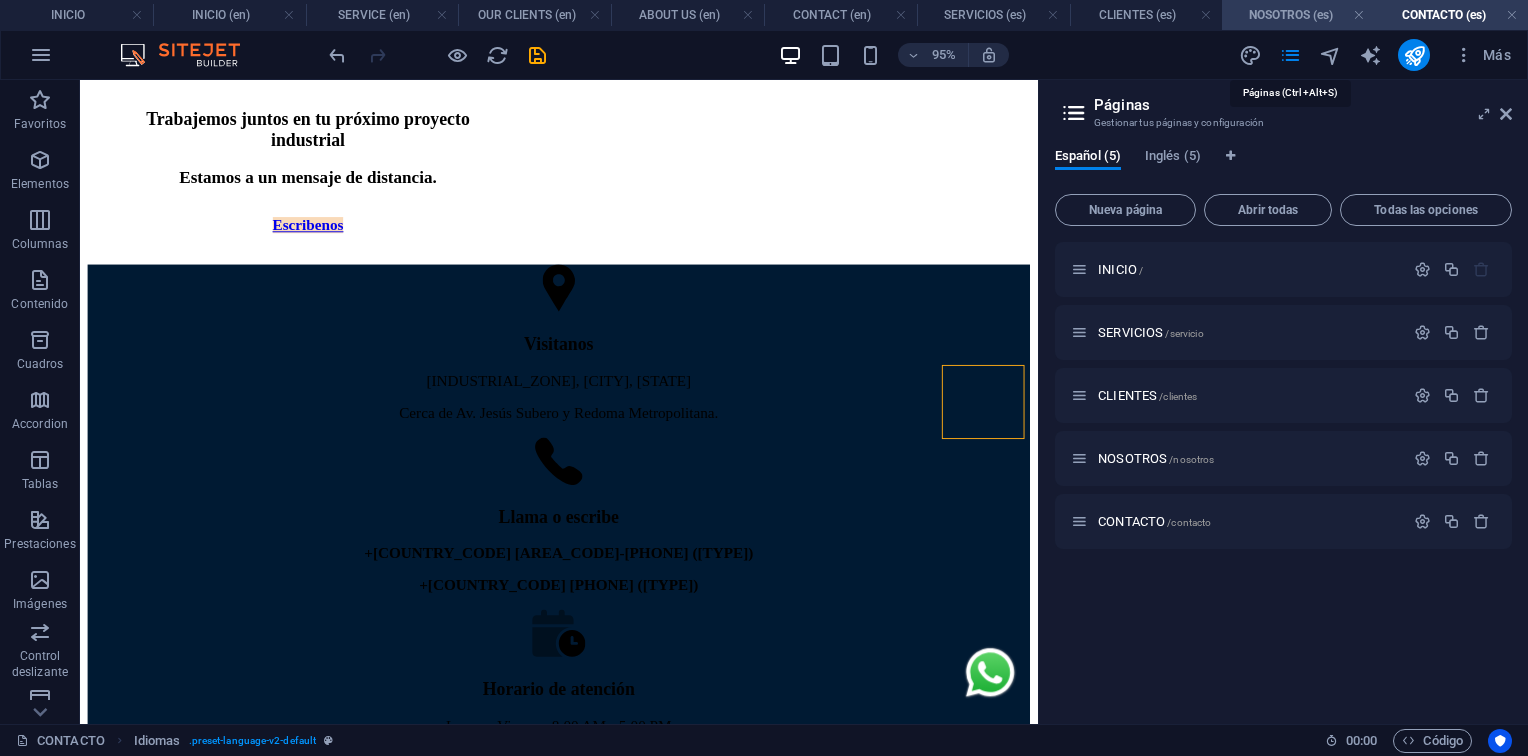click at bounding box center [1290, 55] 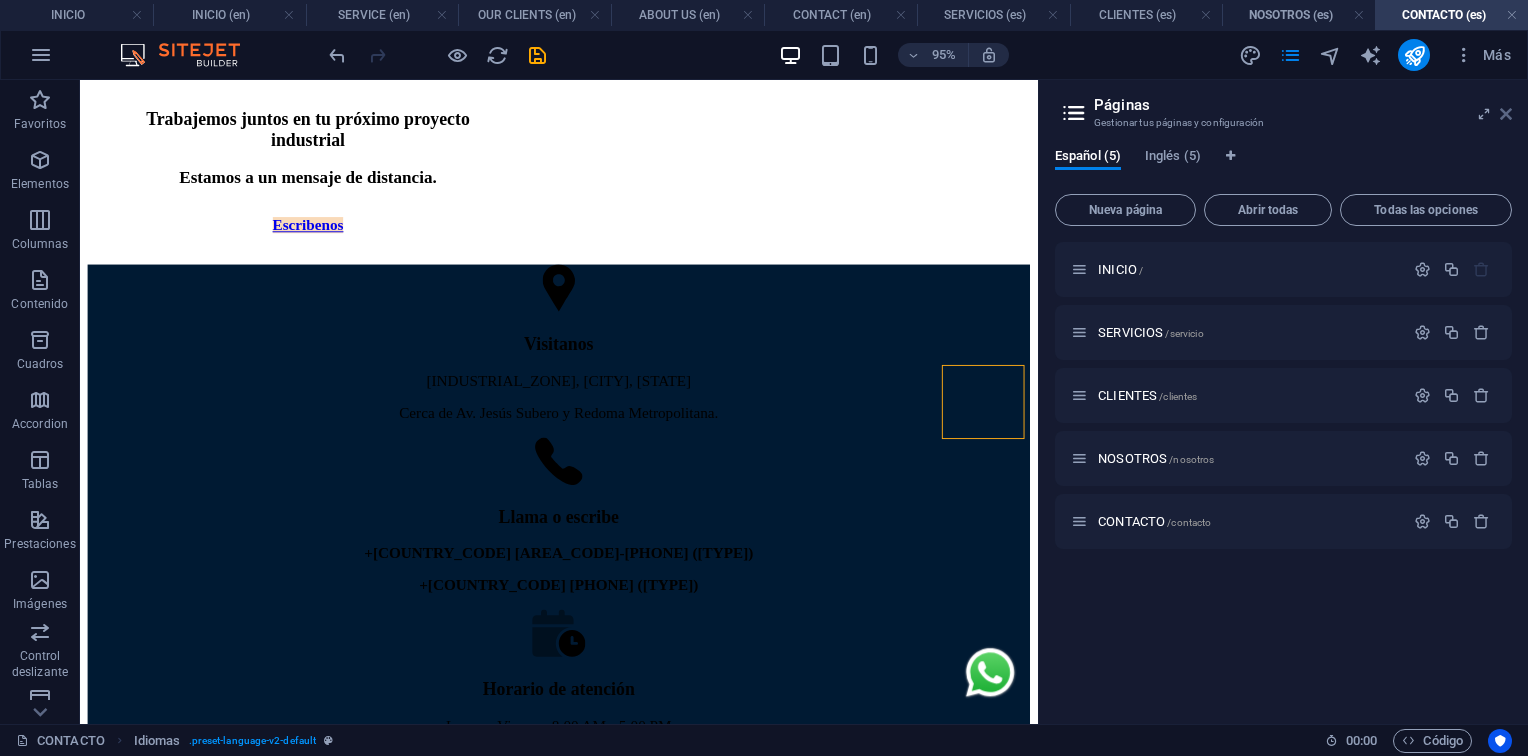 click at bounding box center (1506, 114) 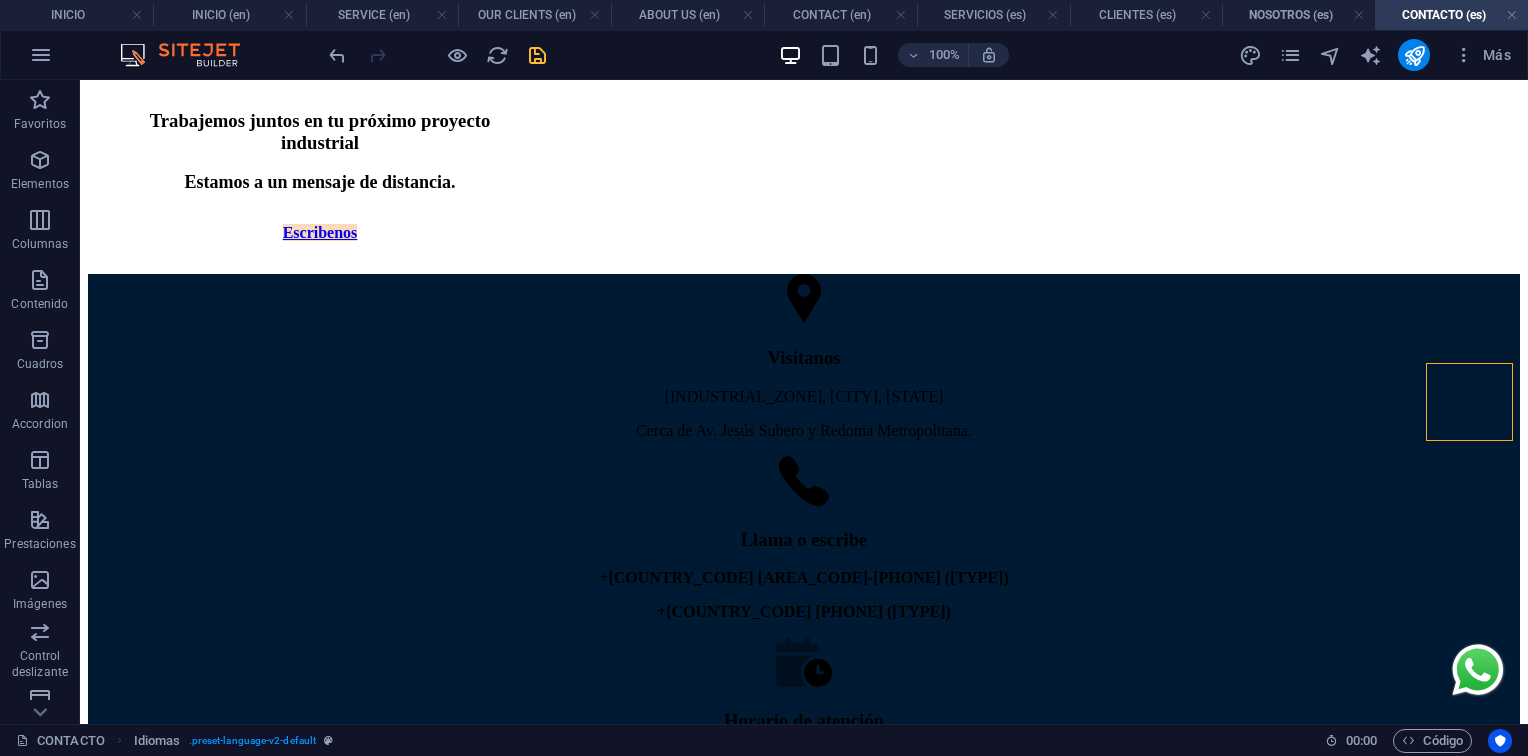 click at bounding box center (537, 55) 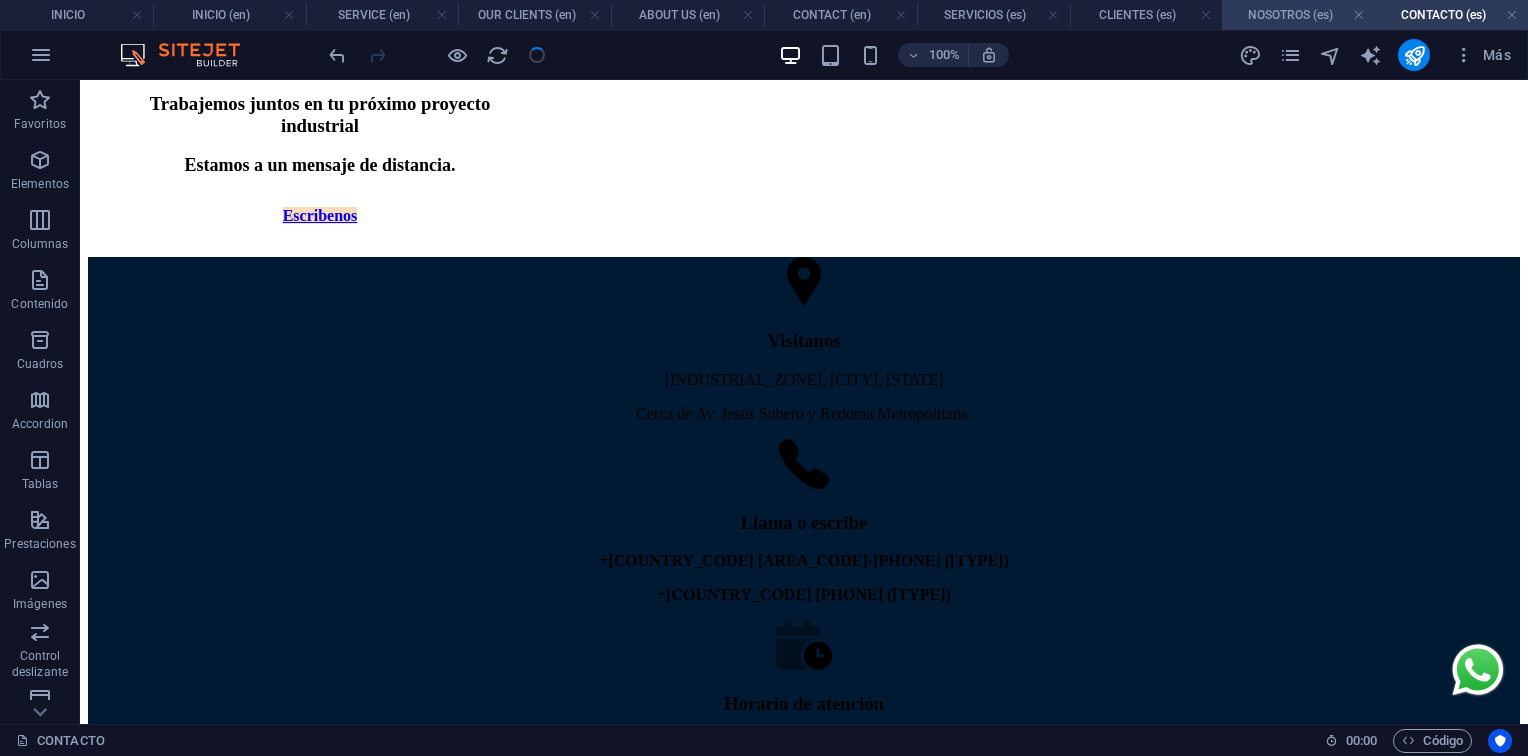 click on "NOSOTROS (es)" at bounding box center (1298, 15) 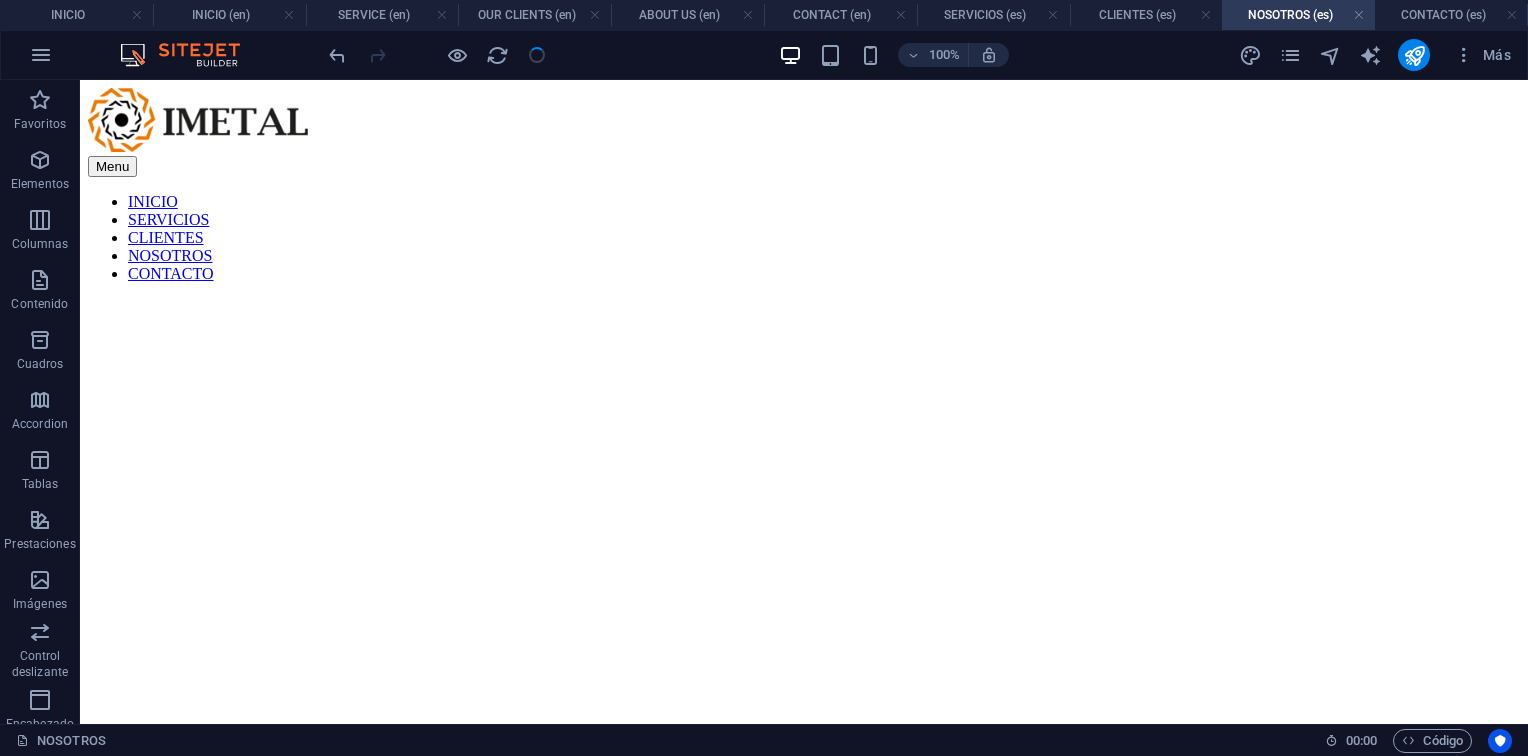 scroll, scrollTop: 0, scrollLeft: 0, axis: both 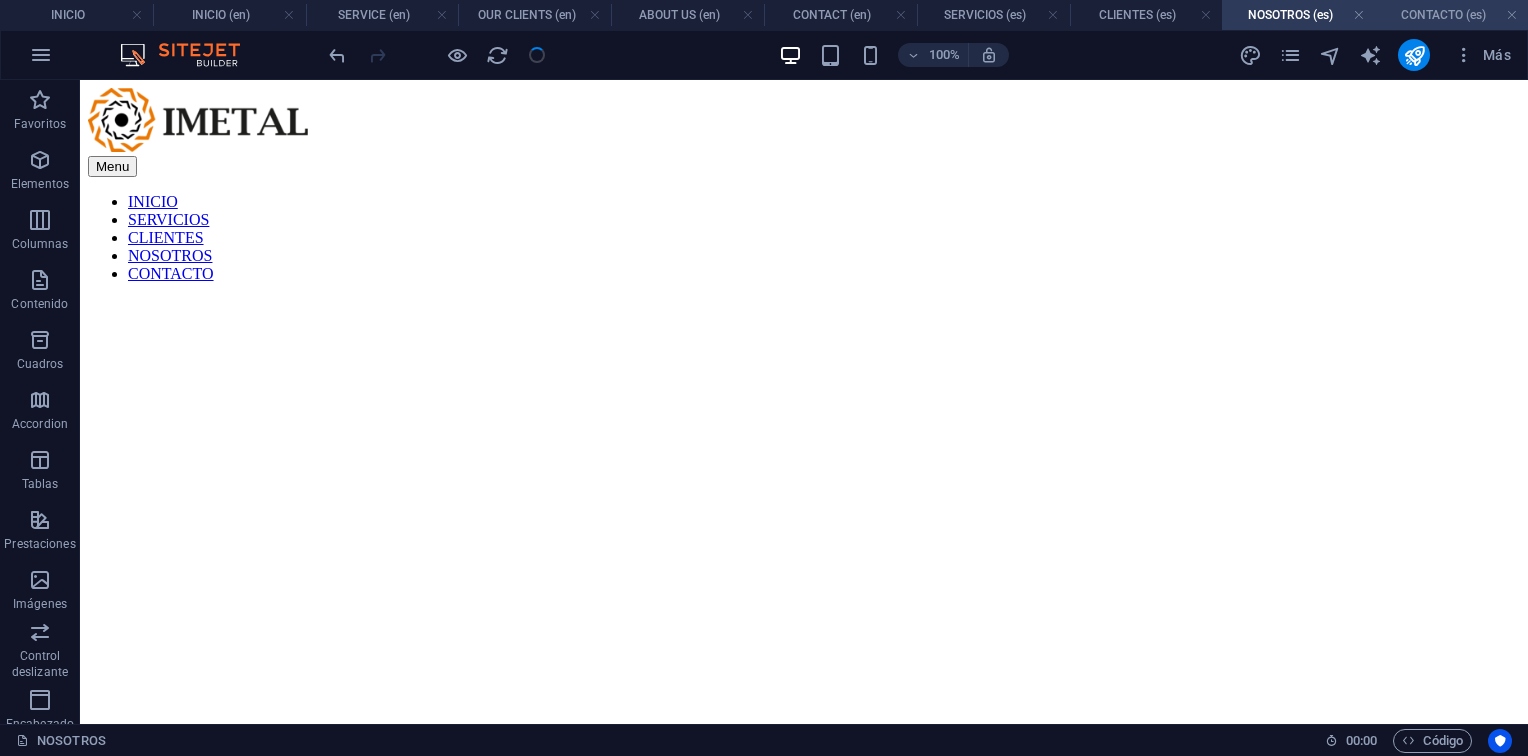 click on "CONTACTO (es)" at bounding box center [1451, 15] 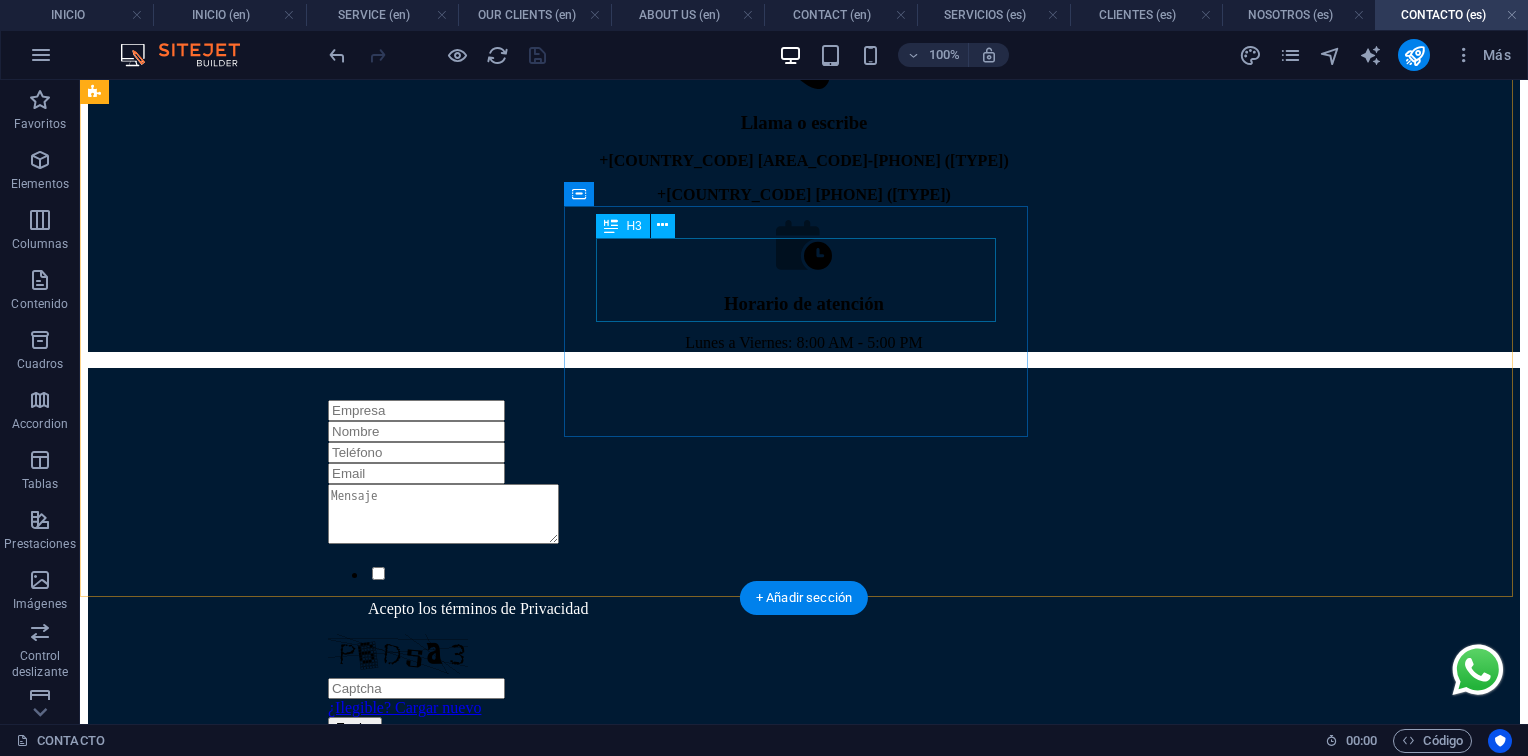 scroll, scrollTop: 0, scrollLeft: 0, axis: both 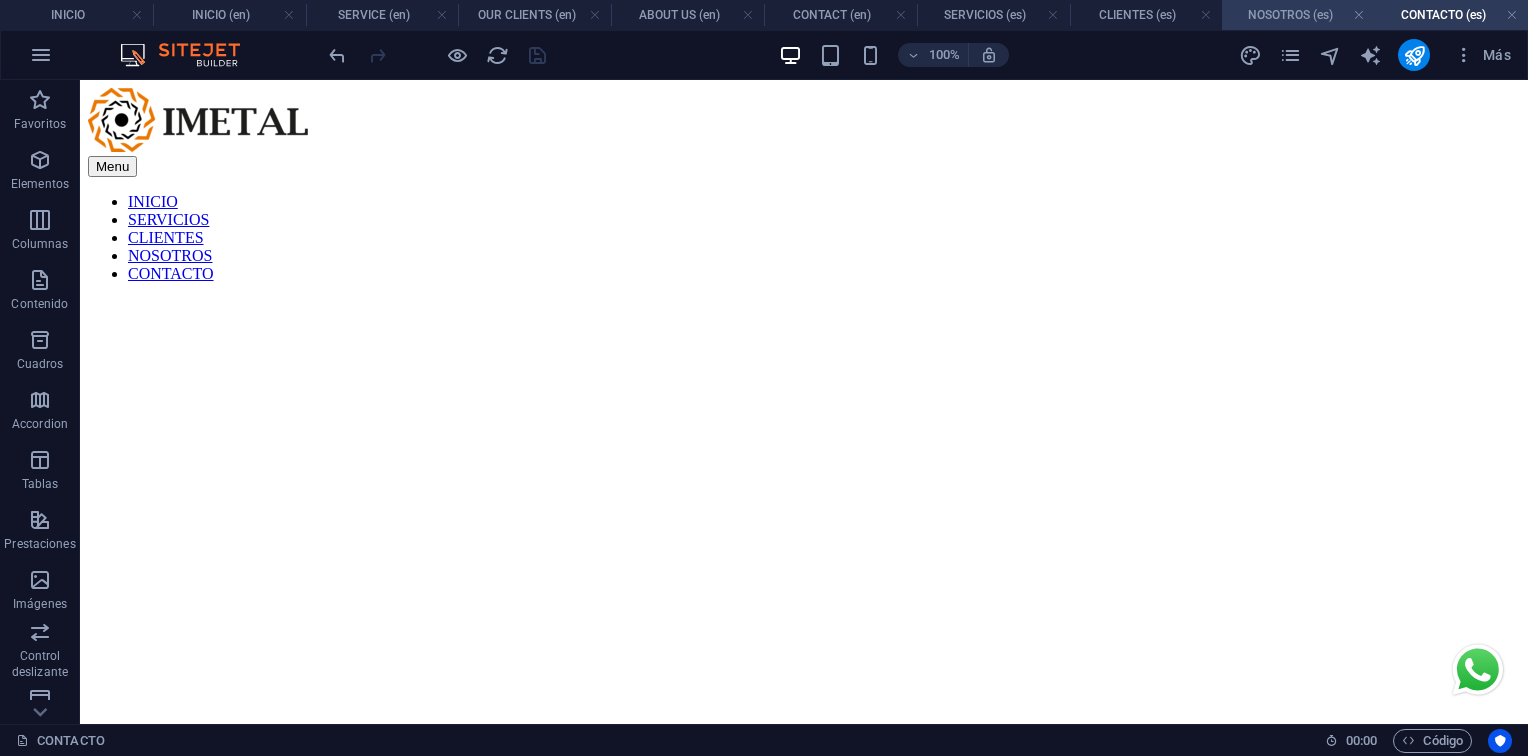 drag, startPoint x: 1280, startPoint y: 18, endPoint x: 1272, endPoint y: 26, distance: 11.313708 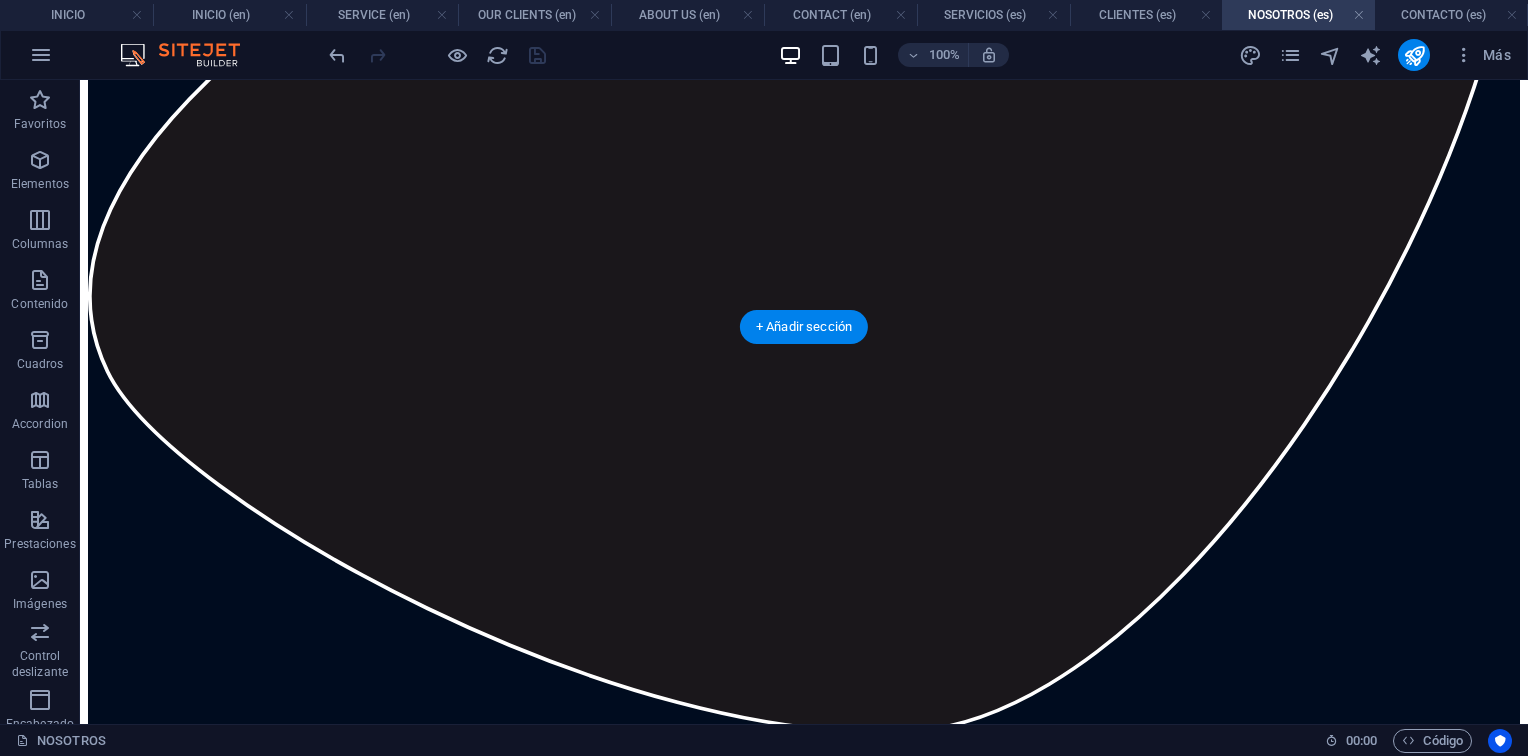 scroll, scrollTop: 0, scrollLeft: 0, axis: both 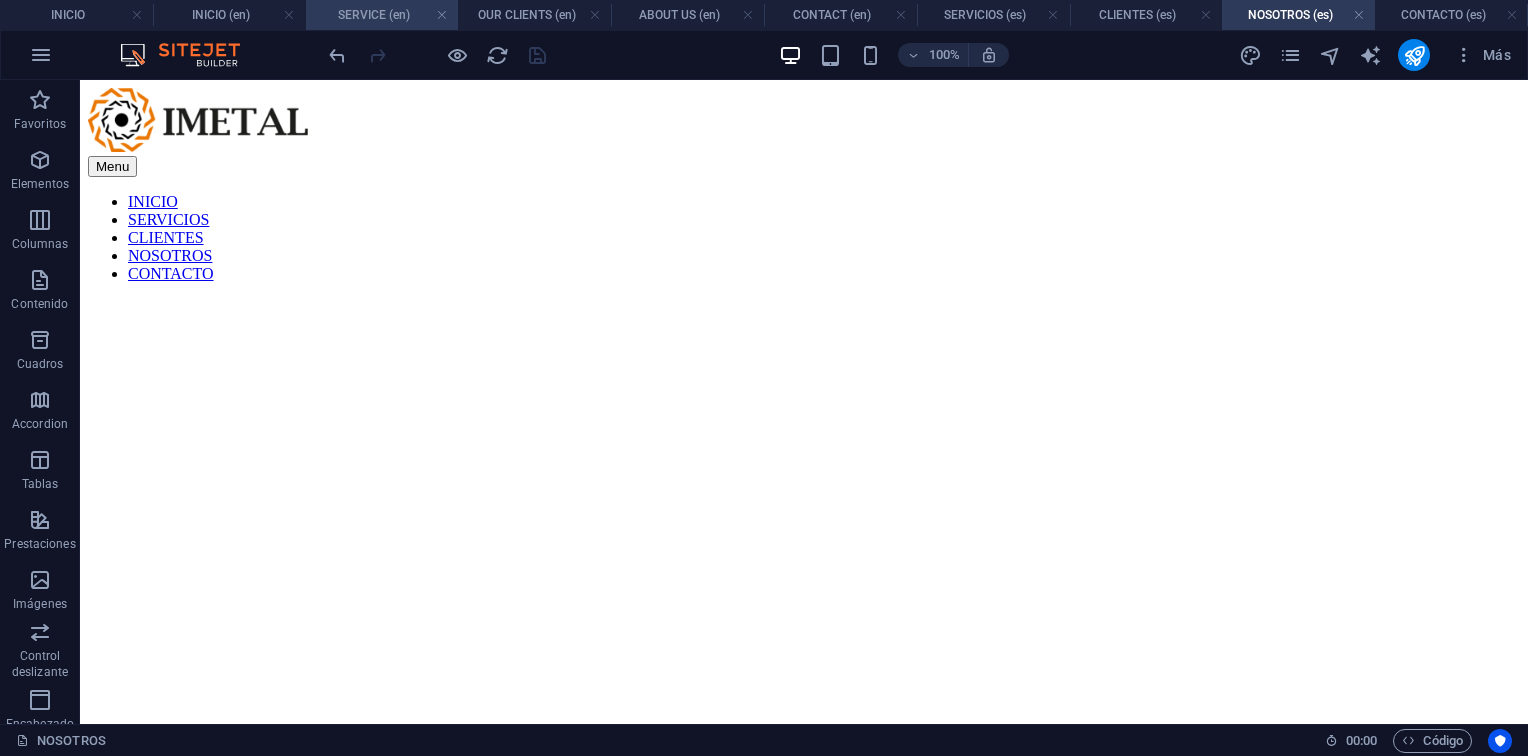 click at bounding box center [289, 15] 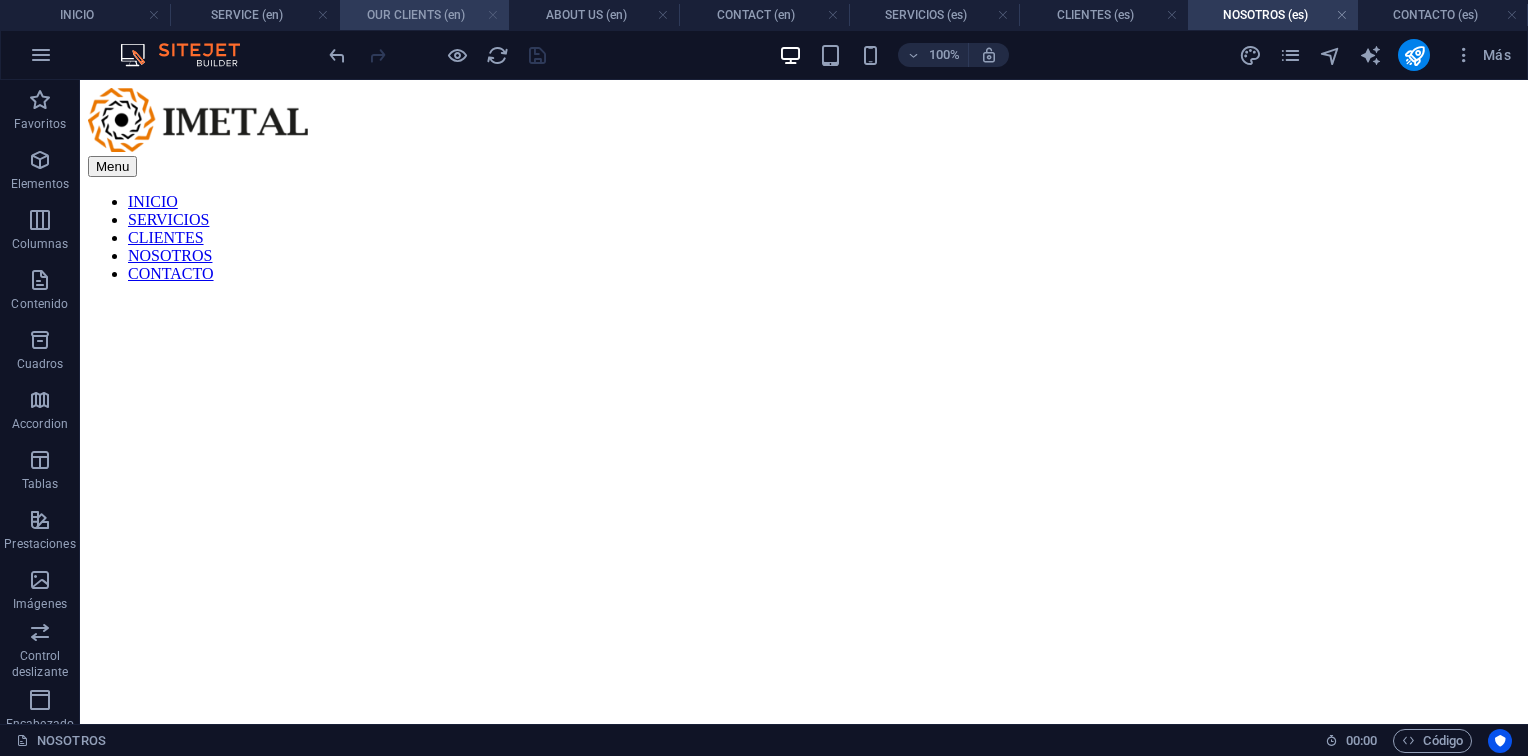 click at bounding box center [493, 15] 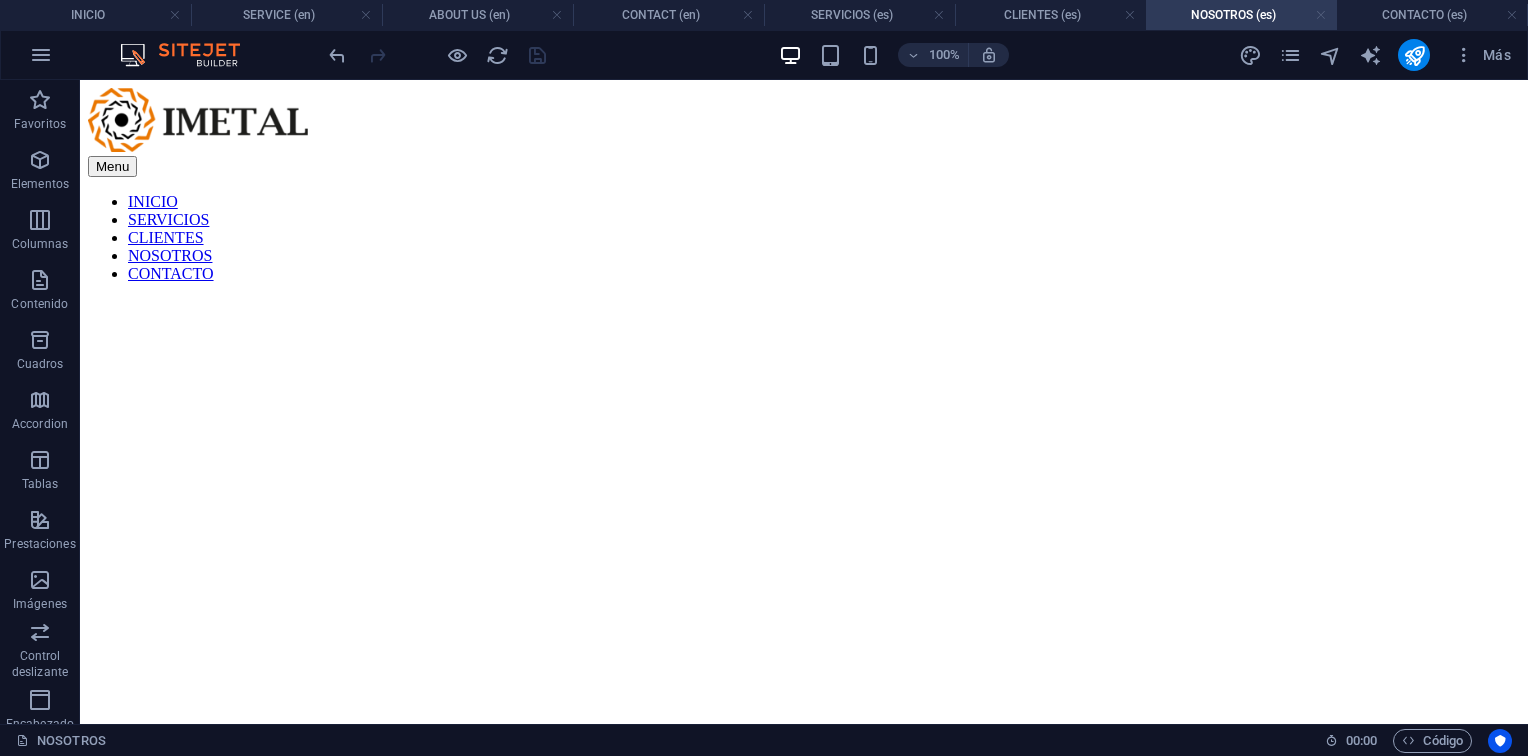 click at bounding box center (1321, 15) 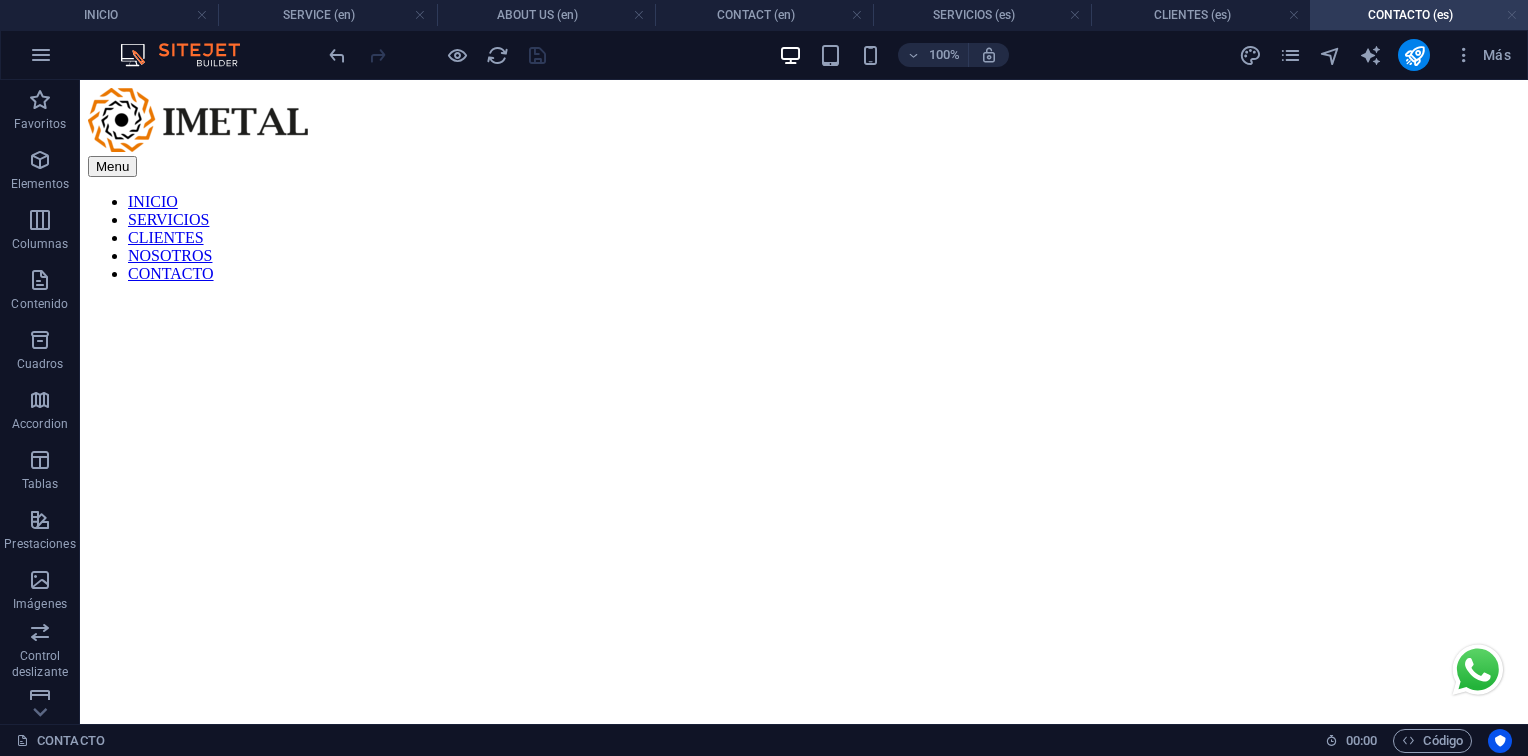 click at bounding box center [1512, 15] 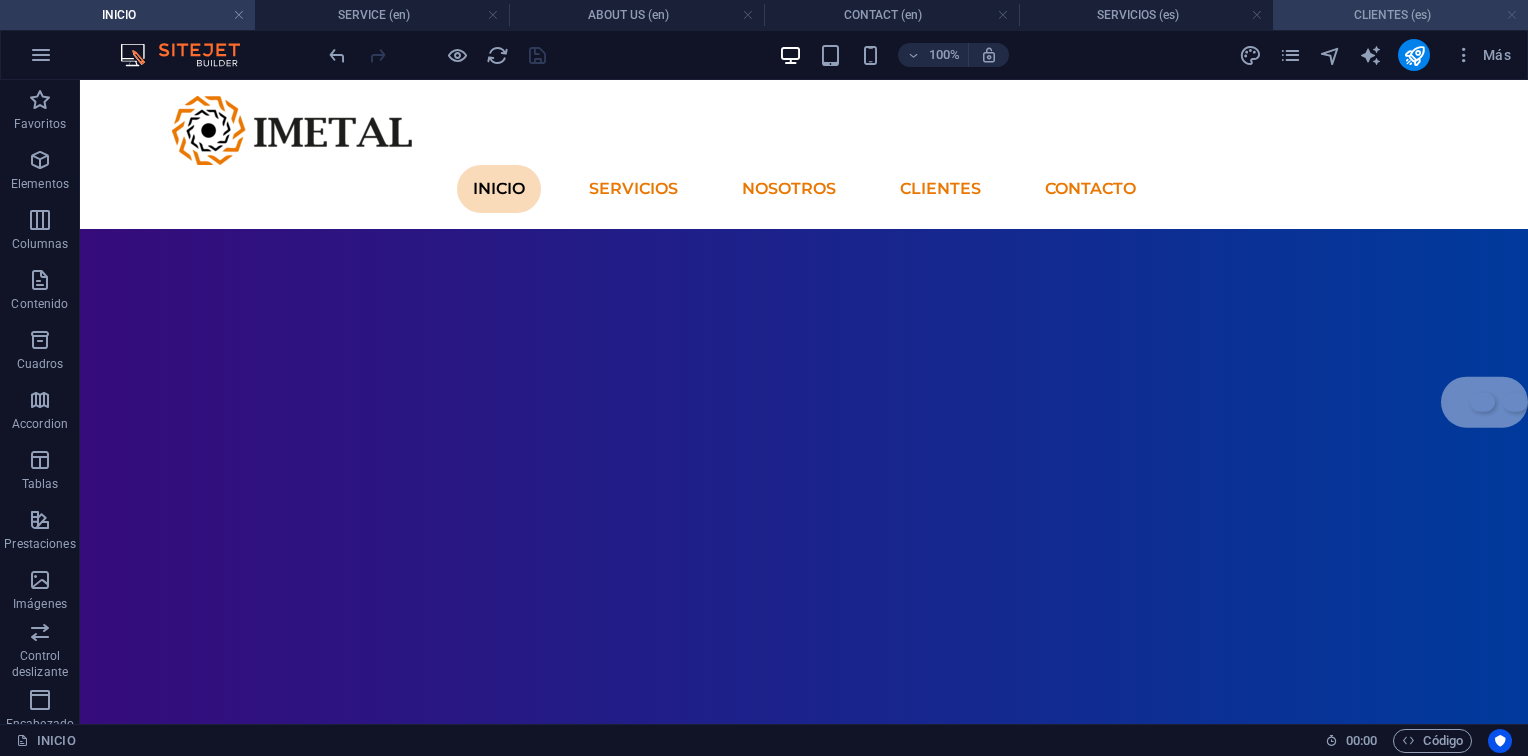 click at bounding box center (1512, 15) 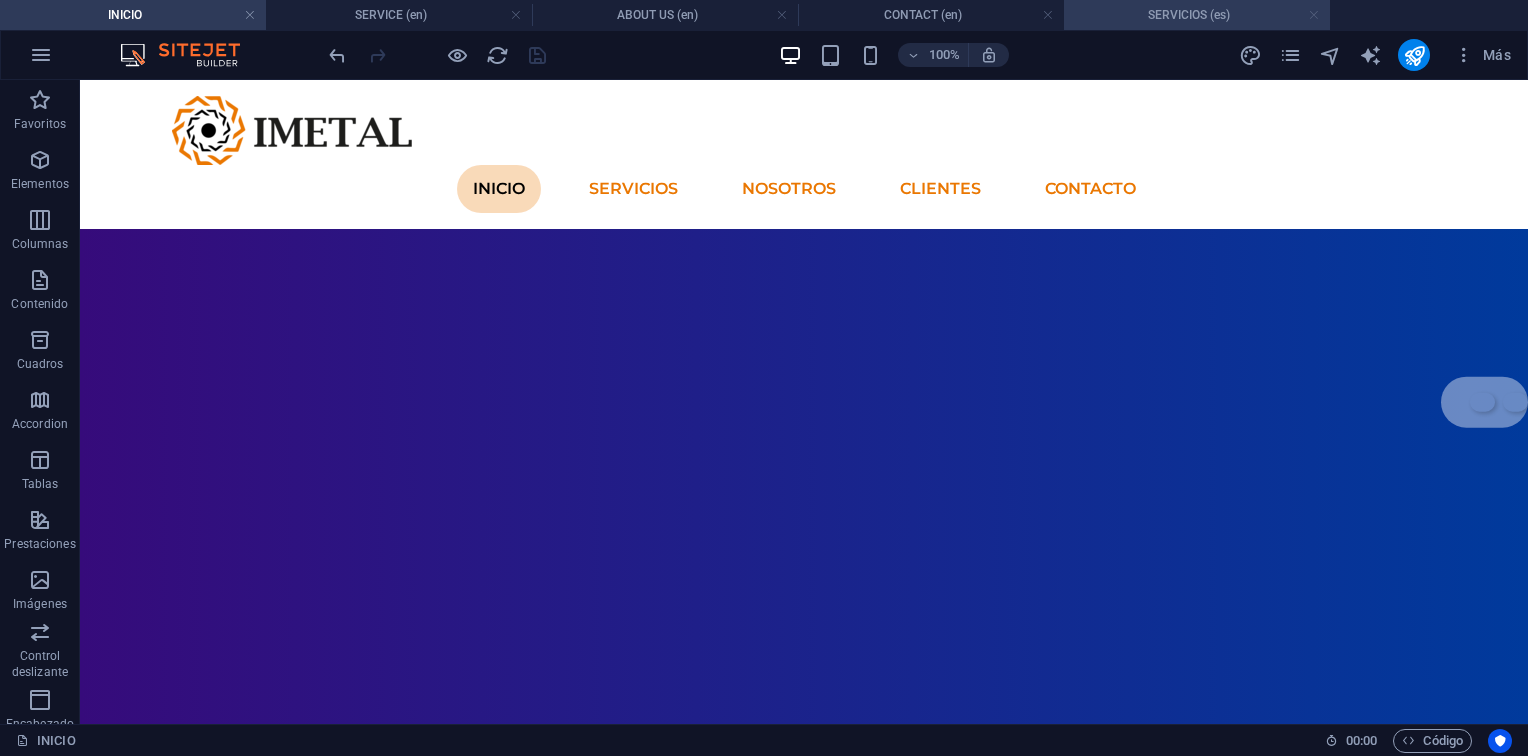 click at bounding box center [1314, 15] 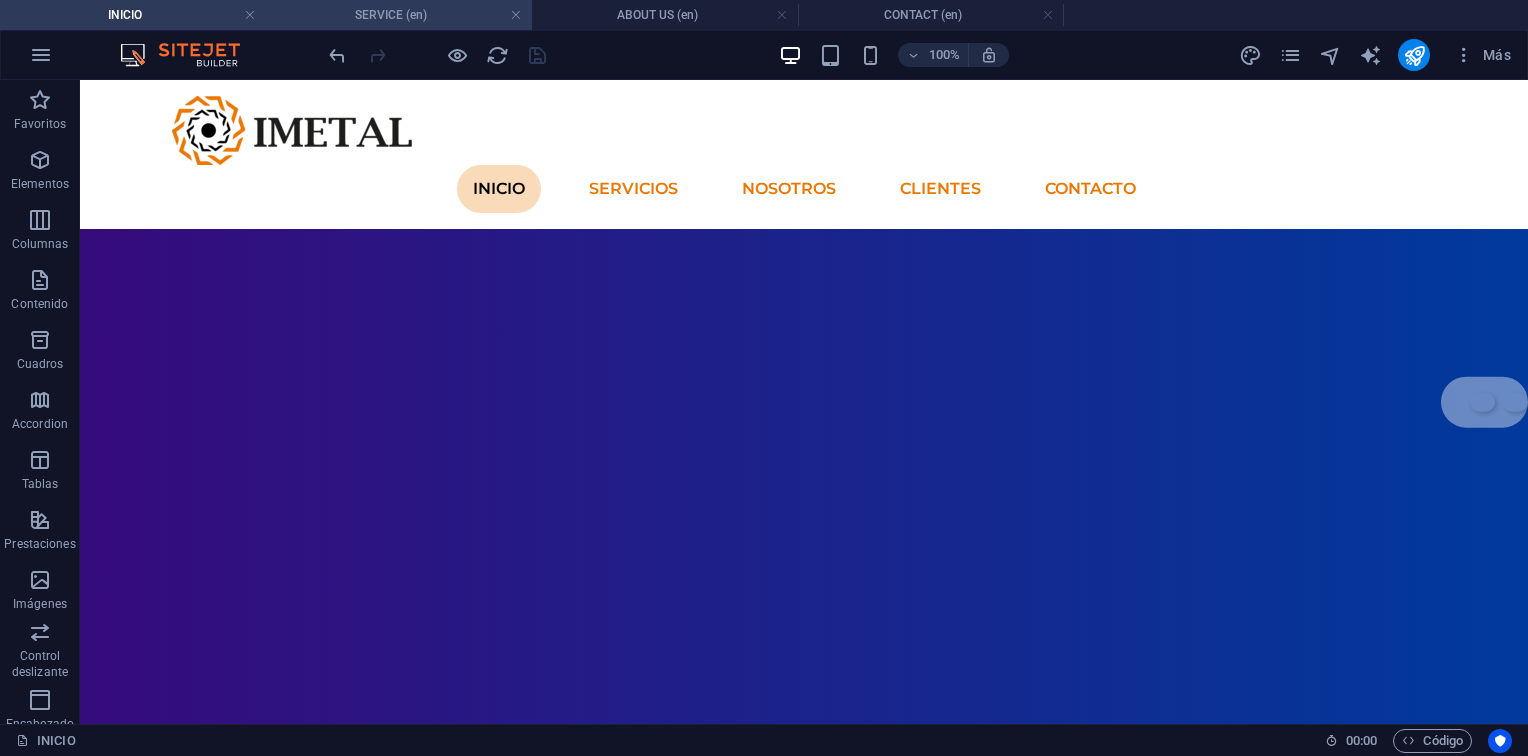 click on "SERVICE (en)" at bounding box center (399, 15) 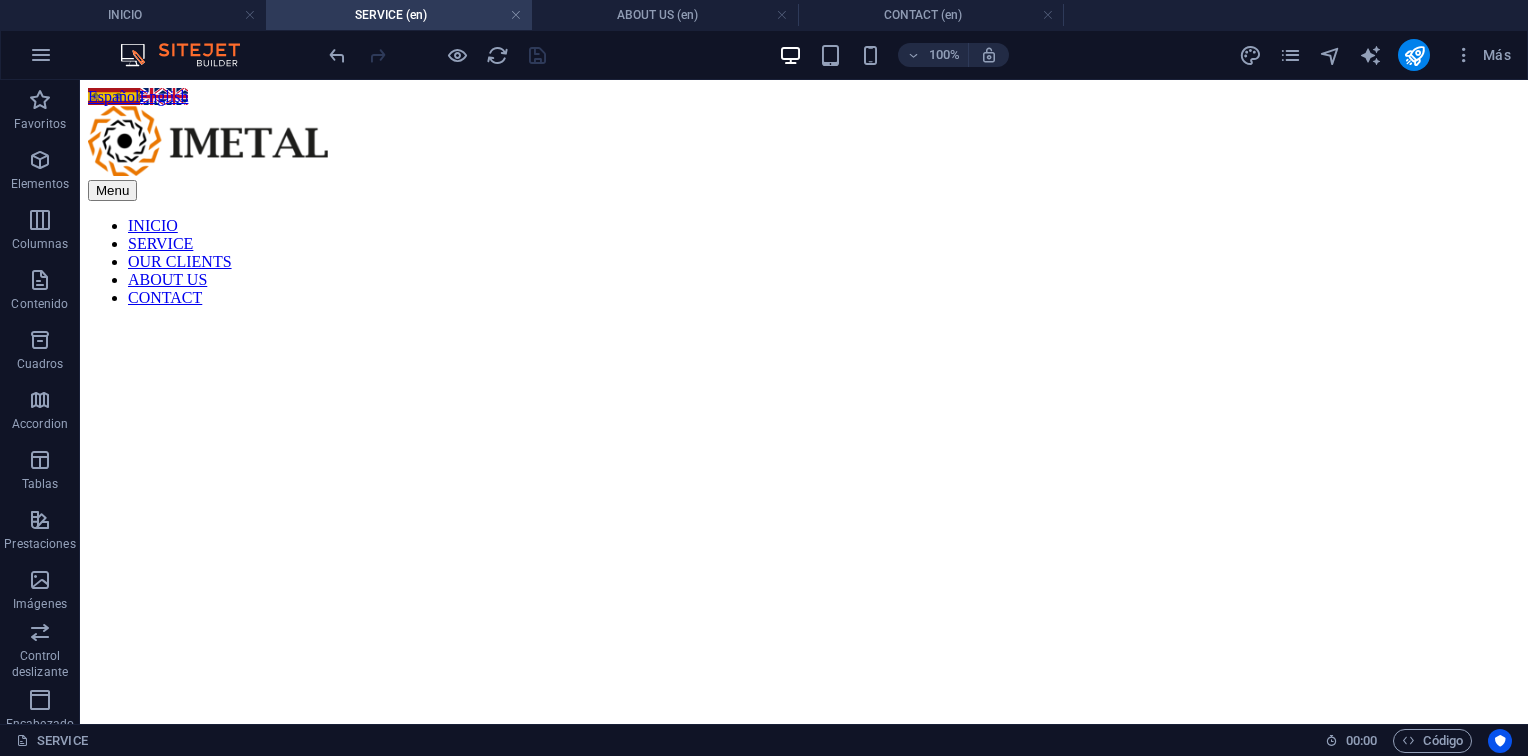 scroll, scrollTop: 3322, scrollLeft: 0, axis: vertical 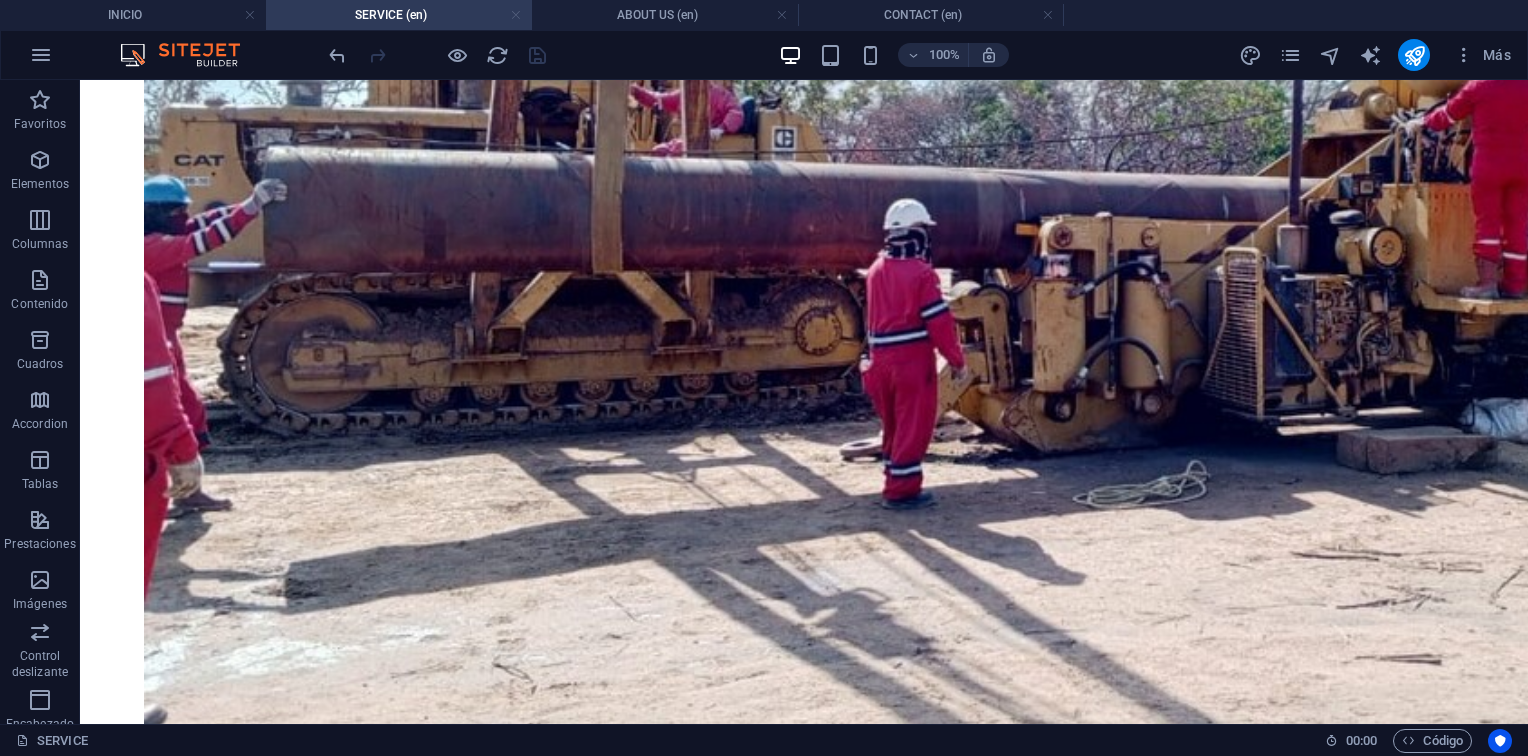 click at bounding box center (516, 15) 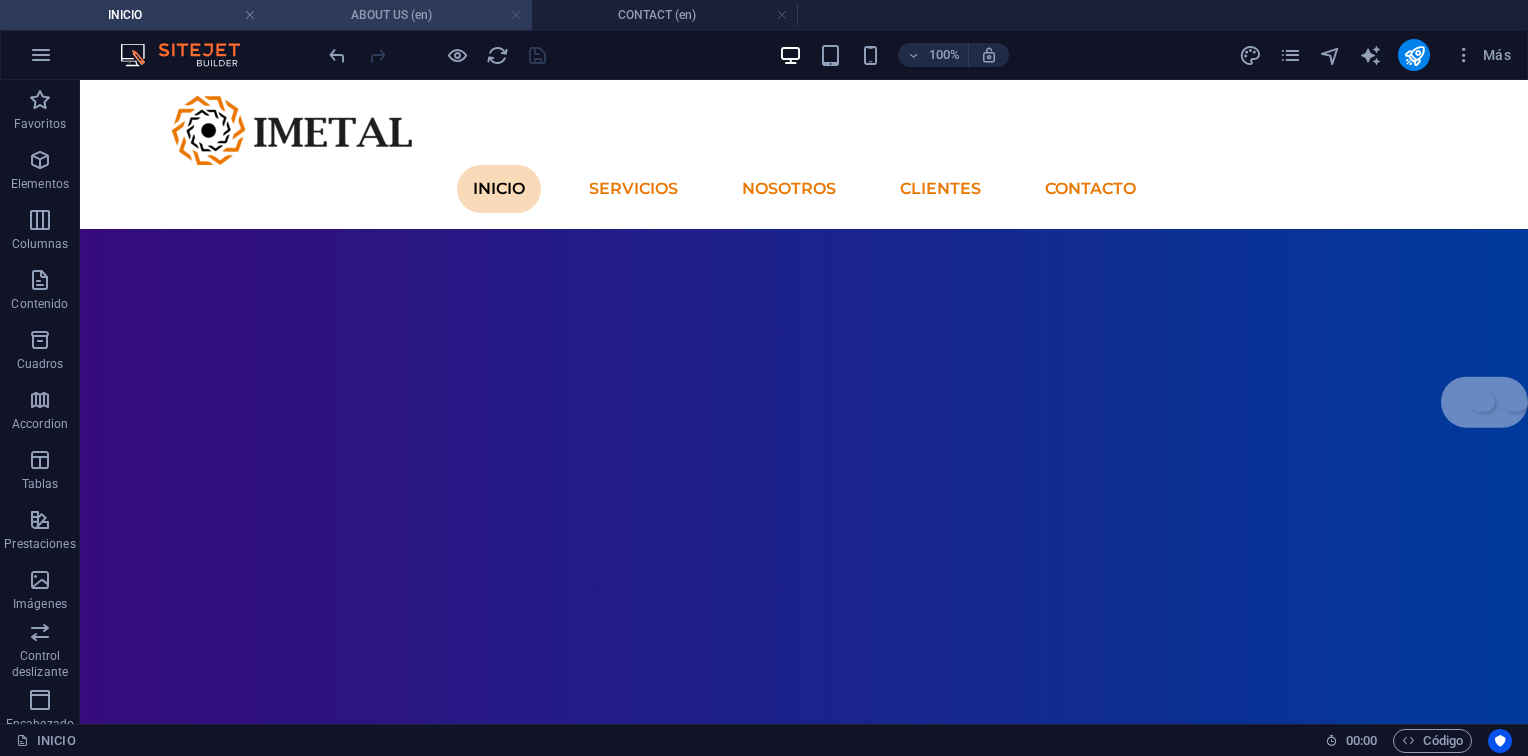 click at bounding box center (516, 15) 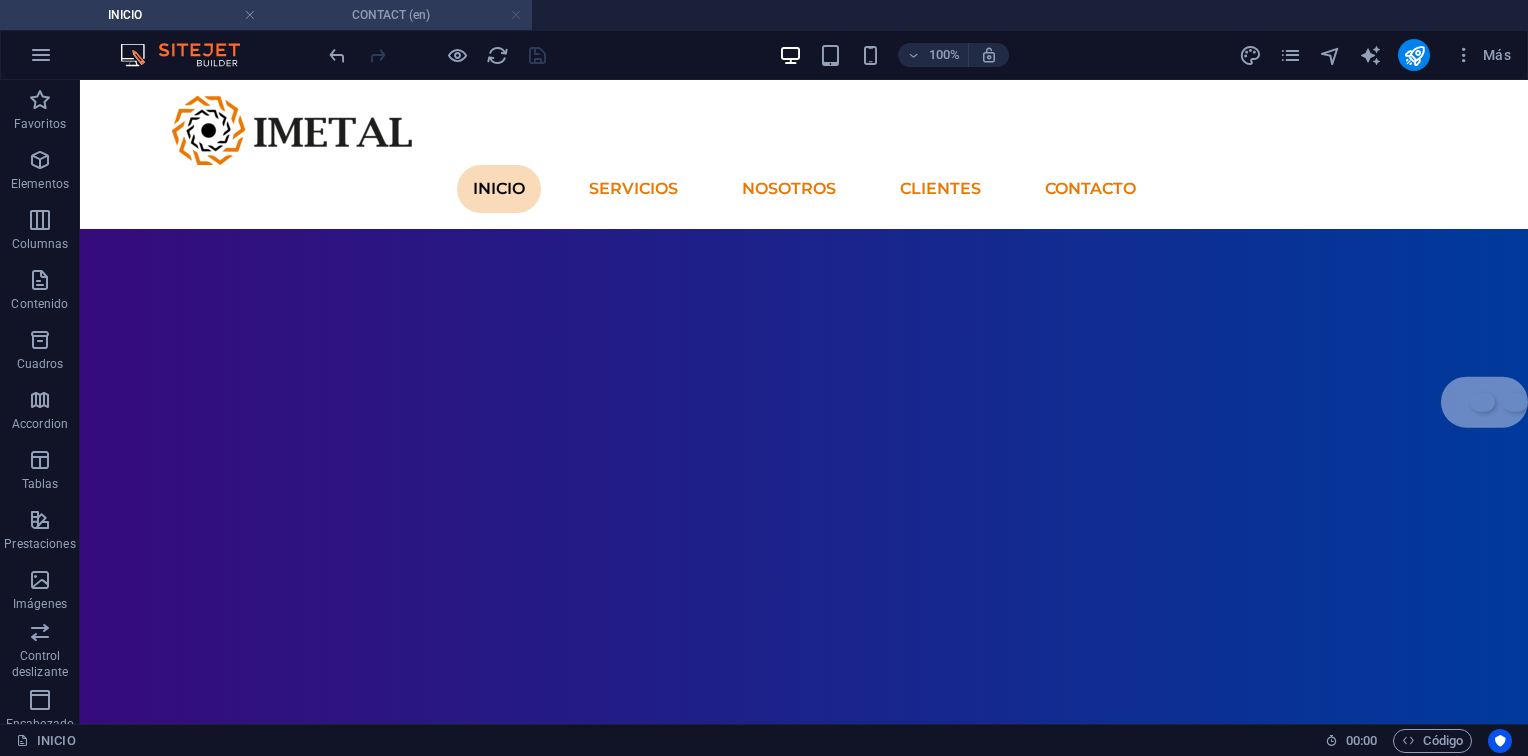 click at bounding box center [516, 15] 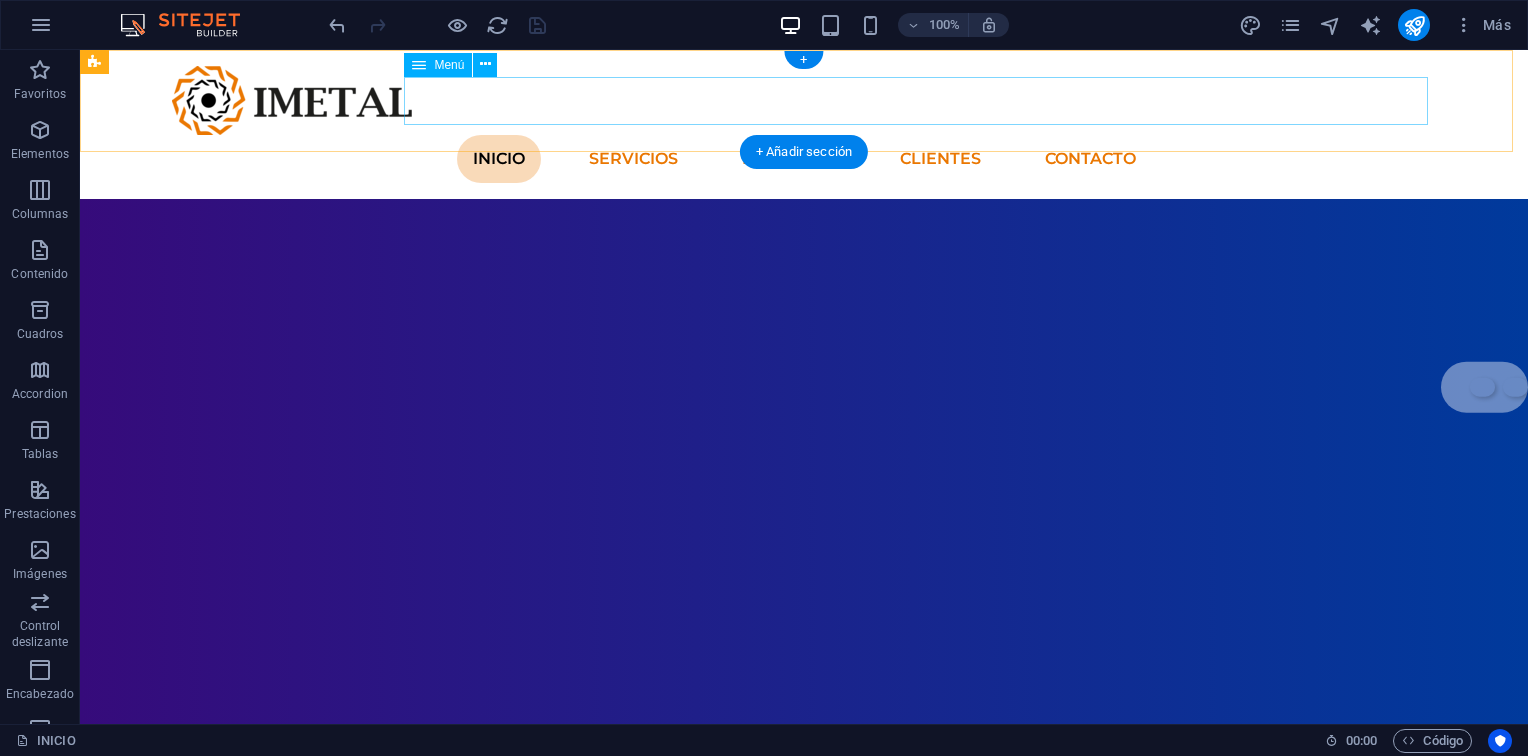 click on "INICIO SERVICIOS NOSOTROS CLIENTES CONTACTO" at bounding box center (804, 159) 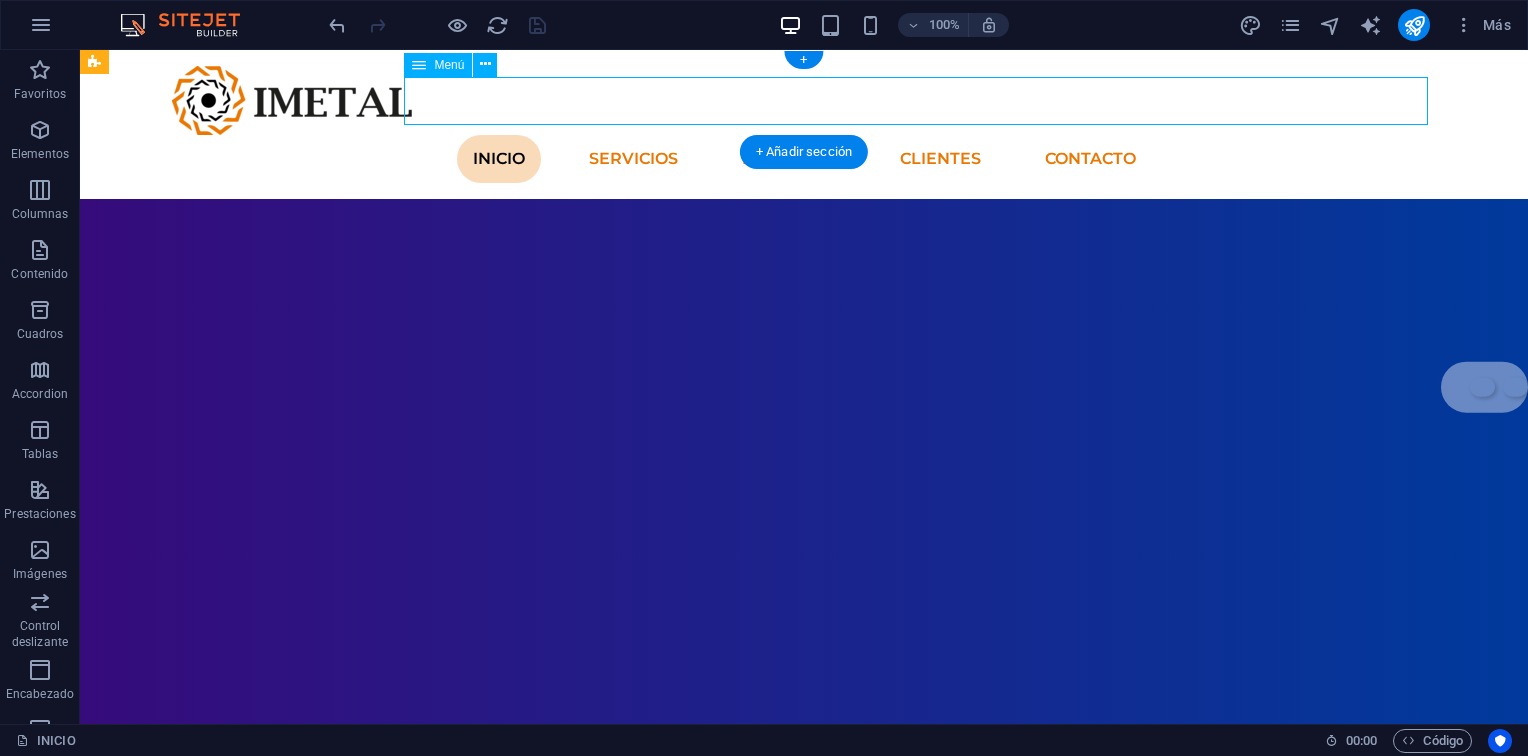 click on "INICIO SERVICIOS NOSOTROS CLIENTES CONTACTO" at bounding box center (804, 159) 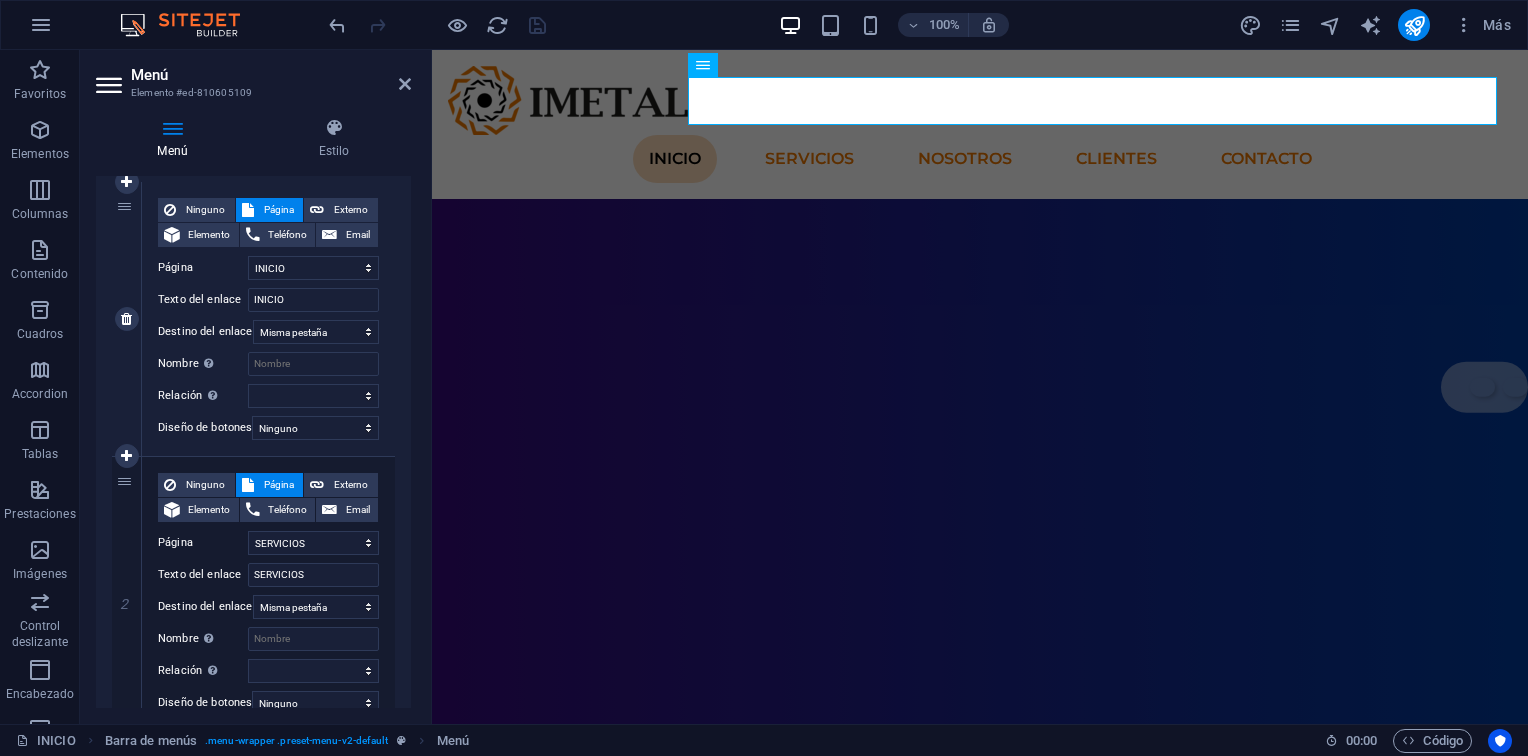 scroll, scrollTop: 500, scrollLeft: 0, axis: vertical 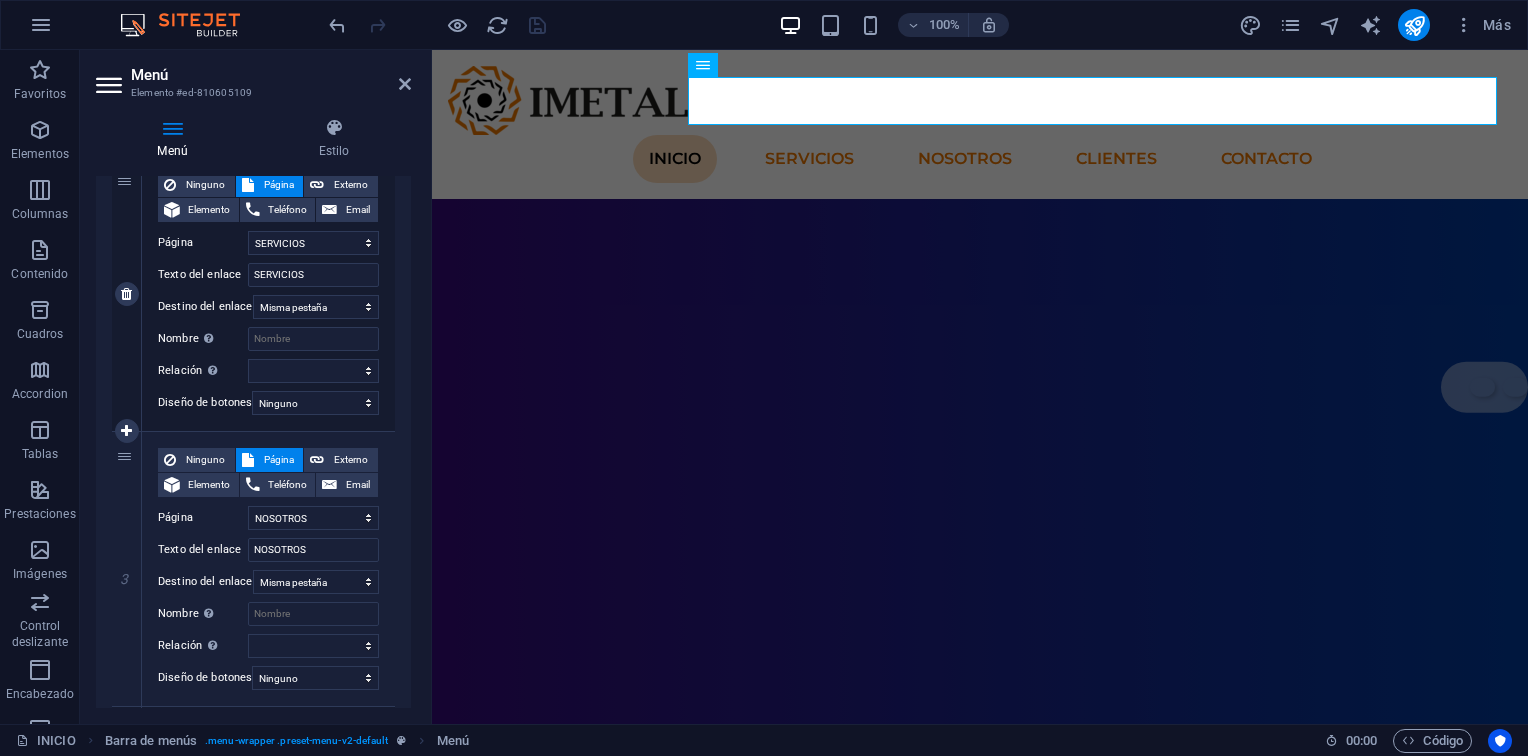 drag, startPoint x: 128, startPoint y: 460, endPoint x: 133, endPoint y: 186, distance: 274.04562 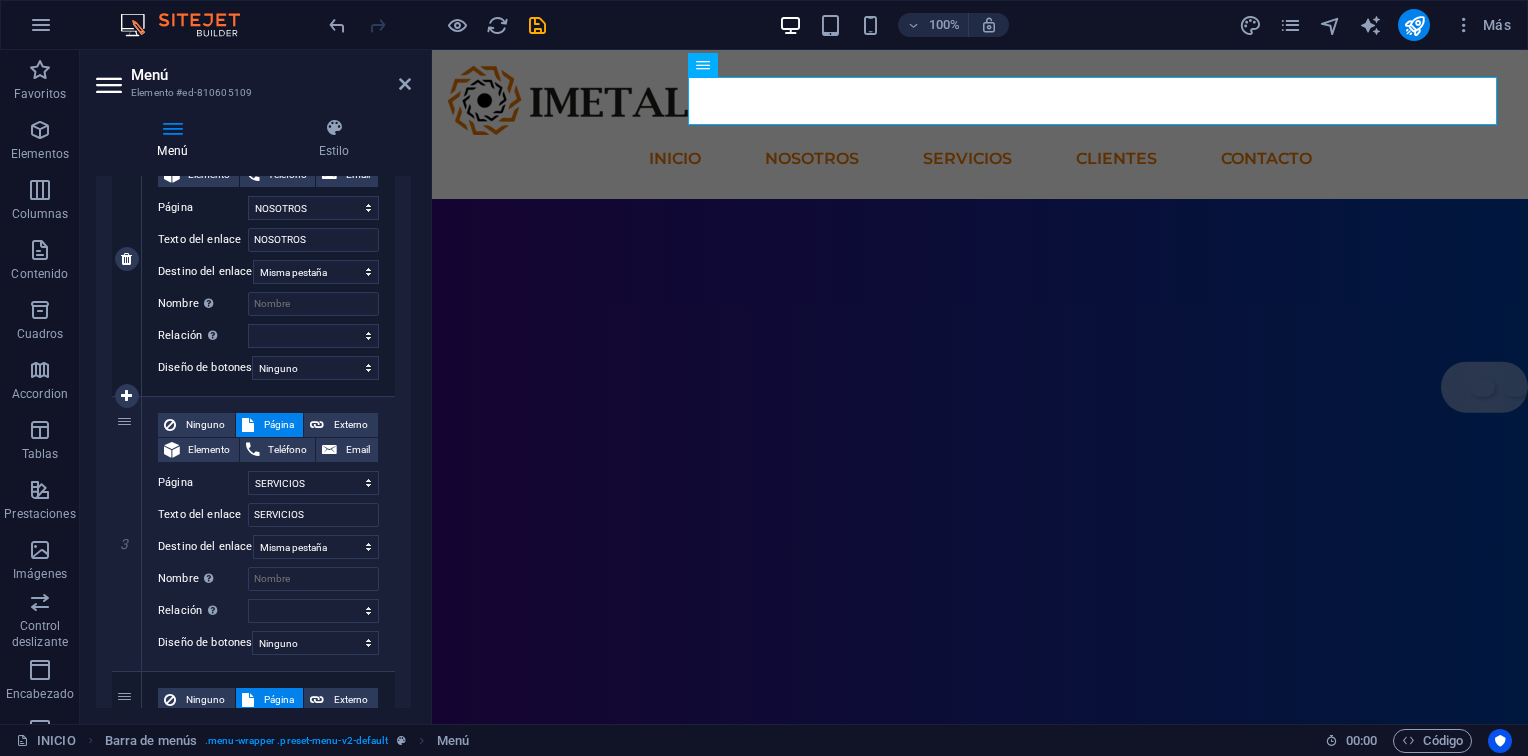 scroll, scrollTop: 0, scrollLeft: 0, axis: both 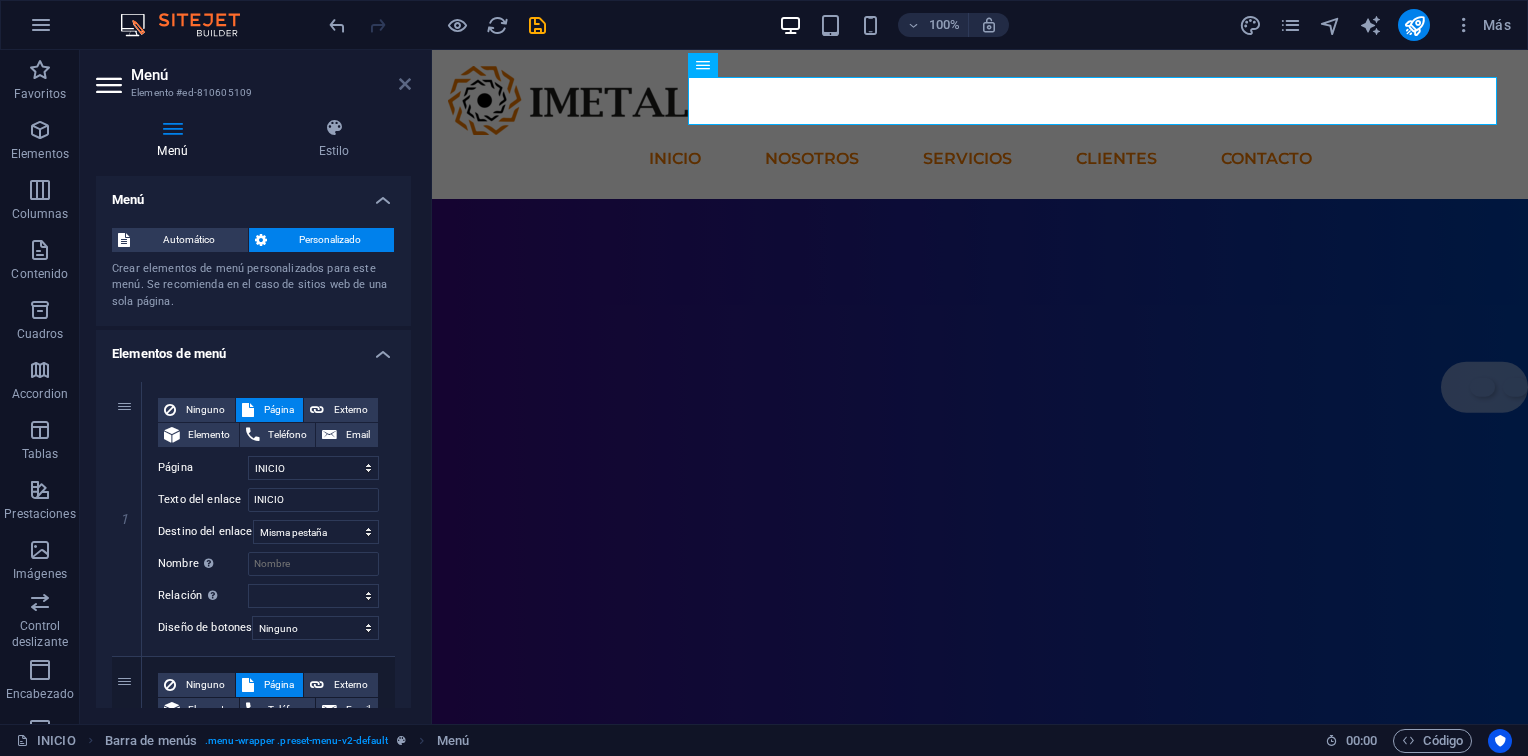 click at bounding box center [405, 84] 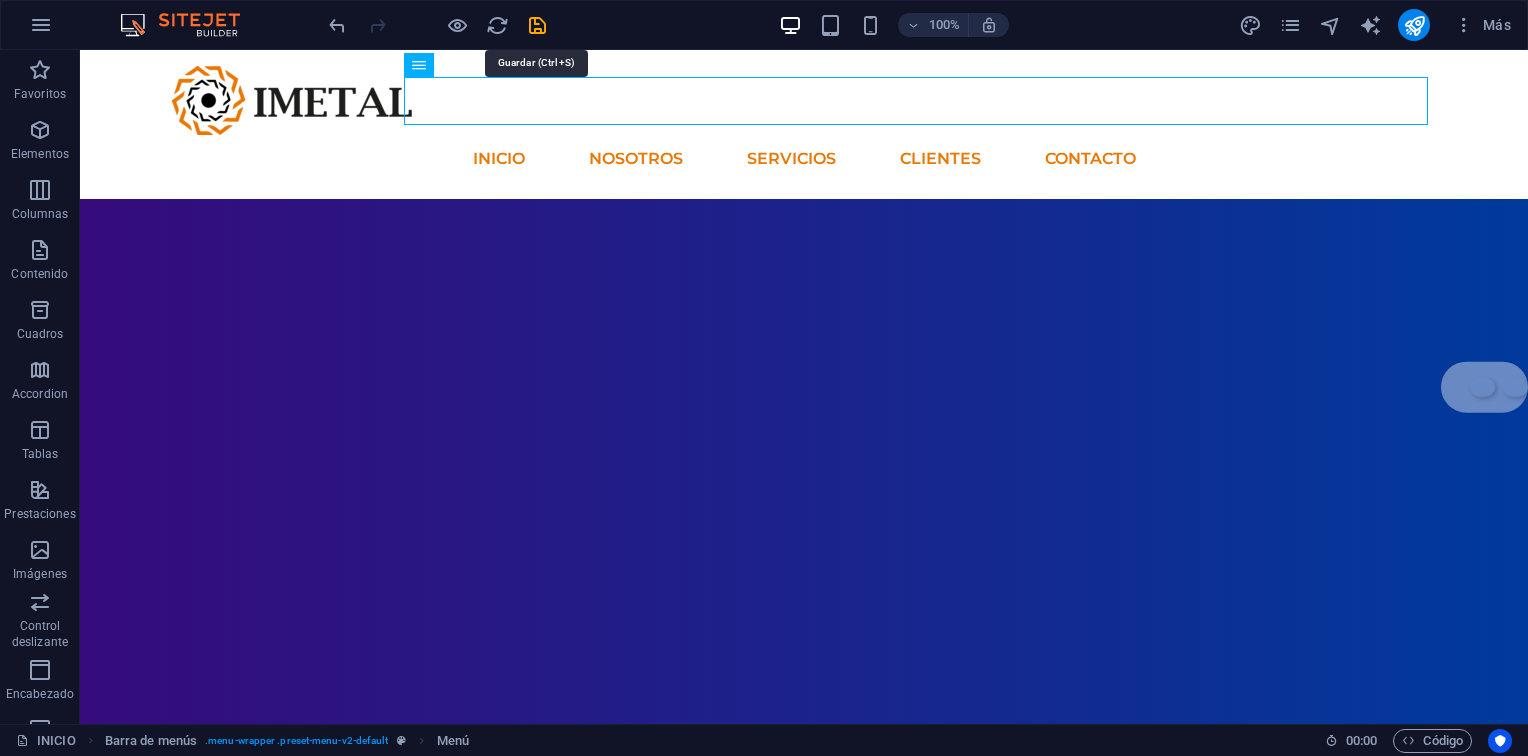 click on "100% Más" at bounding box center (922, 25) 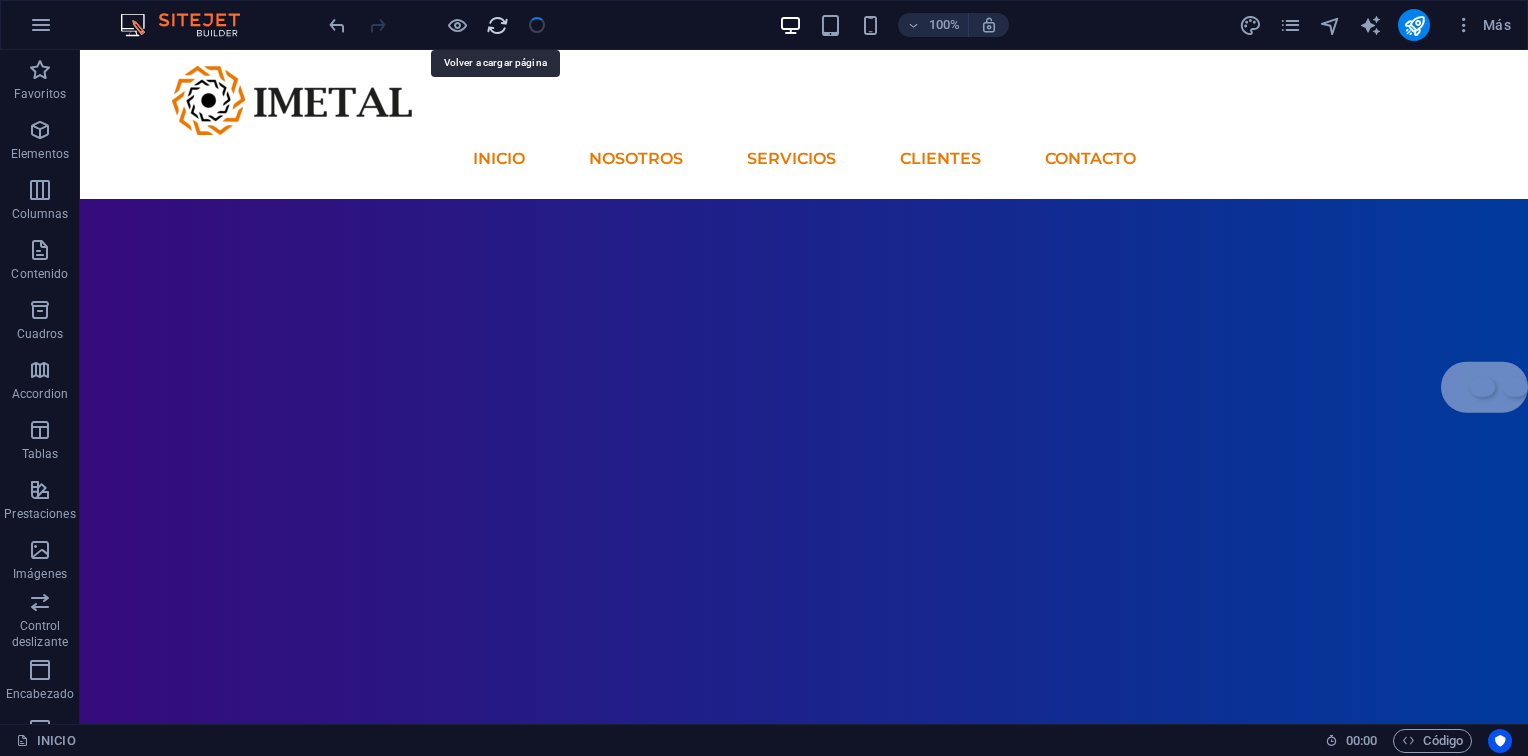 click at bounding box center (497, 25) 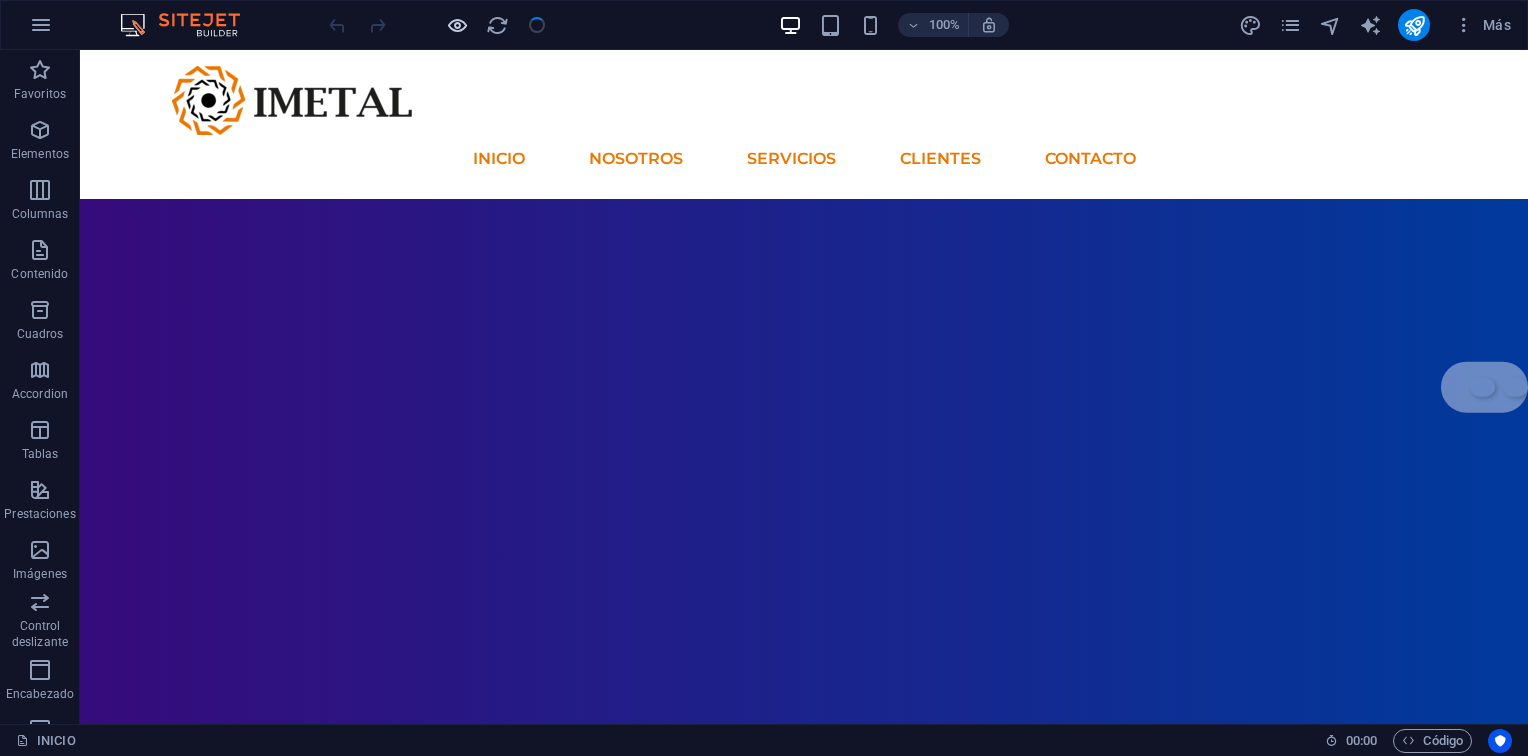 click at bounding box center [457, 25] 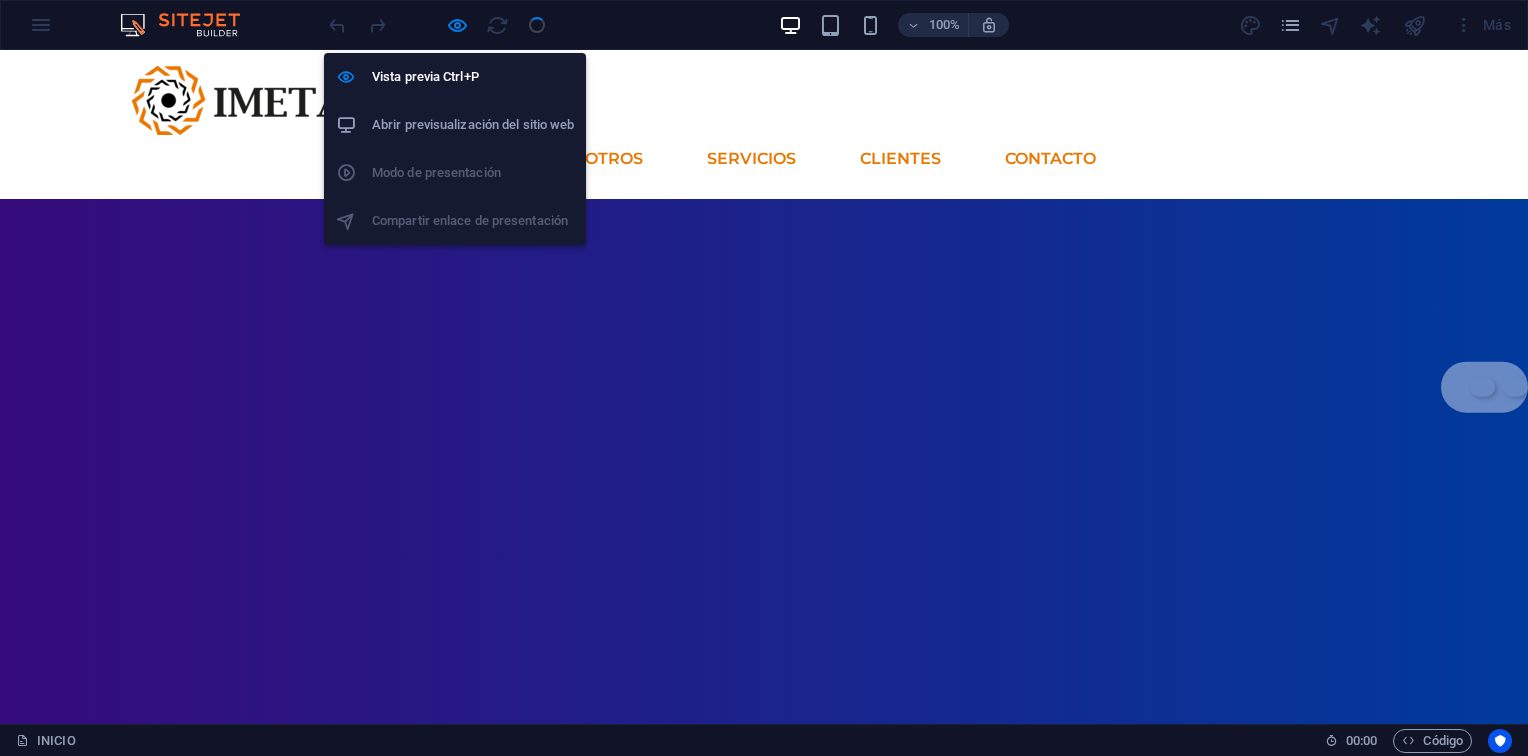 click on "Abrir previsualización del sitio web" at bounding box center [473, 125] 